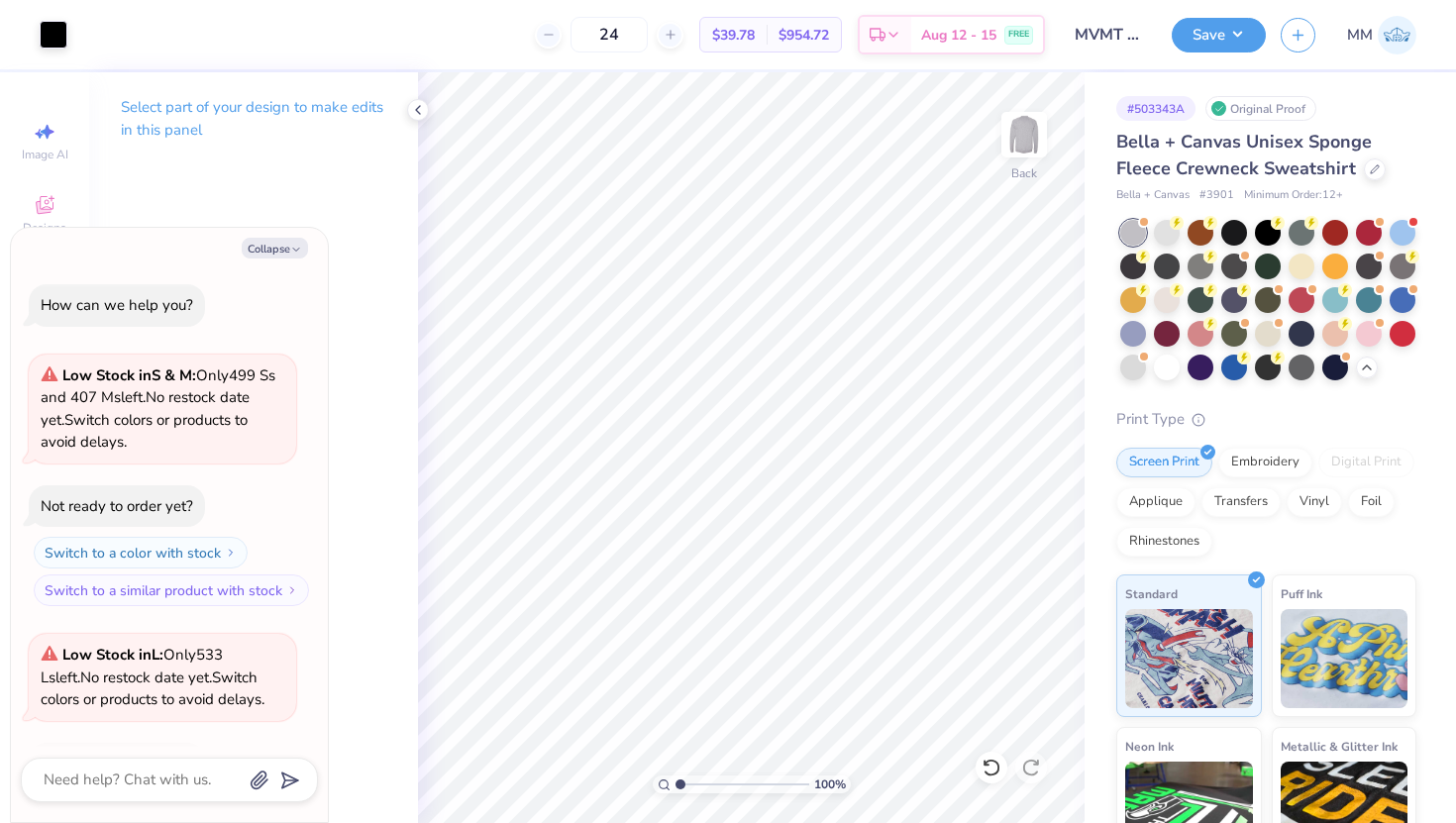 scroll, scrollTop: 0, scrollLeft: 0, axis: both 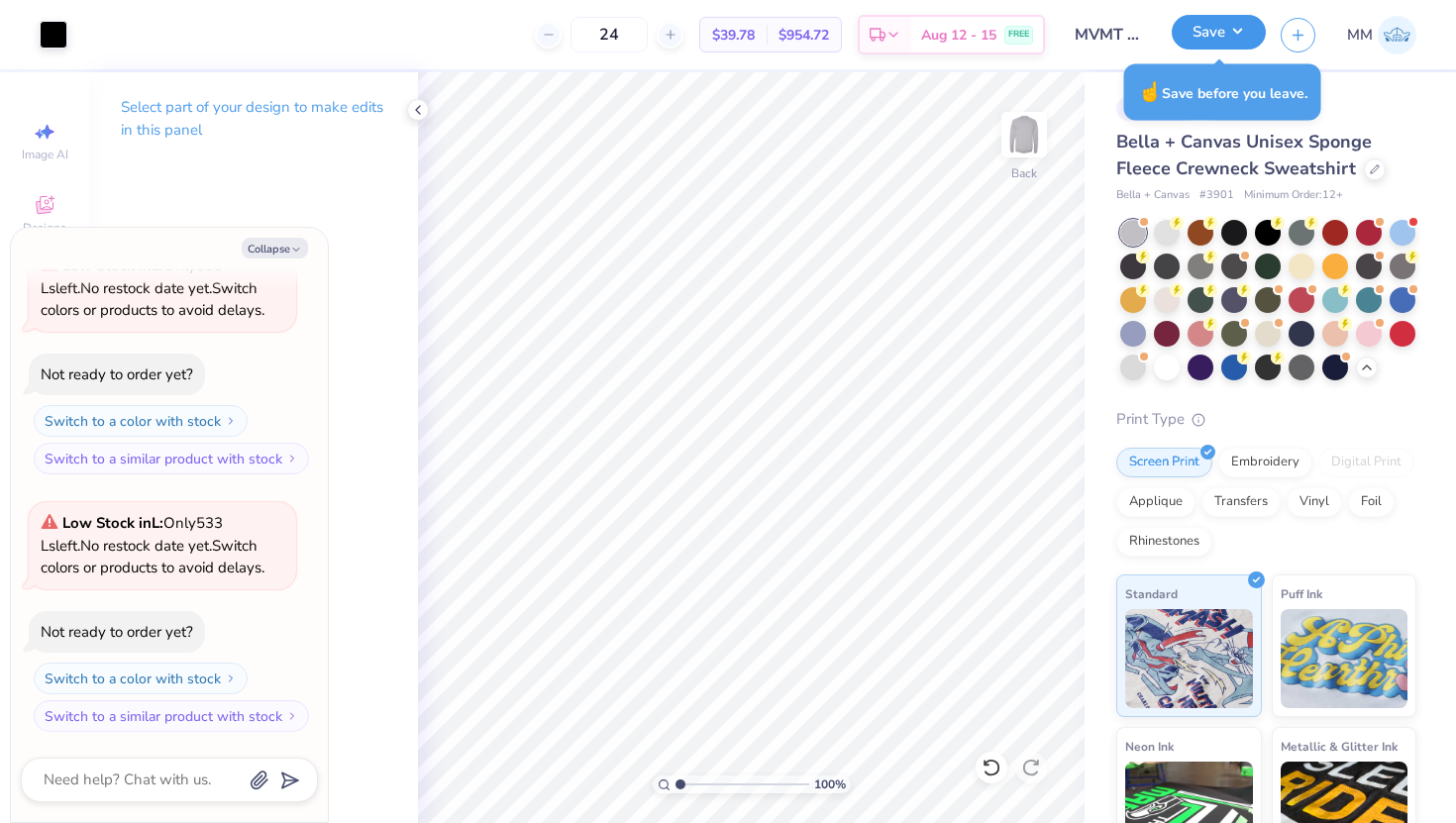 click on "Save" at bounding box center (1218, 32) 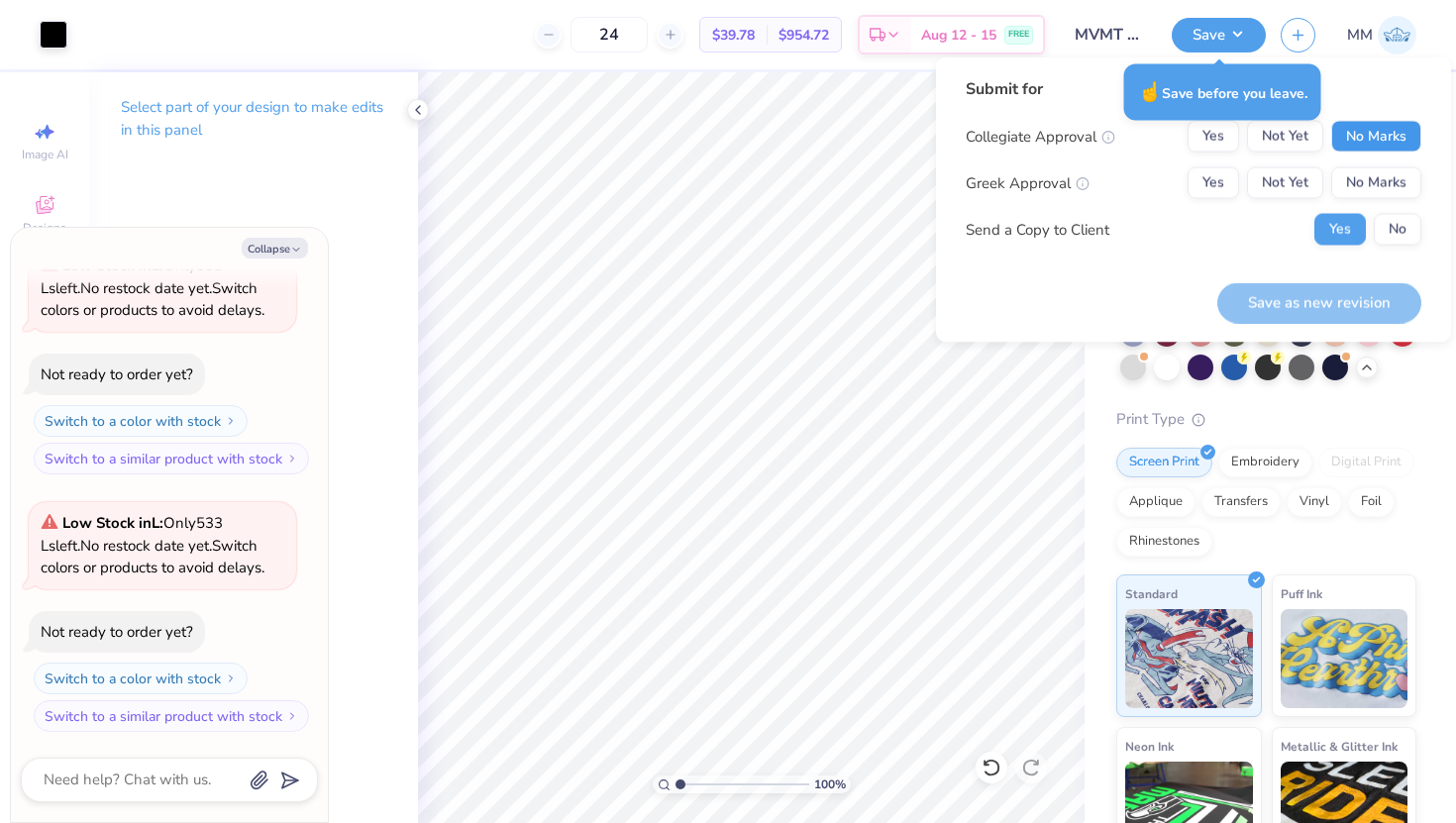 click on "No Marks" at bounding box center (1376, 137) 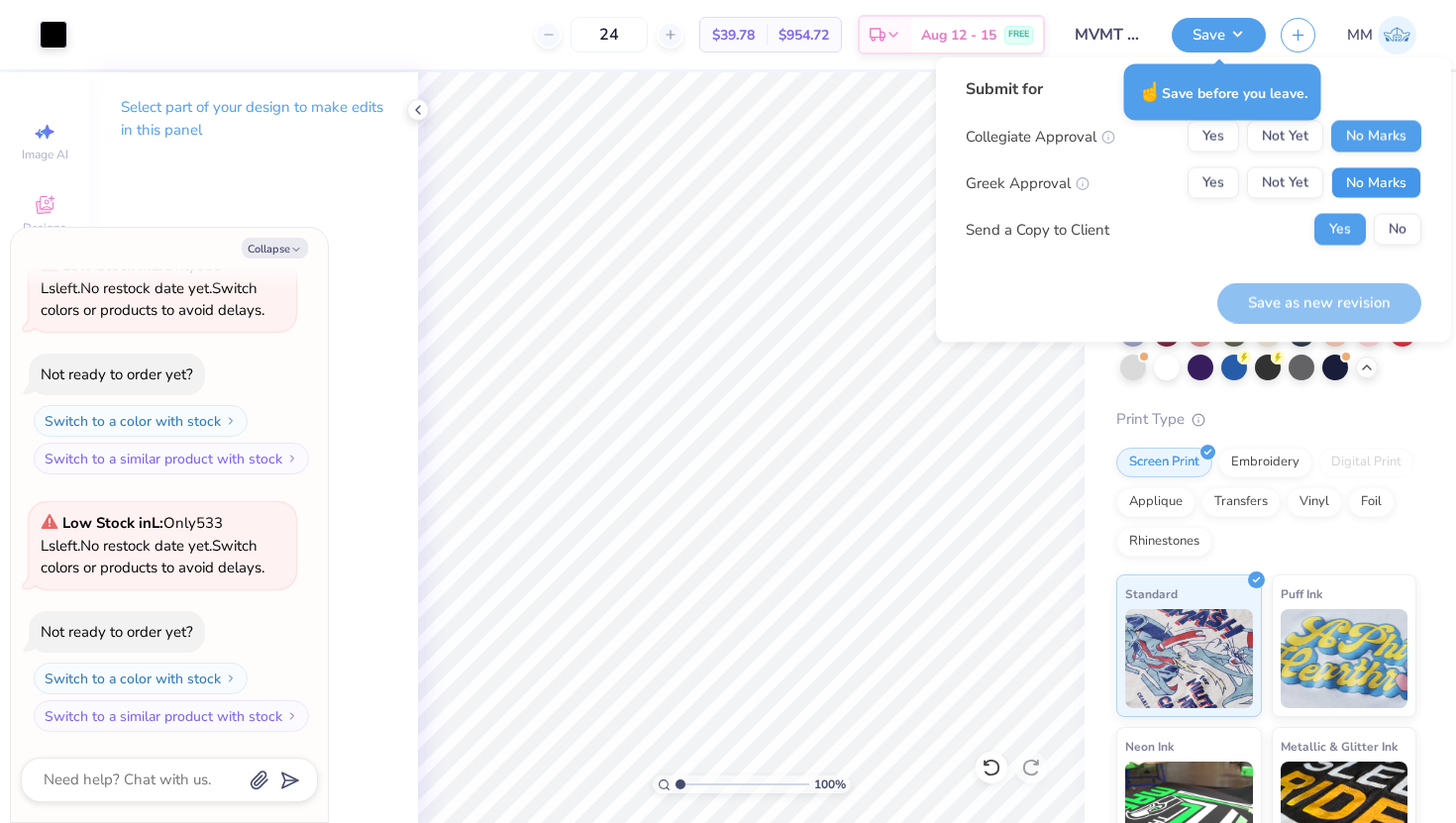 click on "No Marks" at bounding box center (1376, 183) 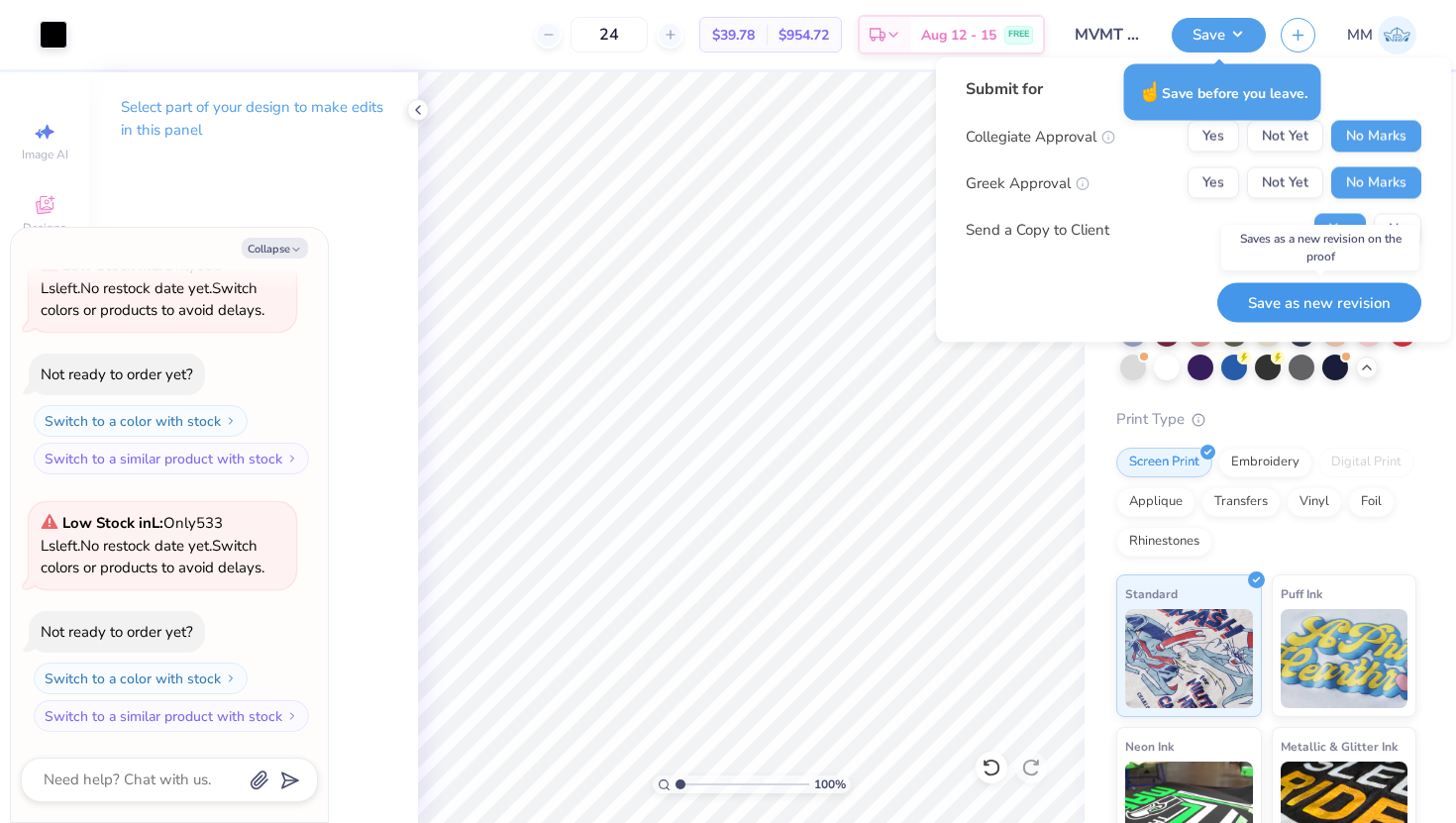 click on "Save as new revision" at bounding box center (1319, 302) 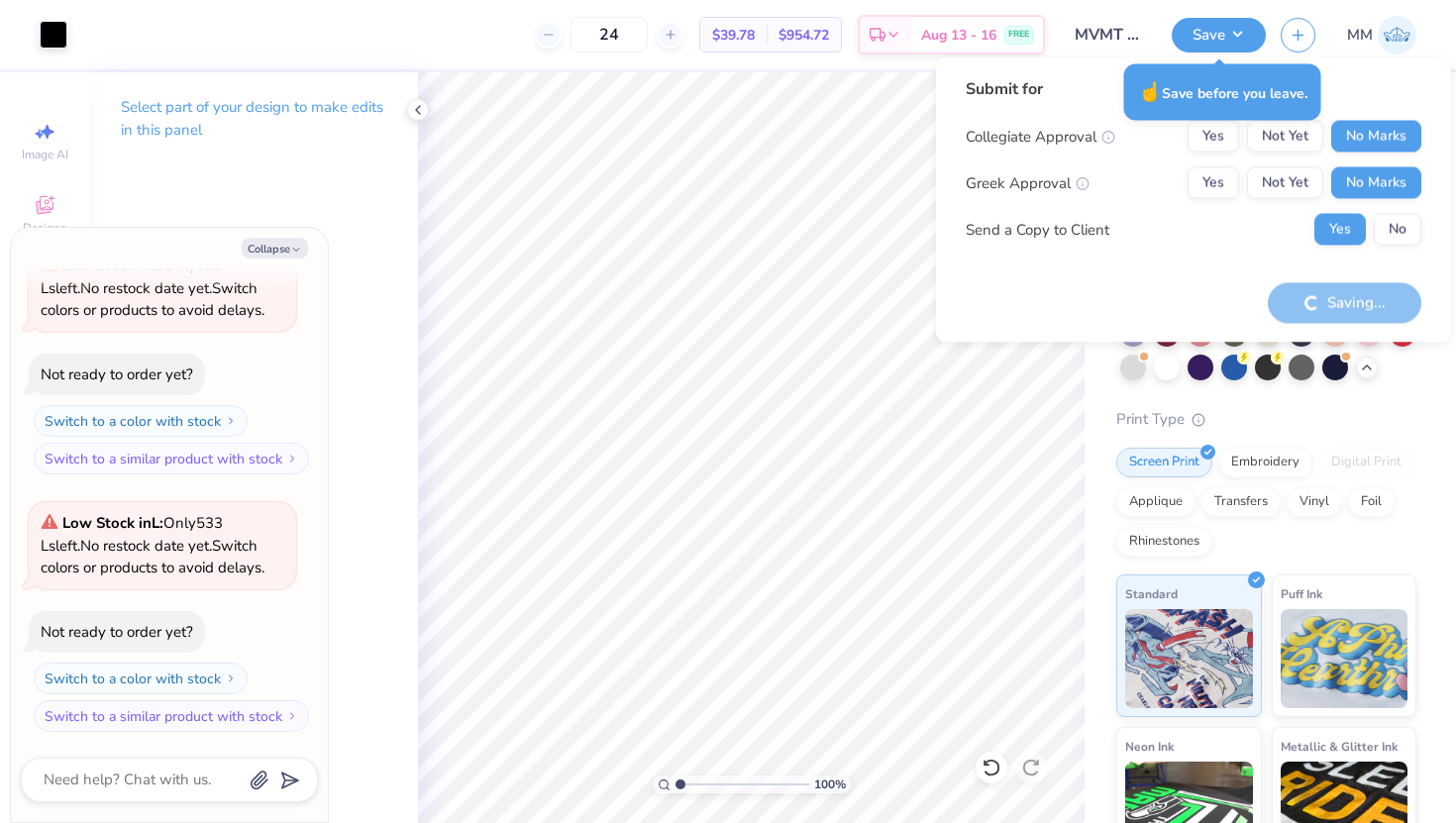 type on "x" 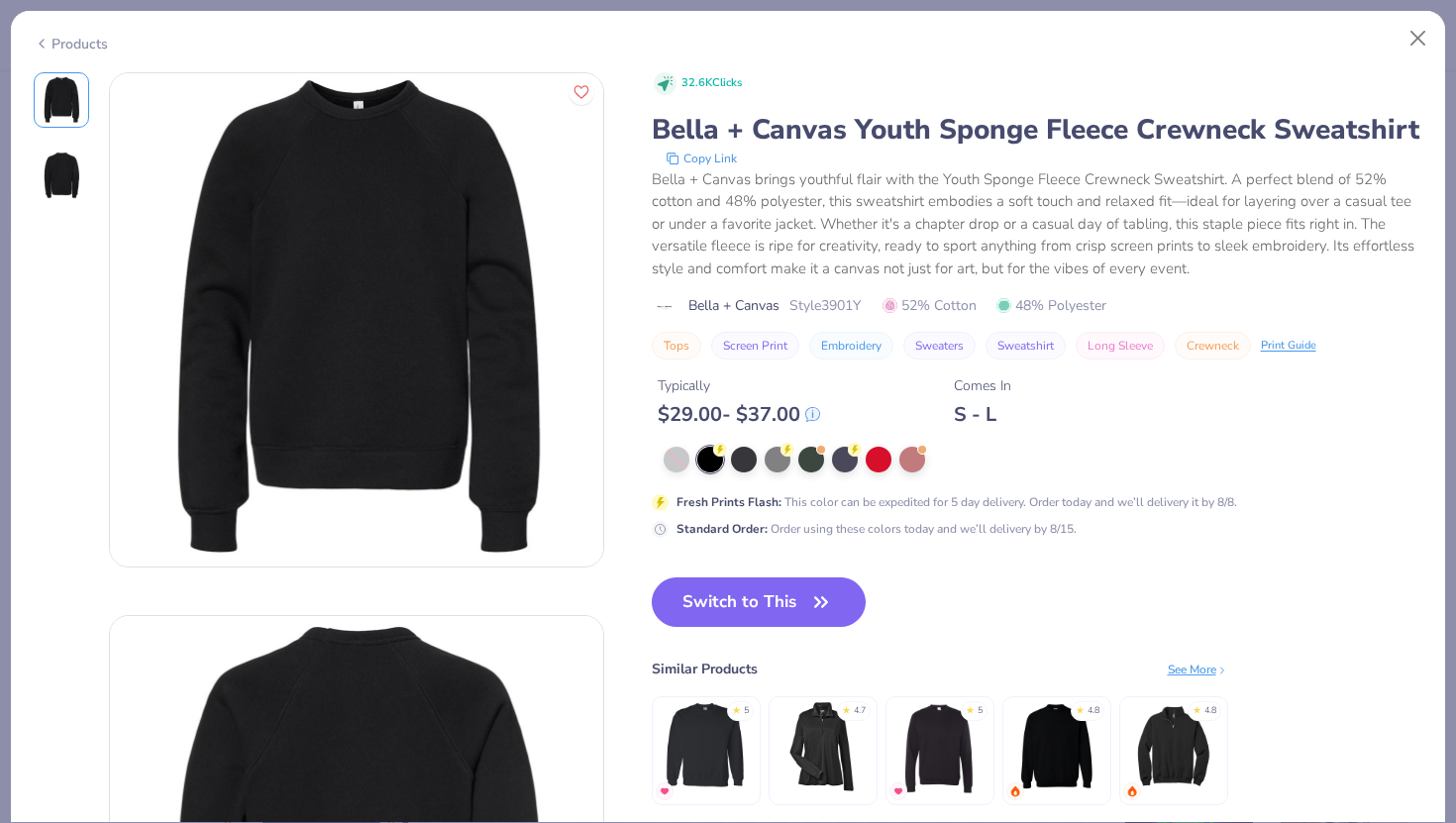 scroll, scrollTop: 0, scrollLeft: 0, axis: both 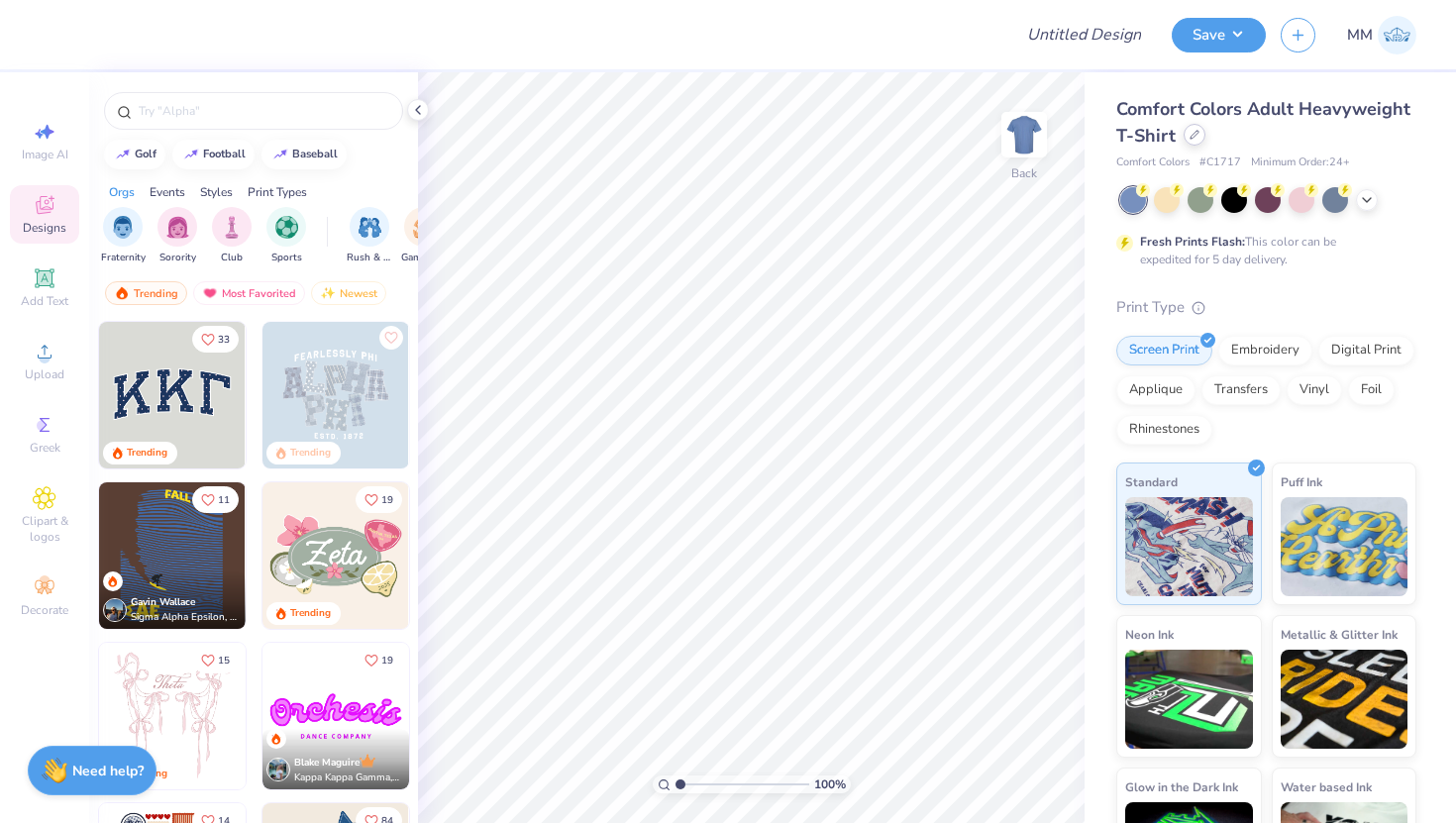 click 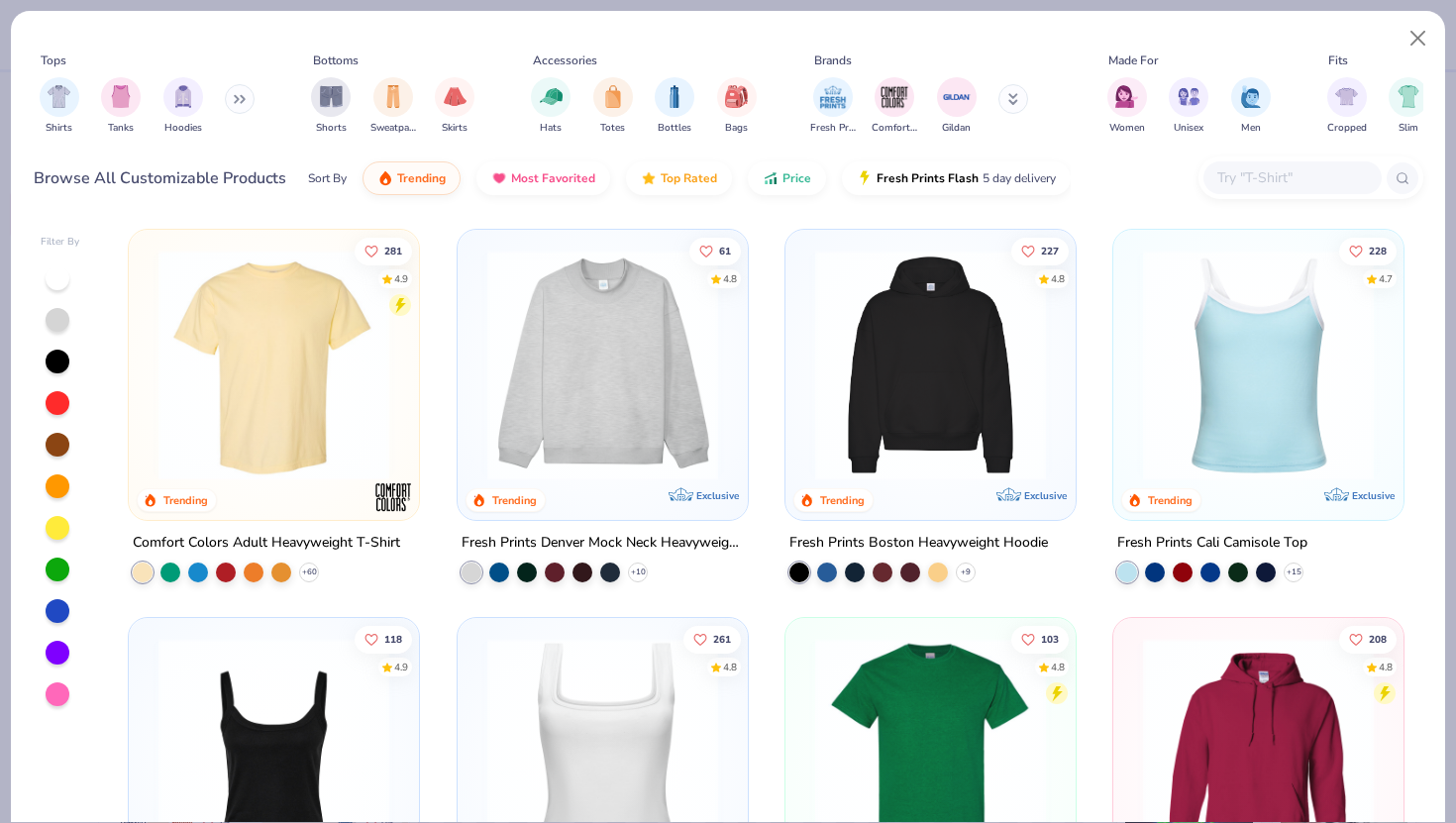 click at bounding box center (1292, 177) 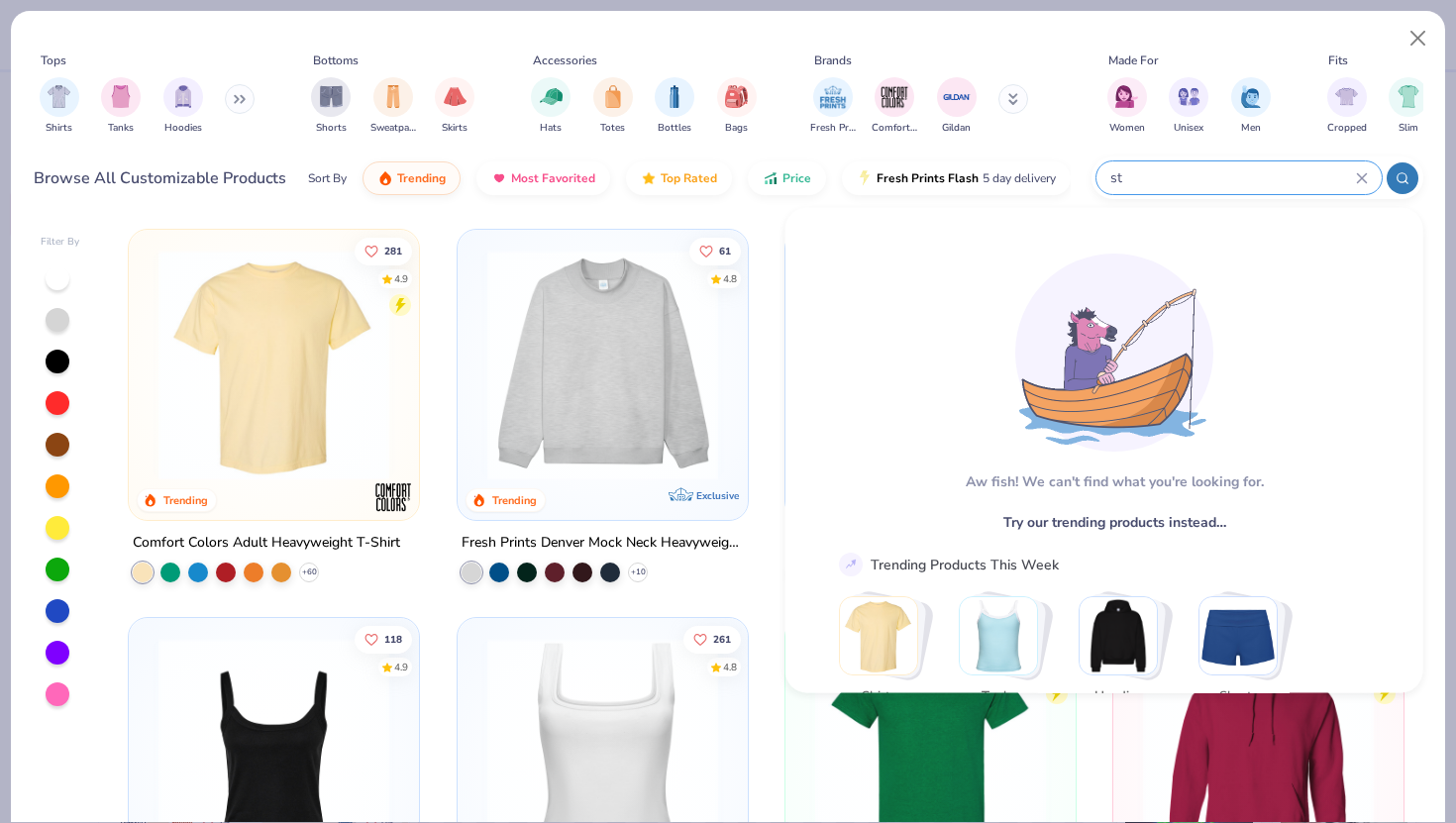 type on "s" 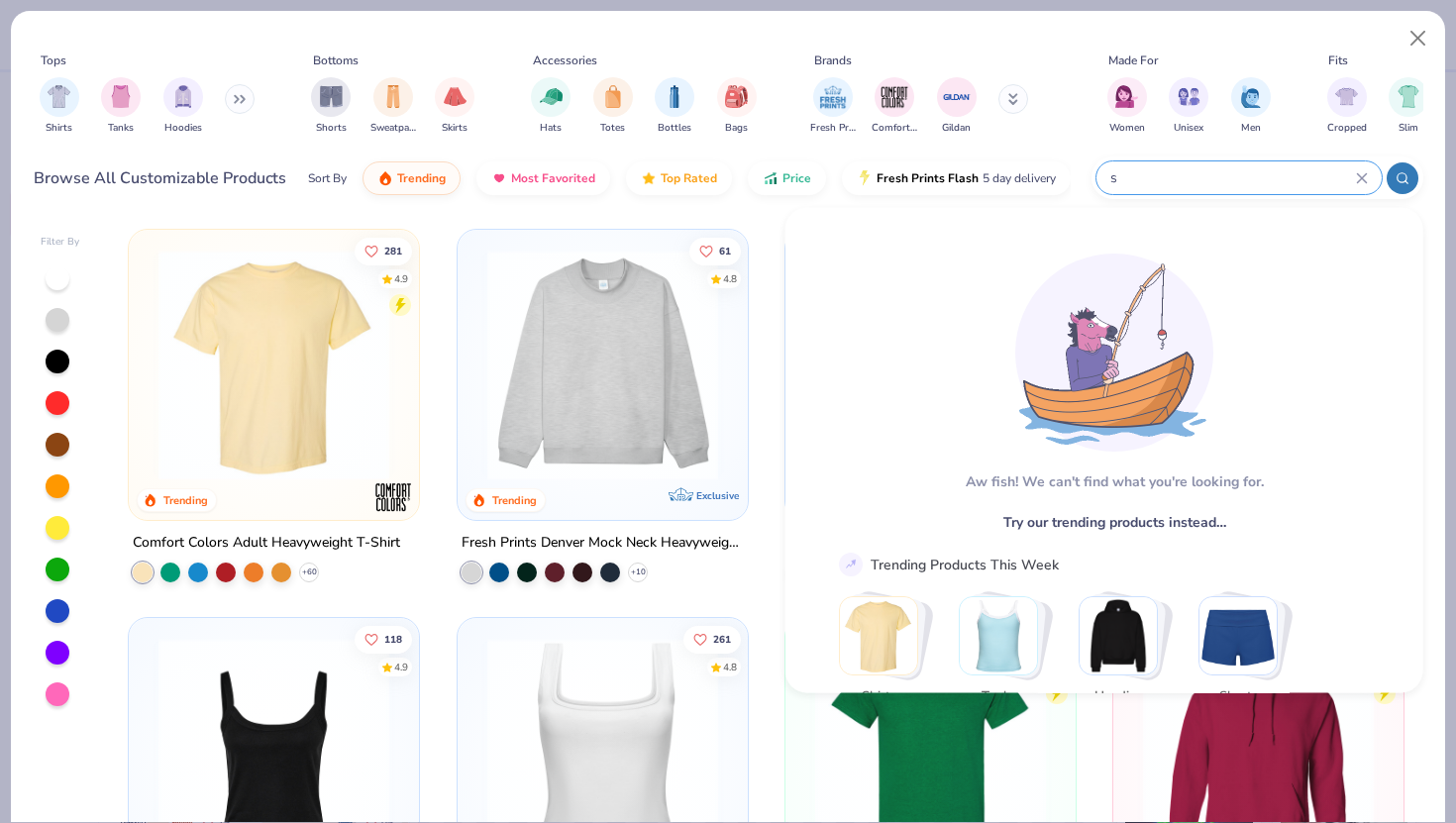 type 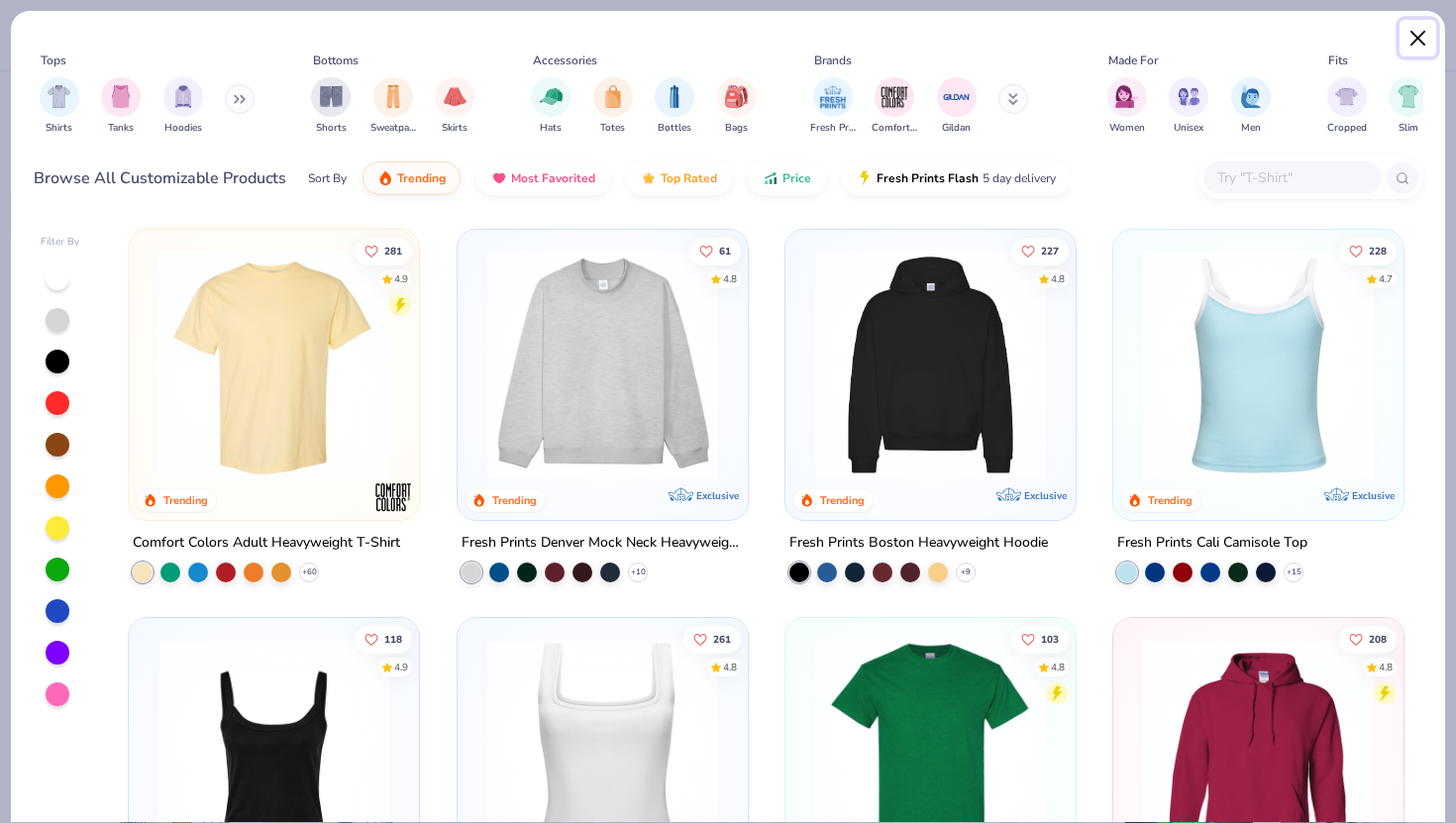 click at bounding box center (1418, 39) 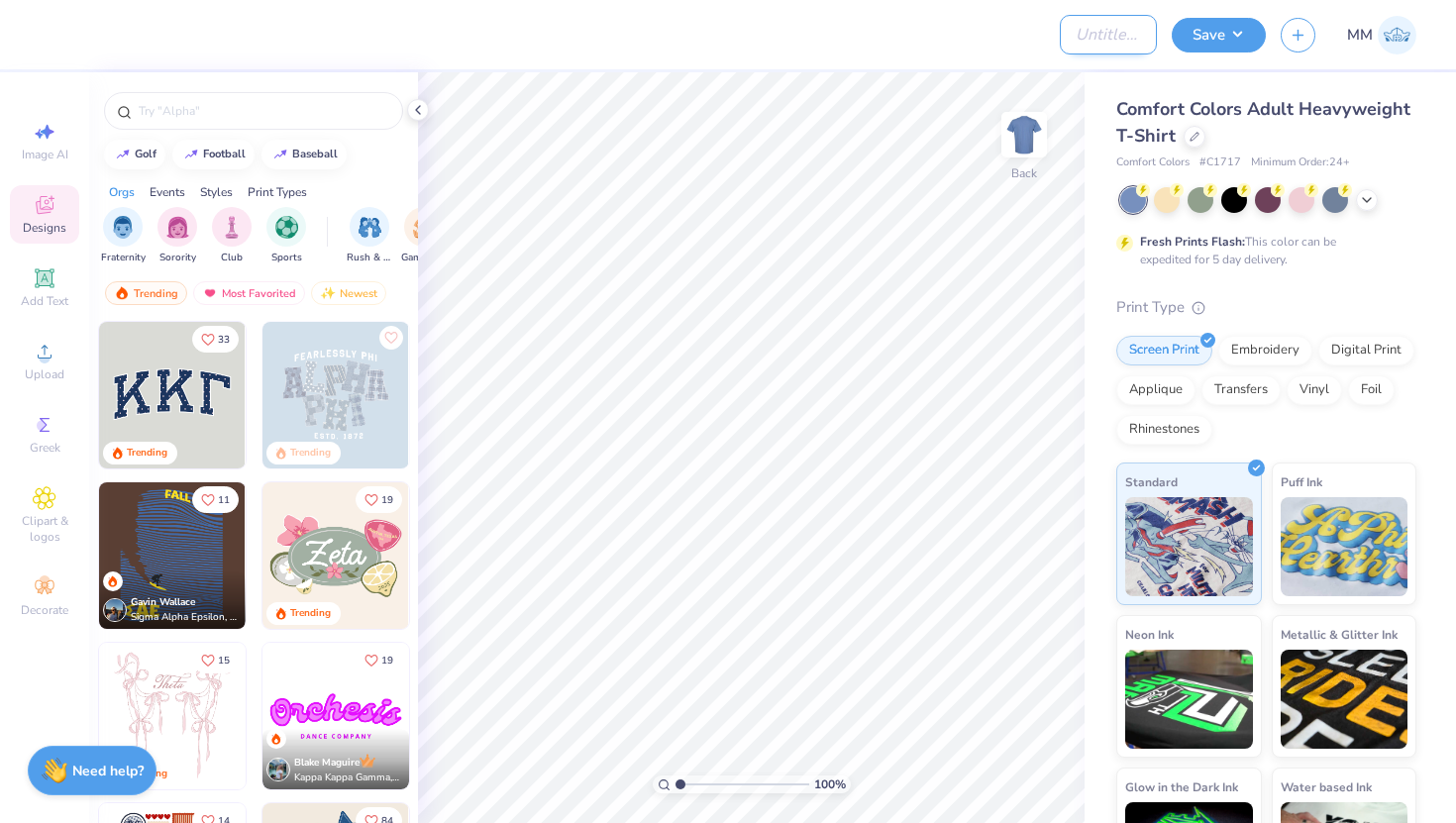 click on "Design Title" at bounding box center [1108, 35] 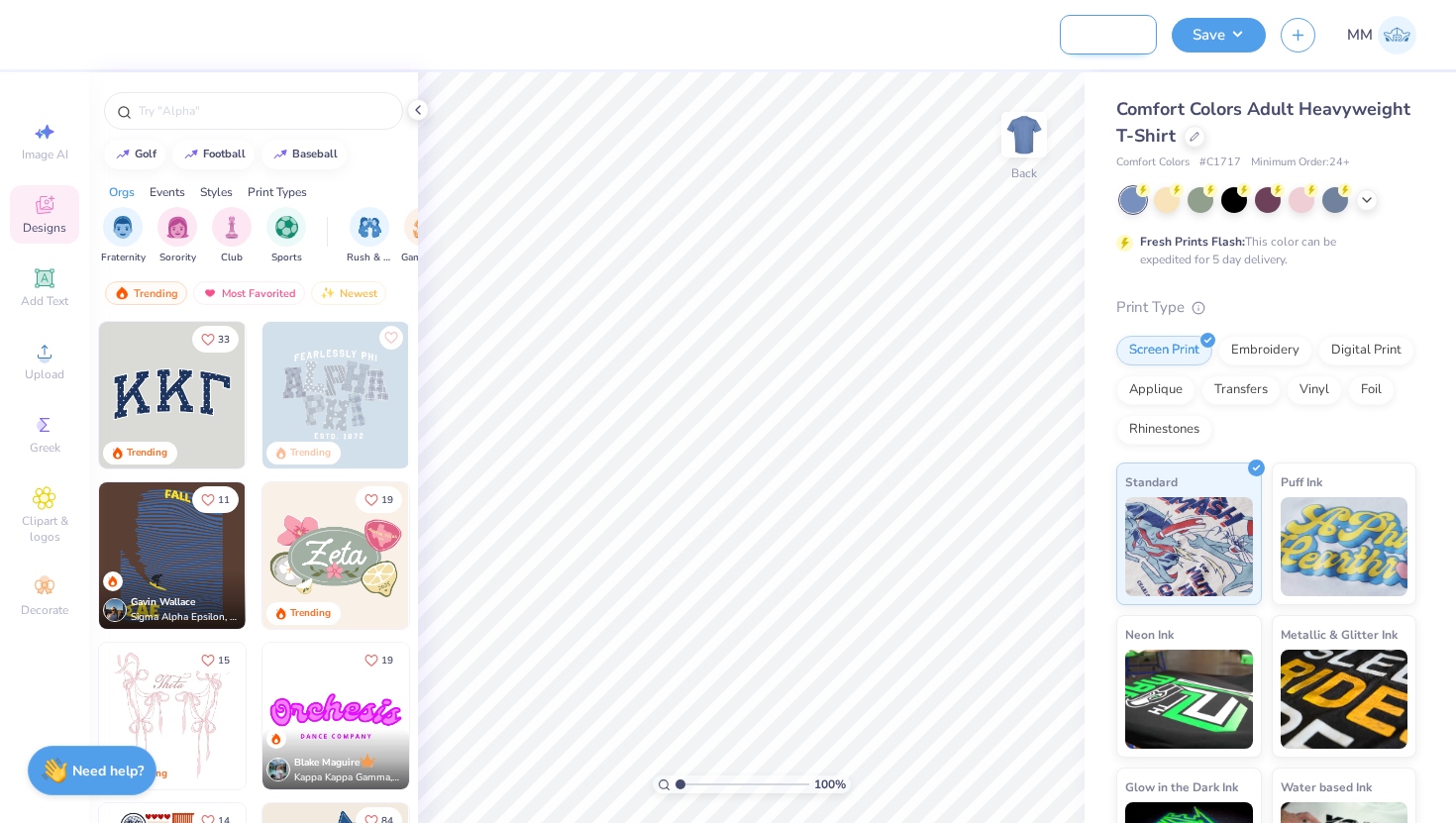 scroll, scrollTop: 0, scrollLeft: 91, axis: horizontal 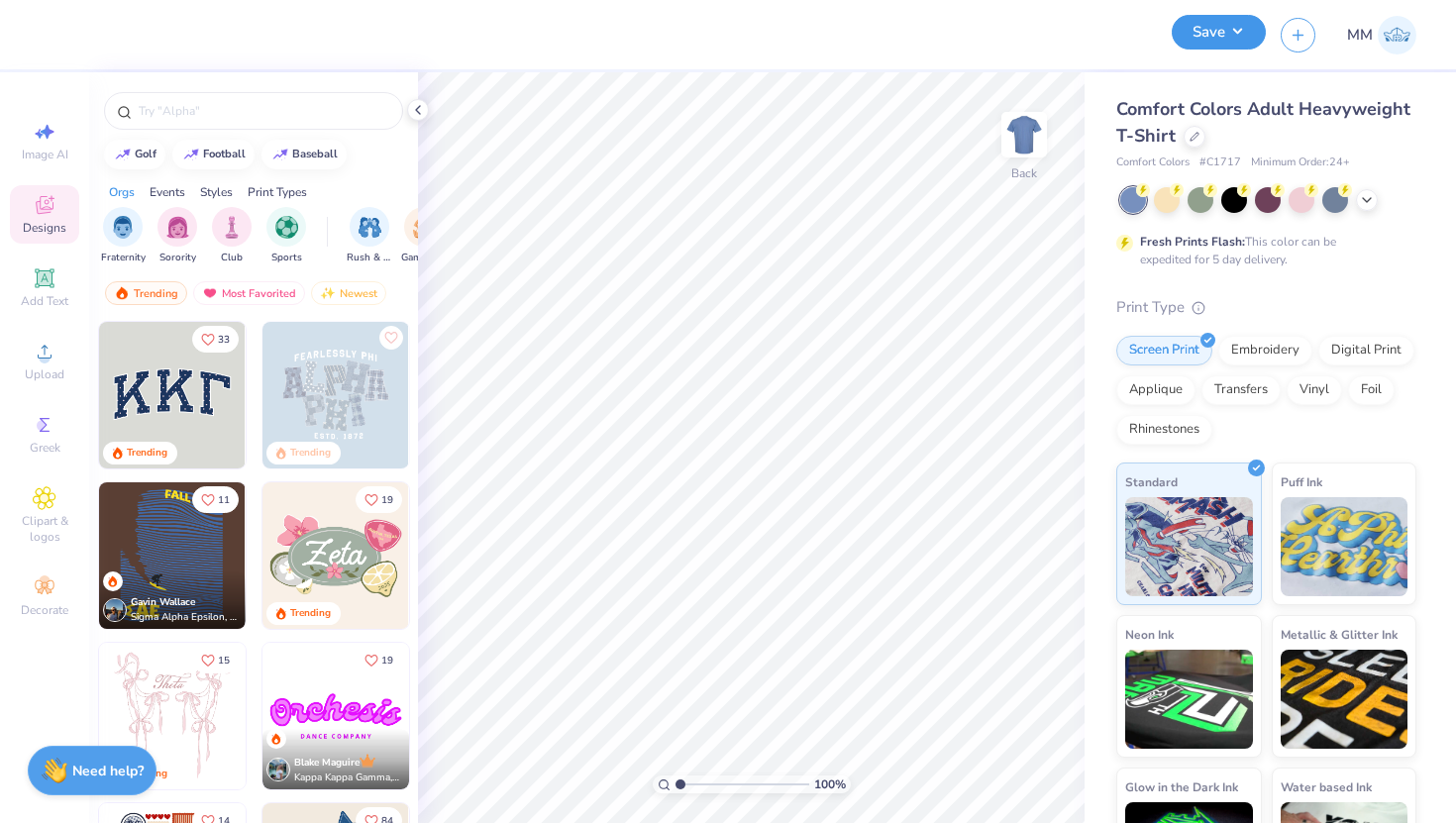 click on "Save" at bounding box center [1218, 32] 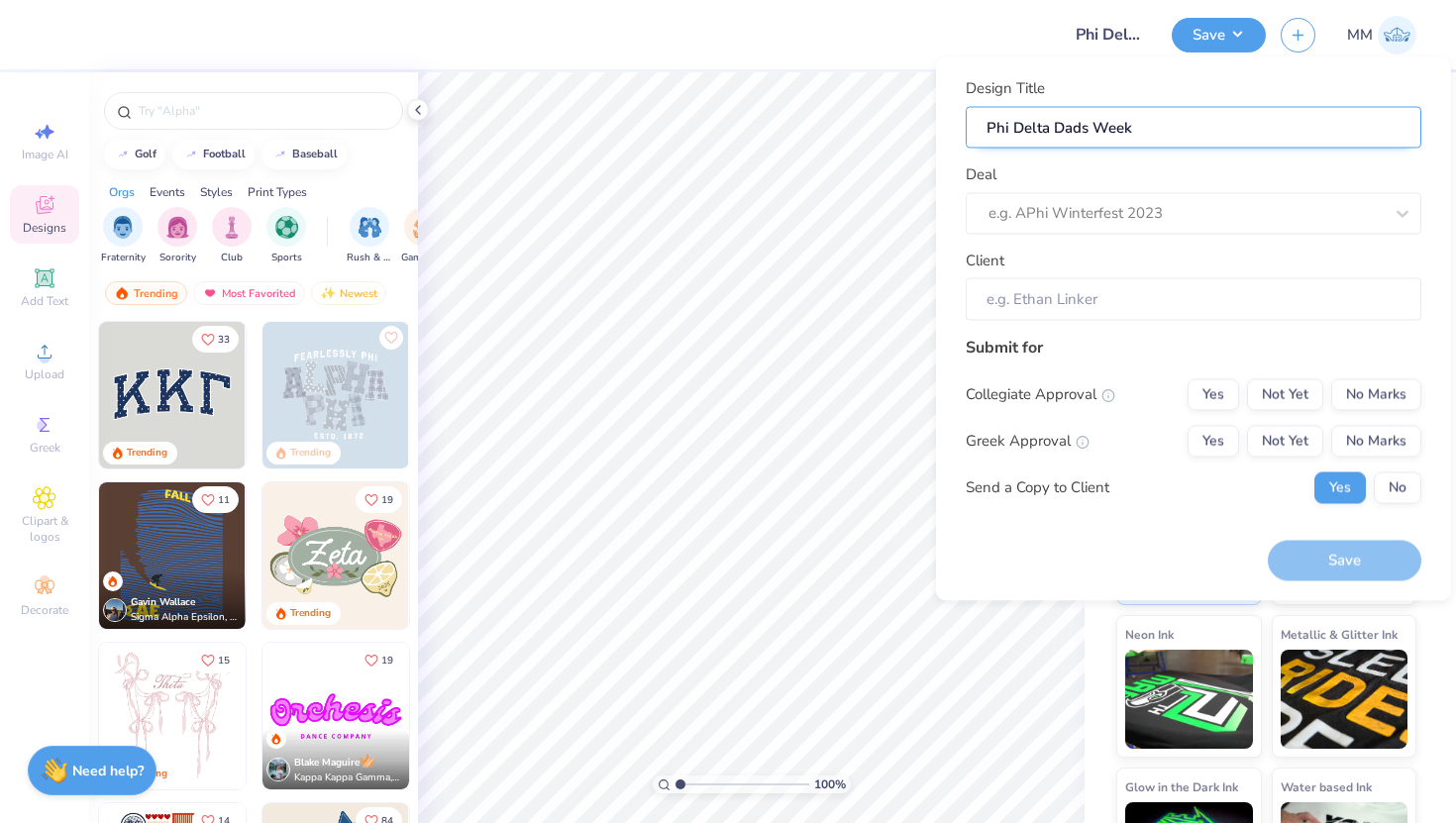 click on "Phi Delta Dads Week" at bounding box center (1194, 127) 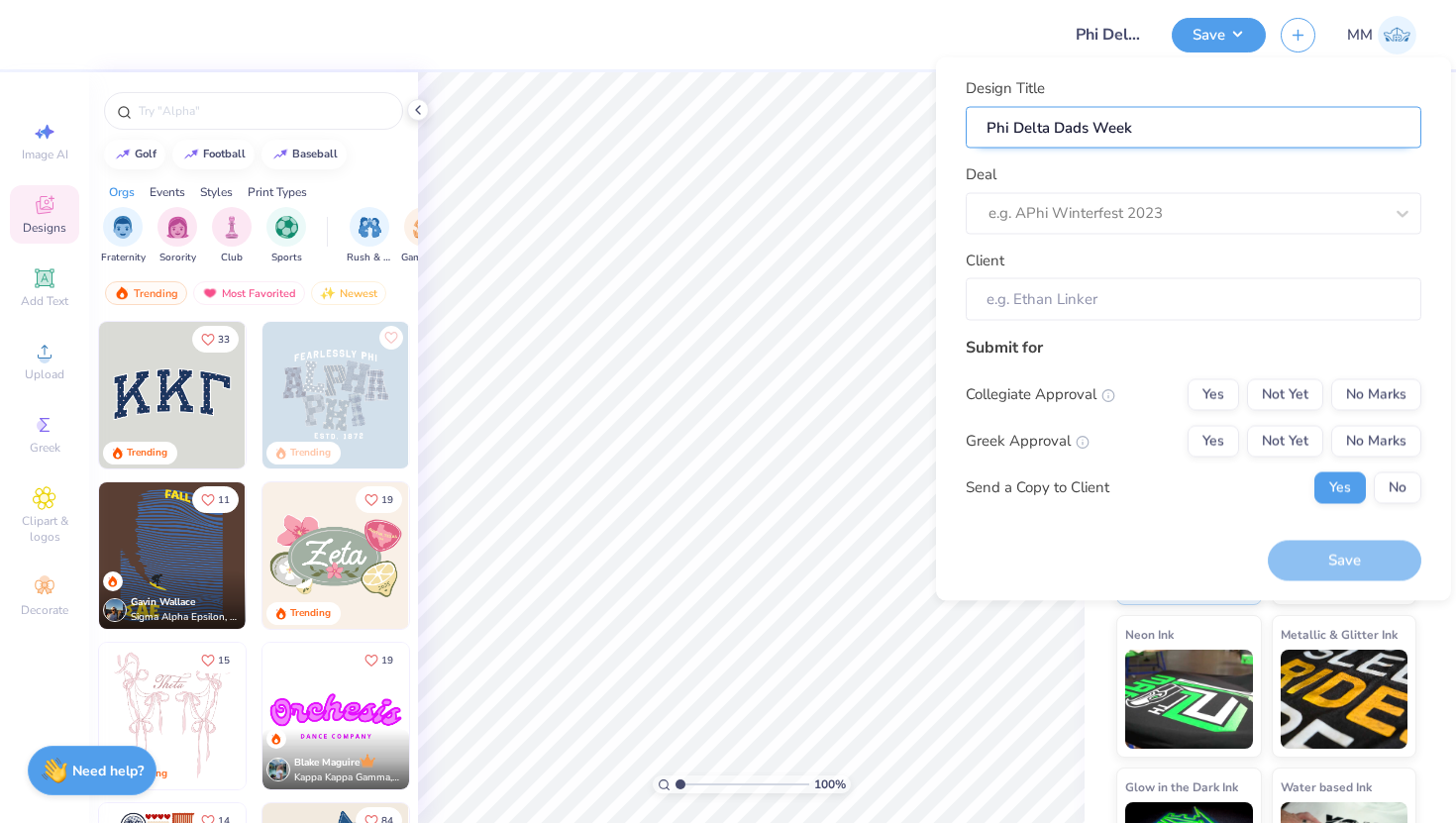 type on "Phi Delta Dads Wee" 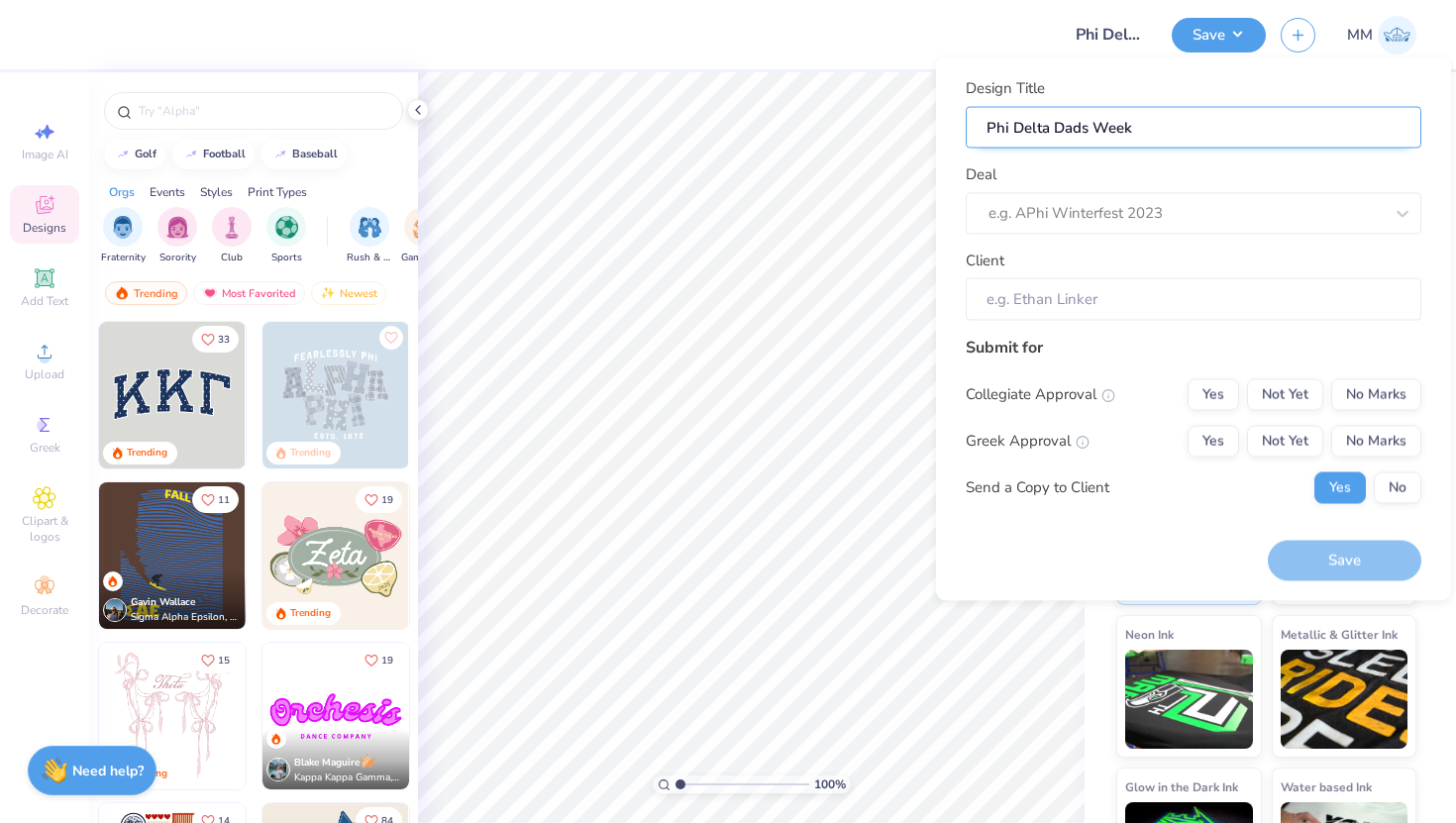 type on "Phi Delta Dads Wee" 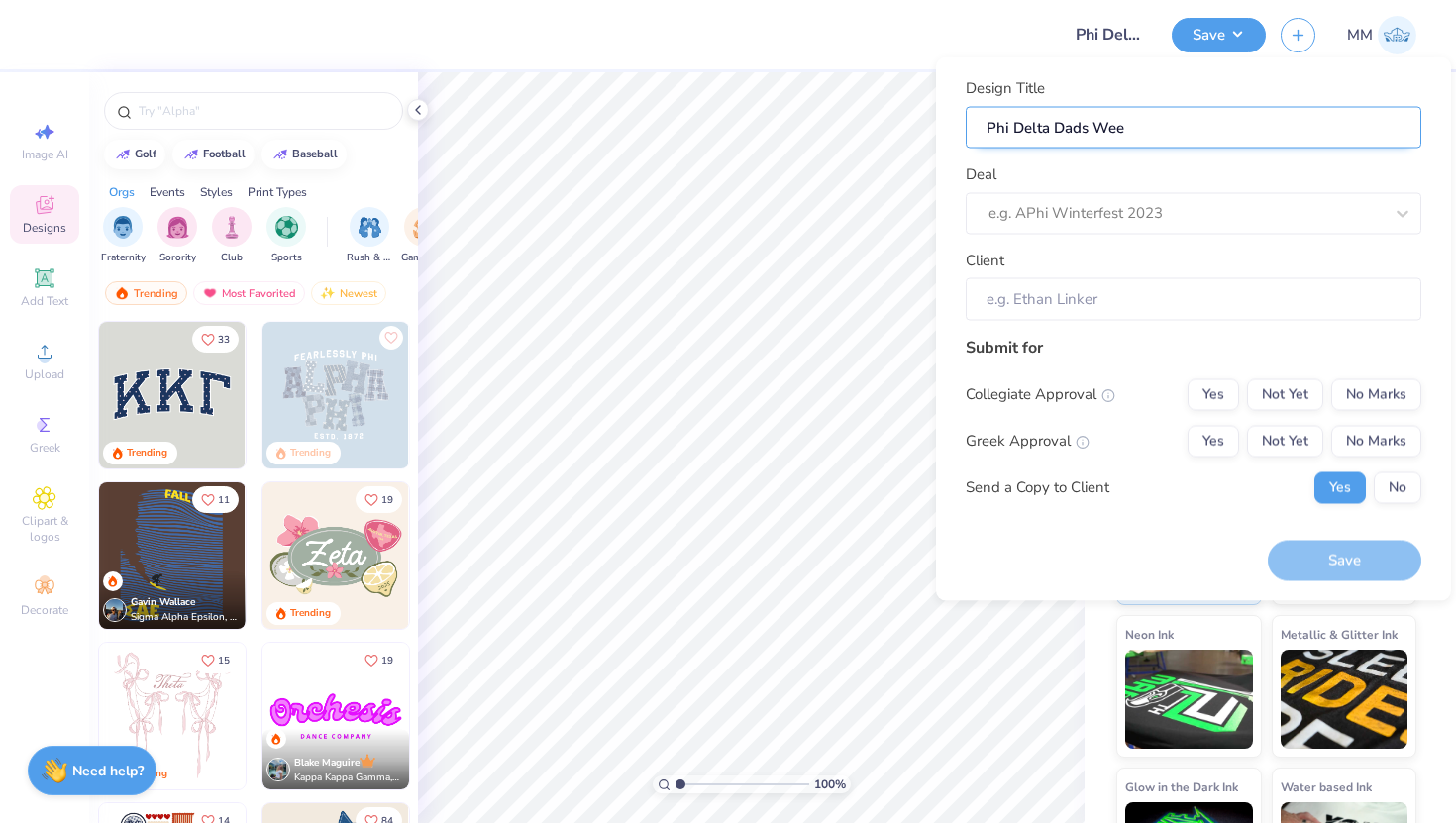 type on "Phi Delta Dads We" 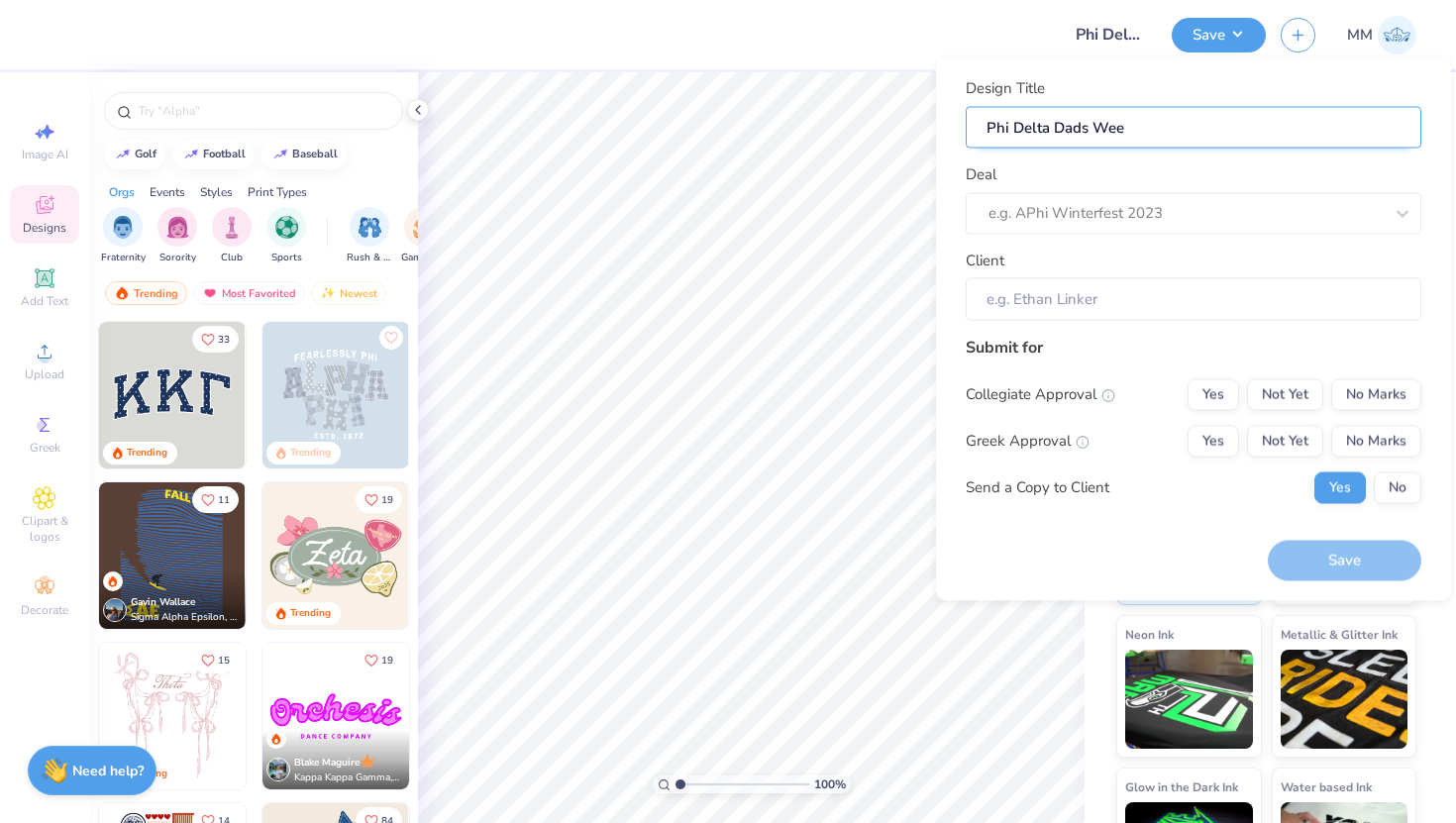 type on "Phi Delta Dads We" 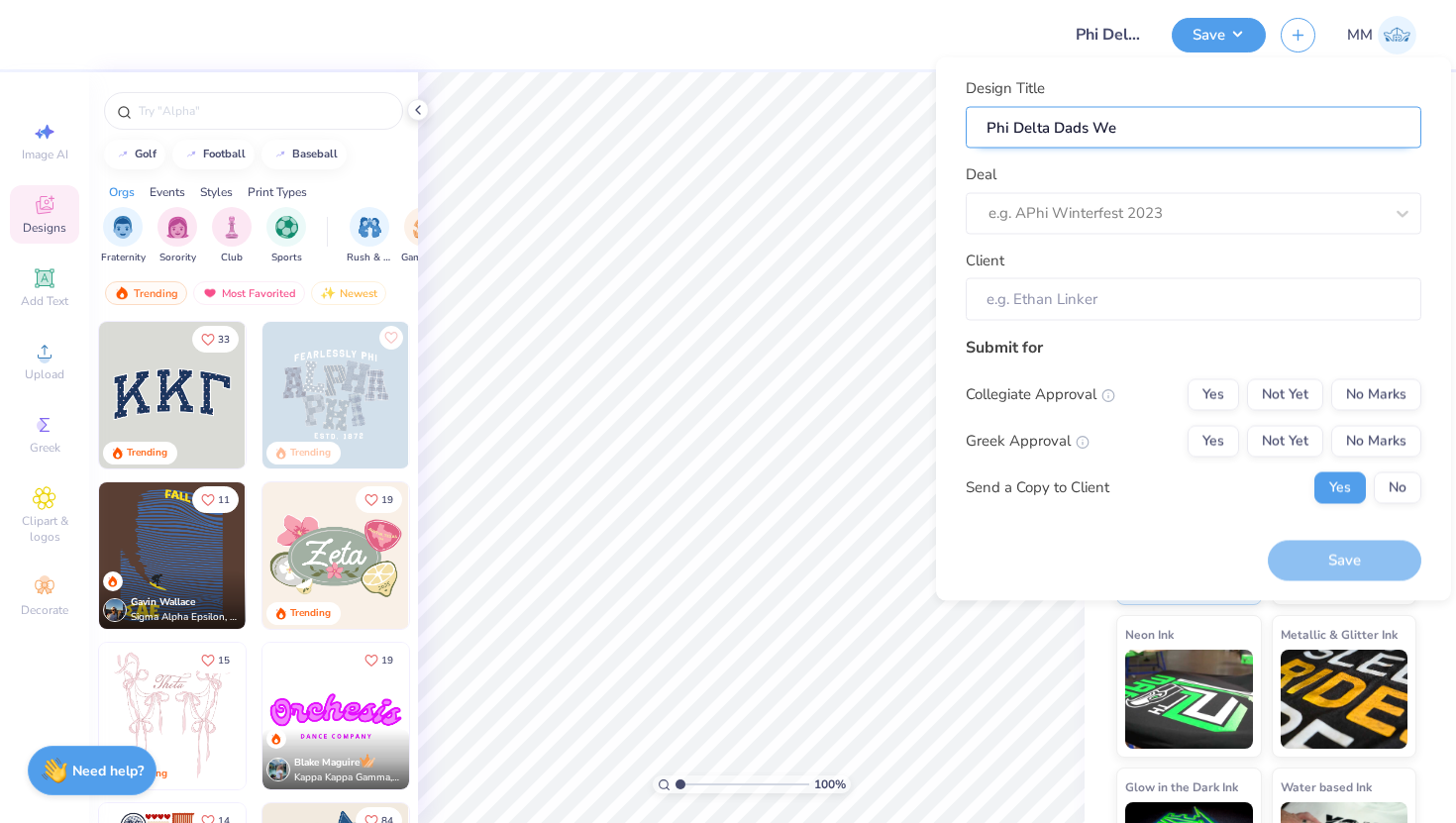 type on "Phi Delta Dads W" 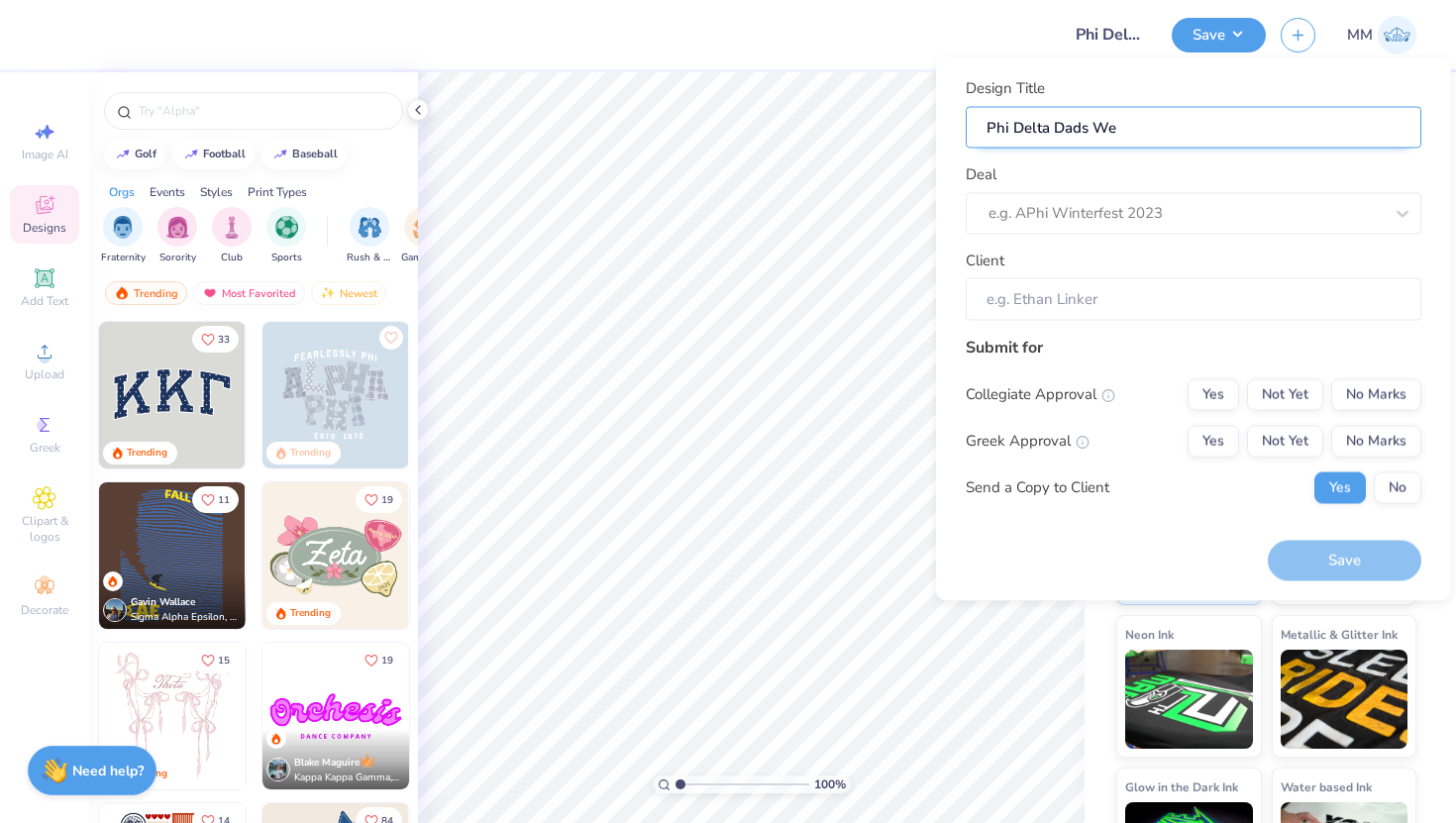 type on "Phi Delta Dads W" 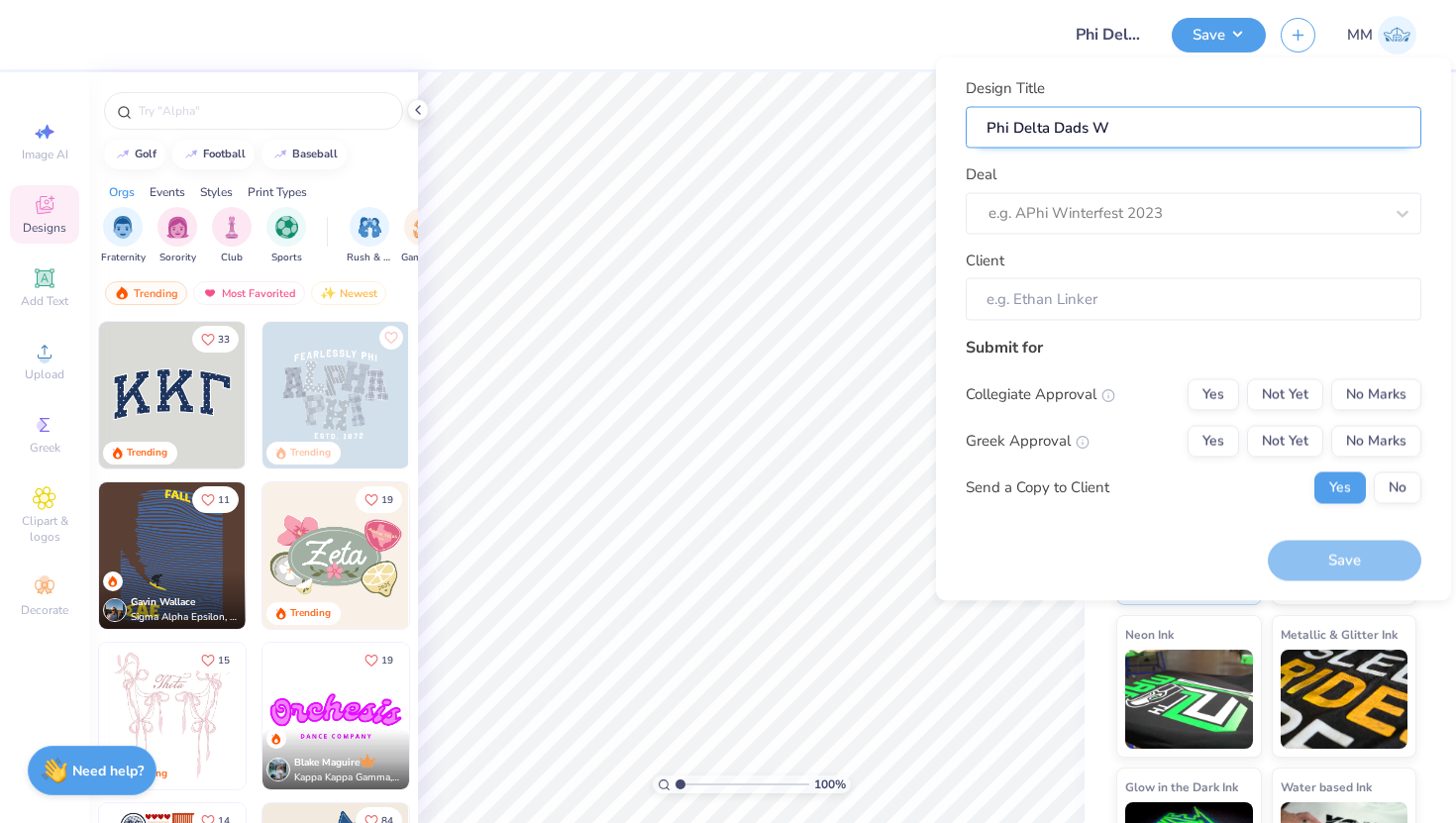type on "Phi Delta Dads" 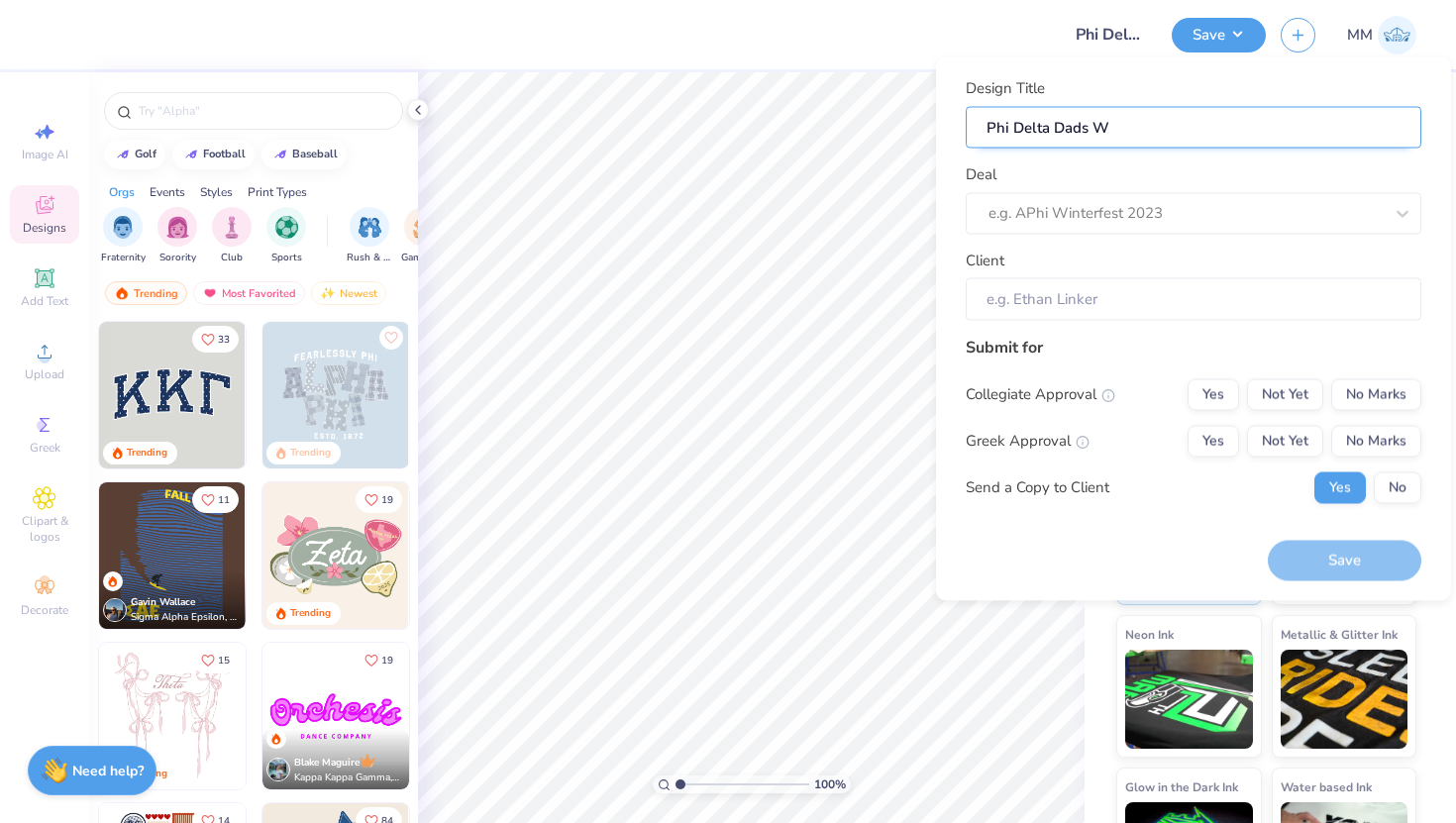 type on "Phi Delta Dads" 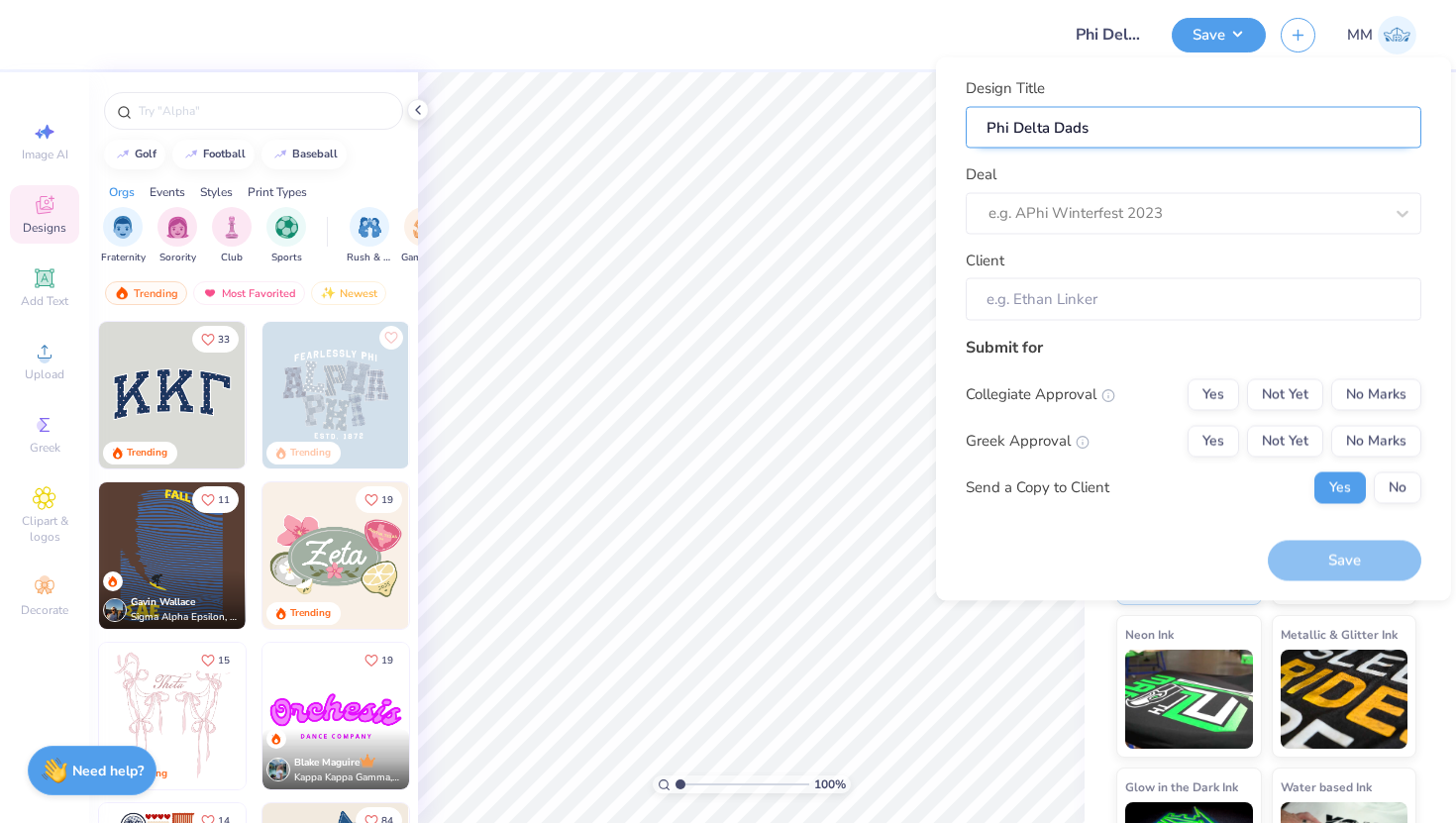 type on "Phi Delta Dads" 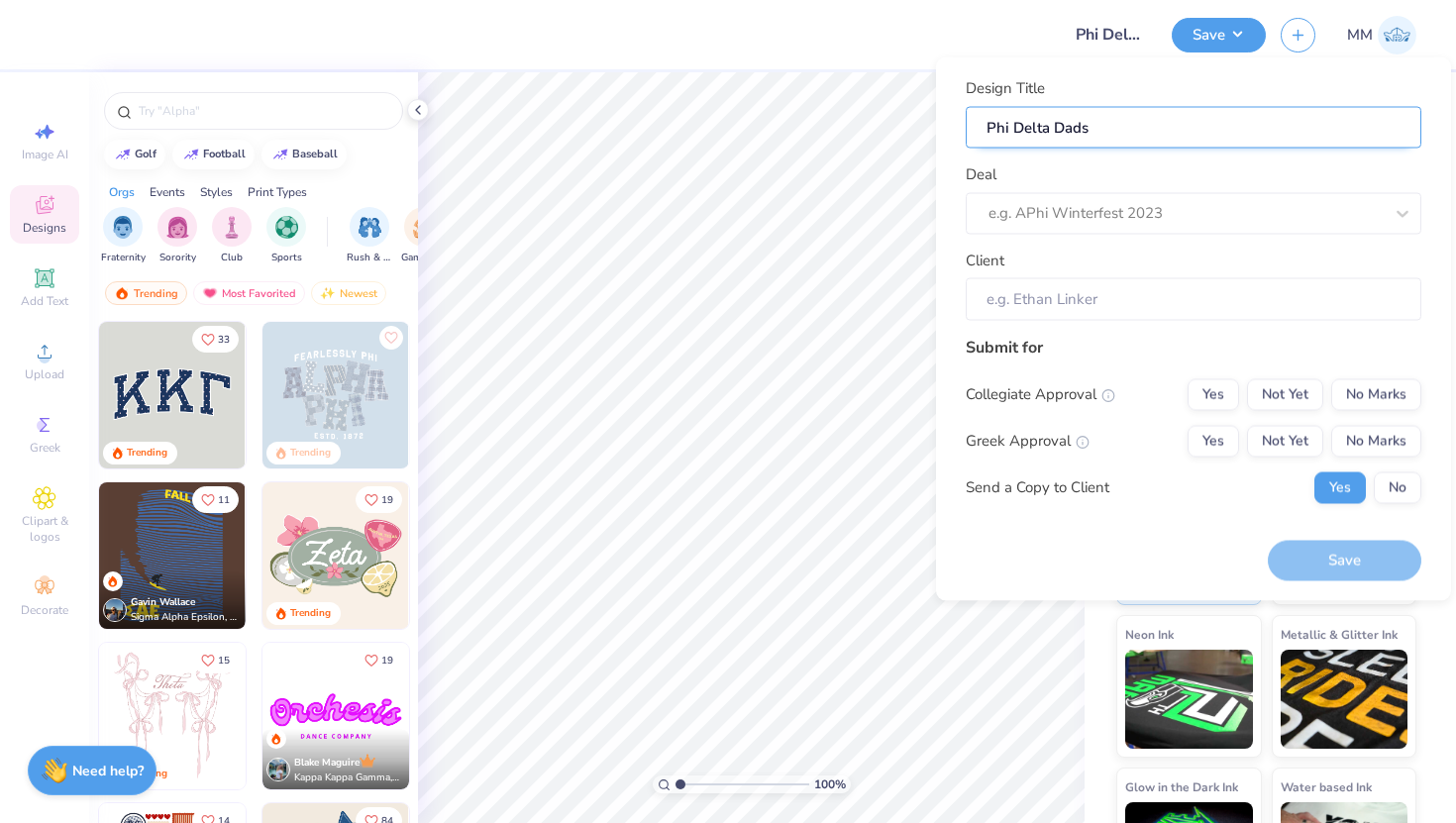 type on "Phi Delta Dads" 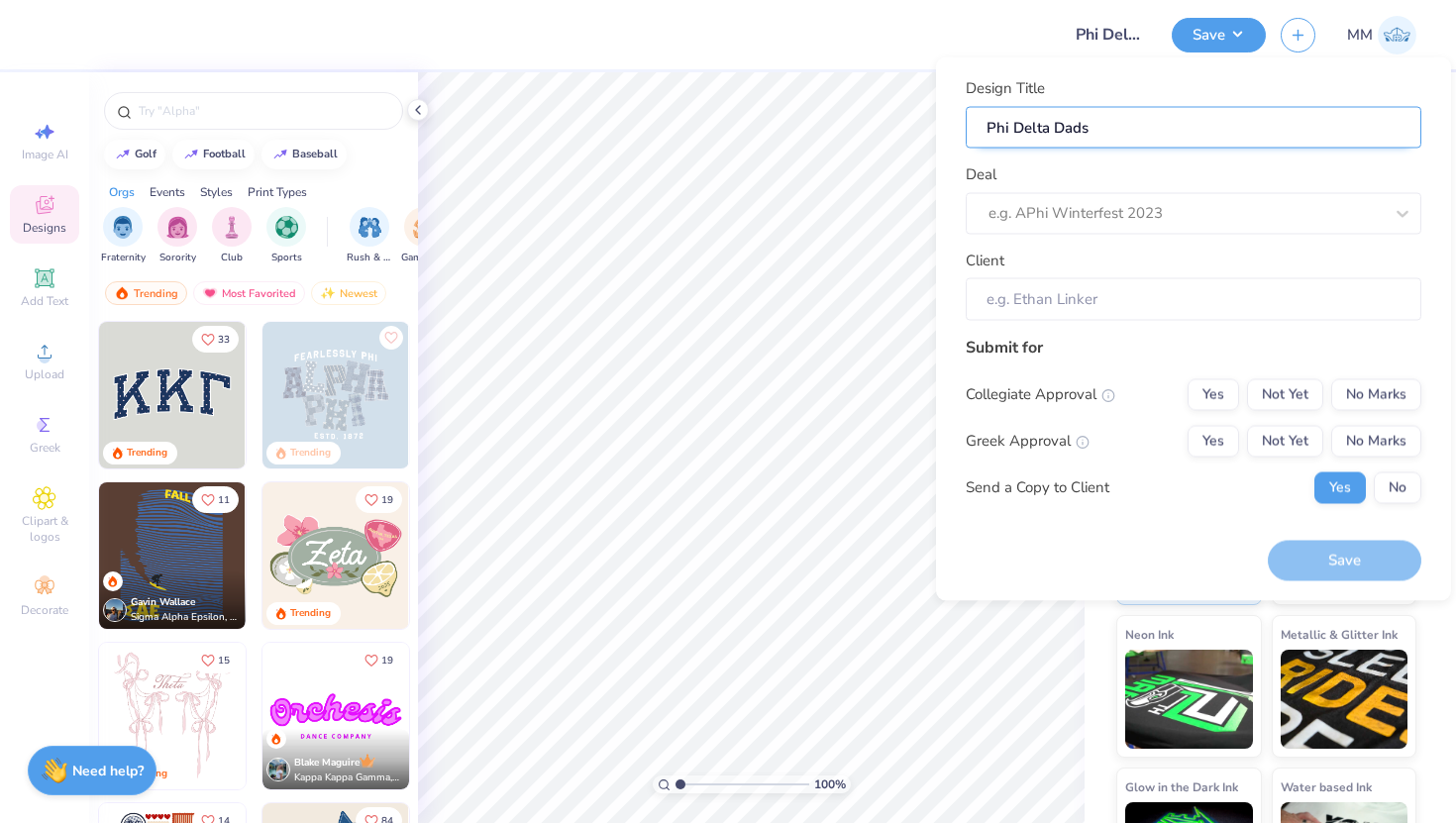 type on "Phi Delta Dads" 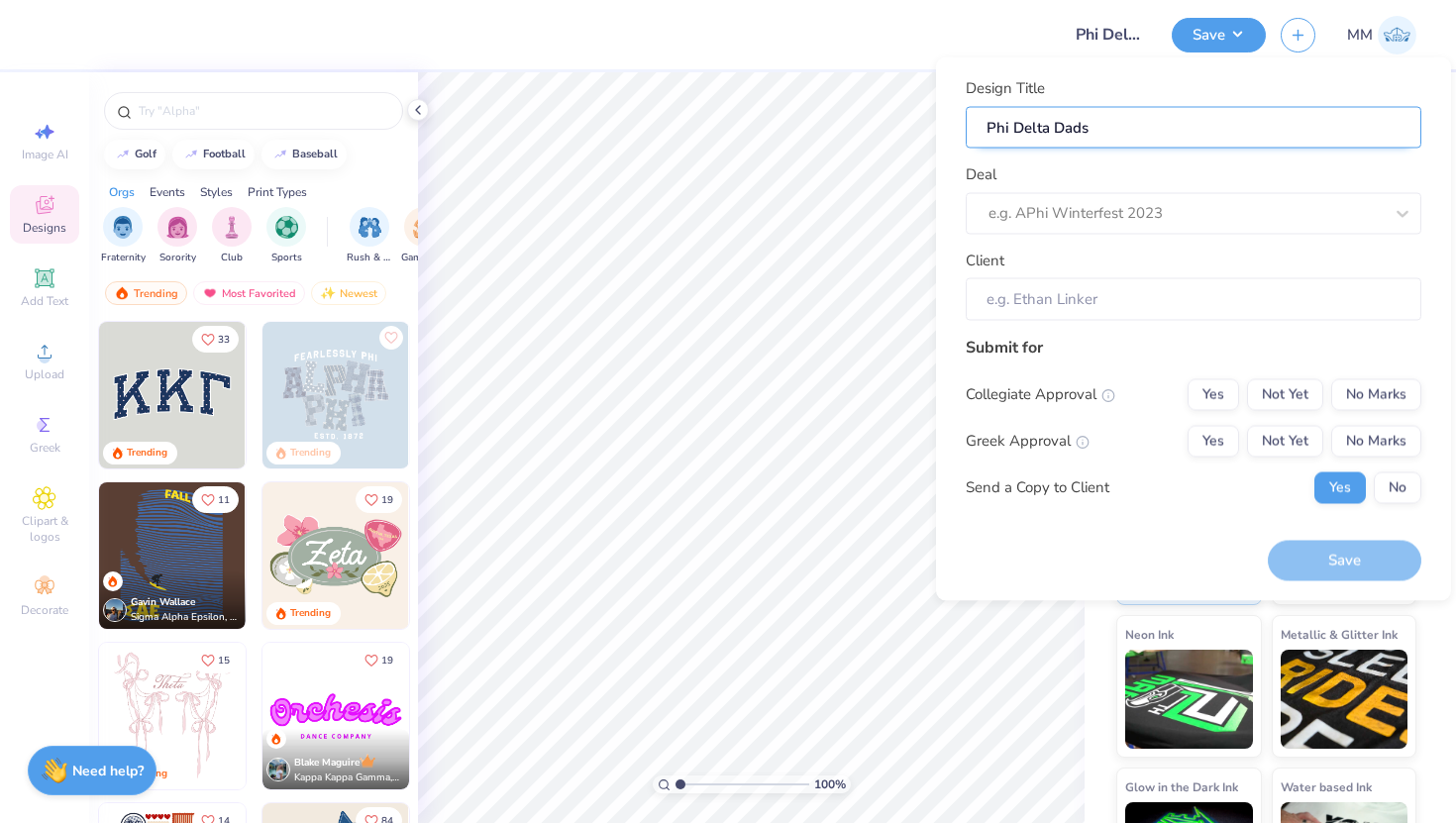 type on "Phi Delta Dads" 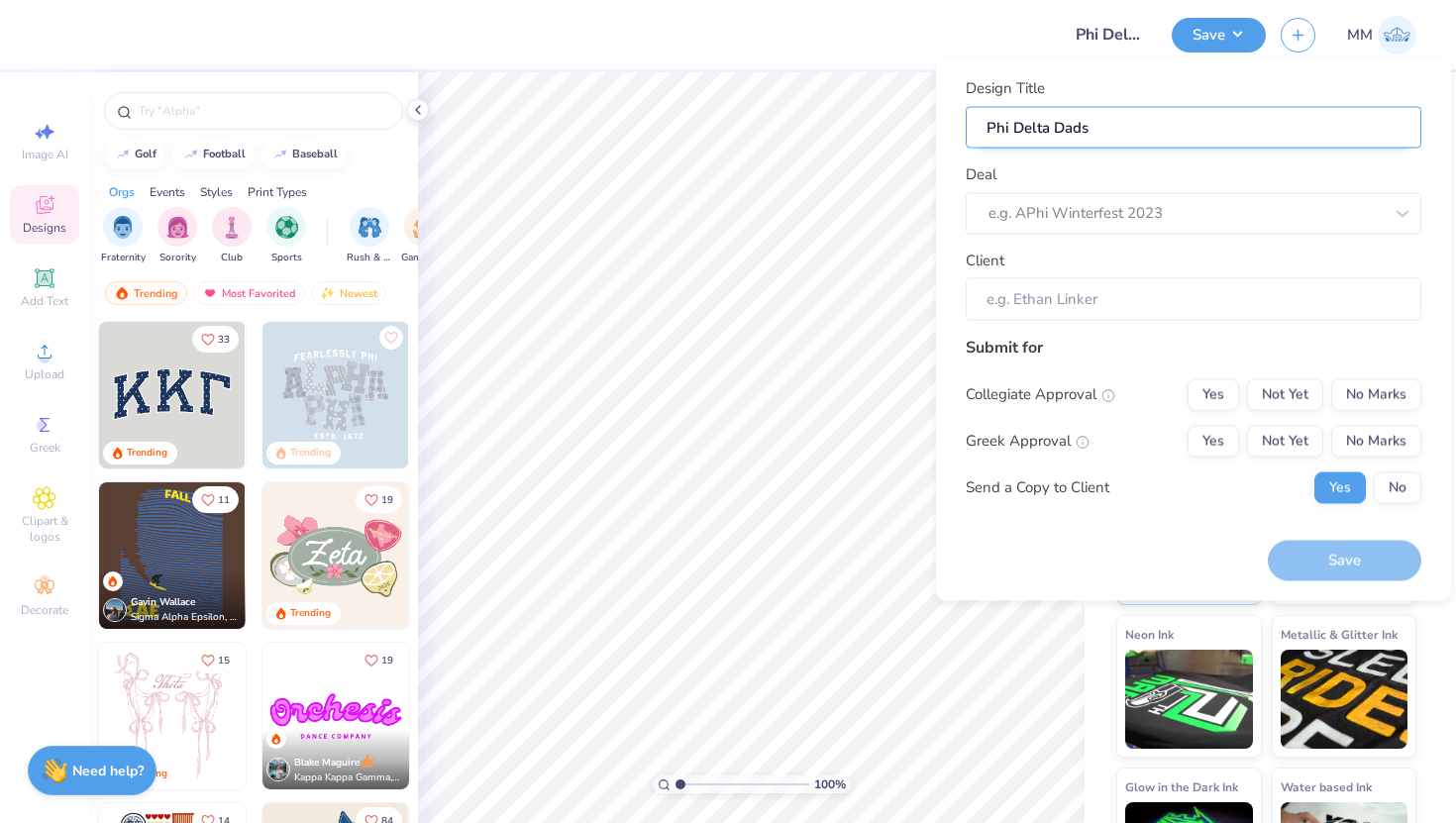 type on "Phi Delta Dads D" 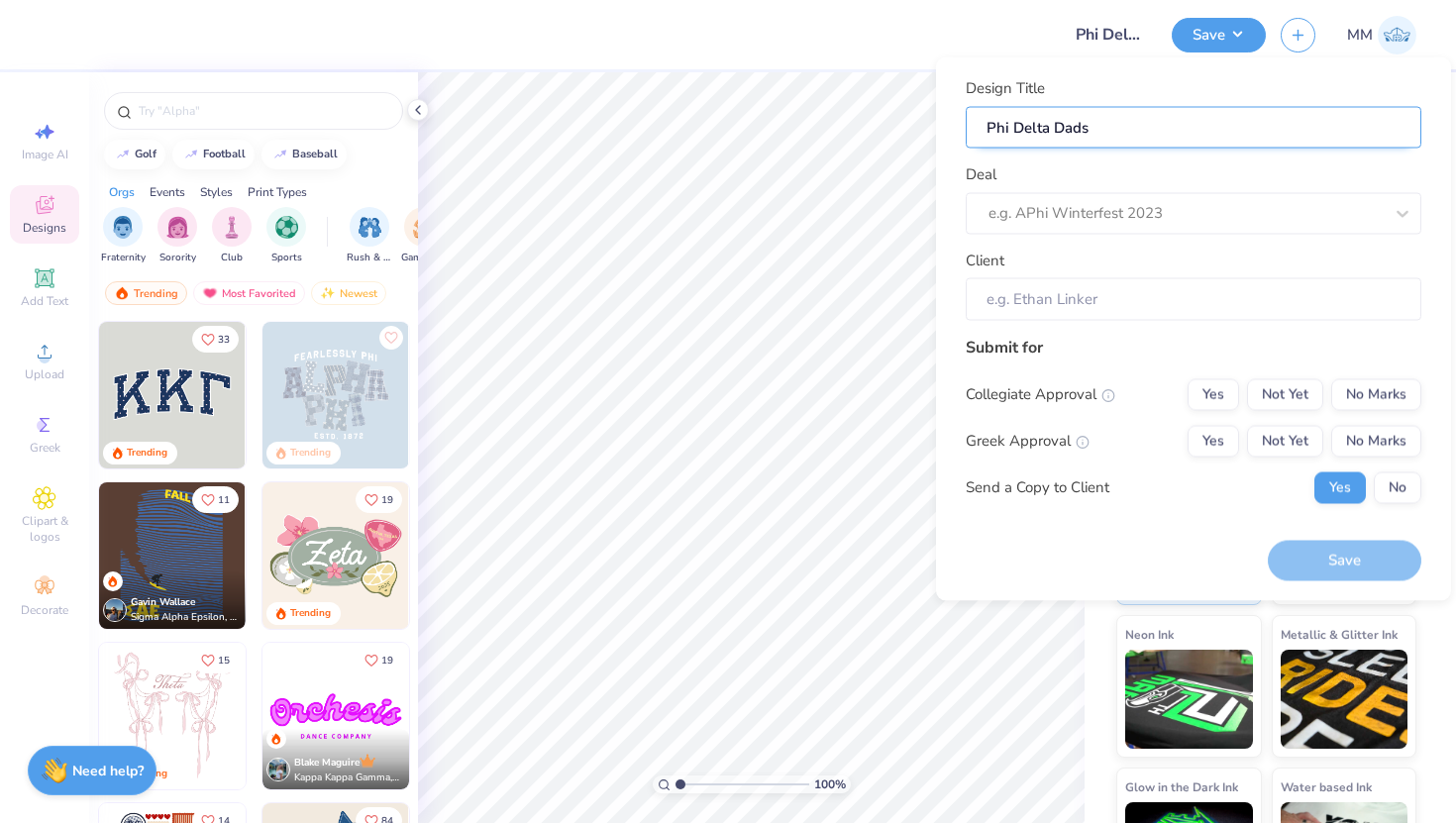 type on "Phi Delta Dads D" 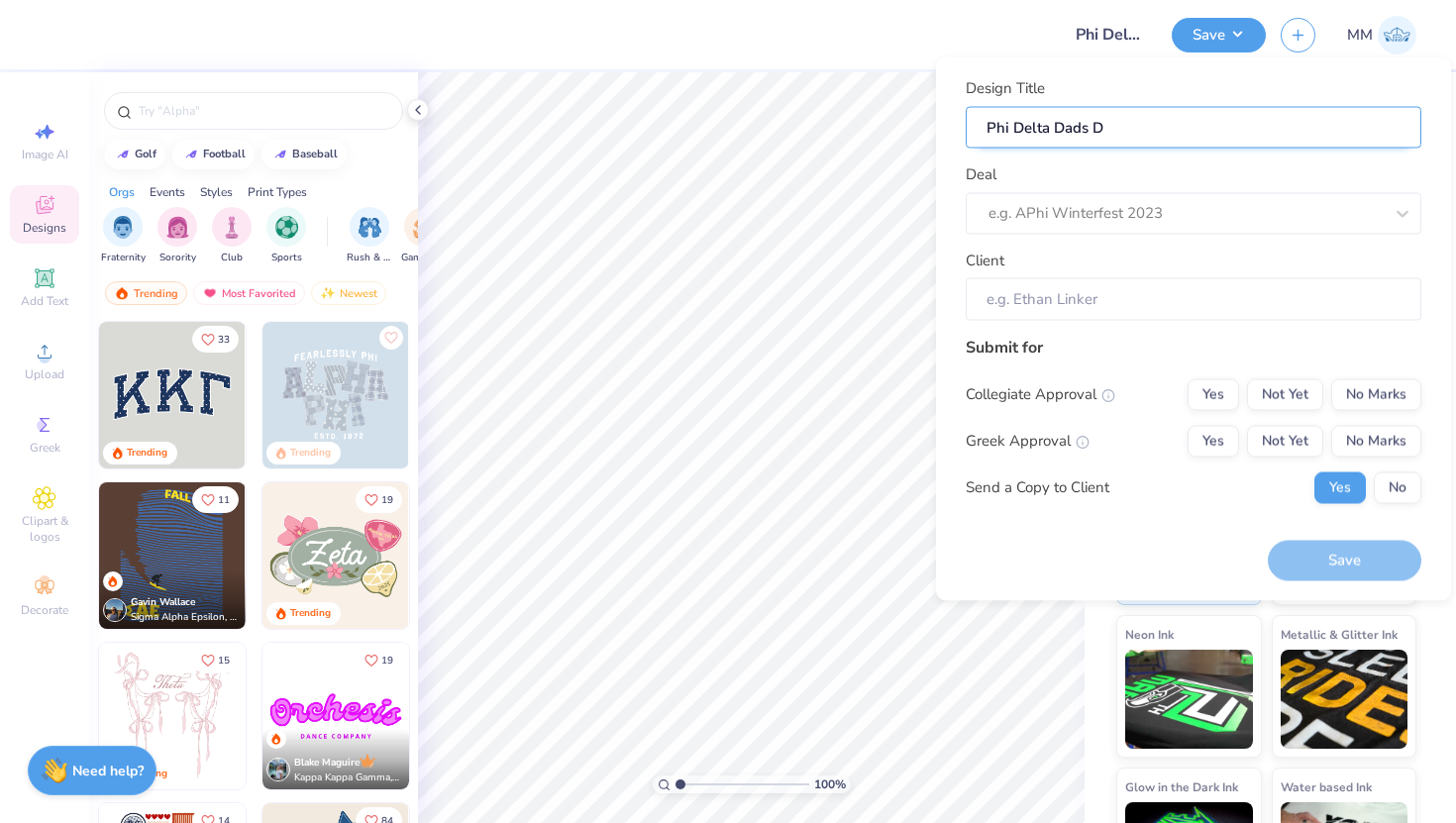 type on "Phi Delta Dads Da" 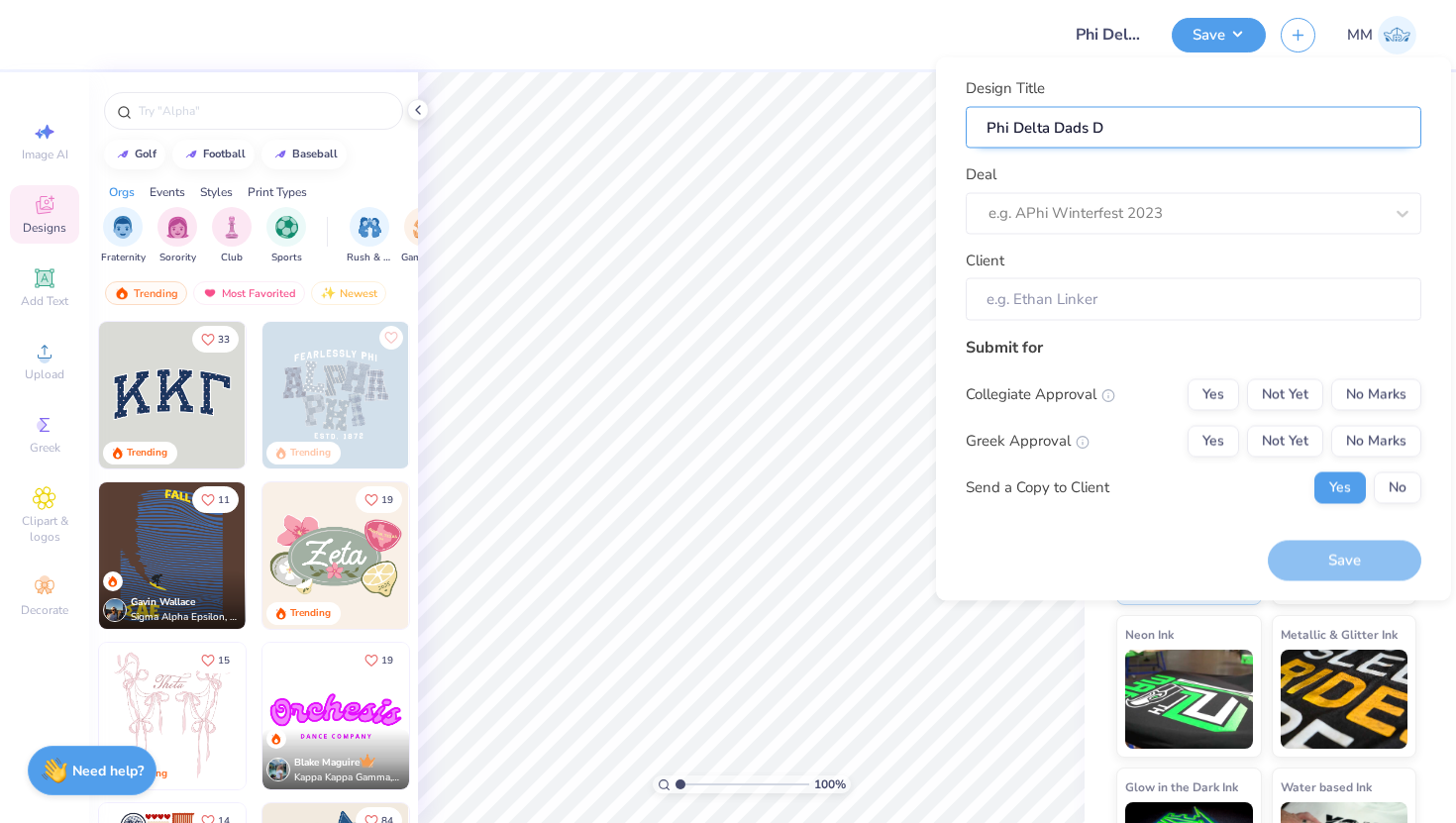 type on "Phi Delta Dads Da" 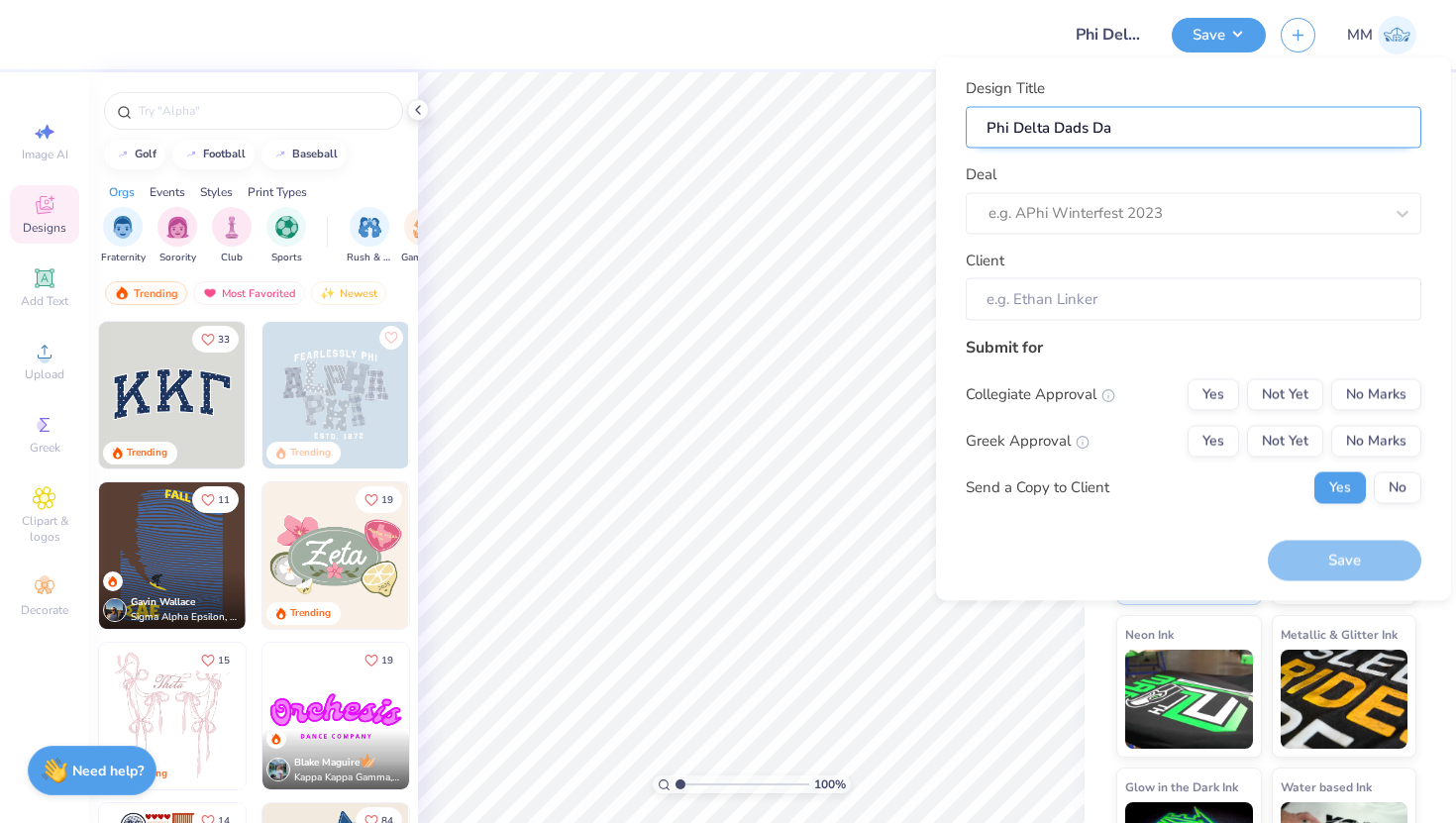 type on "Phi Delta Dads Day" 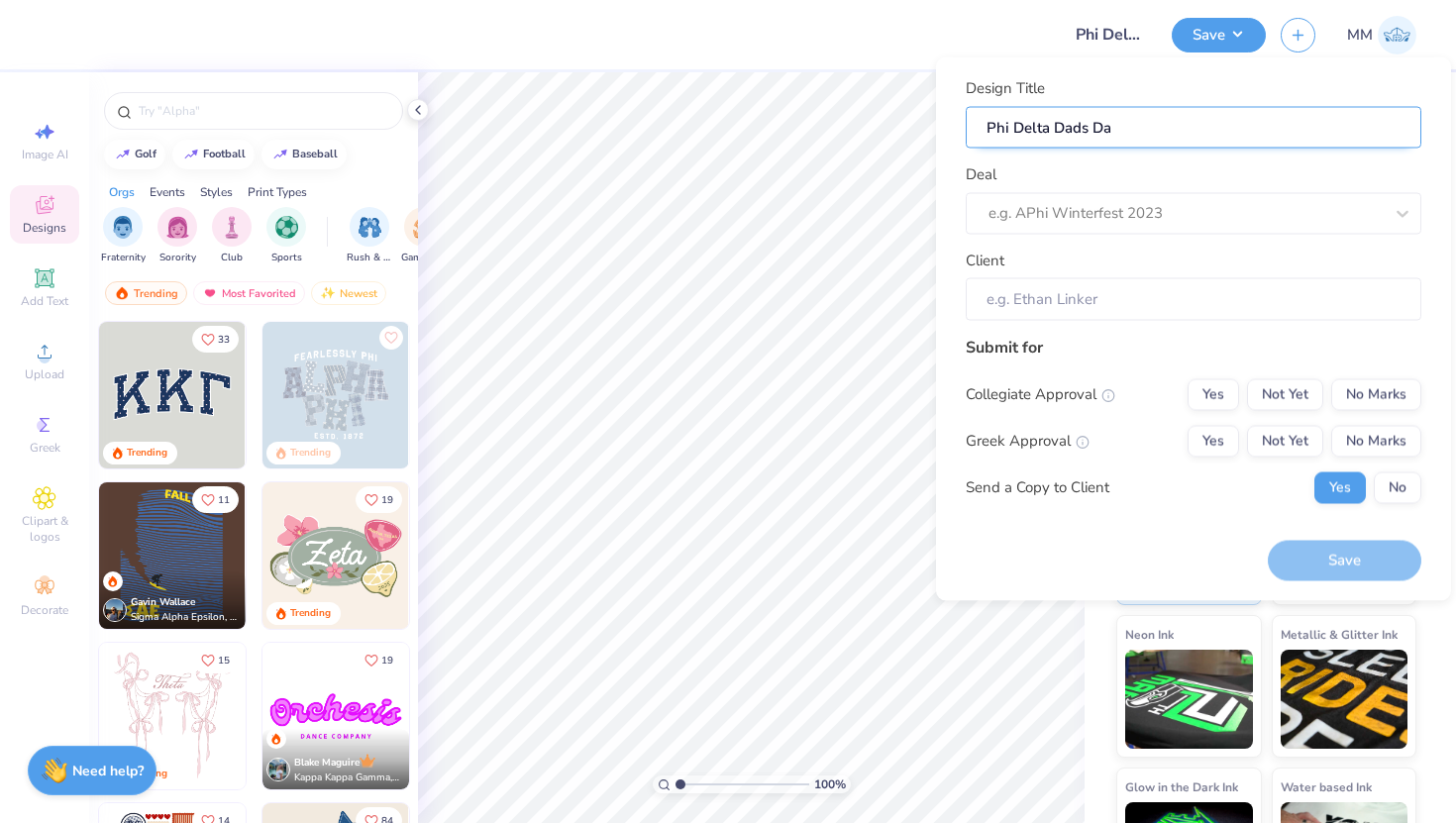 type on "Phi Delta Dads Day" 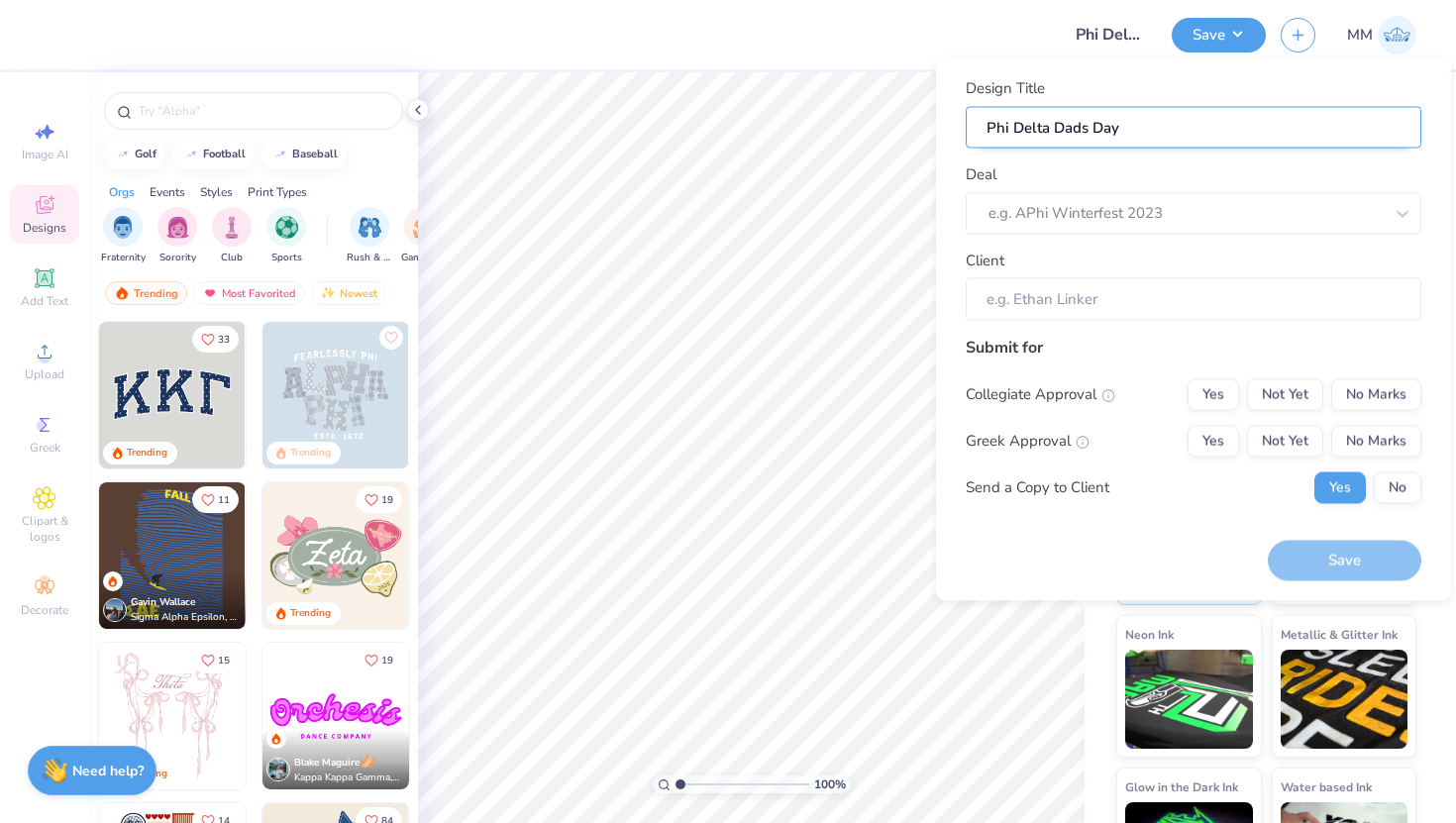 type on "Phi Delta Dads Day" 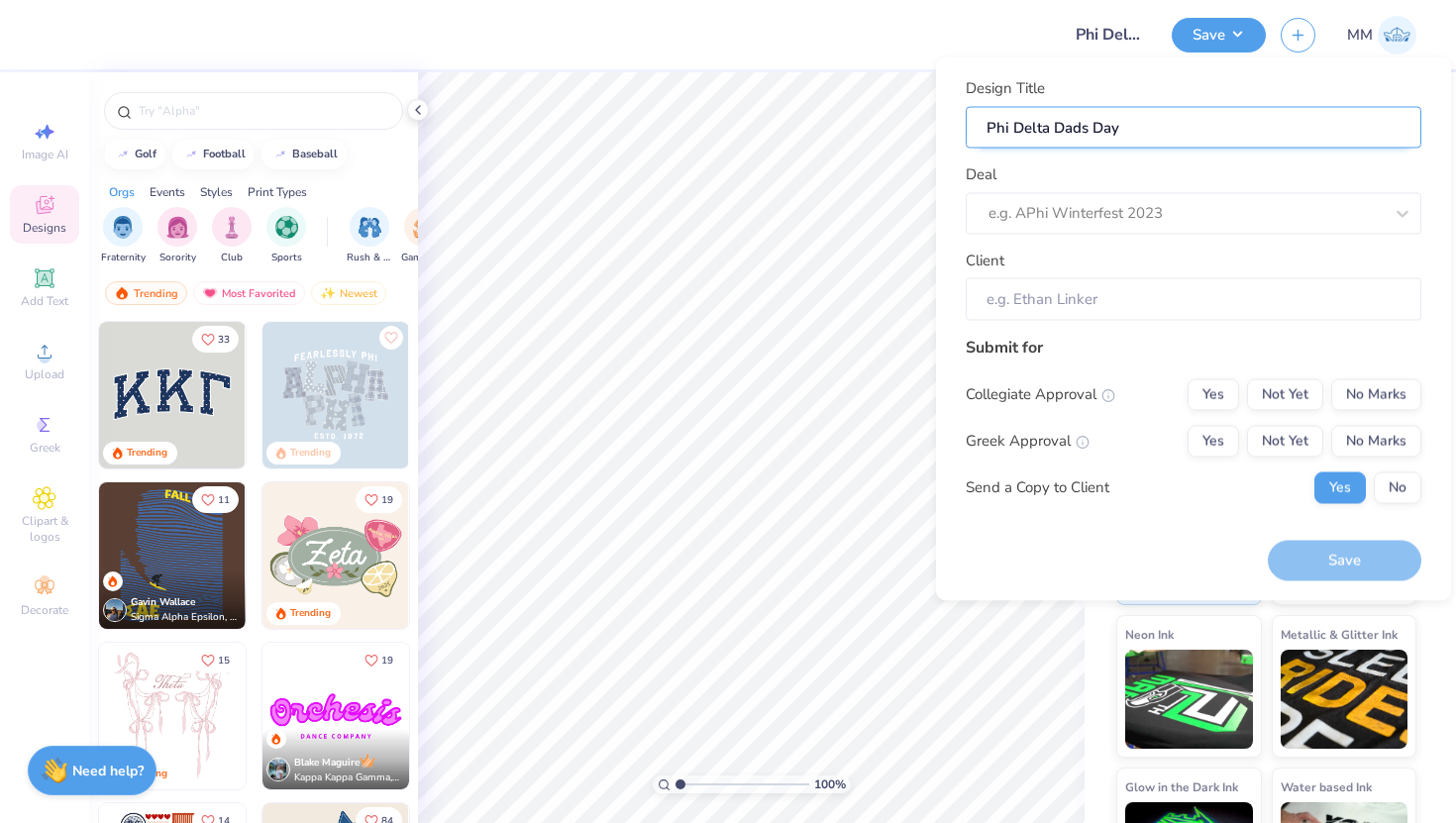 type on "Phi Delta Dads Day" 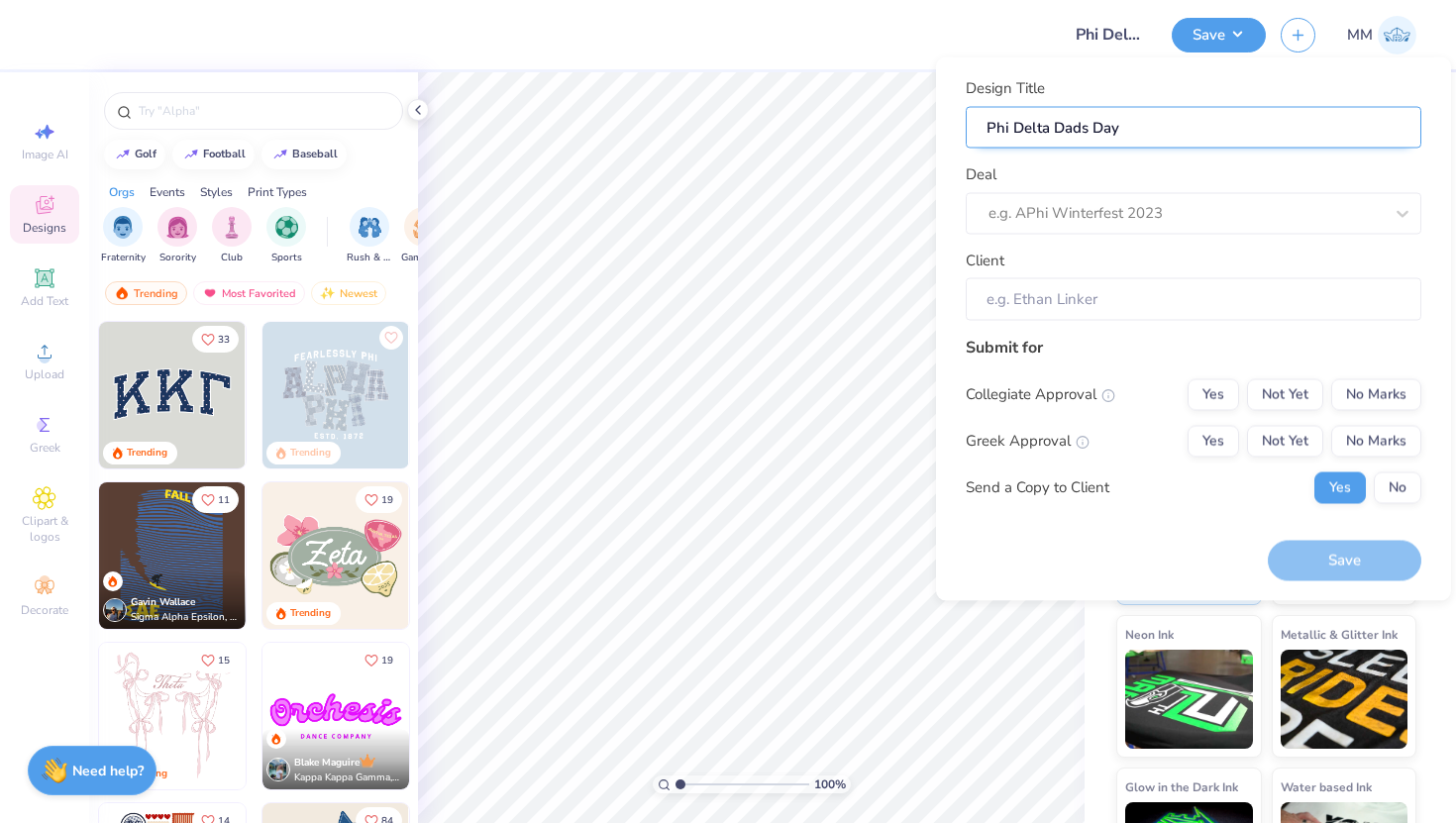 type on "Phi Delta Dads Day 1" 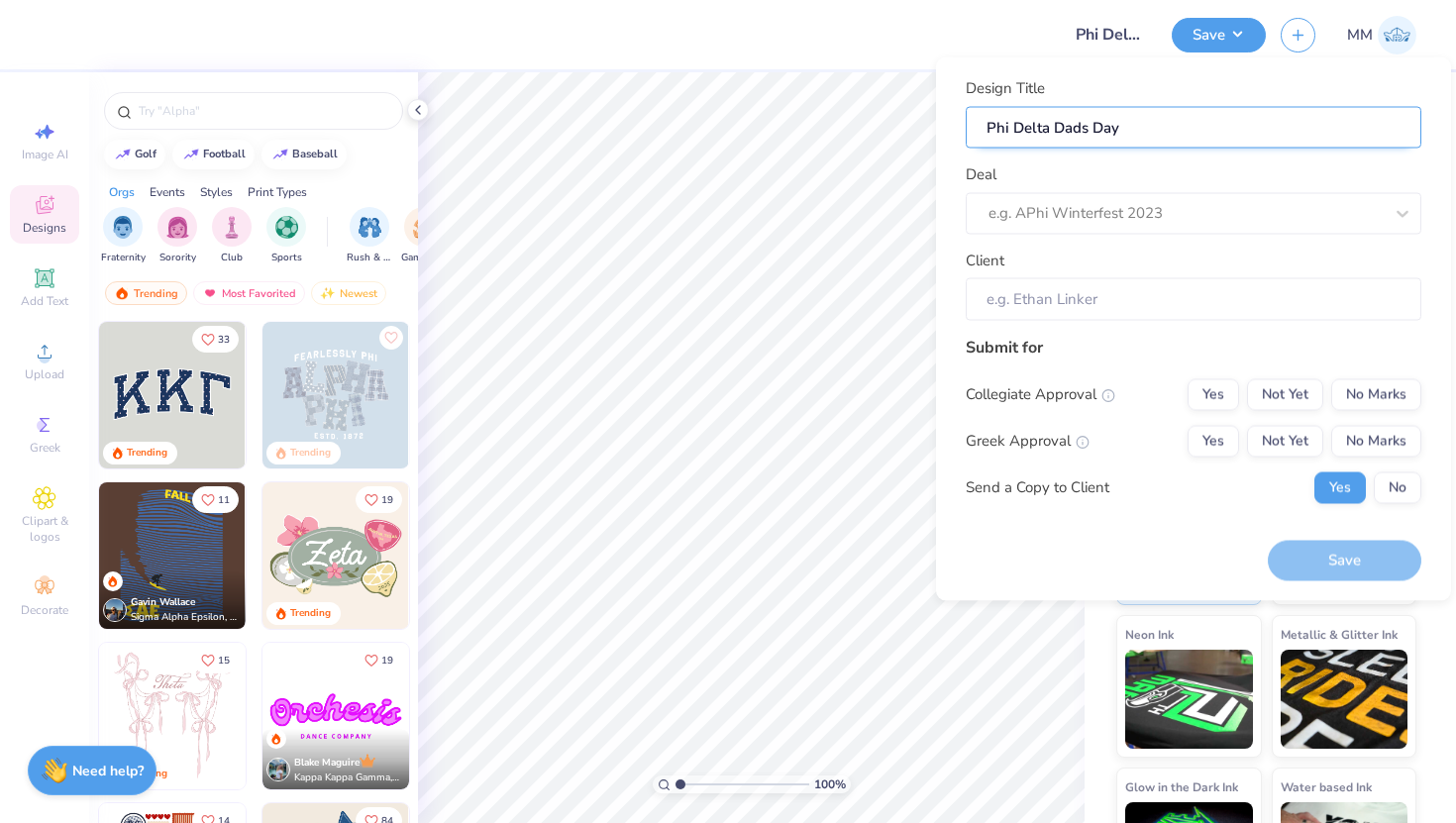 type on "Phi Delta Dads Day 1" 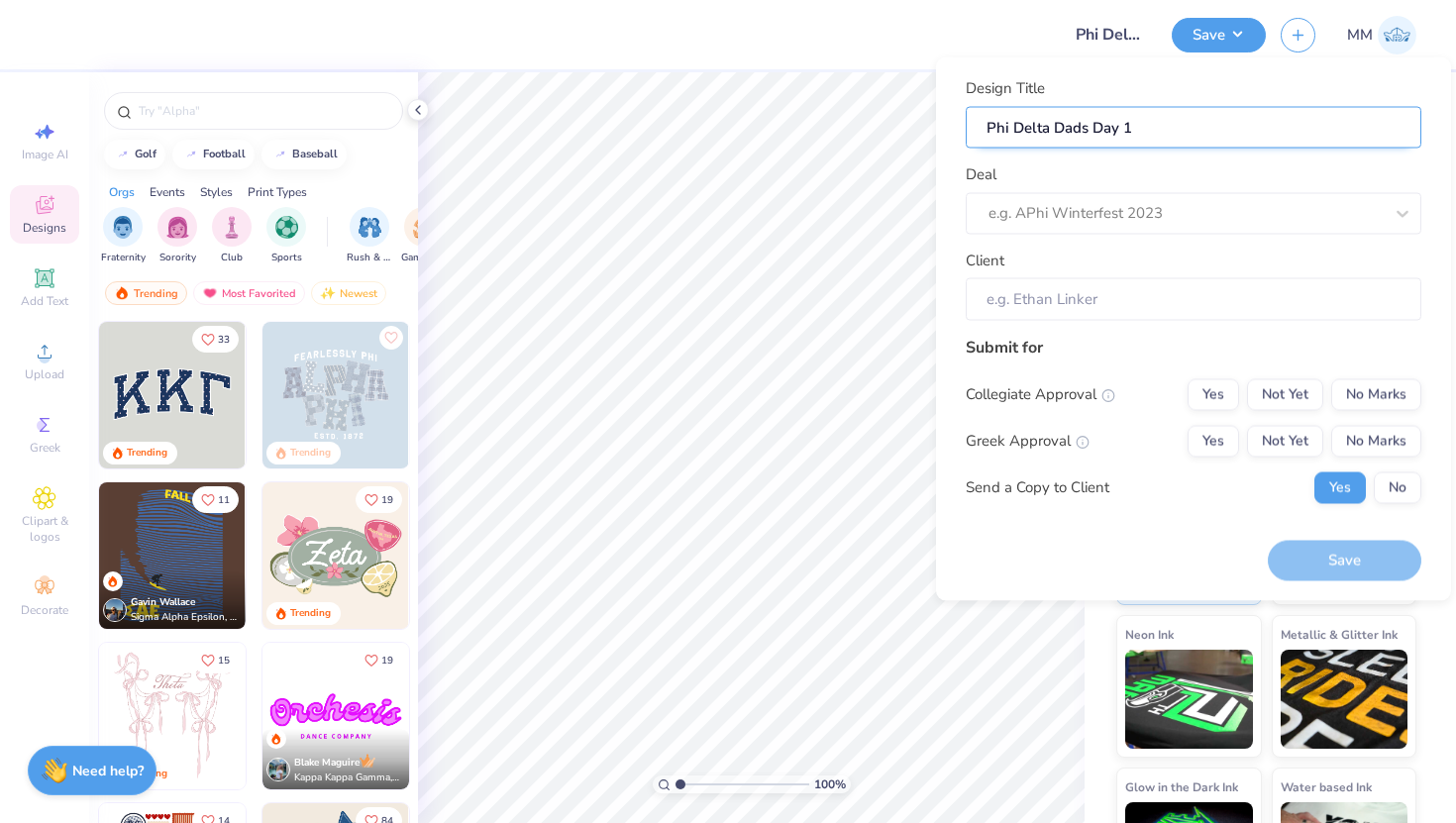 type on "Phi Delta Dads Day 1." 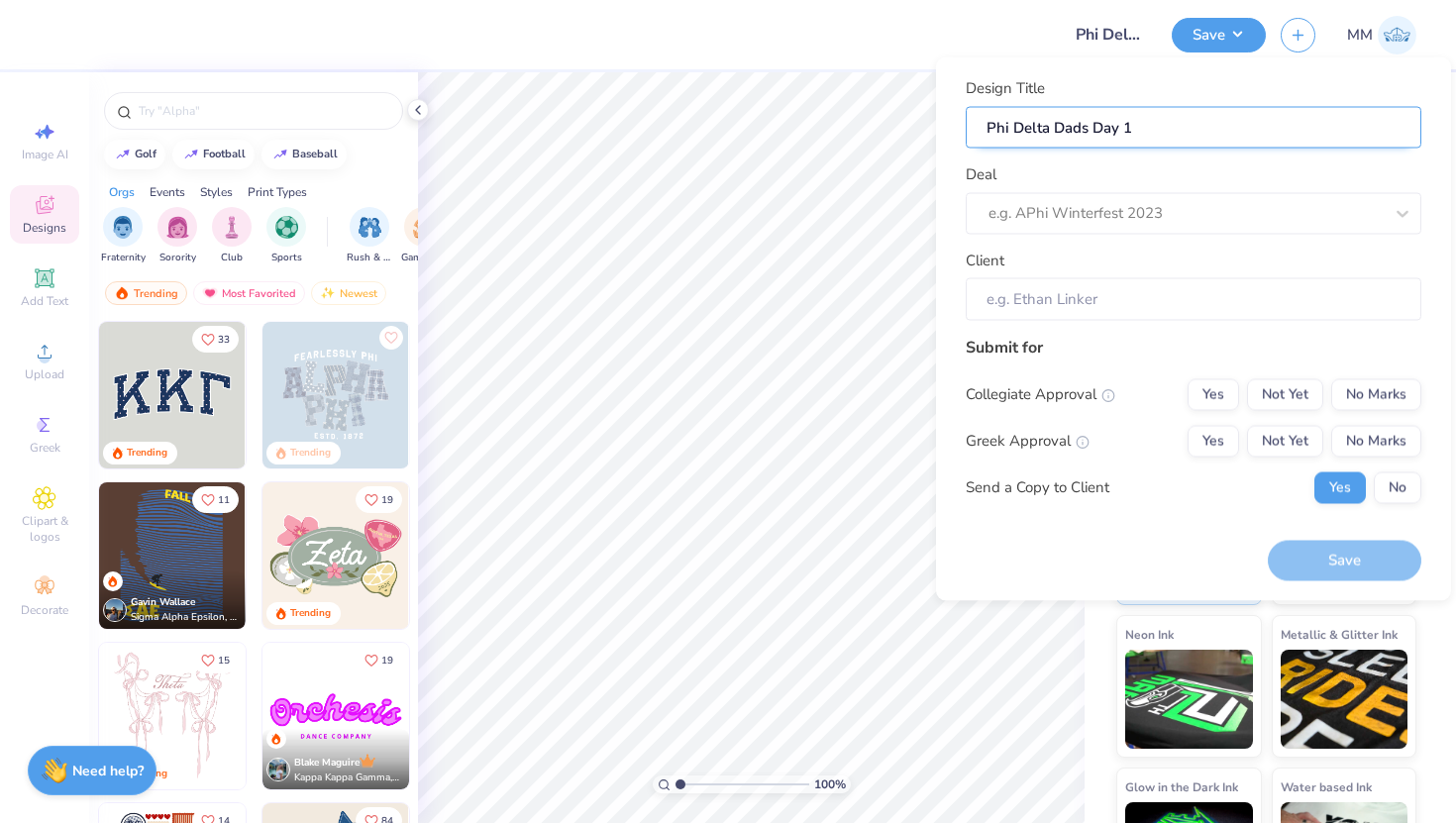 type on "Phi Delta Dads Day 1." 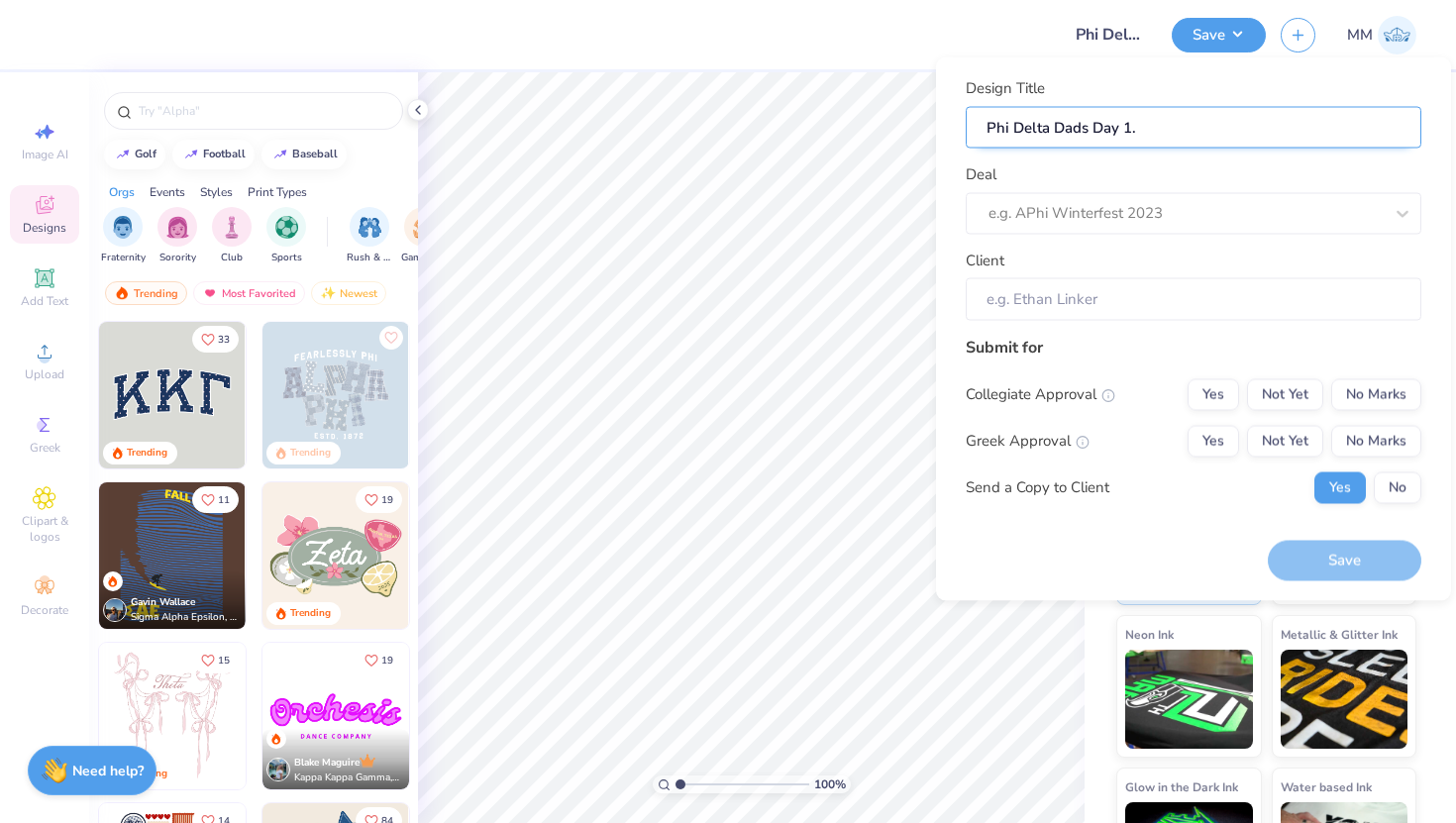 type on "Phi Delta Dads Day 1.1" 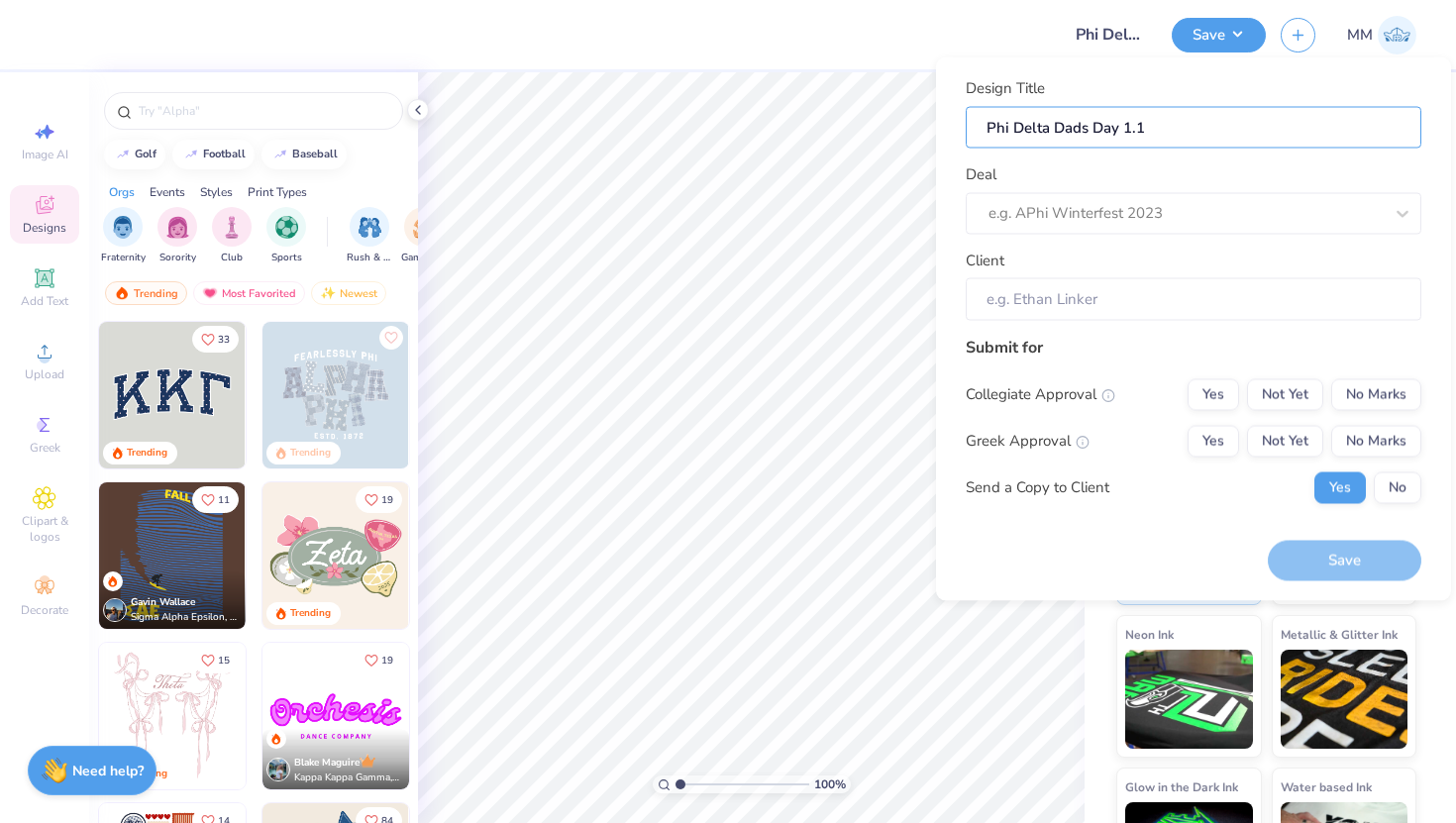type on "Phi Delta Dads Day 1.1" 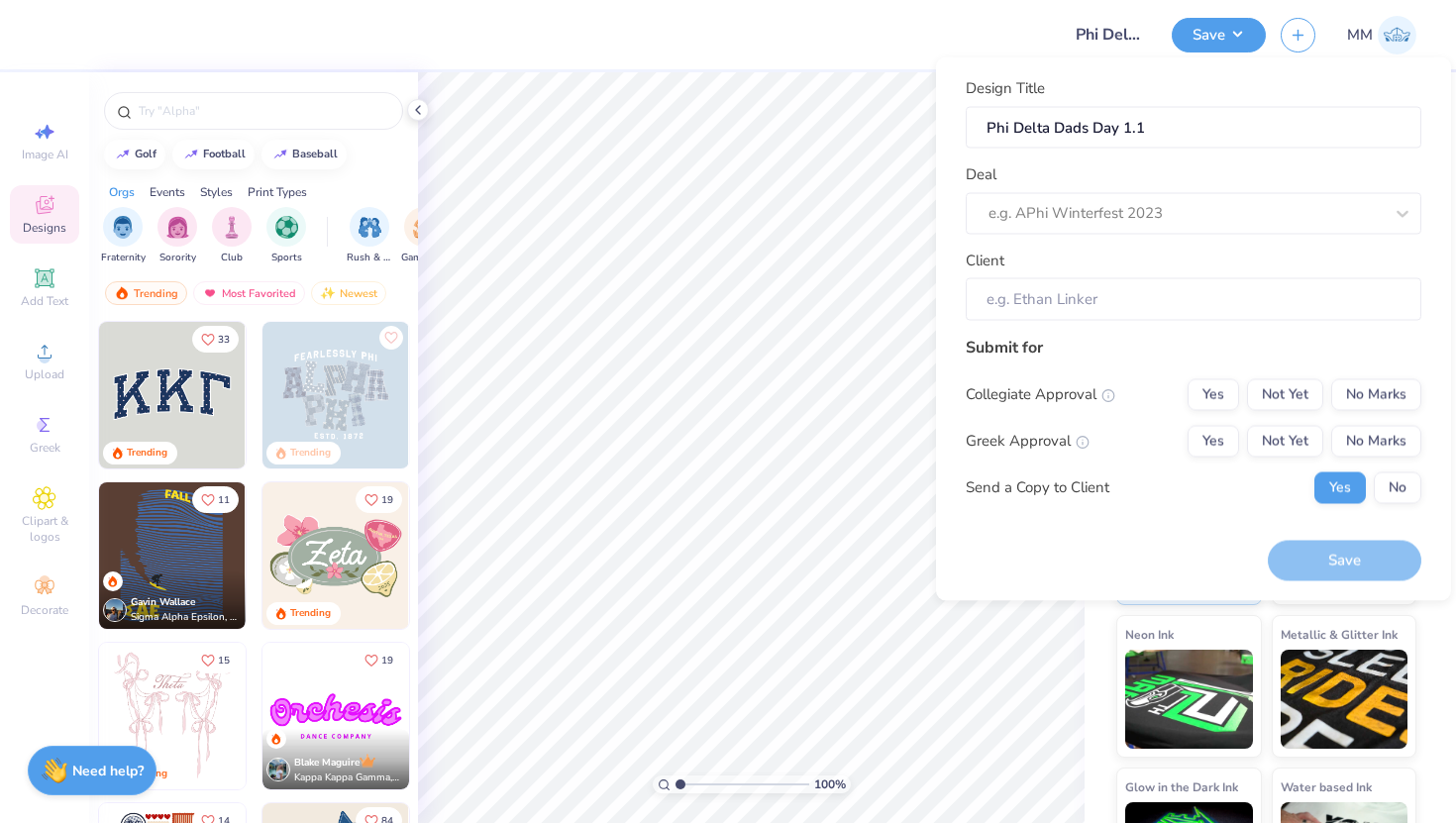 click at bounding box center [550, 35] 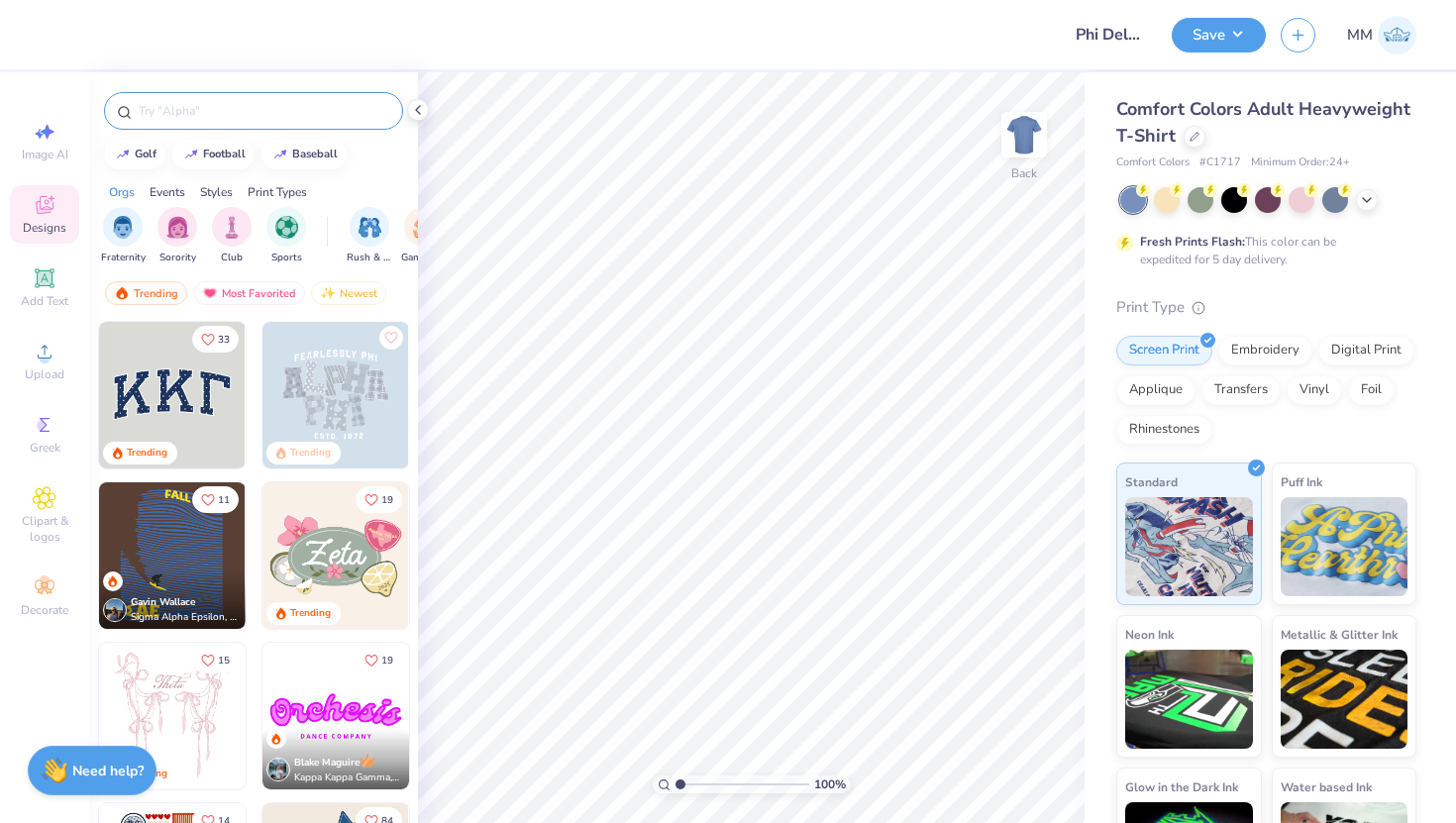 click at bounding box center (263, 111) 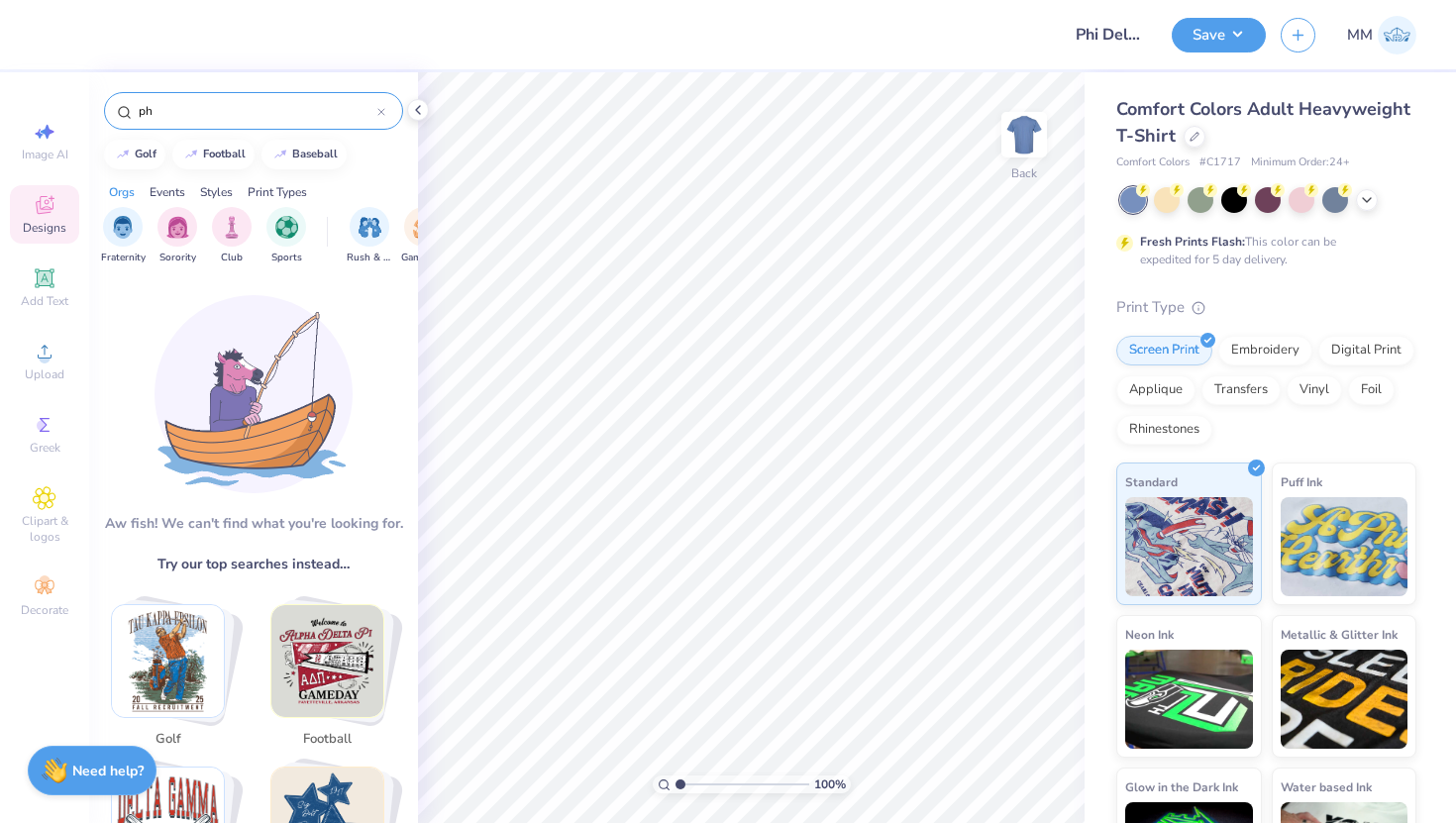 type on "p" 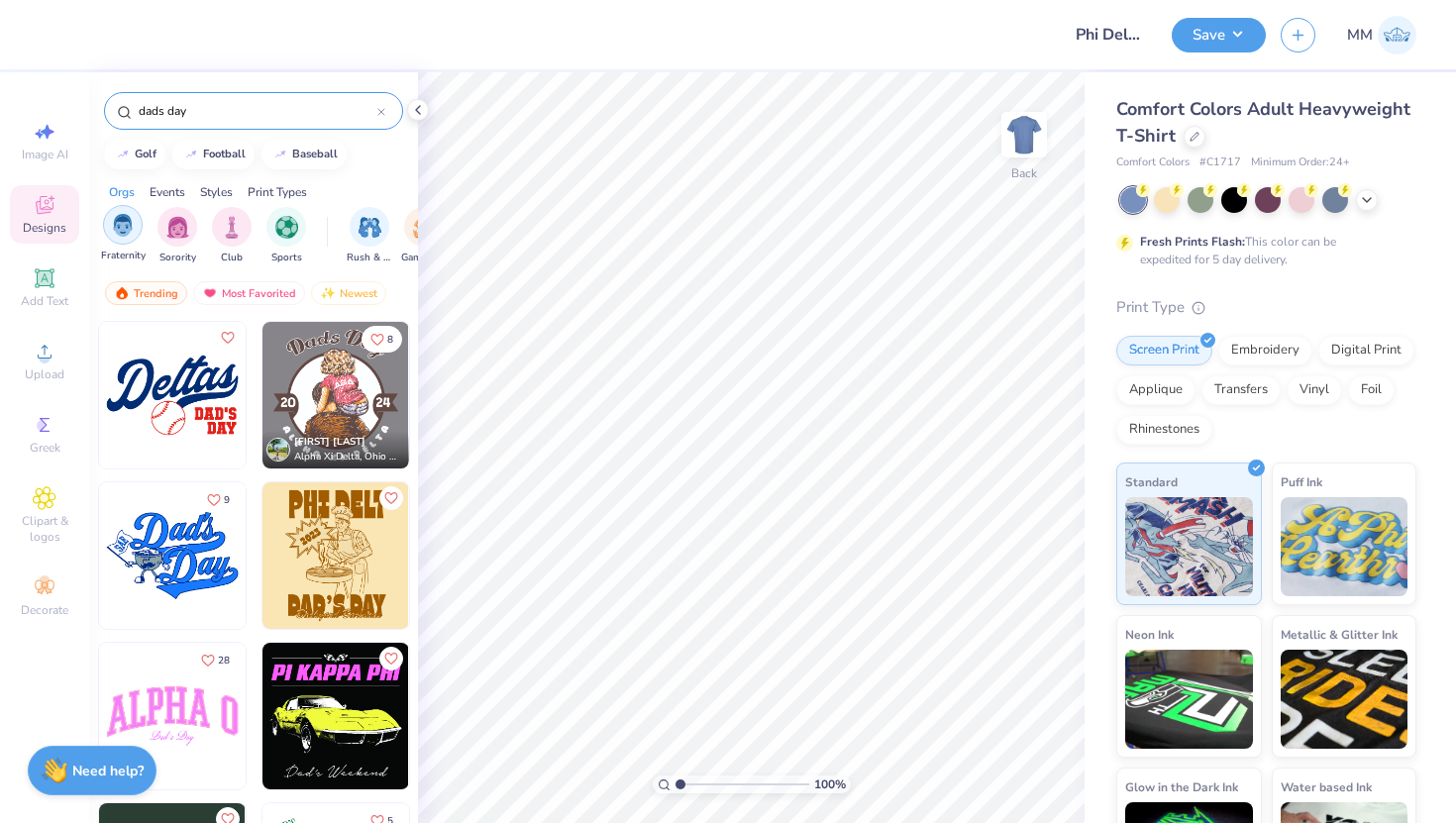 type on "dads day" 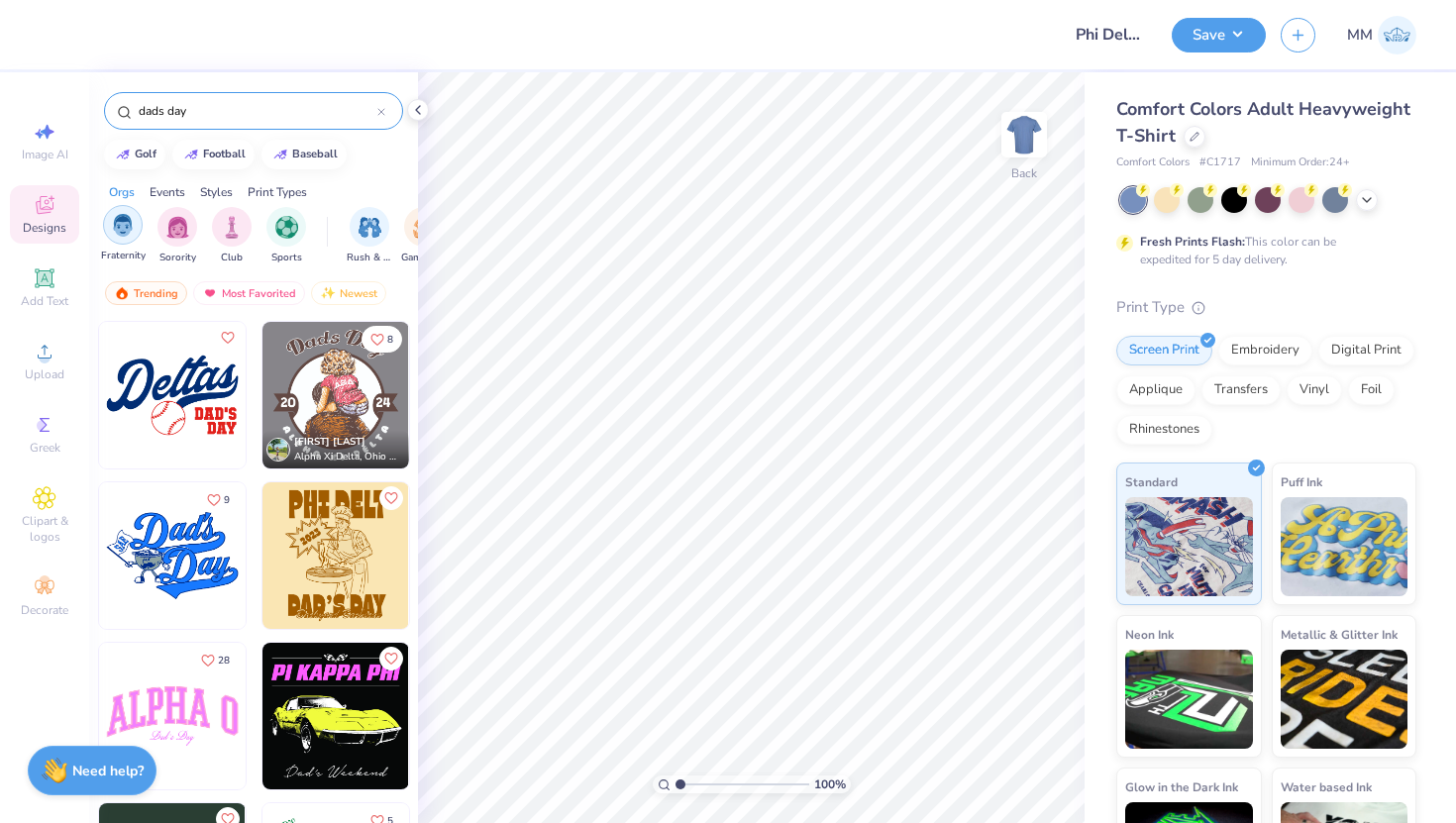 click at bounding box center [123, 225] 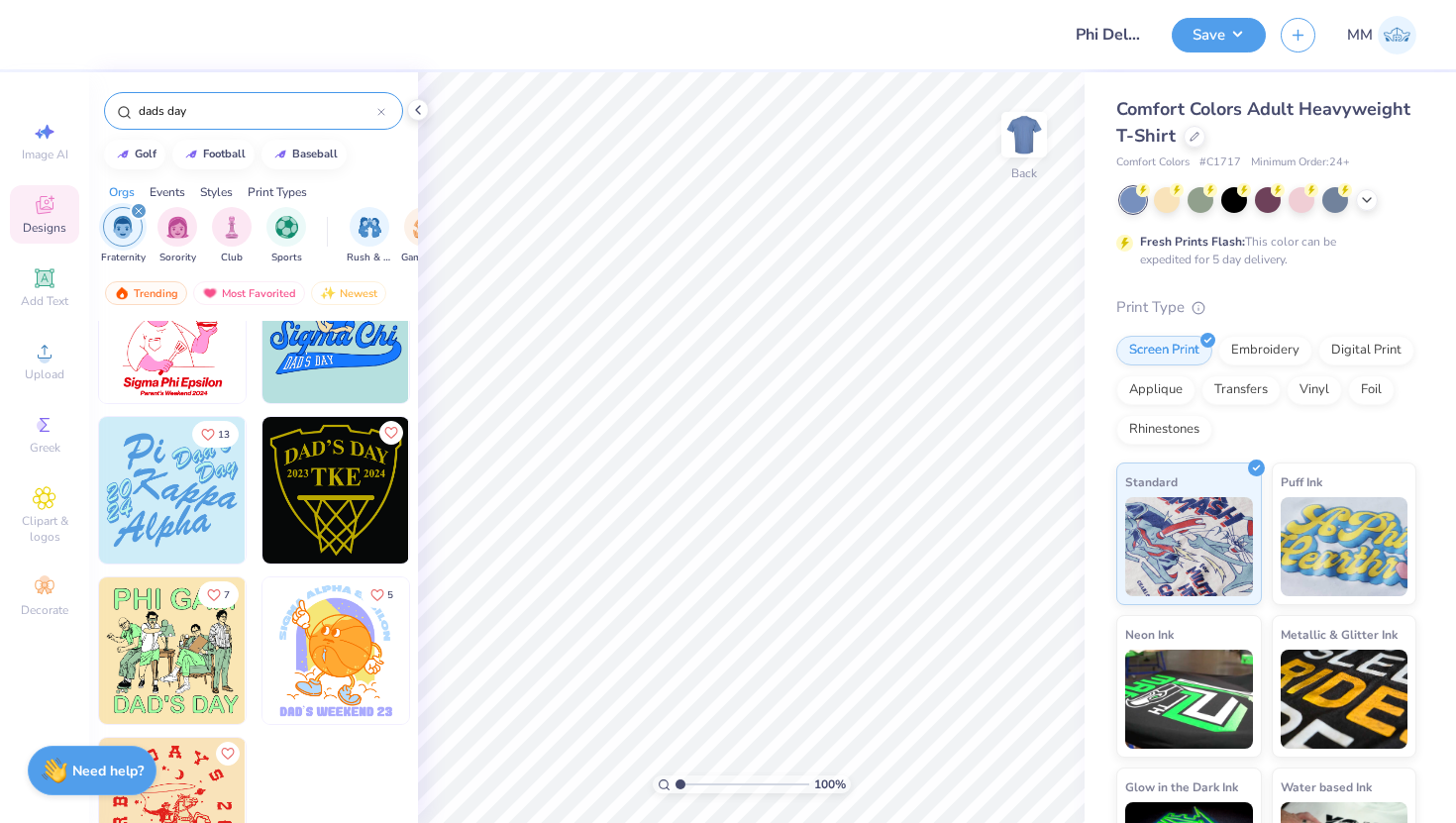 scroll, scrollTop: 922, scrollLeft: 0, axis: vertical 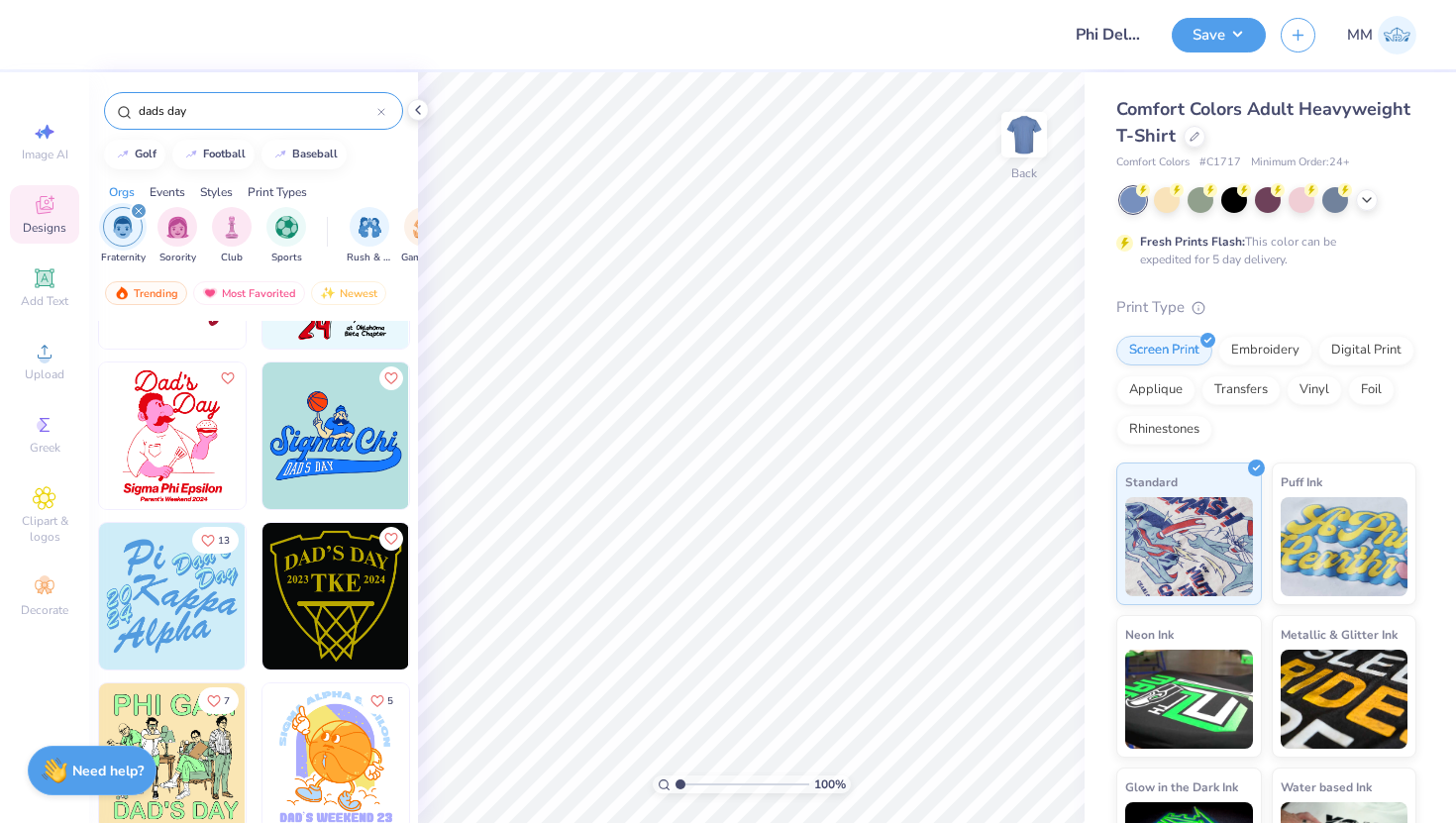 click at bounding box center [336, 596] 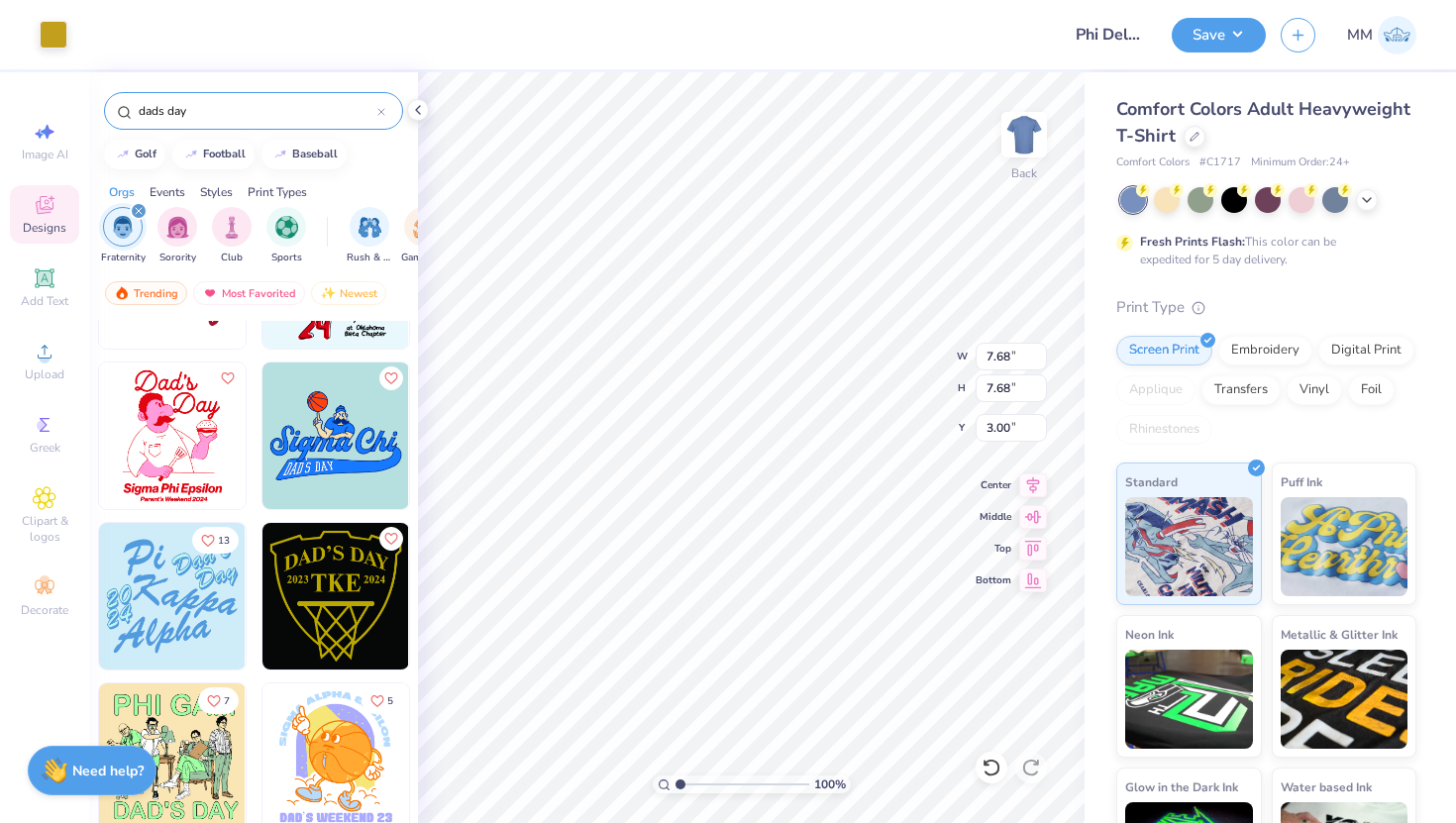 type on "7.68" 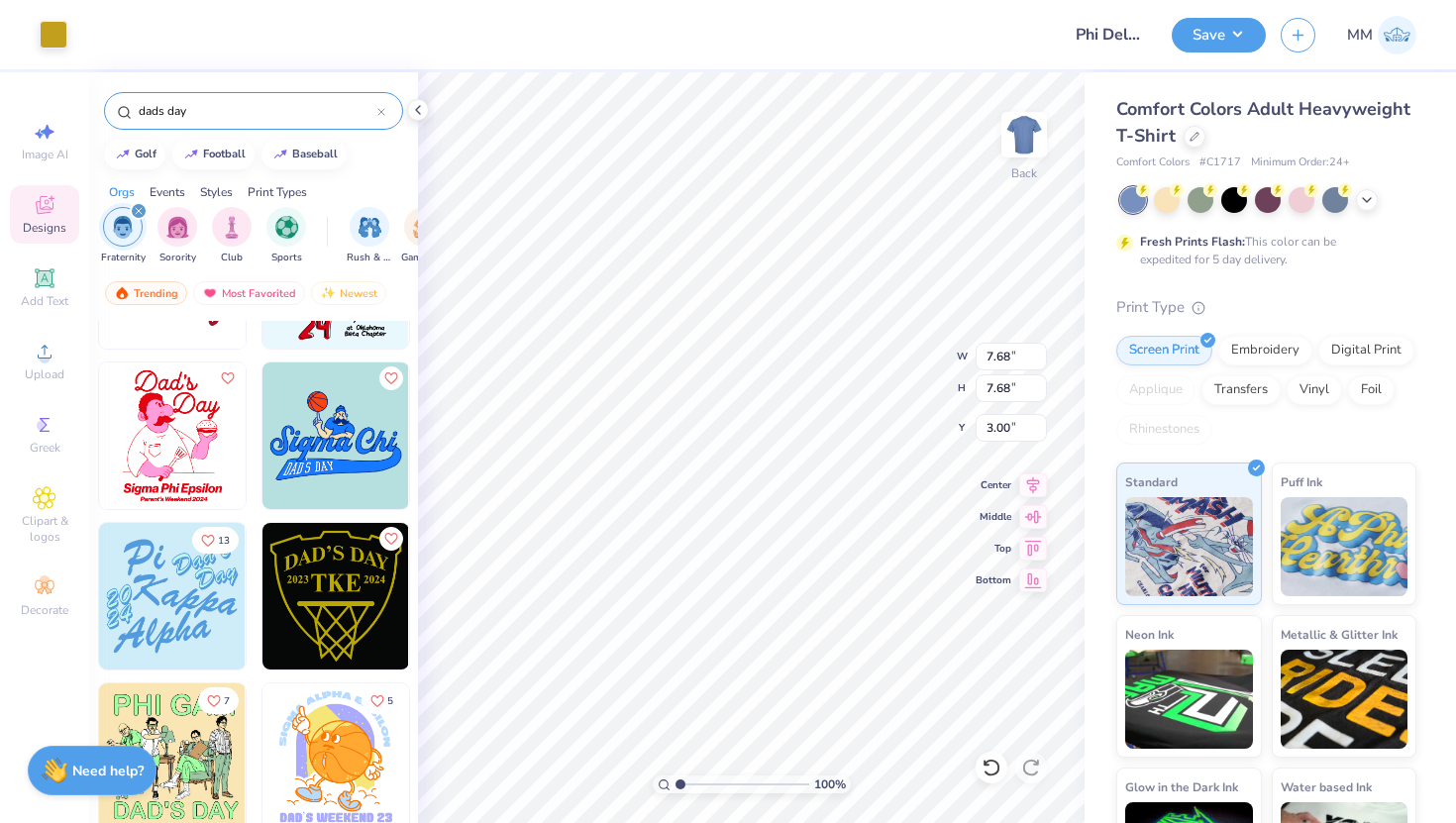 type on "7.68" 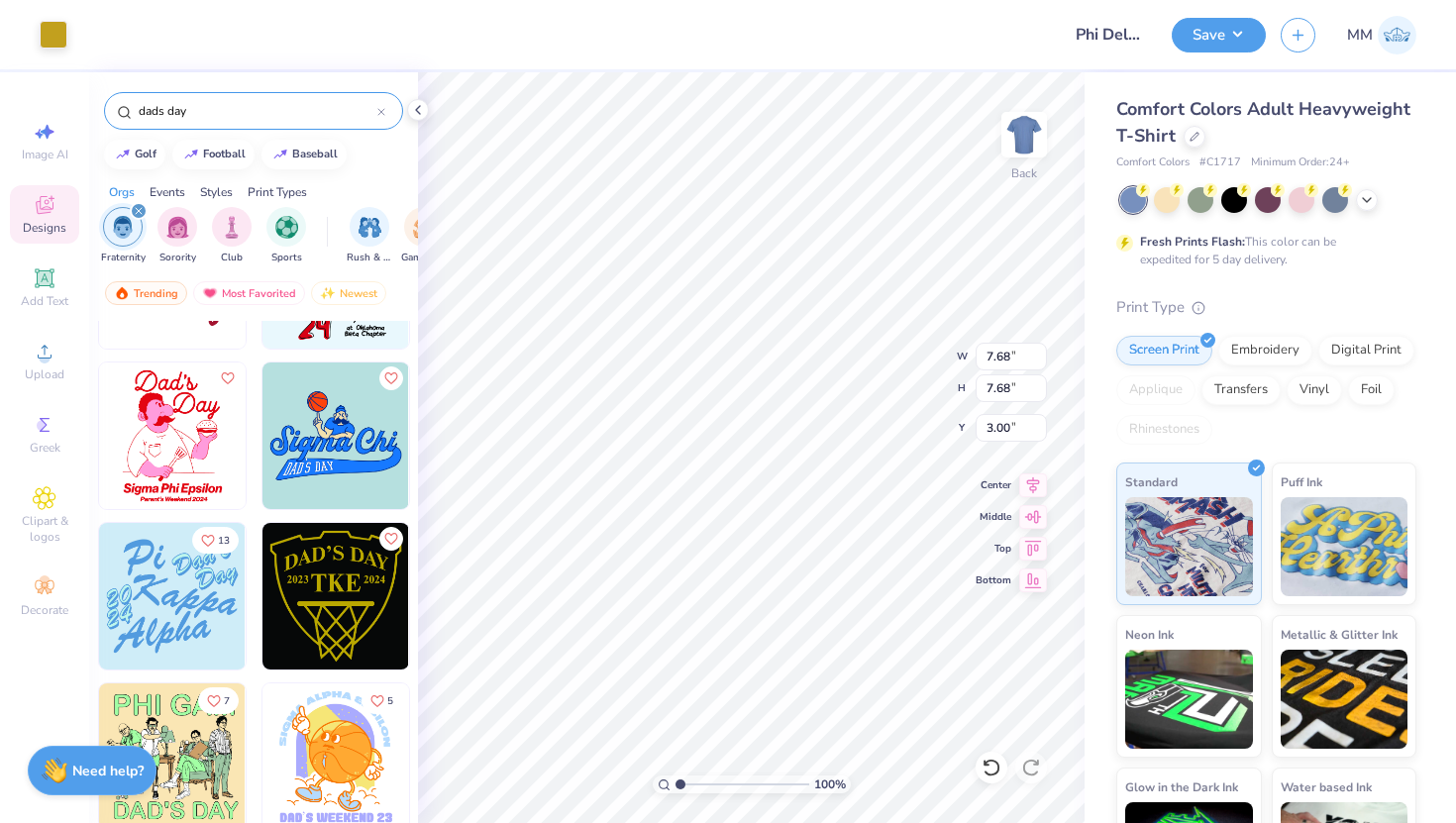 type on "11.82" 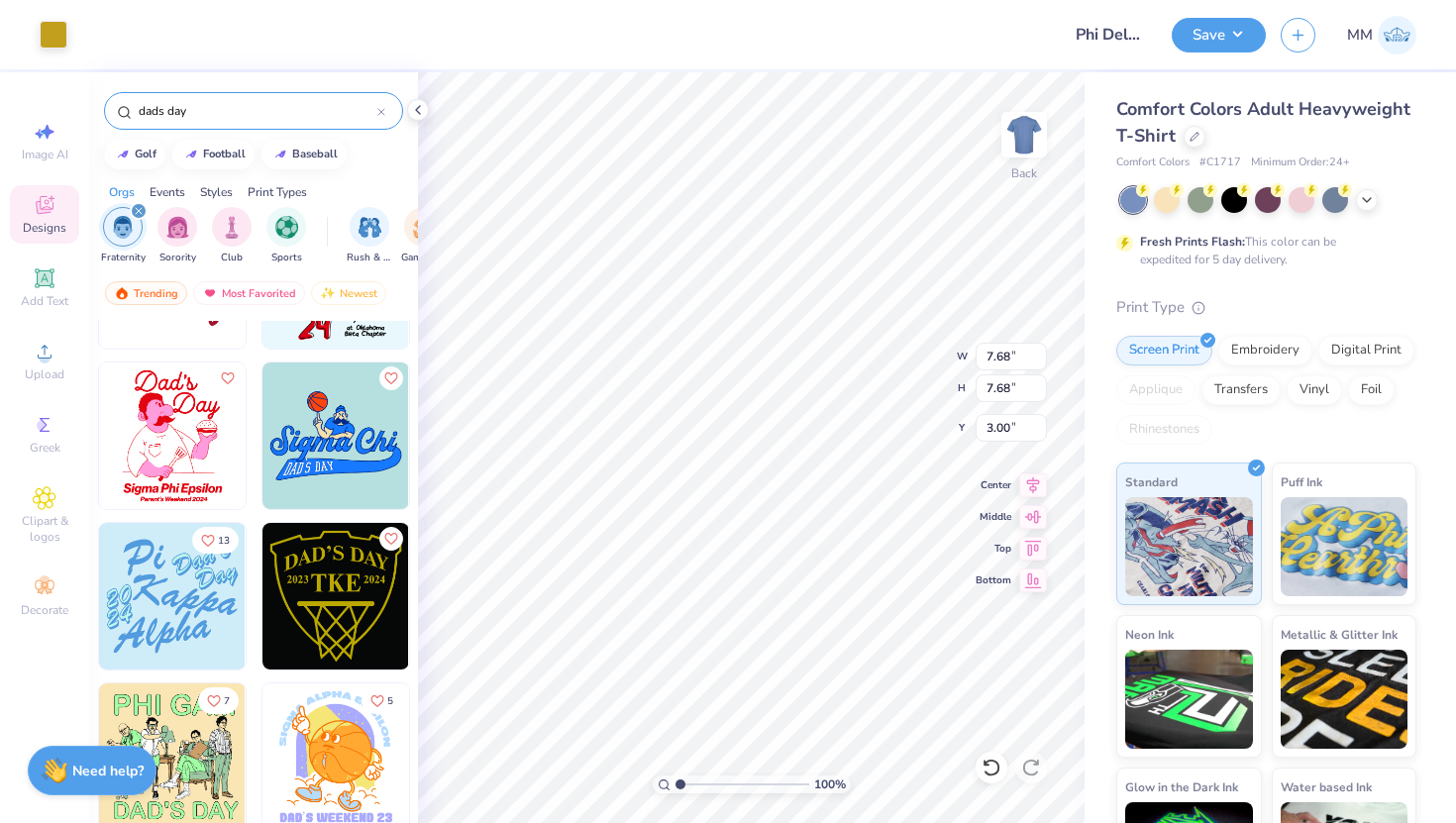 type on "11.82" 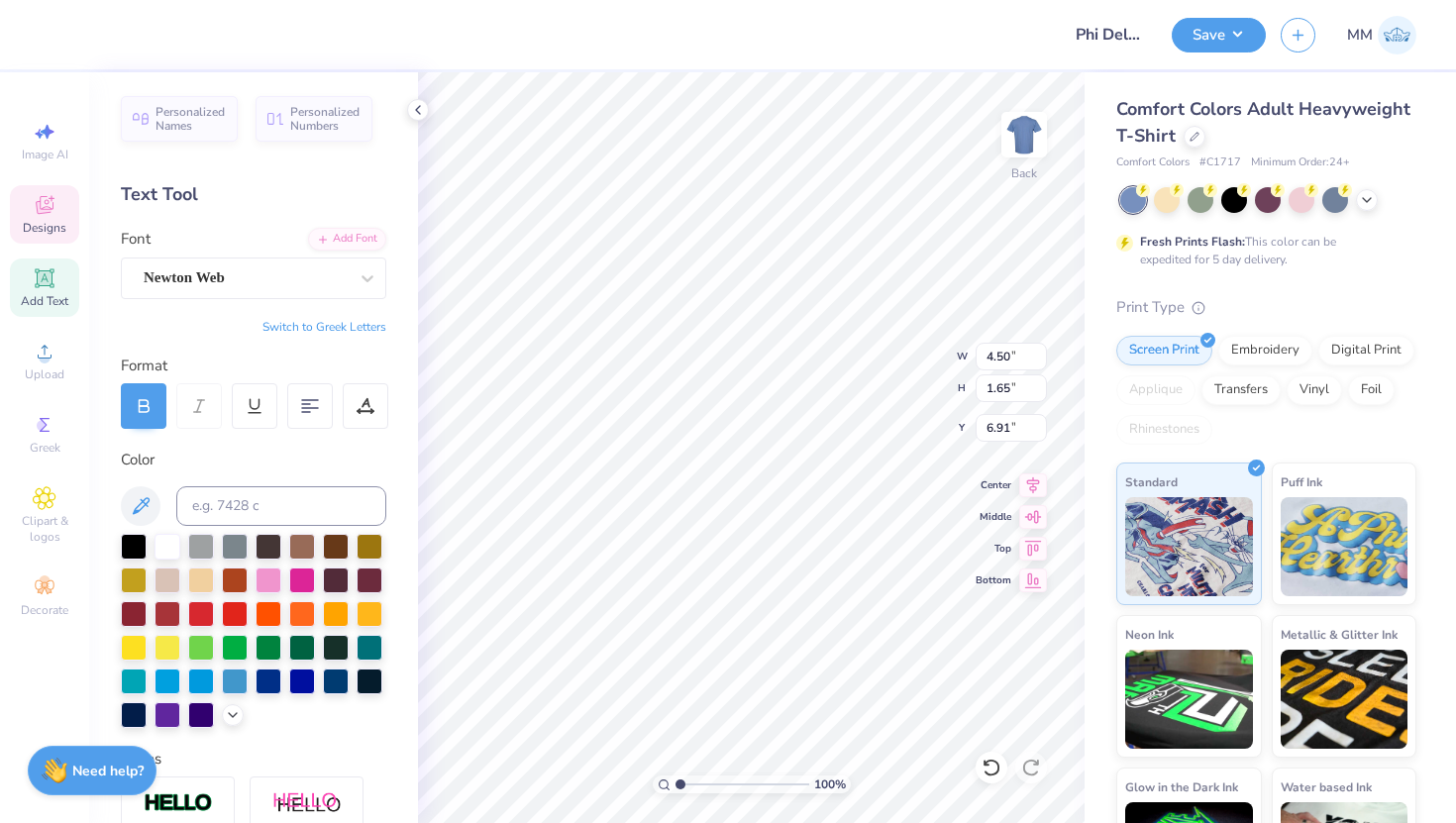 type on "T" 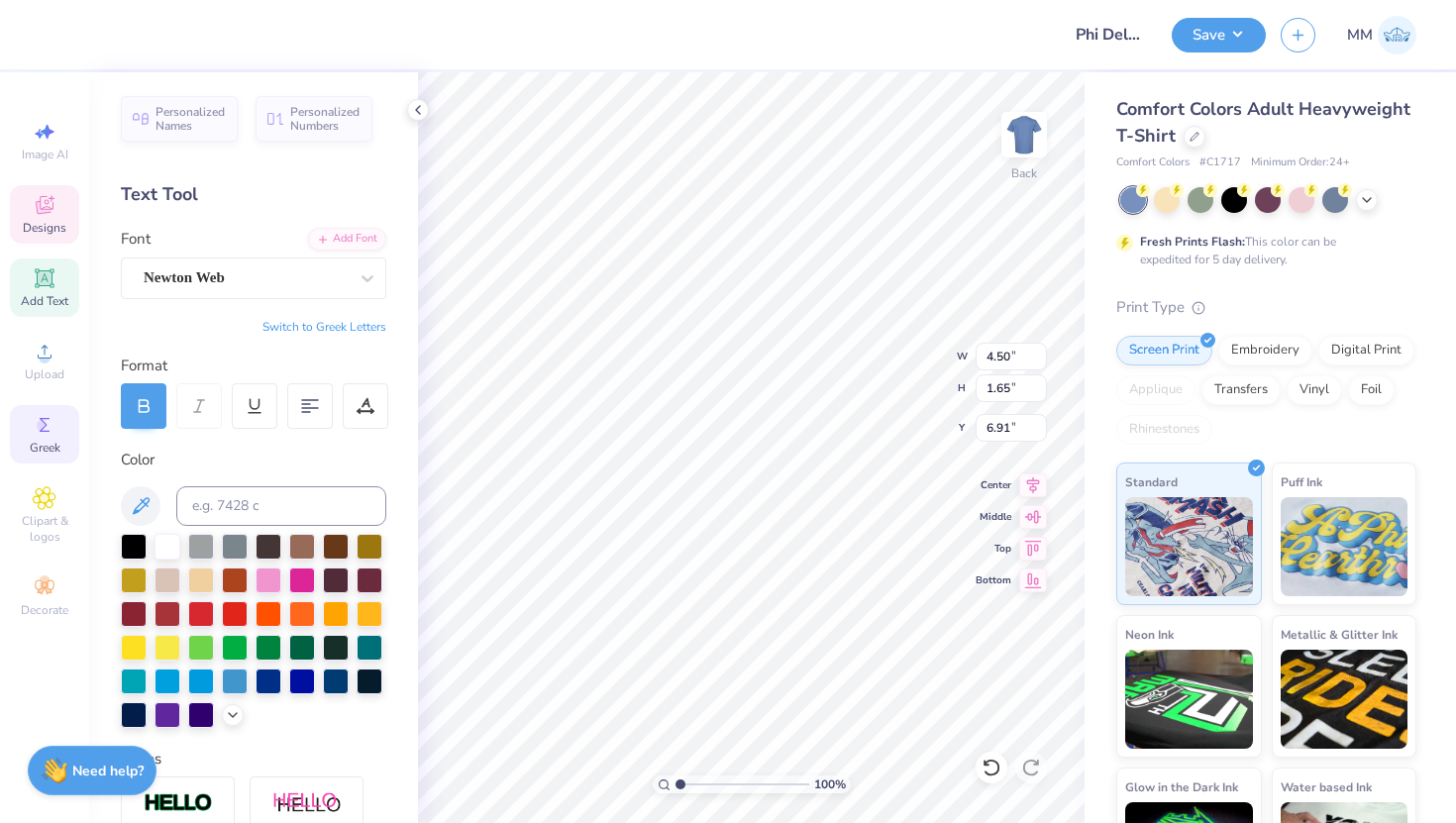 click on "Greek" at bounding box center [45, 448] 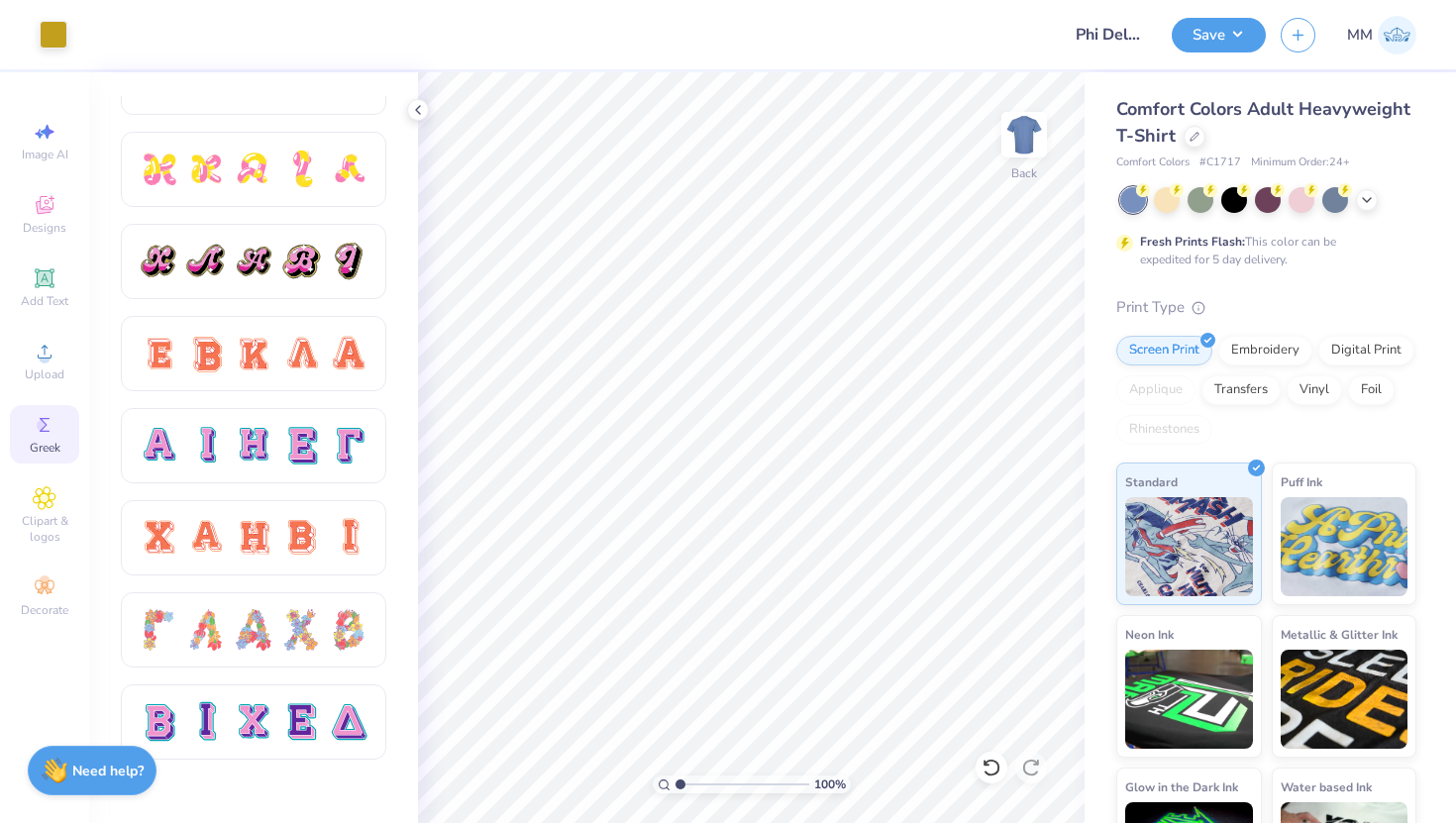 scroll, scrollTop: 1084, scrollLeft: 0, axis: vertical 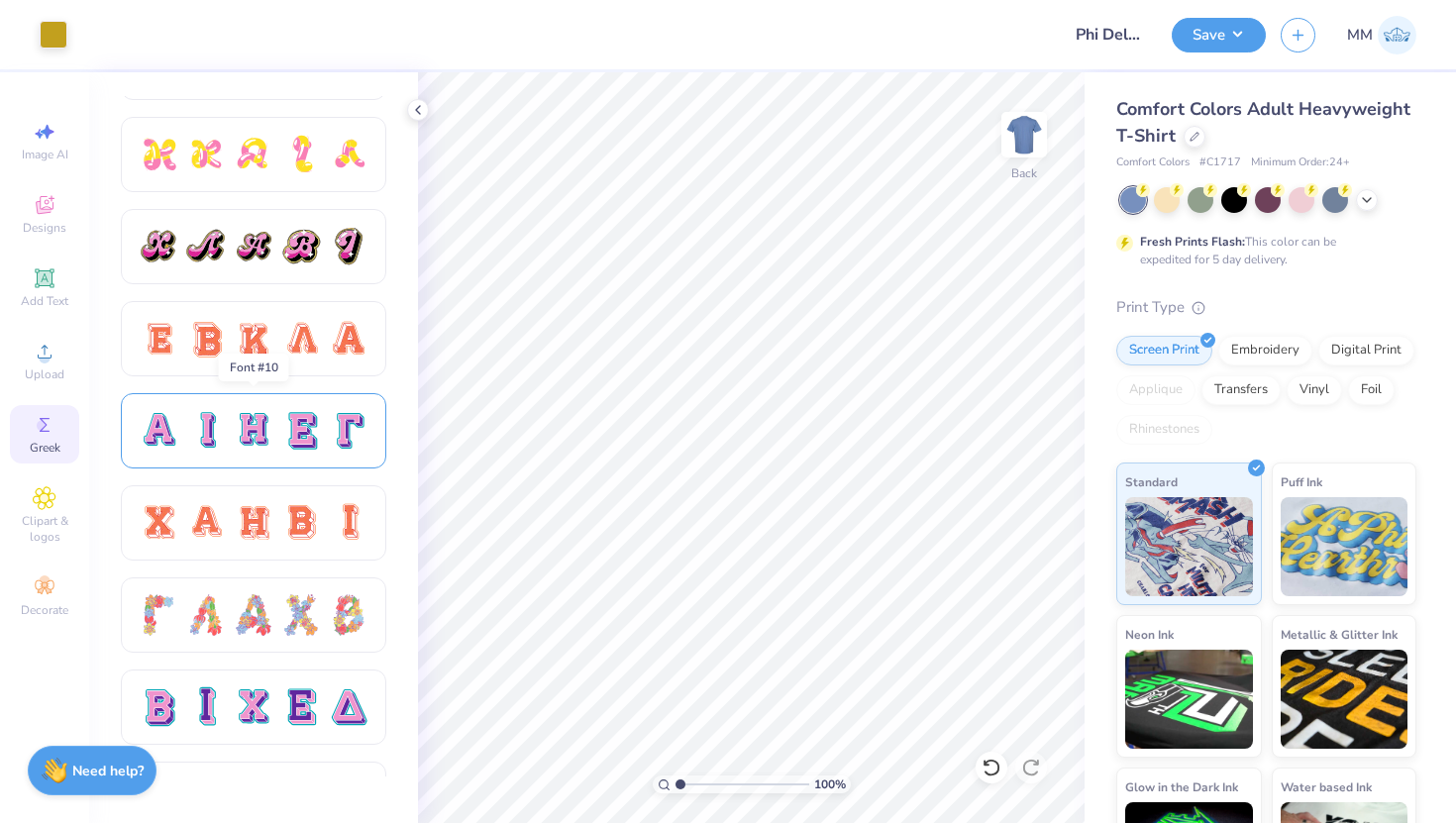 click at bounding box center [254, 431] 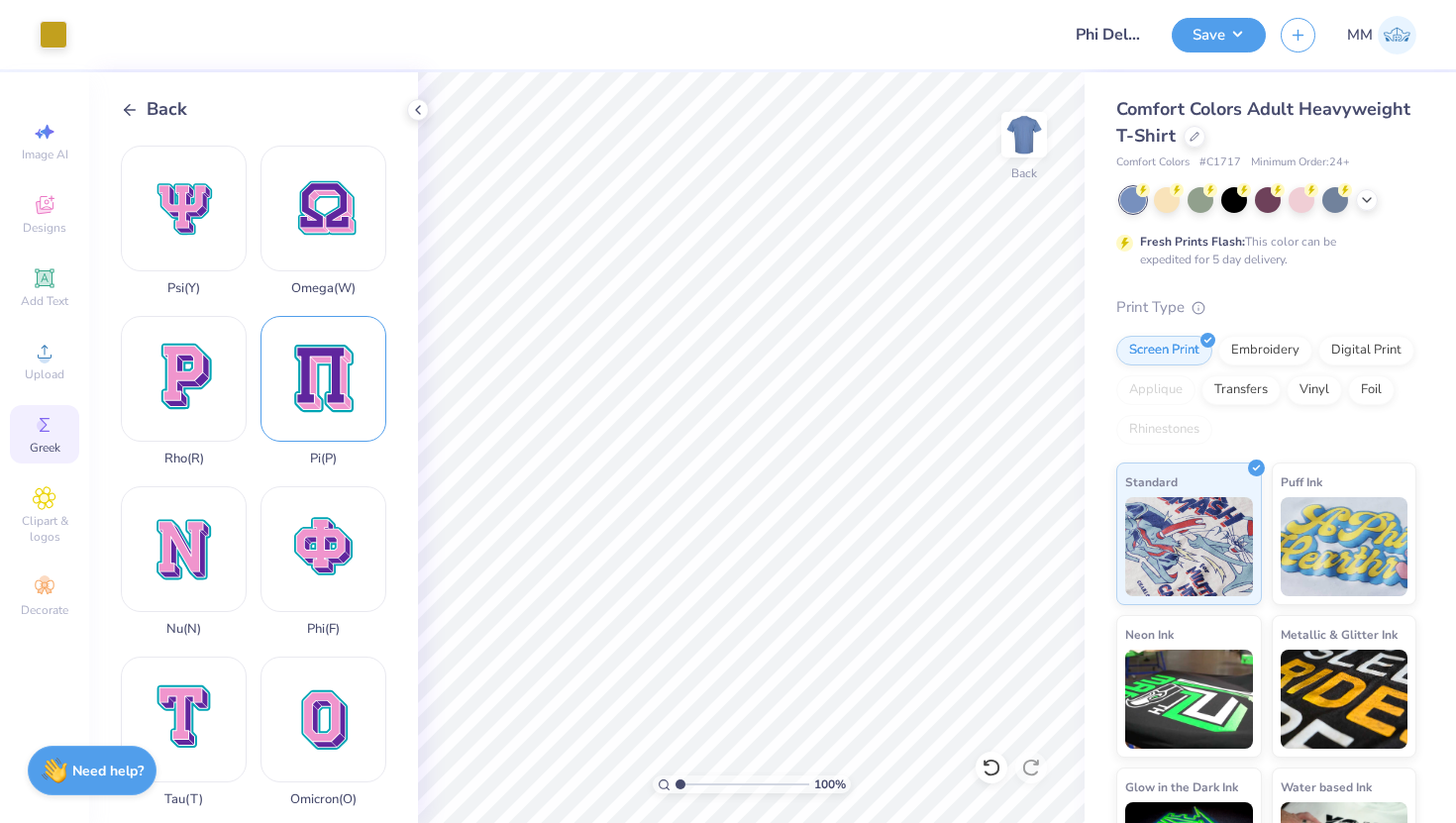 scroll, scrollTop: 1035, scrollLeft: 0, axis: vertical 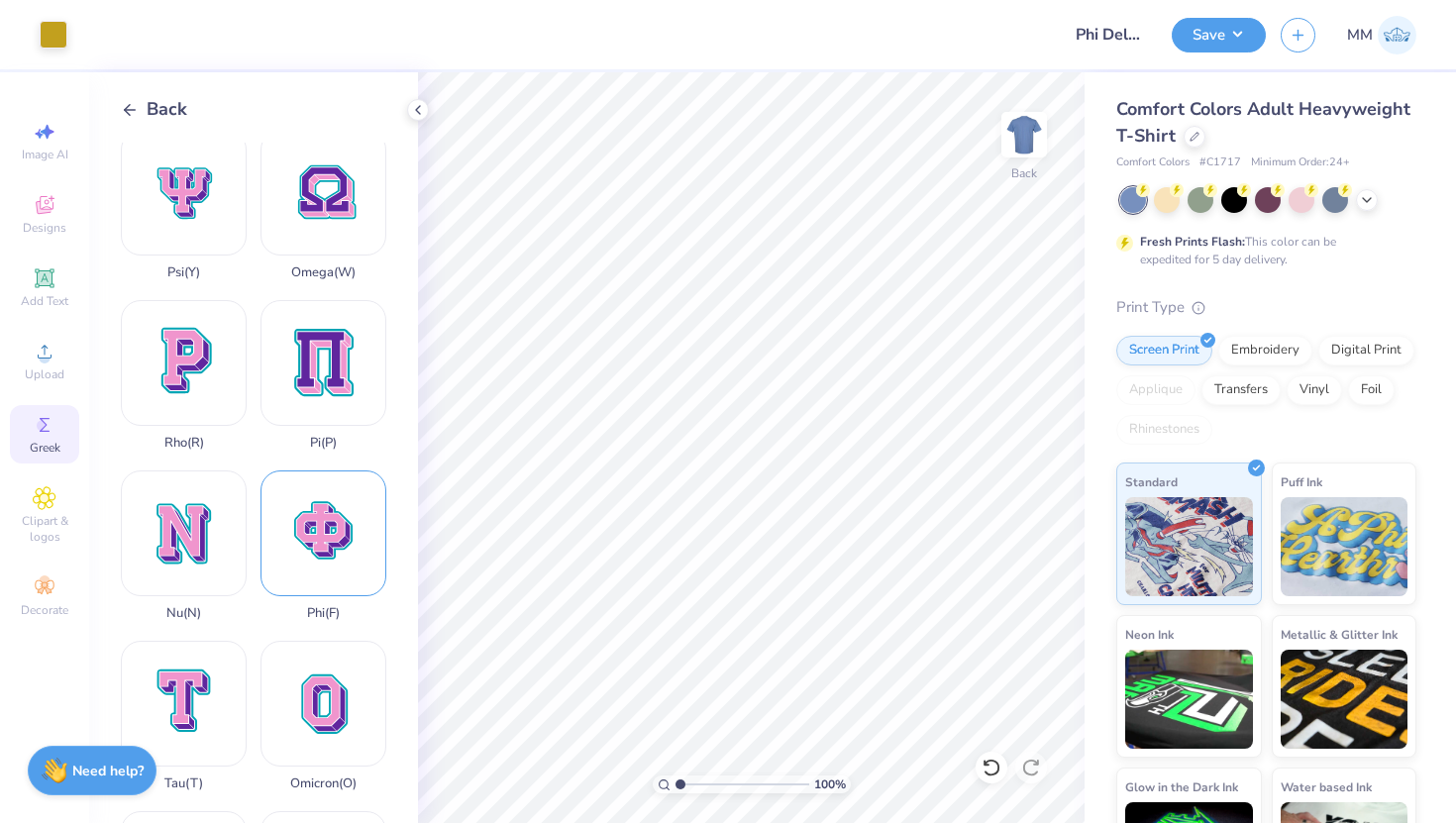 click on "Phi  ( F )" at bounding box center [323, 546] 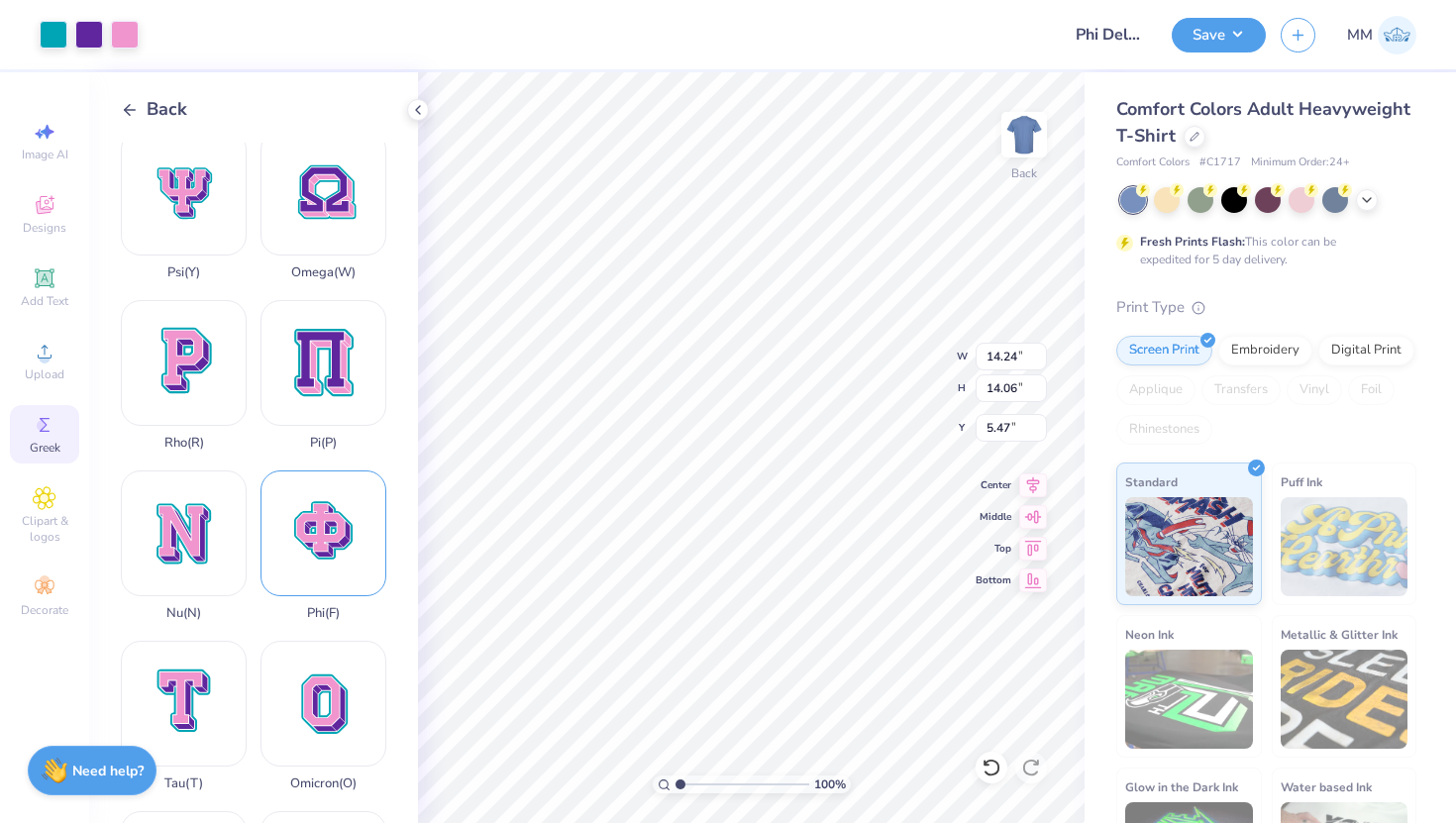 type on "5.10" 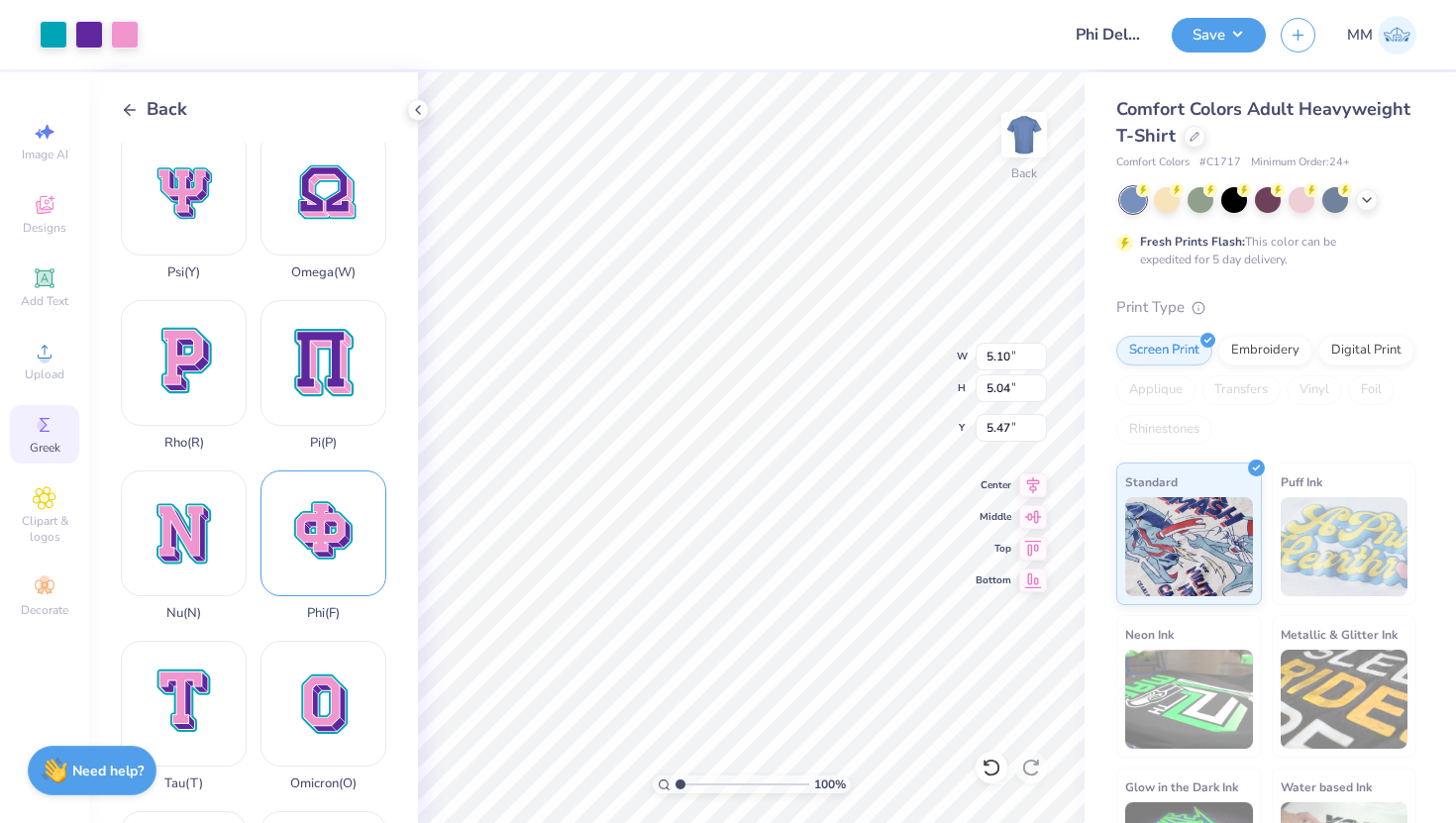 type on "8.91" 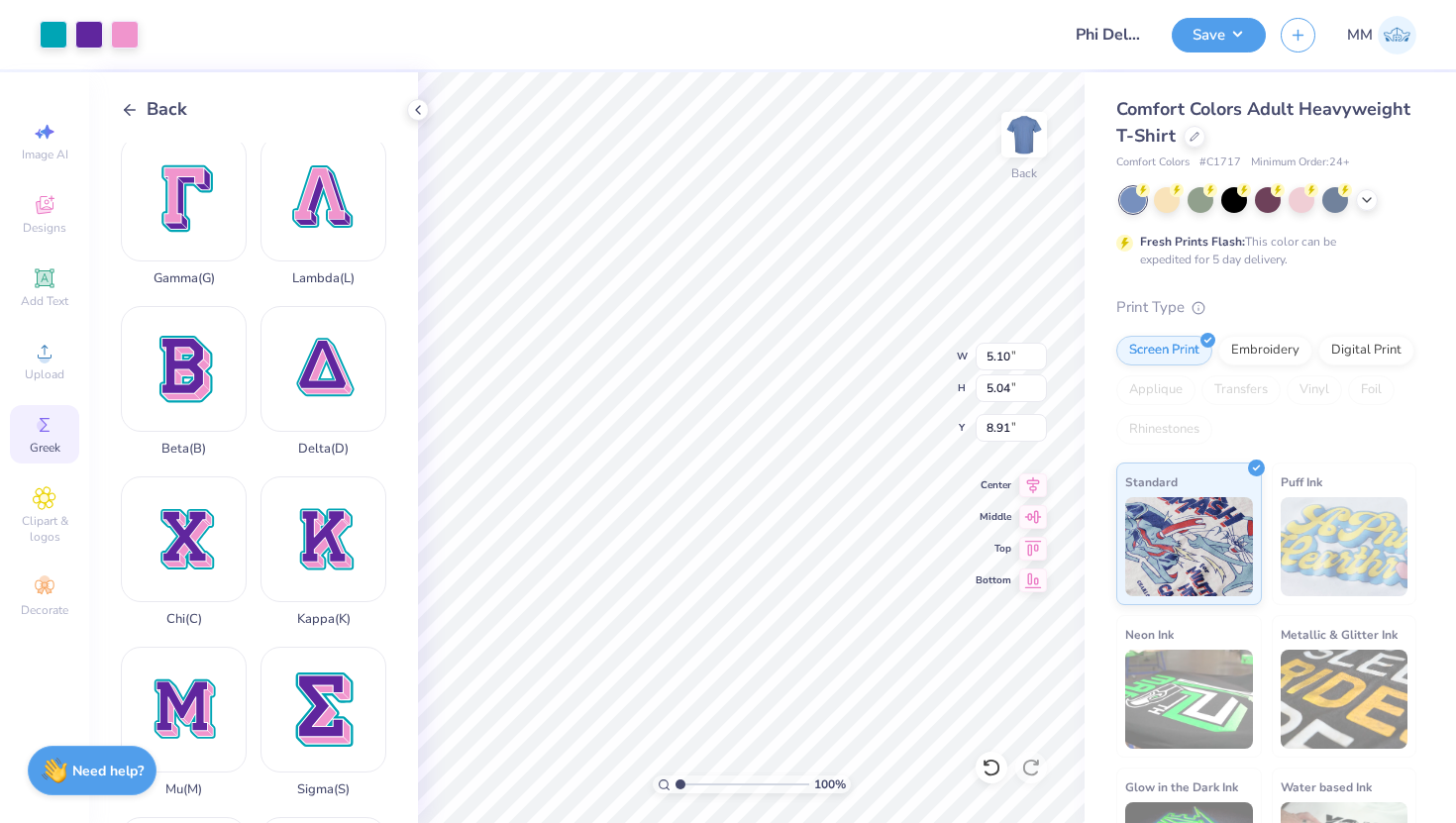 scroll, scrollTop: 319, scrollLeft: 0, axis: vertical 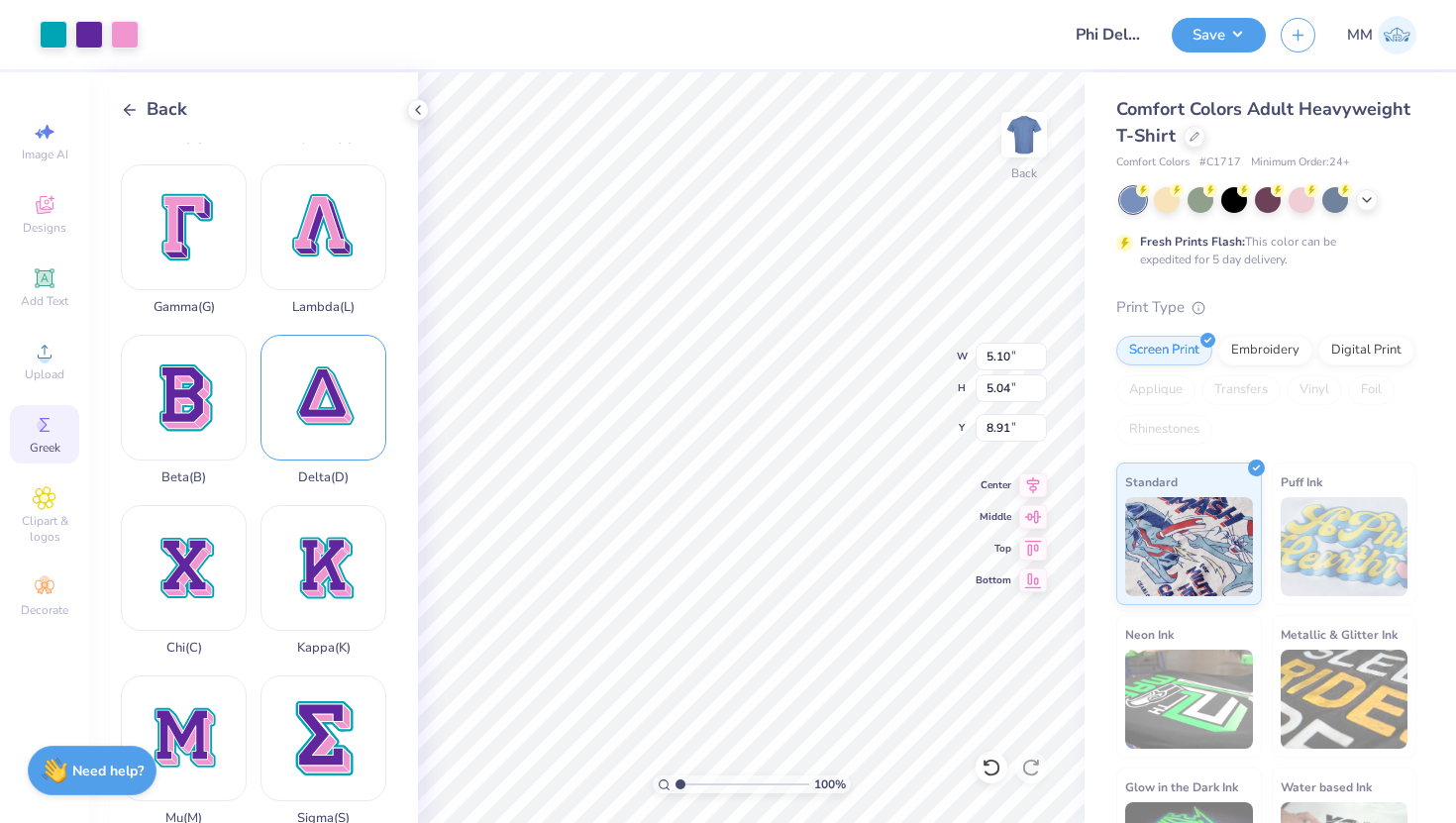 click on "Delta  ( D )" at bounding box center (323, 410) 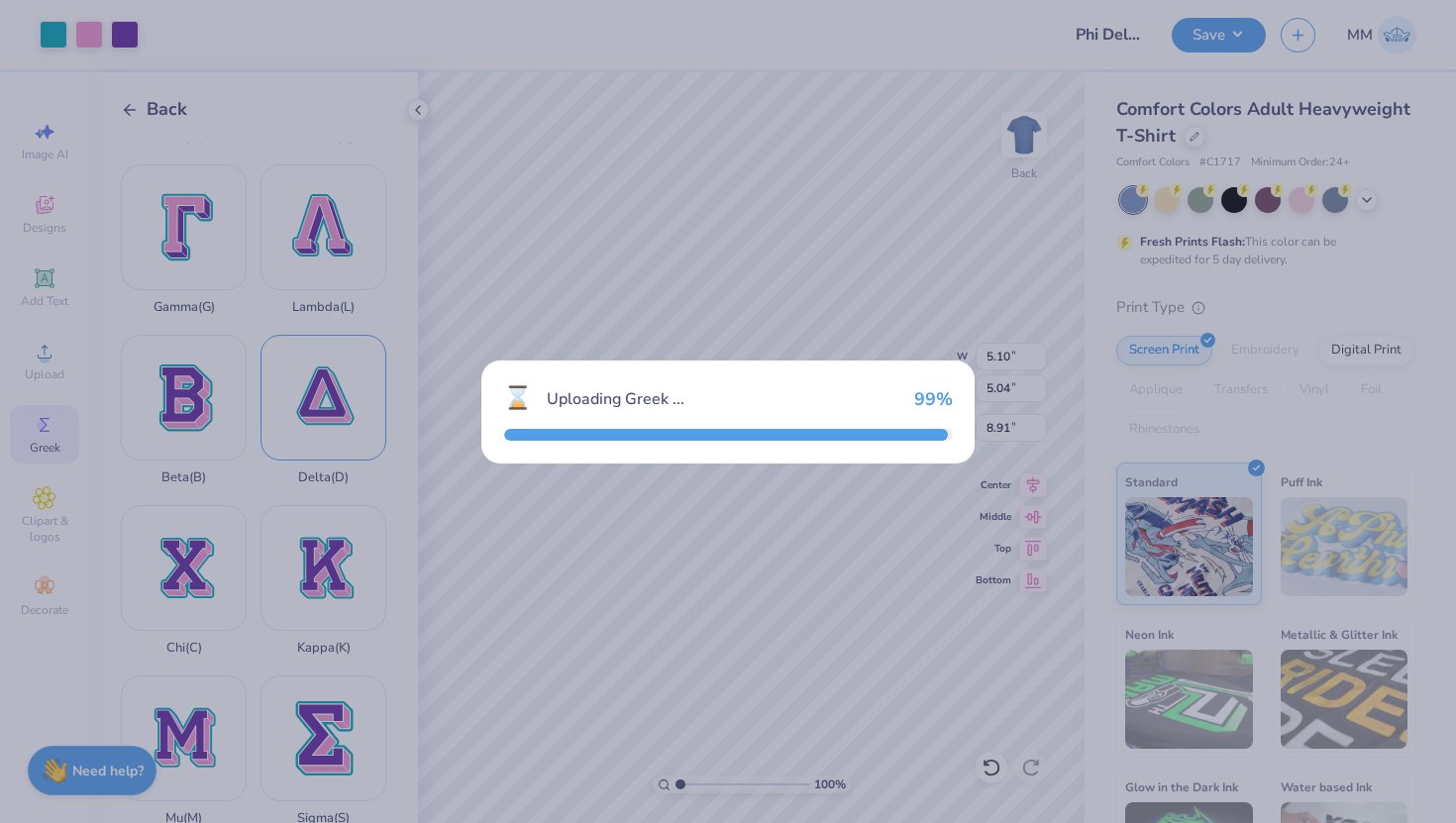 type on "14.23" 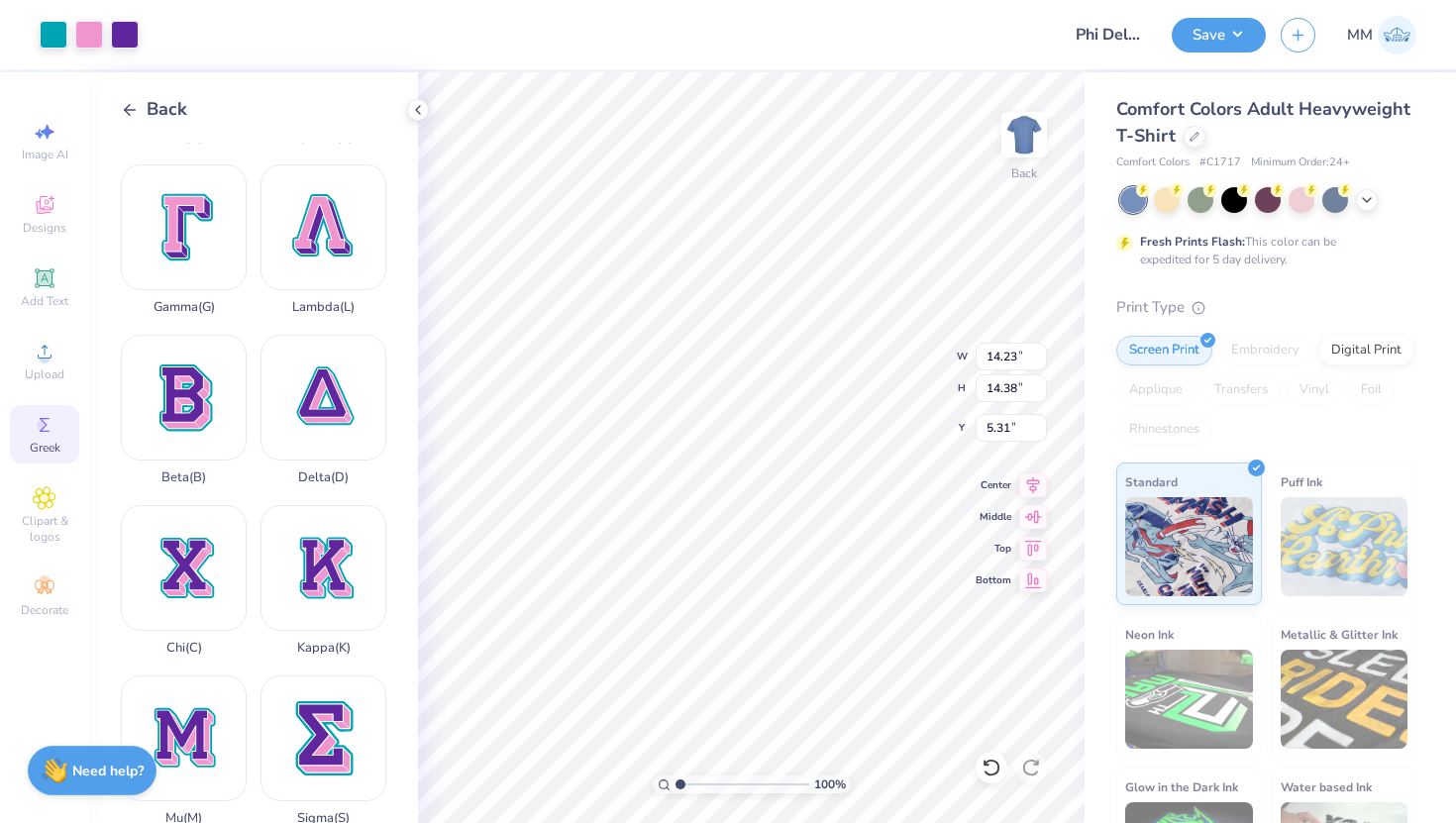 type on "4.67" 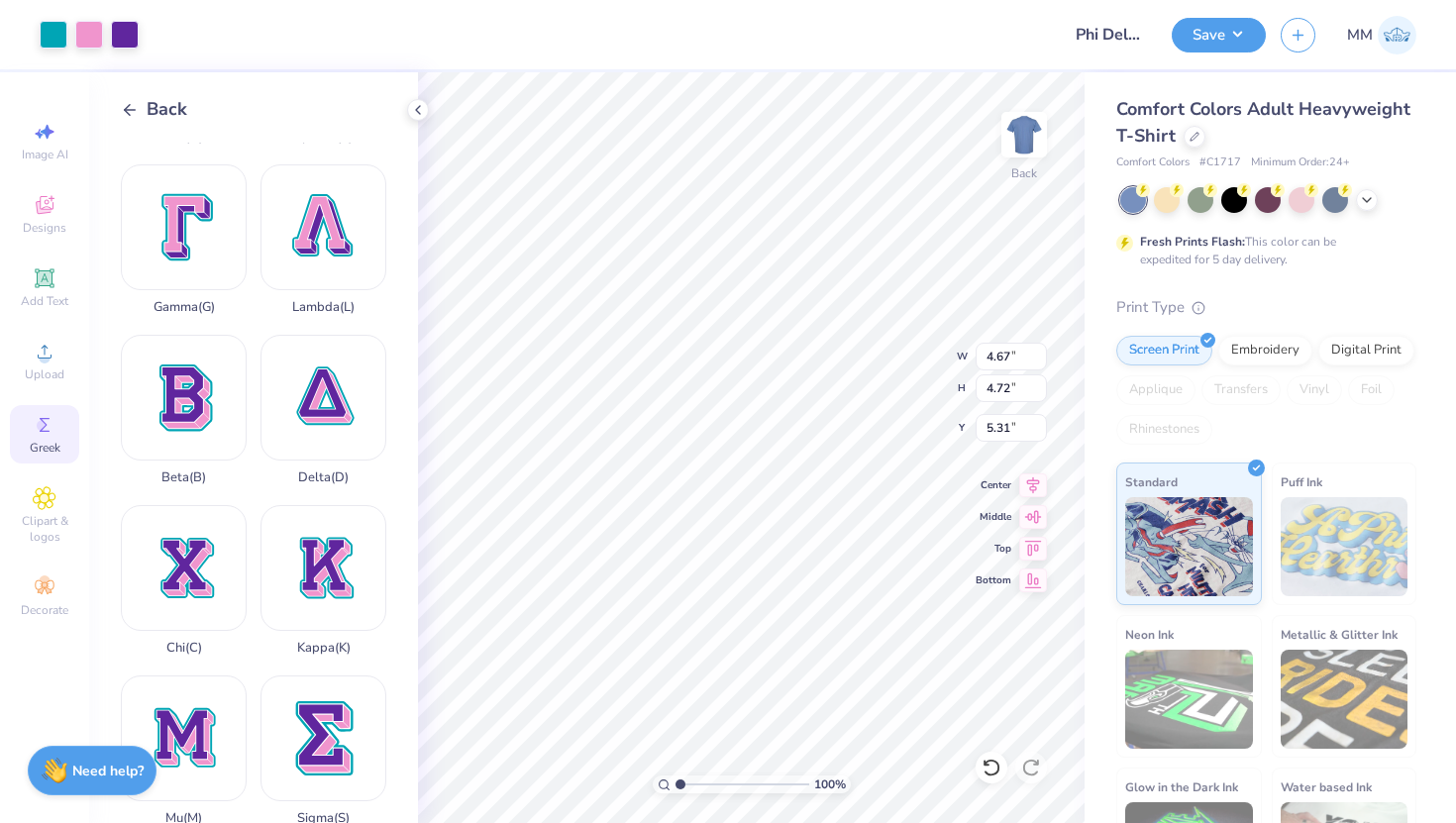 type on "9.23" 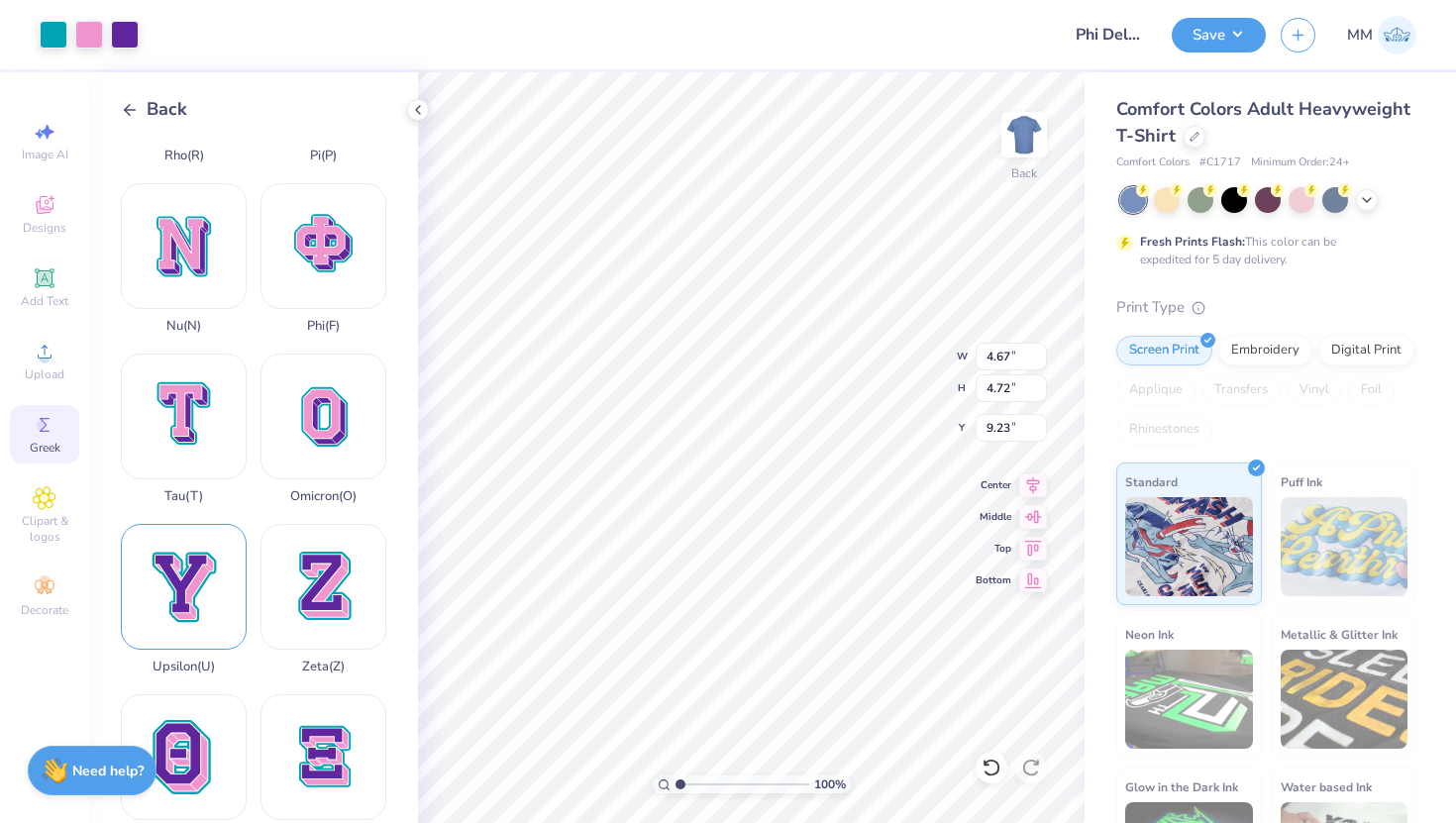 scroll, scrollTop: 1368, scrollLeft: 0, axis: vertical 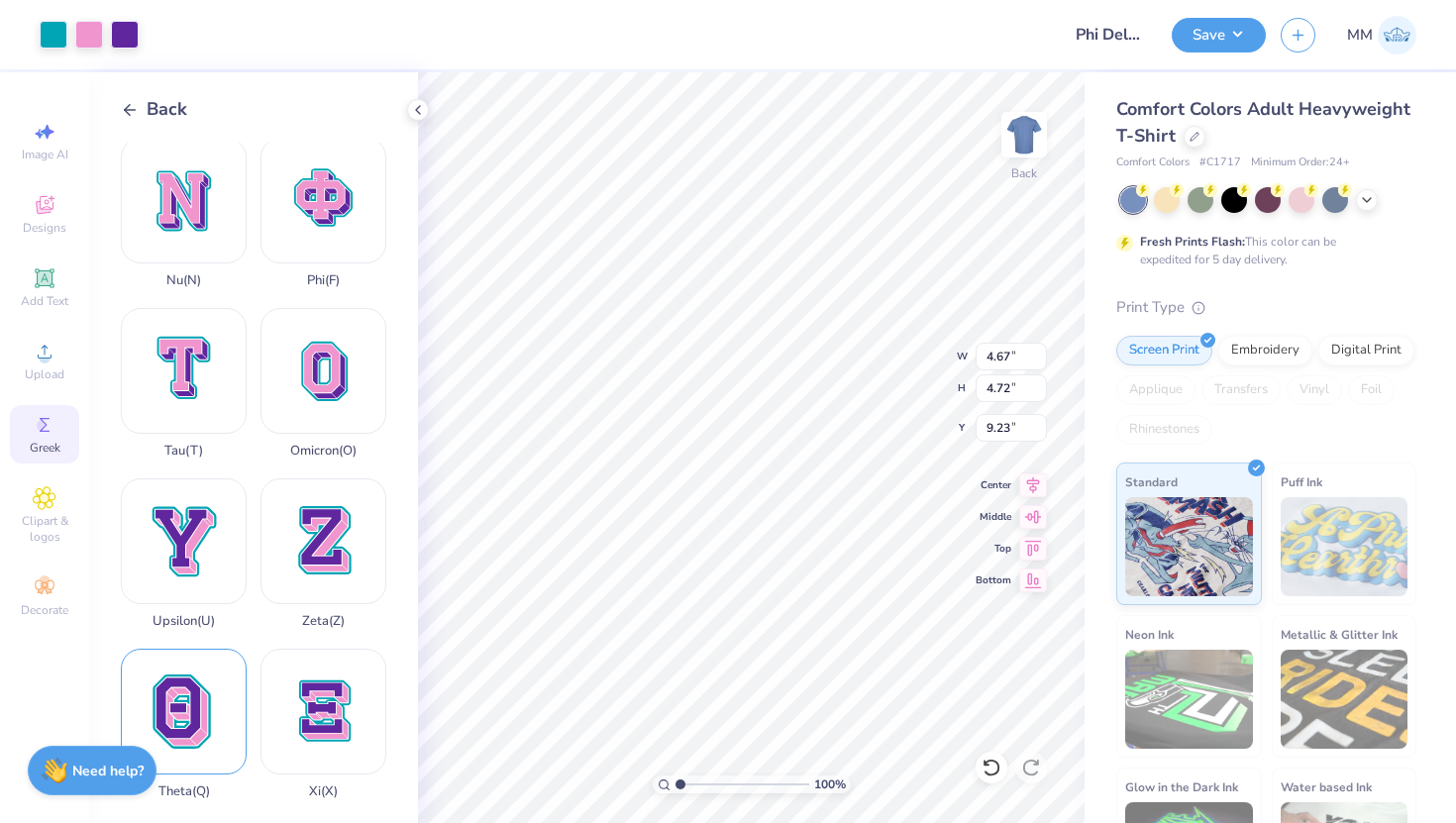 click on "Theta  ( Q )" at bounding box center (183, 724) 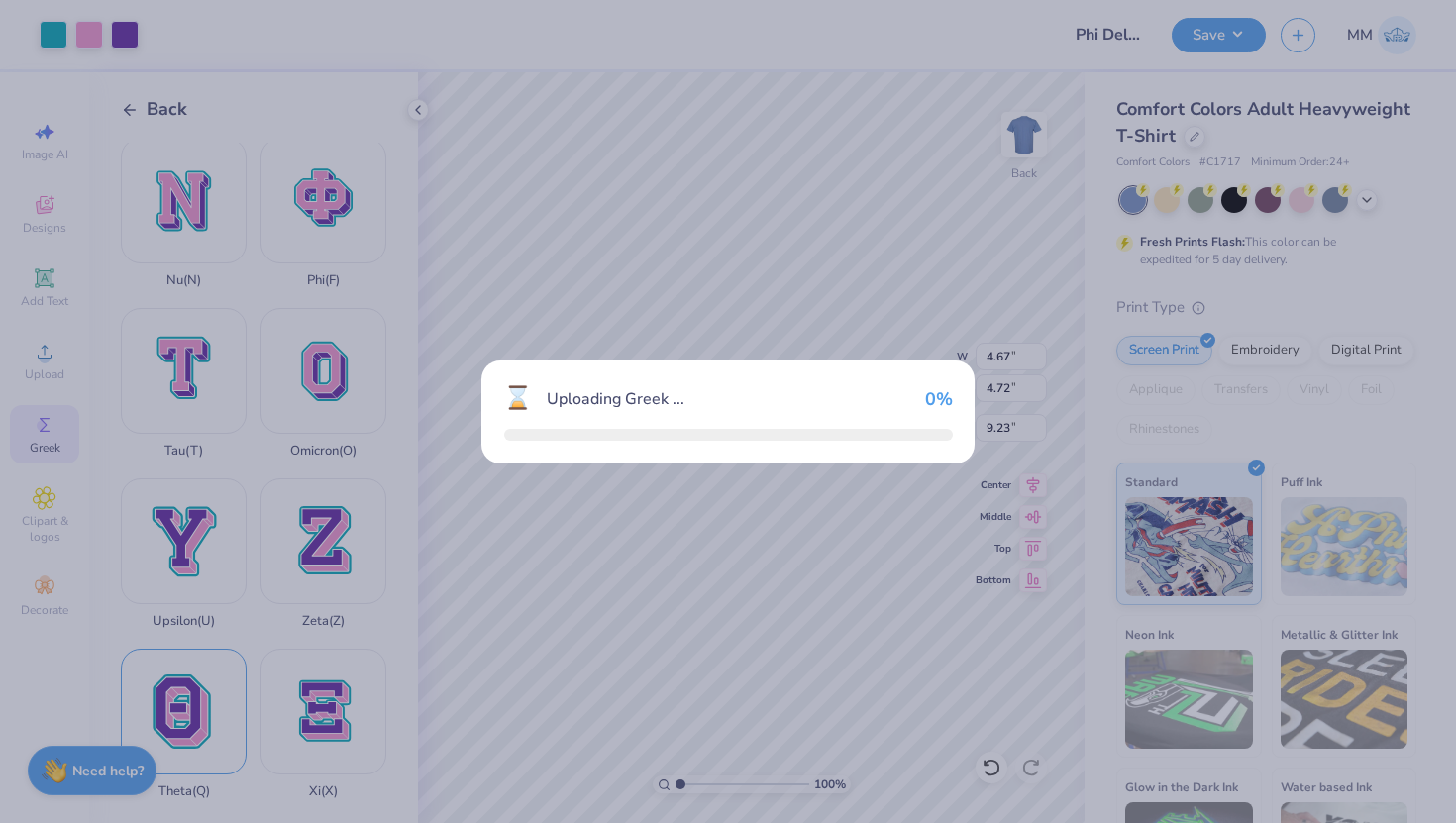 type on "14.04" 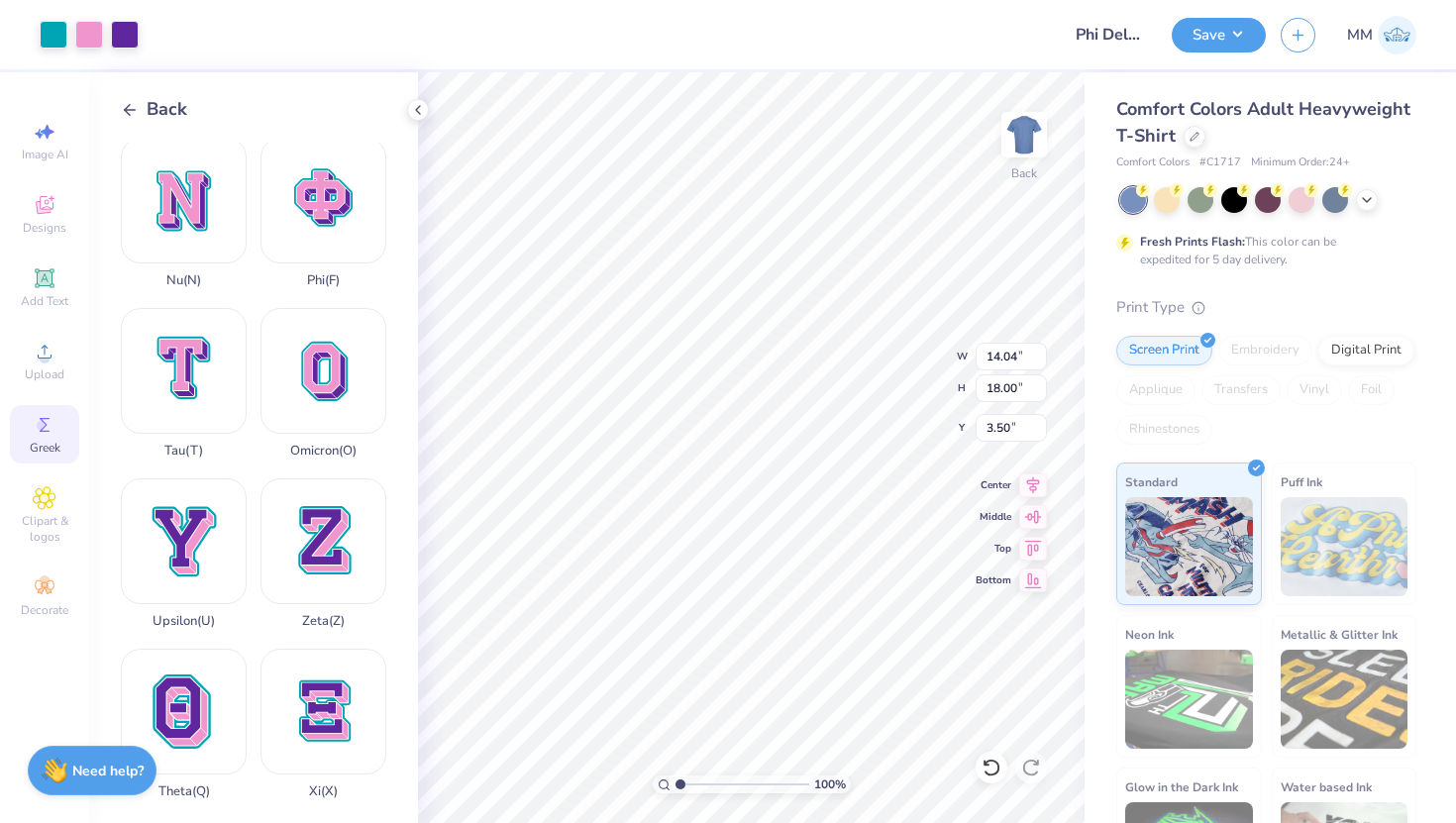 type on "4.20" 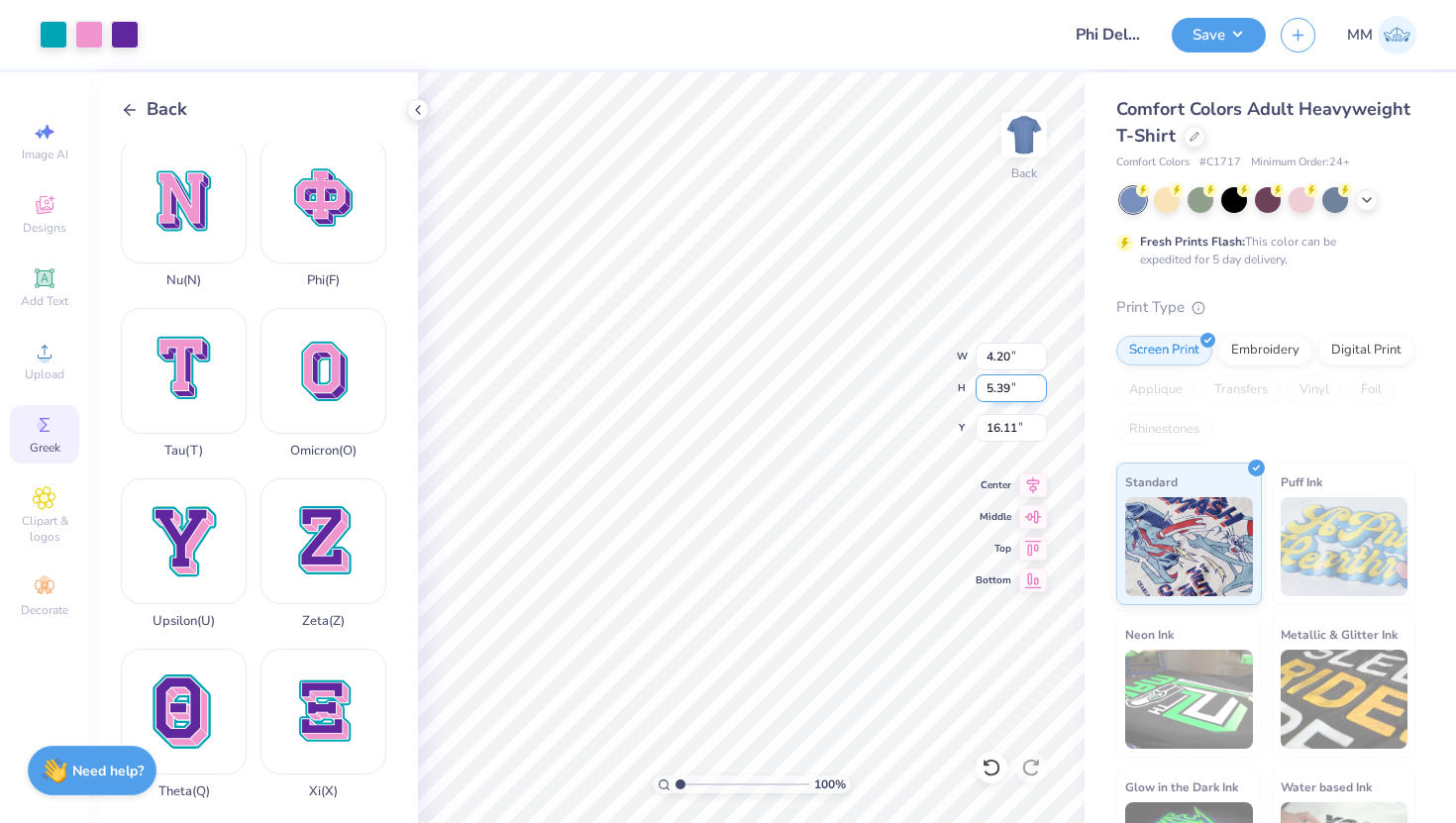 click on "5.39" at bounding box center (1011, 388) 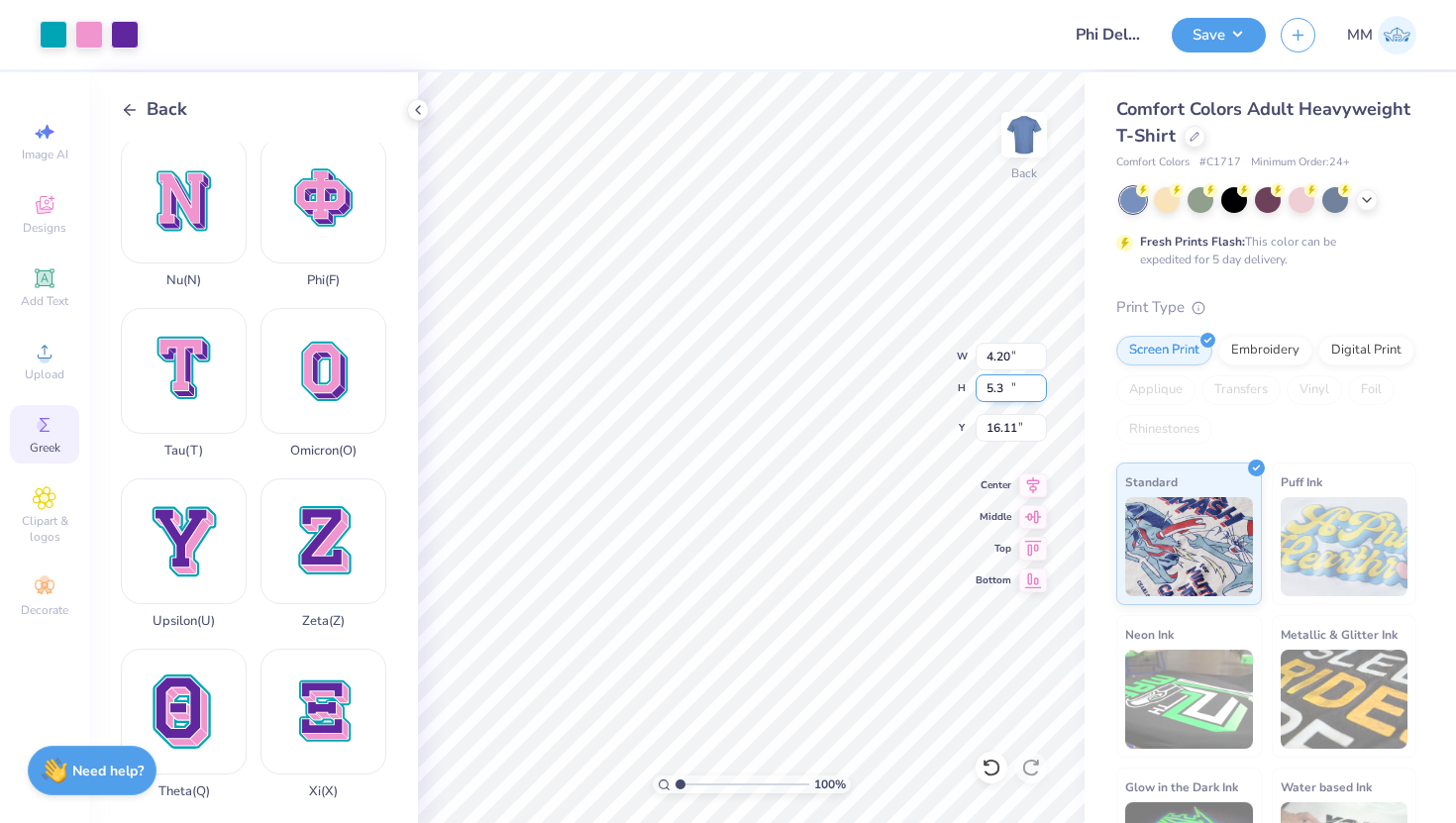 type on "5" 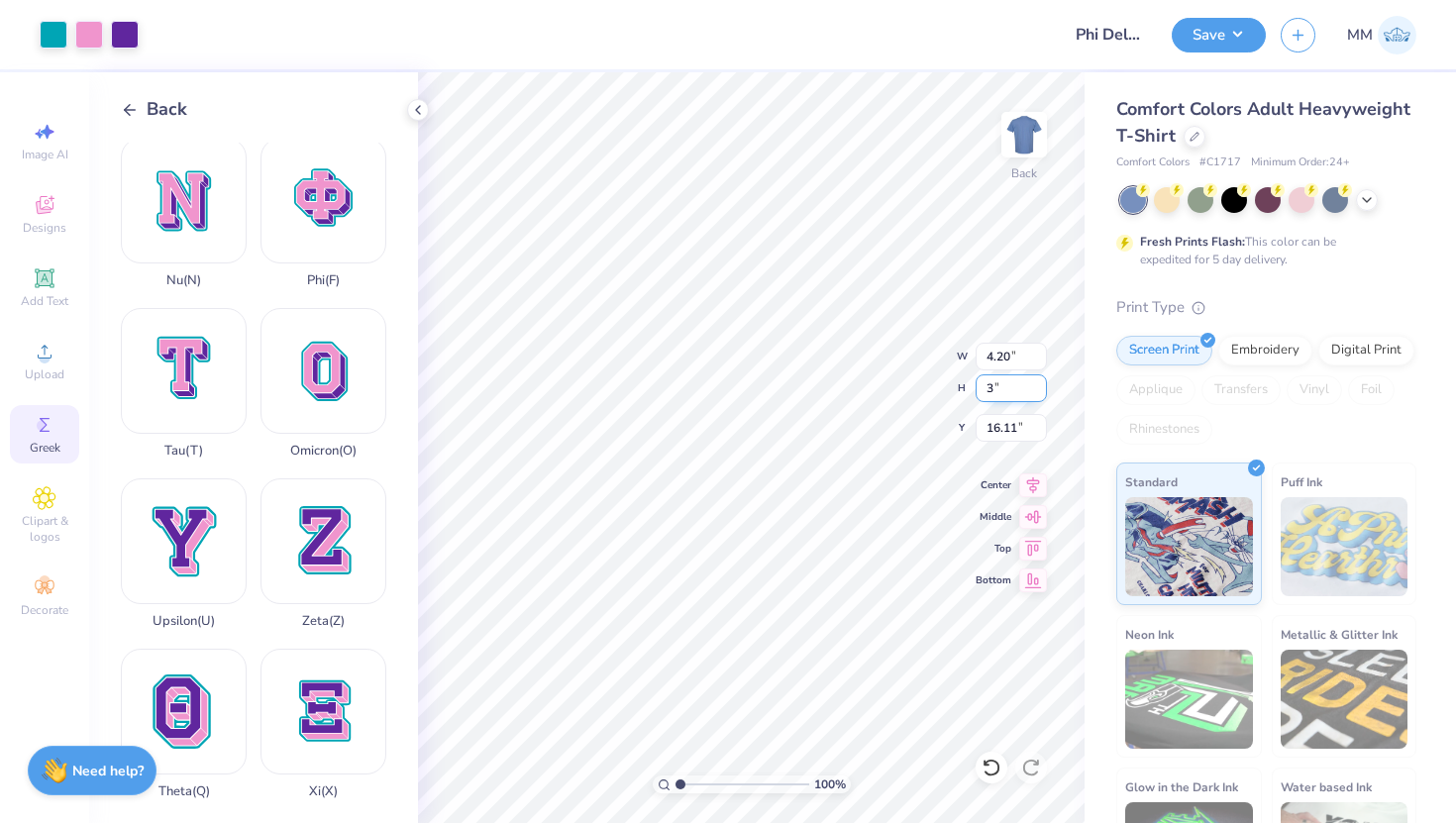 type on "3" 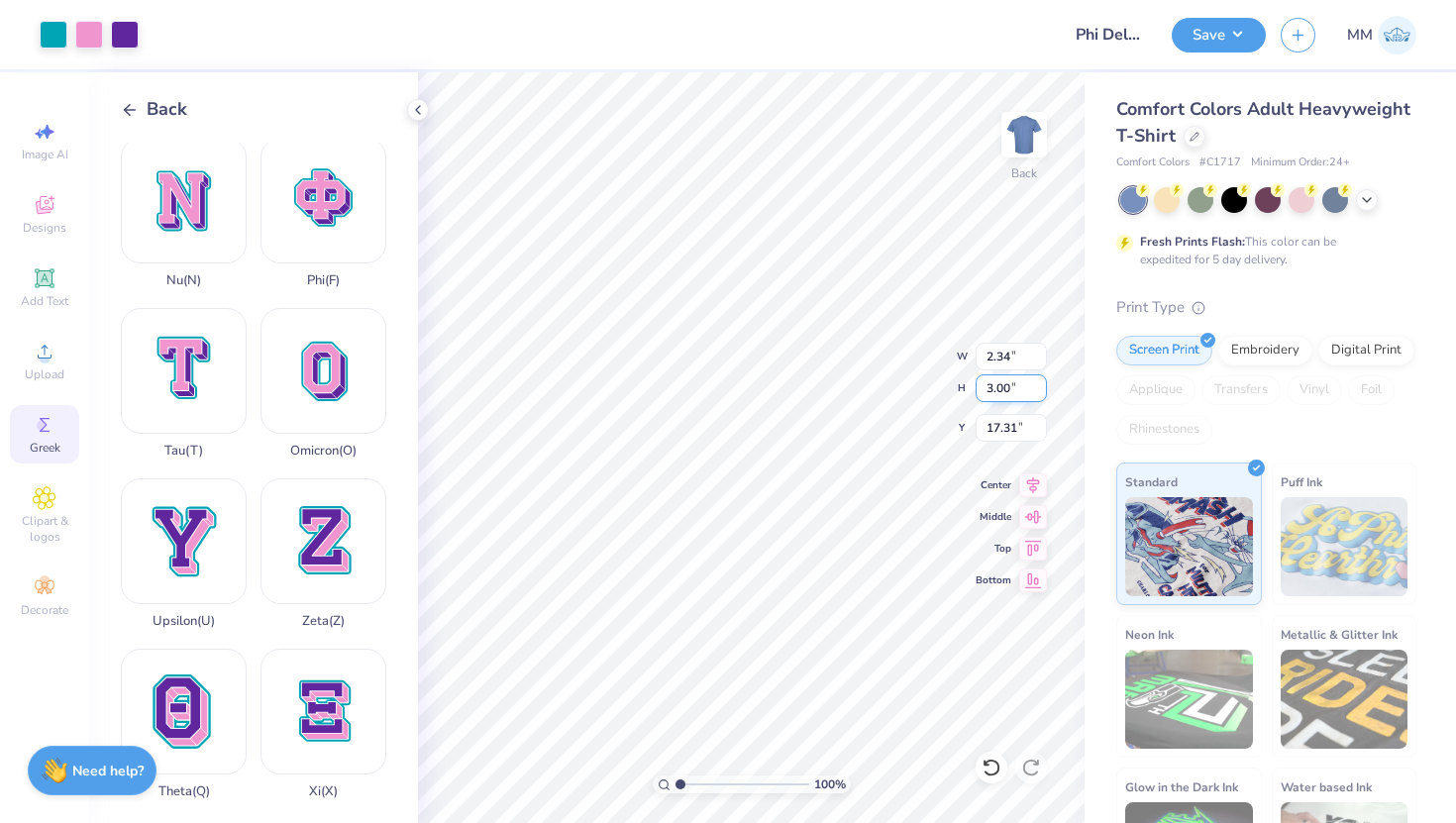type on "4.67" 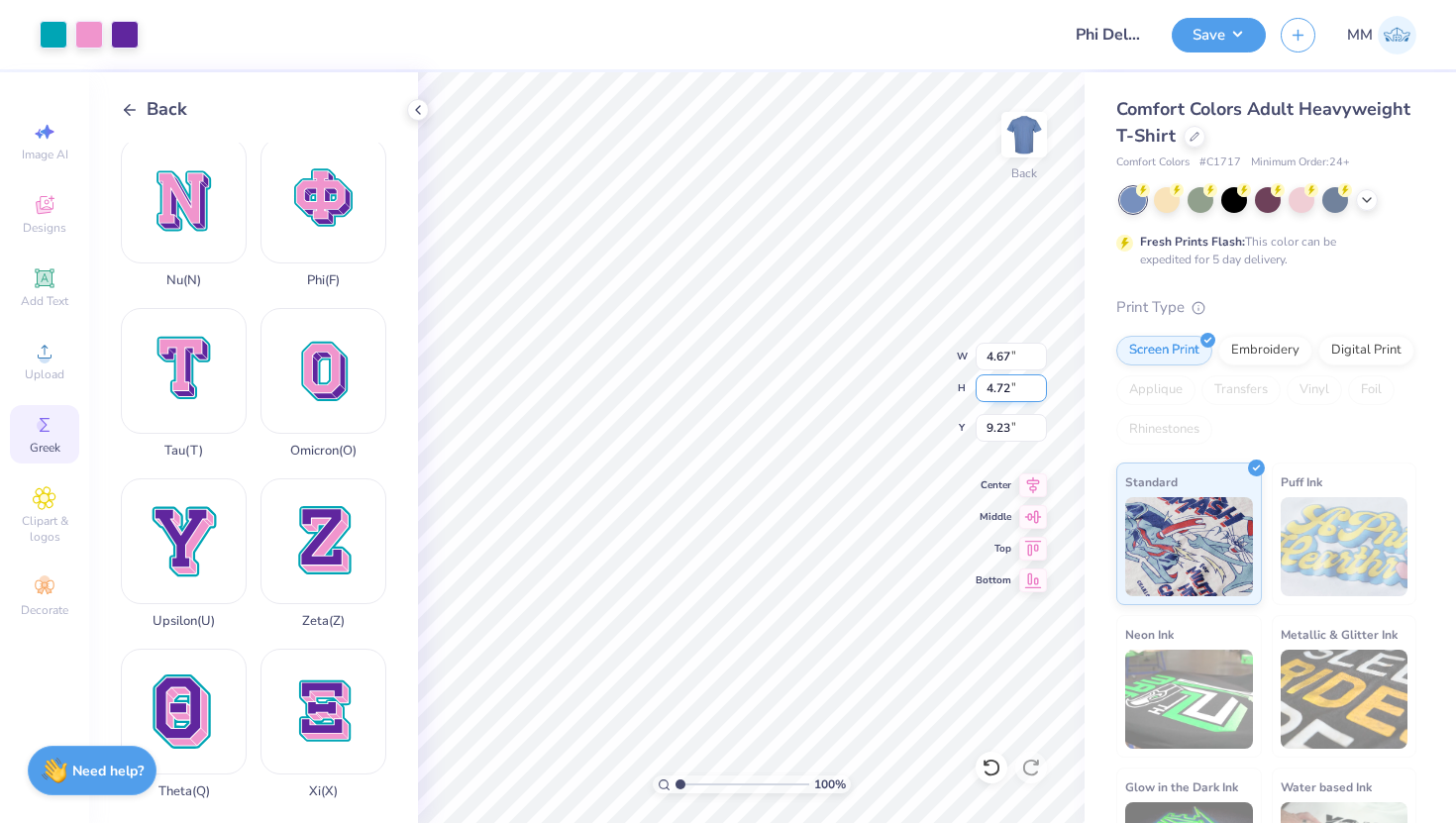 click on "100  % Back W 4.67 4.67 " H 4.72 4.72 " Y 9.23 9.23 " Center Middle Top Bottom" at bounding box center [751, 448] 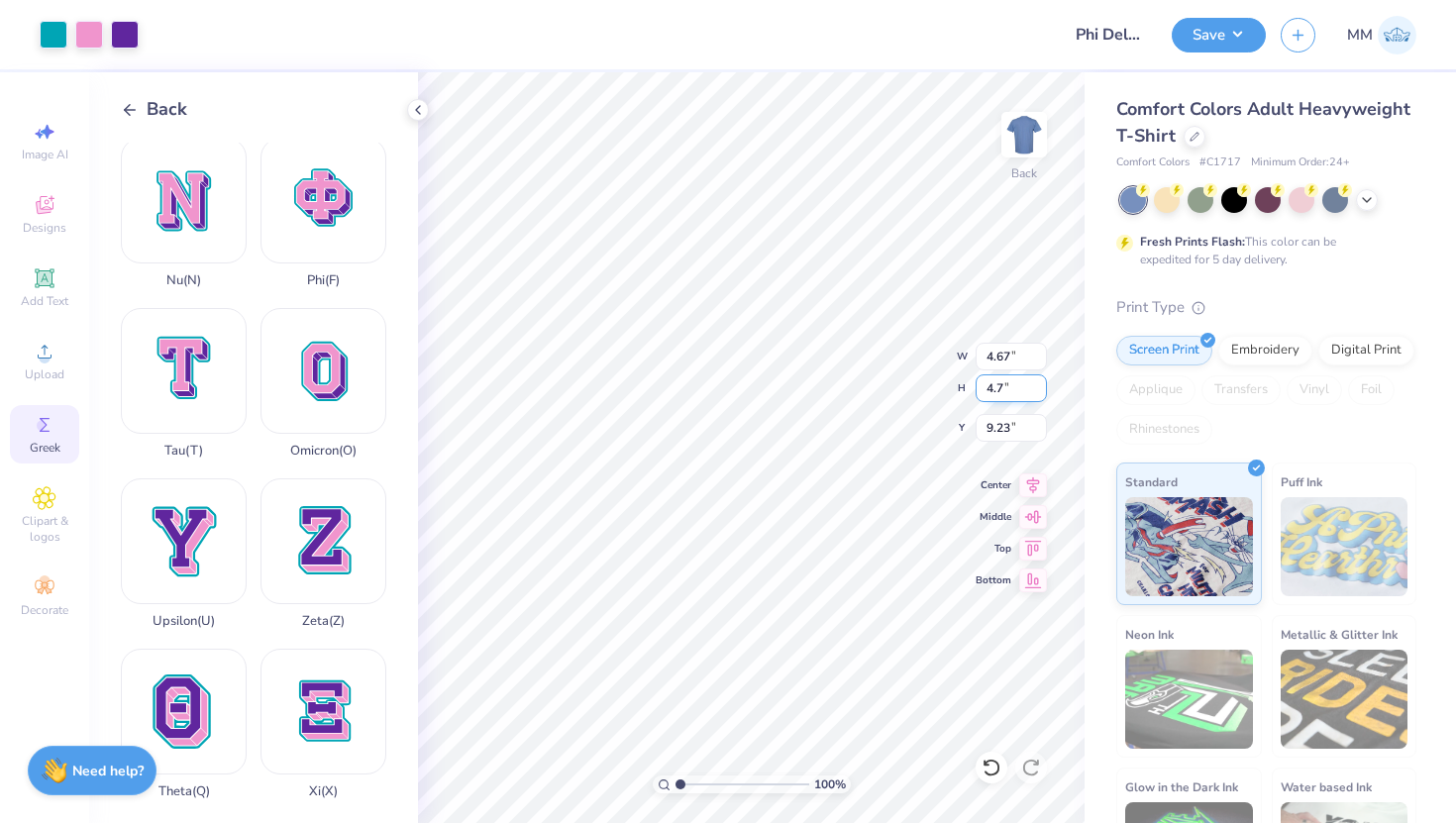 type on "4" 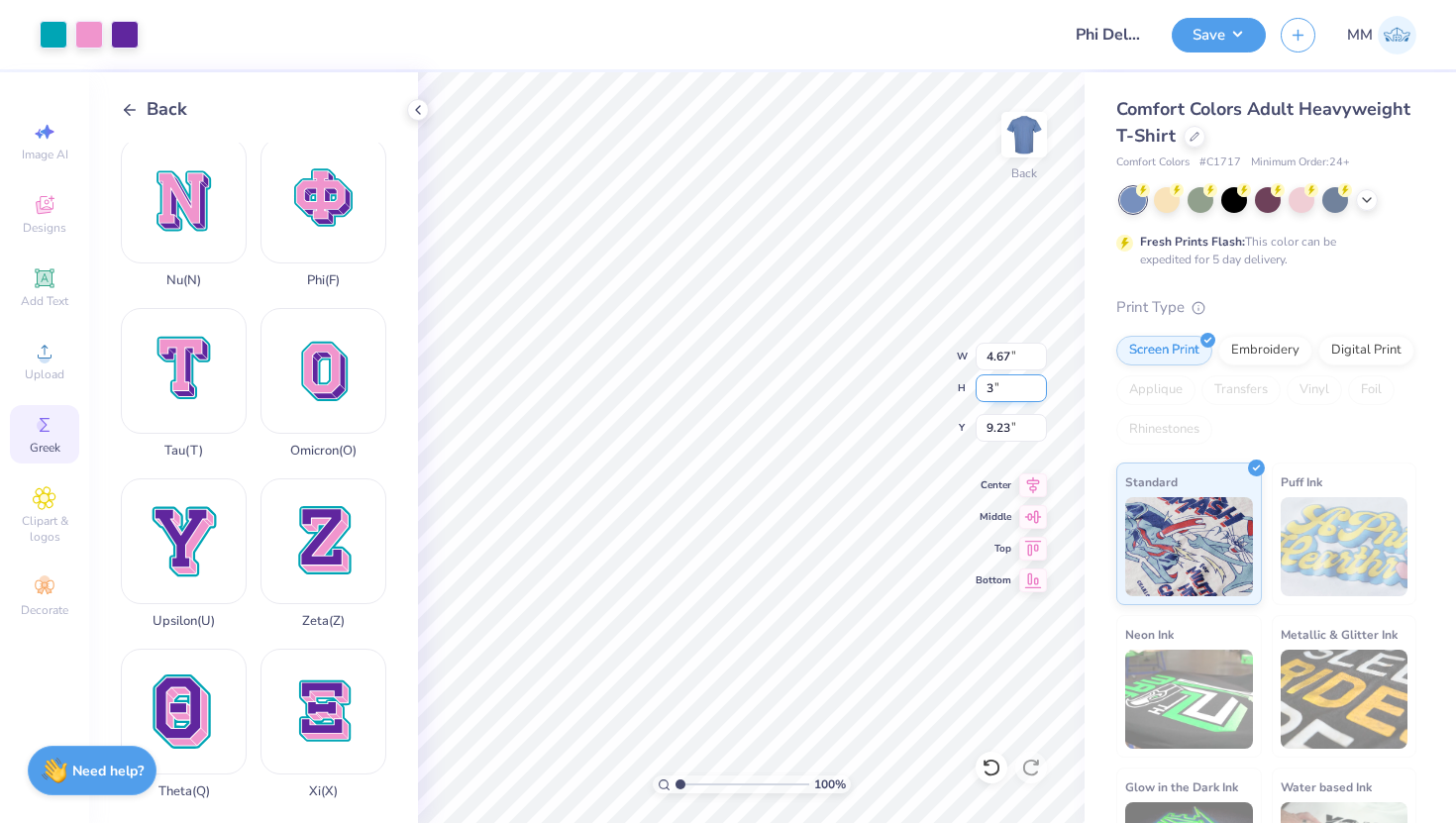 type on "3" 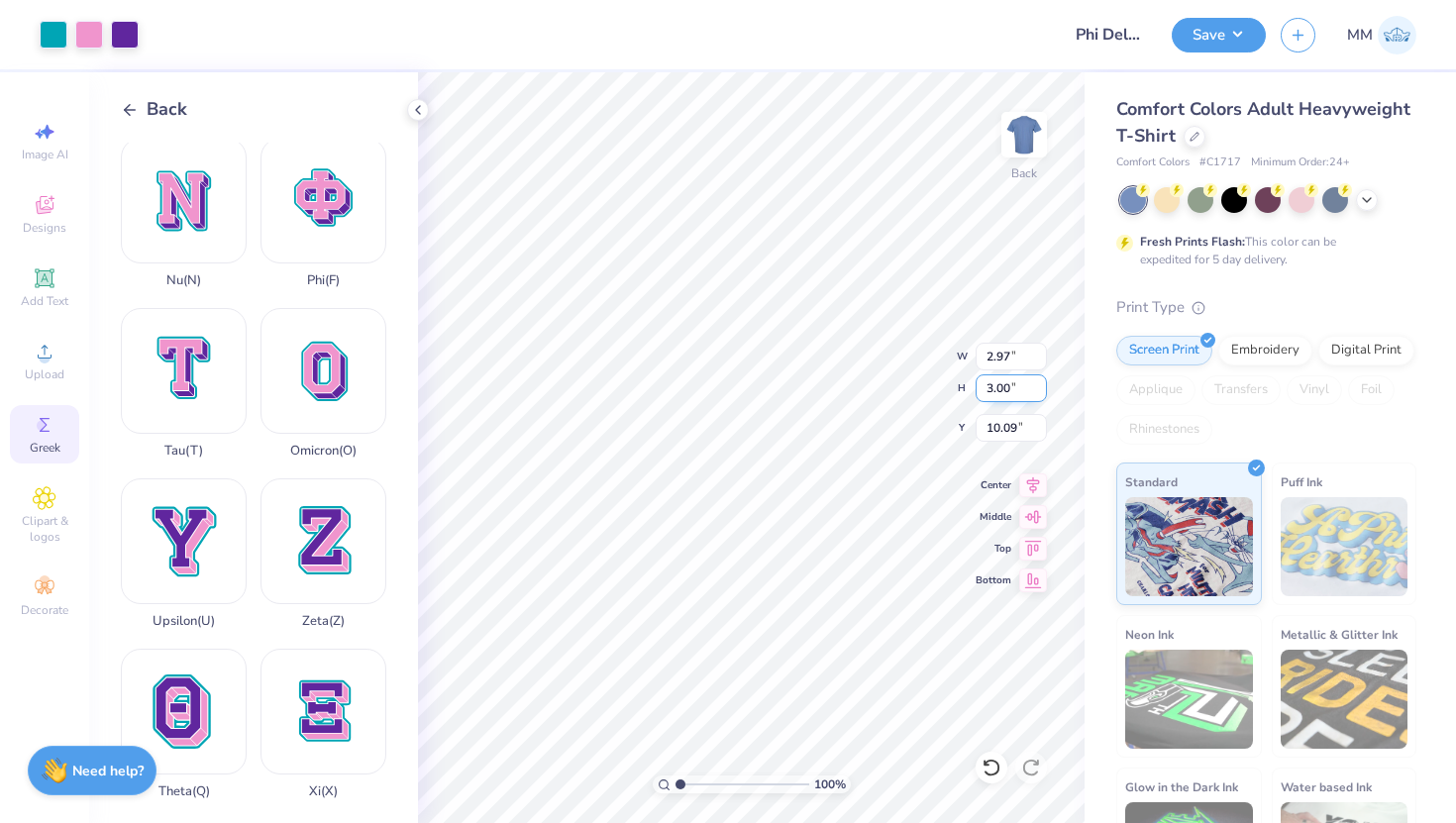 type on "5.10" 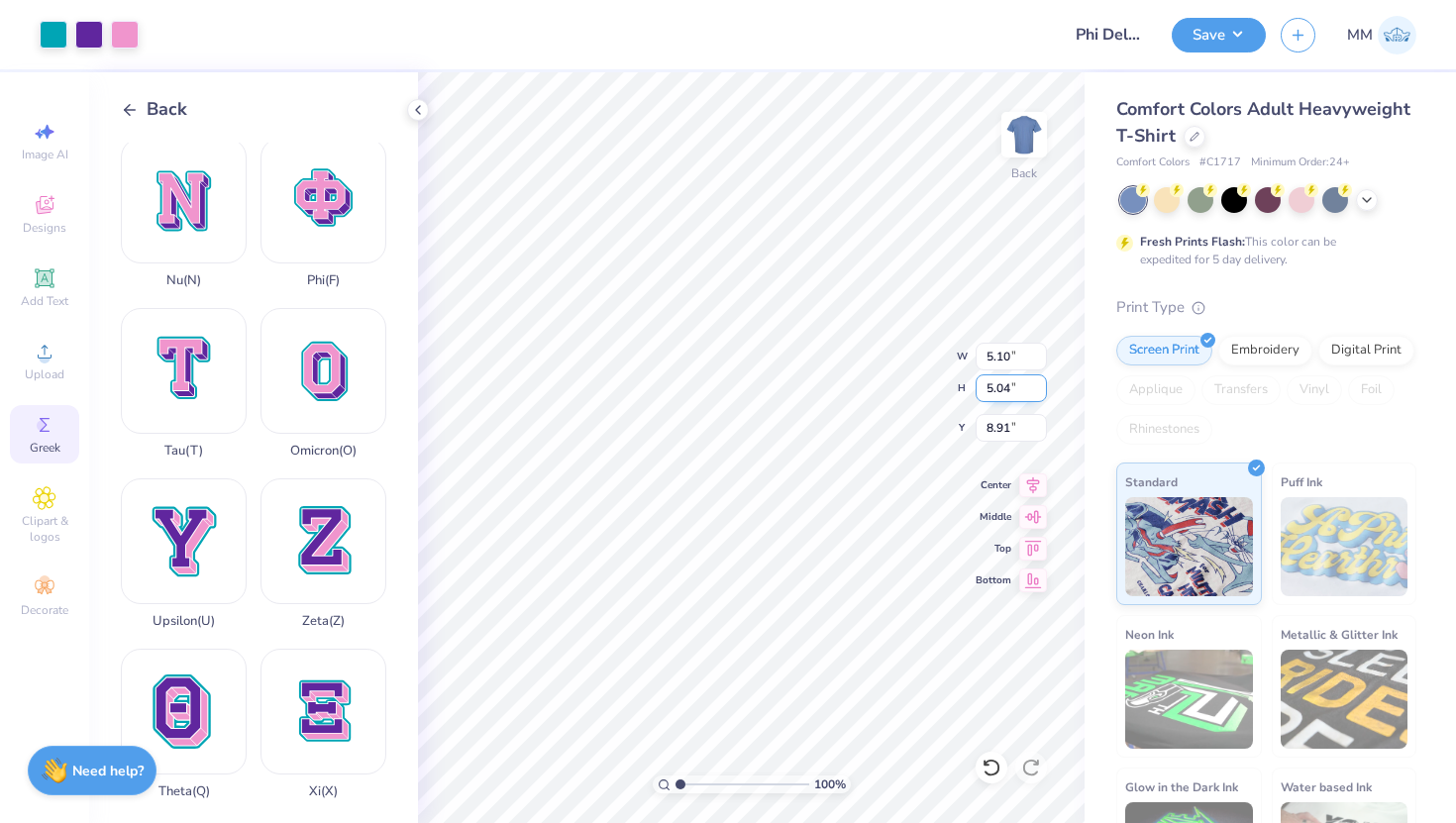 click on "100  % Back W 5.10 5.10 " H 5.04 5.04 " Y 8.91 8.91 " Center Middle Top Bottom" at bounding box center (751, 448) 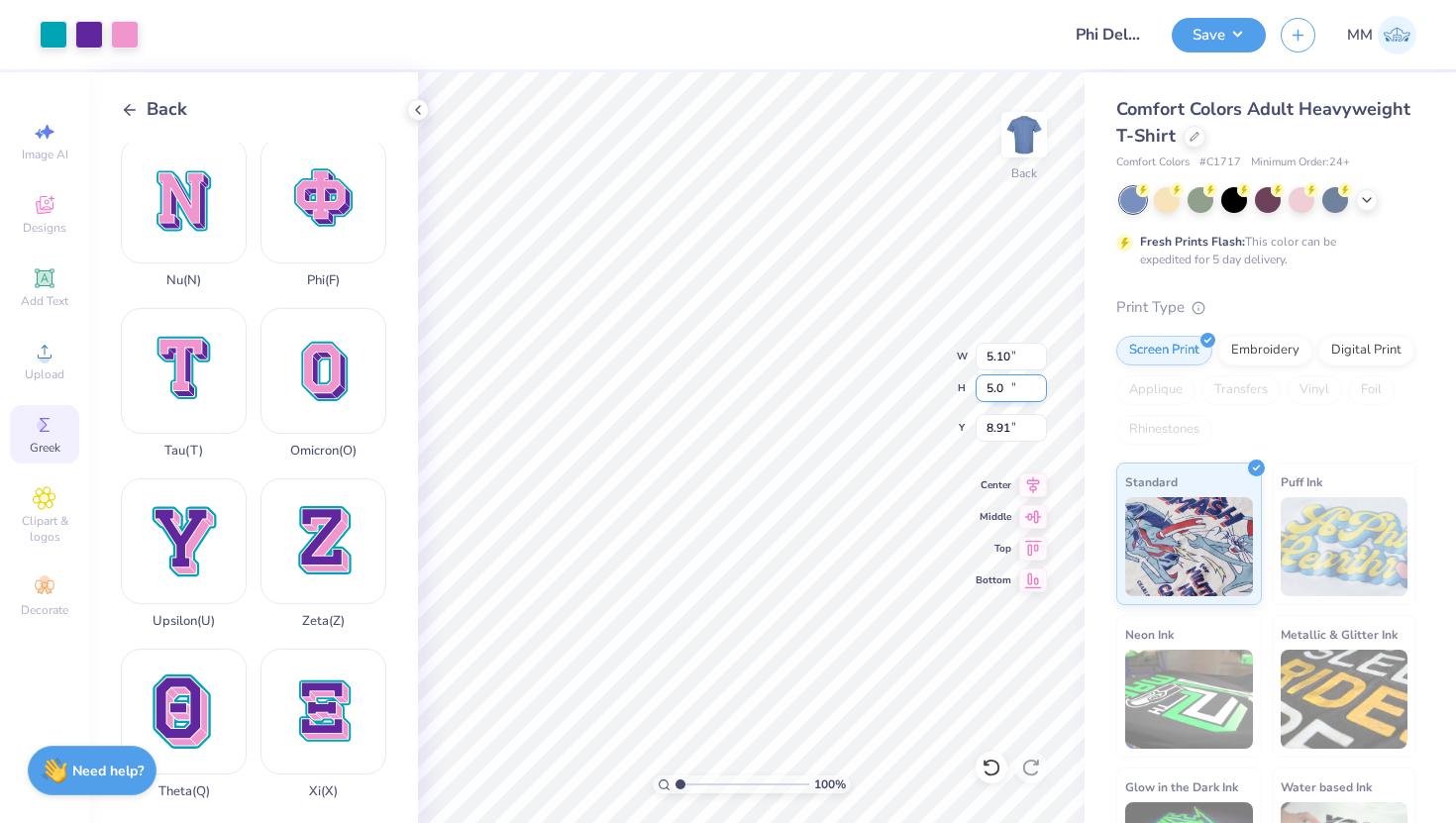 type on "5" 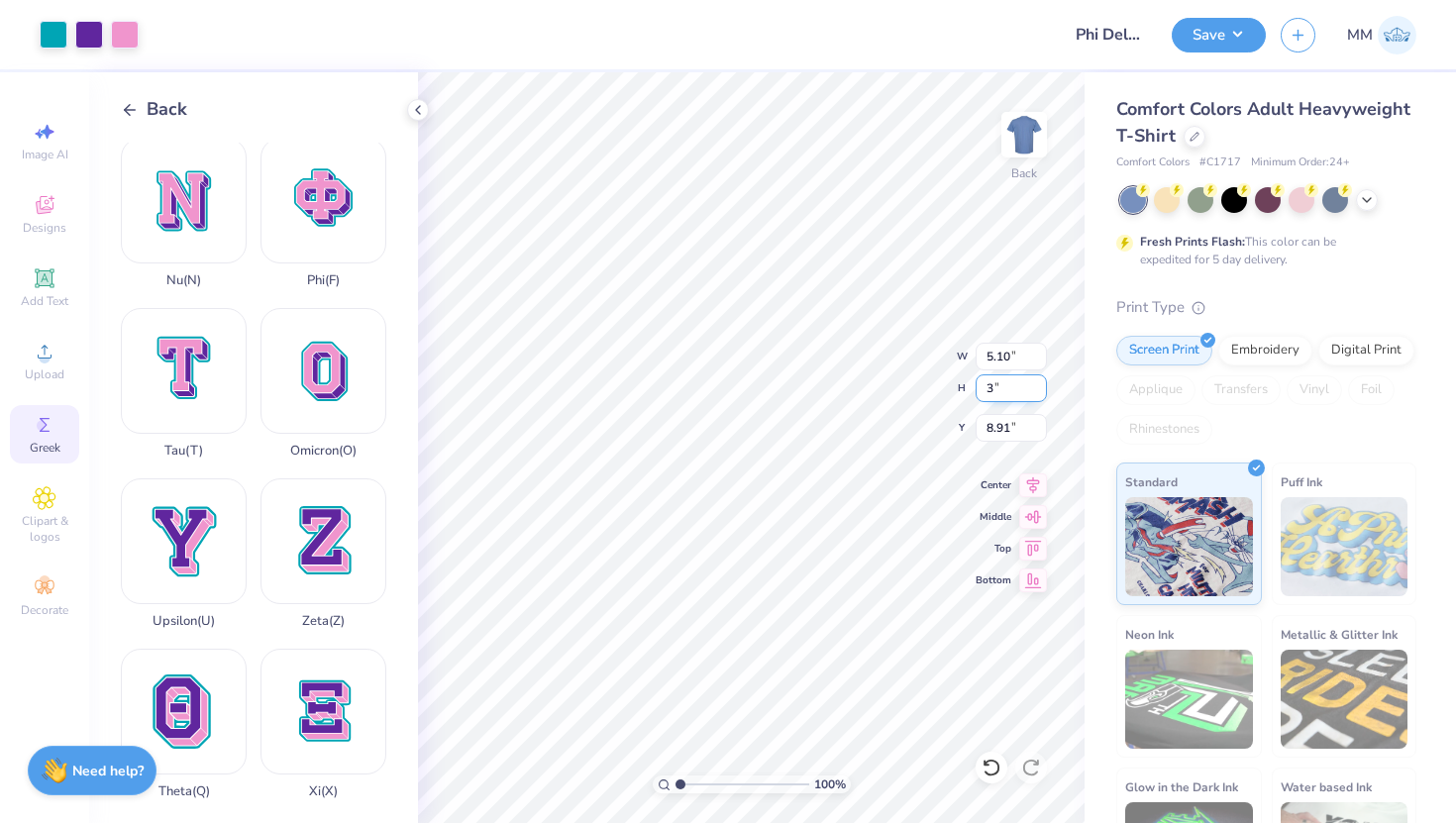 type on "3" 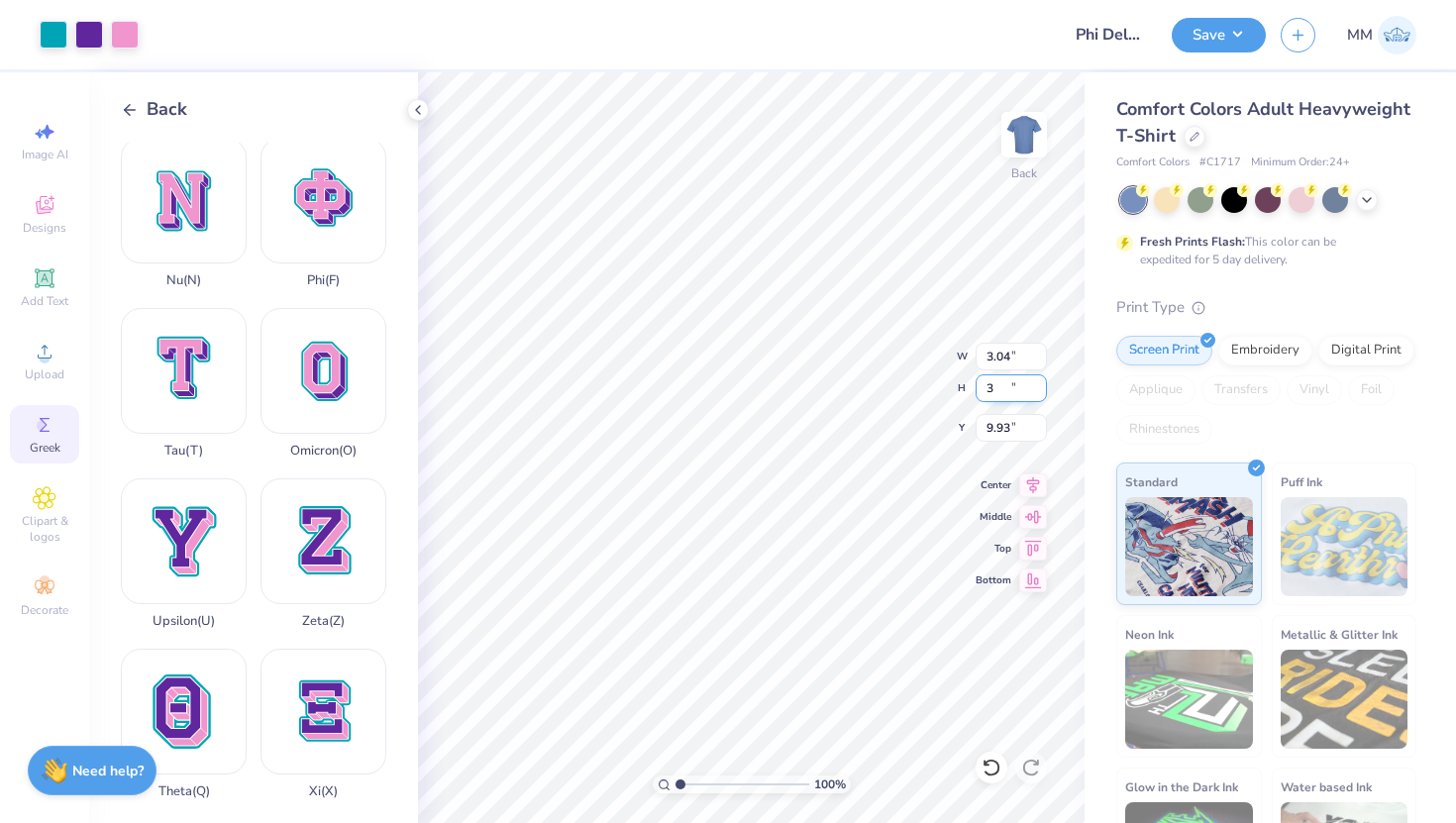 type on "3.04" 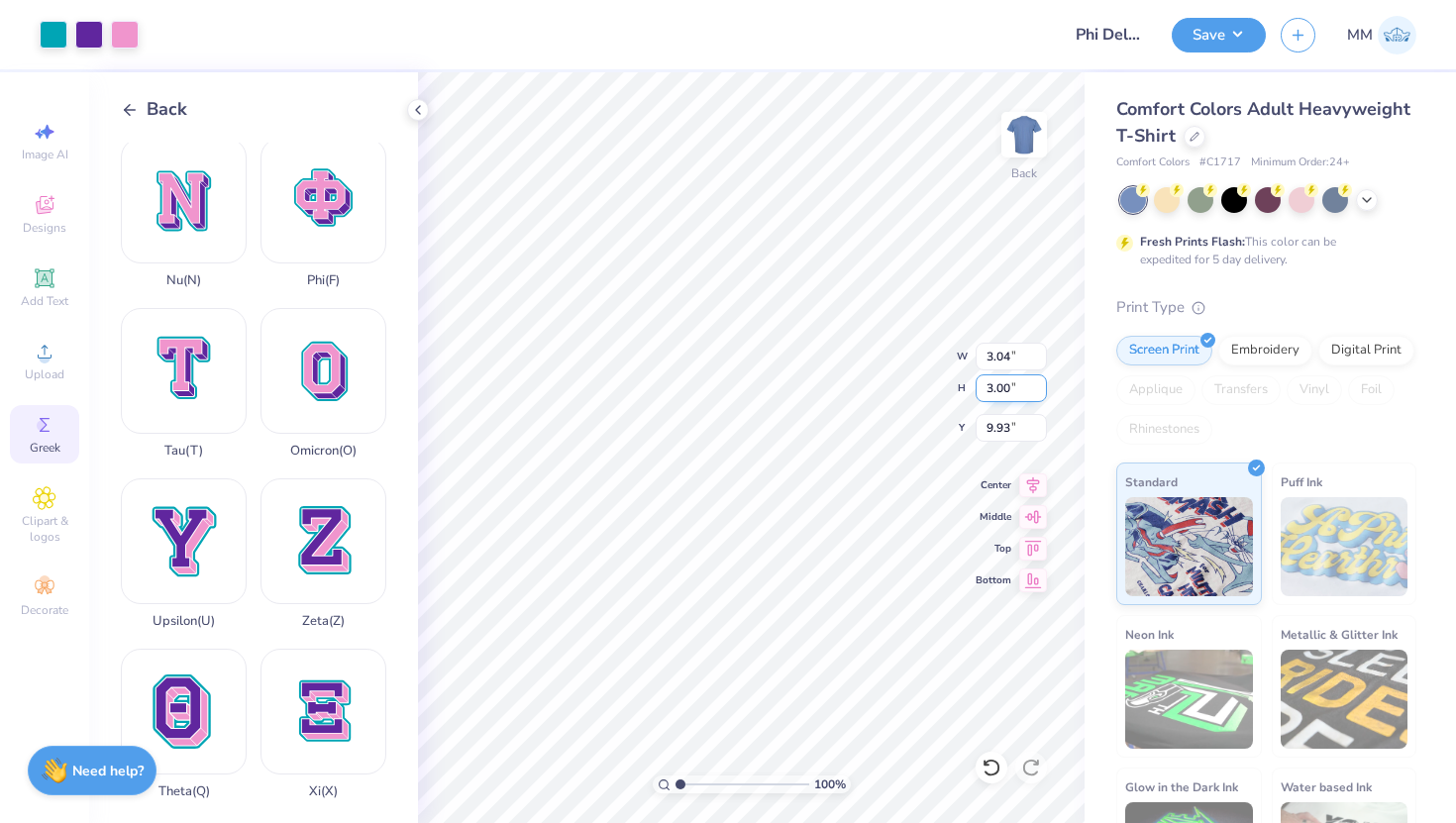 type on "6.24" 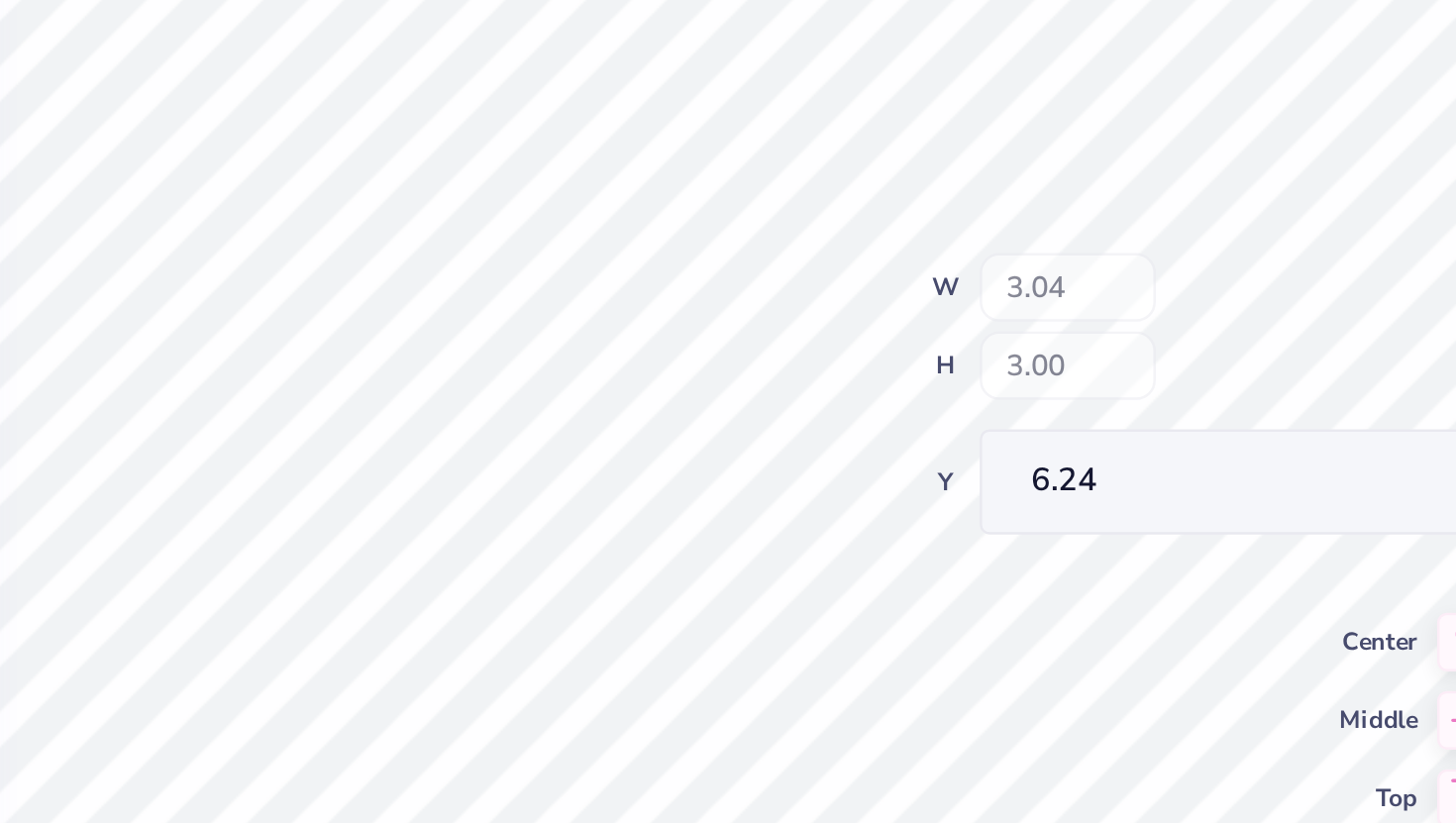 type on "11.82" 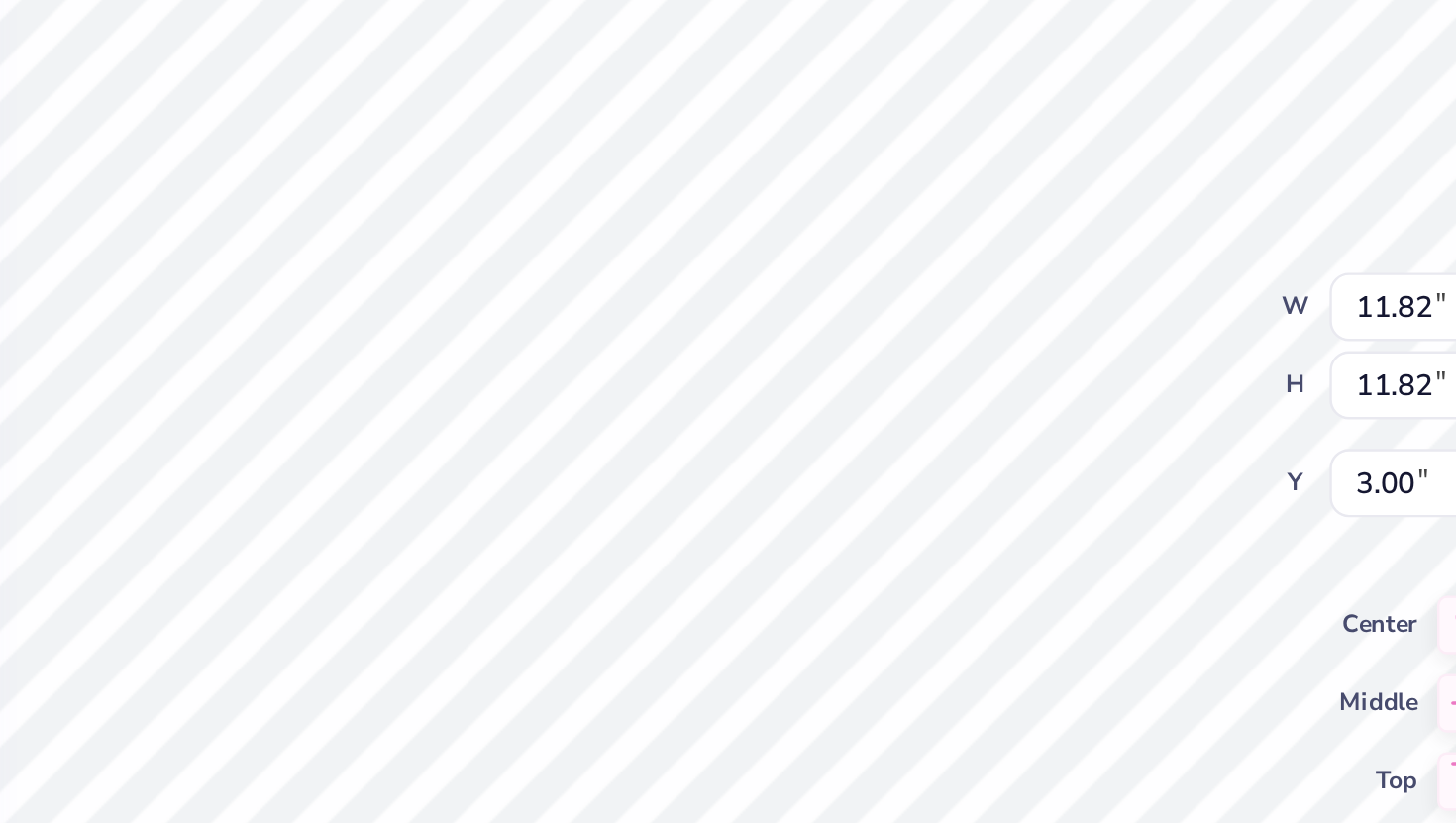 type on "3.04" 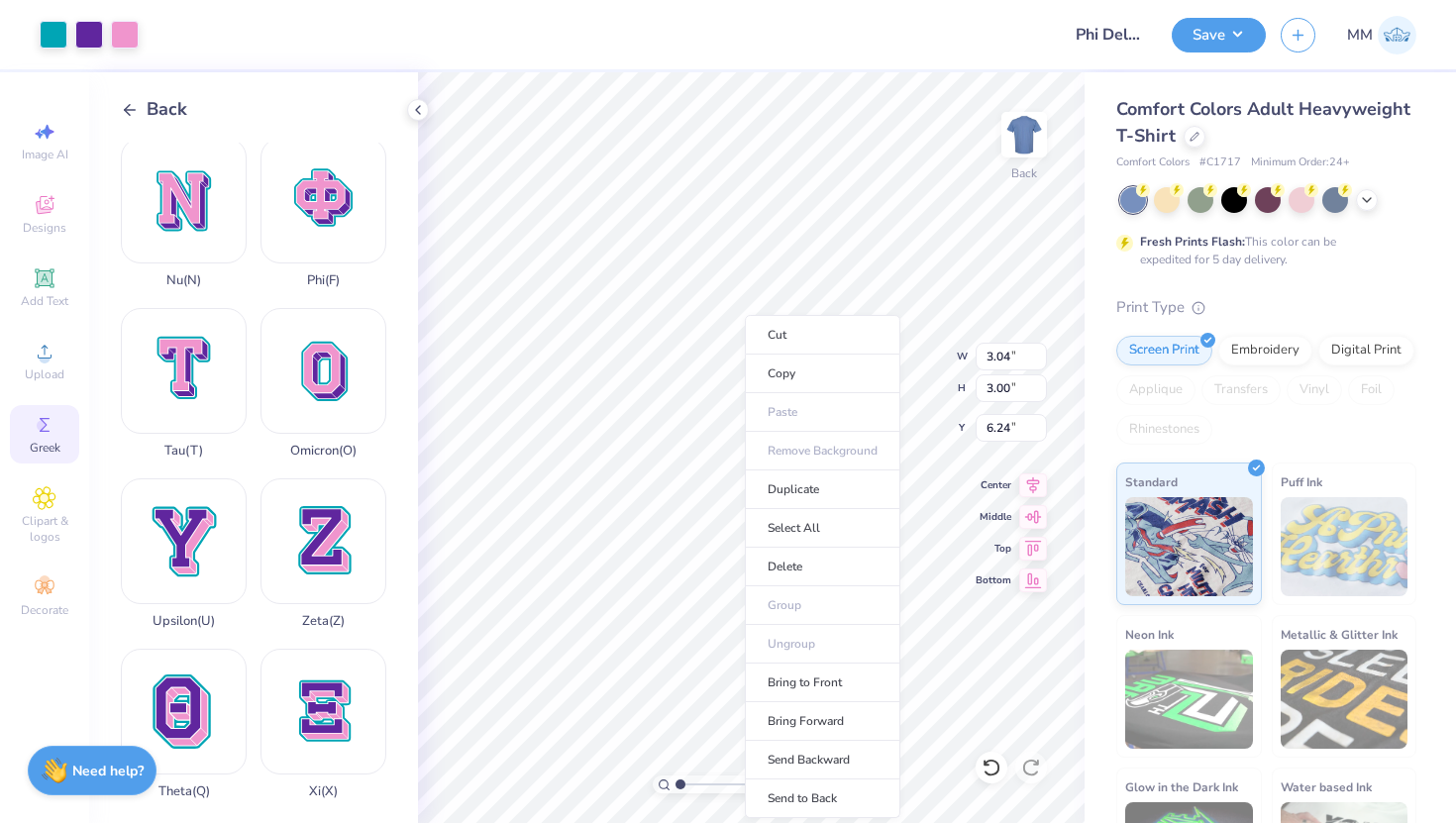 click at bounding box center (89, 35) 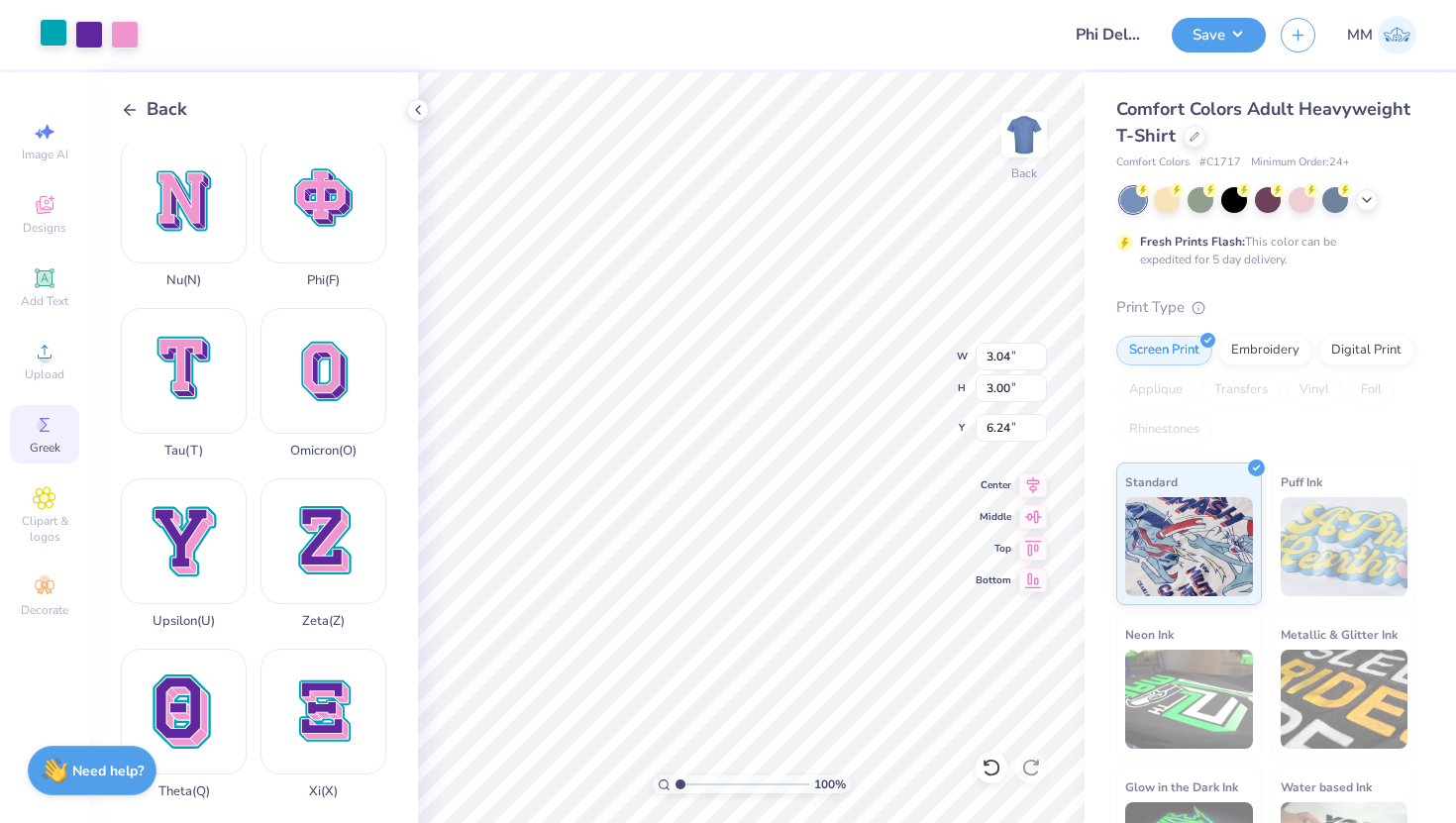 click at bounding box center [53, 33] 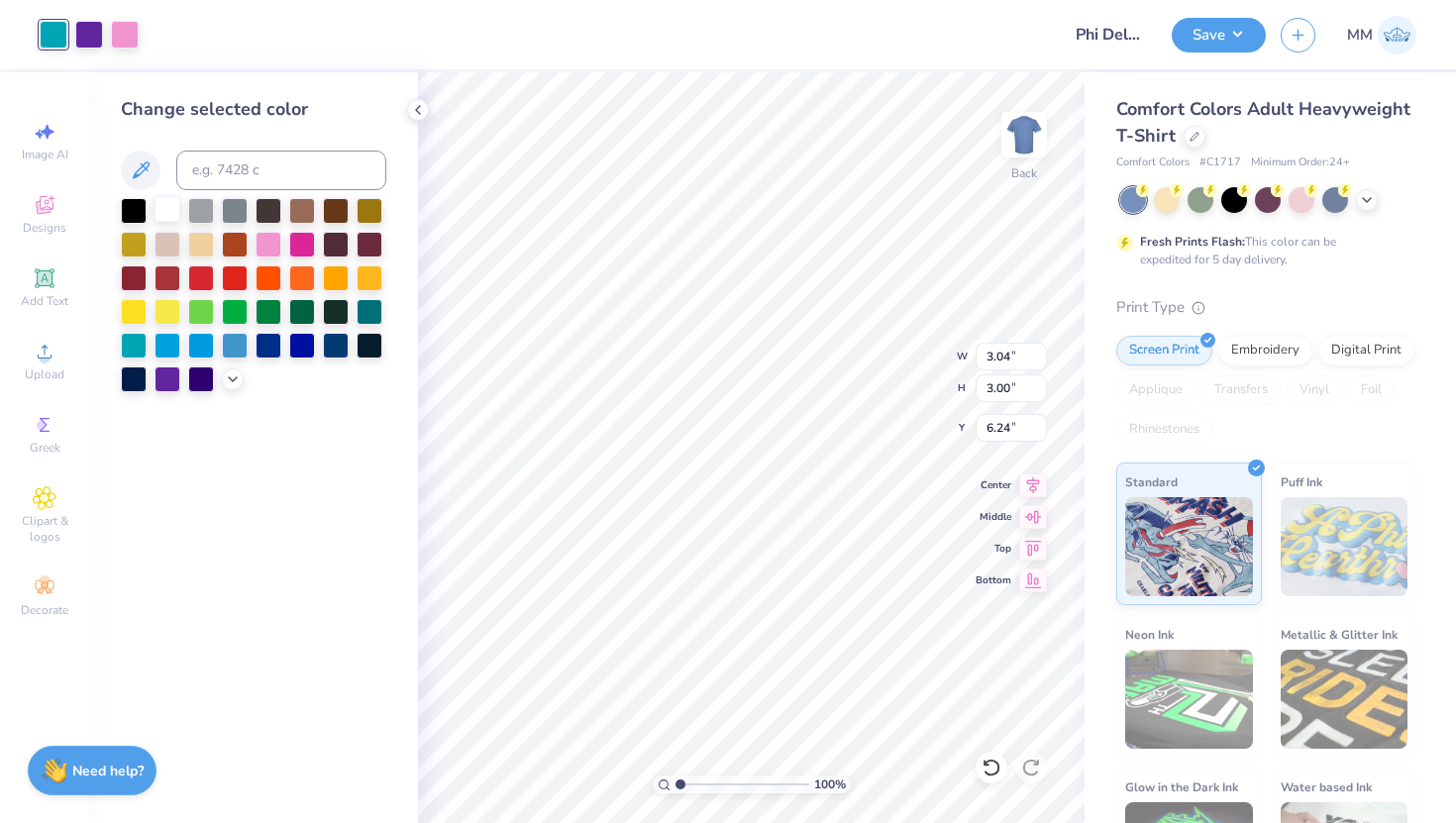 click at bounding box center (167, 209) 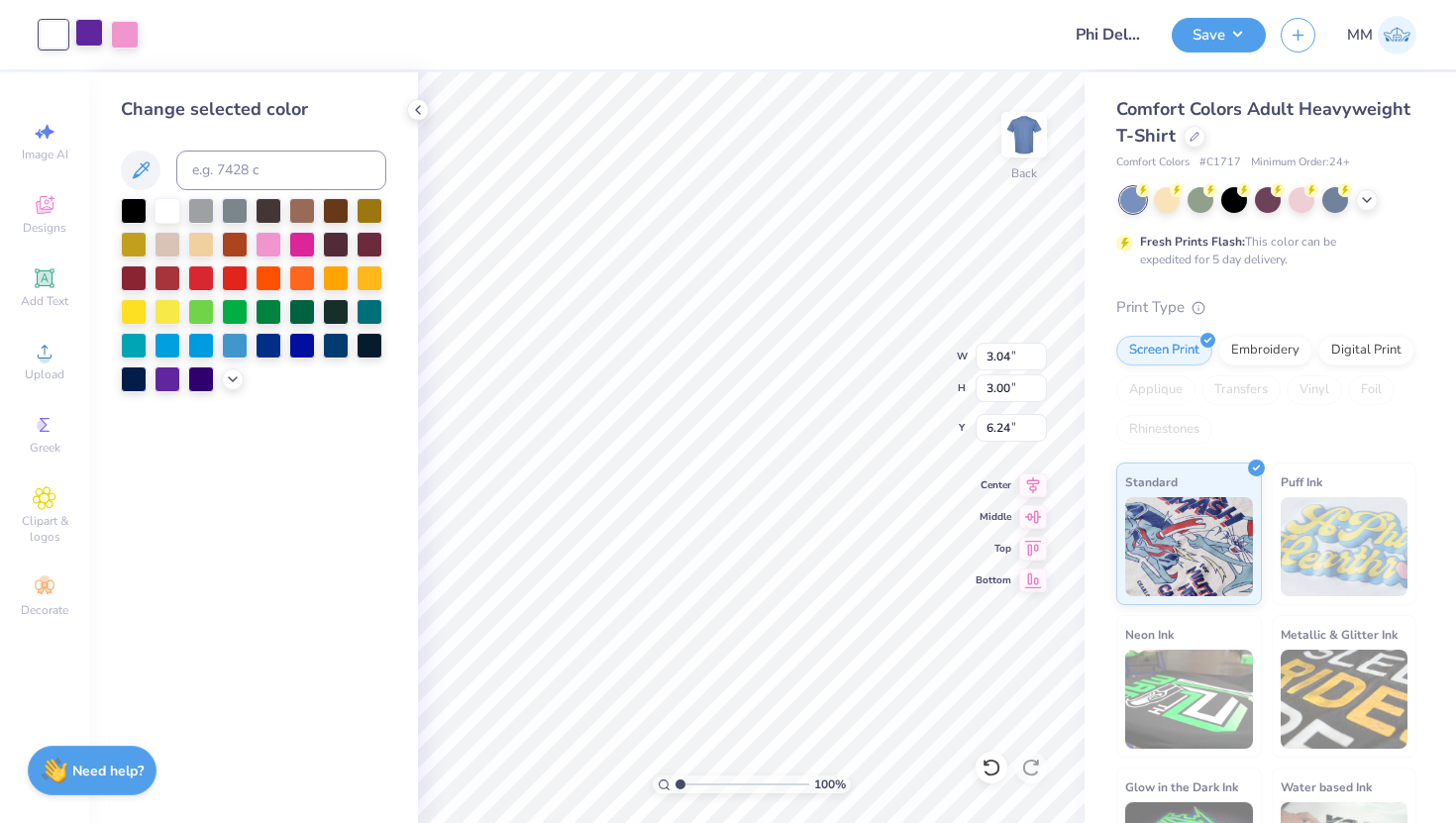 click at bounding box center (89, 33) 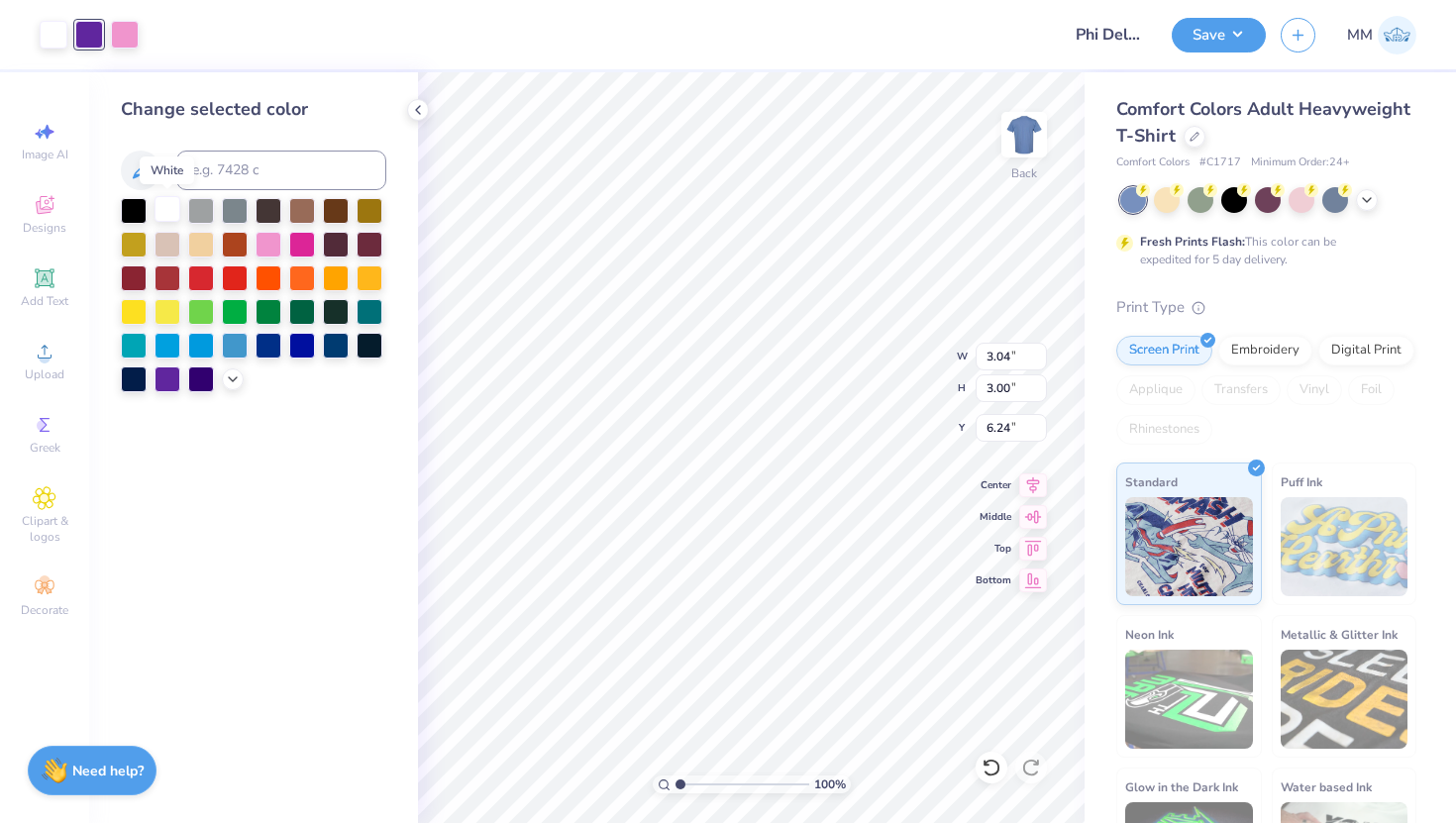 click at bounding box center [167, 209] 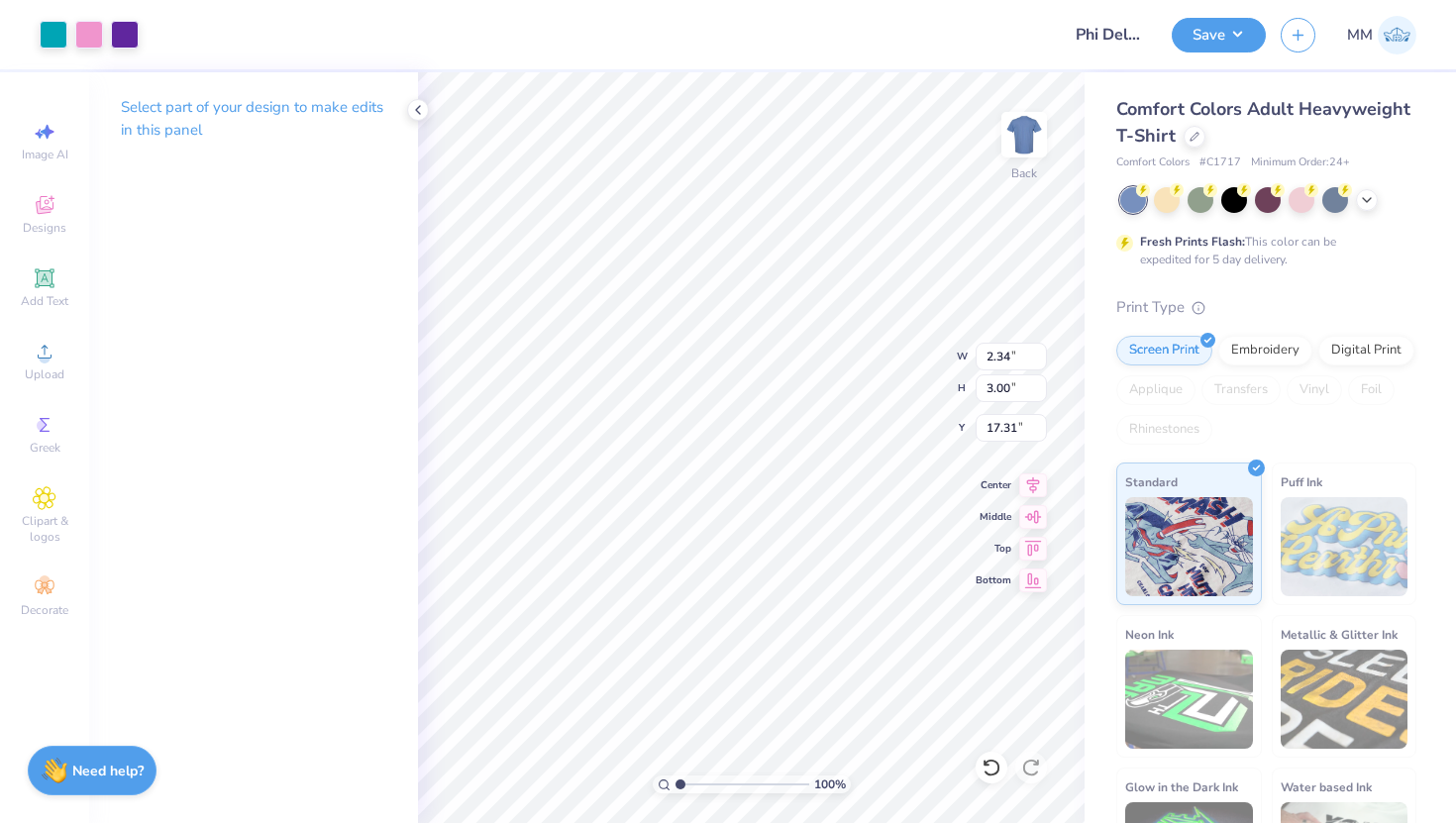 type on "3.04" 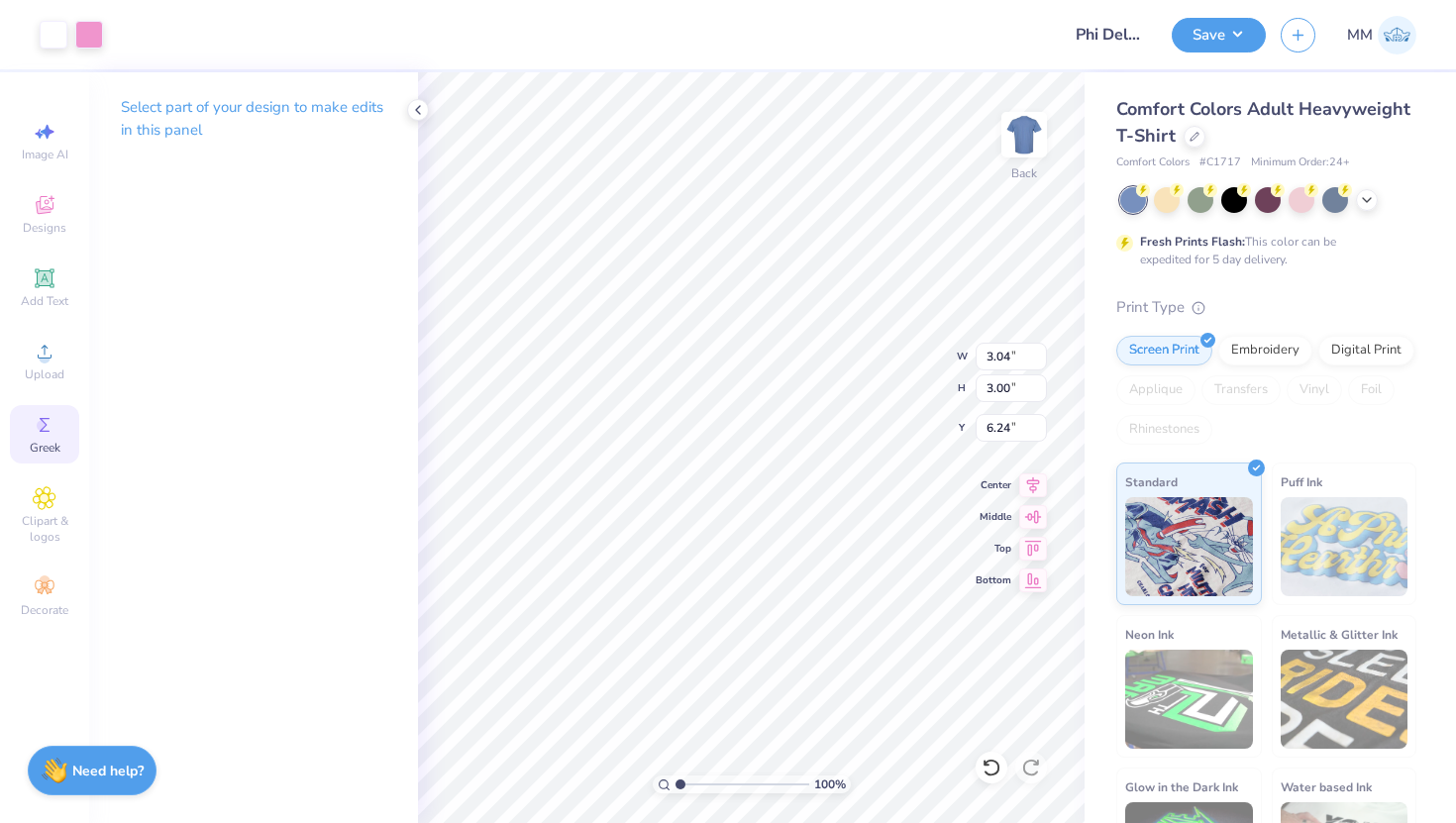 click on "Greek" at bounding box center [45, 434] 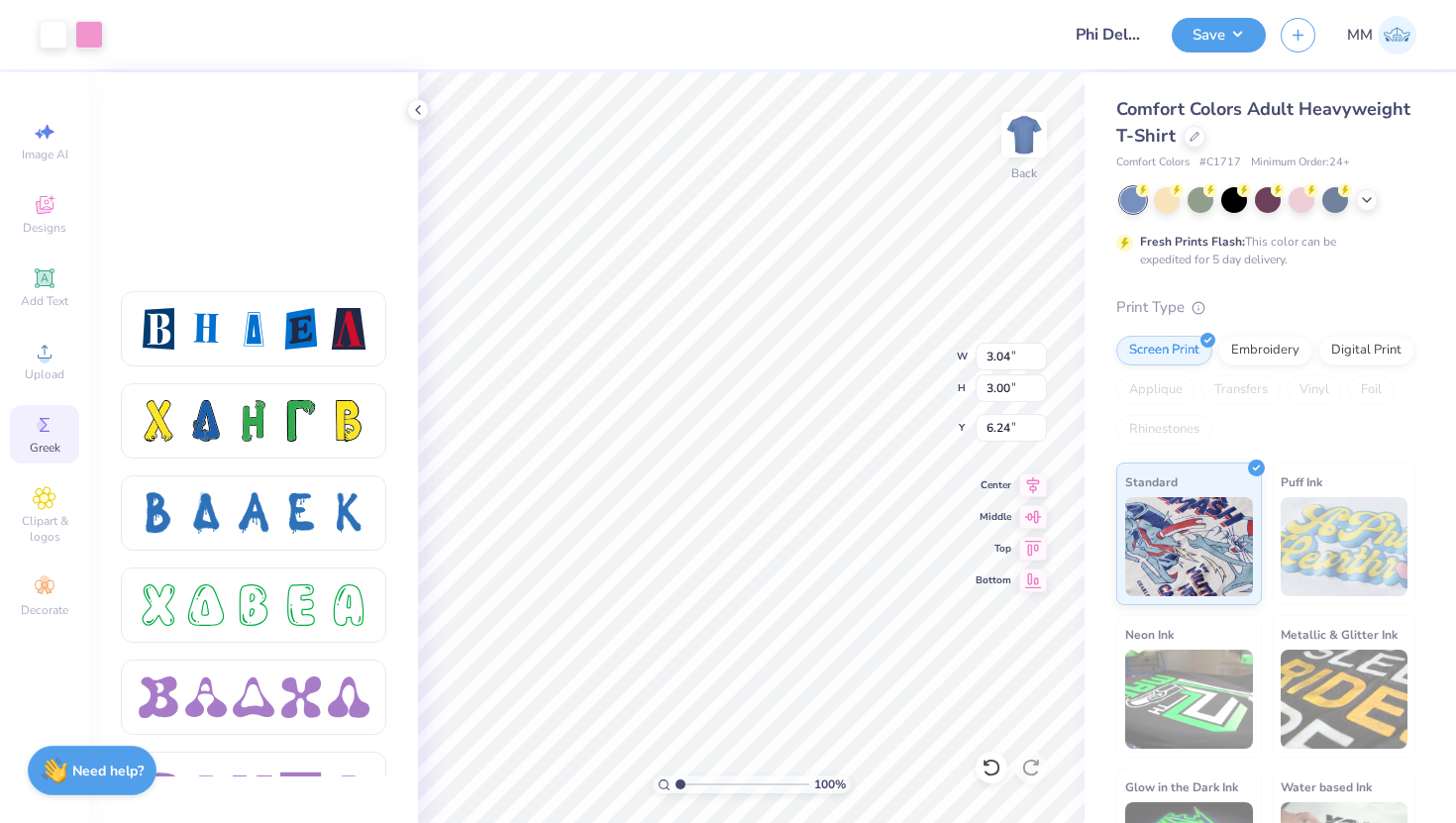 scroll, scrollTop: 0, scrollLeft: 0, axis: both 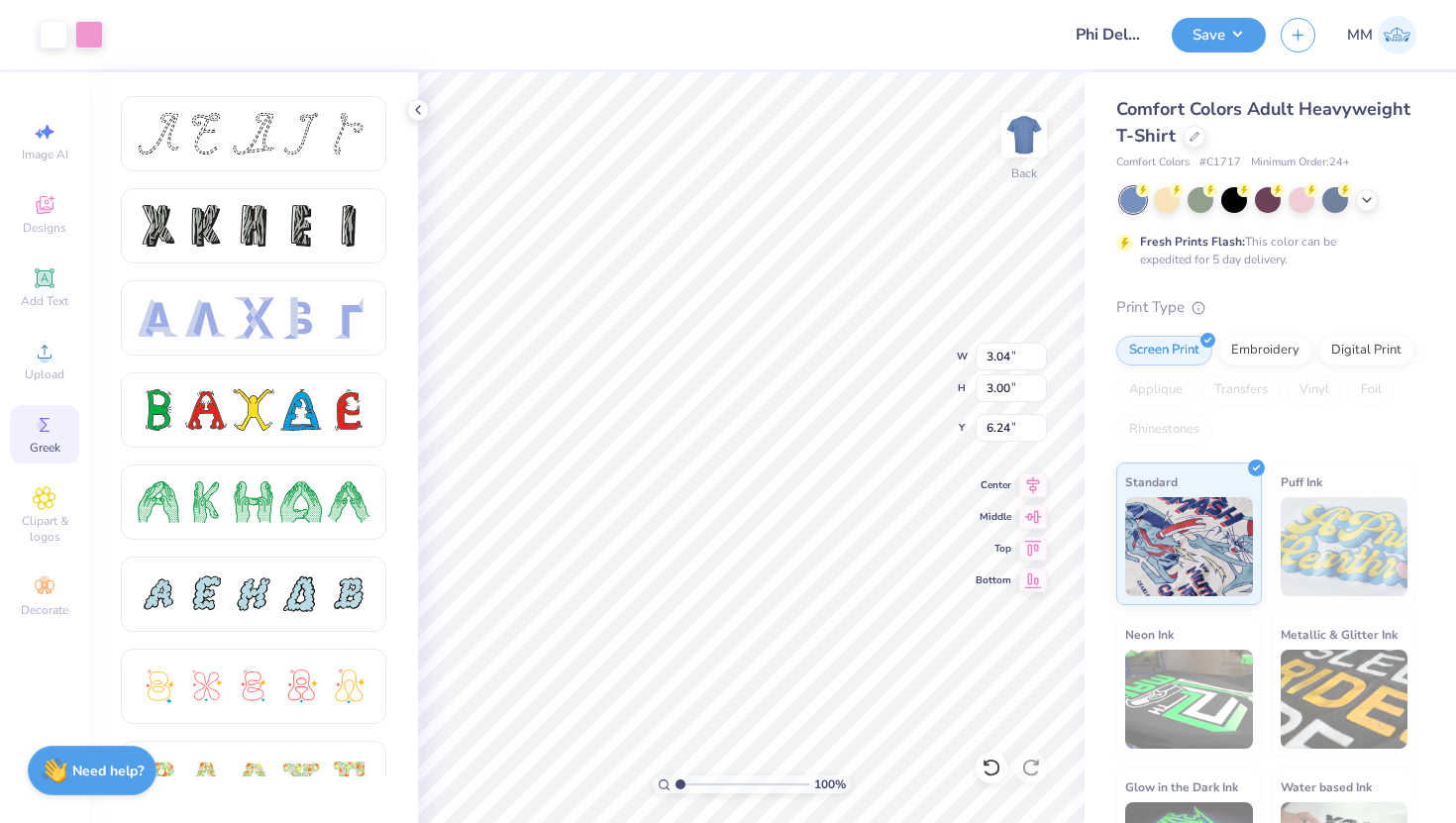 type on "1.31" 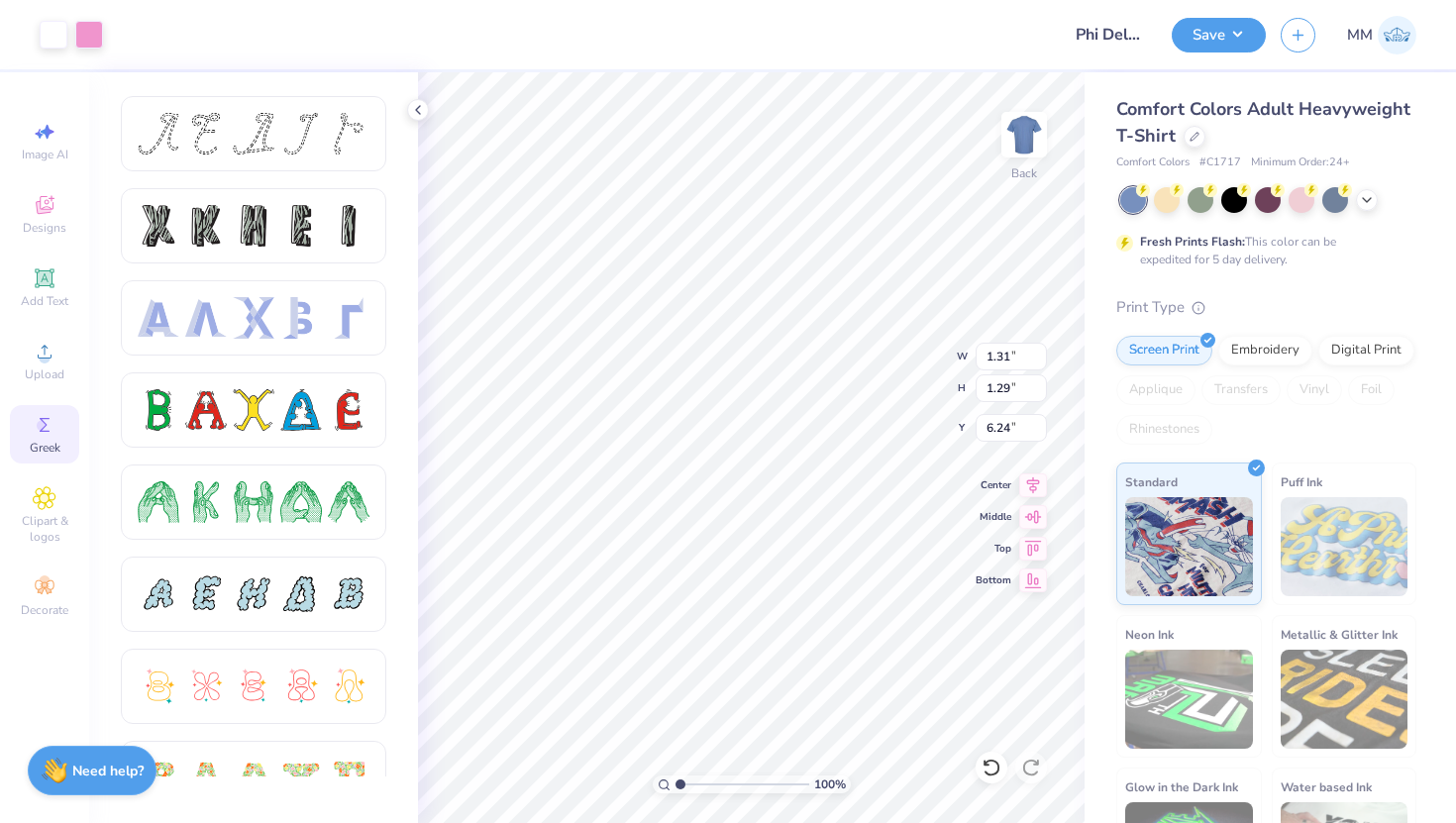 type on "6.74" 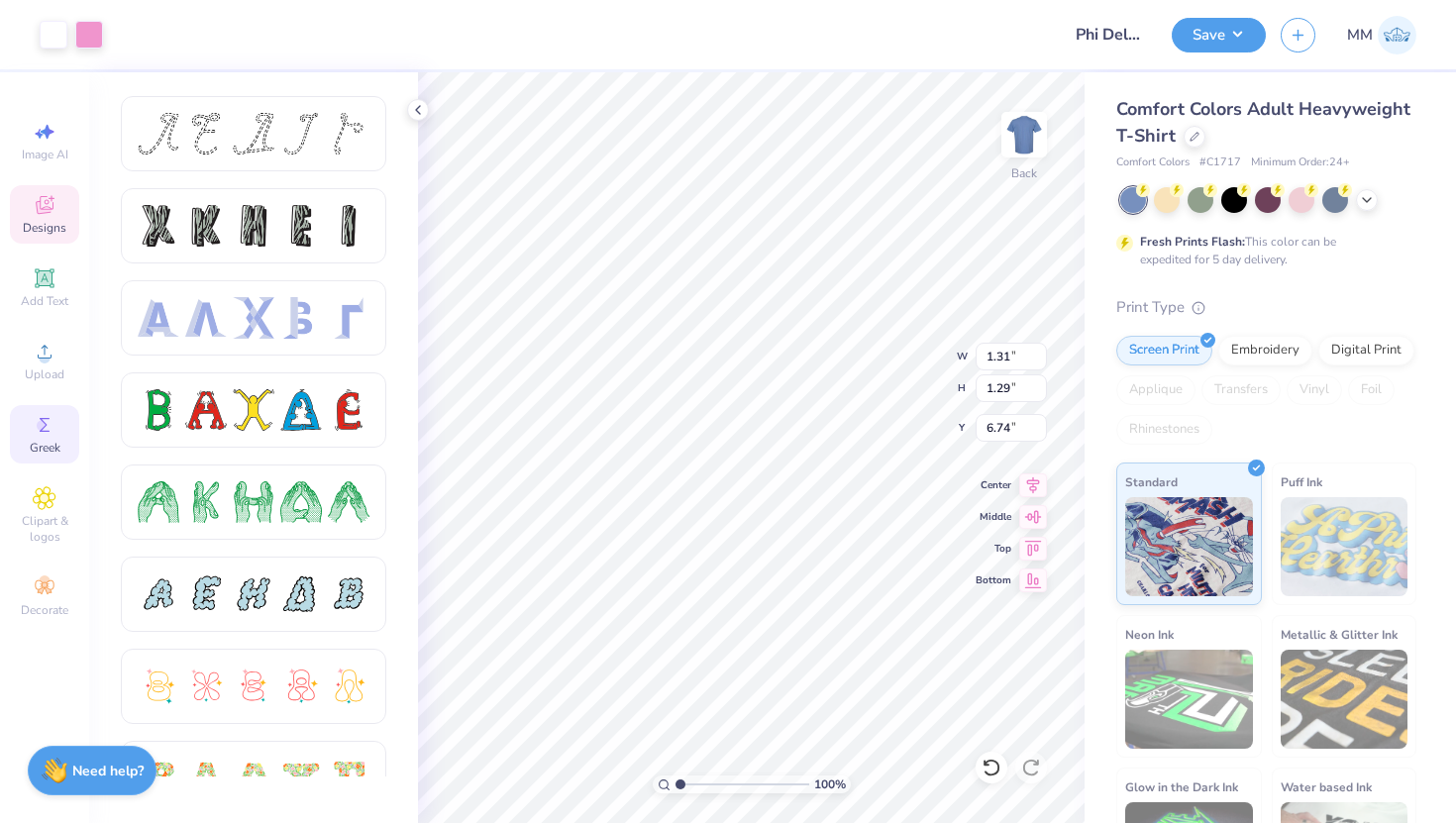 click on "Designs" at bounding box center (45, 214) 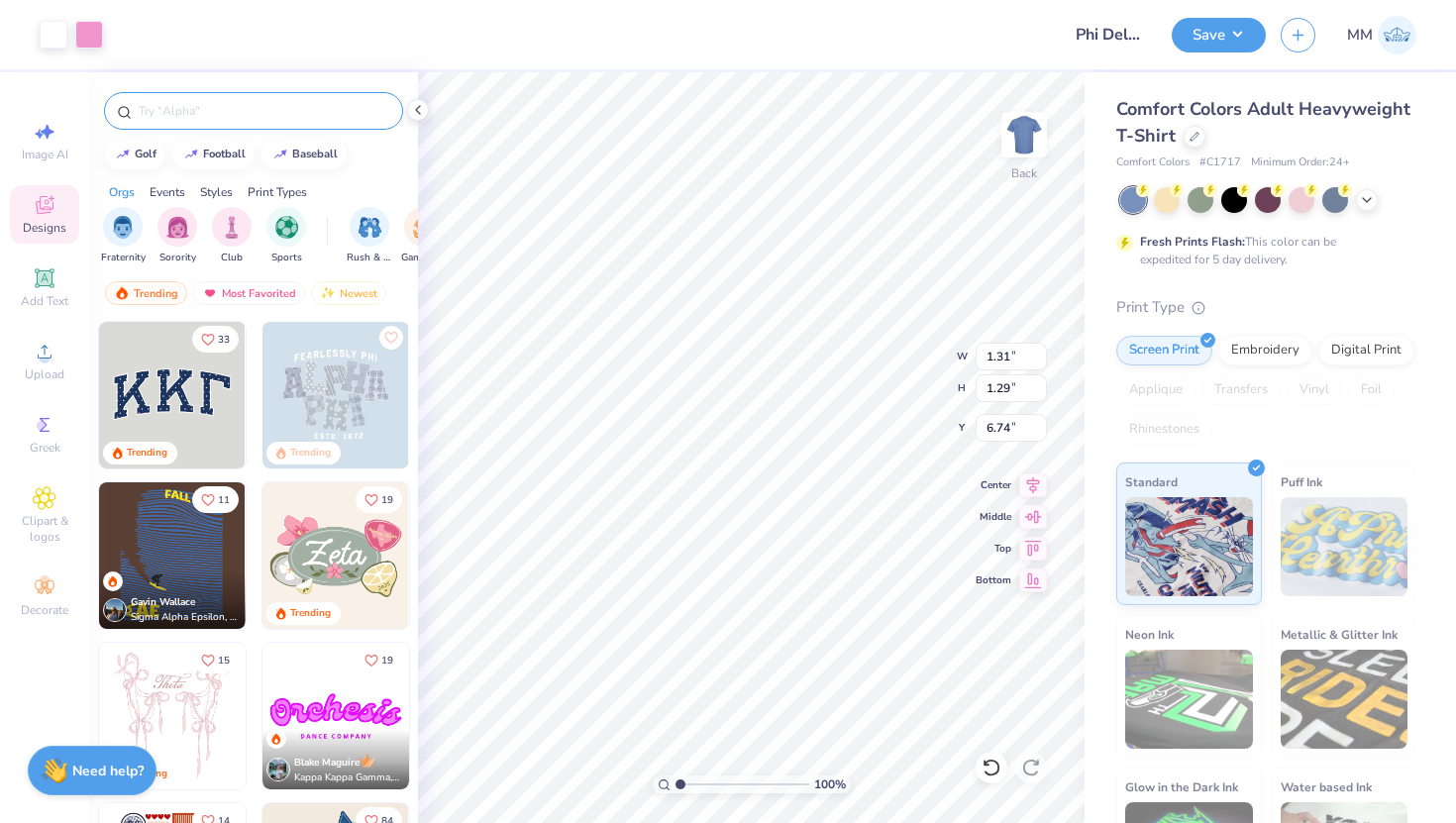 click at bounding box center (263, 111) 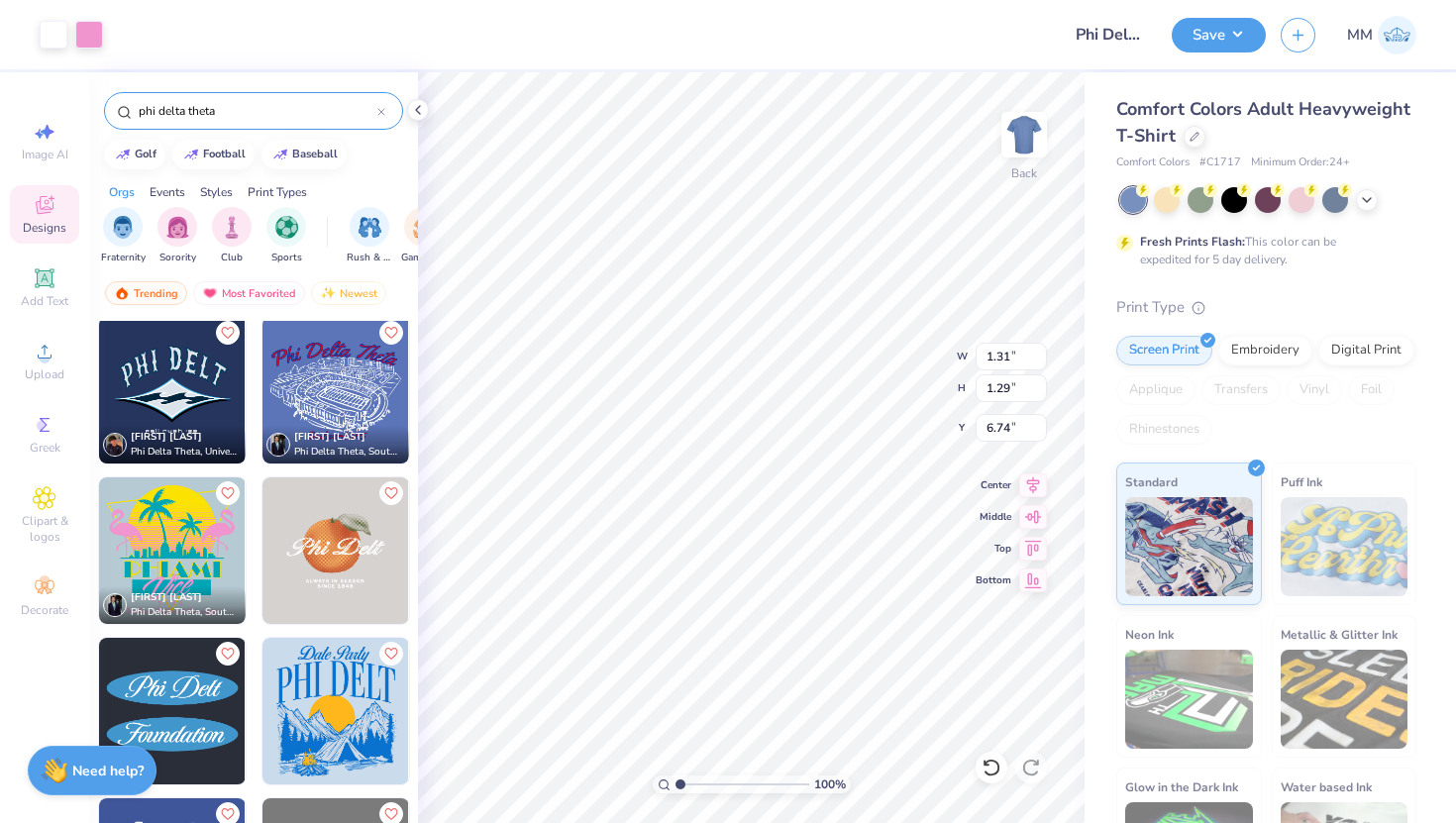 scroll, scrollTop: 0, scrollLeft: 0, axis: both 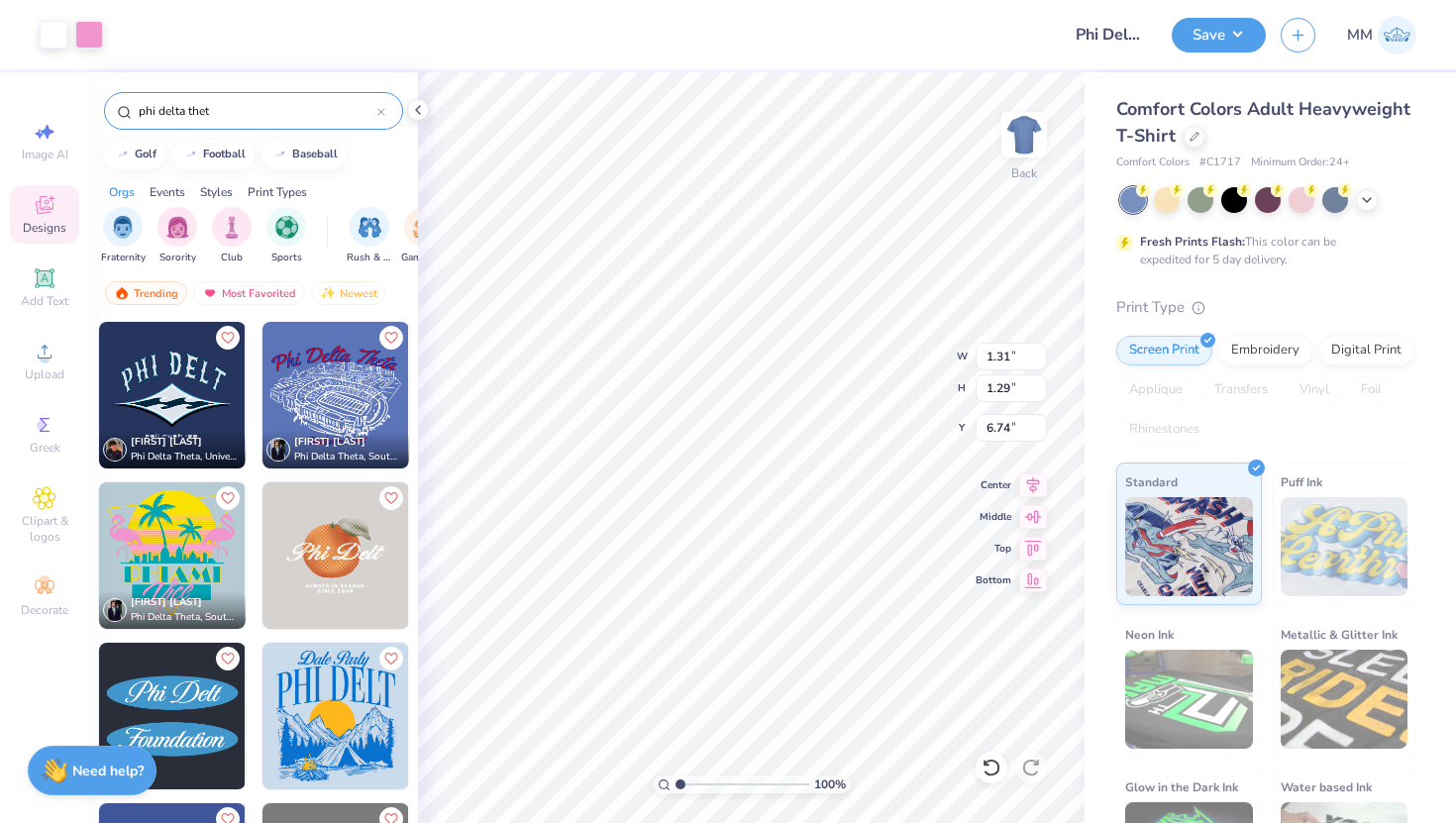 type on "phi delta thet" 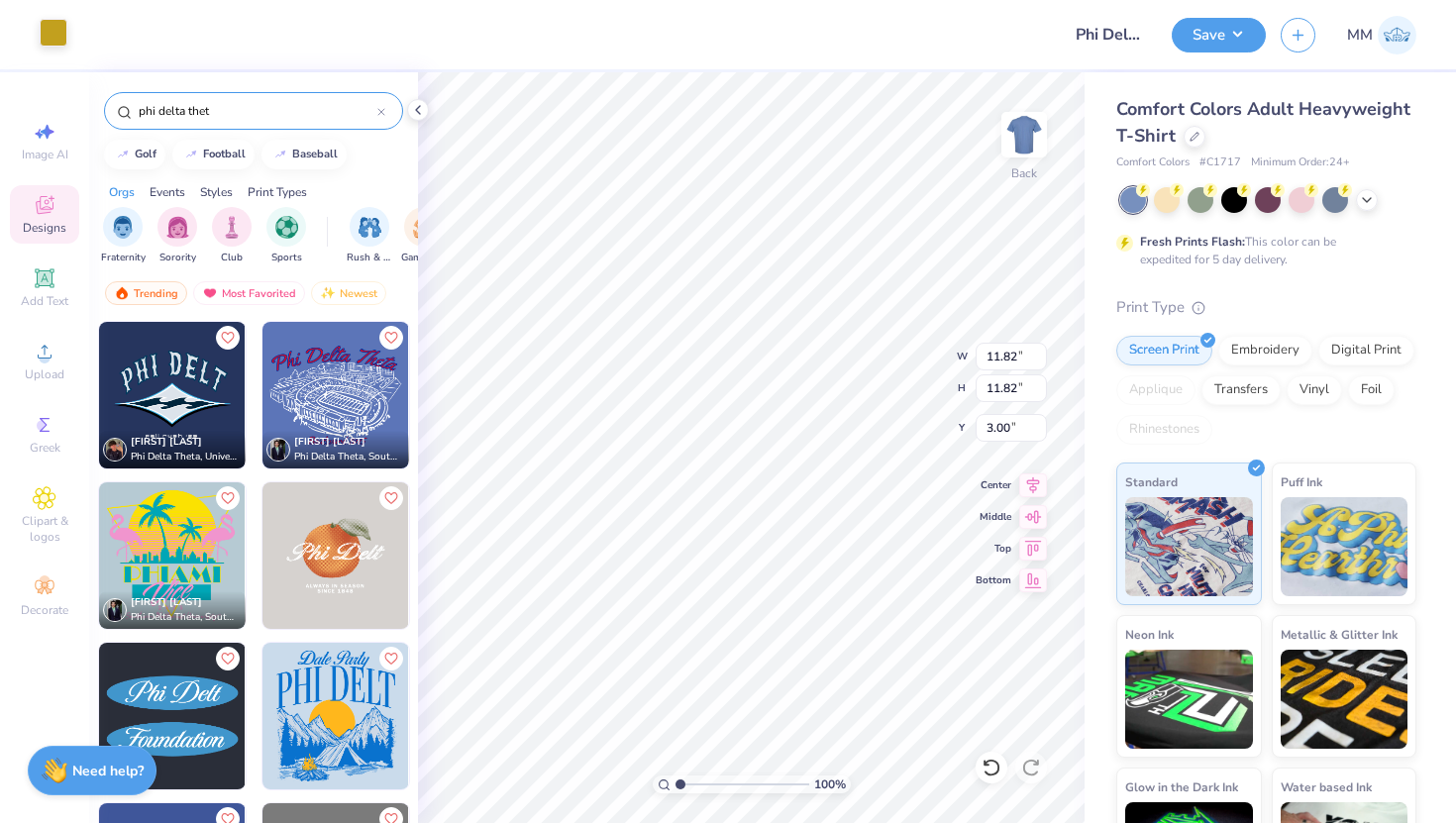 click at bounding box center [53, 33] 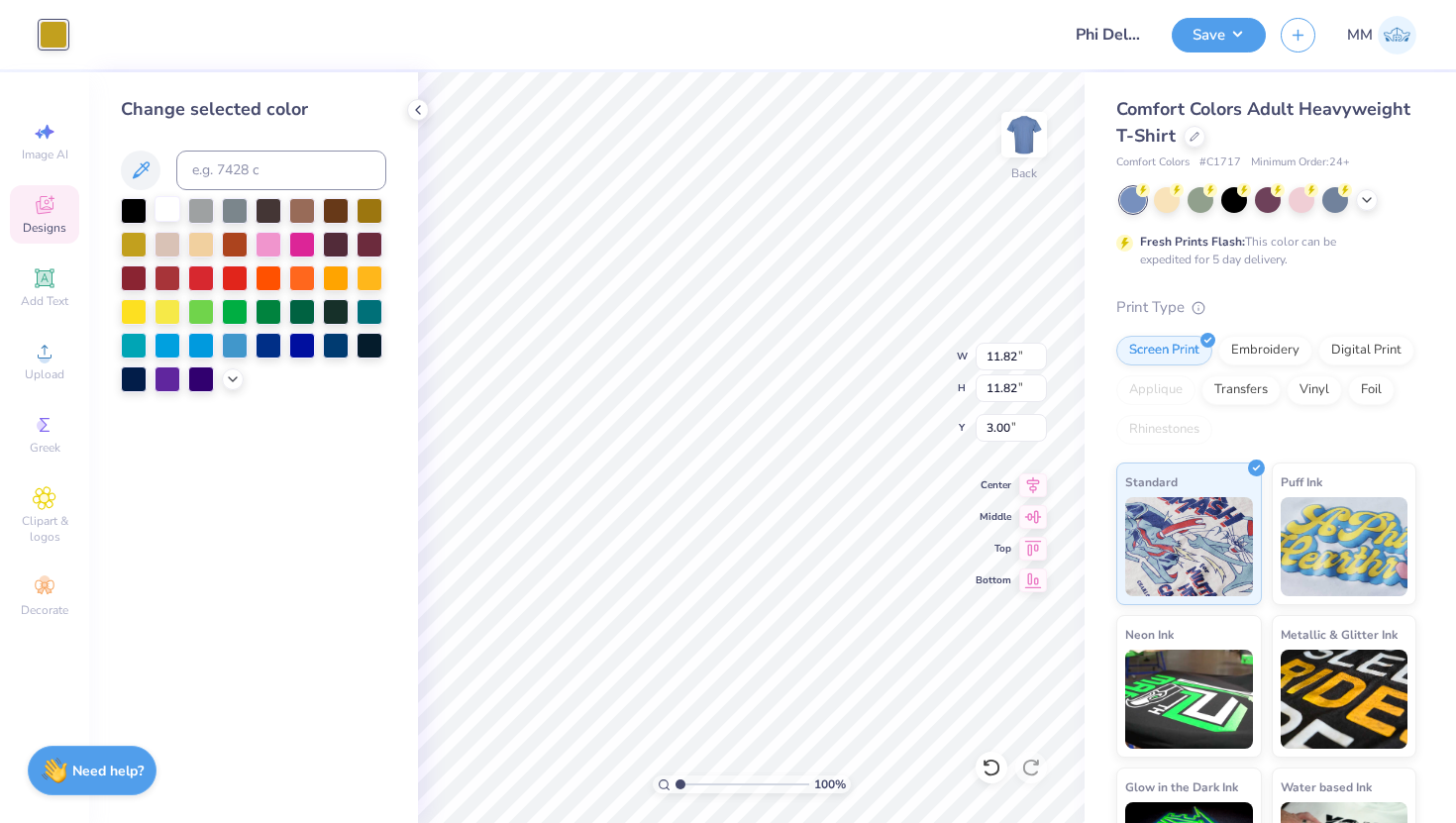 click at bounding box center [167, 209] 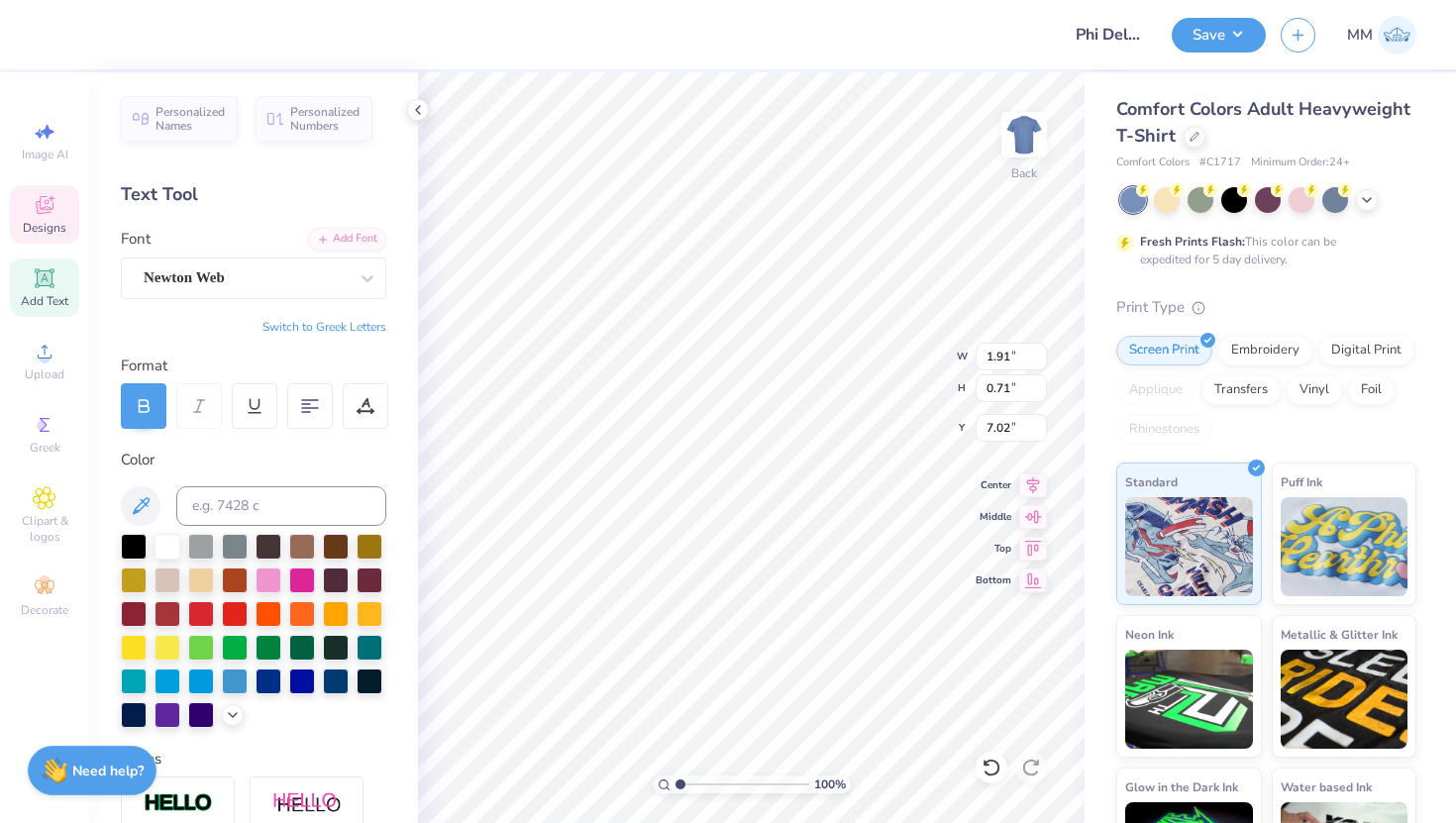 scroll, scrollTop: 0, scrollLeft: 0, axis: both 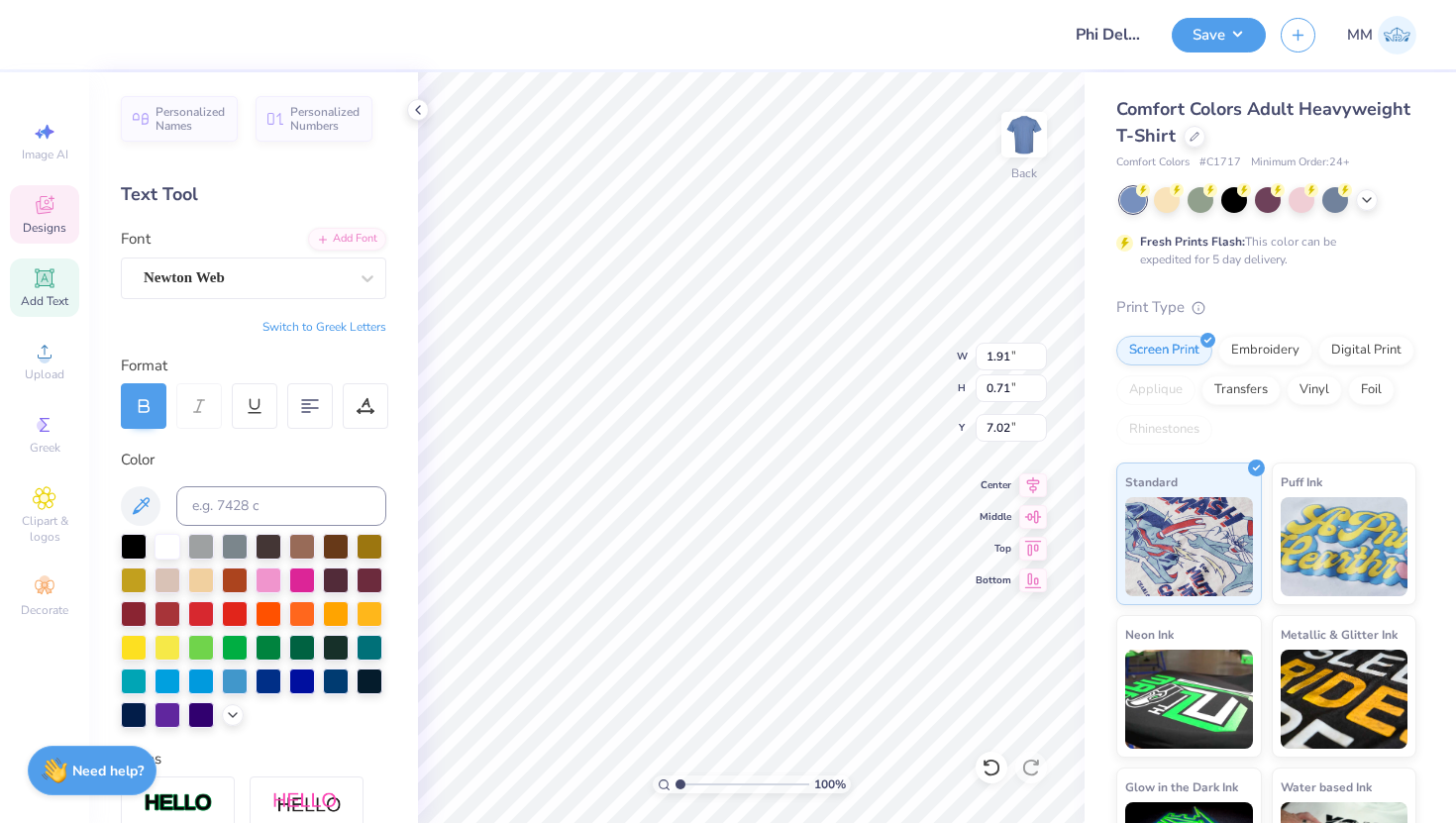 type on "2025" 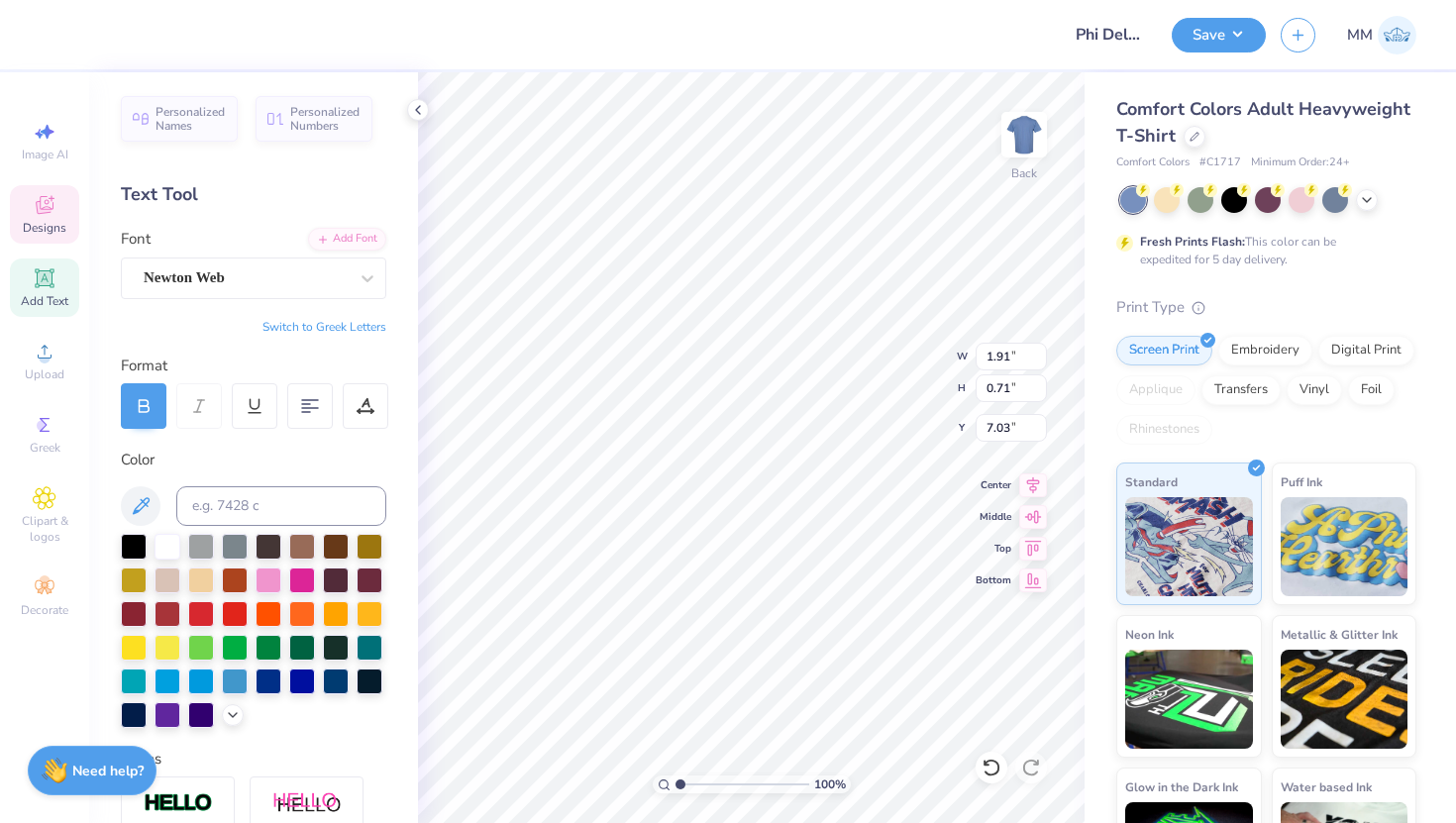 type on "2026" 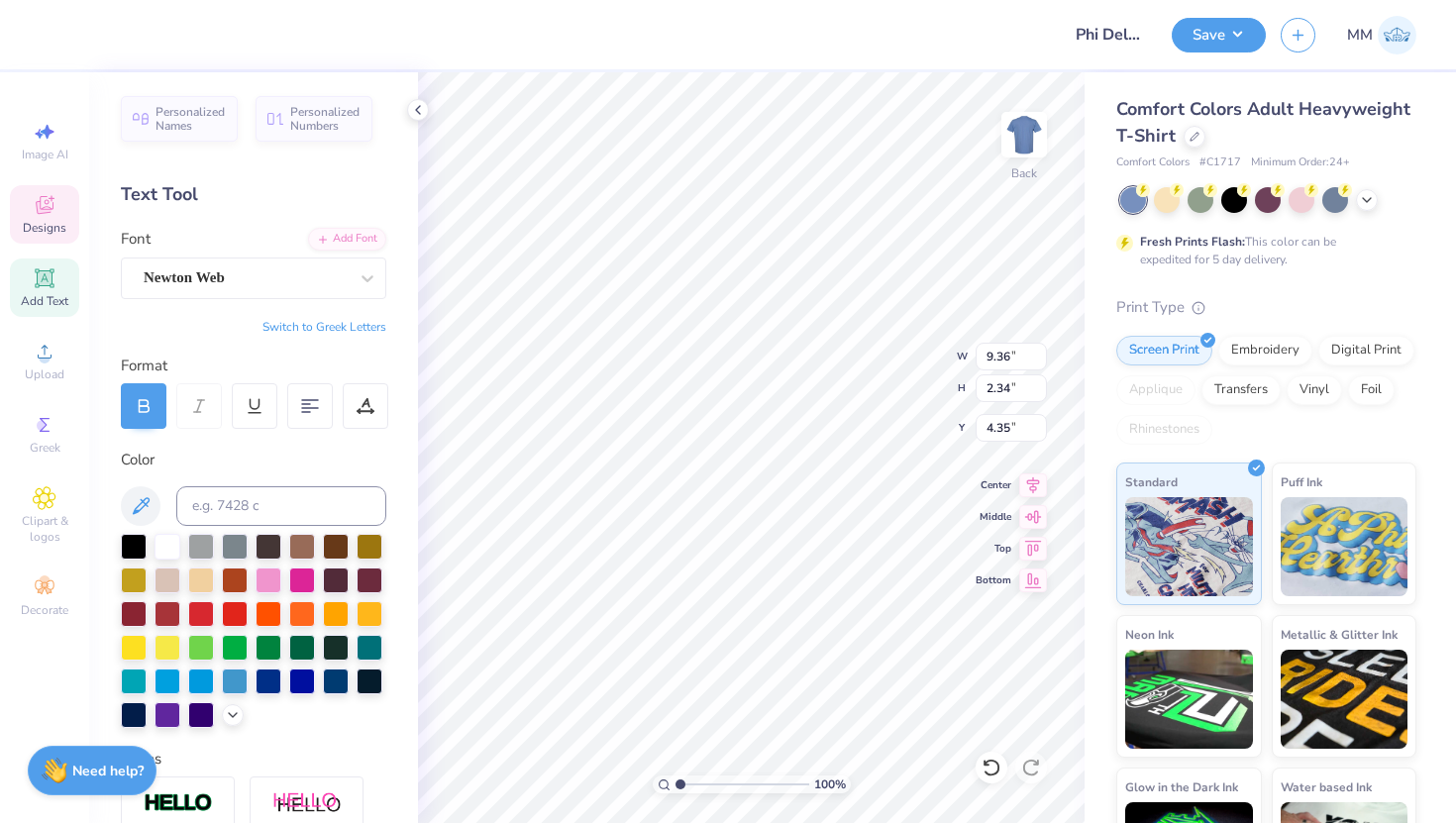 scroll, scrollTop: 0, scrollLeft: 3, axis: horizontal 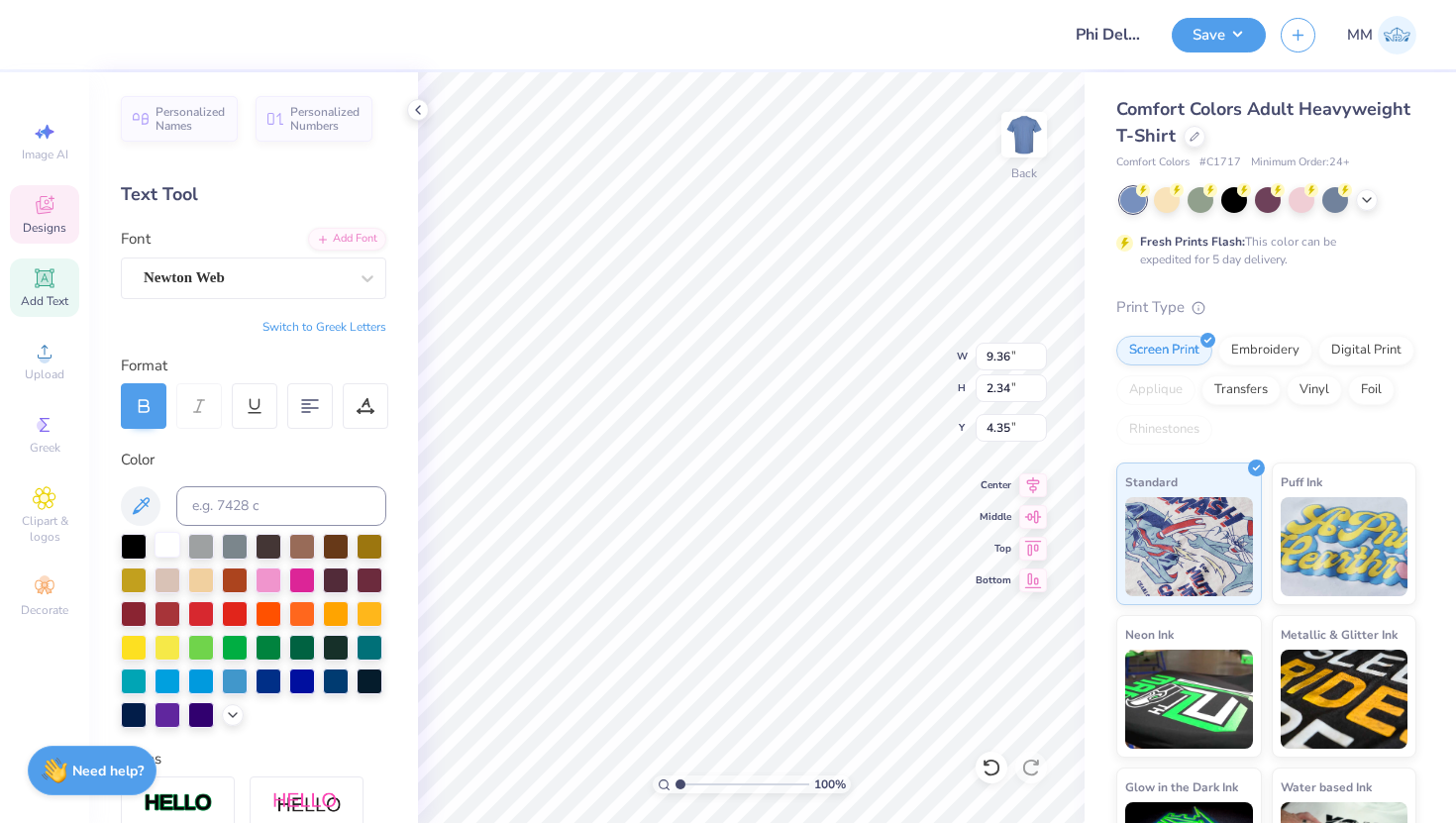click at bounding box center (167, 545) 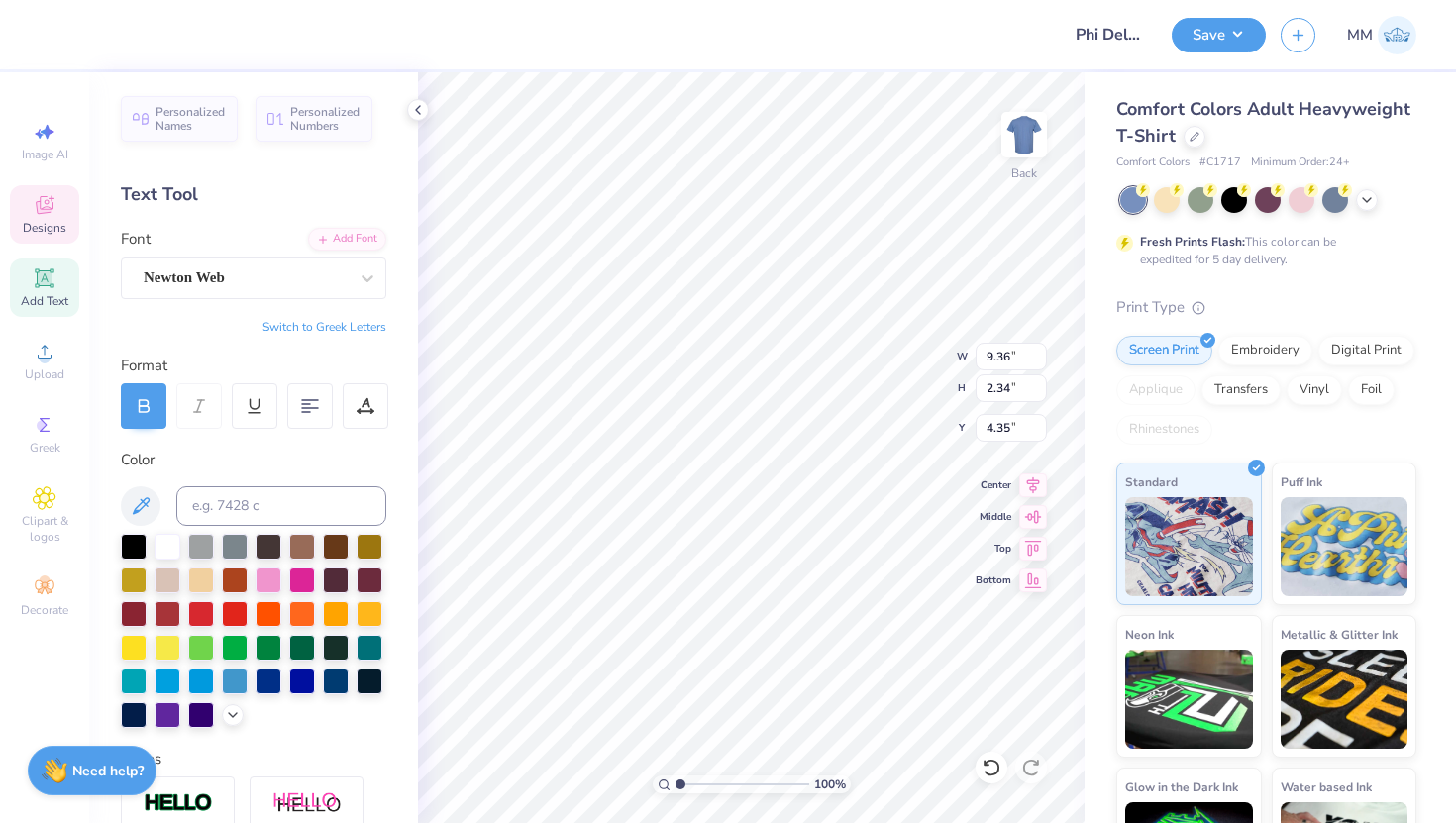 type on "1.88" 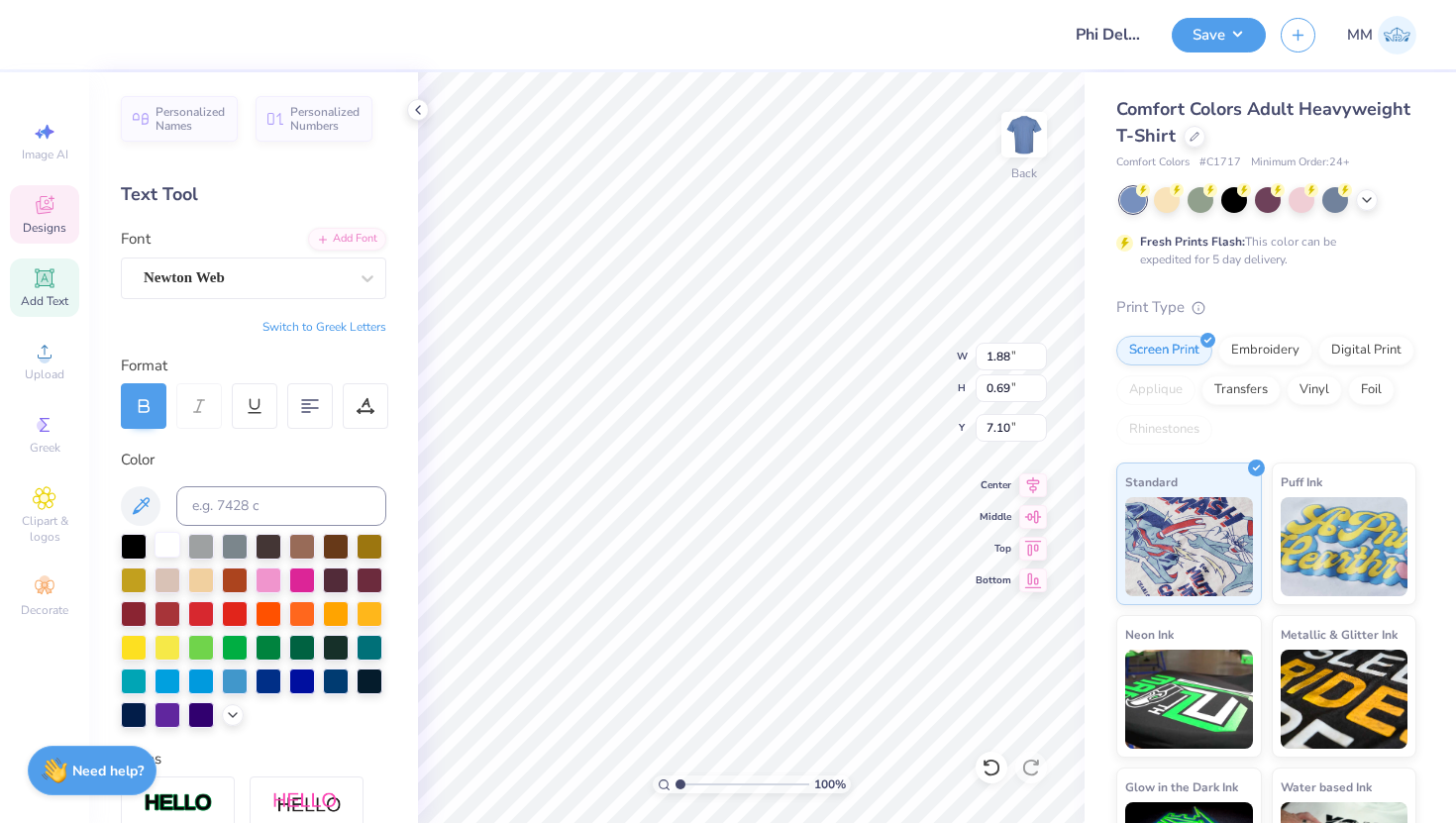 click at bounding box center (167, 545) 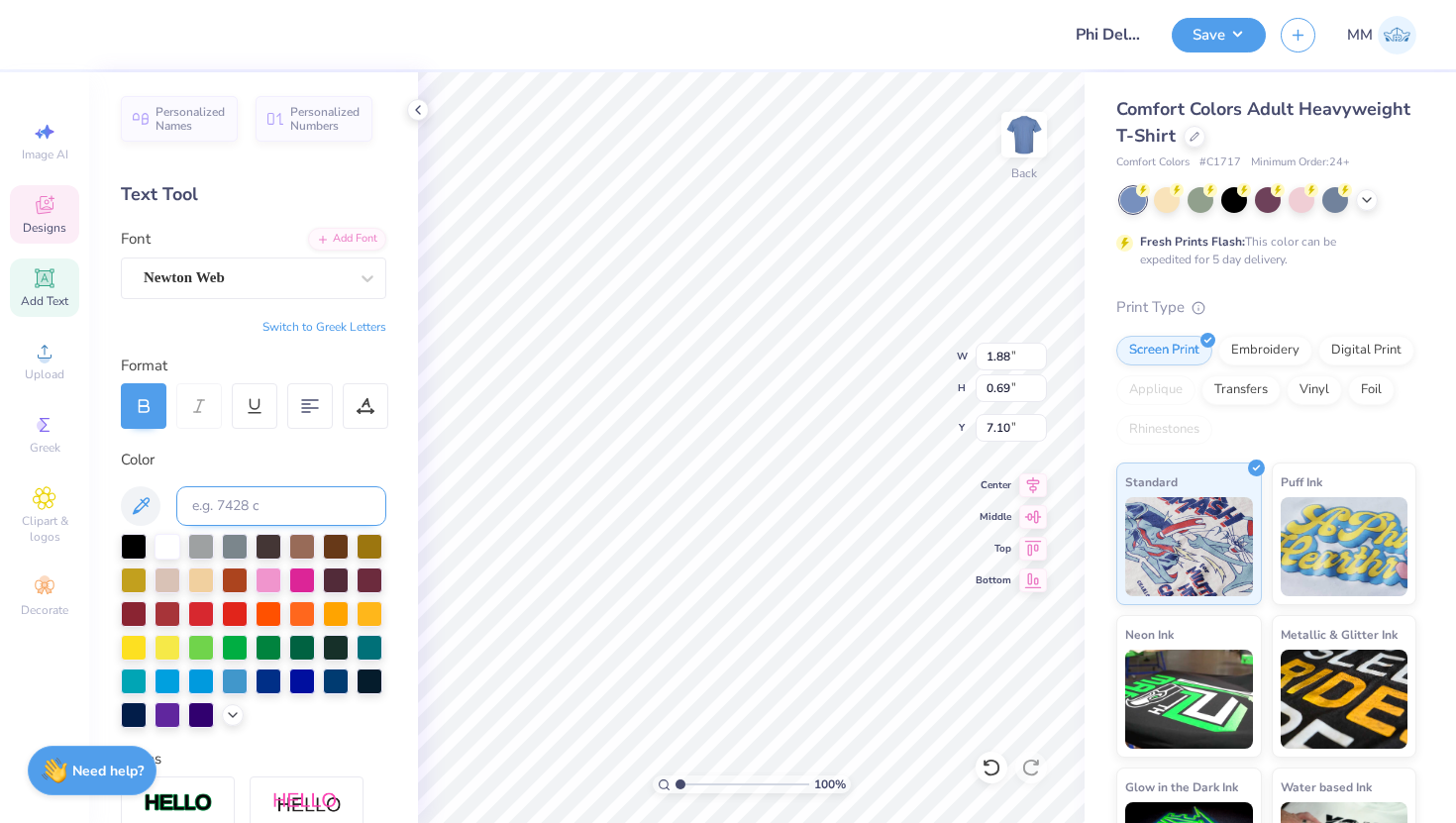 type on "1.89" 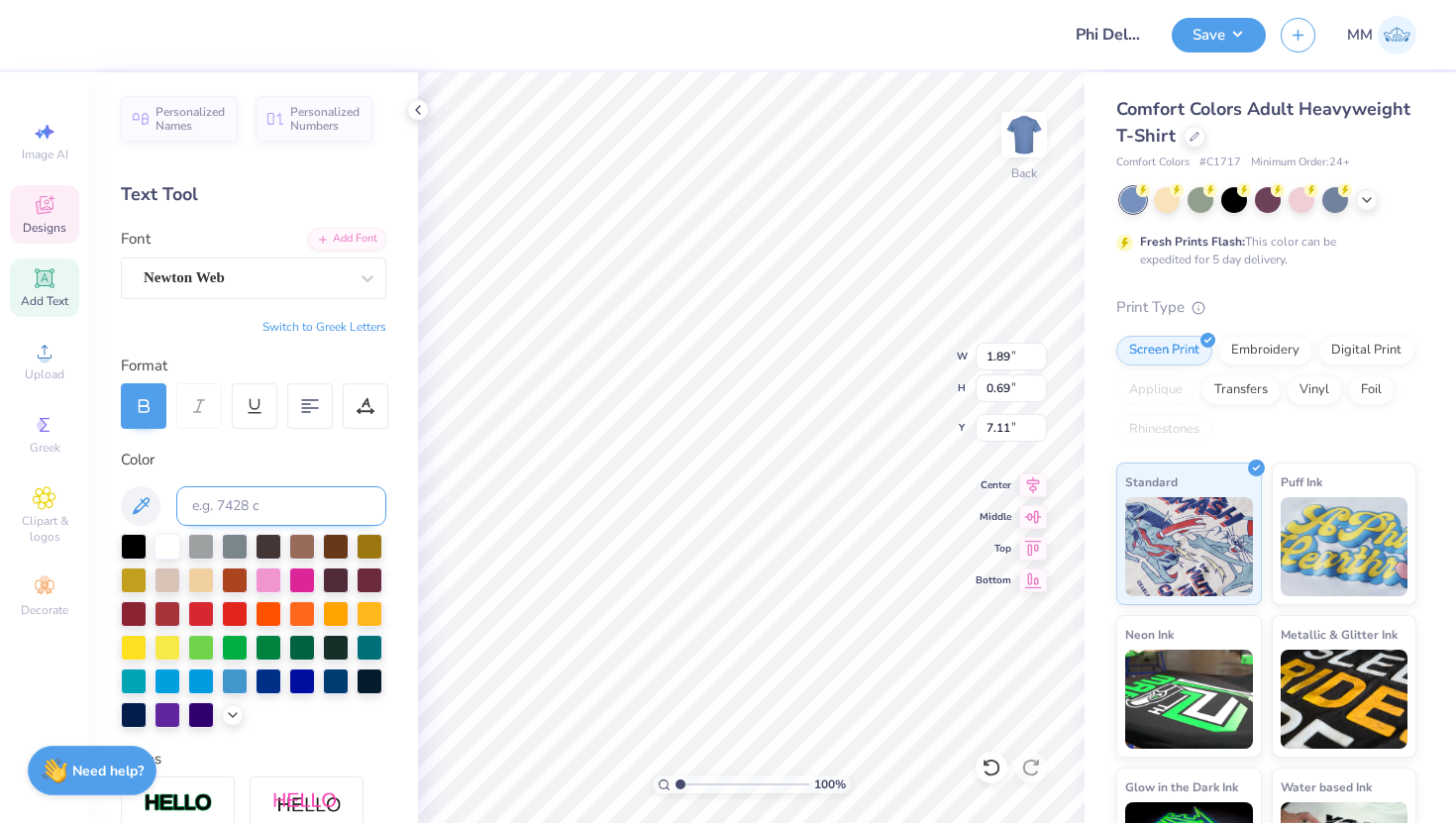 type on "7.10" 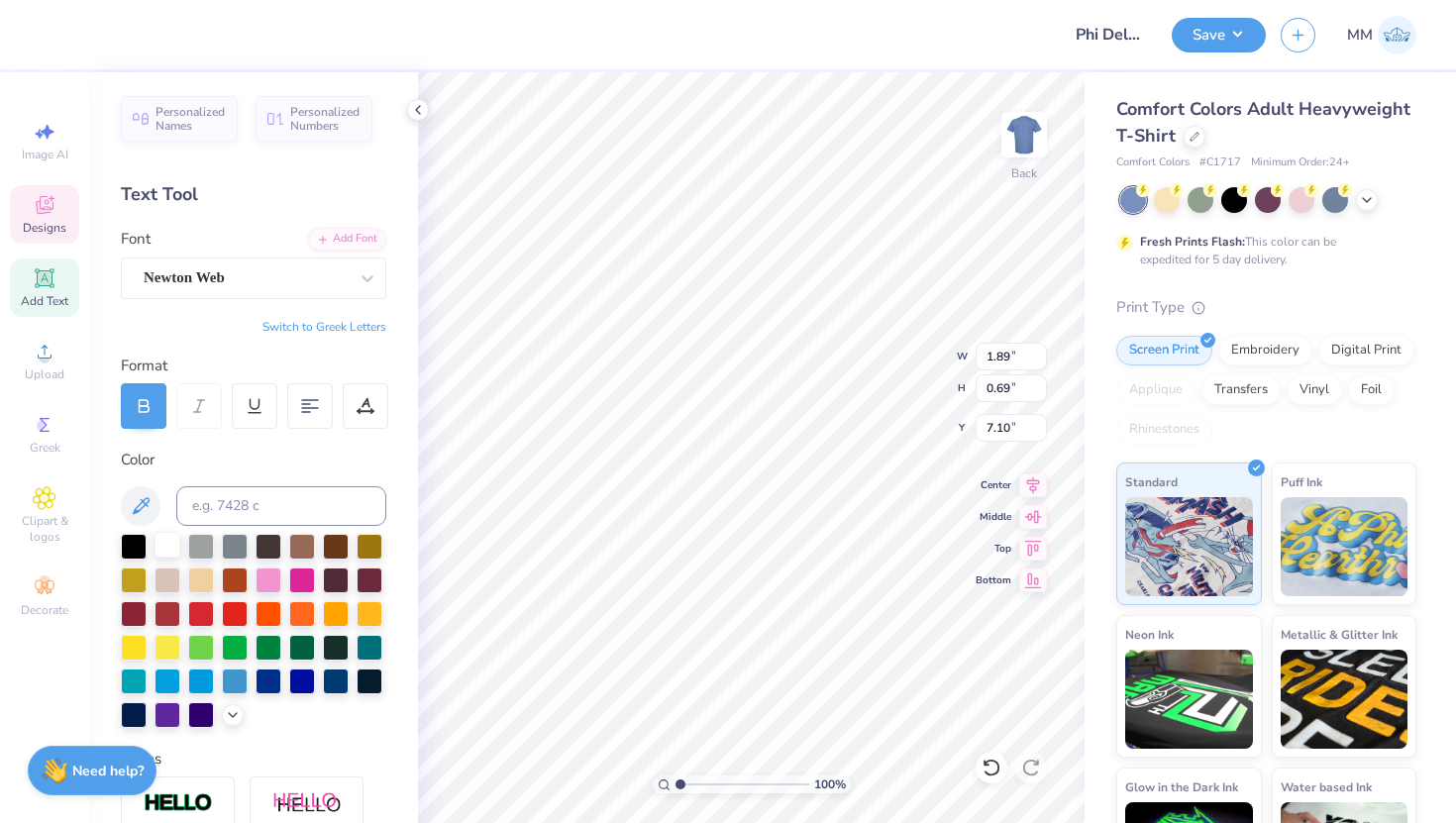 click at bounding box center (167, 545) 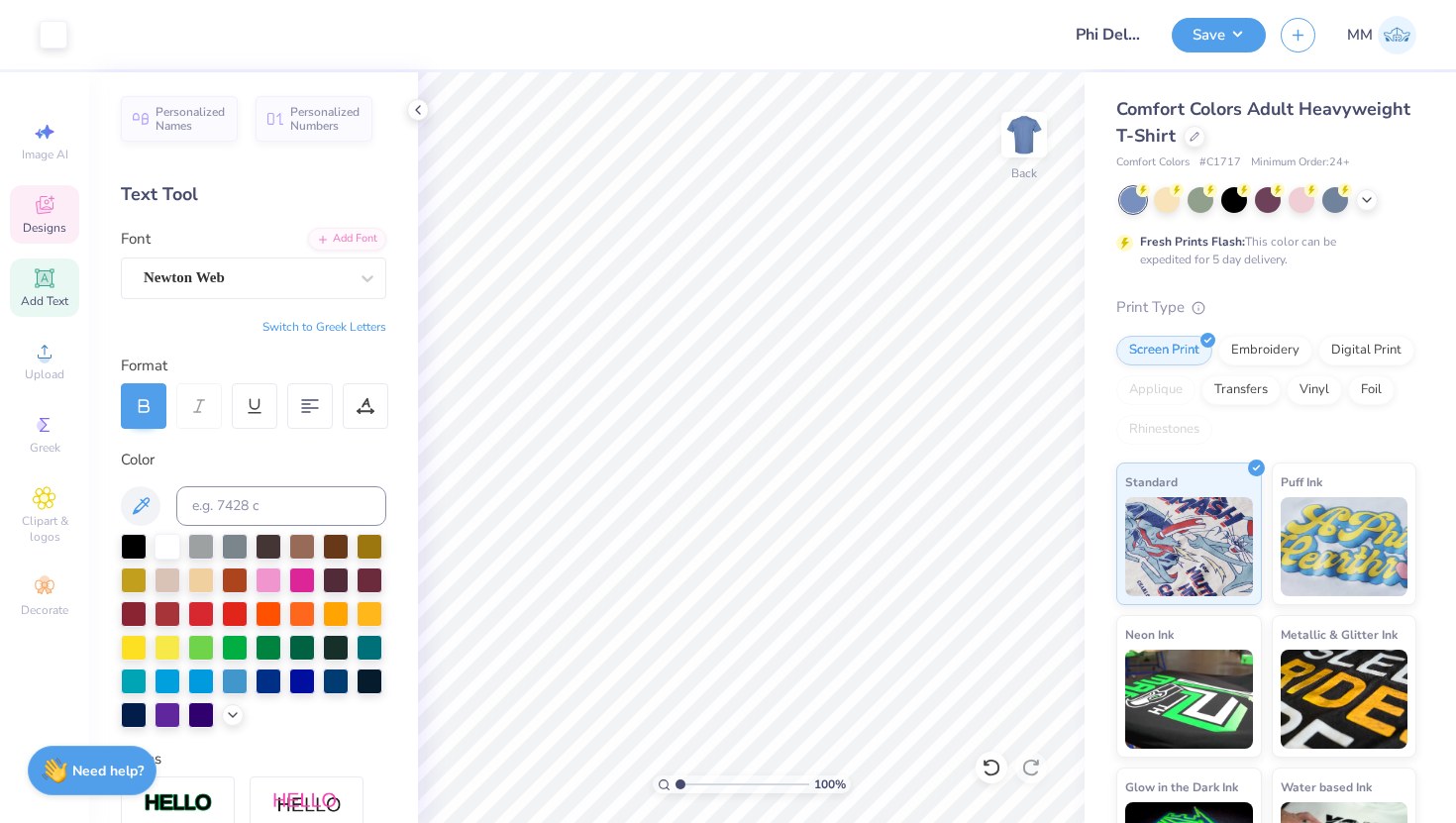 click 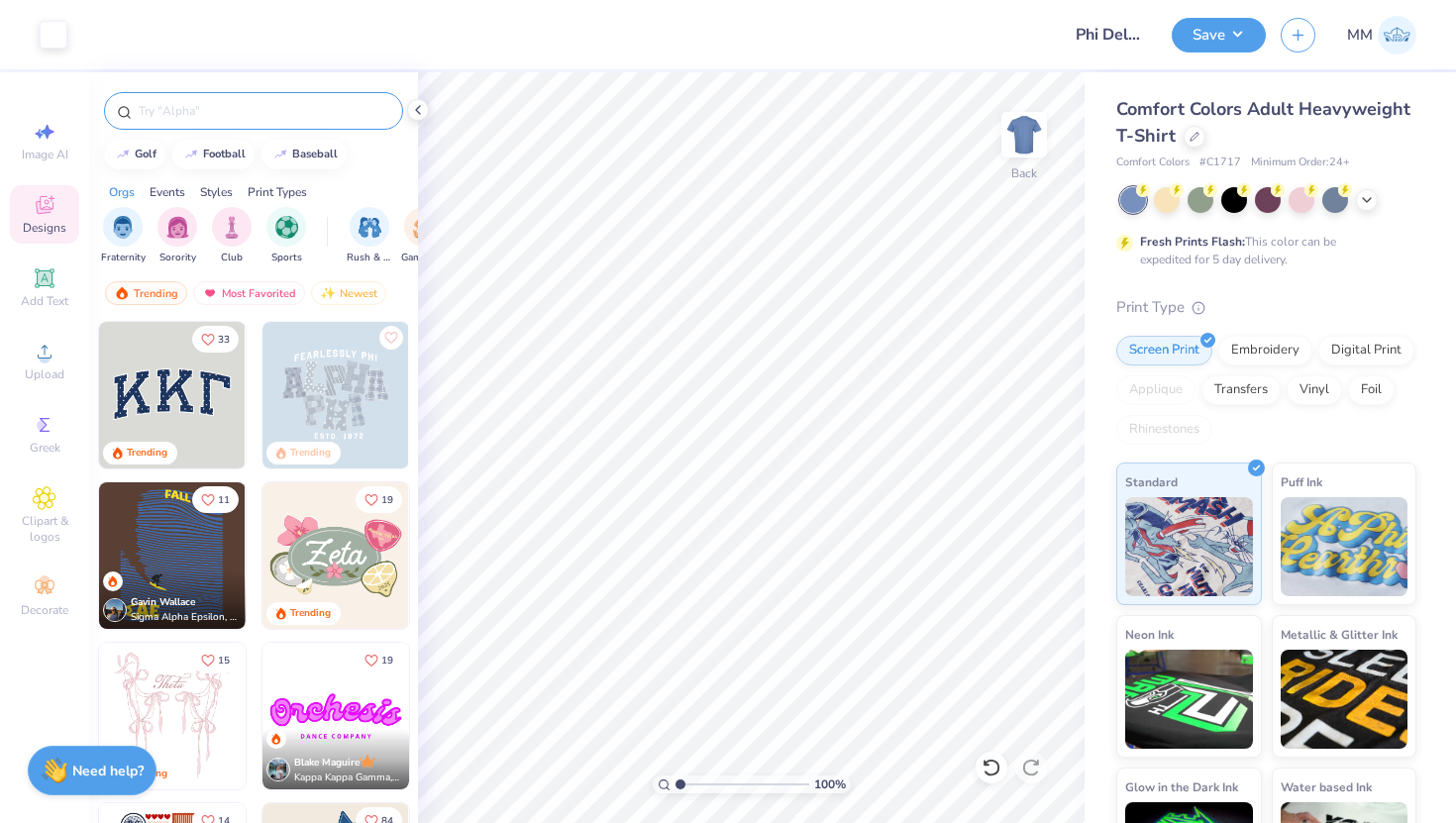 click at bounding box center [254, 111] 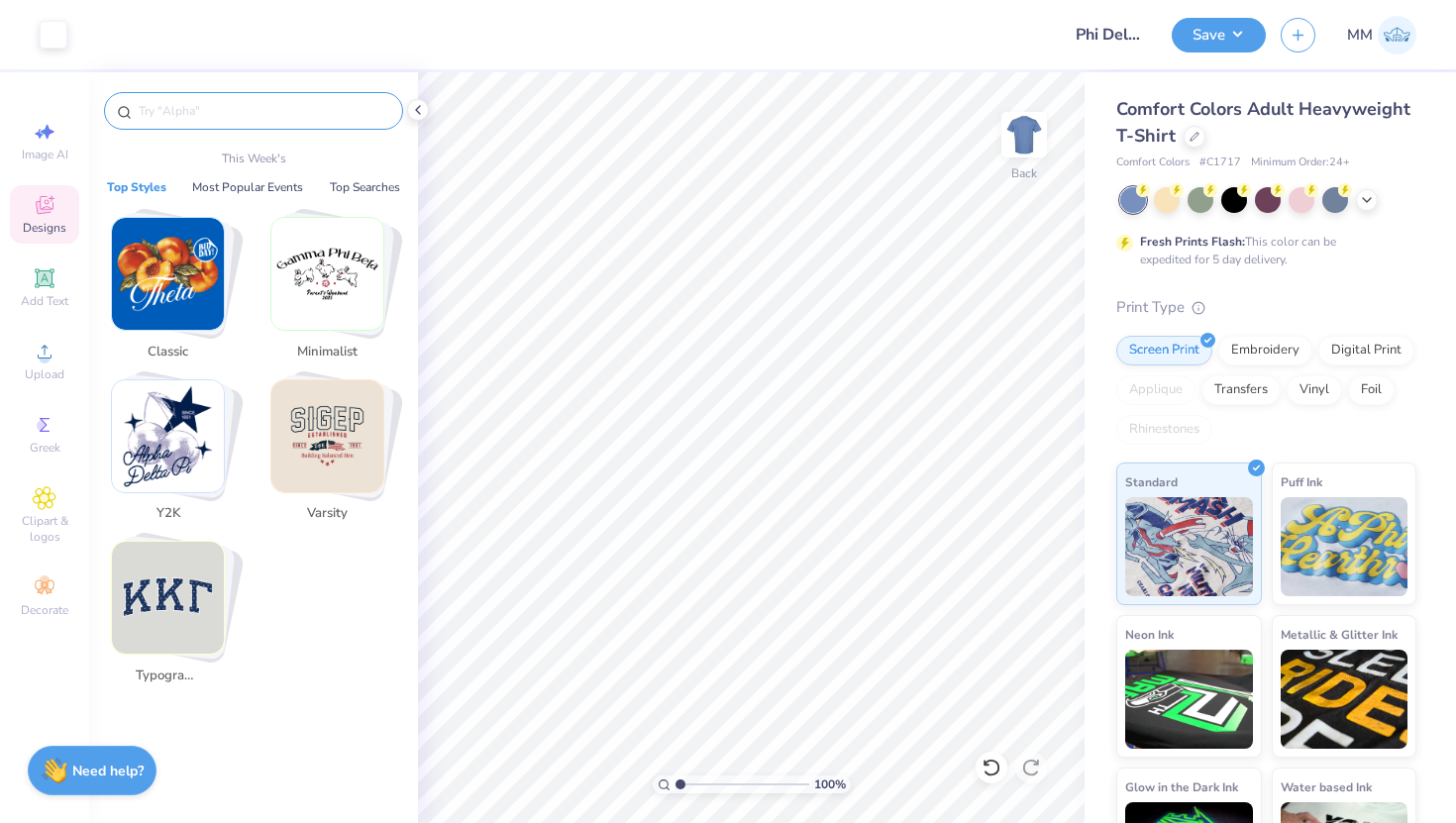 click at bounding box center [263, 111] 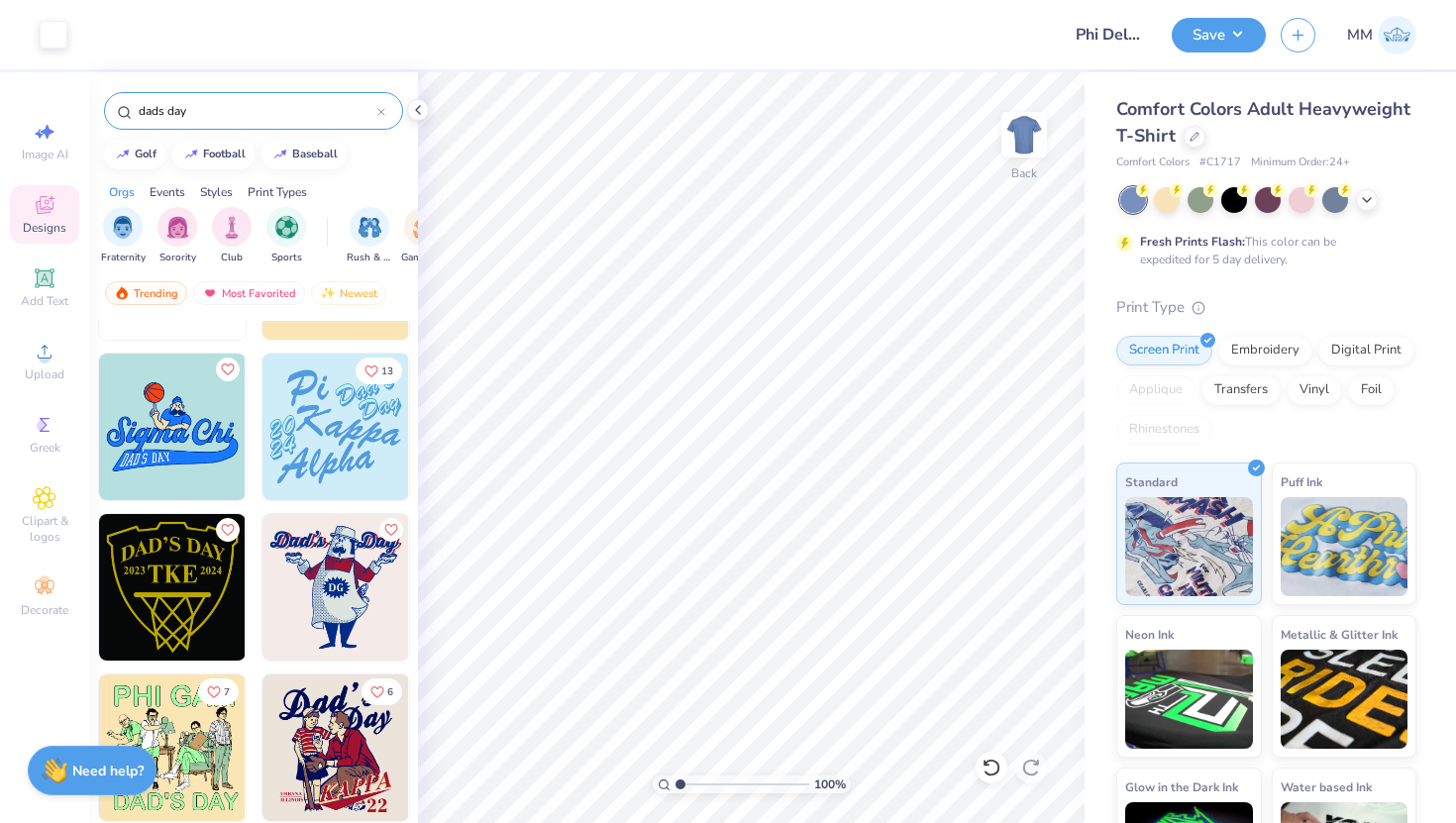 scroll, scrollTop: 2650, scrollLeft: 0, axis: vertical 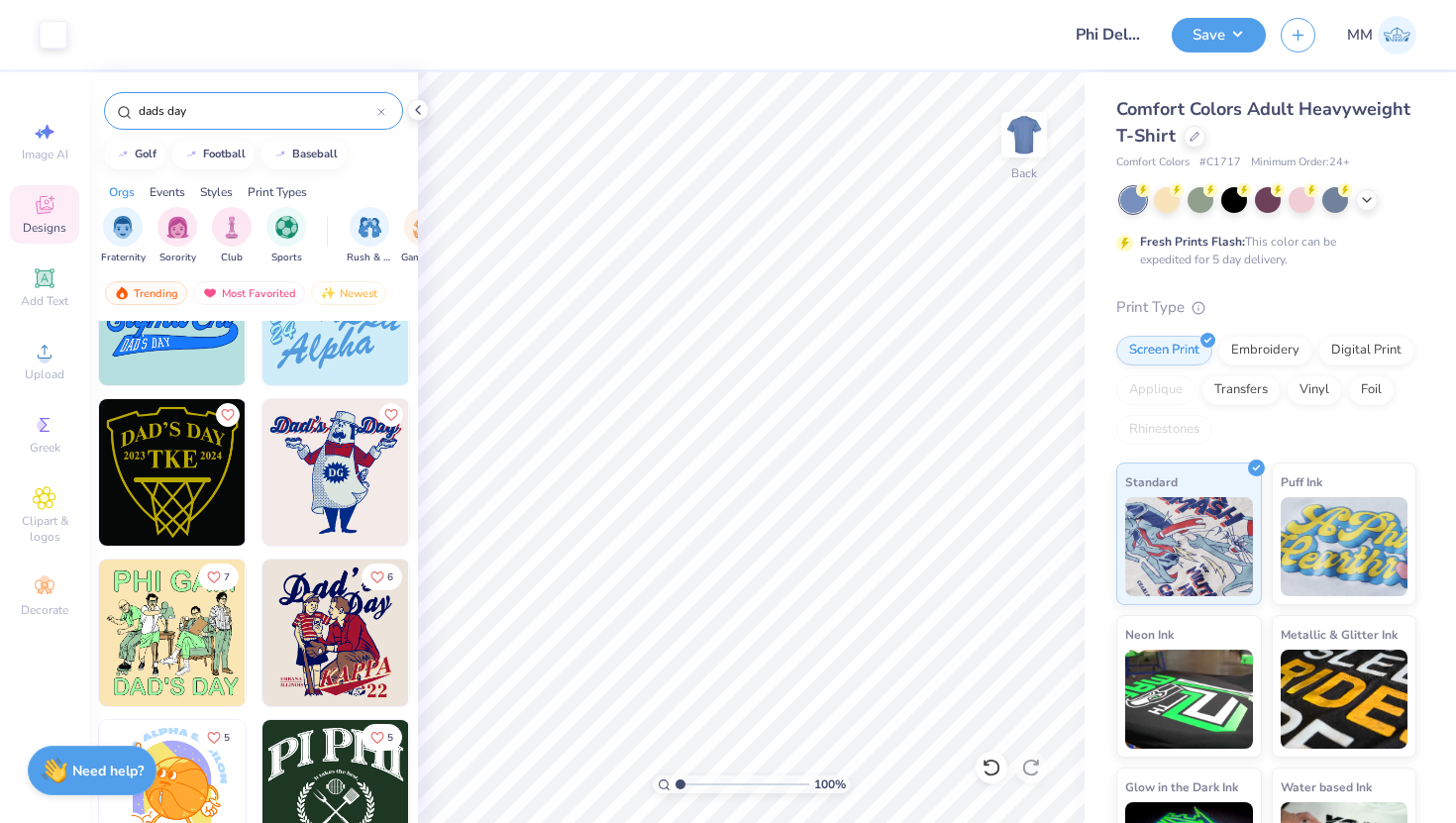 type on "dads day" 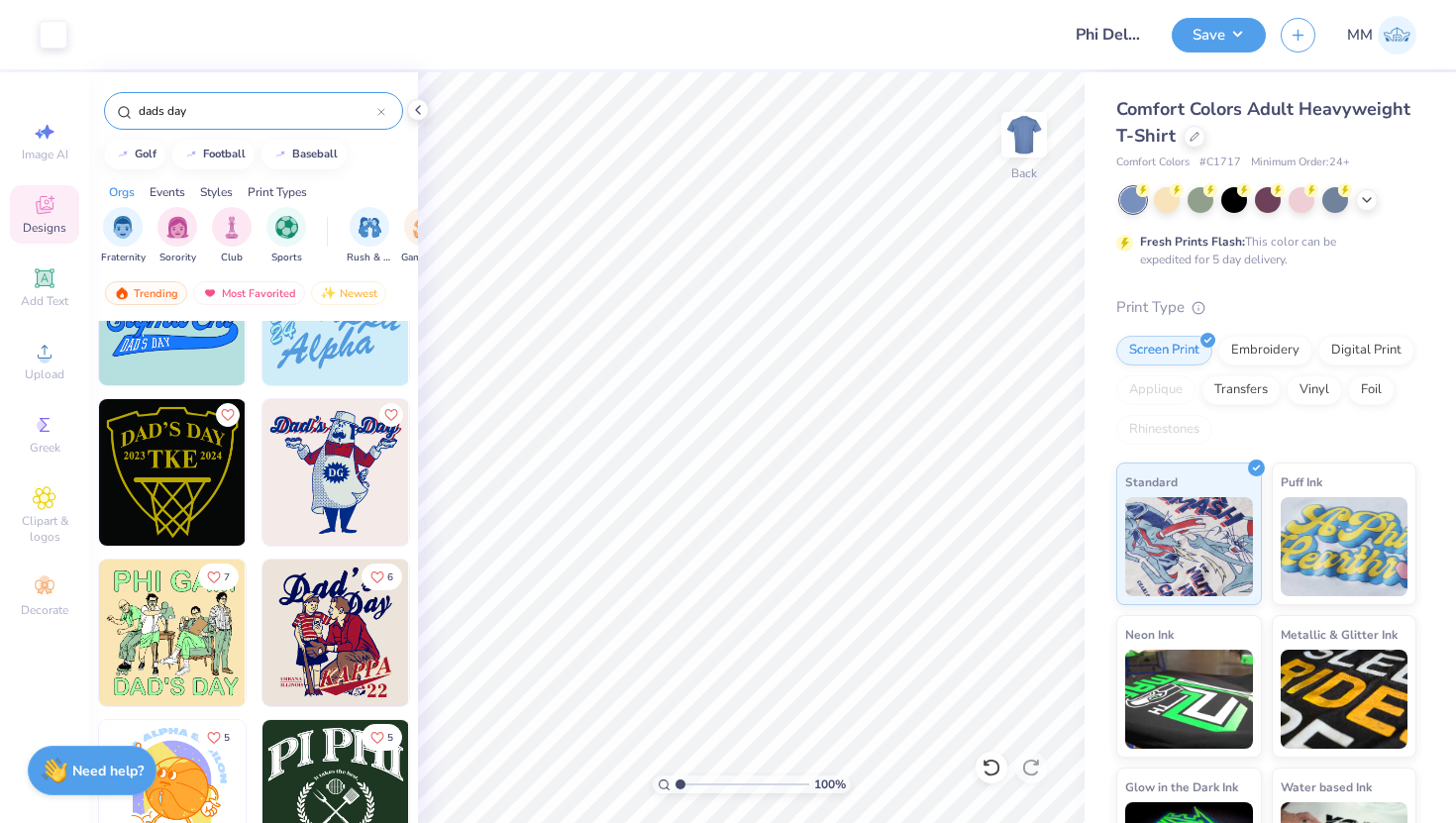click at bounding box center [172, 472] 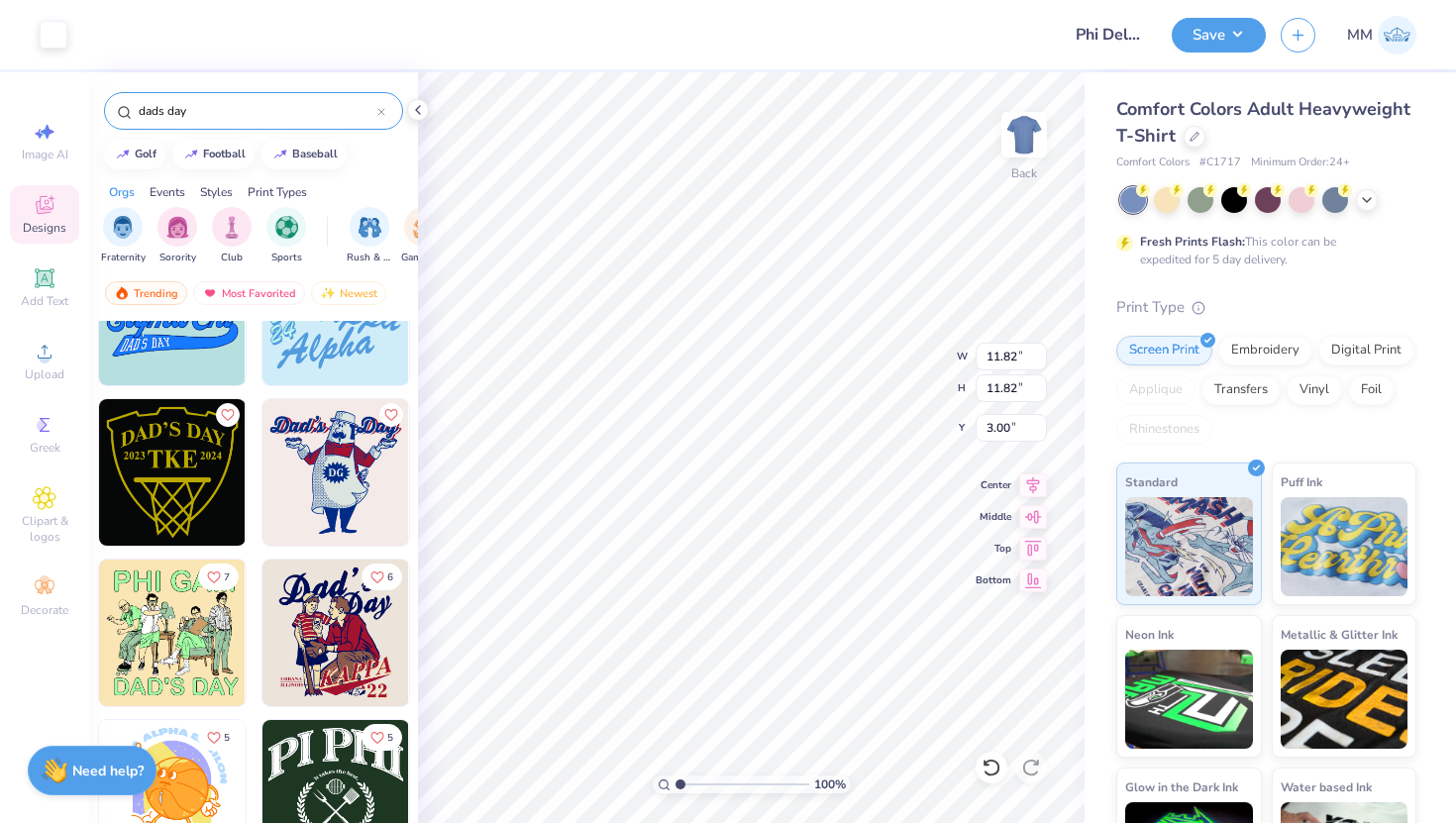 type on "2.96" 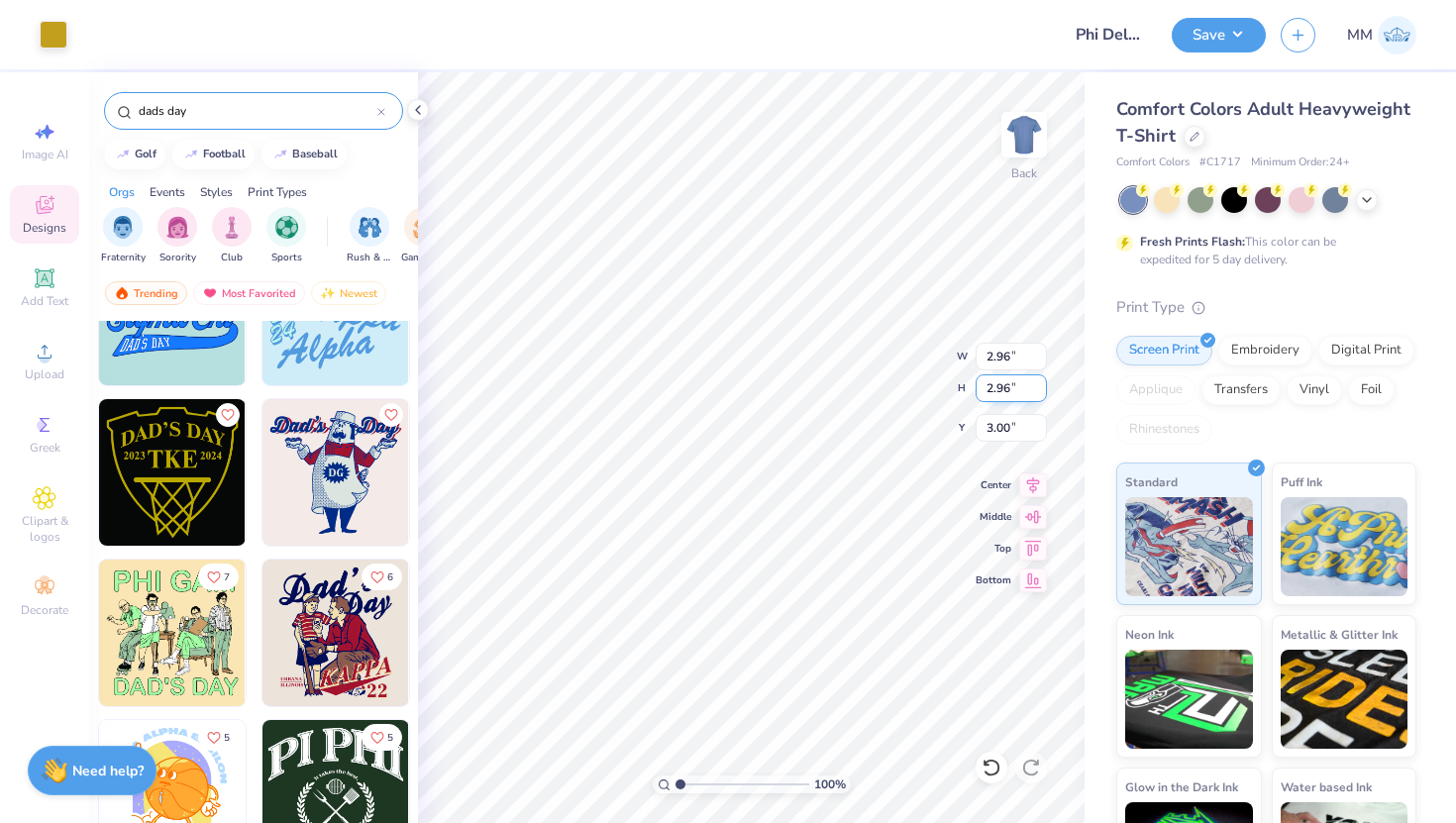 click on "2.96" at bounding box center (1011, 388) 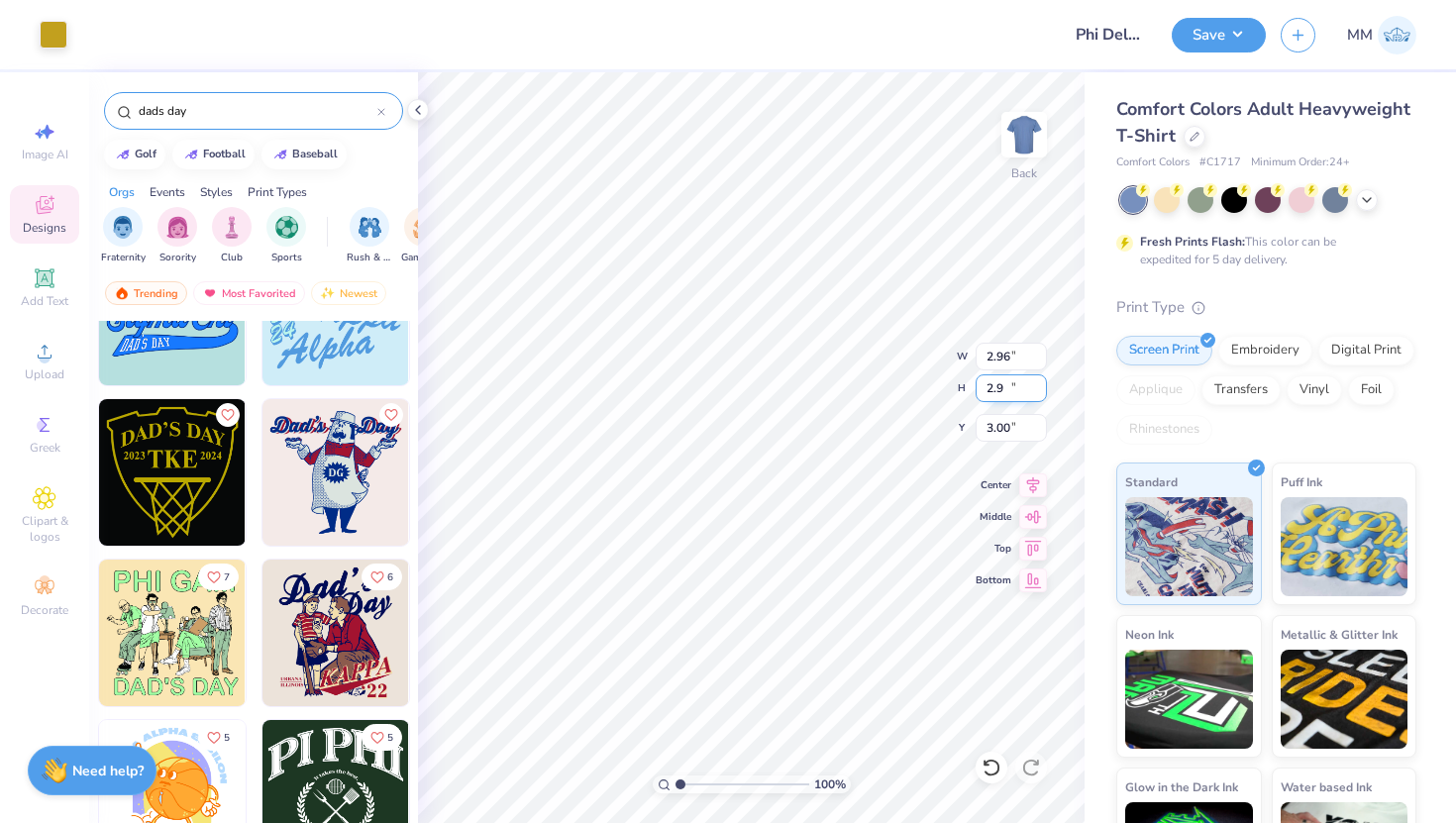 type on "2" 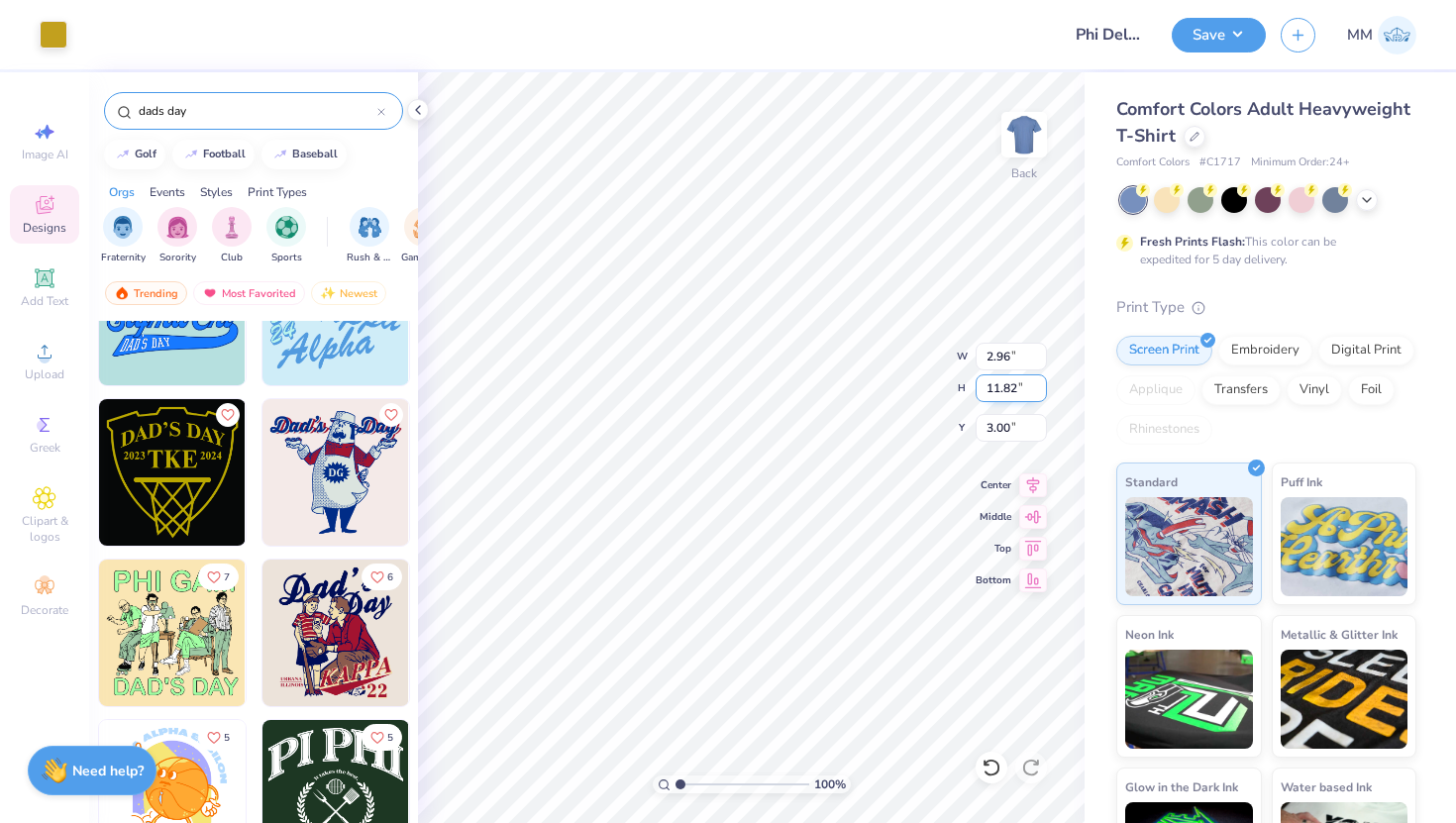 type on "11.82" 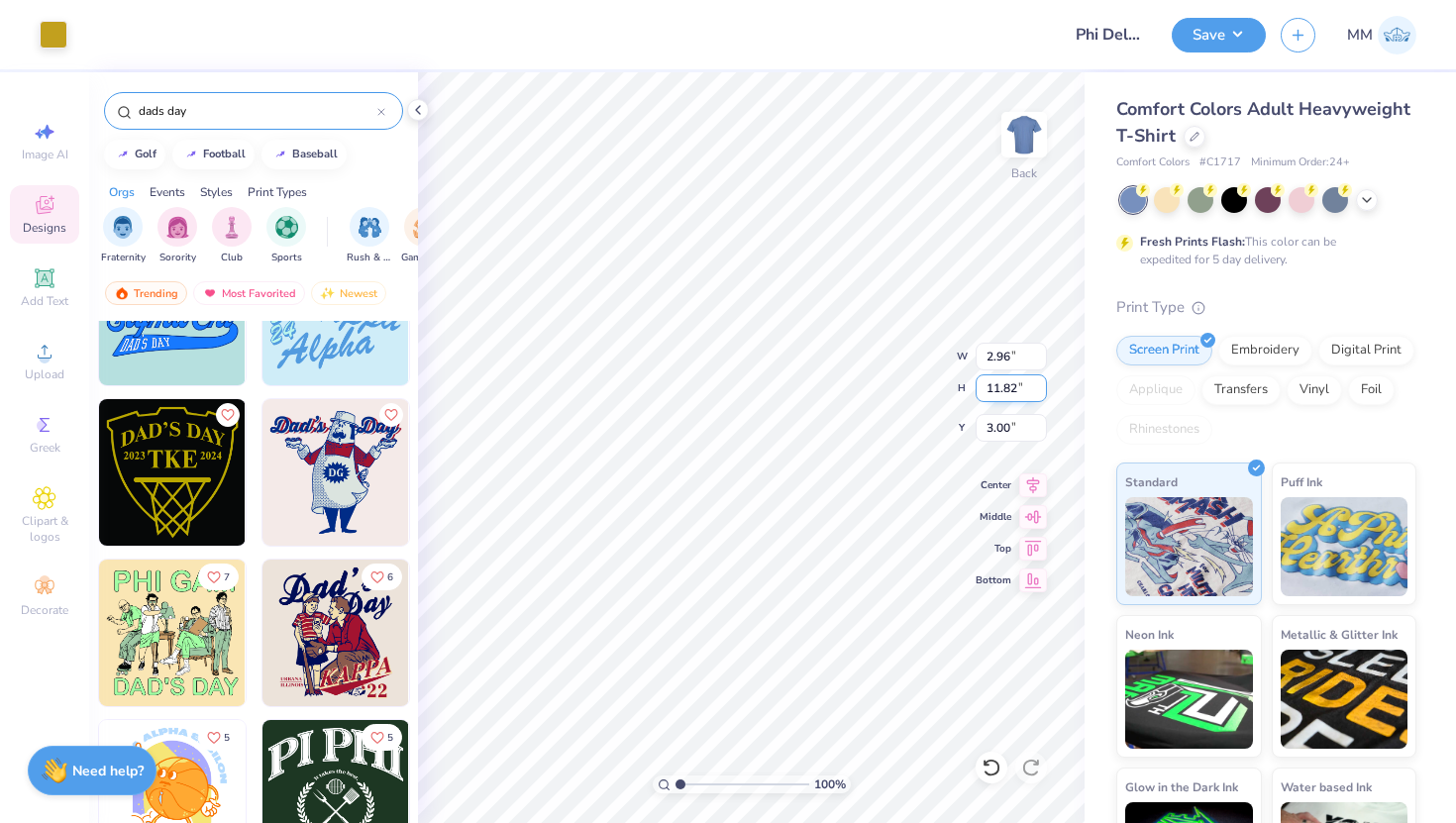 type on "11.82" 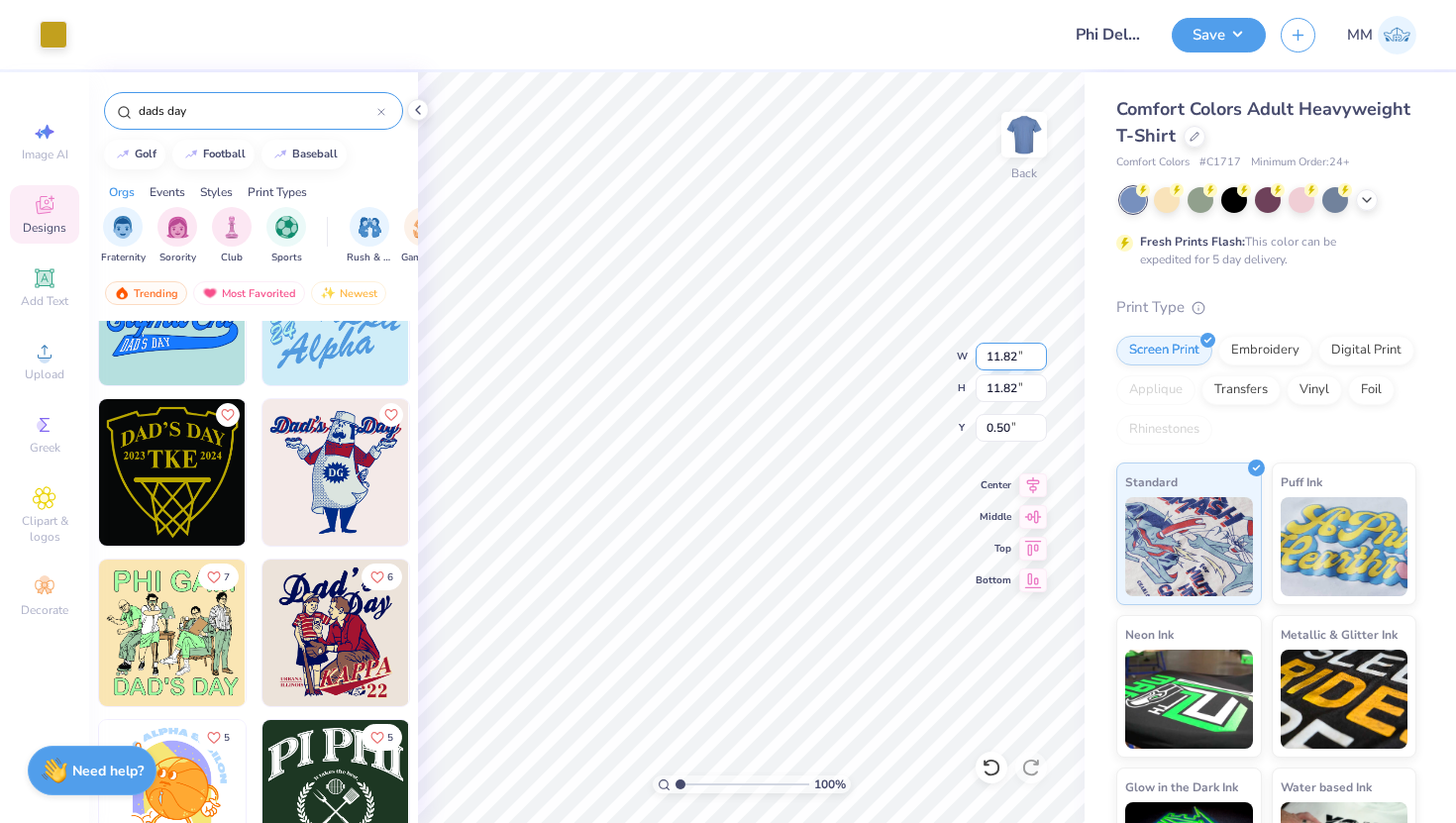 type on "9.89" 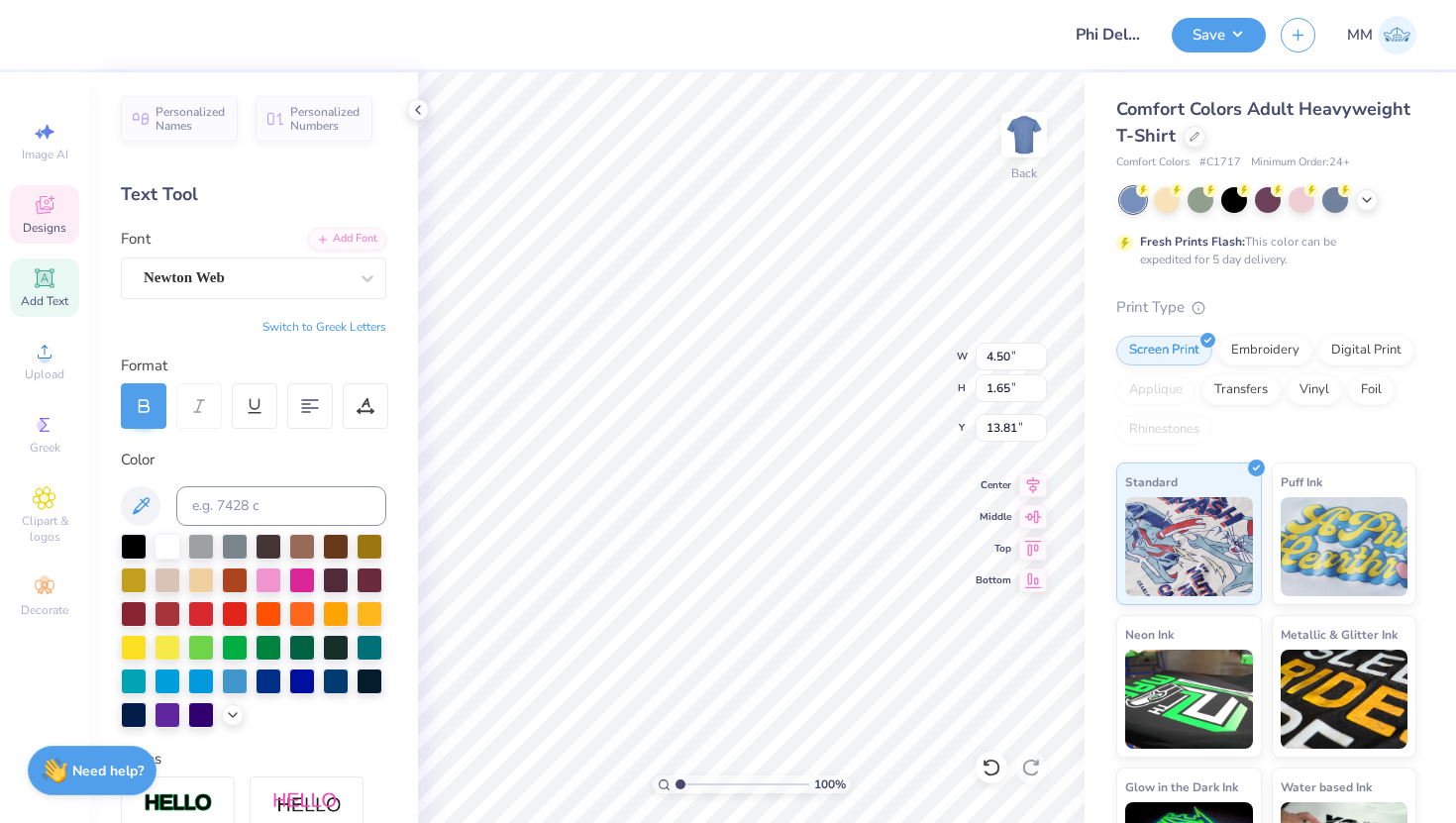 type on "11.82" 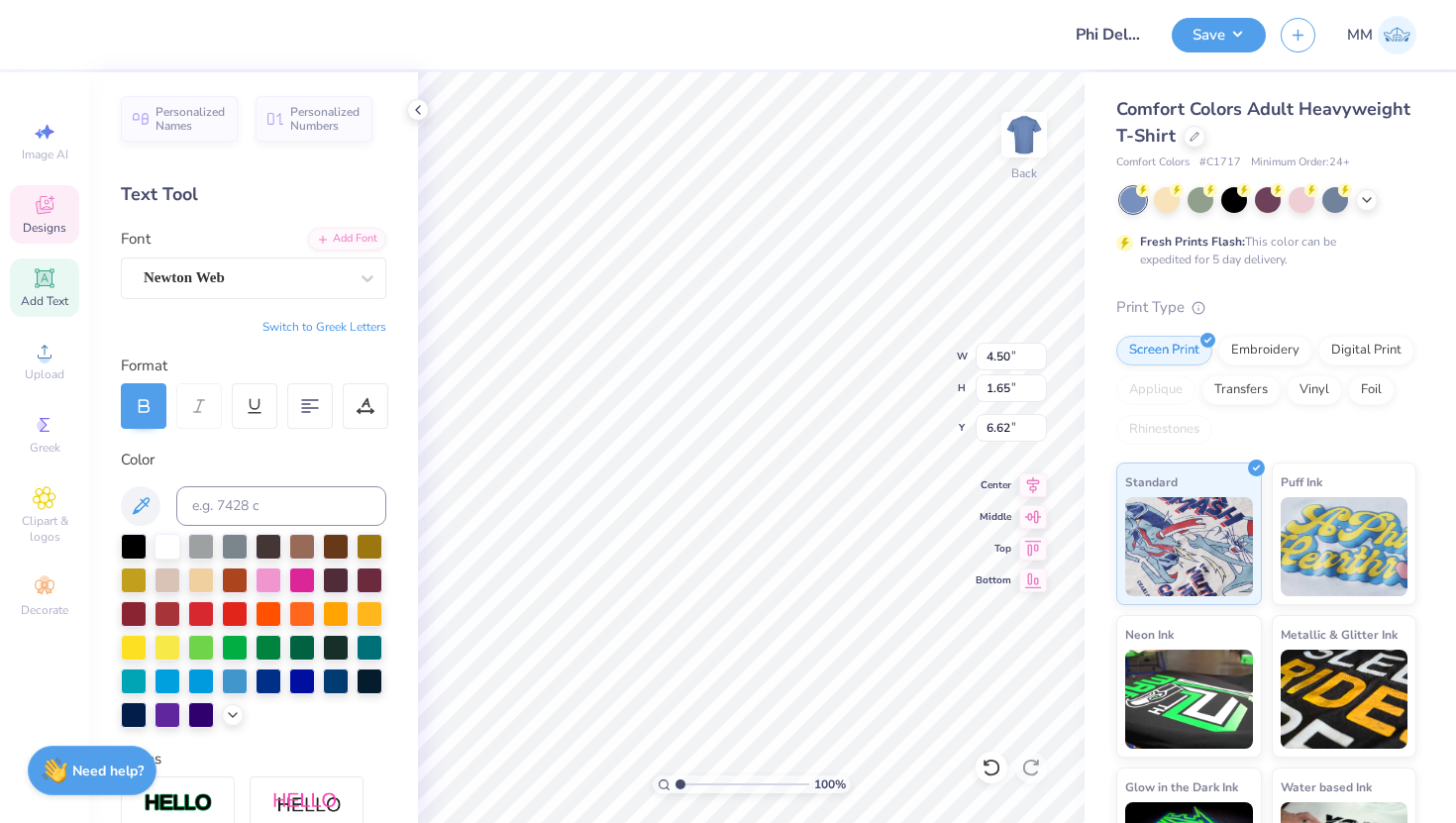 type on "11.82" 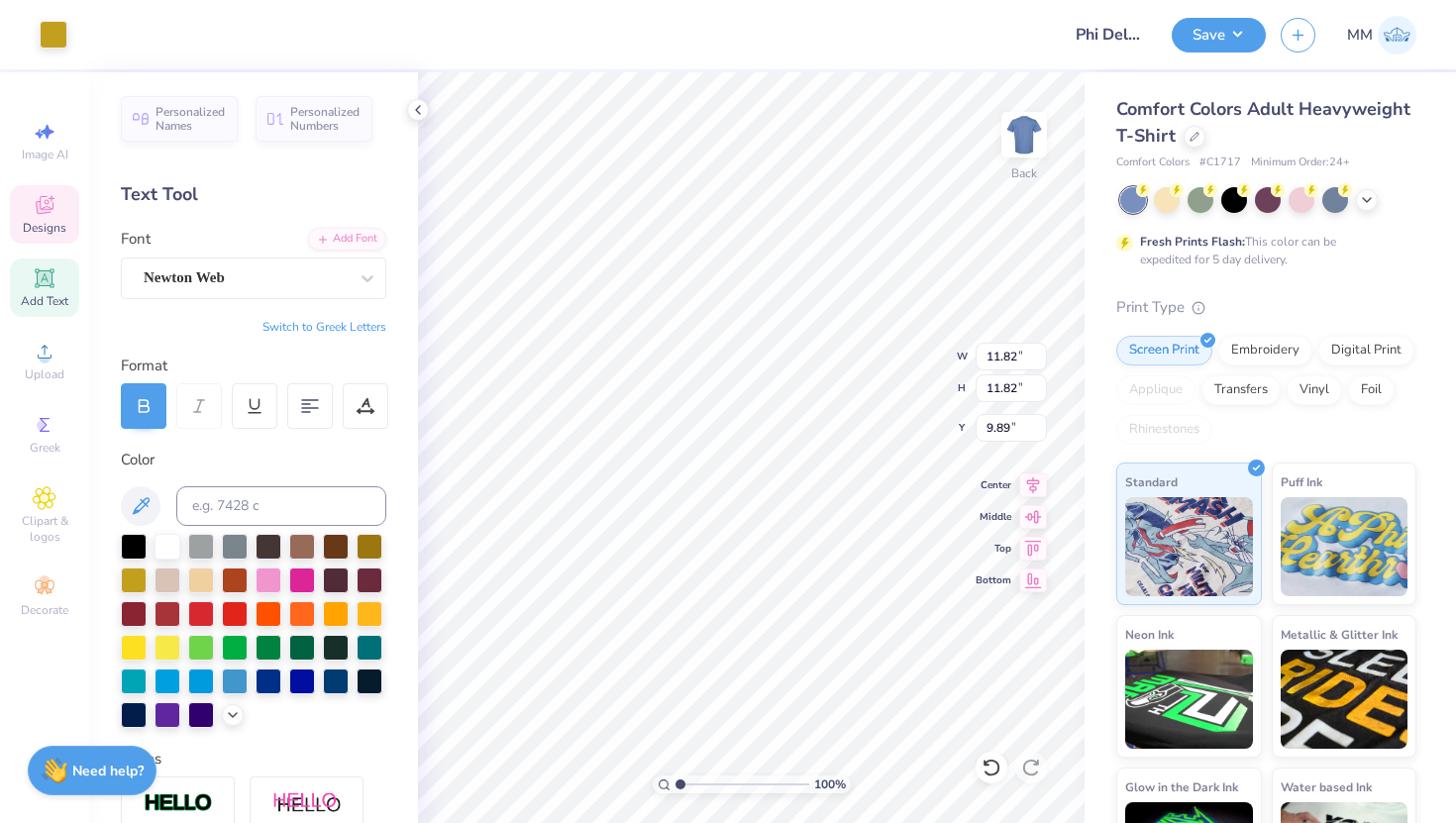 type on "9.88" 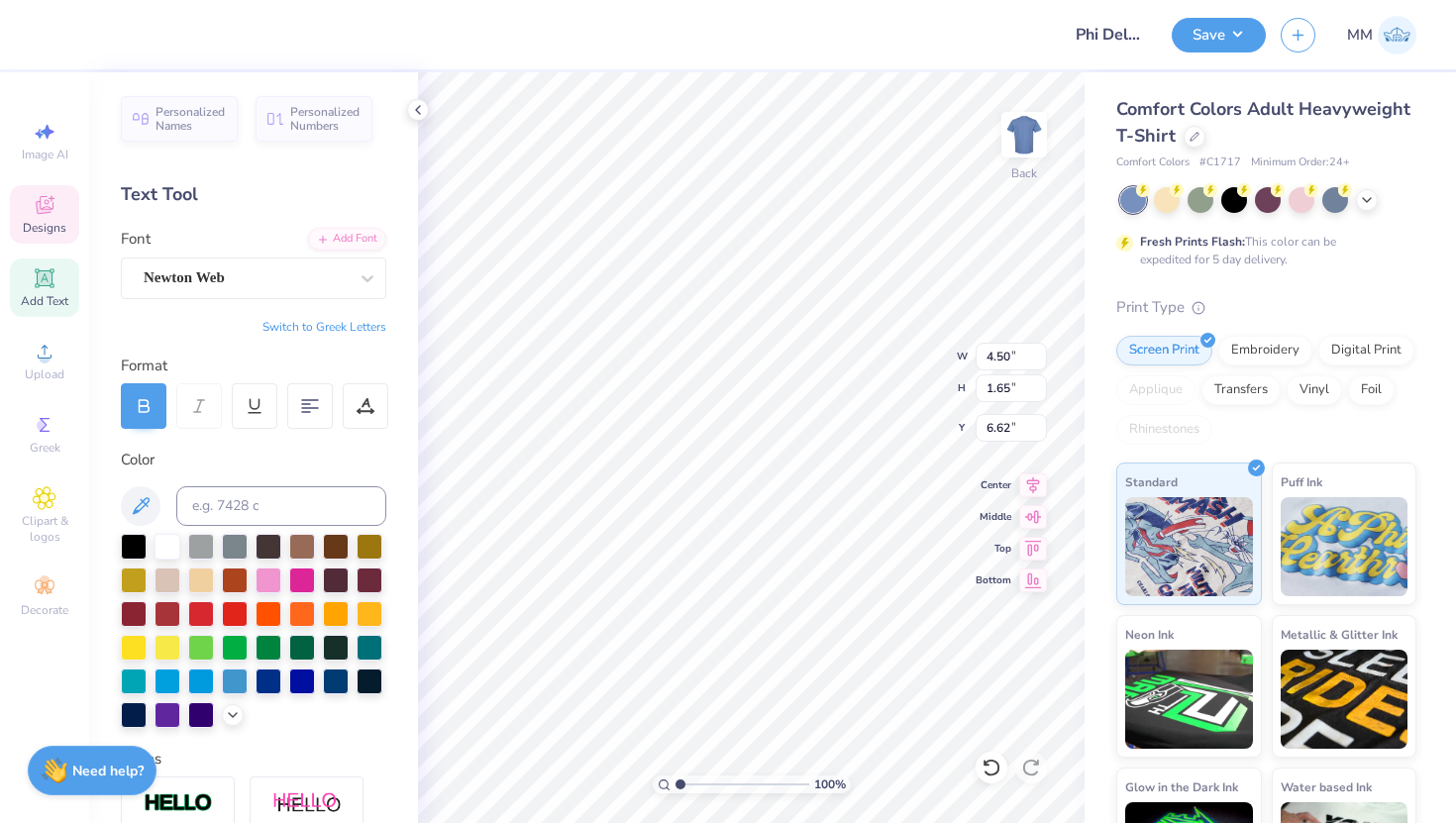 type on "O" 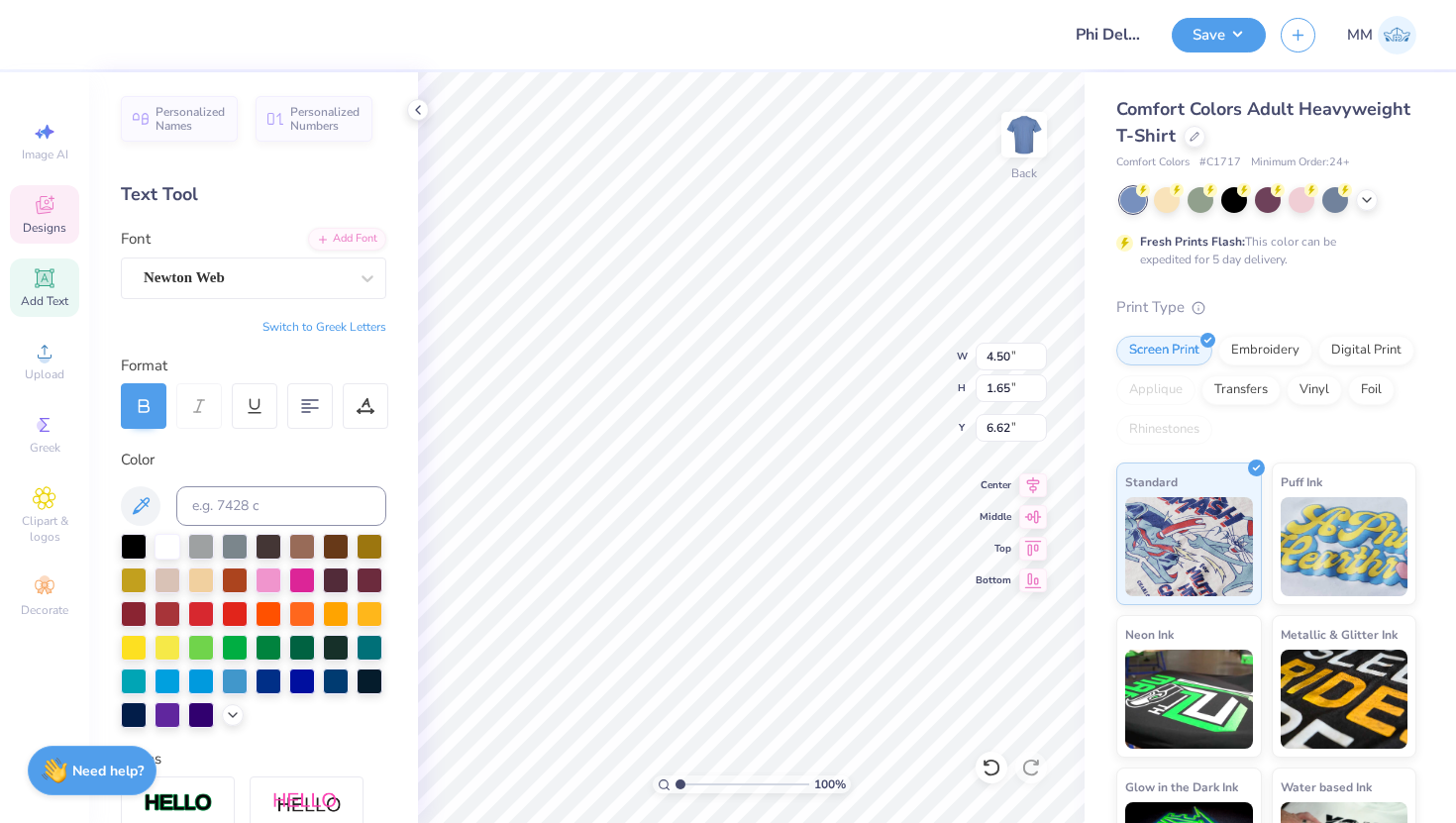scroll, scrollTop: 0, scrollLeft: 1, axis: horizontal 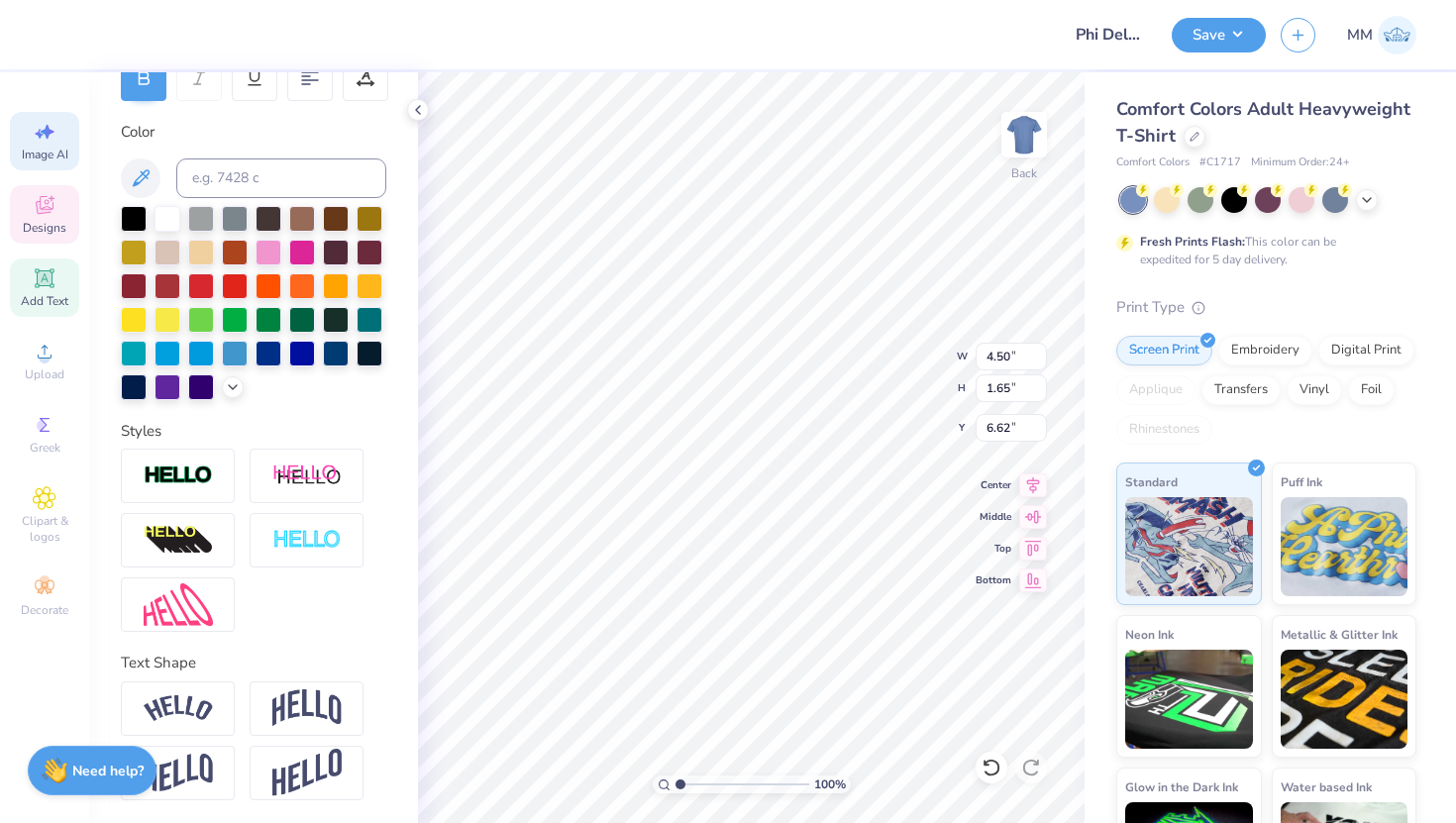 click on "Image AI" at bounding box center [45, 141] 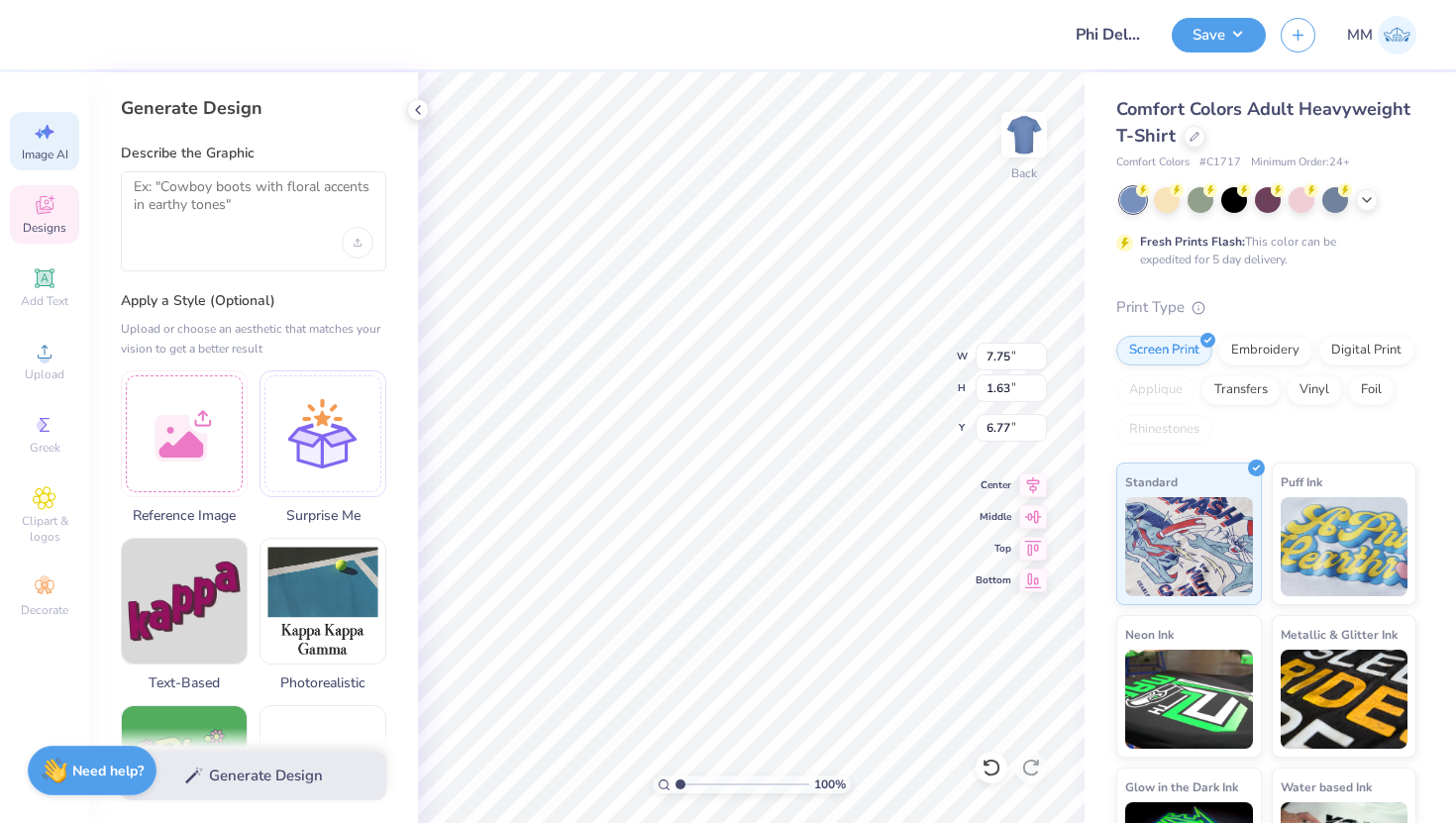 type on "7.75" 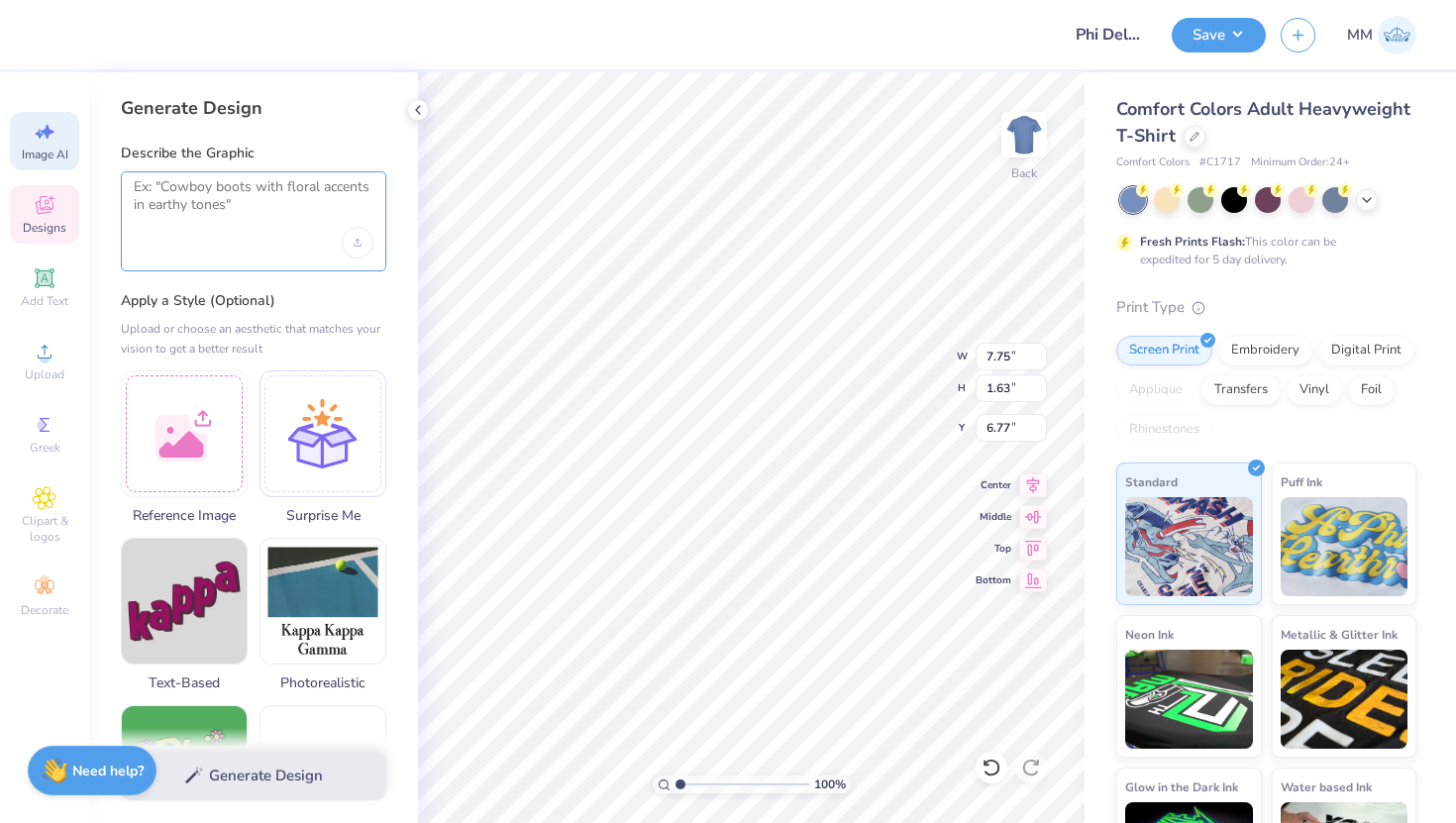 click at bounding box center (254, 203) 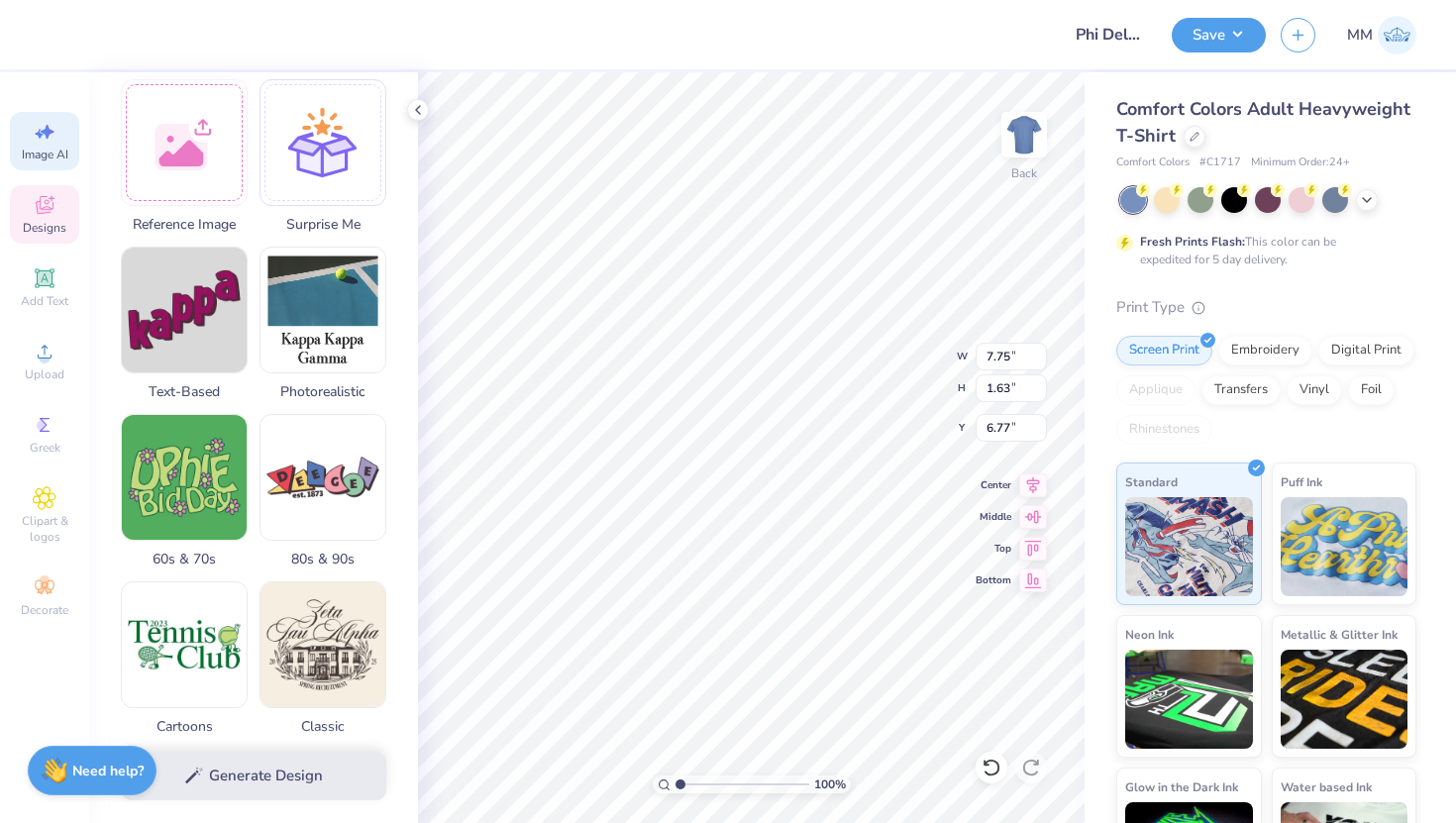 scroll, scrollTop: 0, scrollLeft: 0, axis: both 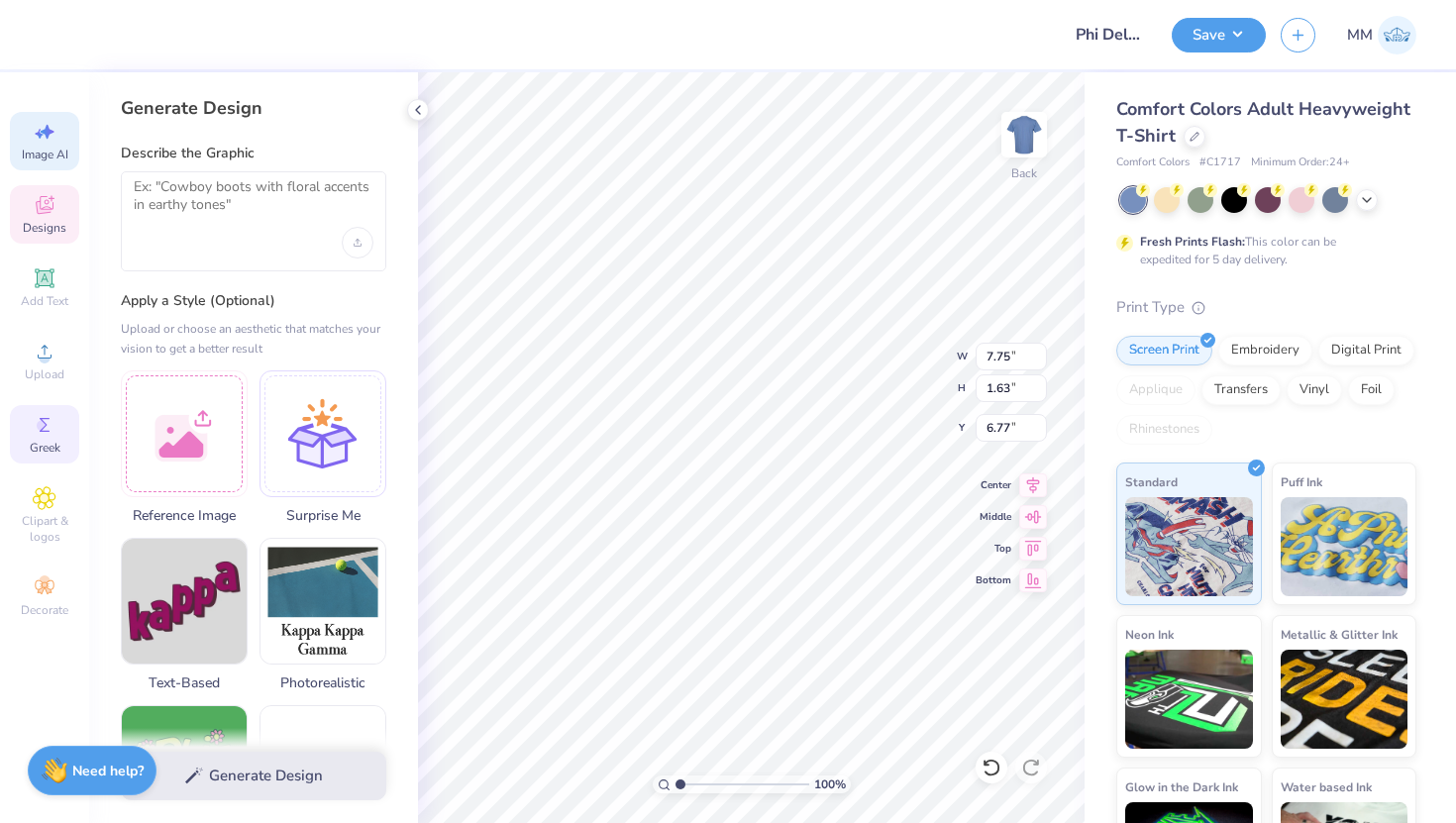 click 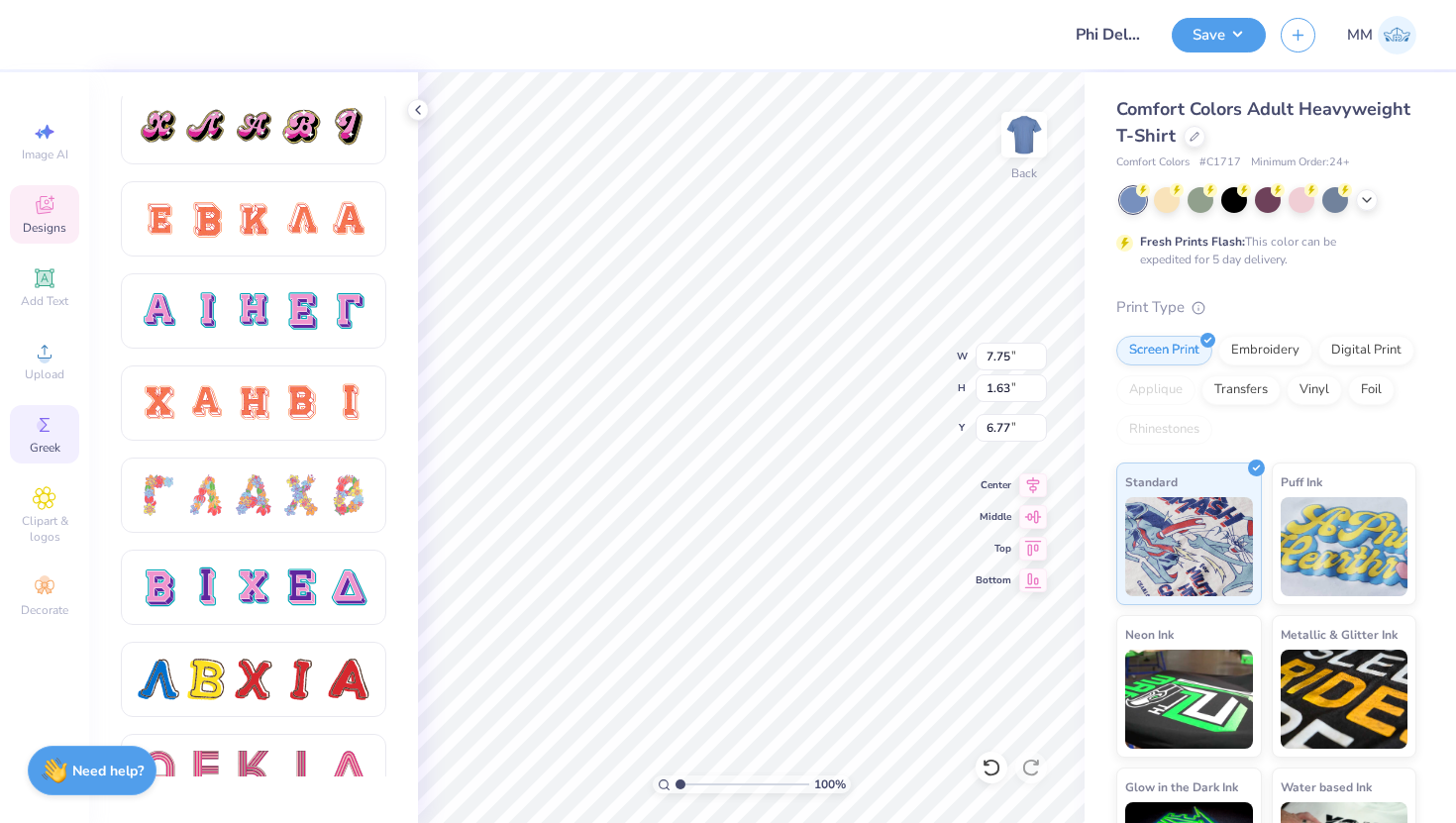 scroll, scrollTop: 1348, scrollLeft: 0, axis: vertical 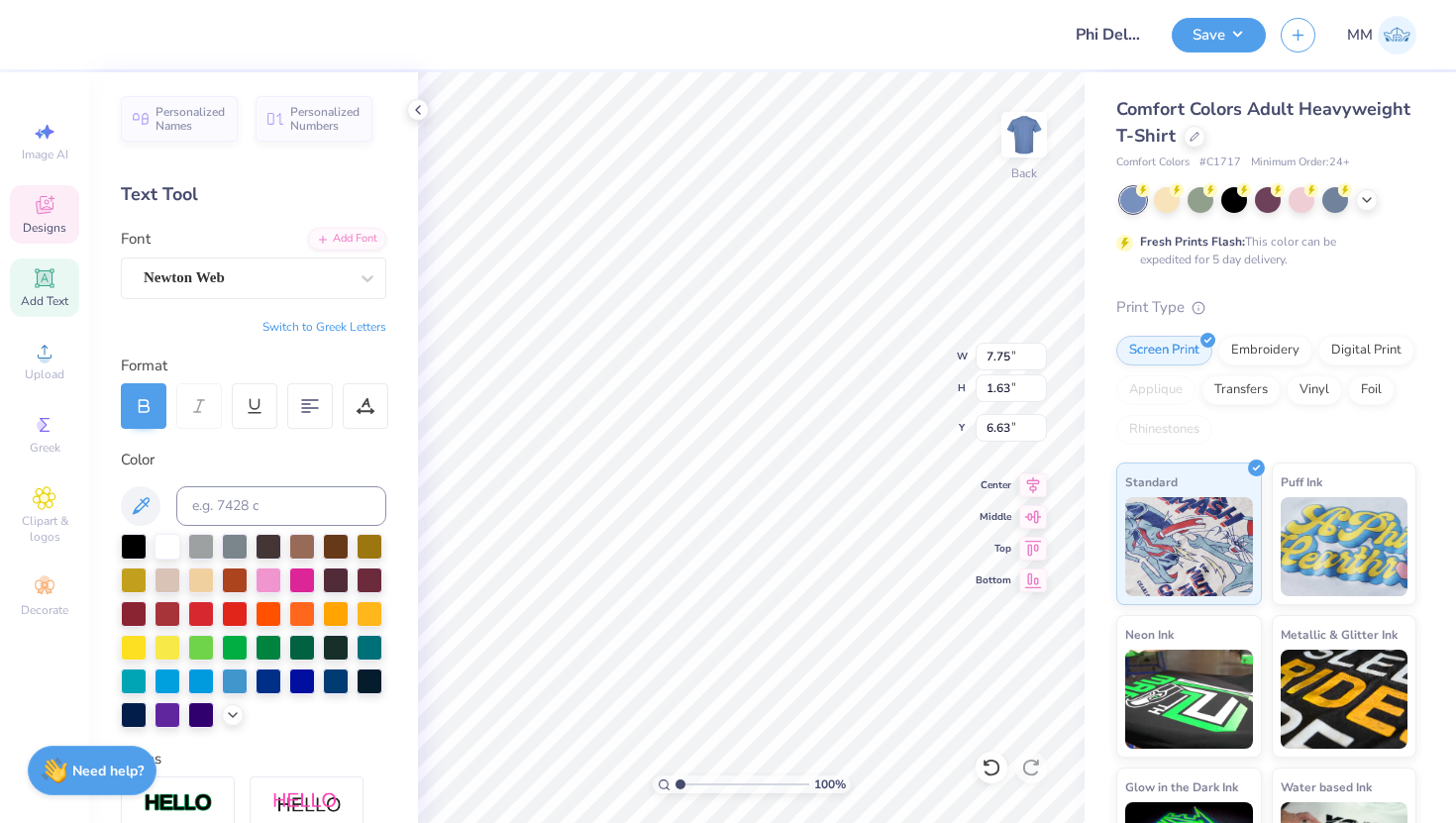type on "4.36" 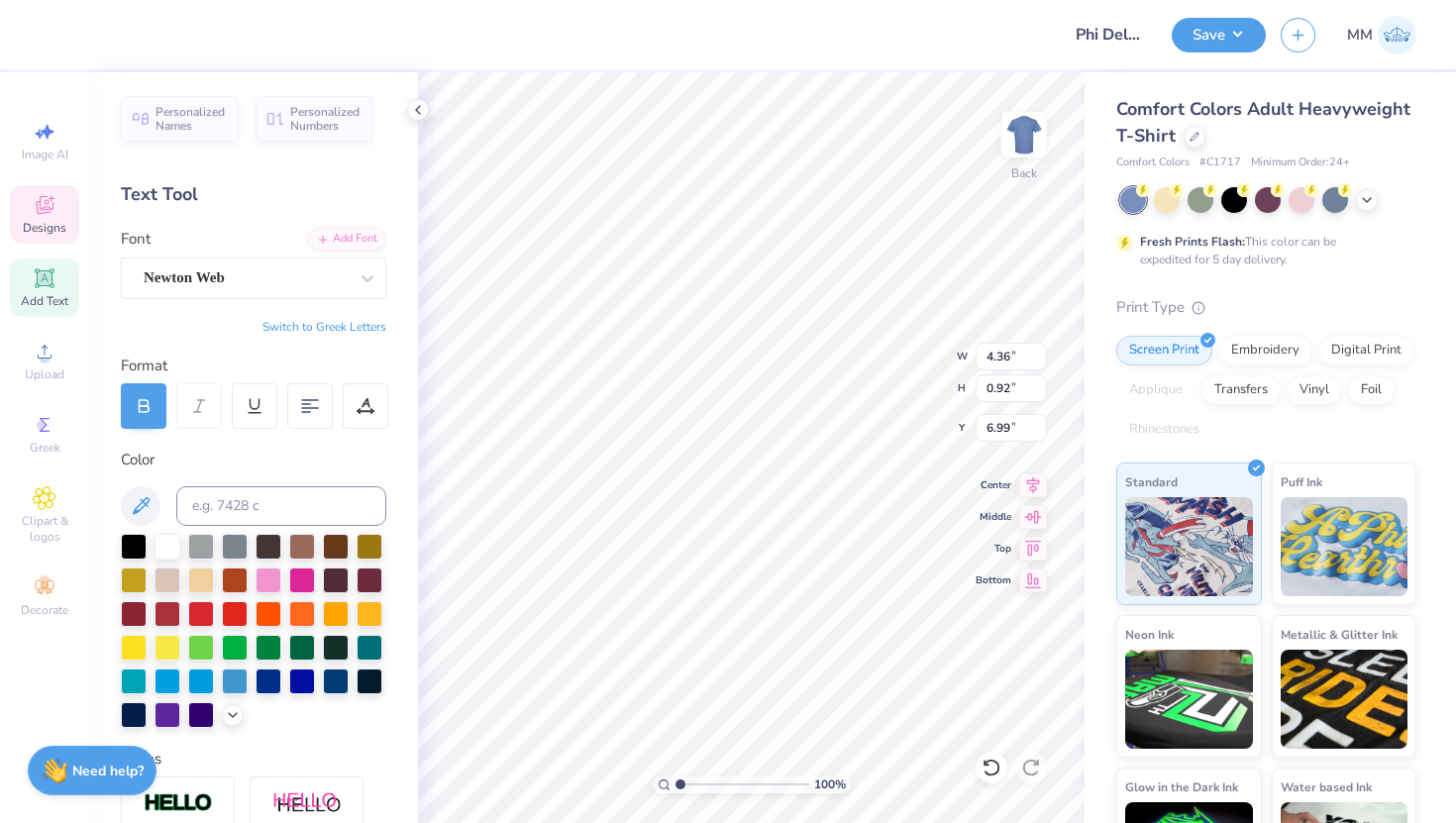 type on "6.99" 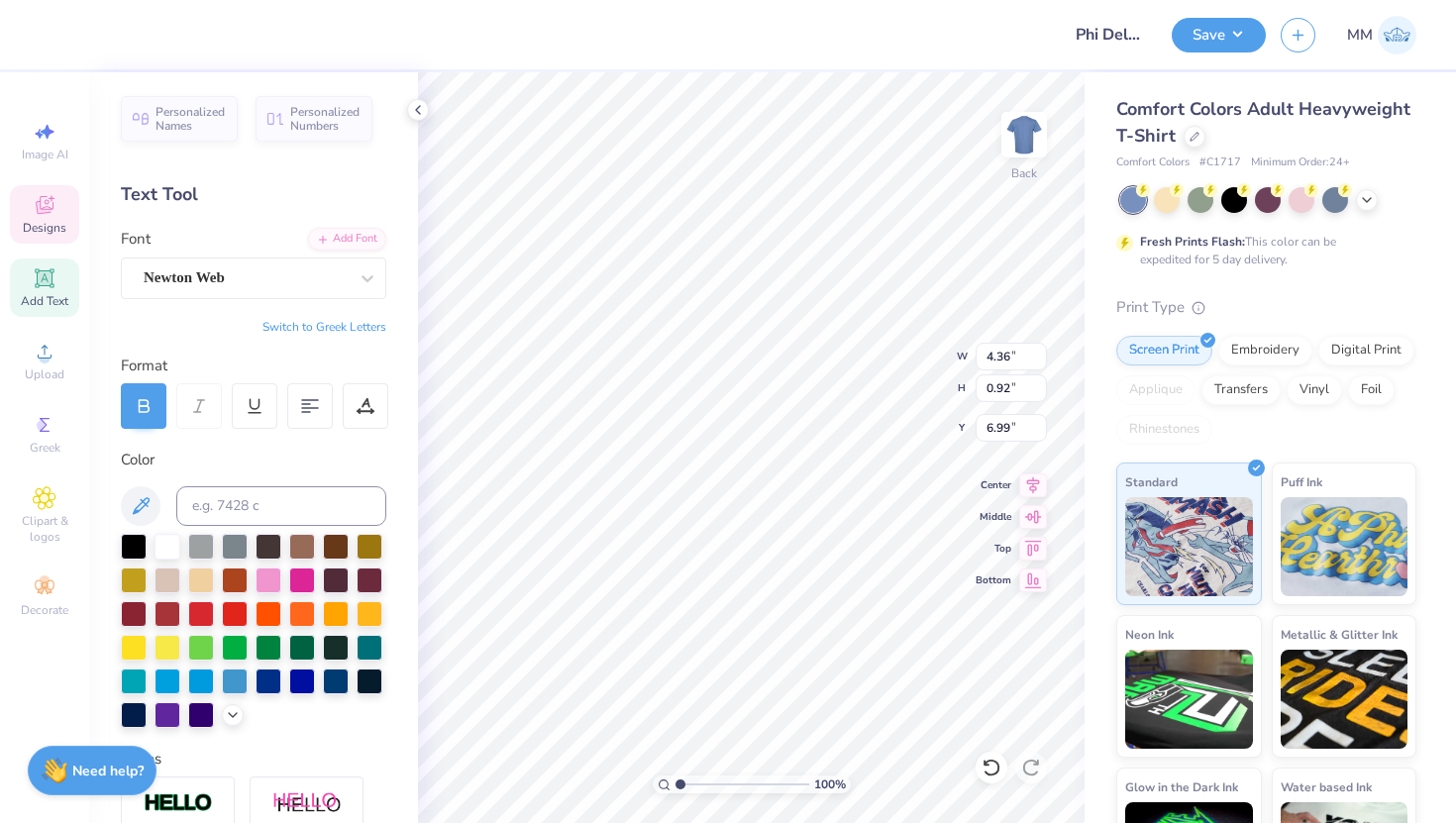 scroll, scrollTop: 1, scrollLeft: 0, axis: vertical 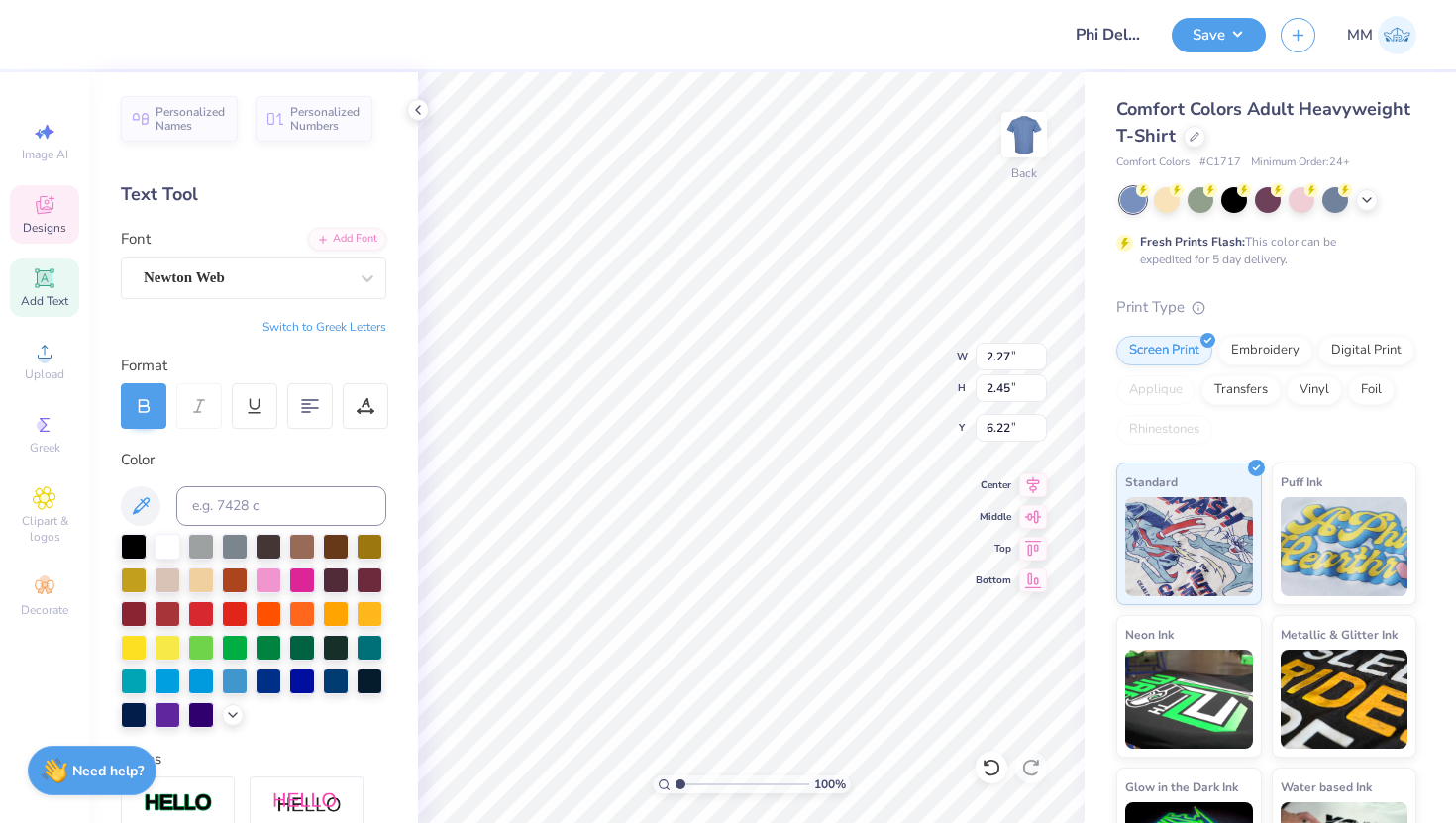type on "2.43" 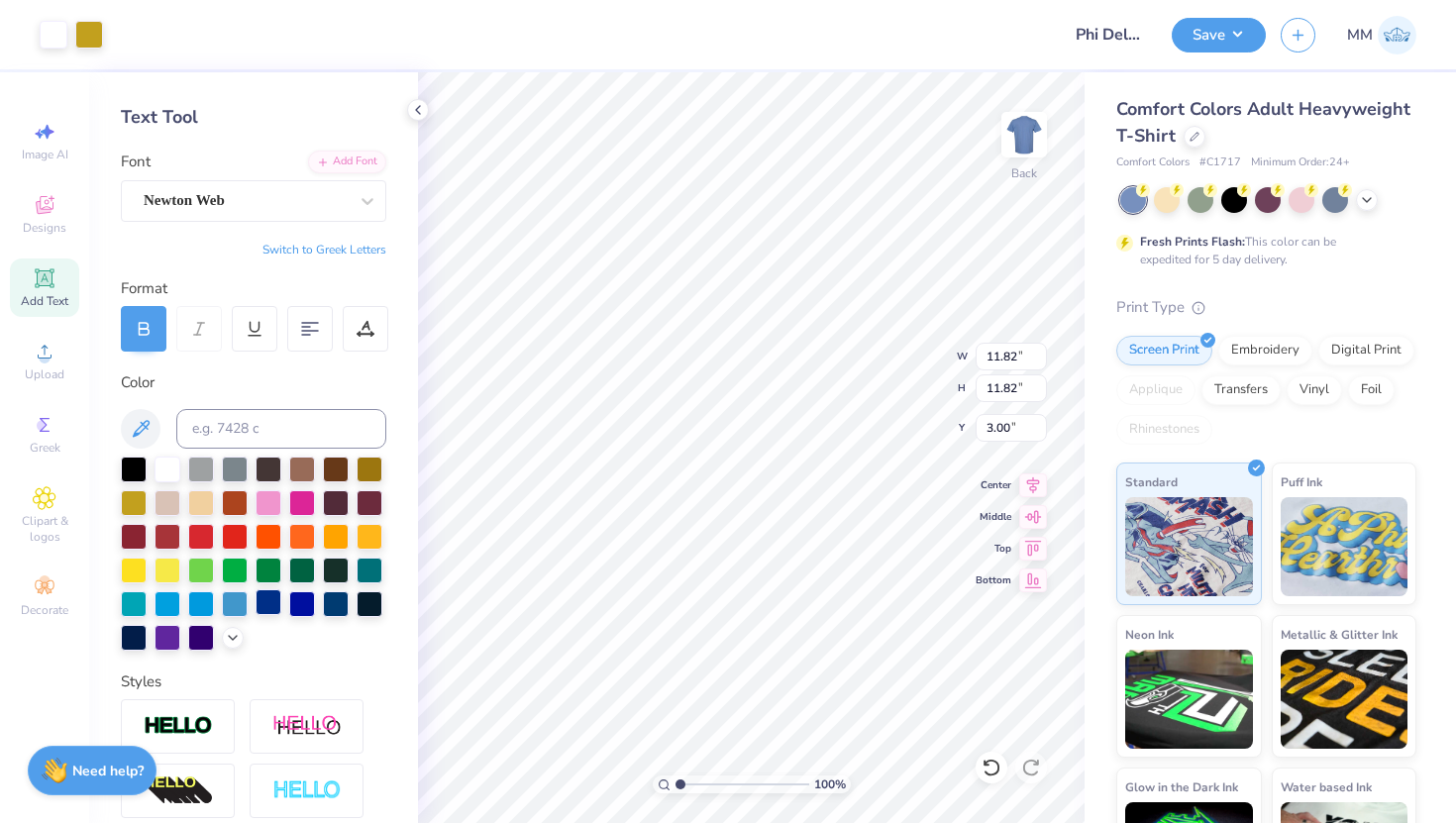 scroll, scrollTop: 74, scrollLeft: 0, axis: vertical 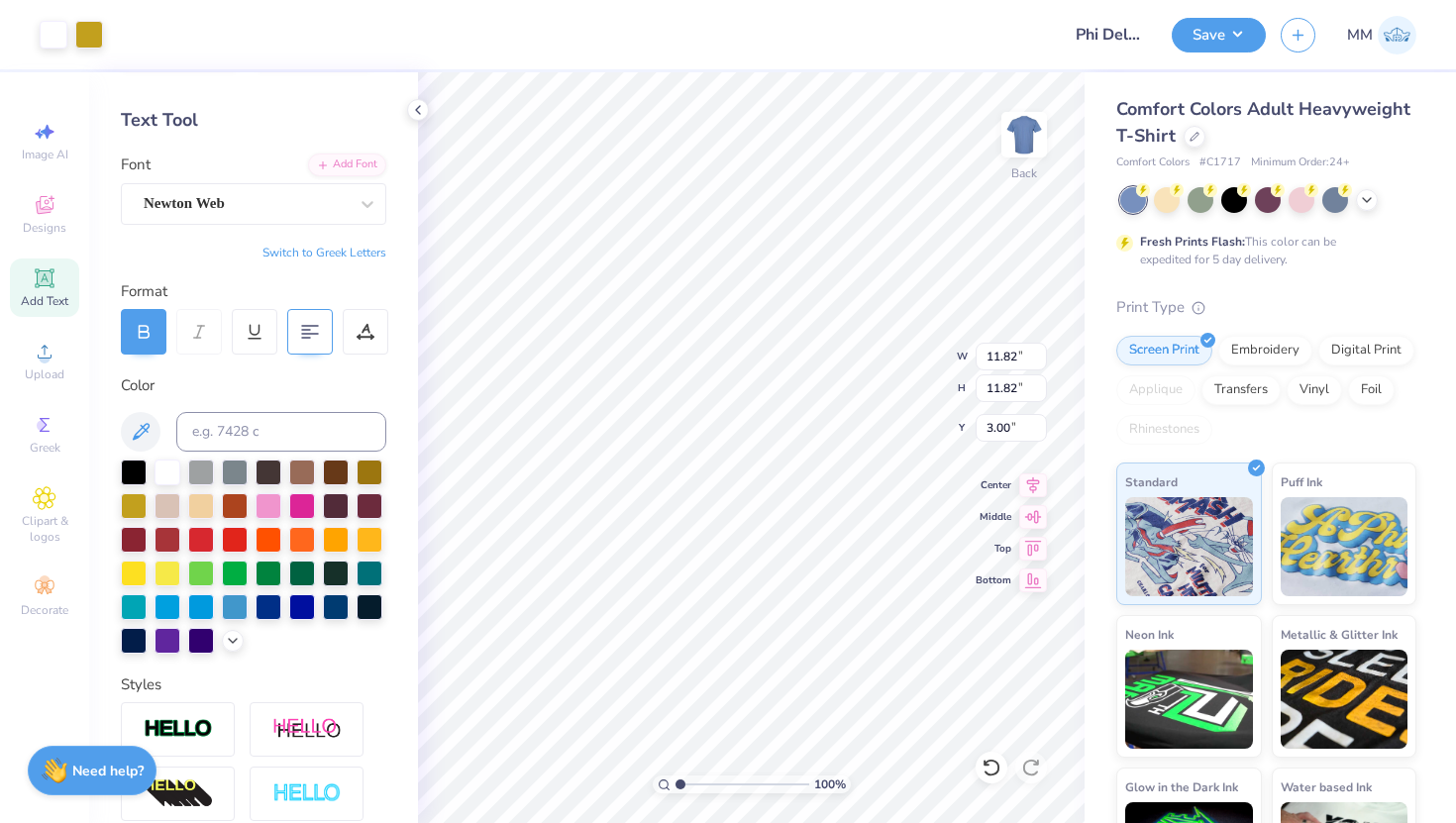 click at bounding box center (310, 332) 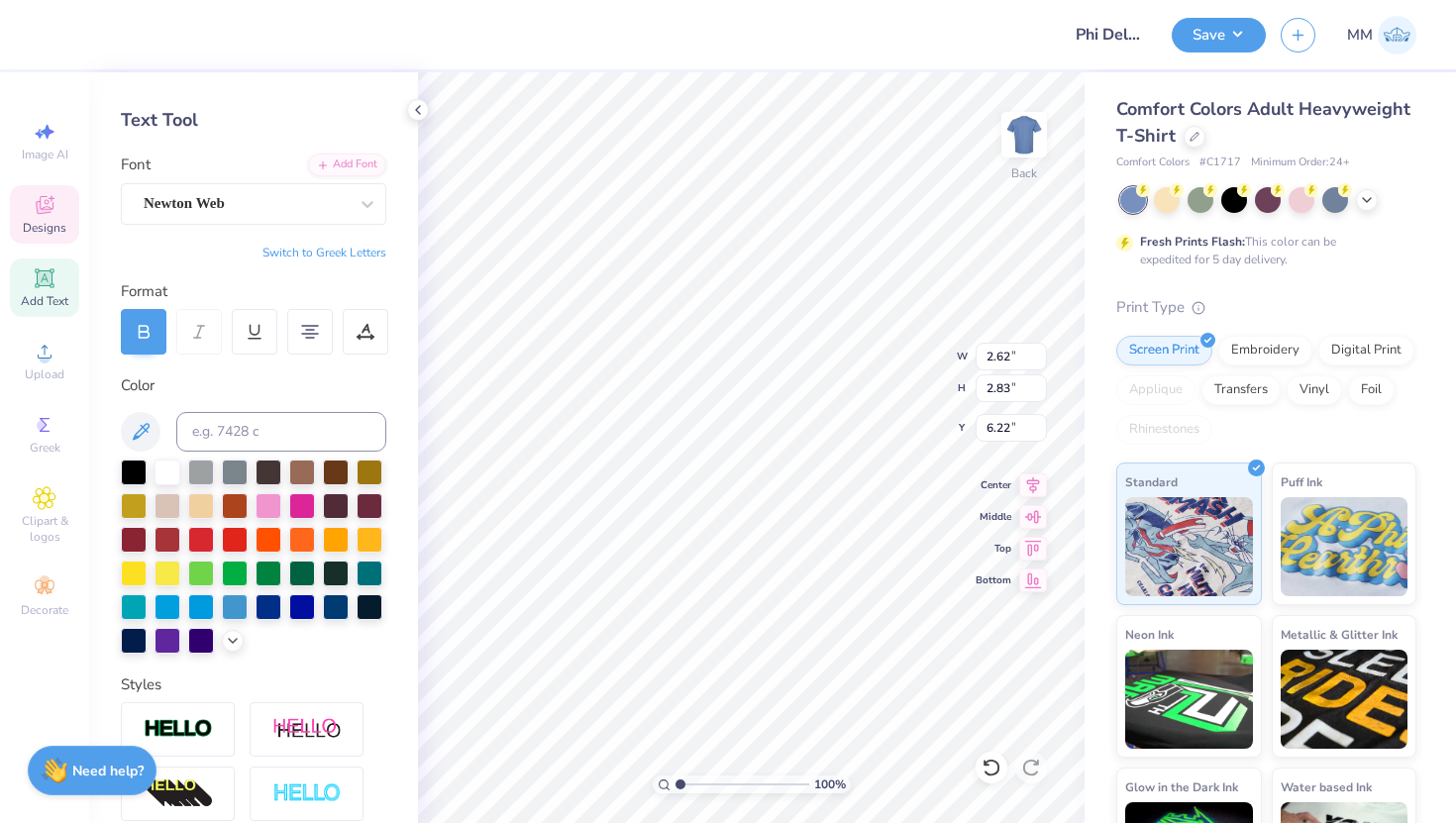 type on "2.62" 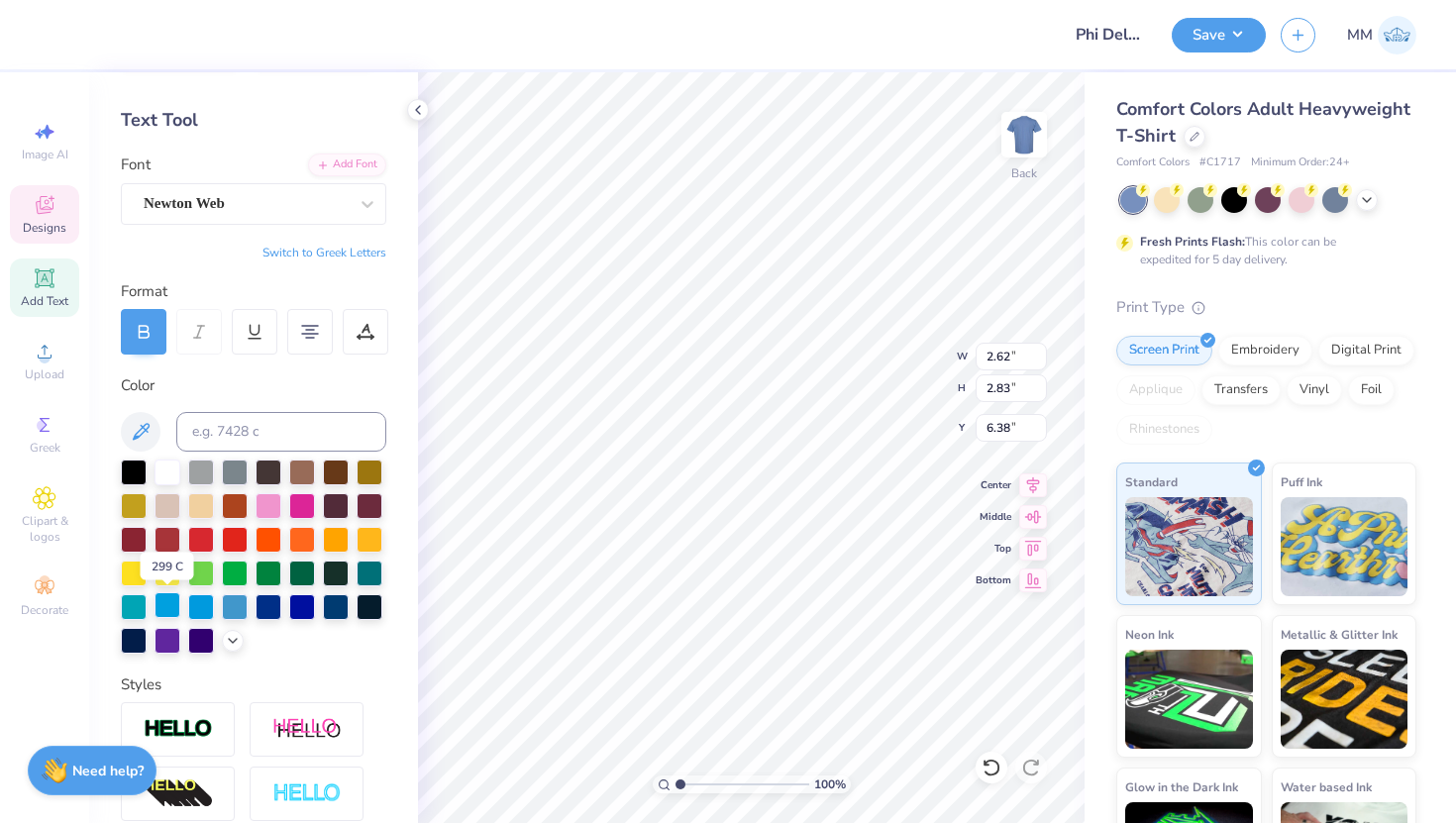 click at bounding box center (167, 605) 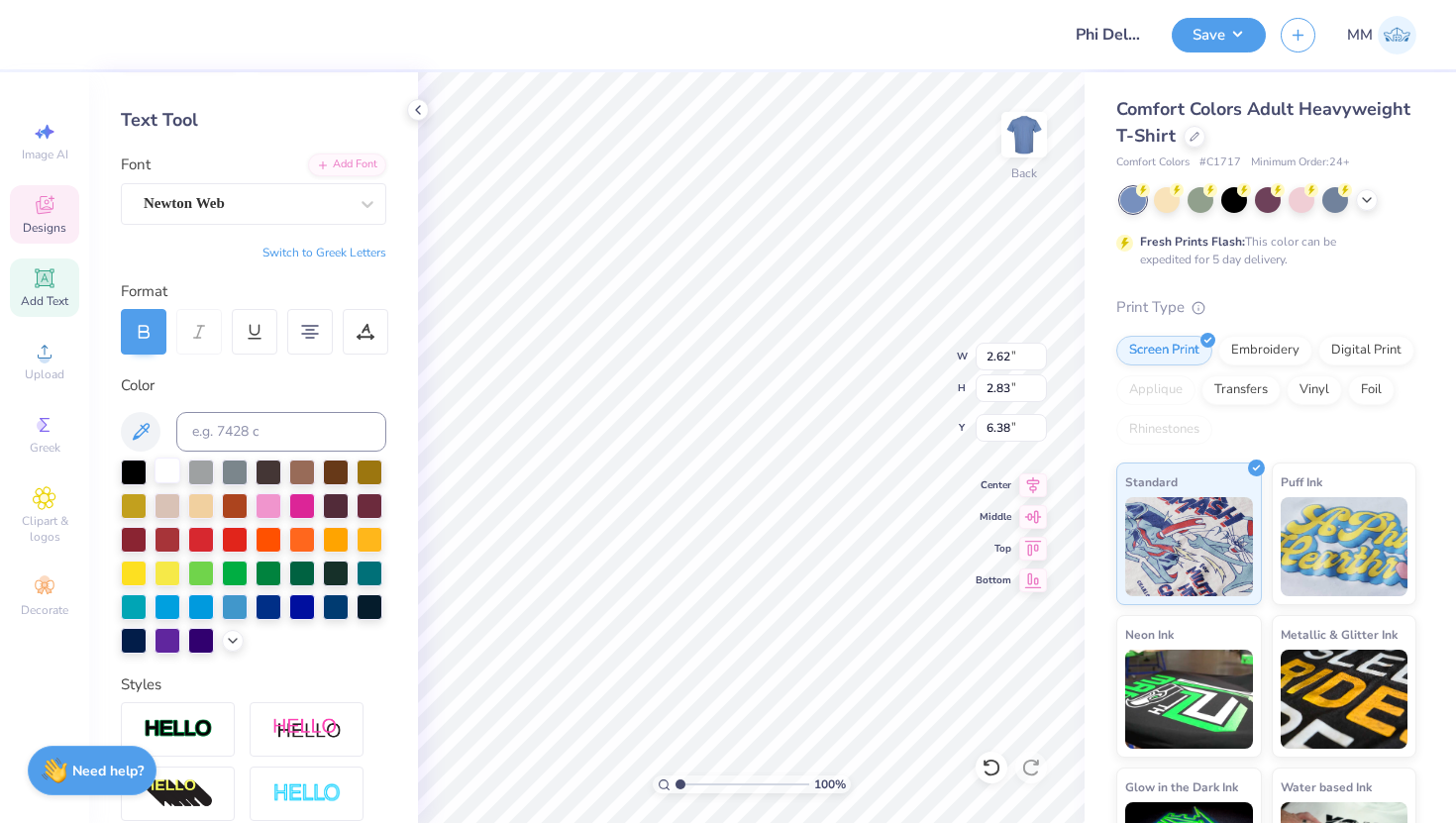 click at bounding box center (167, 470) 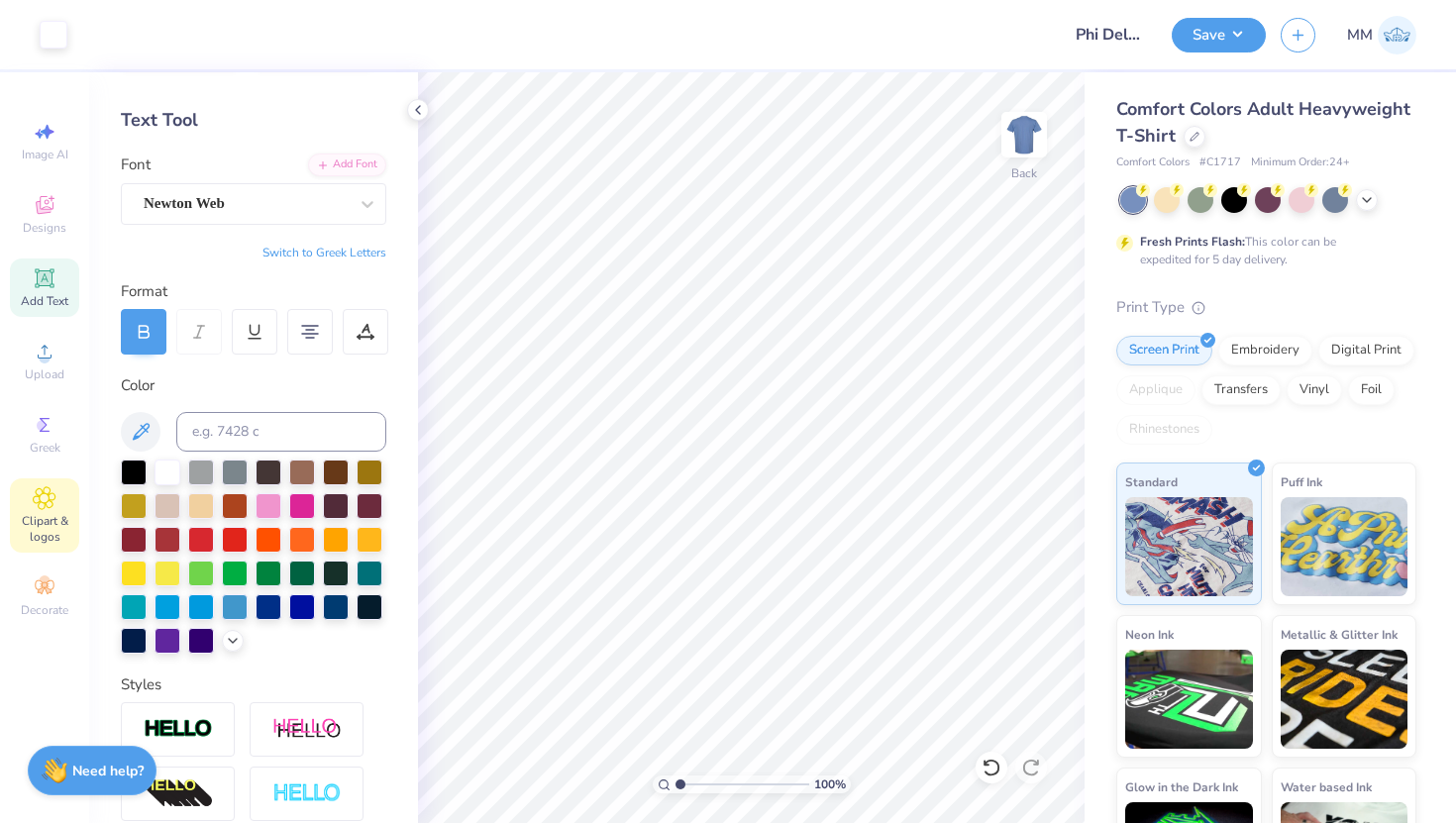 click 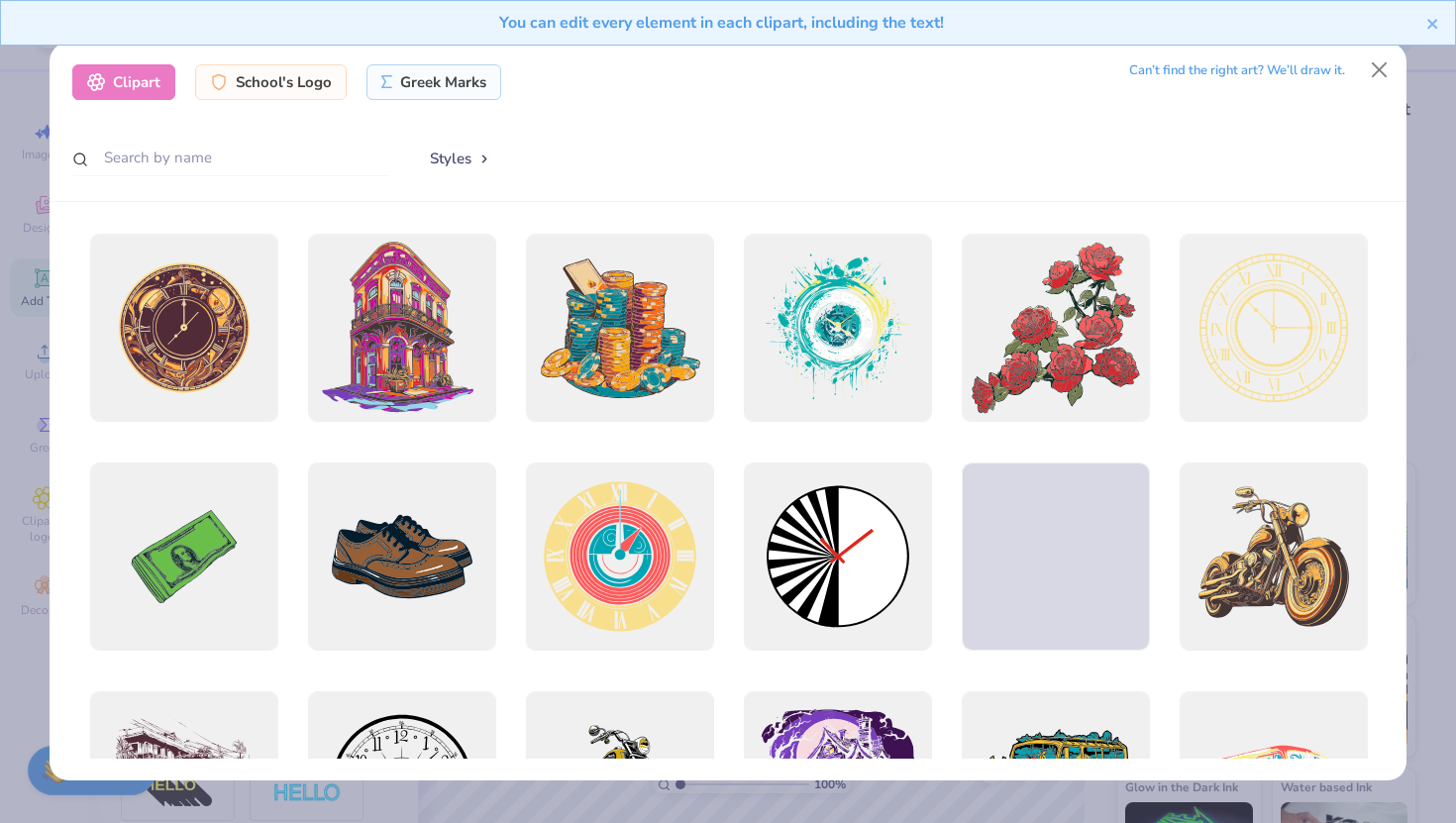 click on "Clipart School's Logo Greek Marks Can’t find the right art? We’ll draw it. Styles" at bounding box center [728, 122] 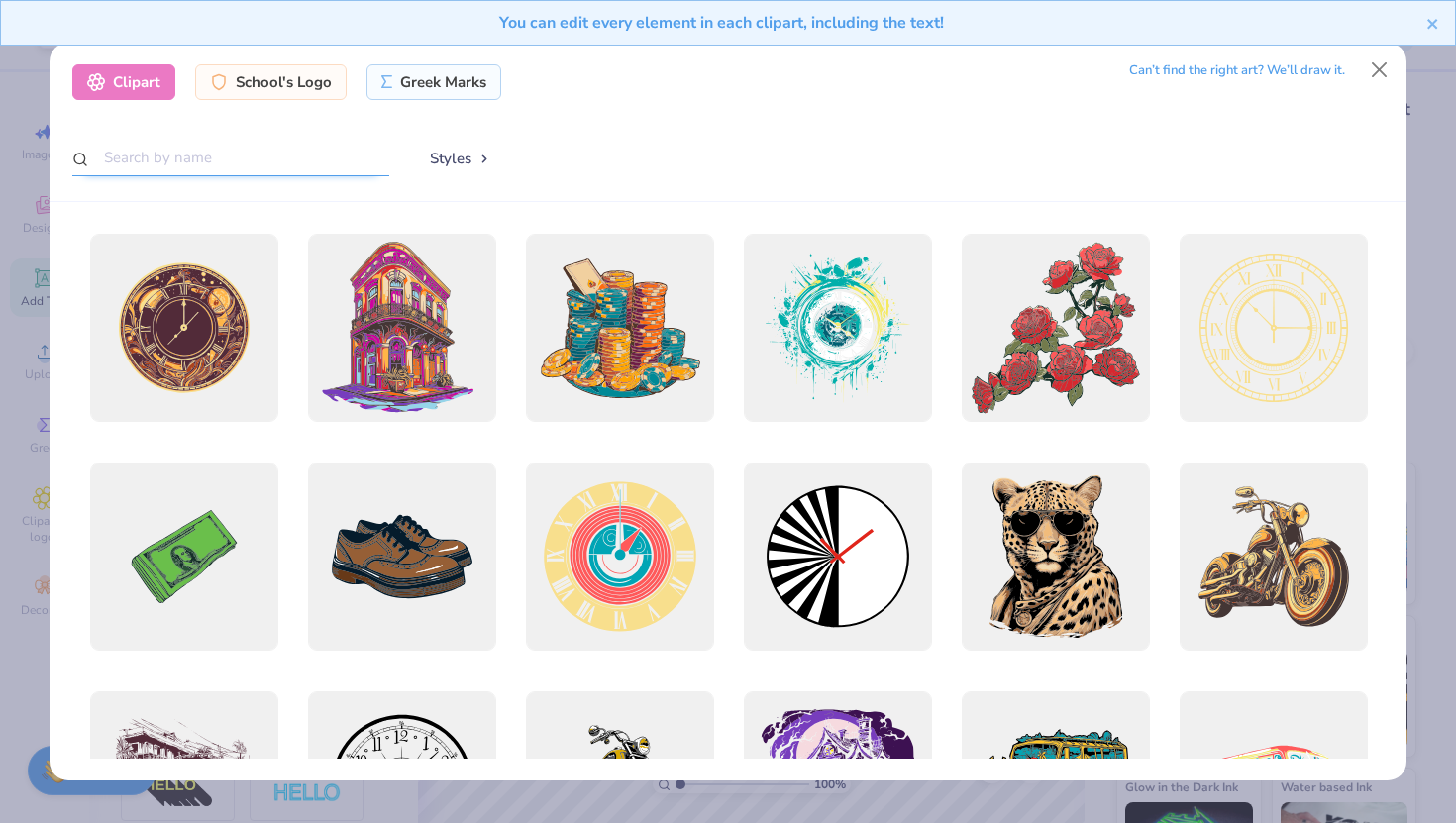 click at bounding box center (231, 157) 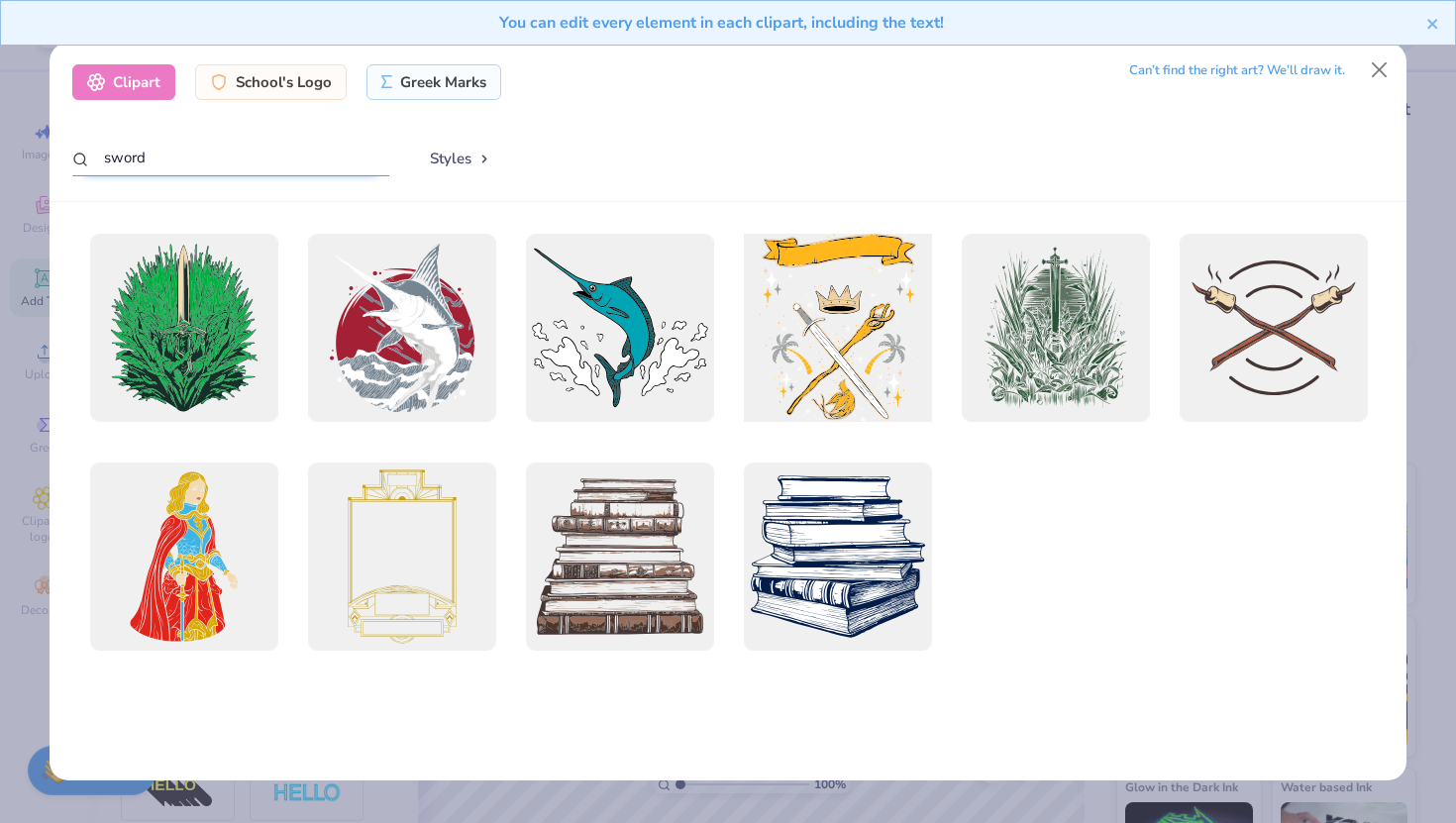 type on "sword" 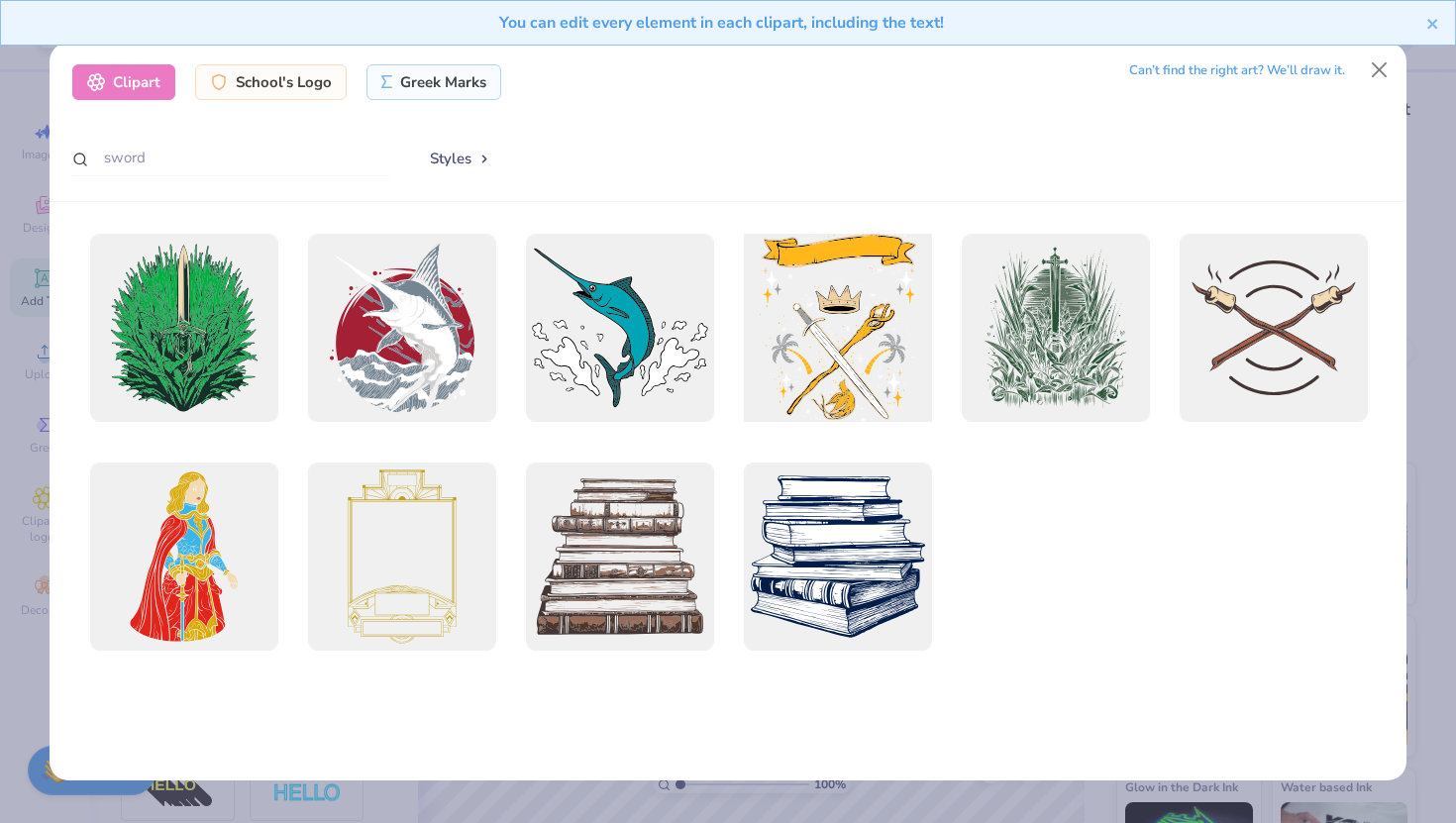 click at bounding box center [837, 328] 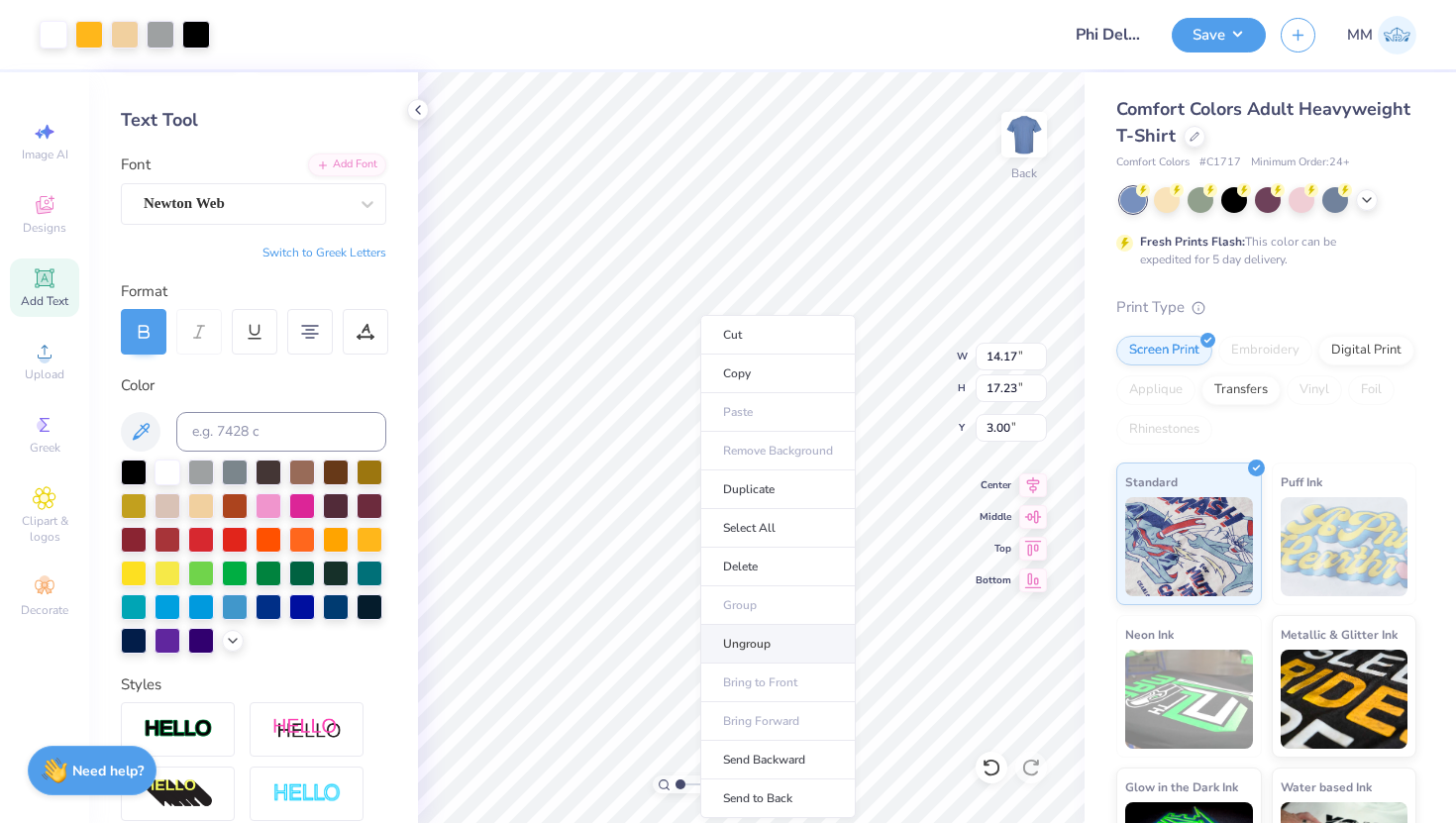 click on "Ungroup" at bounding box center [778, 644] 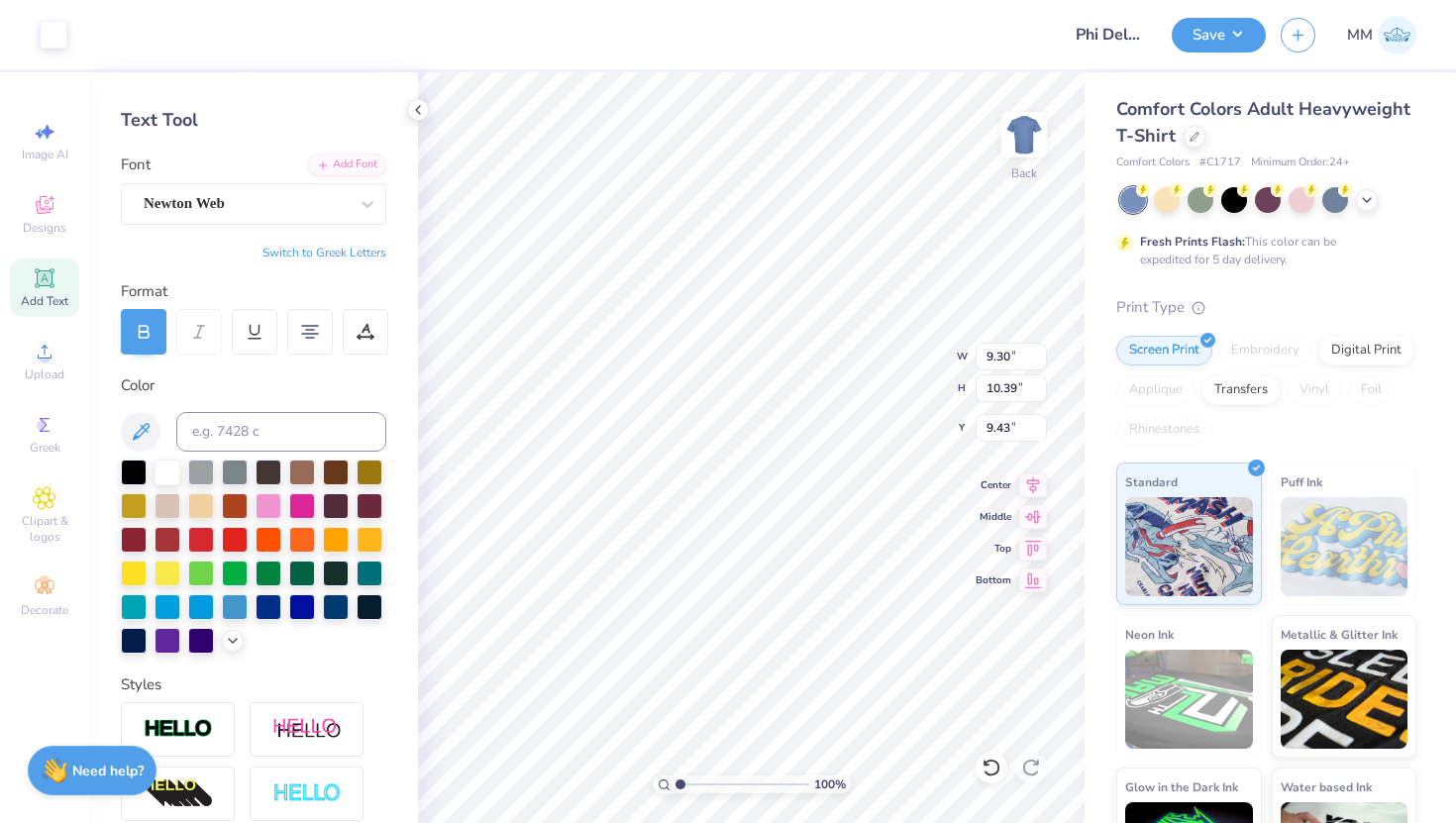 type on "12.78" 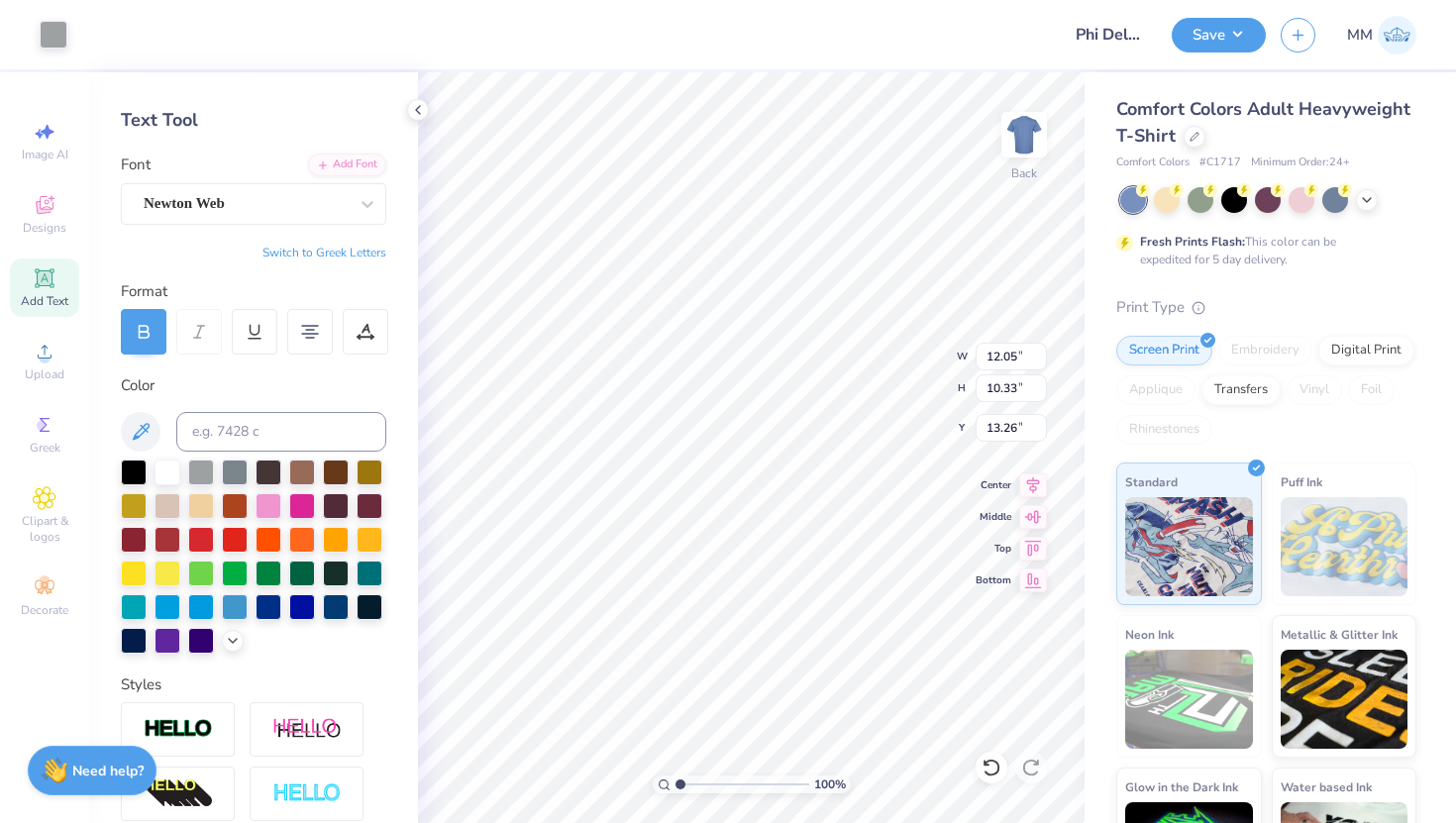 type on "13.26" 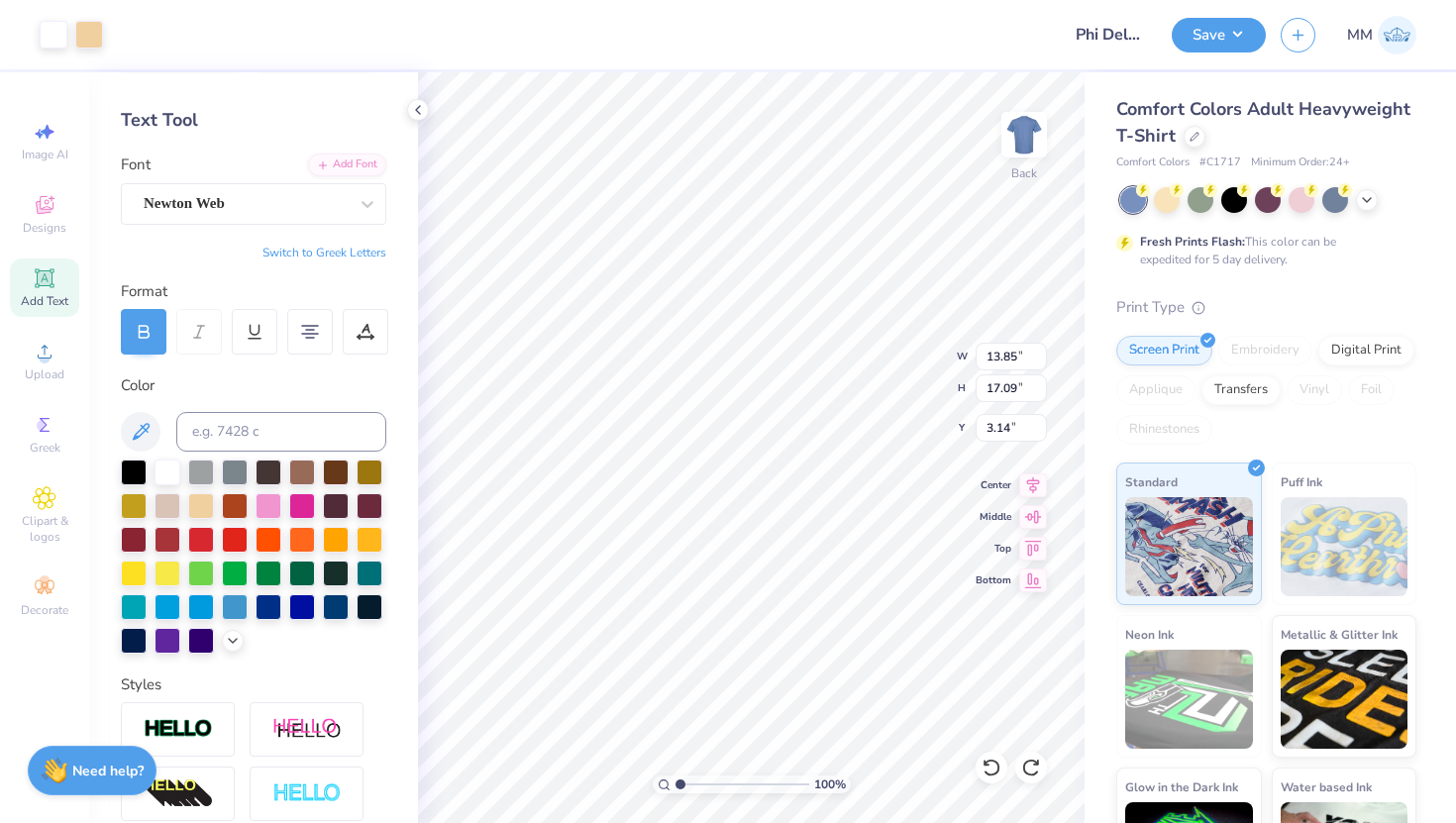 type on "3.00" 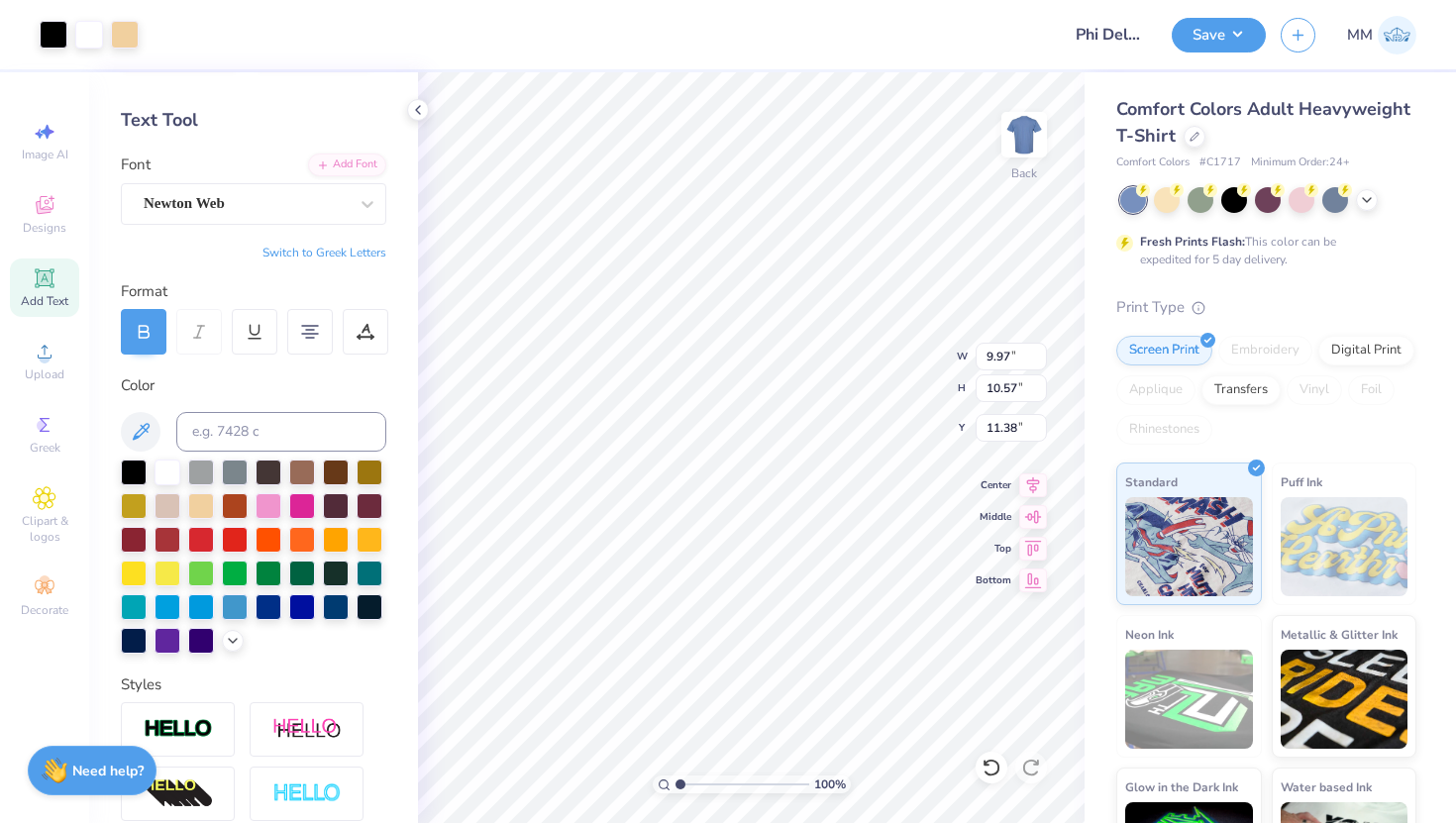 type on "11.38" 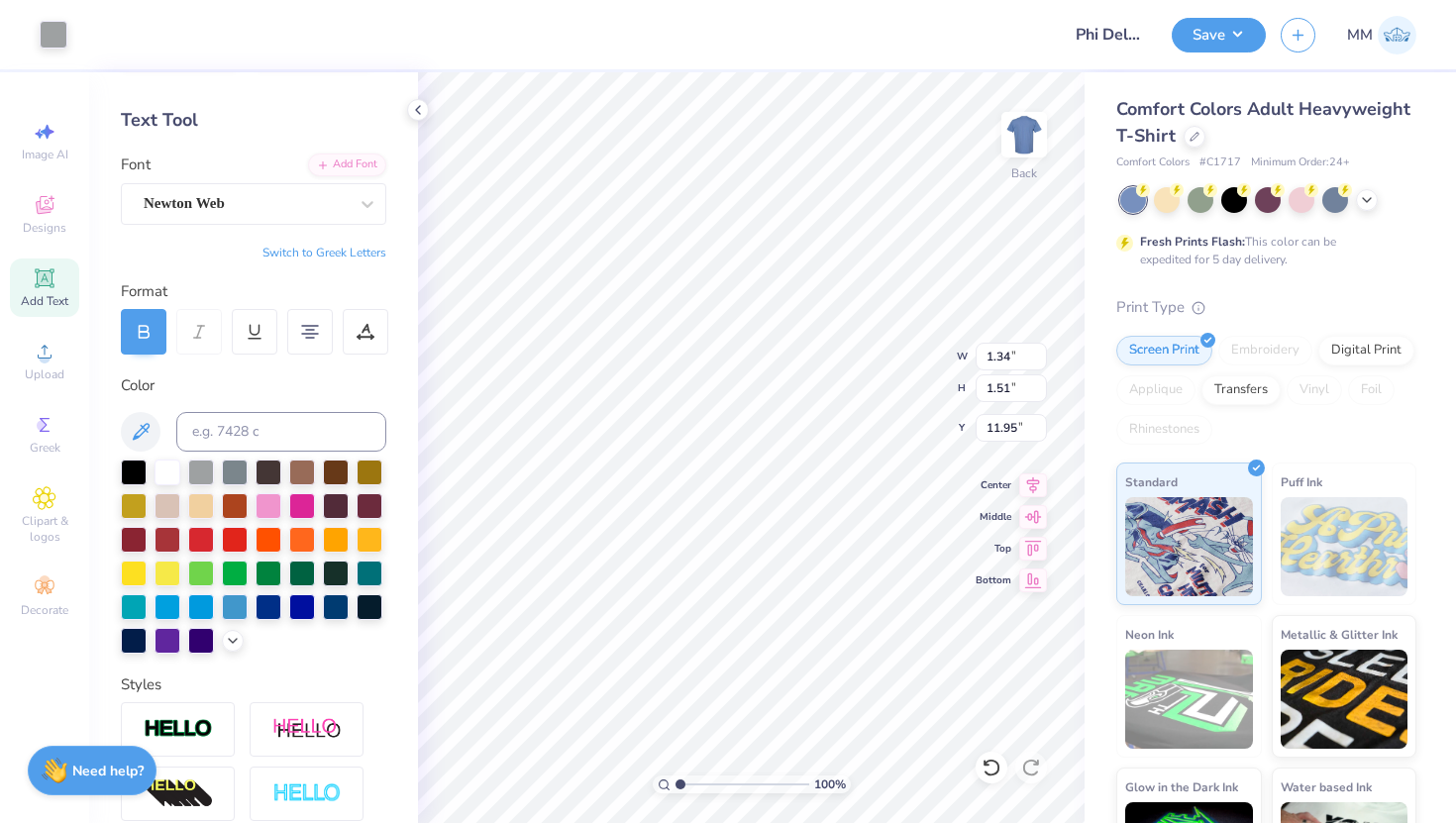 type on "11.95" 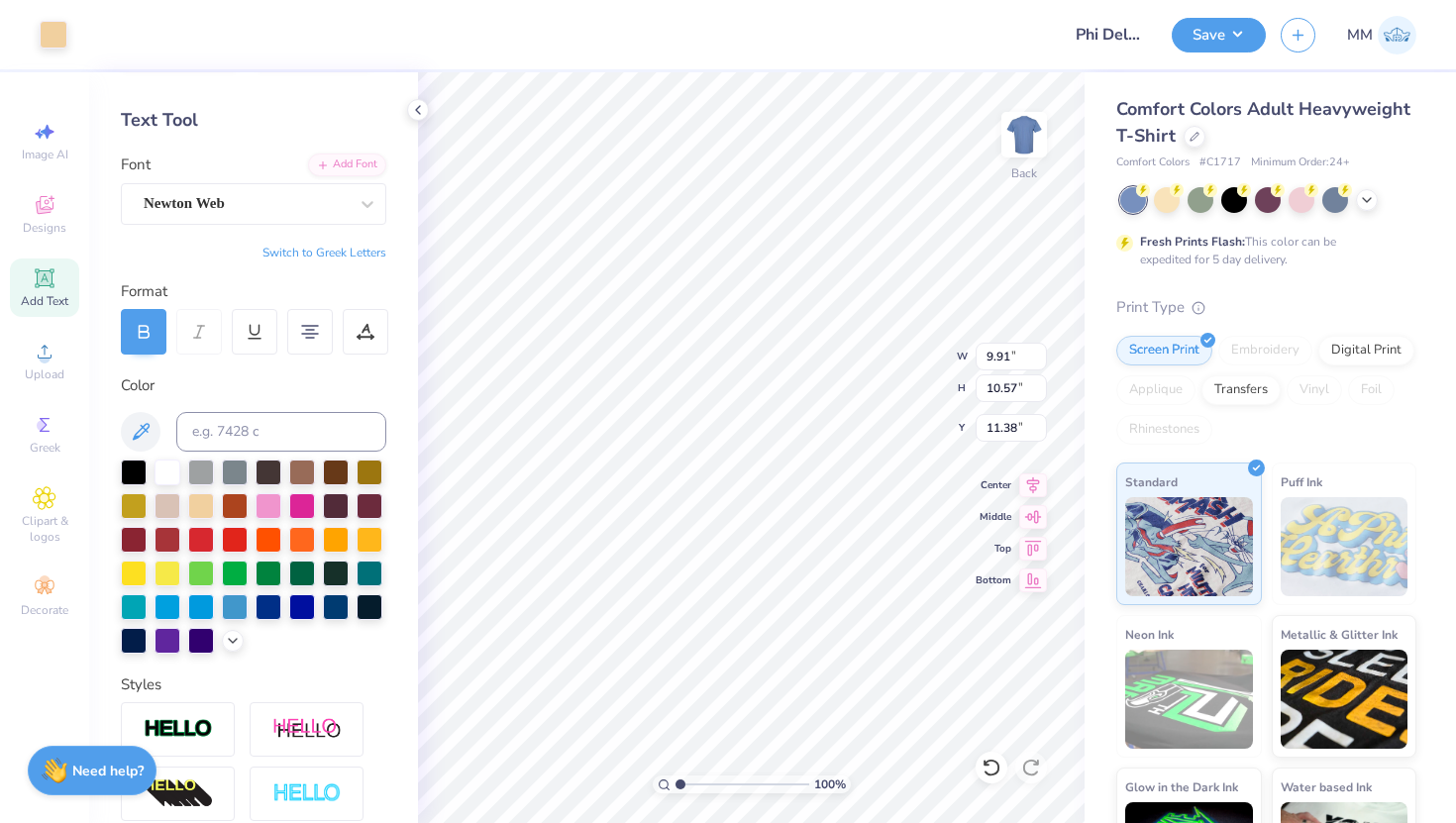 type on "9.97" 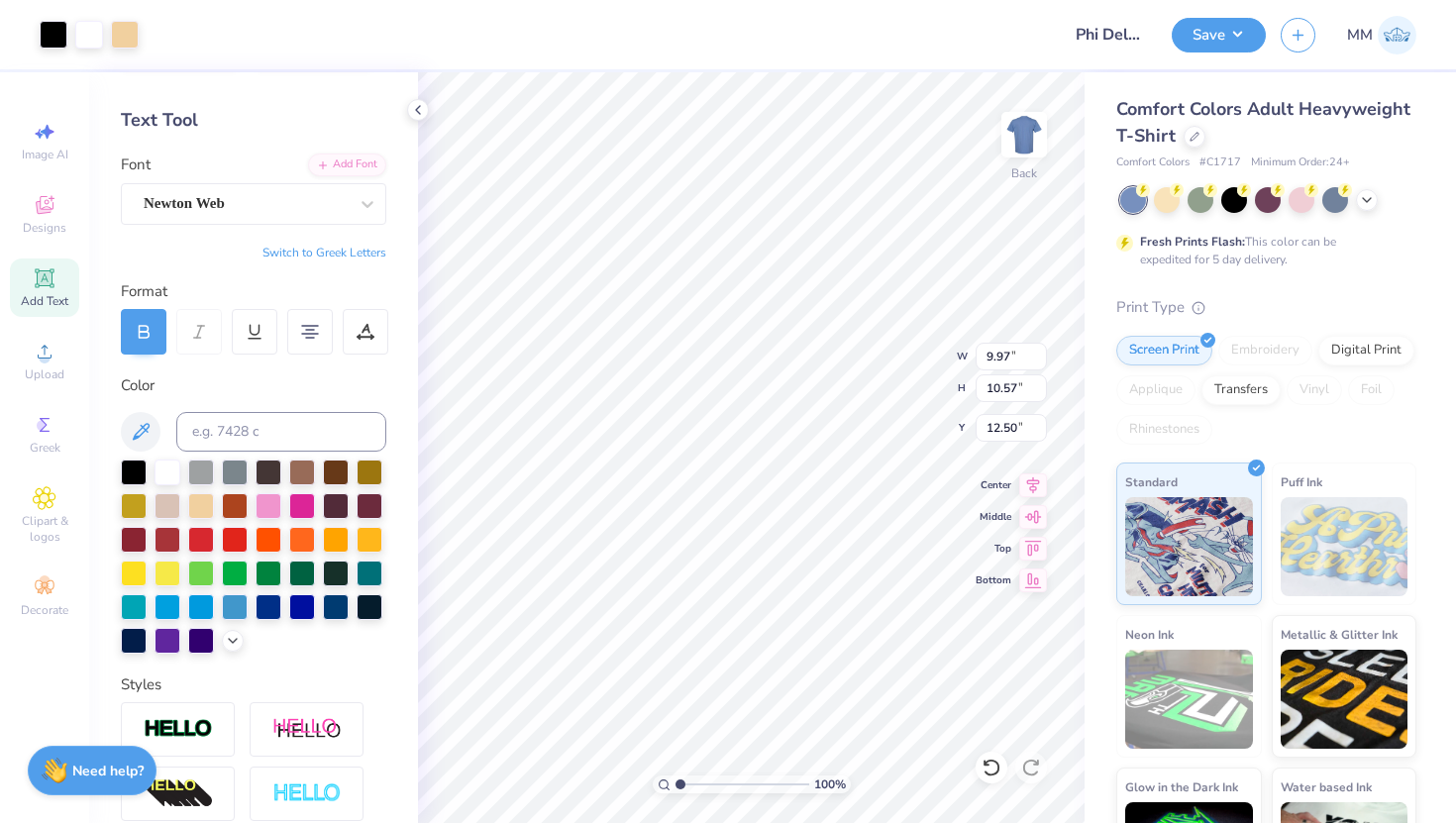 type on "11.50" 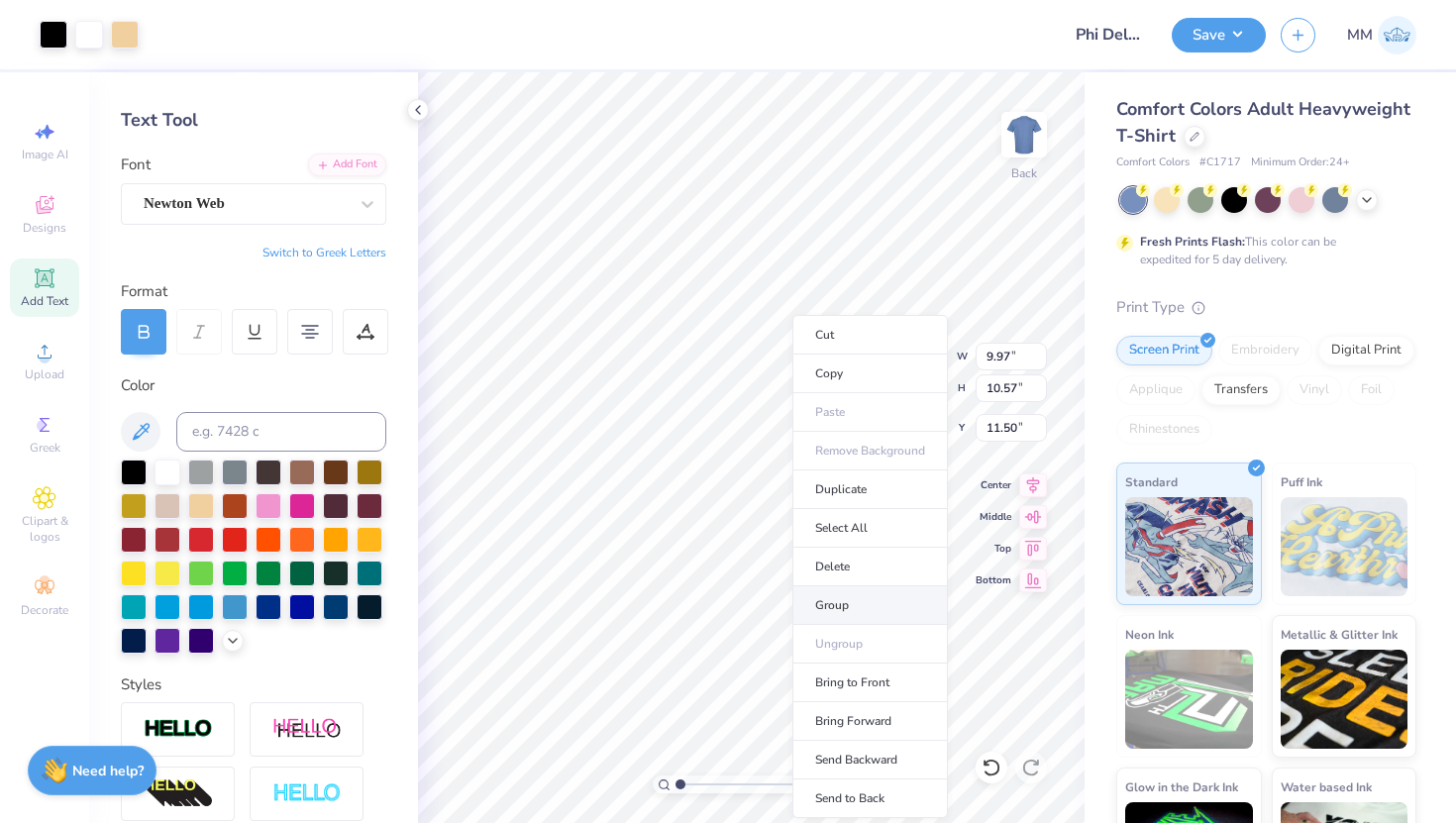 click on "Group" at bounding box center (870, 605) 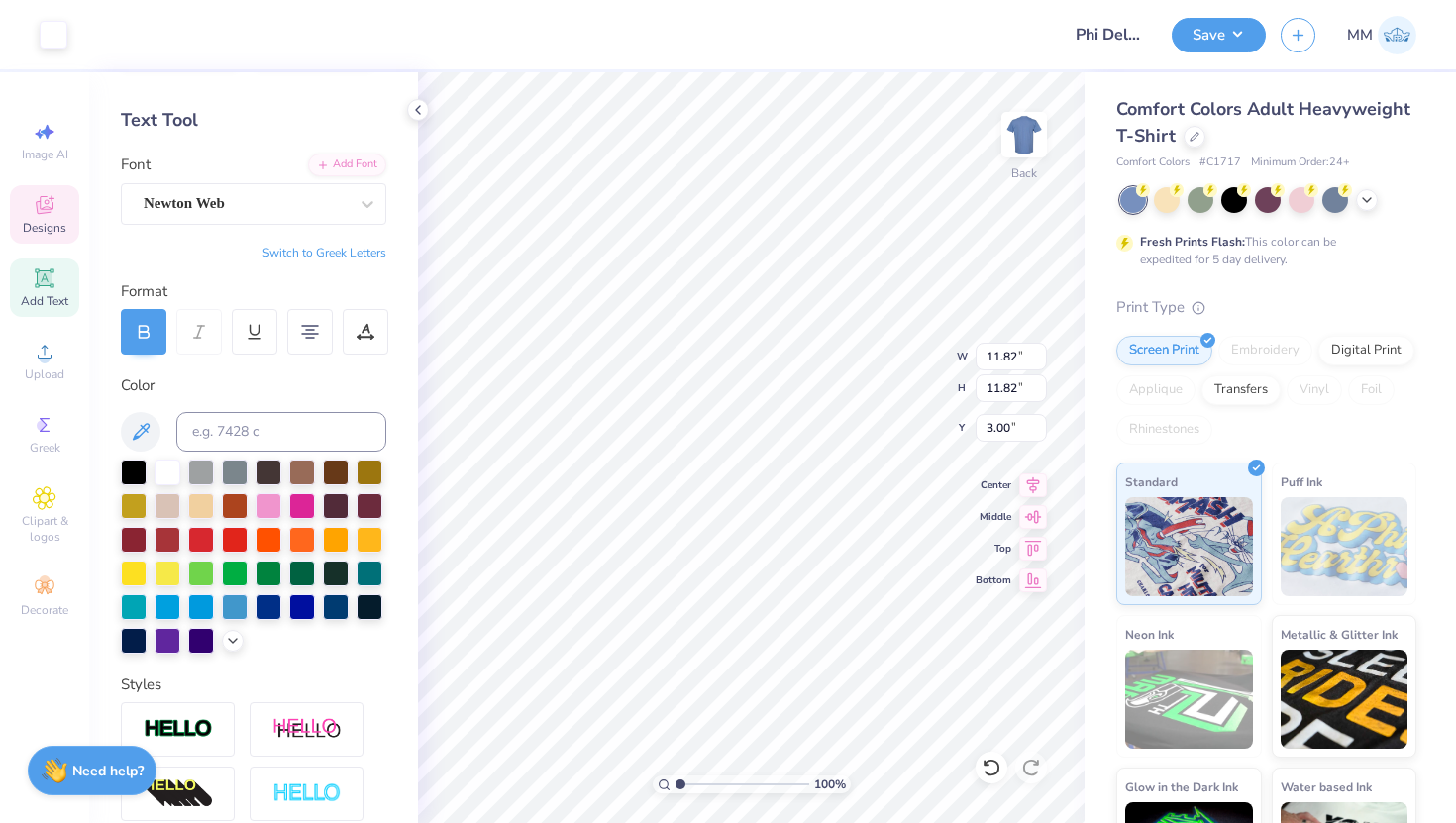 type on "11.82" 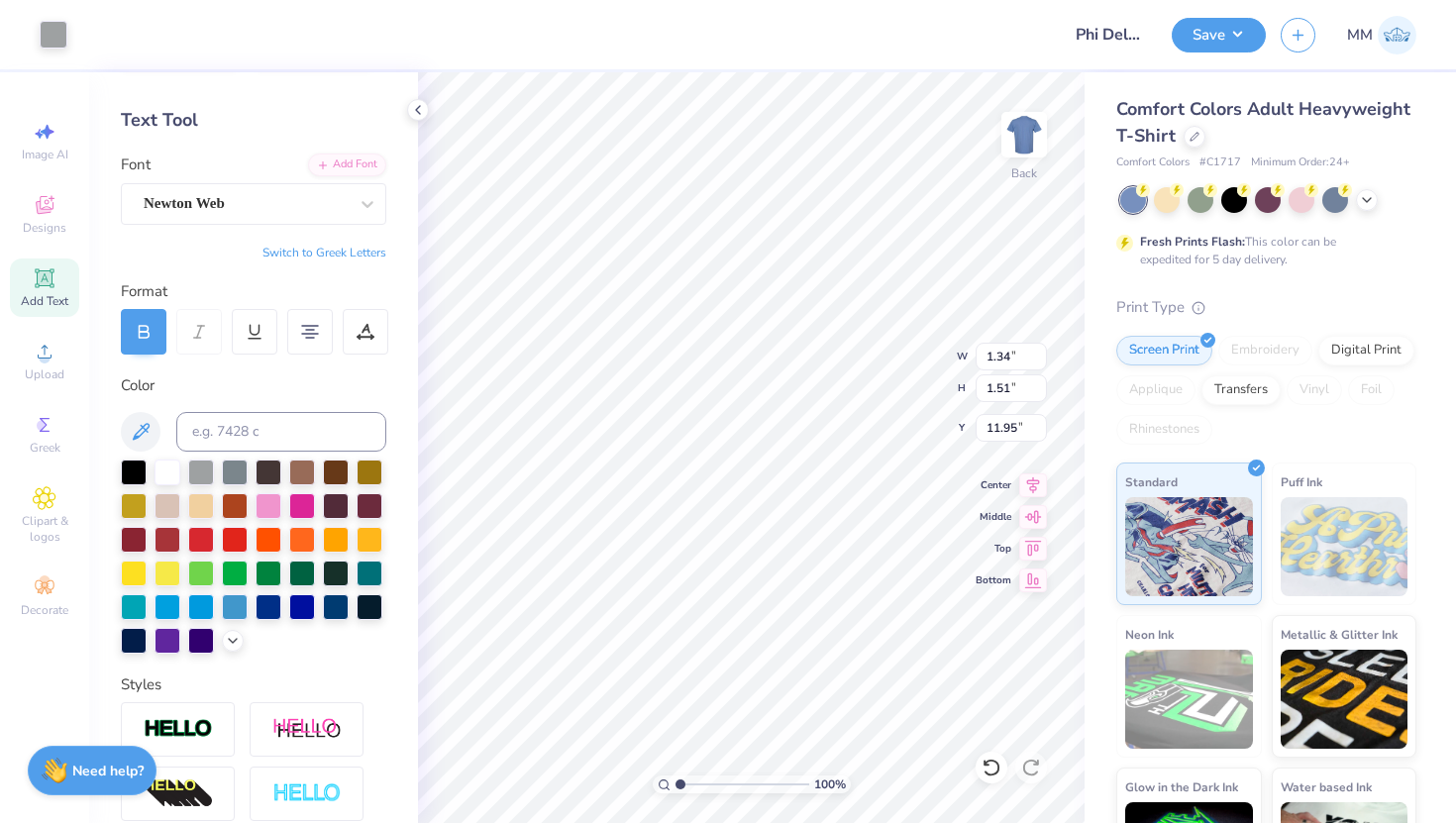 type on "11.75" 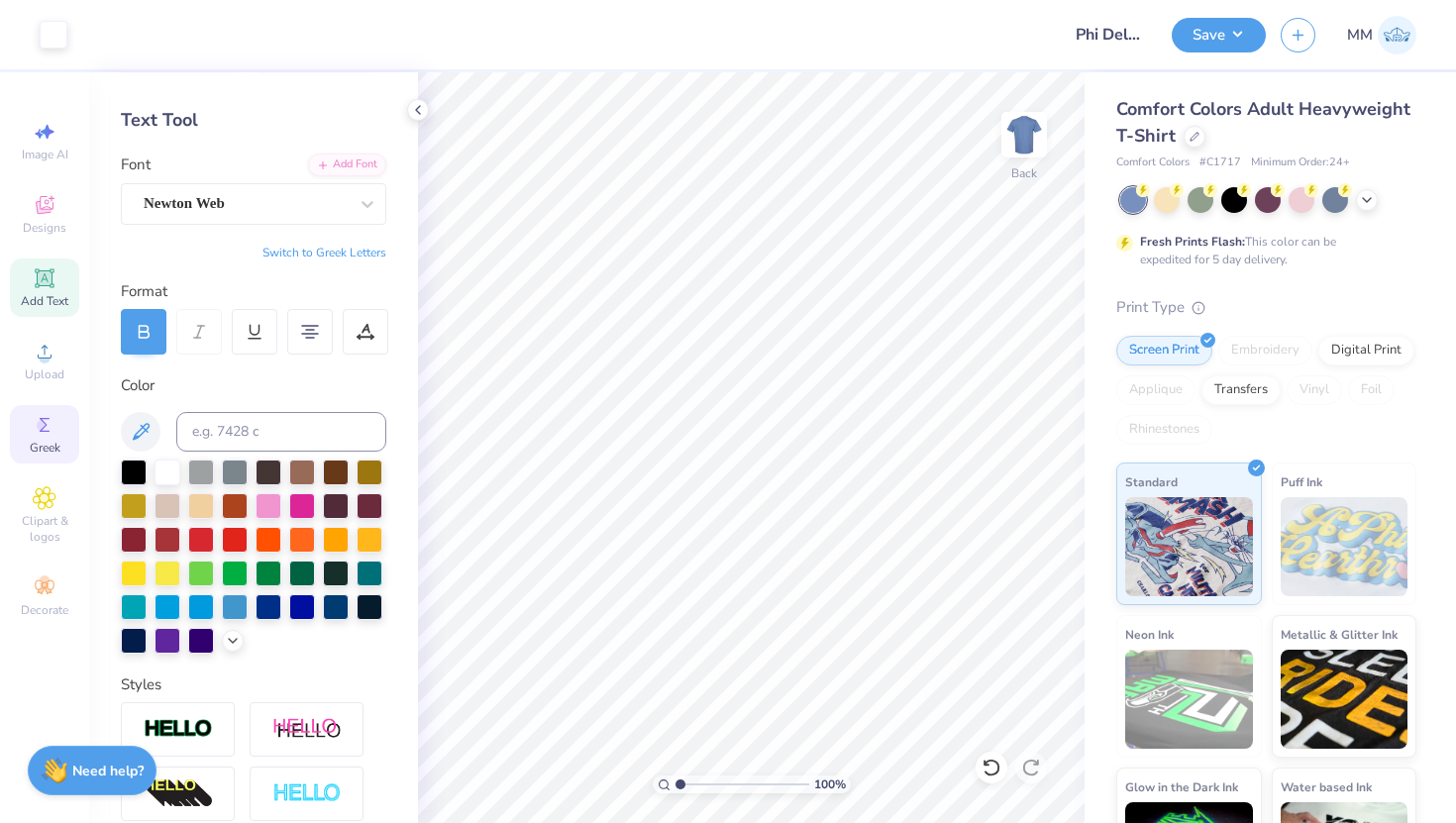click on "Greek" at bounding box center (45, 448) 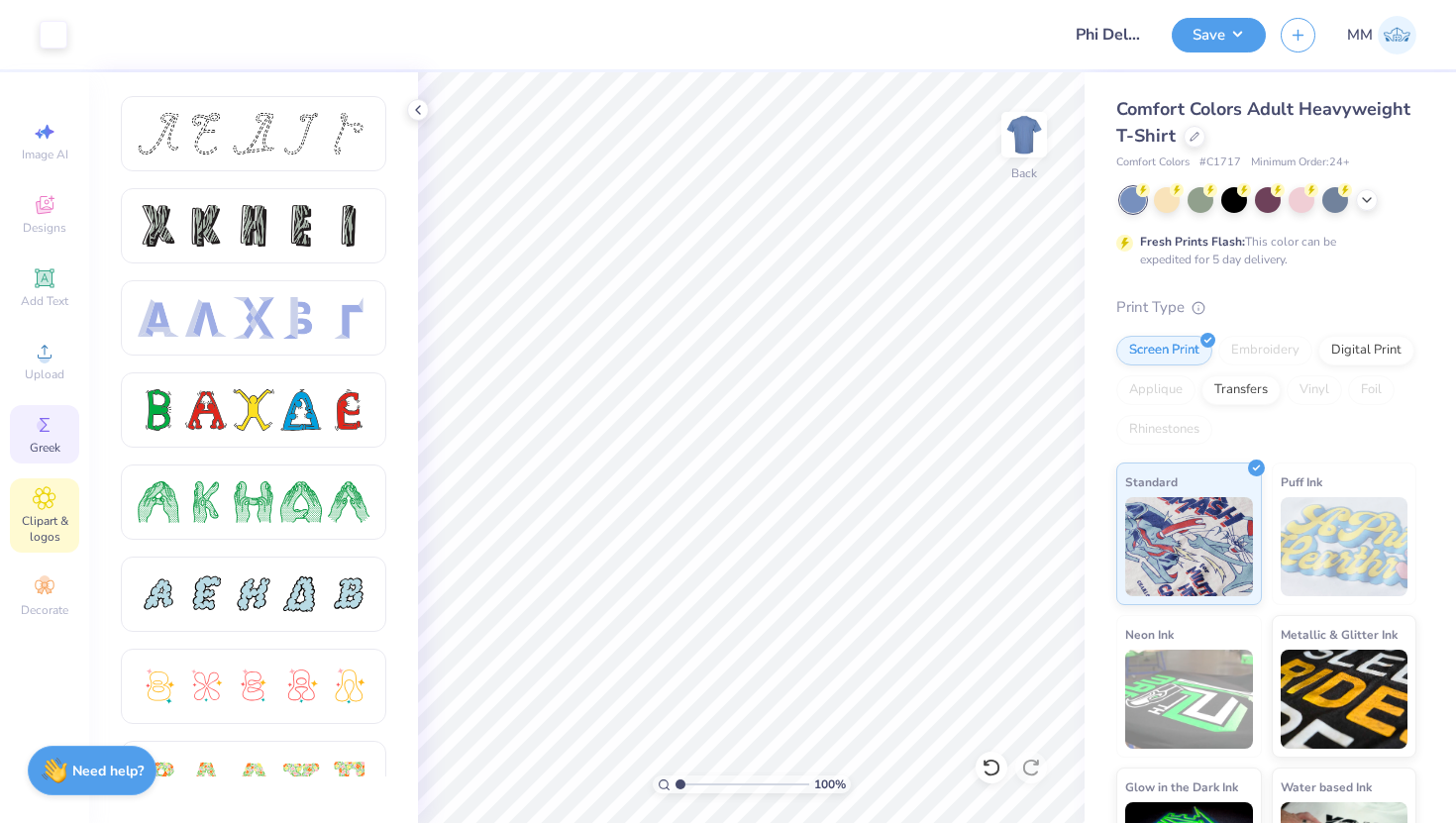 click on "Clipart & logos" at bounding box center (45, 529) 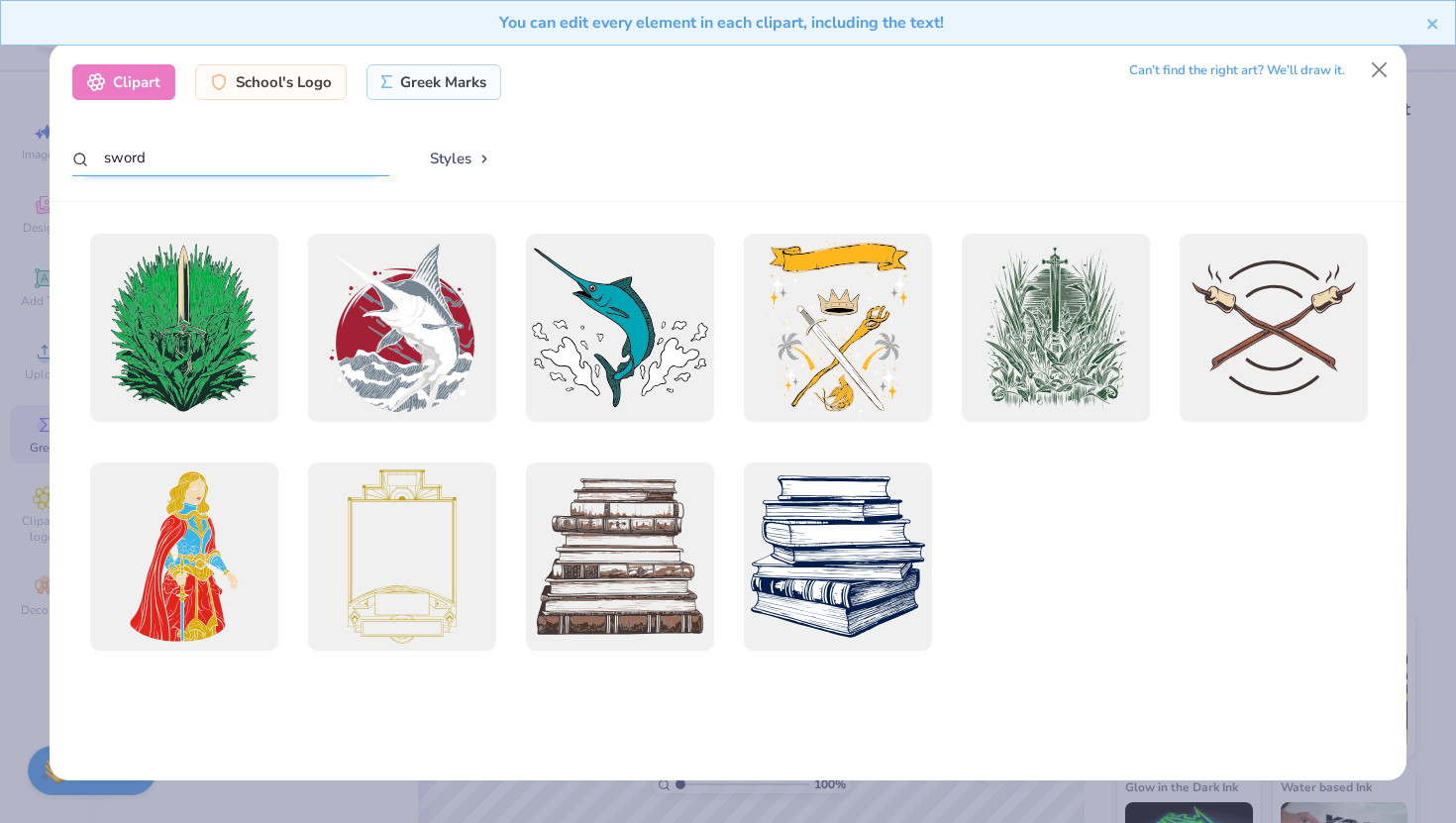 click on "sword" at bounding box center [231, 157] 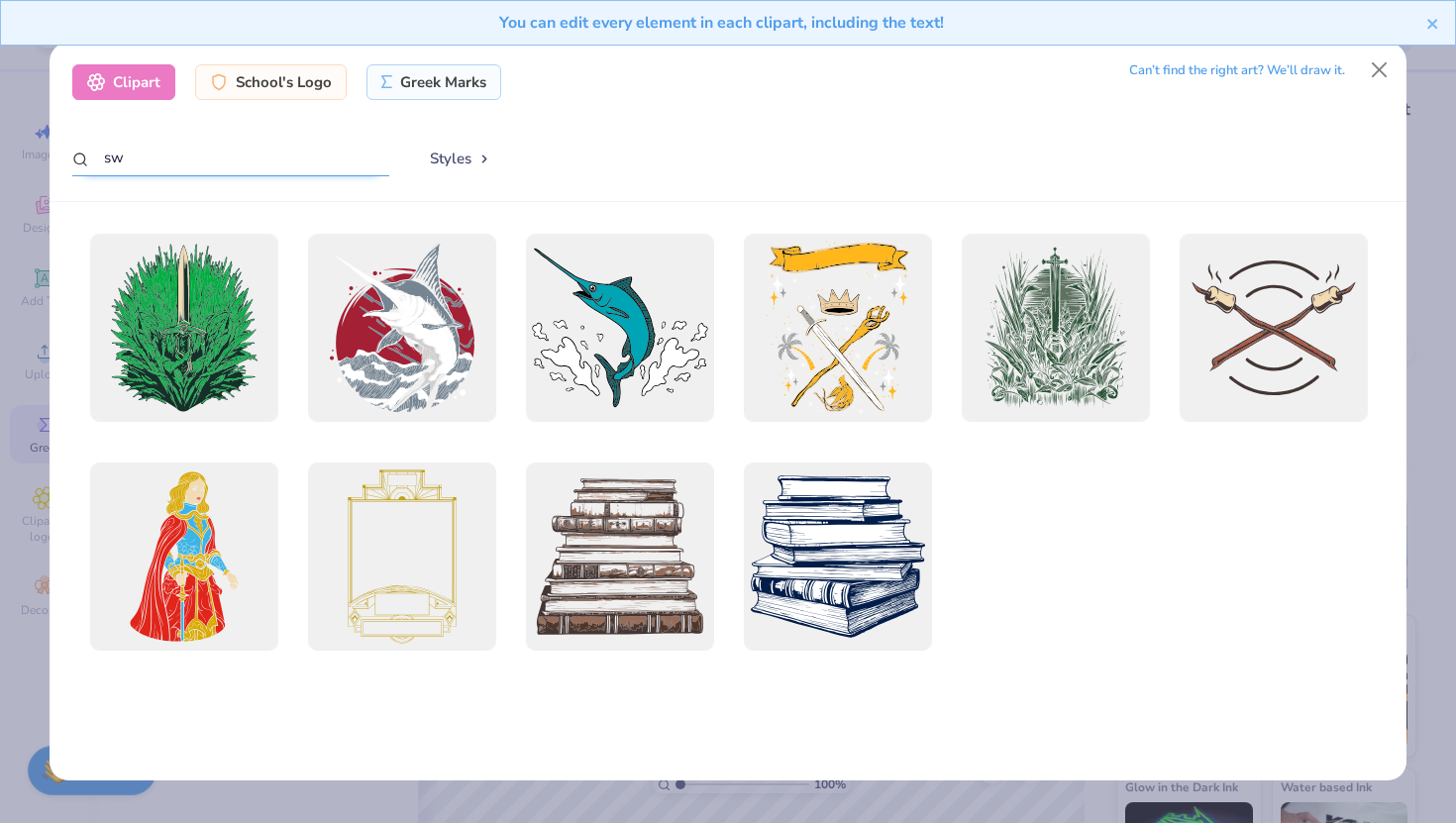 type on "s" 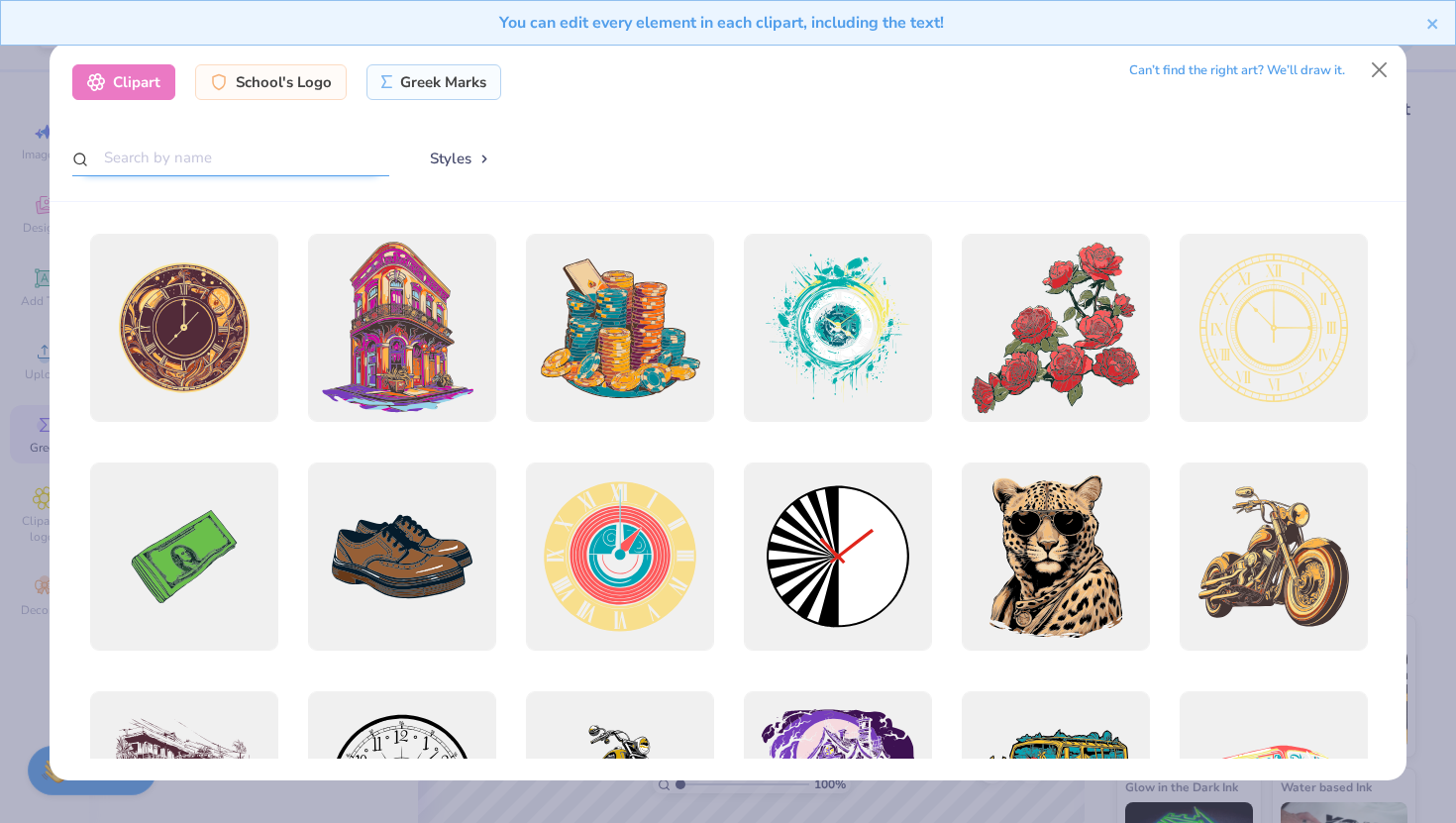 type 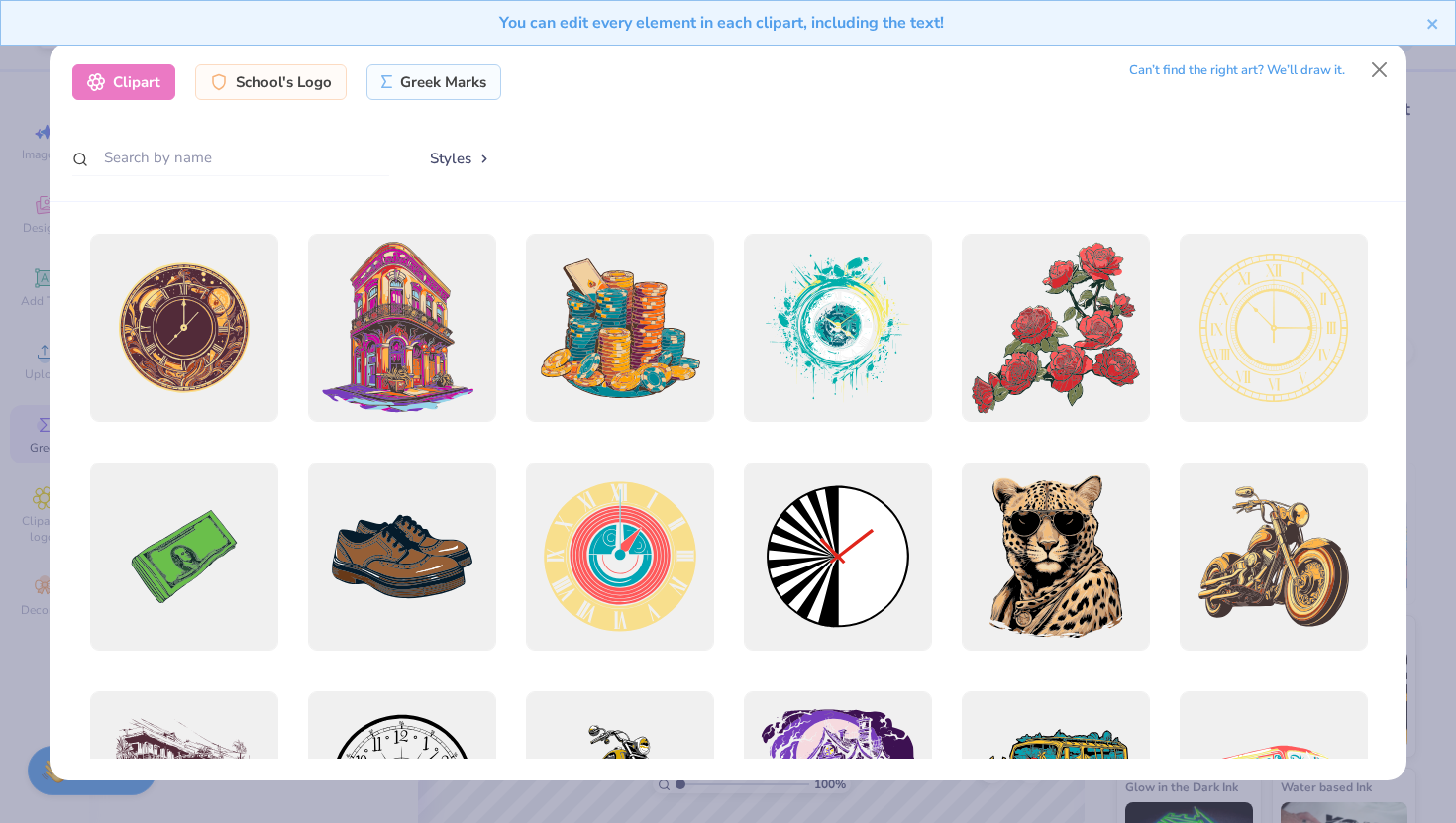 click on "You can edit every element in each clipart, including the text!" at bounding box center [728, 30] 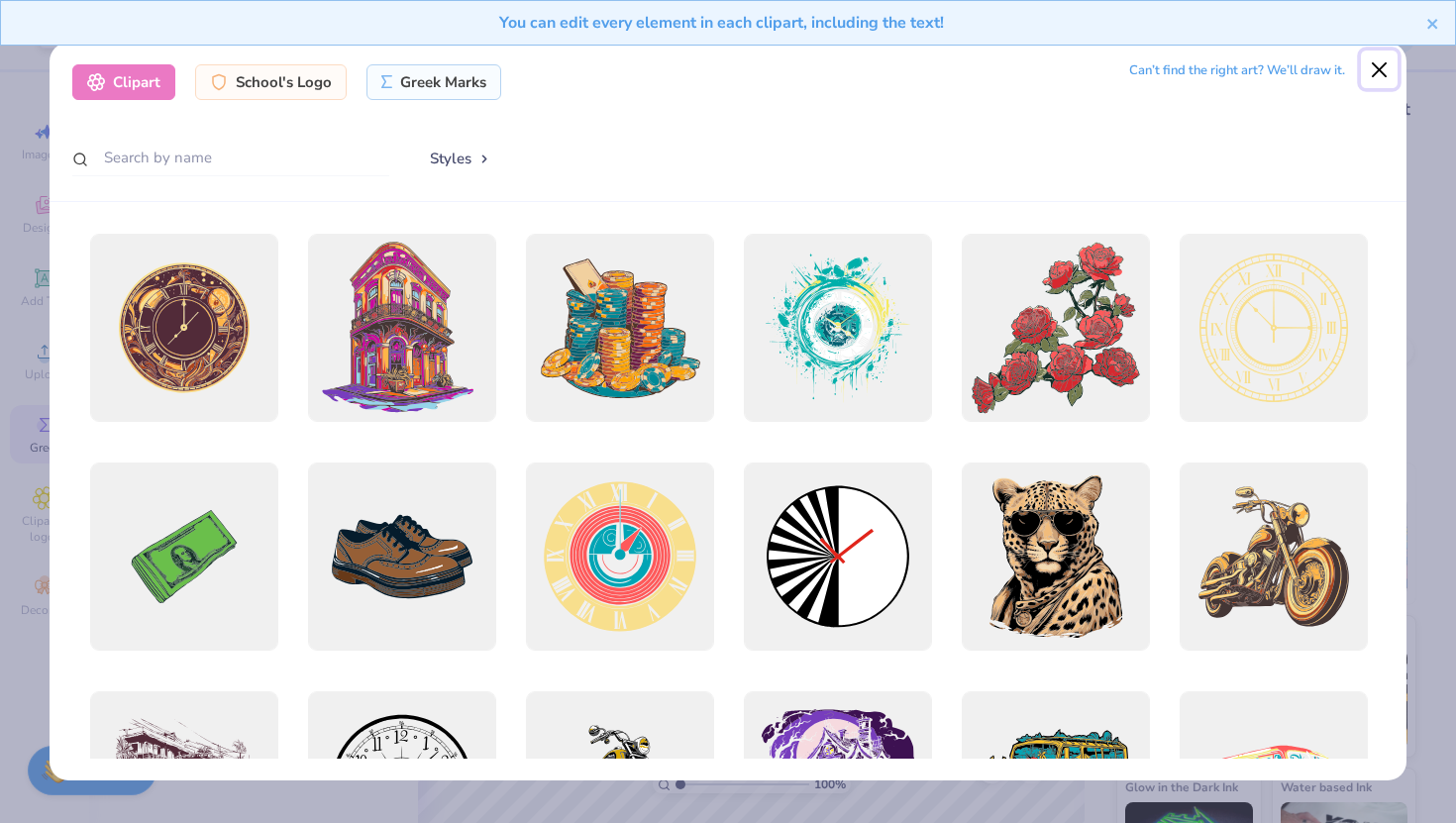 click at bounding box center [1380, 69] 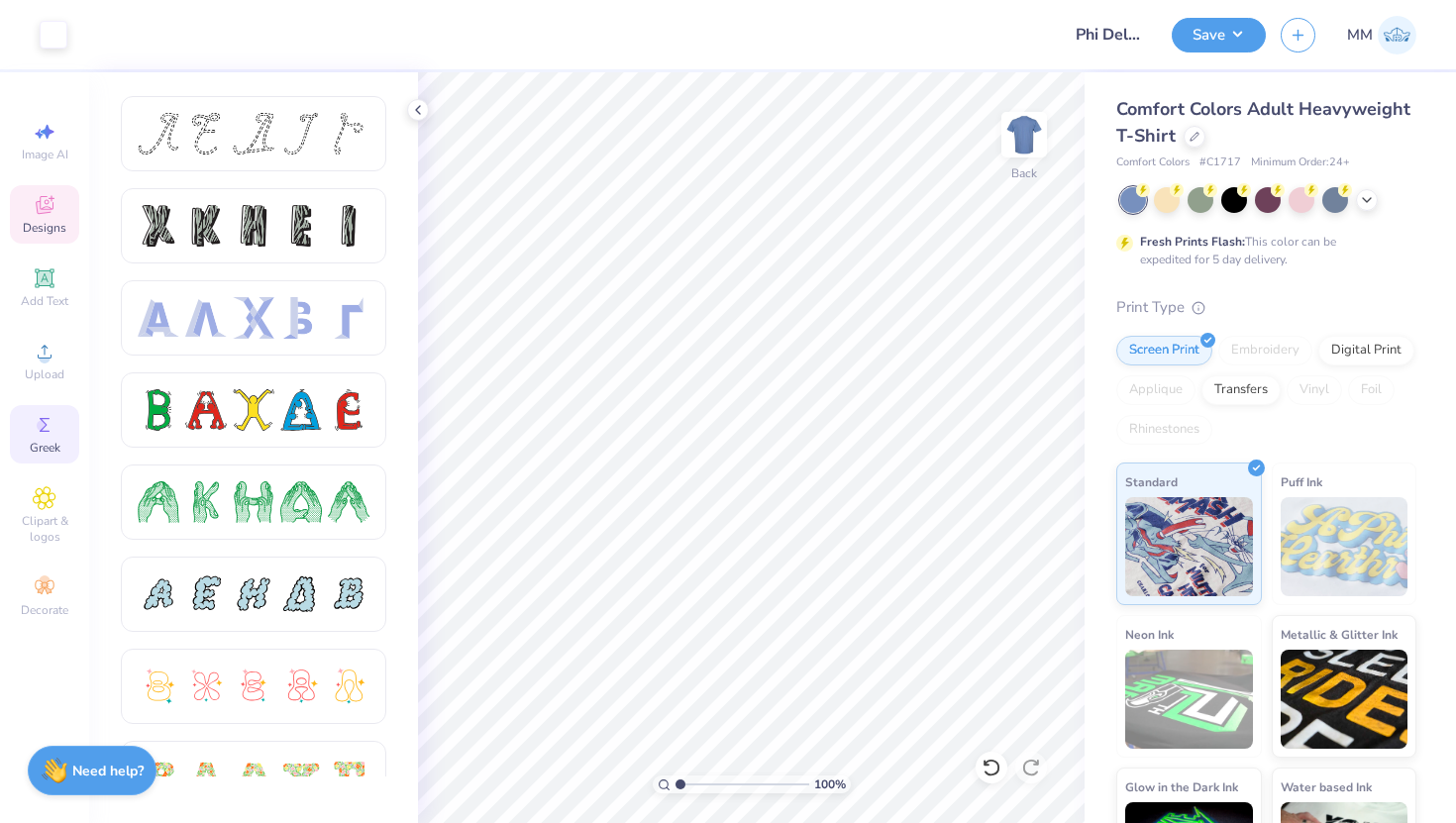 click on "Designs" at bounding box center [45, 228] 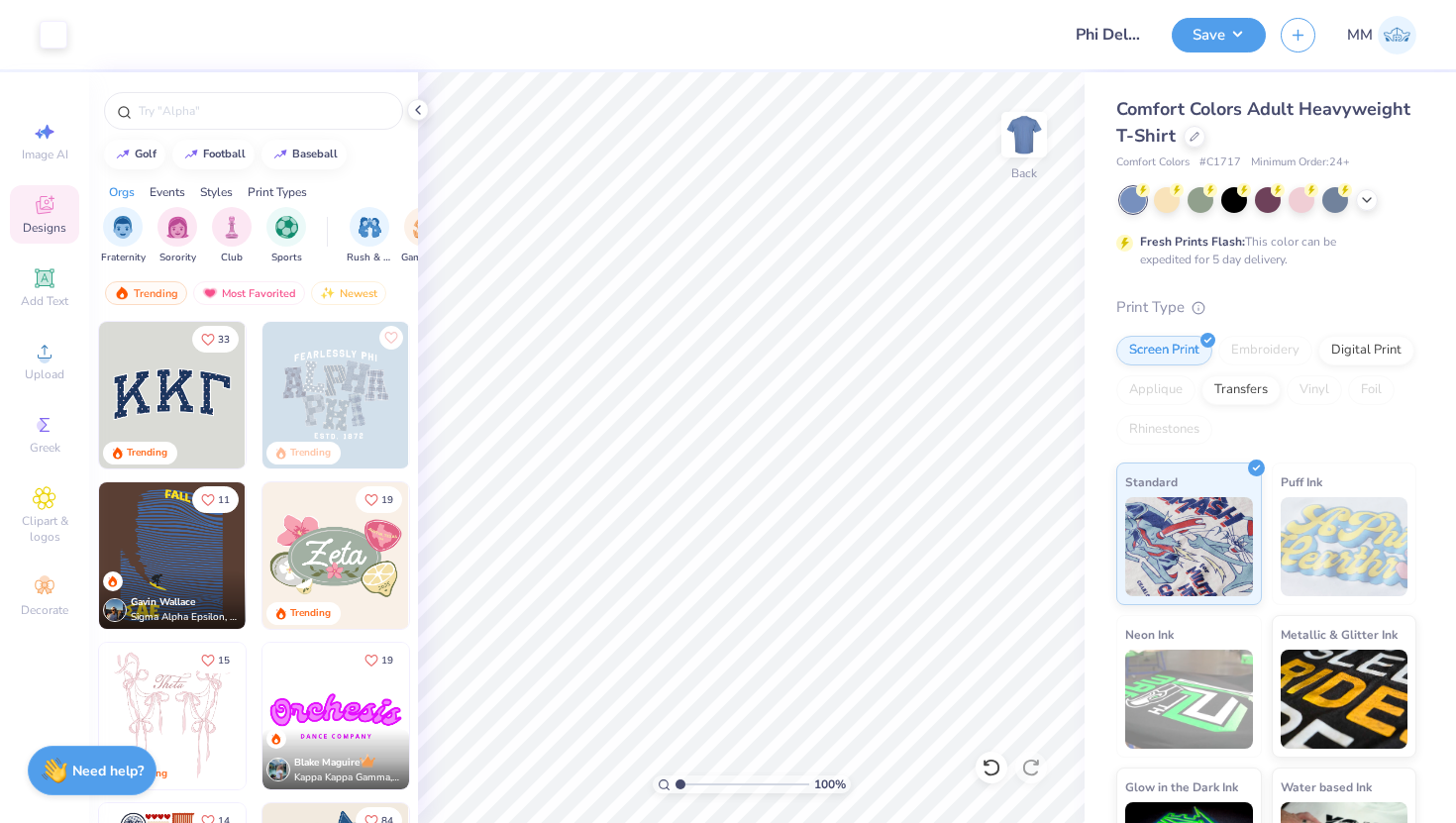 click at bounding box center [254, 106] 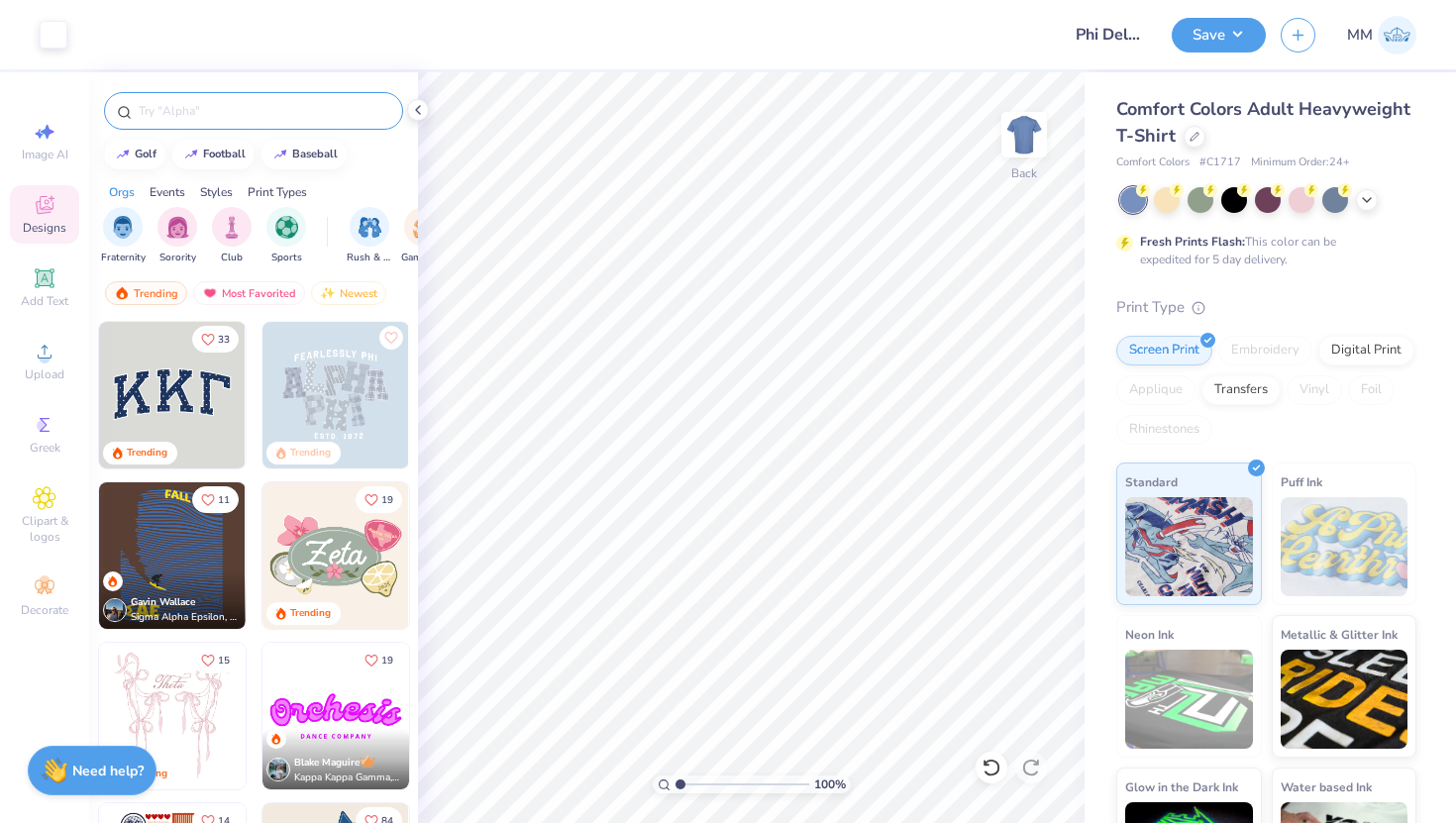 click at bounding box center [263, 111] 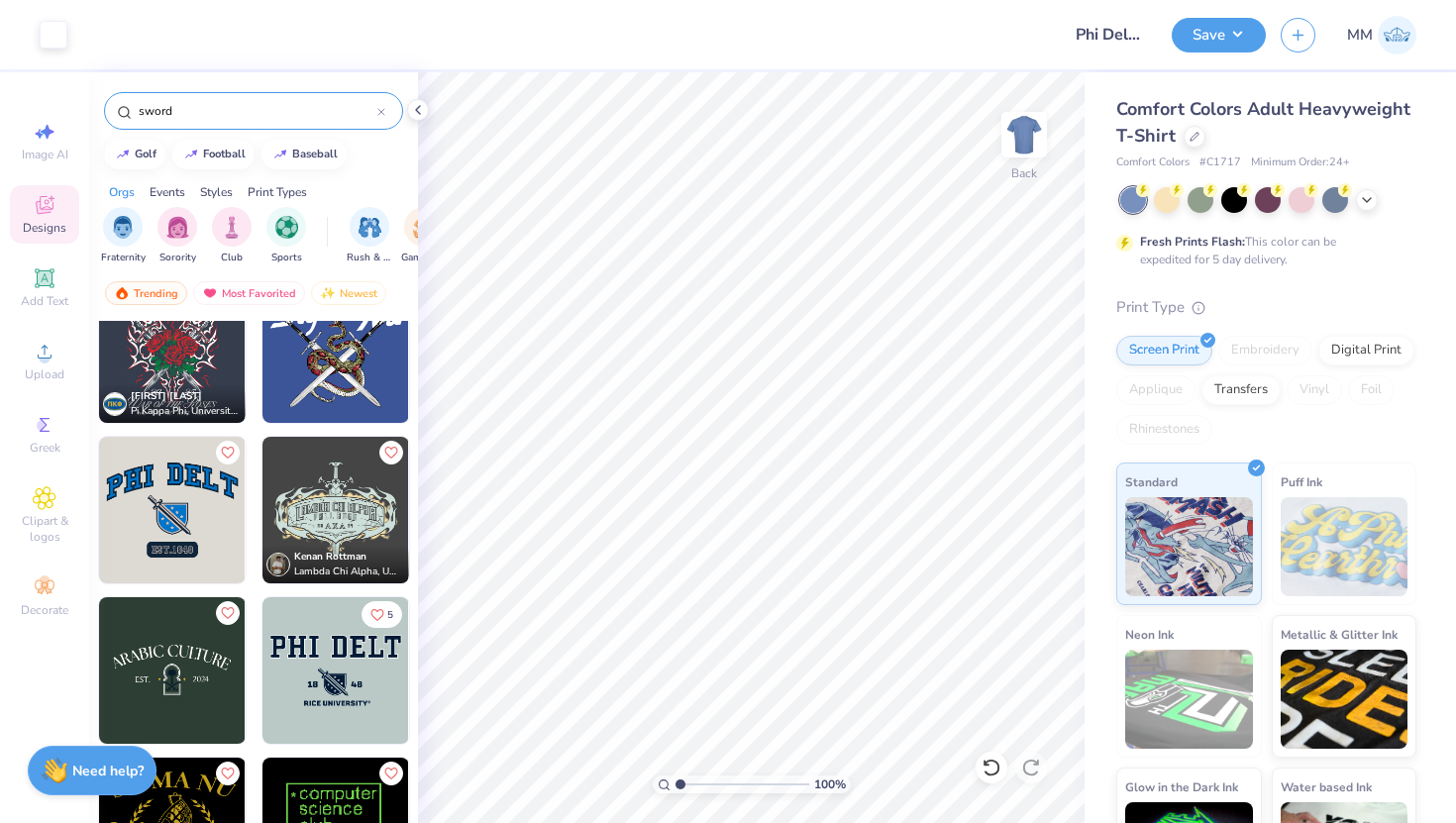scroll, scrollTop: 0, scrollLeft: 0, axis: both 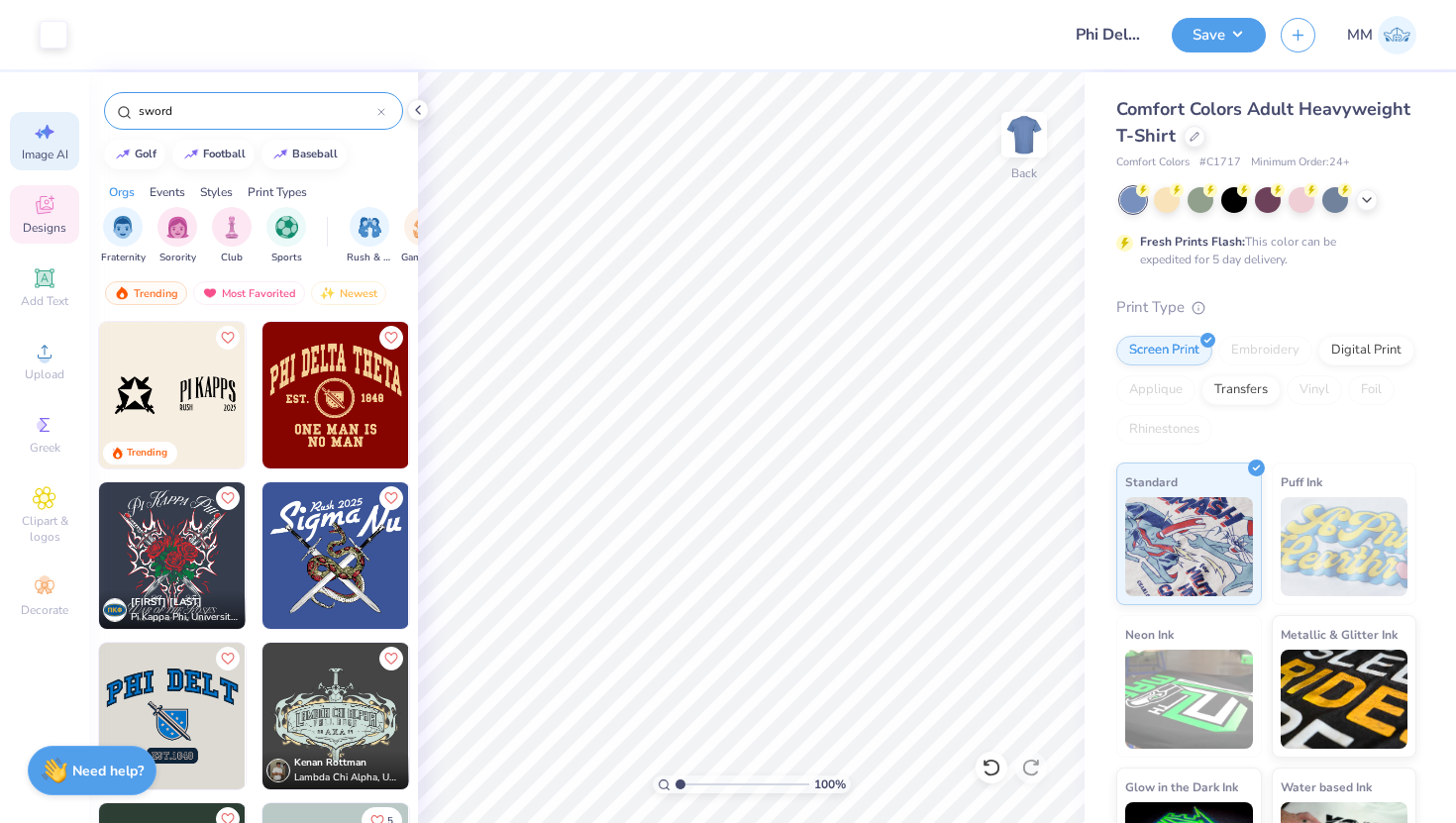 type on "sword" 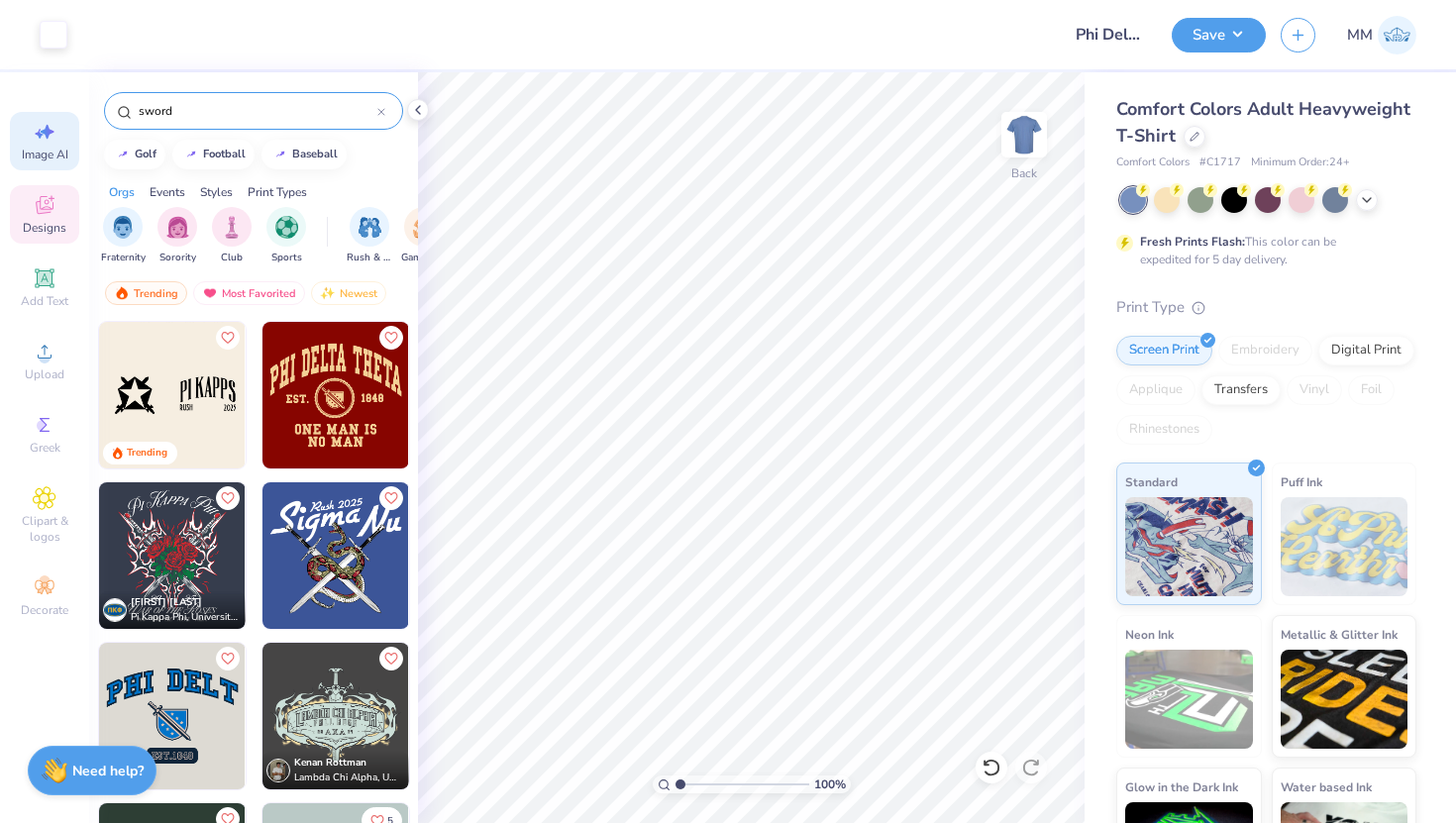 click 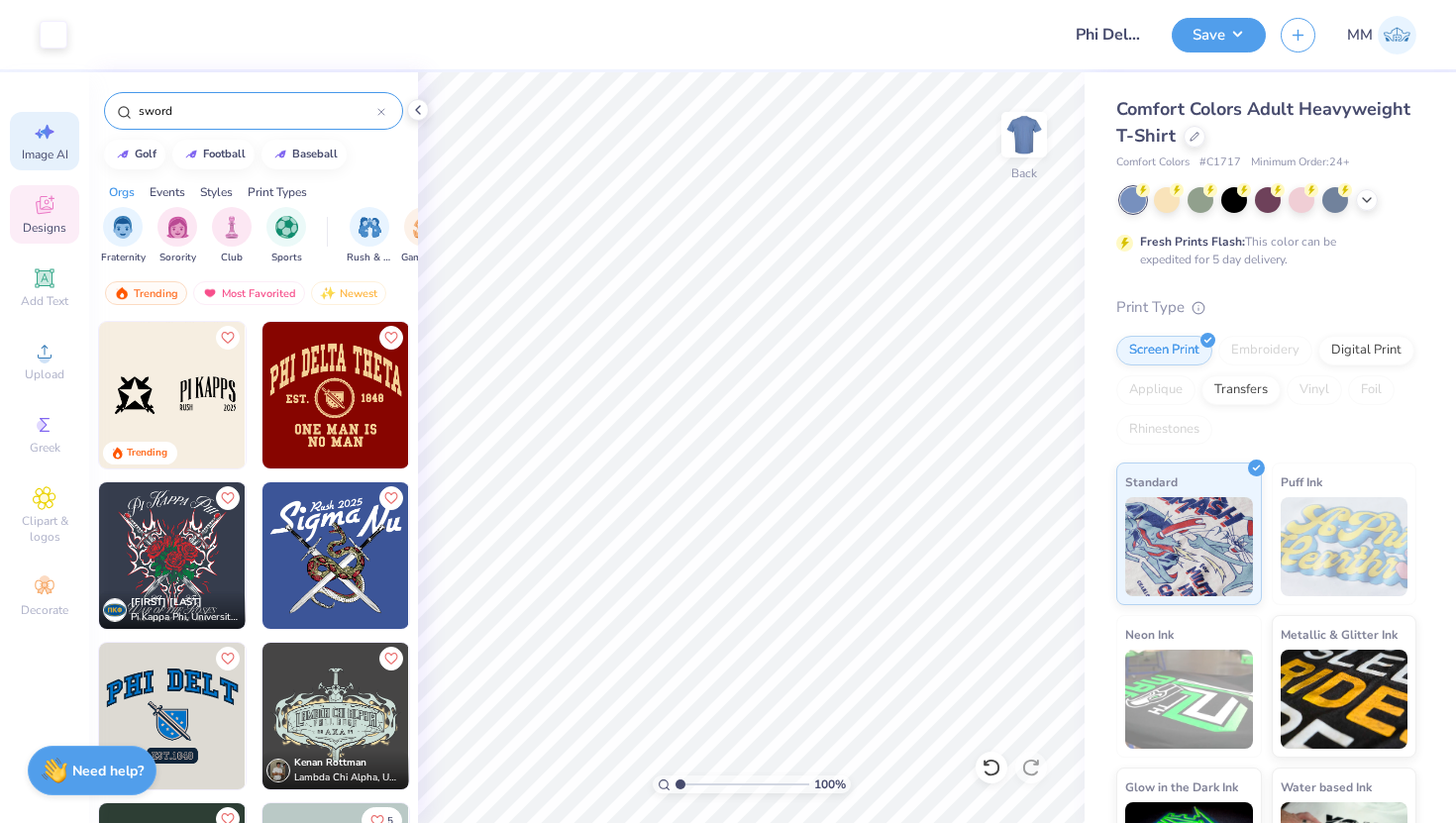 select on "4" 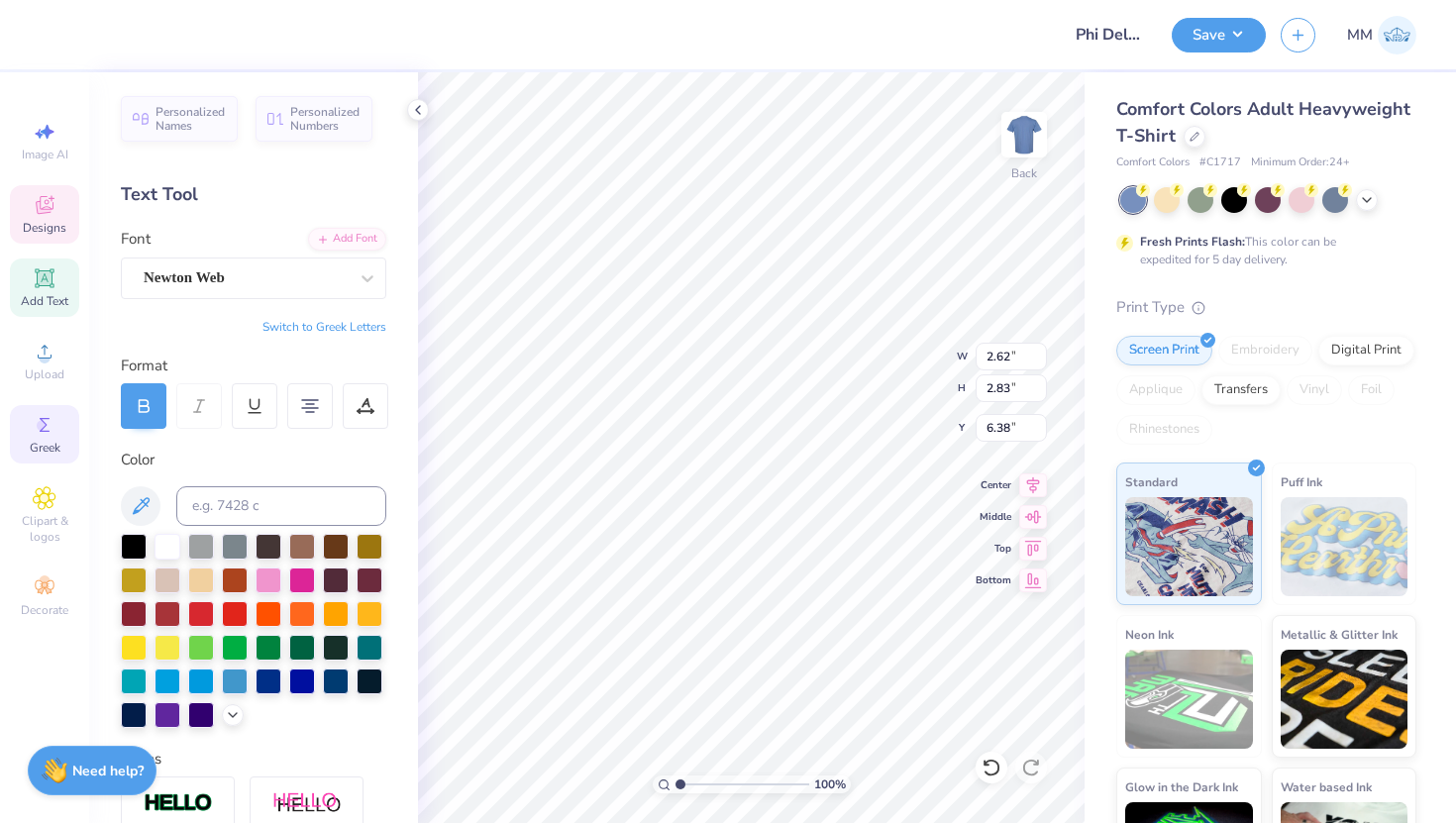 click 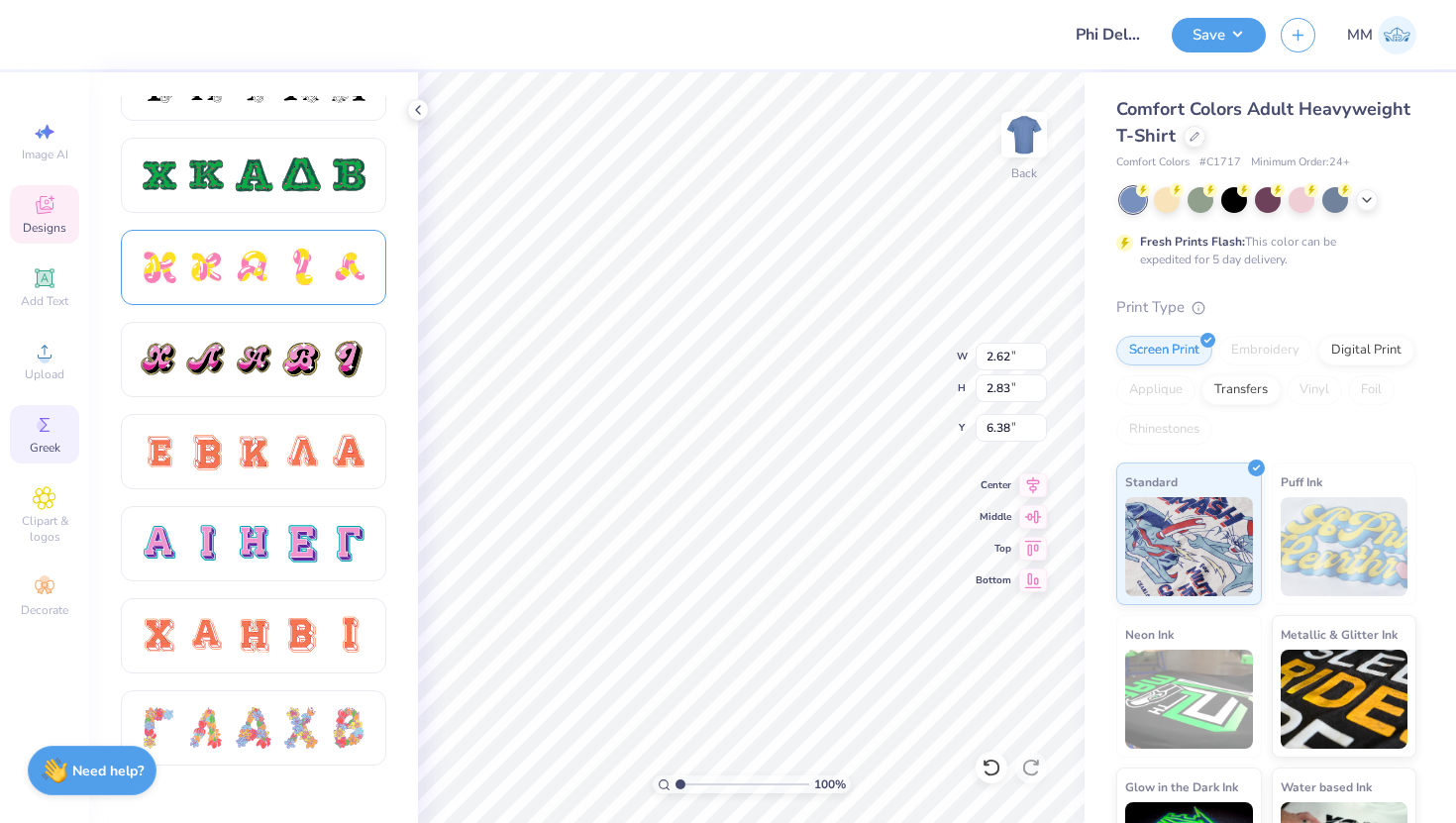 scroll, scrollTop: 986, scrollLeft: 0, axis: vertical 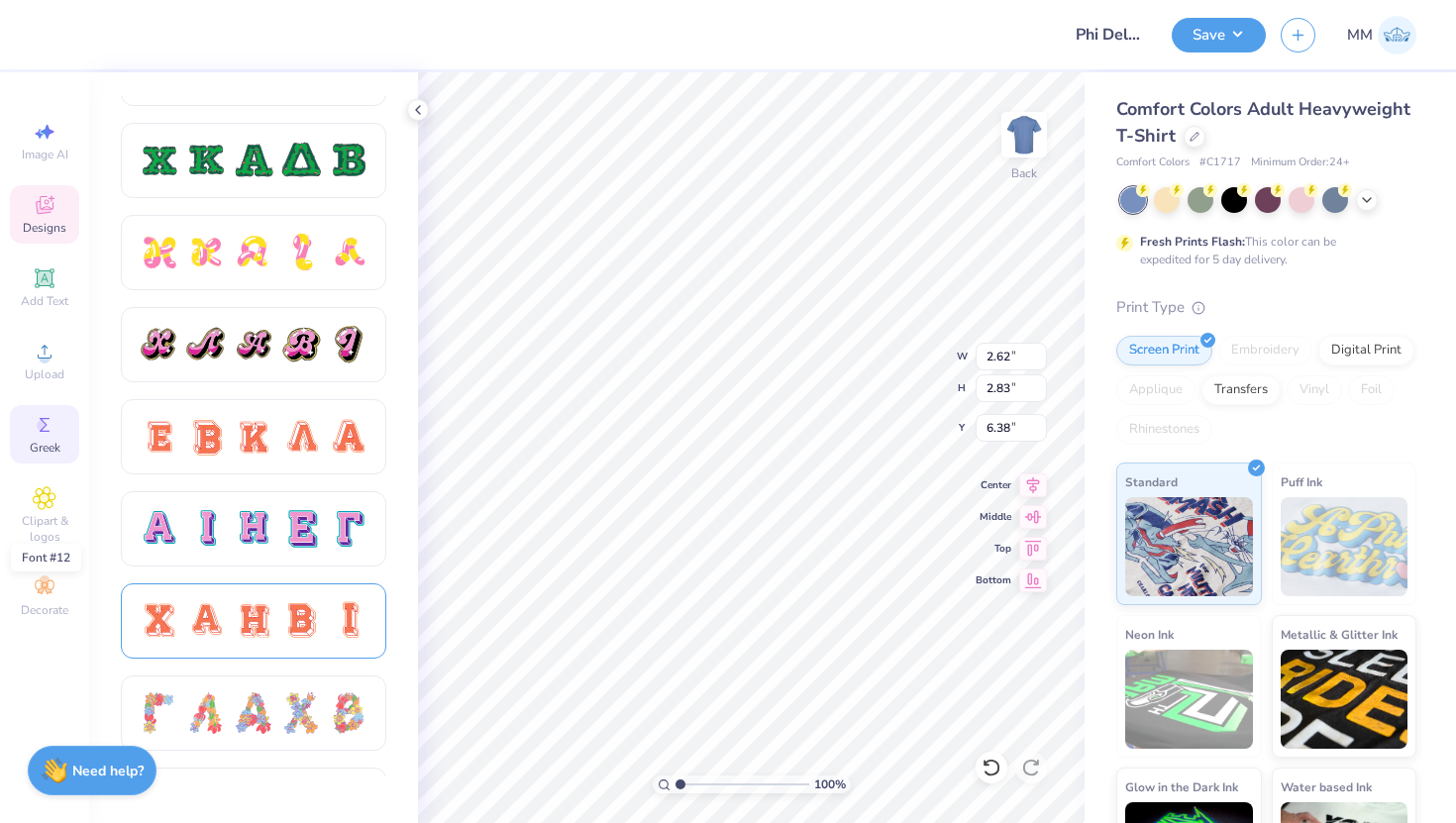 click at bounding box center [254, 621] 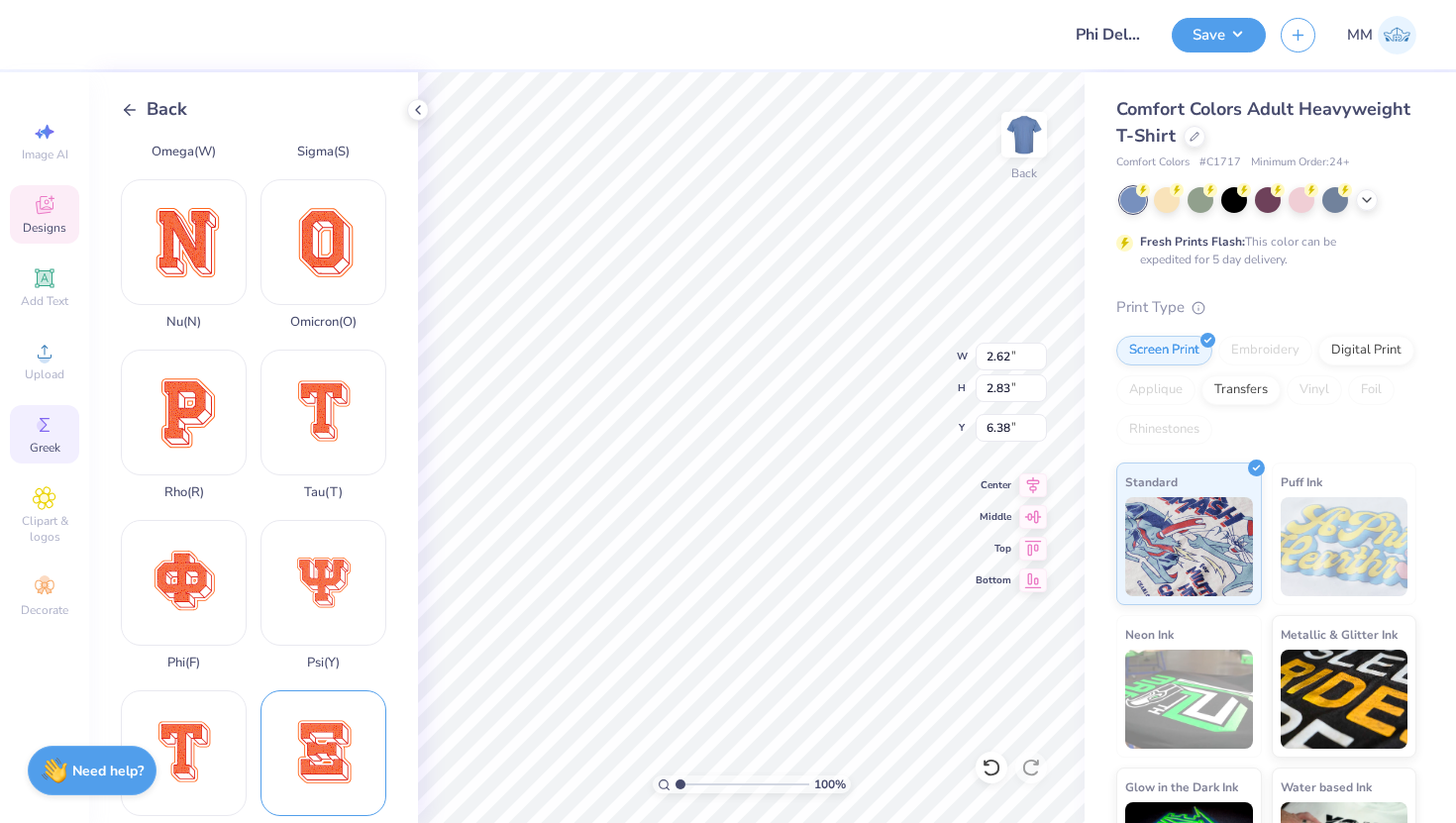scroll, scrollTop: 1368, scrollLeft: 0, axis: vertical 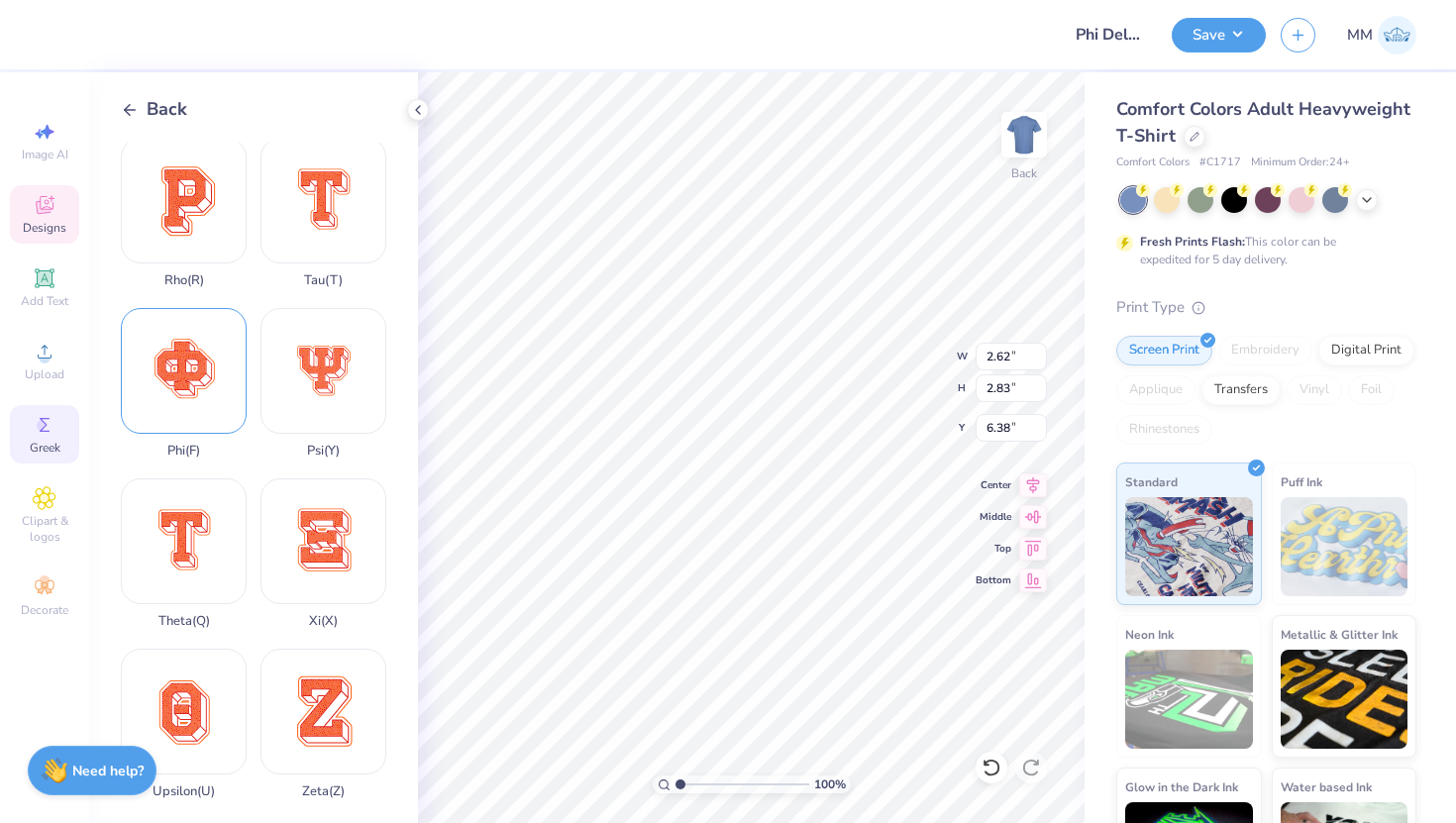 click on "Phi  ( F )" at bounding box center [183, 383] 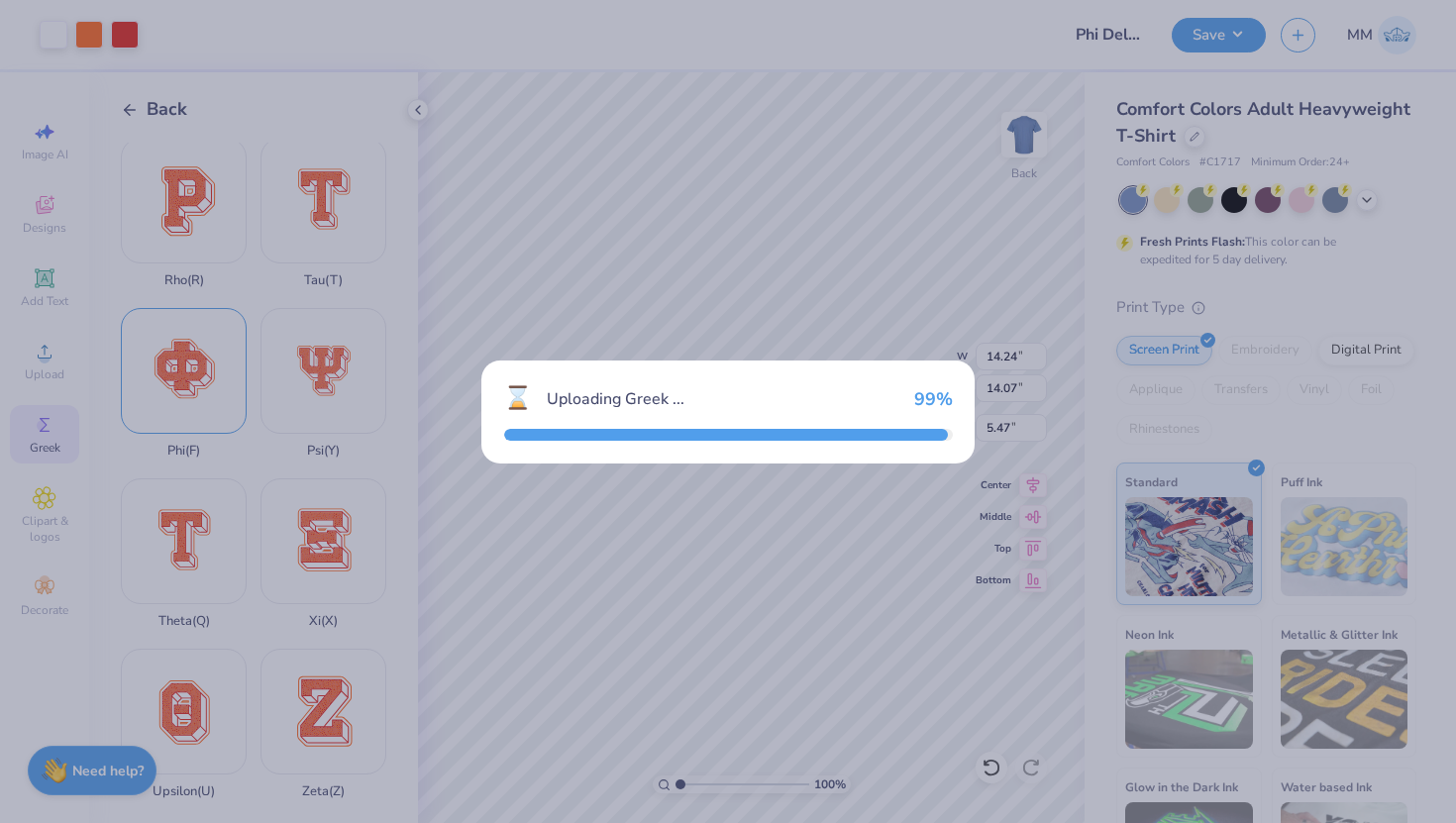 type on "14.24" 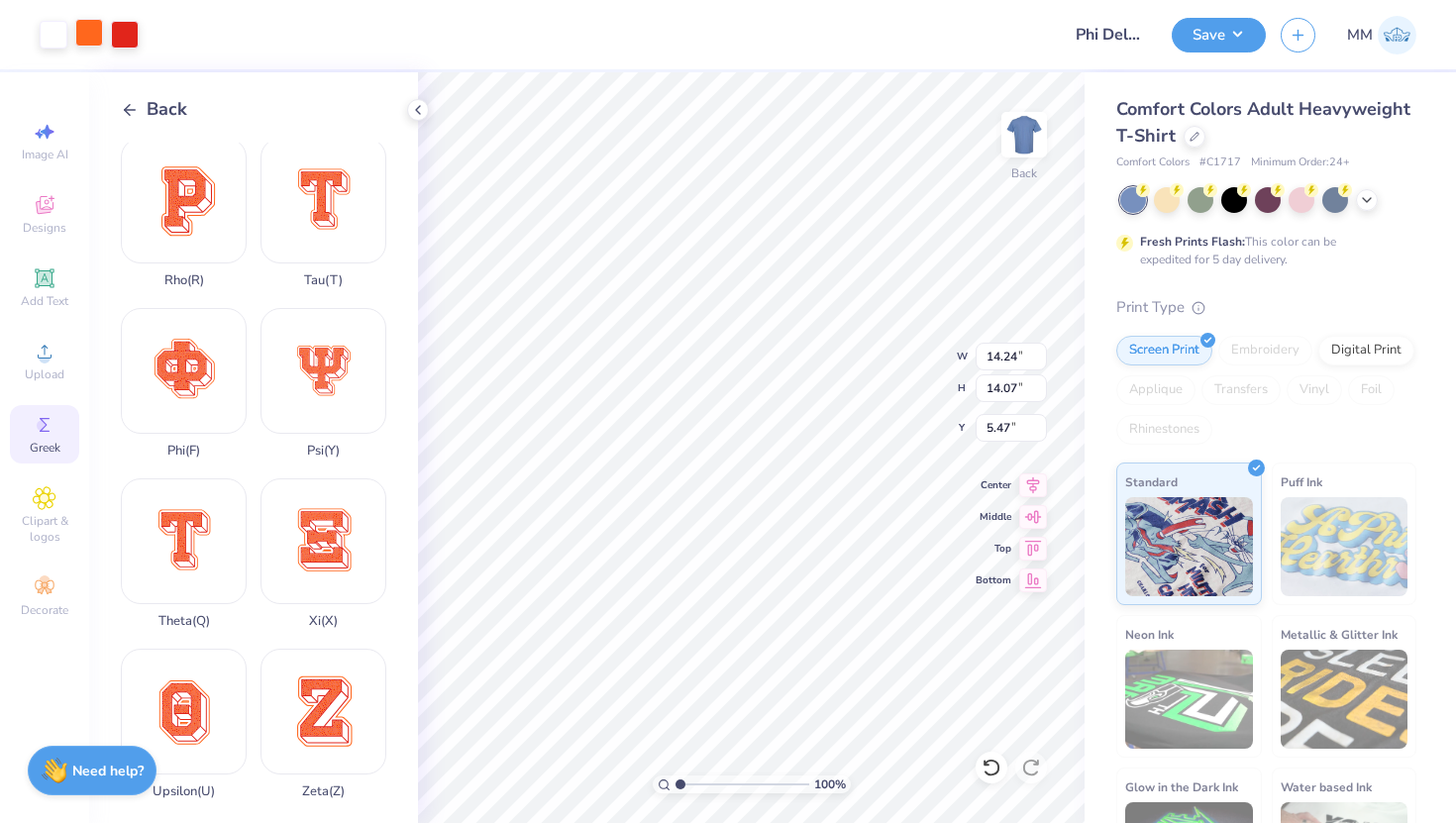 click at bounding box center [89, 33] 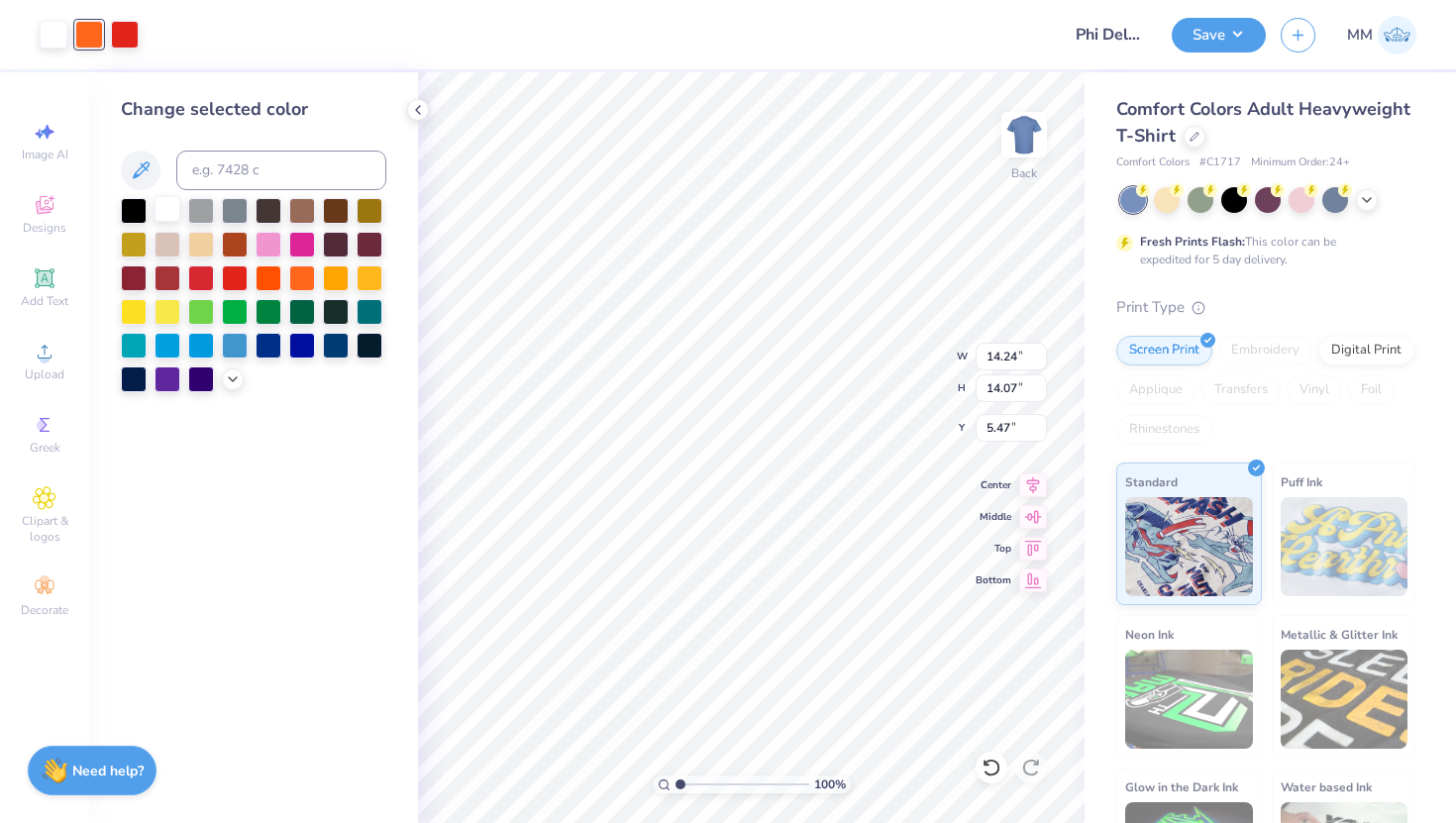 click at bounding box center (167, 209) 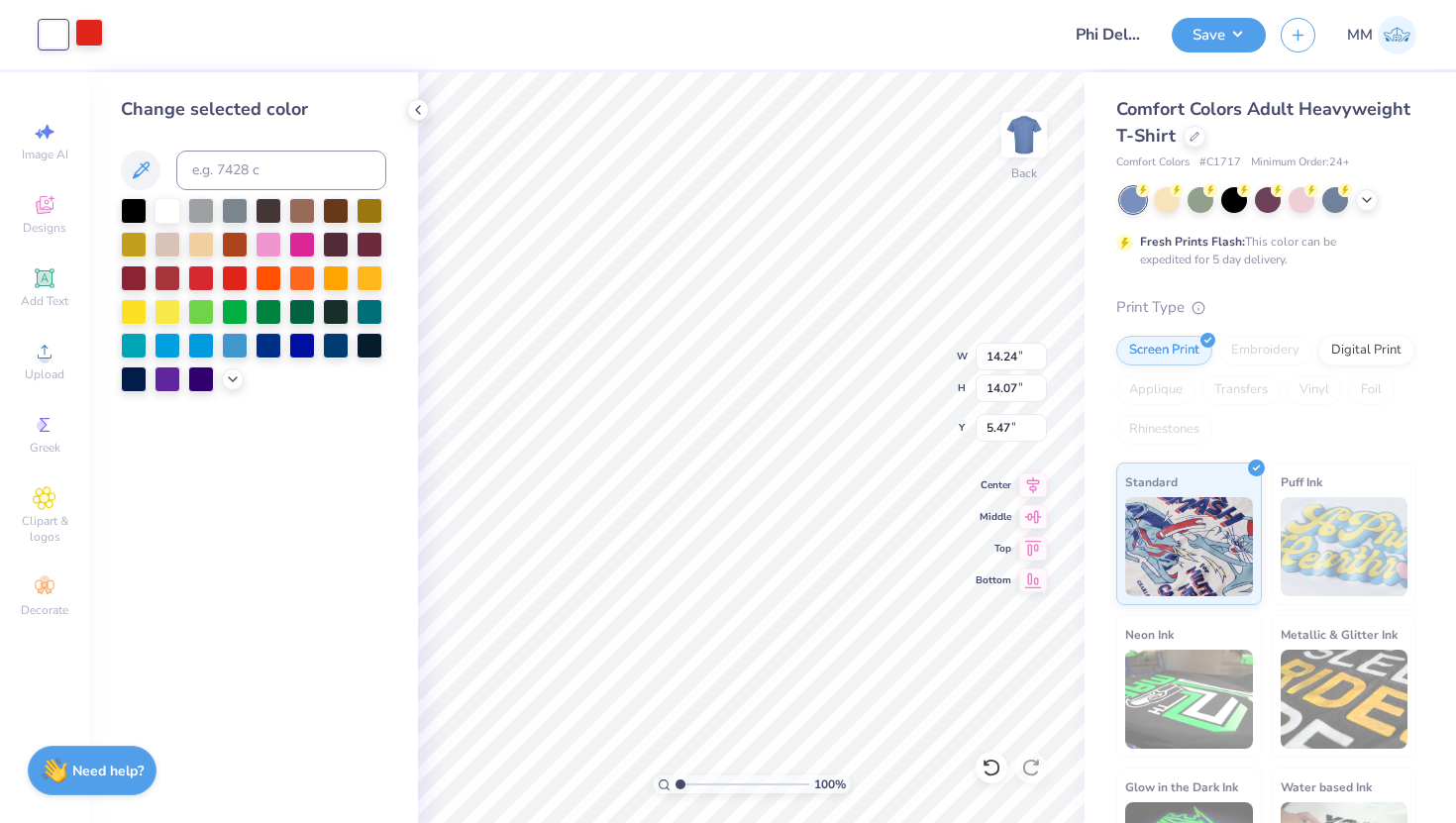 click at bounding box center (89, 33) 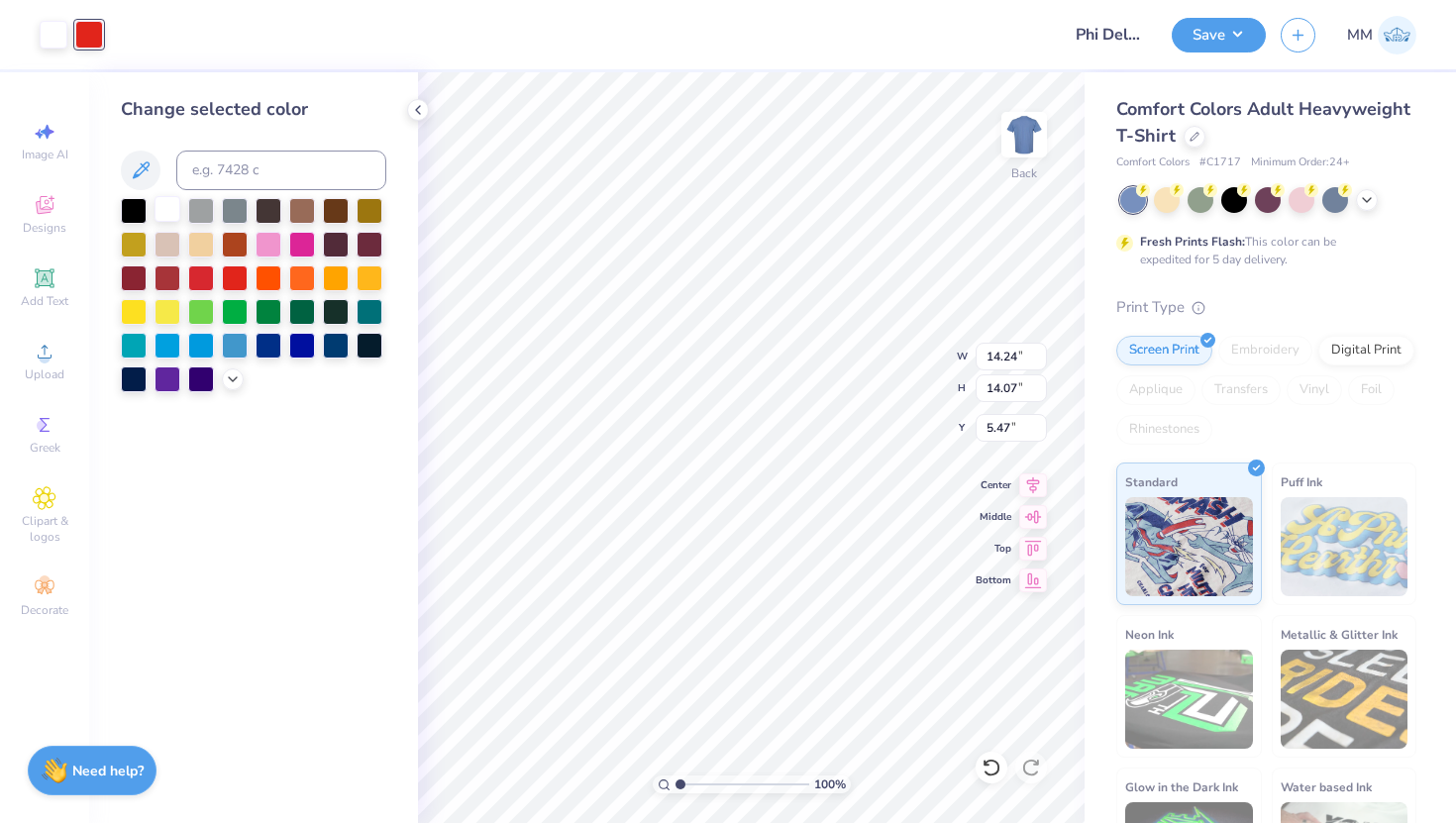 click at bounding box center (167, 209) 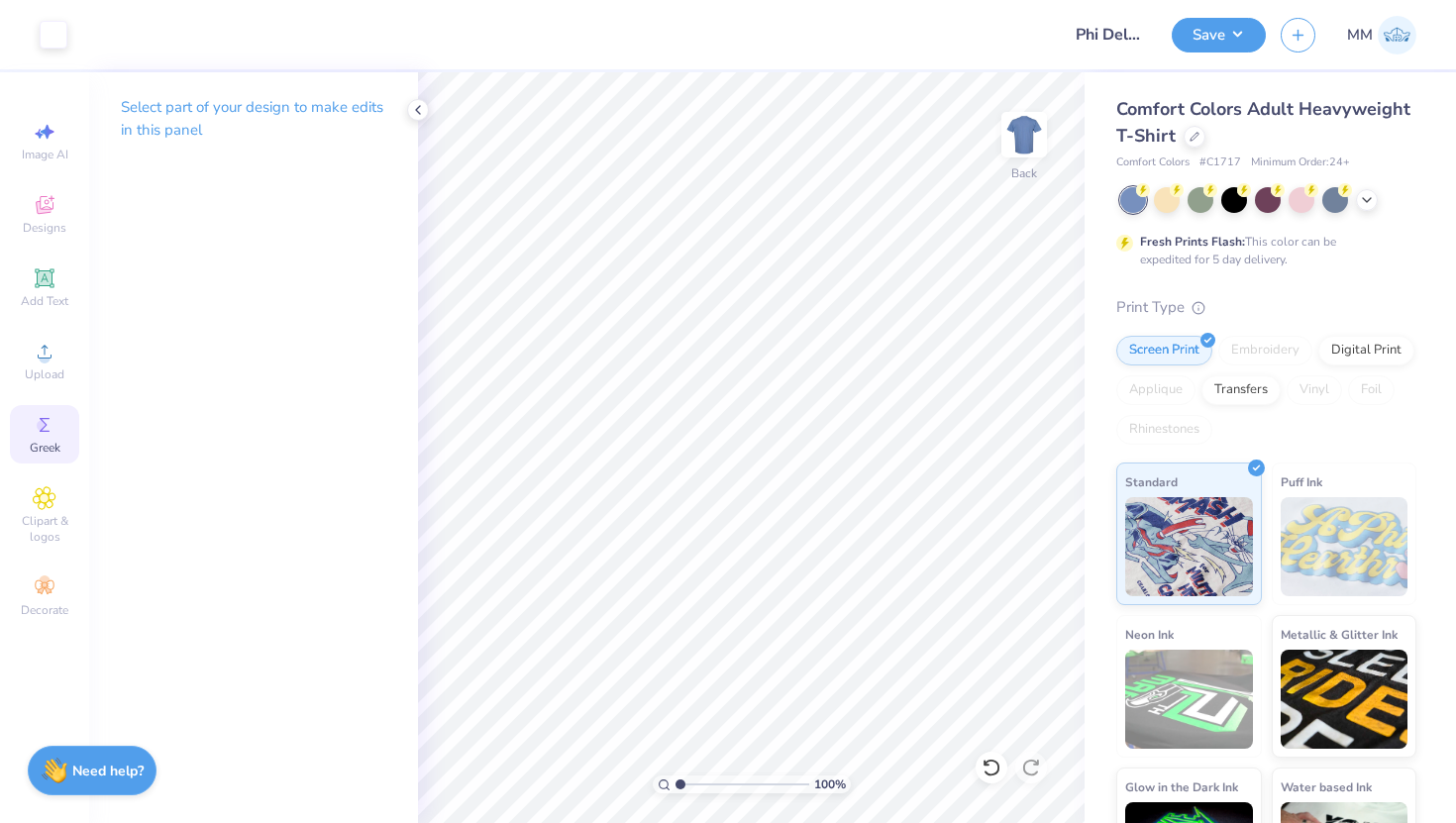 click 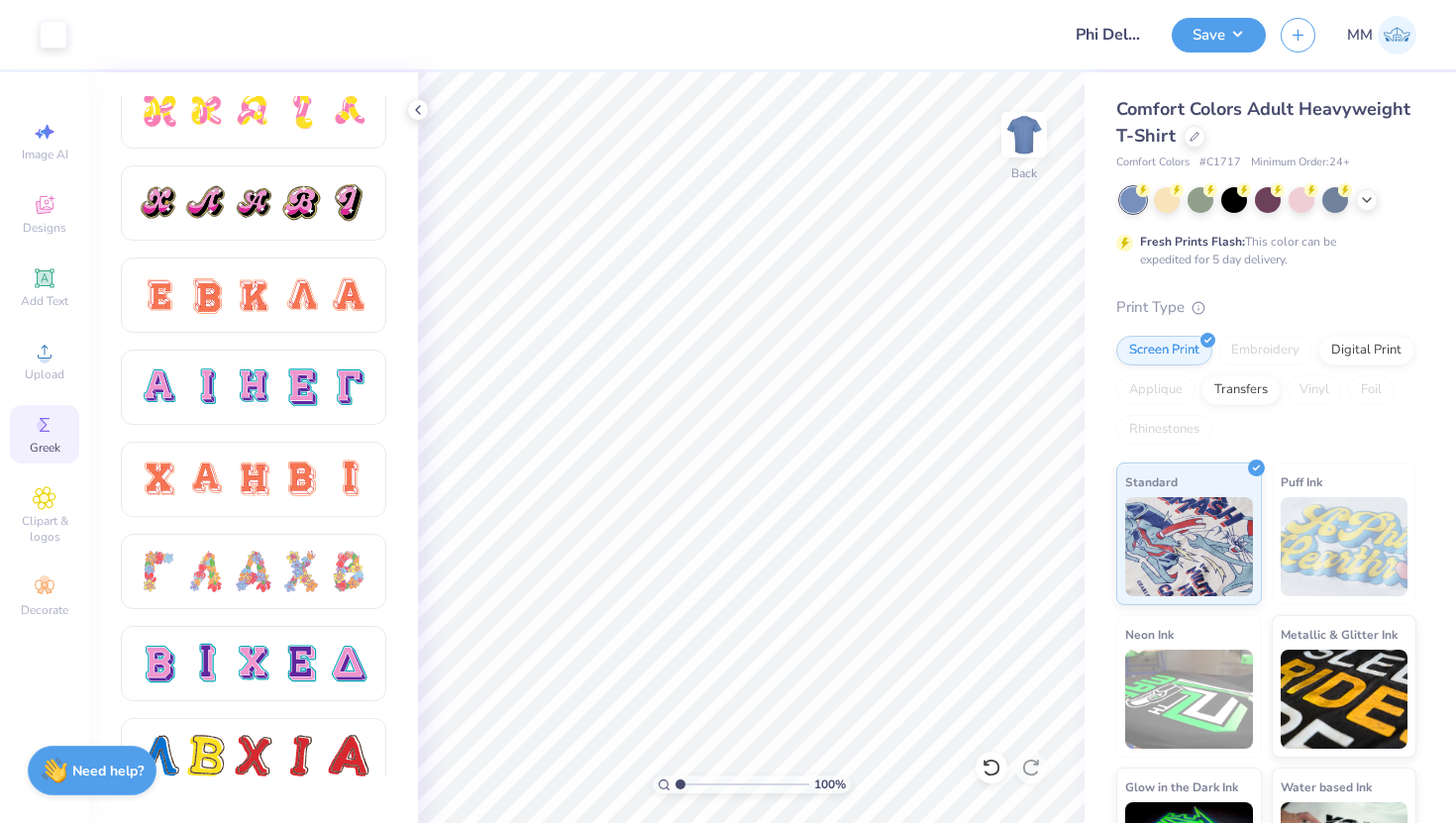 scroll, scrollTop: 1081, scrollLeft: 0, axis: vertical 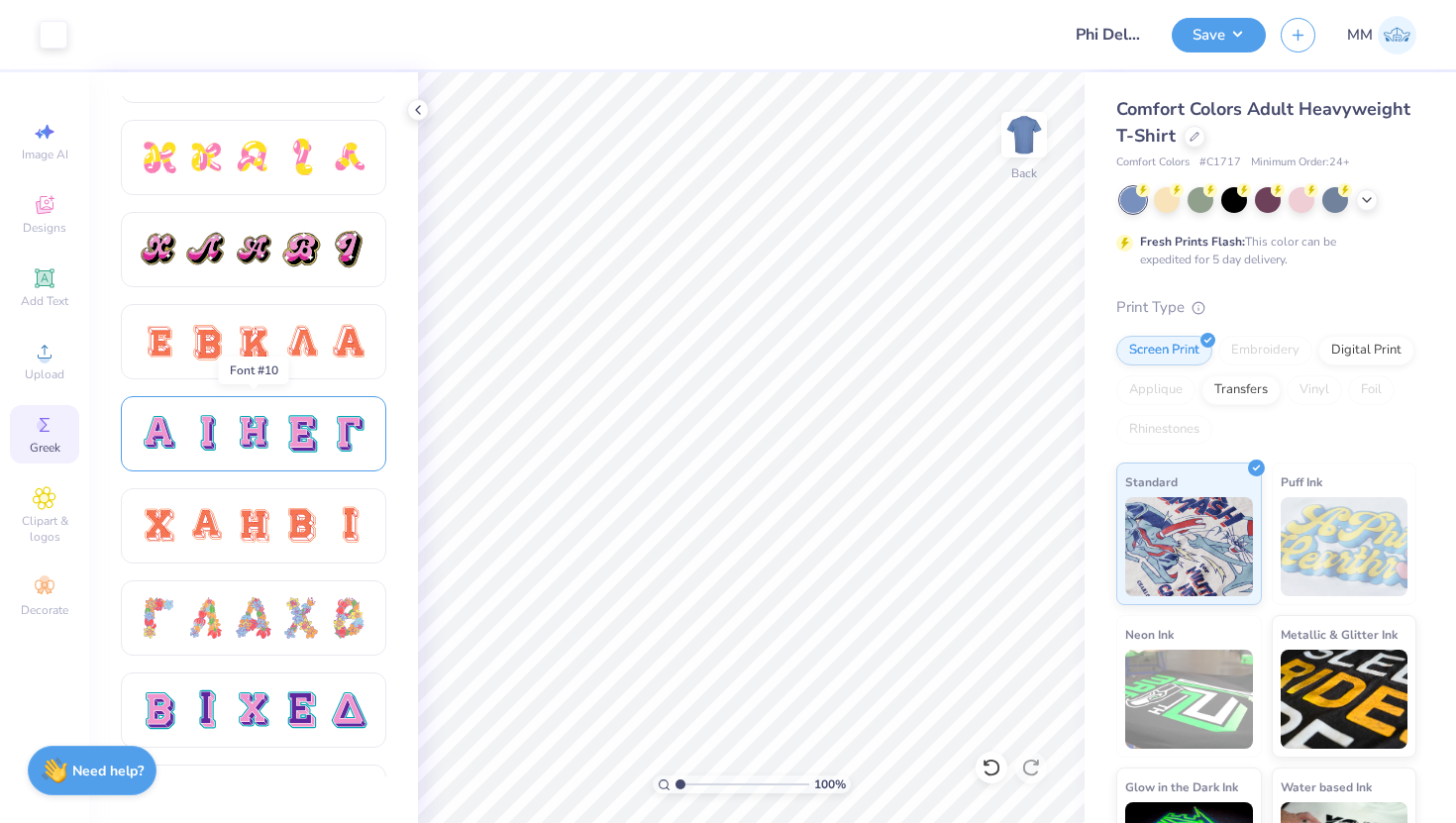 click at bounding box center (301, 434) 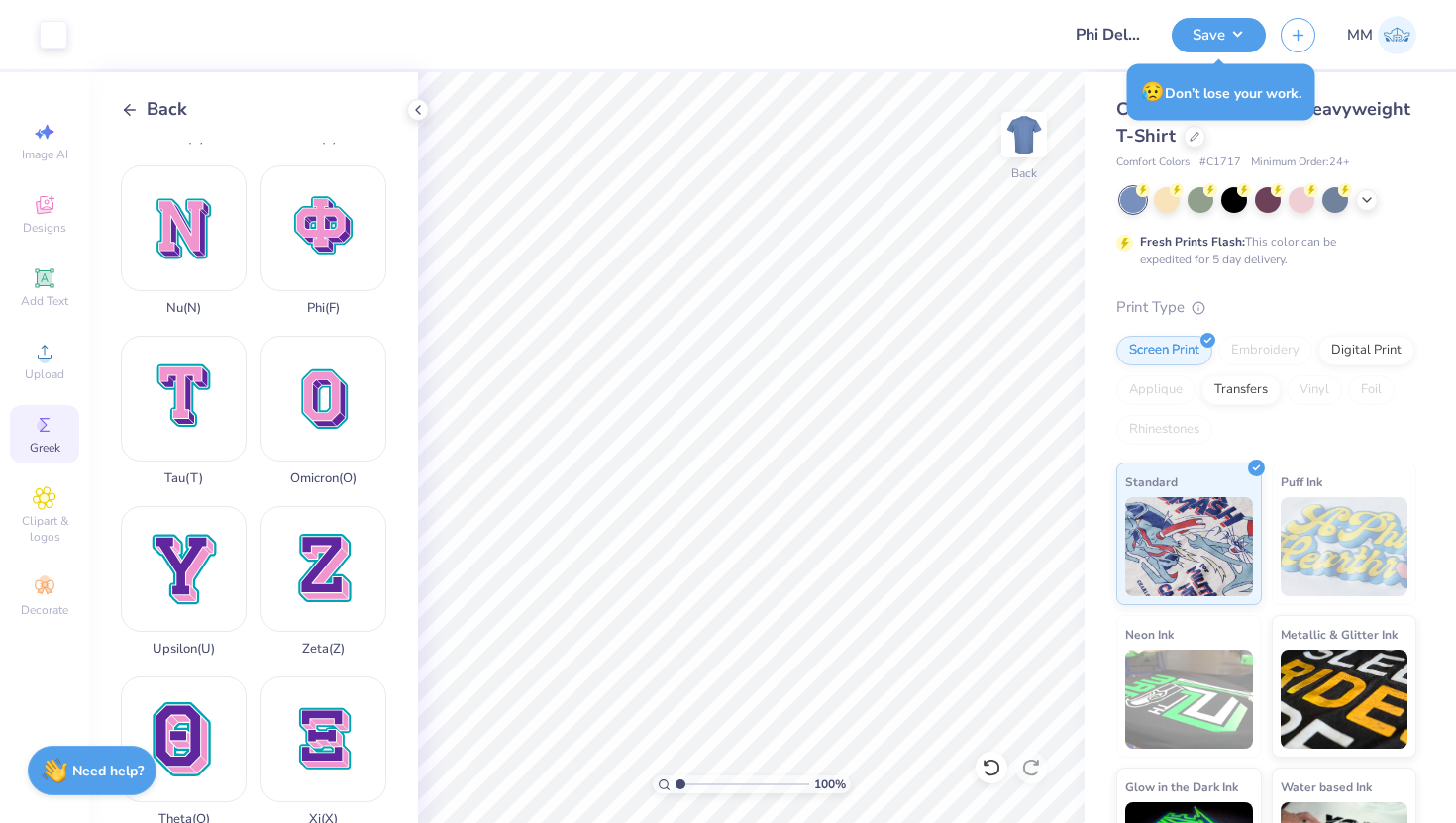 scroll, scrollTop: 1368, scrollLeft: 0, axis: vertical 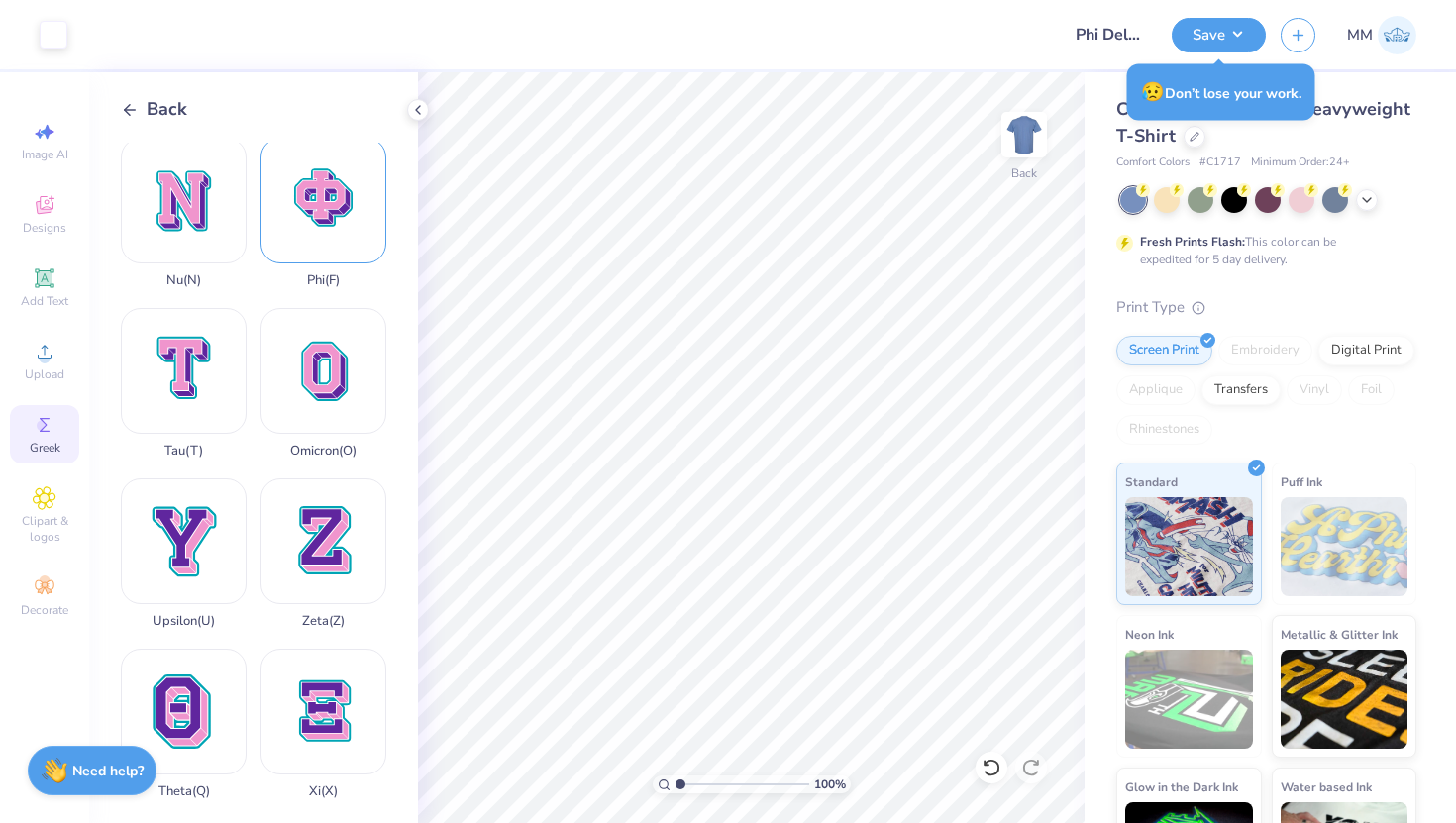click on "Phi  ( F )" at bounding box center [323, 213] 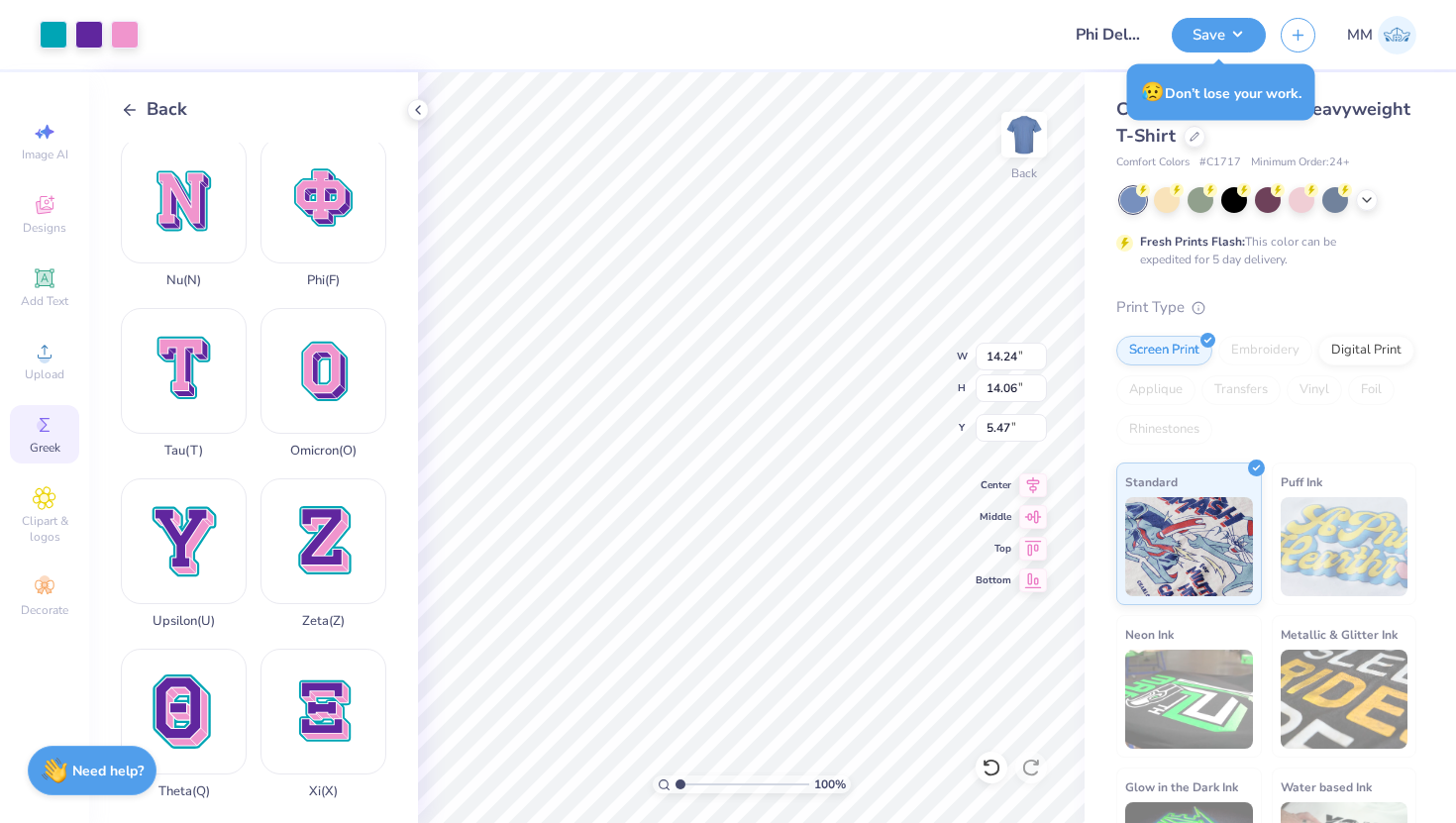 type on "6.84" 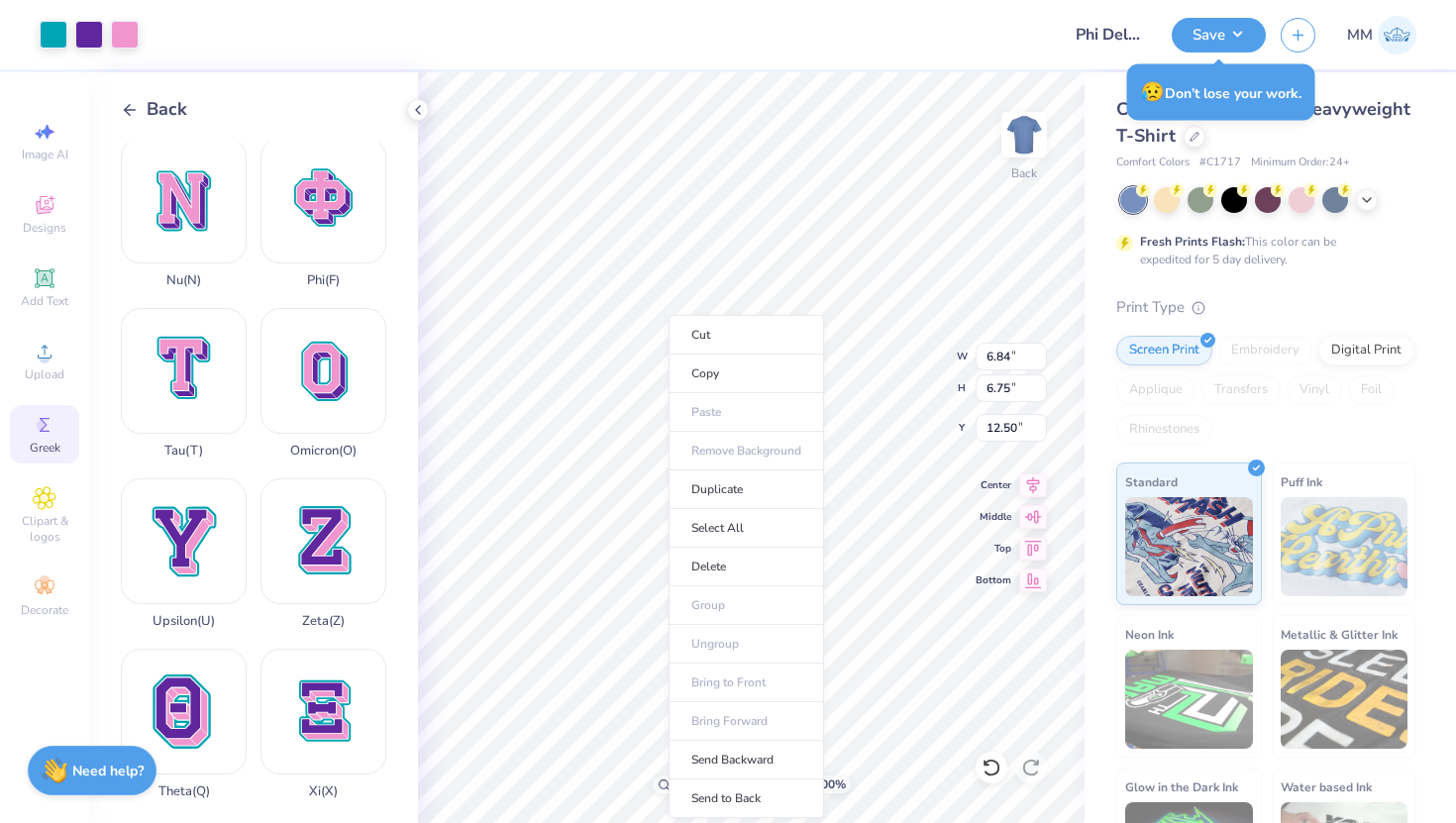 type on "12.50" 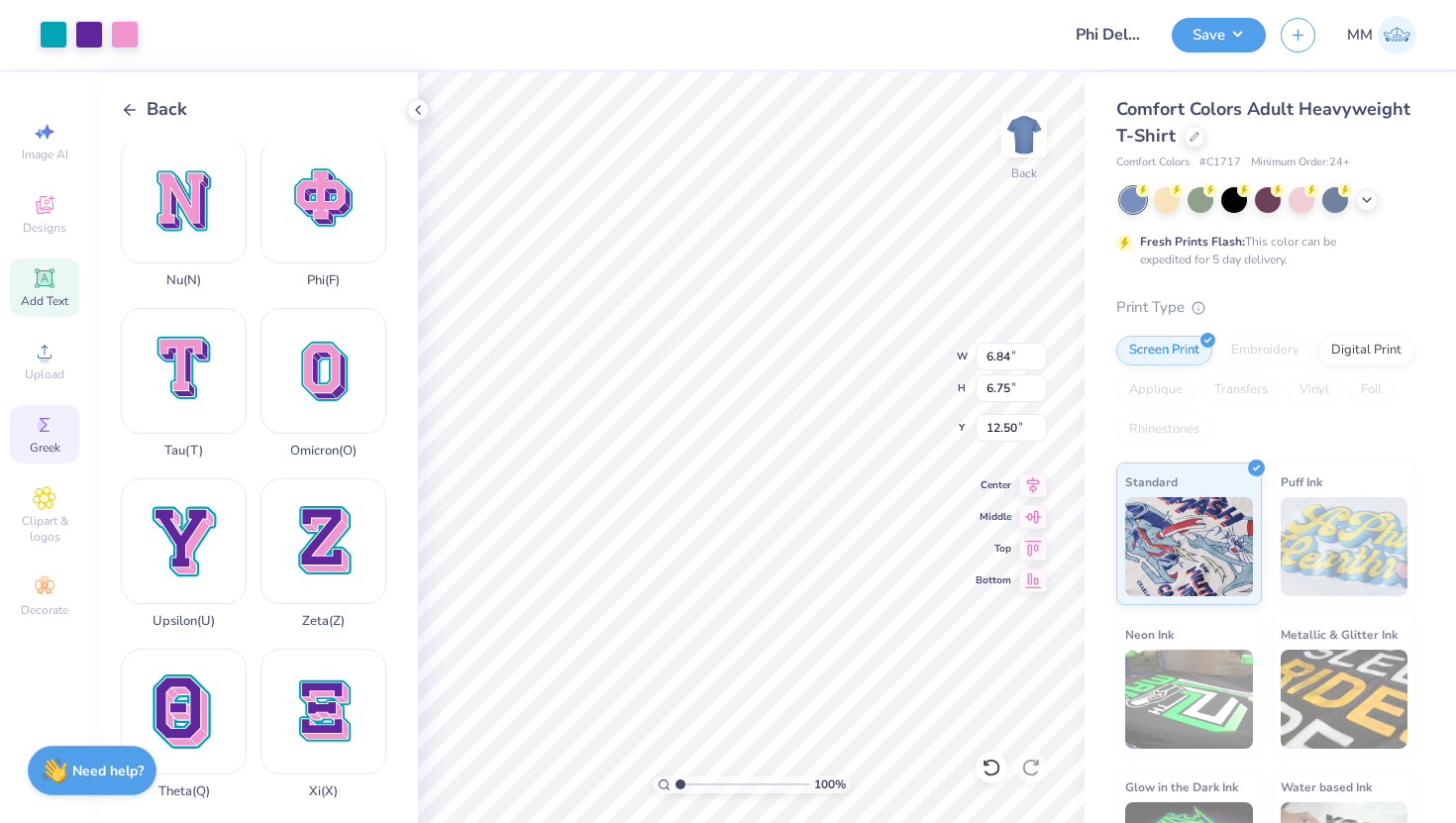 click on "Add Text" at bounding box center (45, 301) 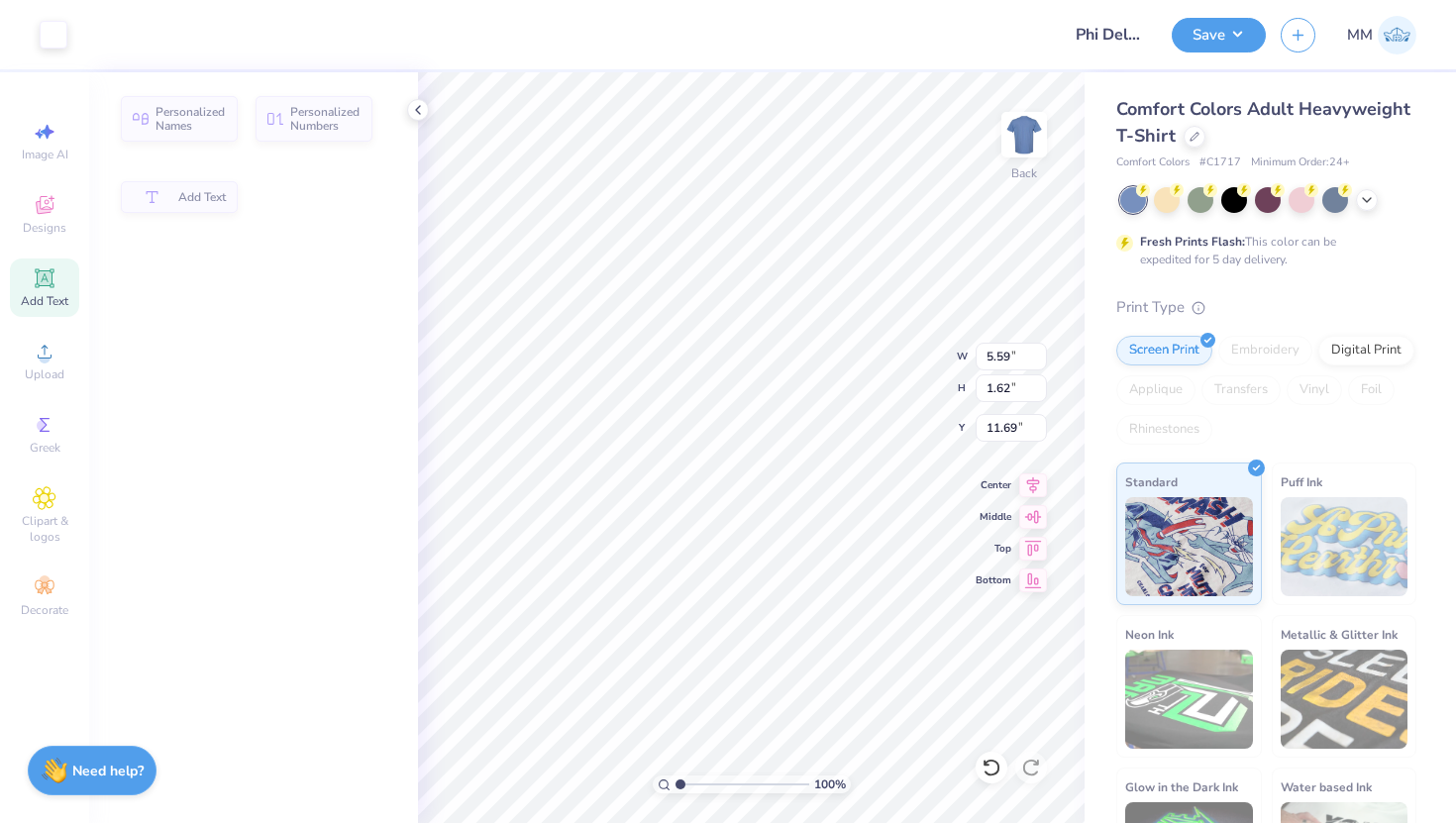 type on "5.59" 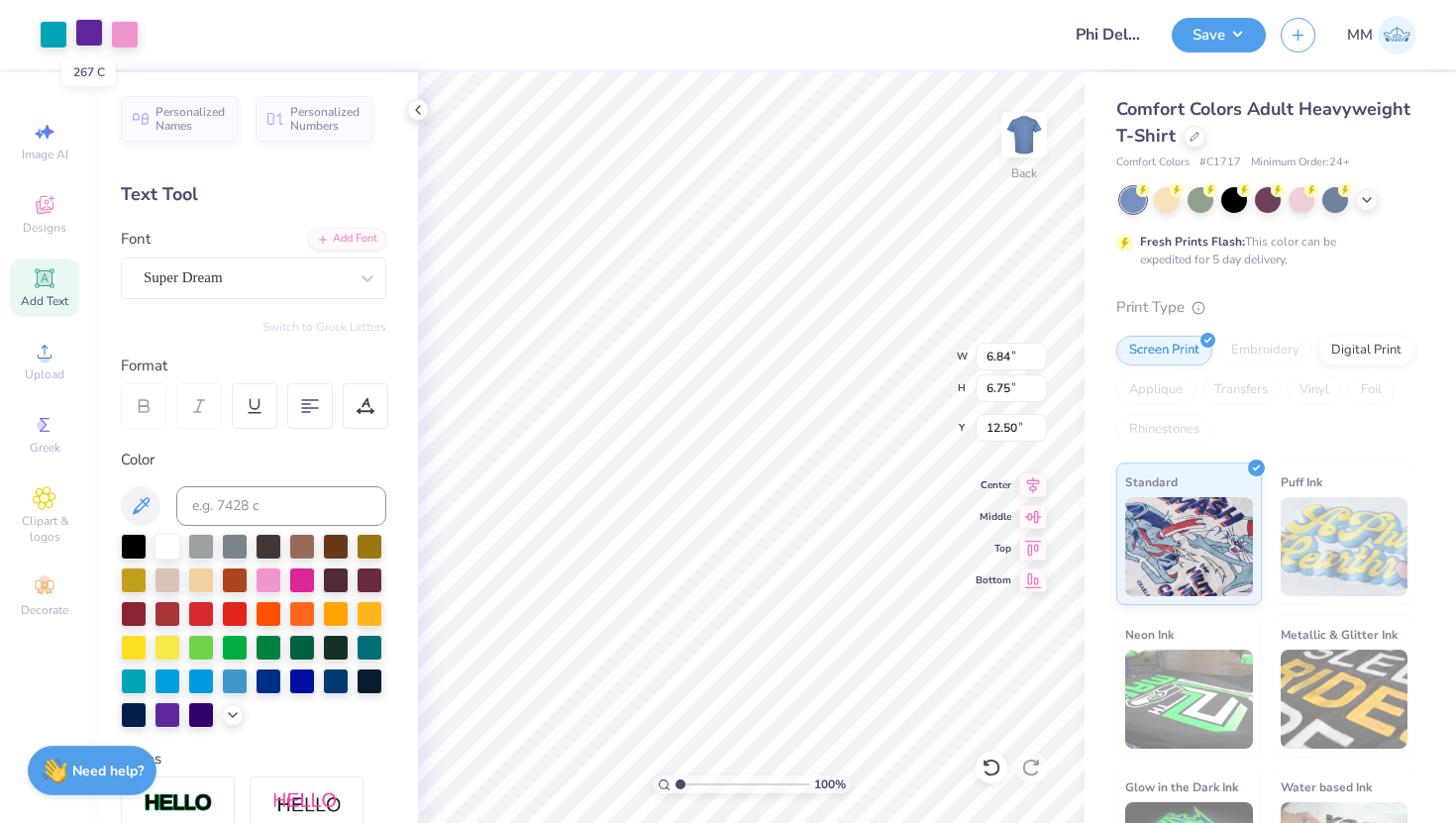 click at bounding box center (89, 33) 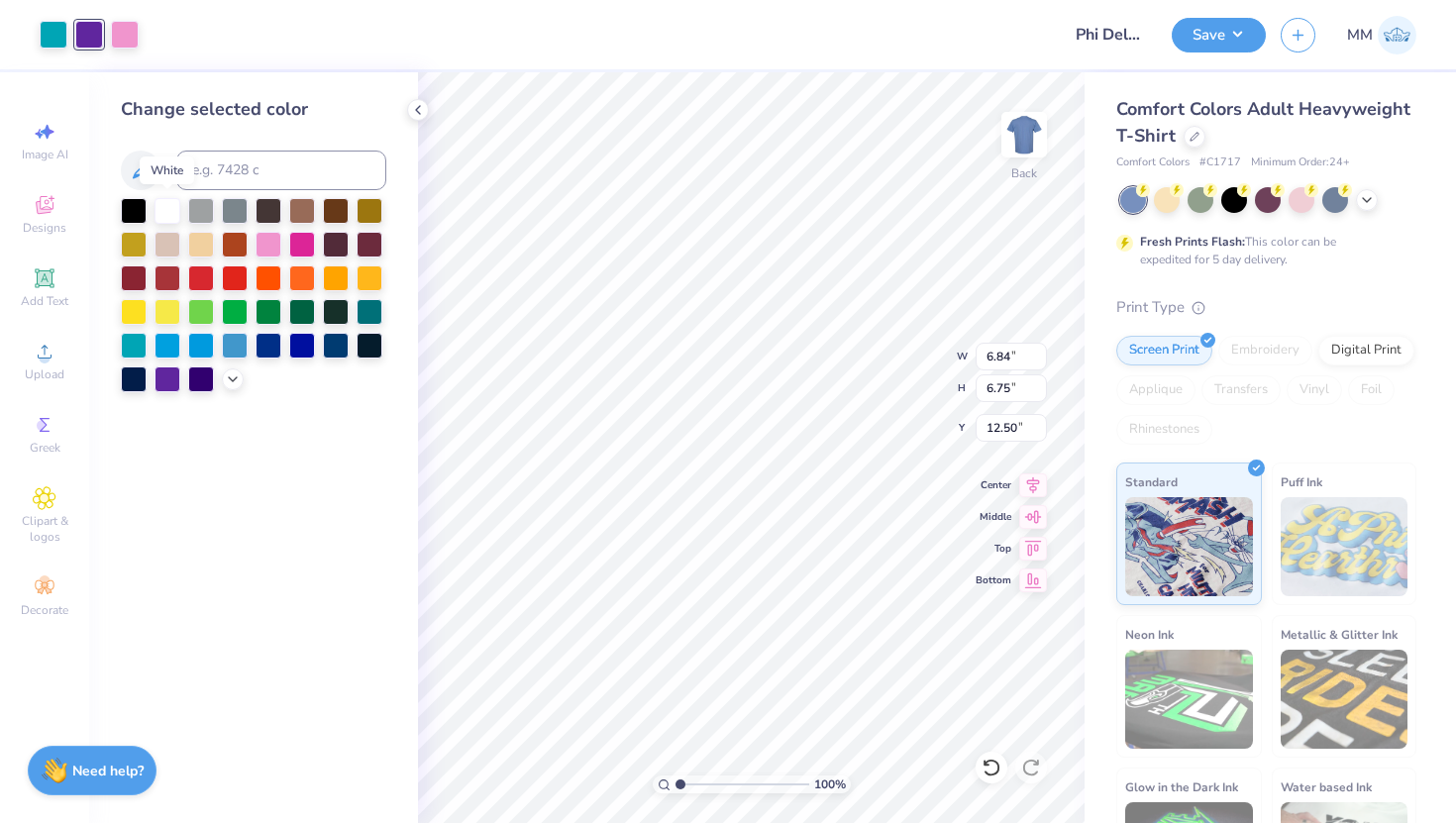 click at bounding box center [167, 211] 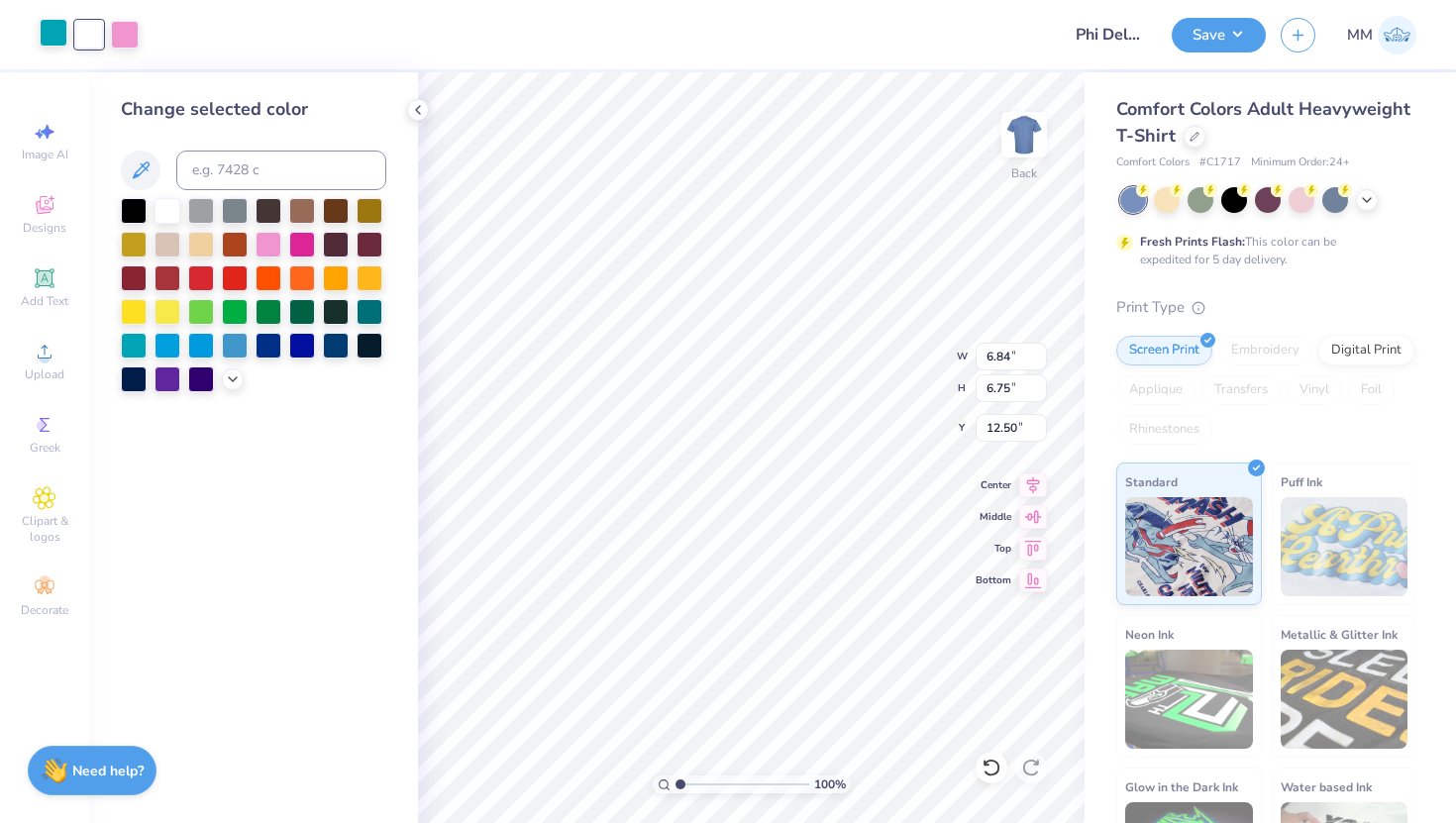 click at bounding box center (53, 33) 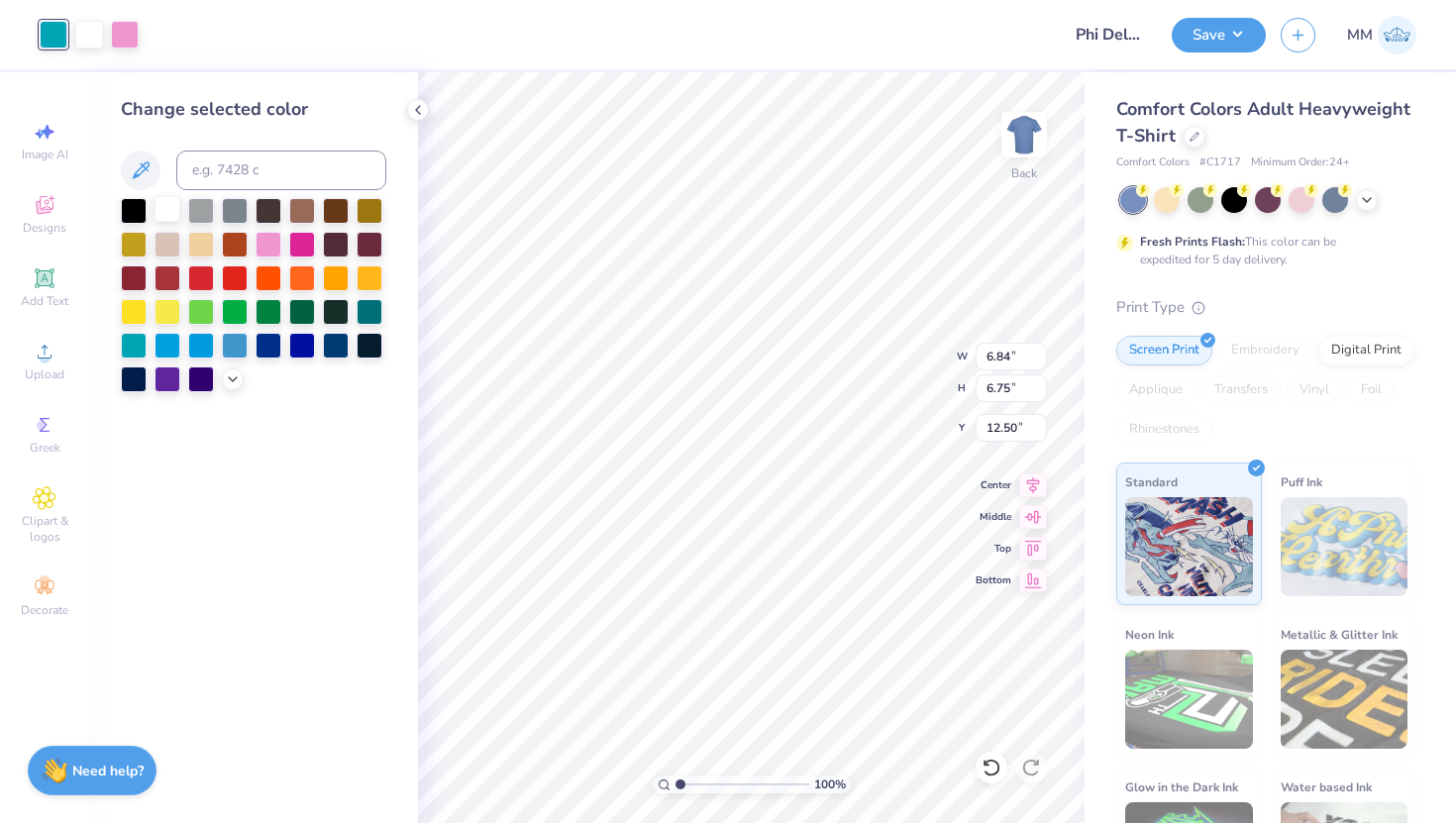 click at bounding box center [167, 209] 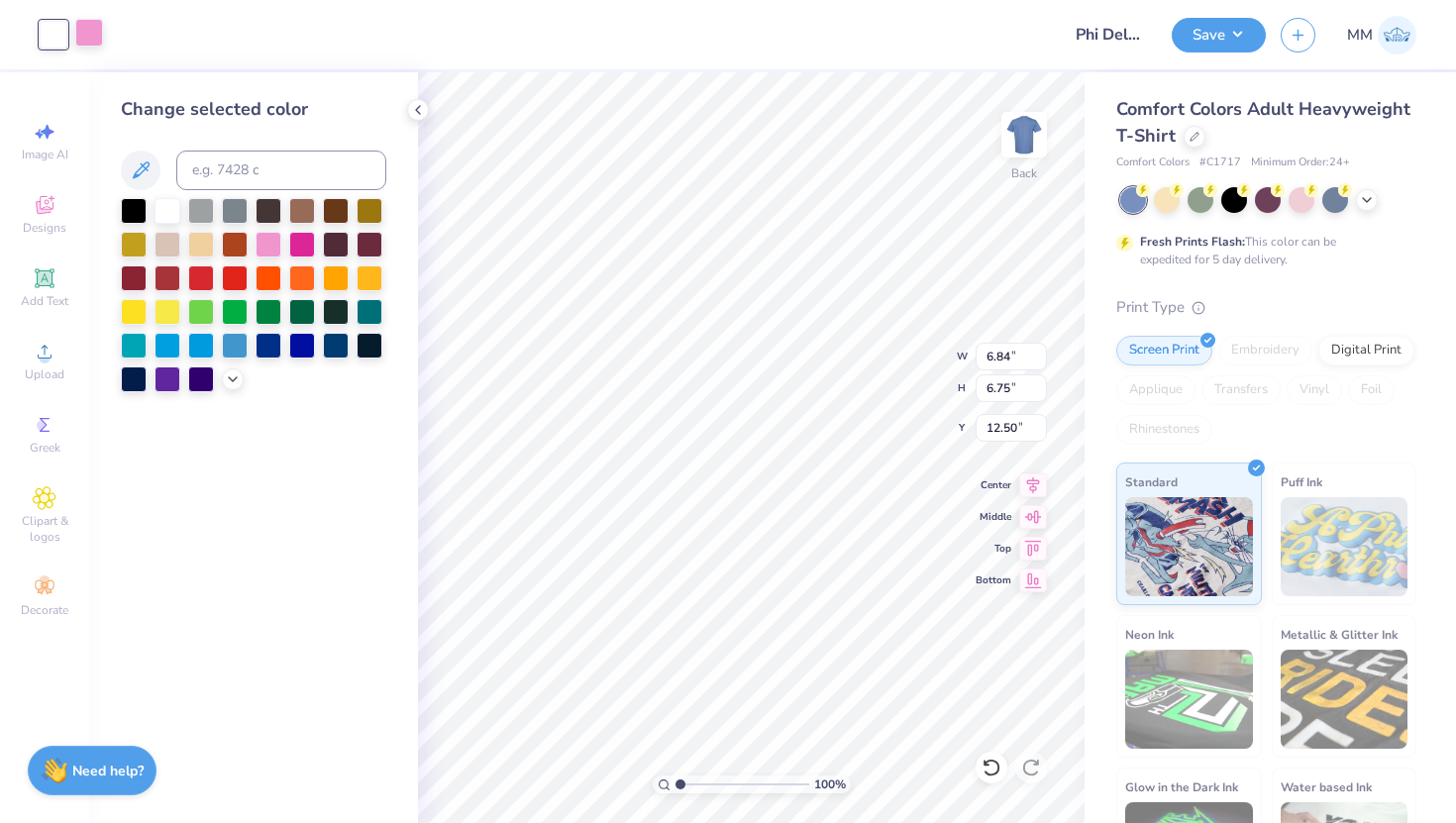 click at bounding box center [89, 33] 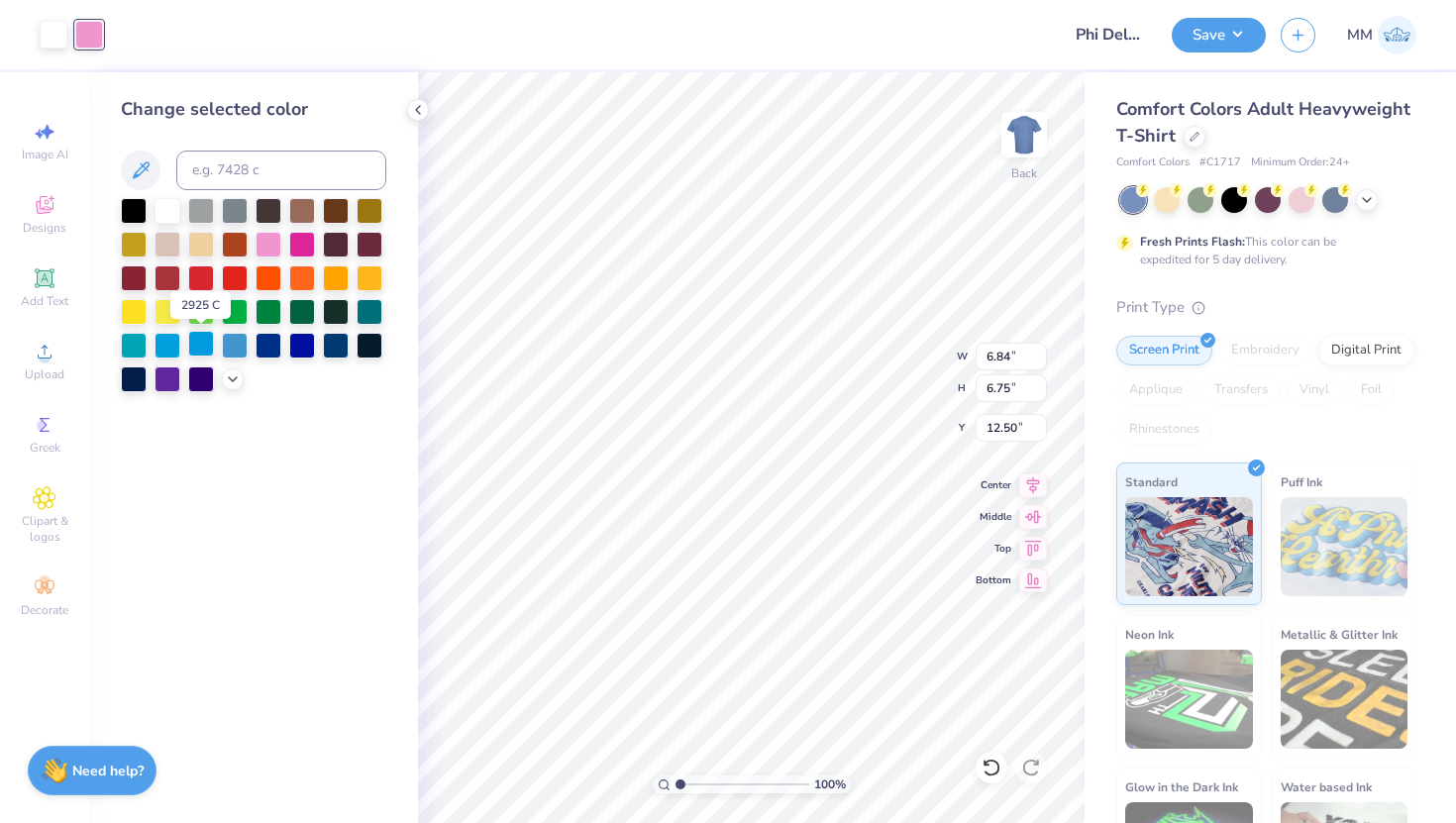 click at bounding box center (201, 344) 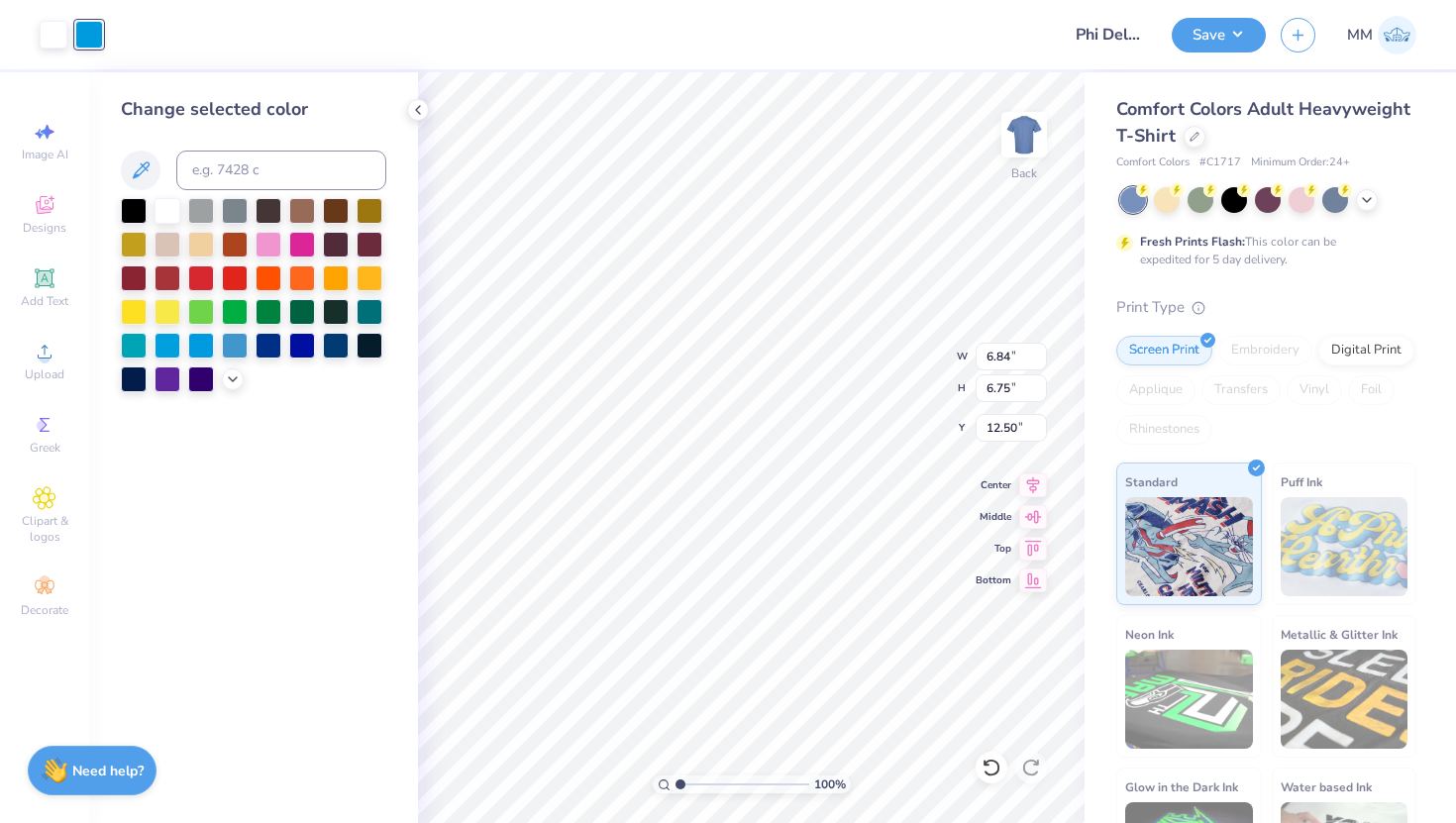 type on "3.40" 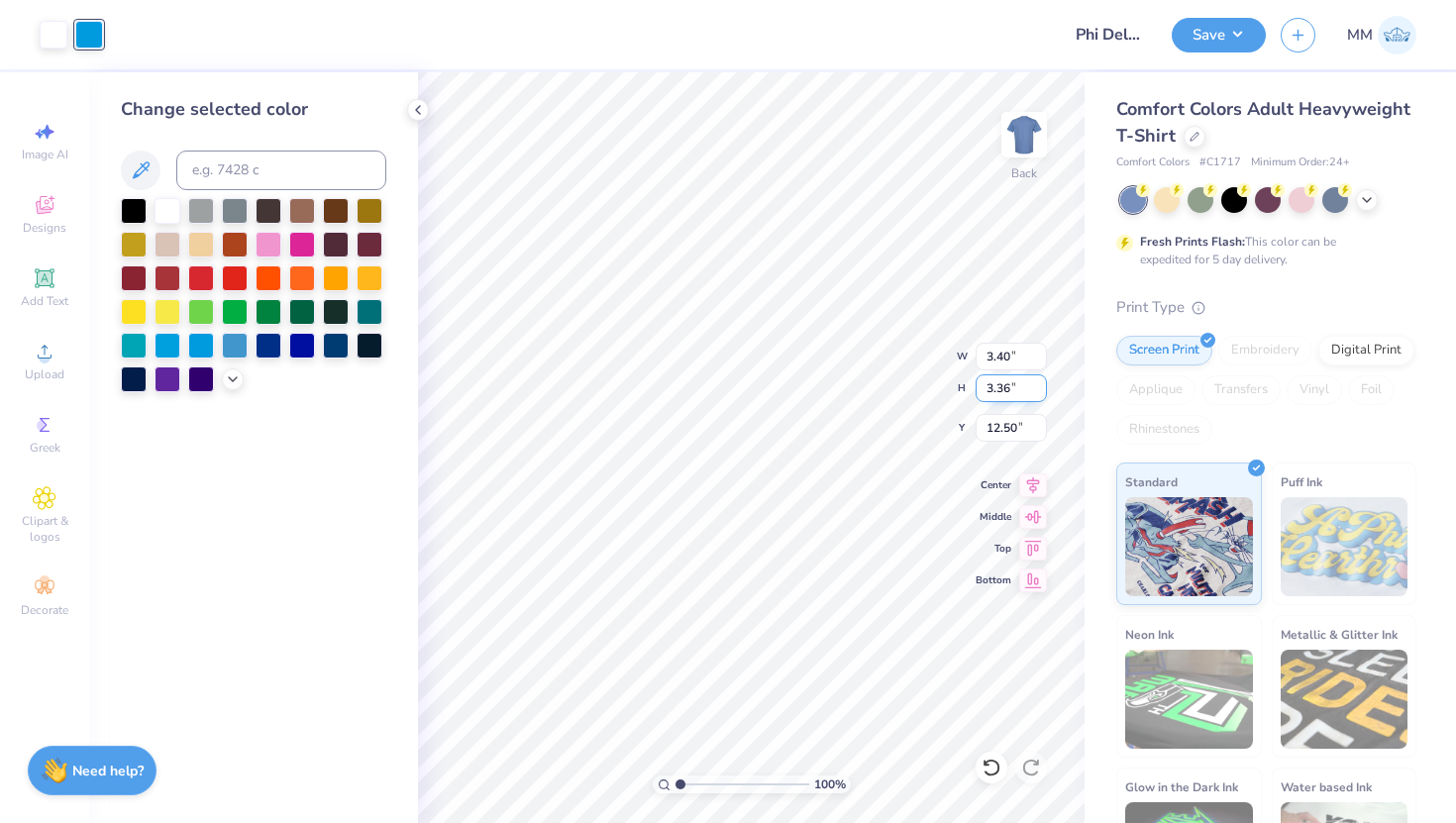 type on "2.62" 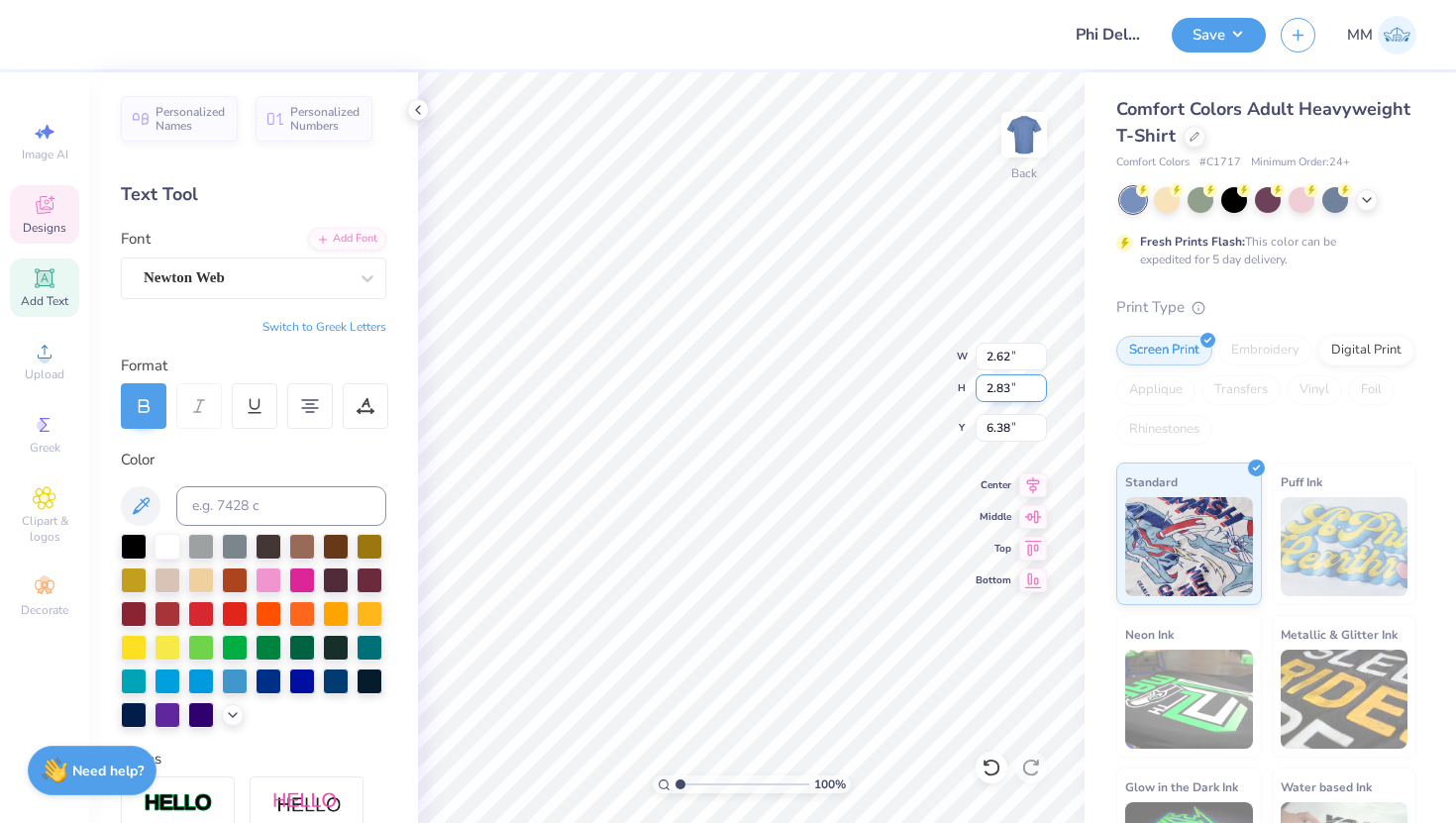 type on "15.53" 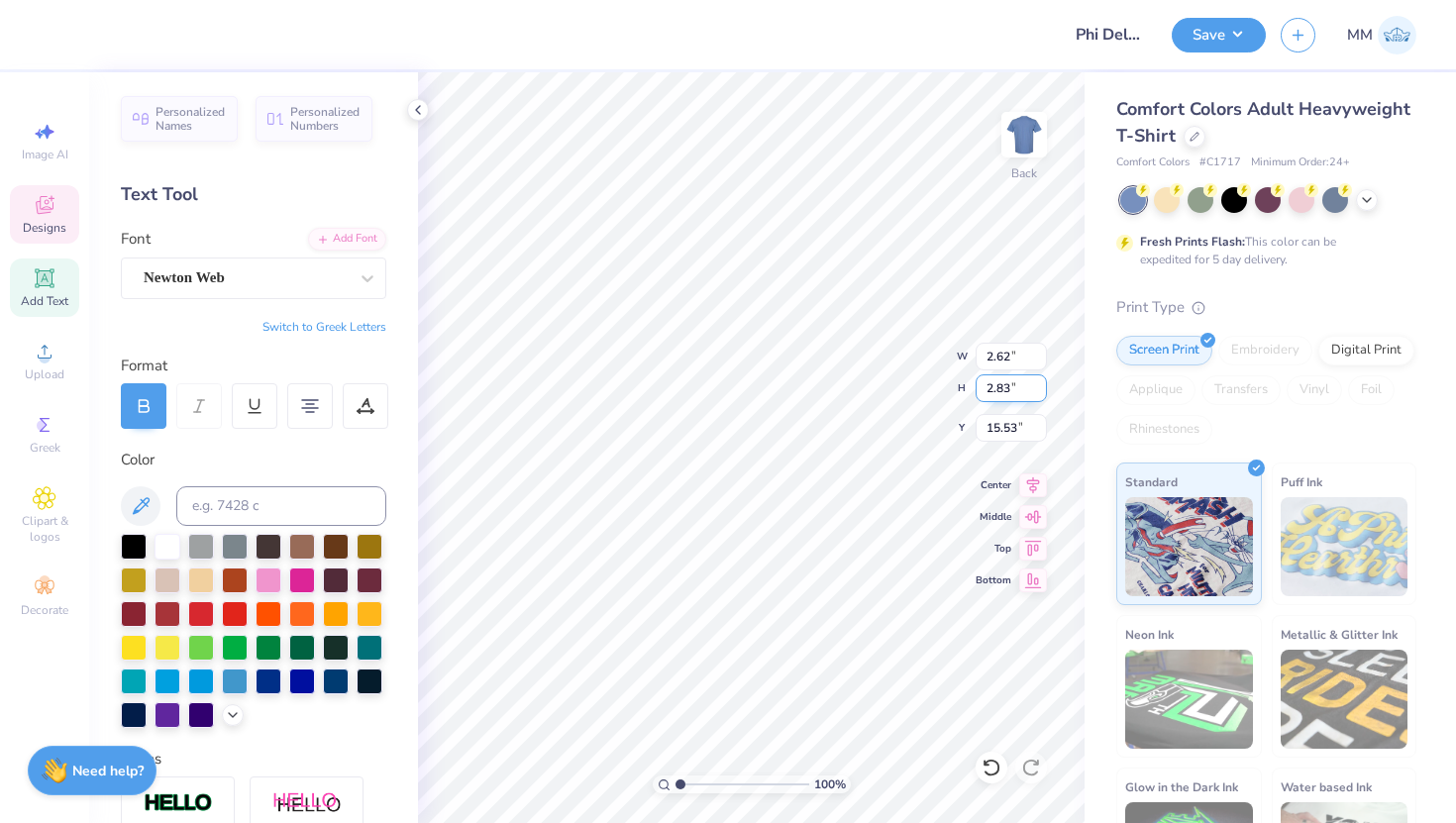 type on "3.40" 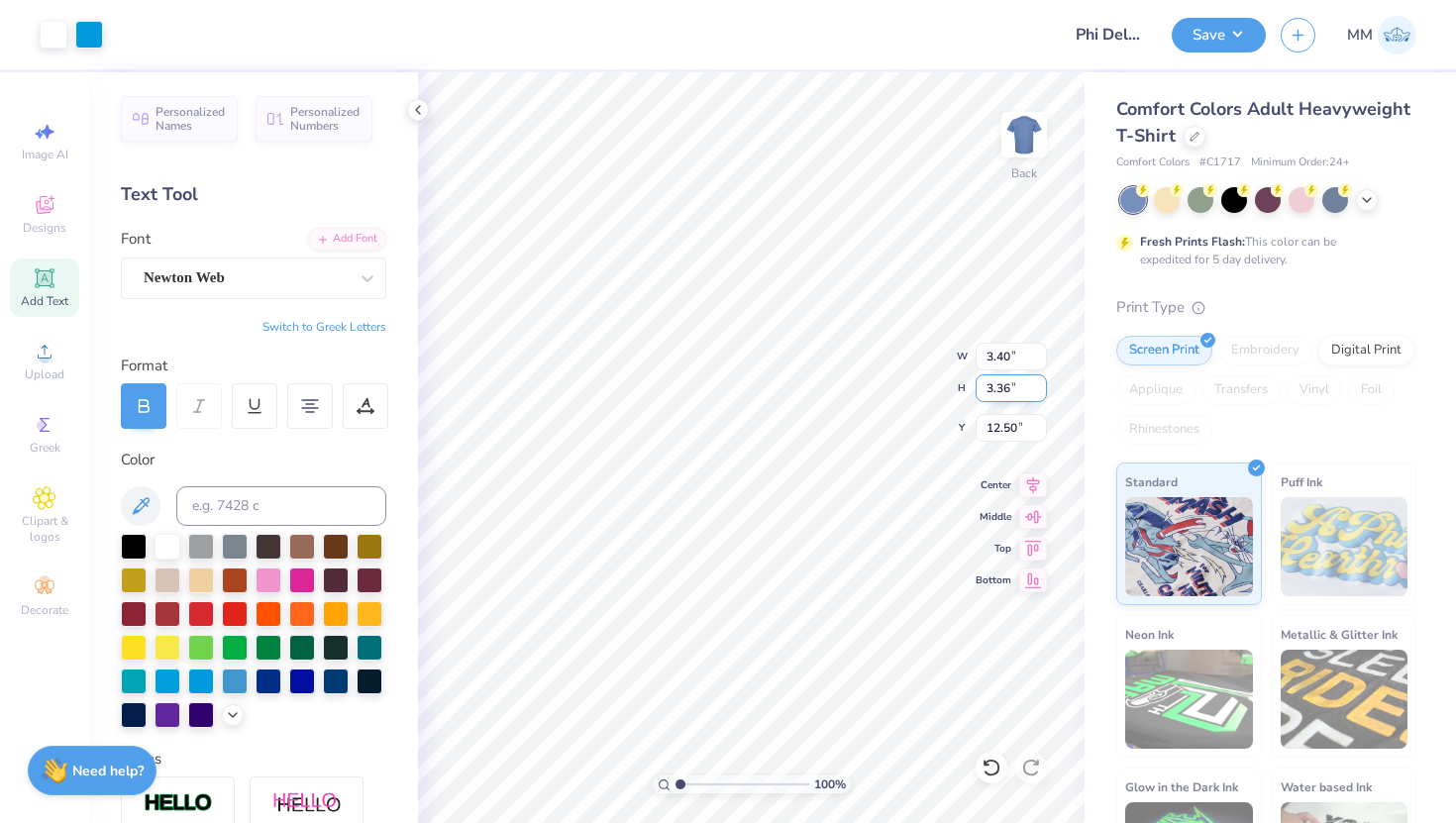 type on "6.00" 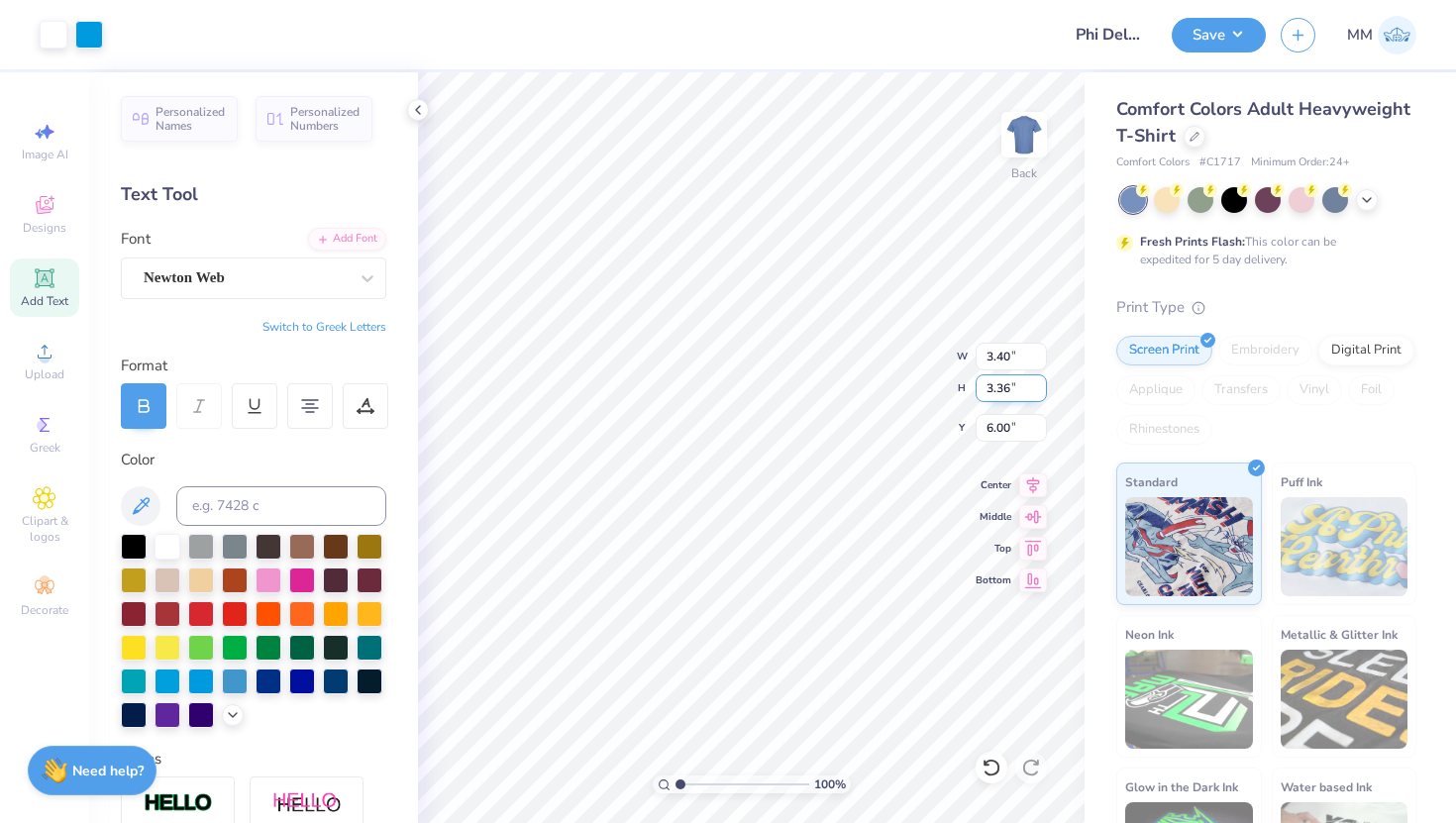 type on "2.17" 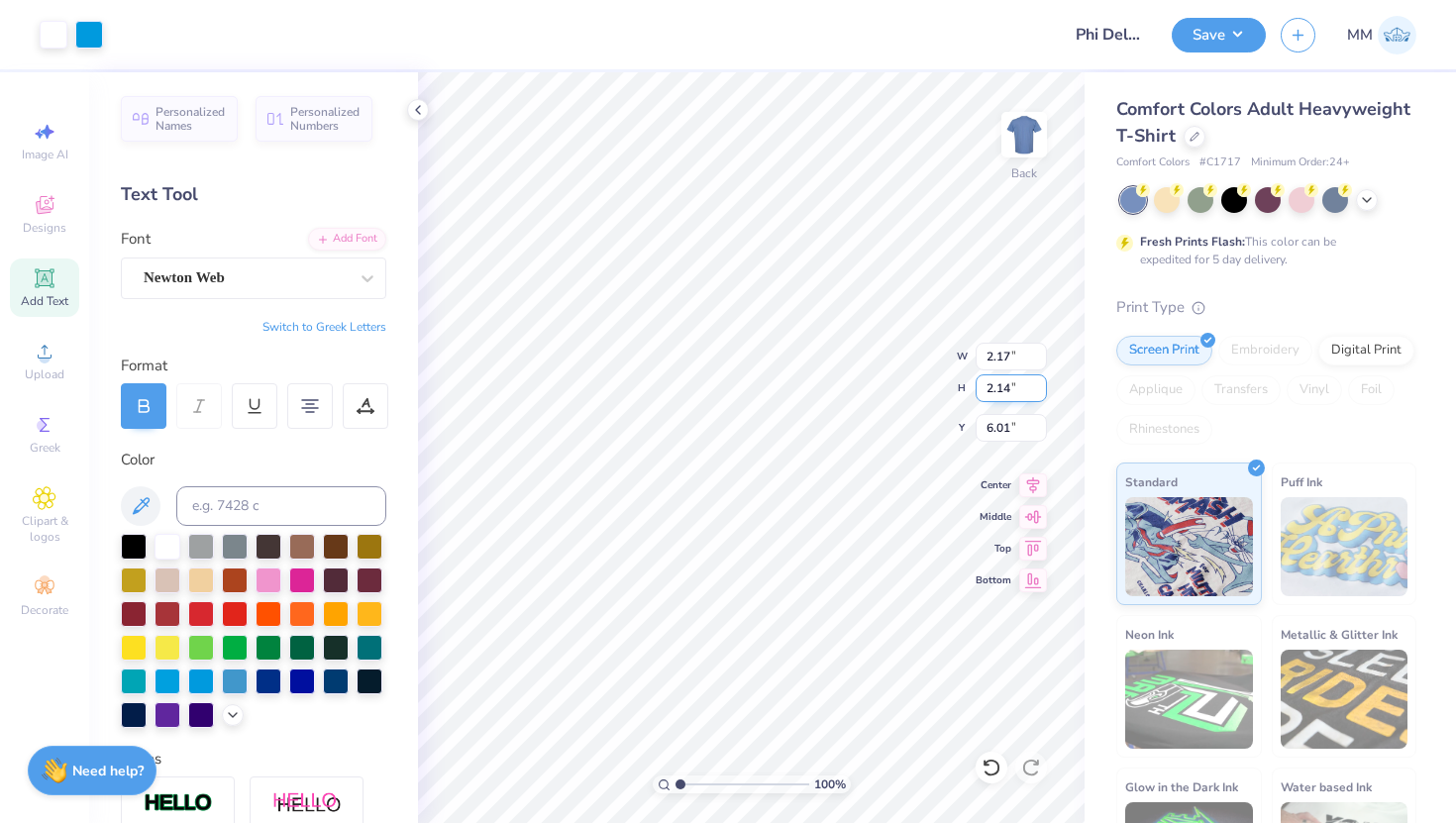 type on "6.38" 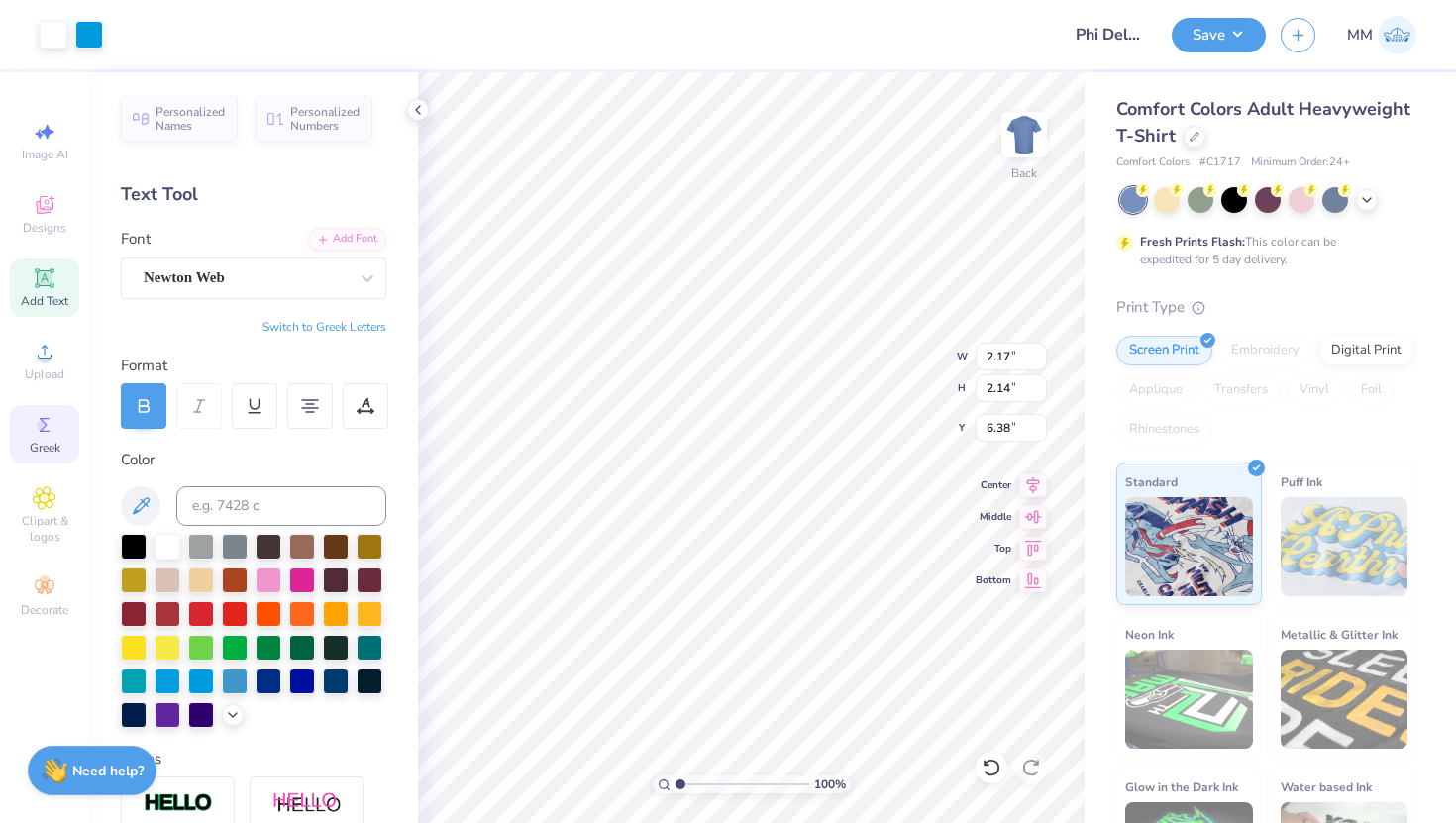 click on "Greek" at bounding box center (45, 434) 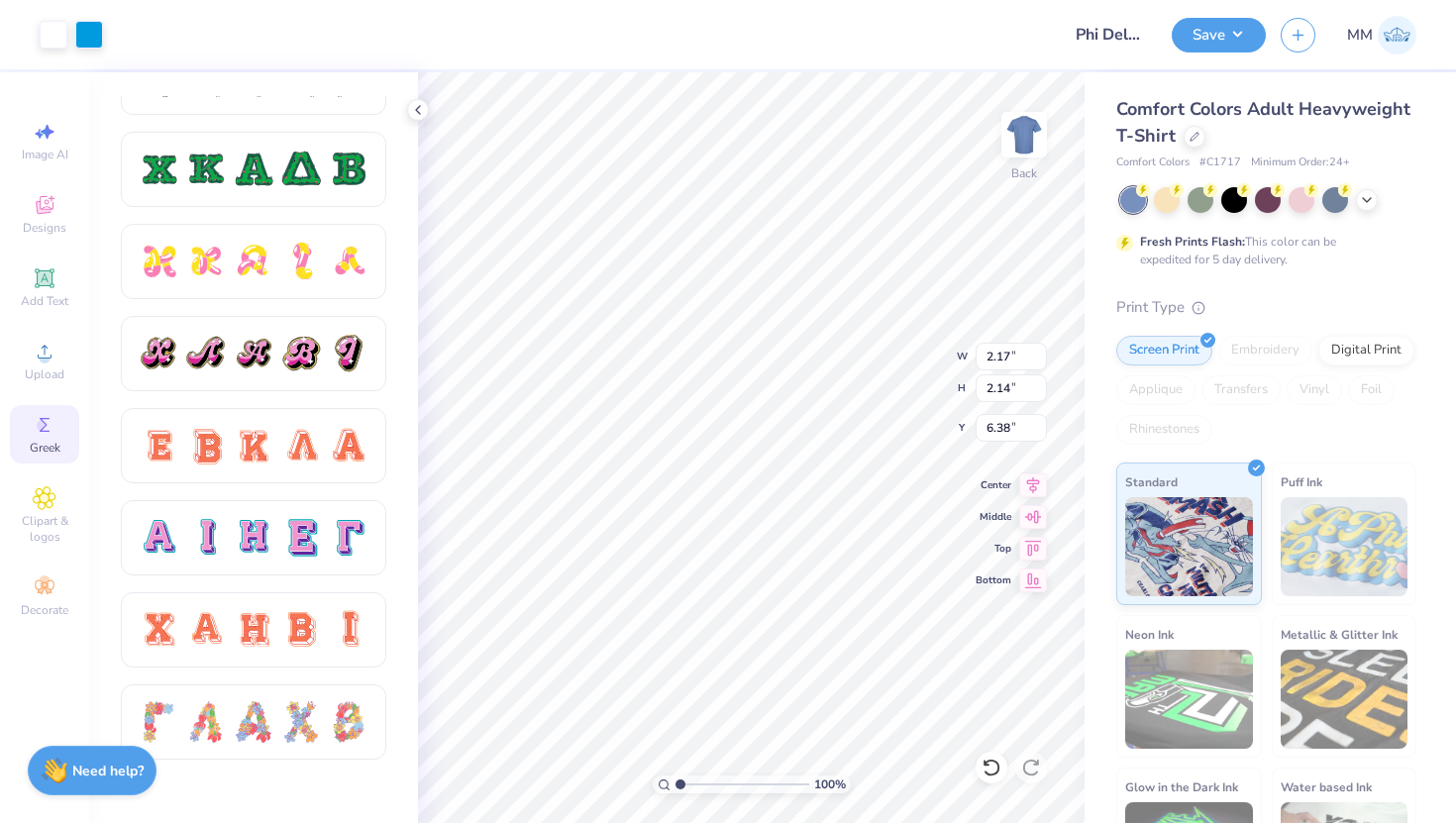 scroll, scrollTop: 979, scrollLeft: 0, axis: vertical 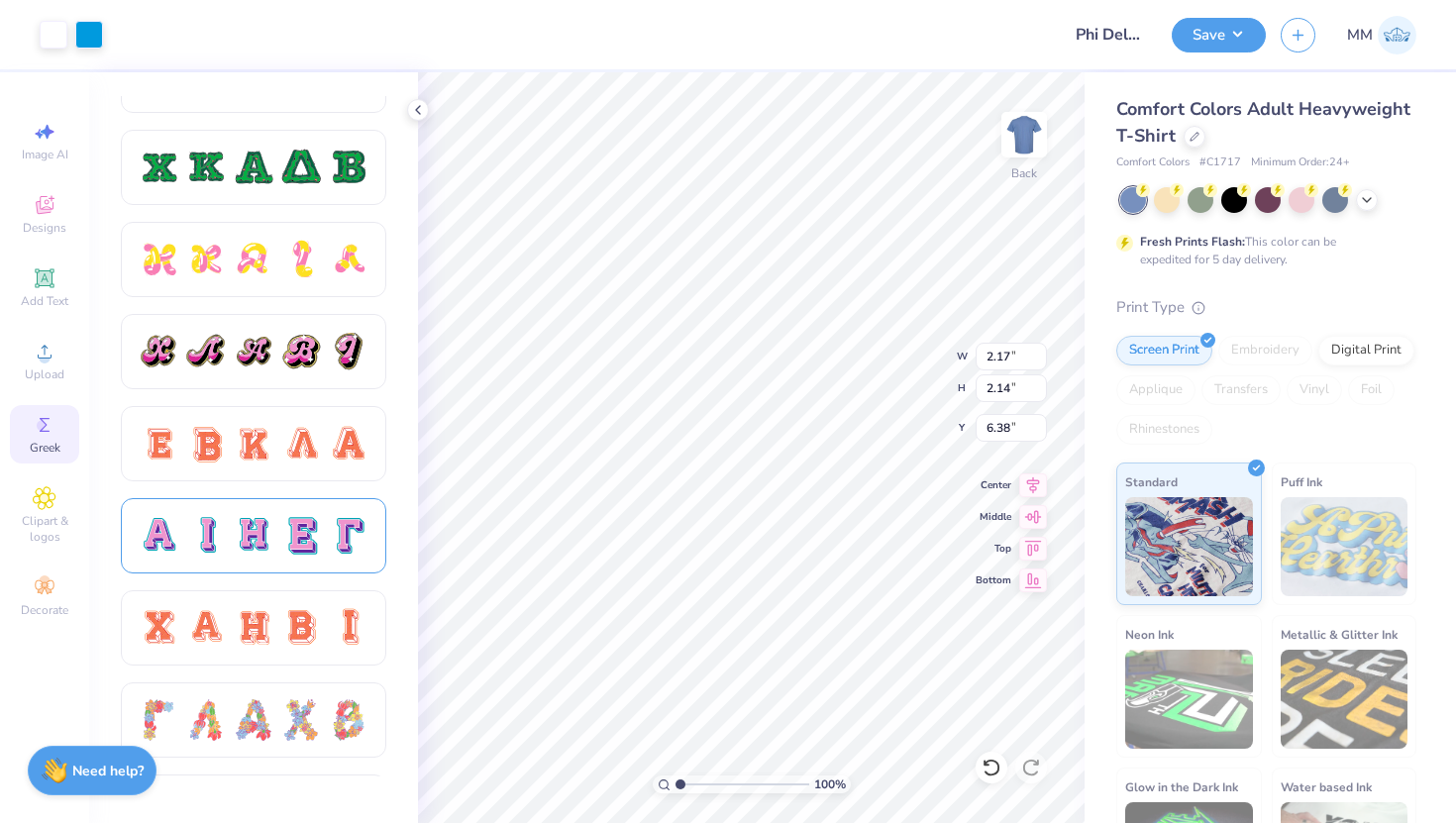 click at bounding box center (206, 536) 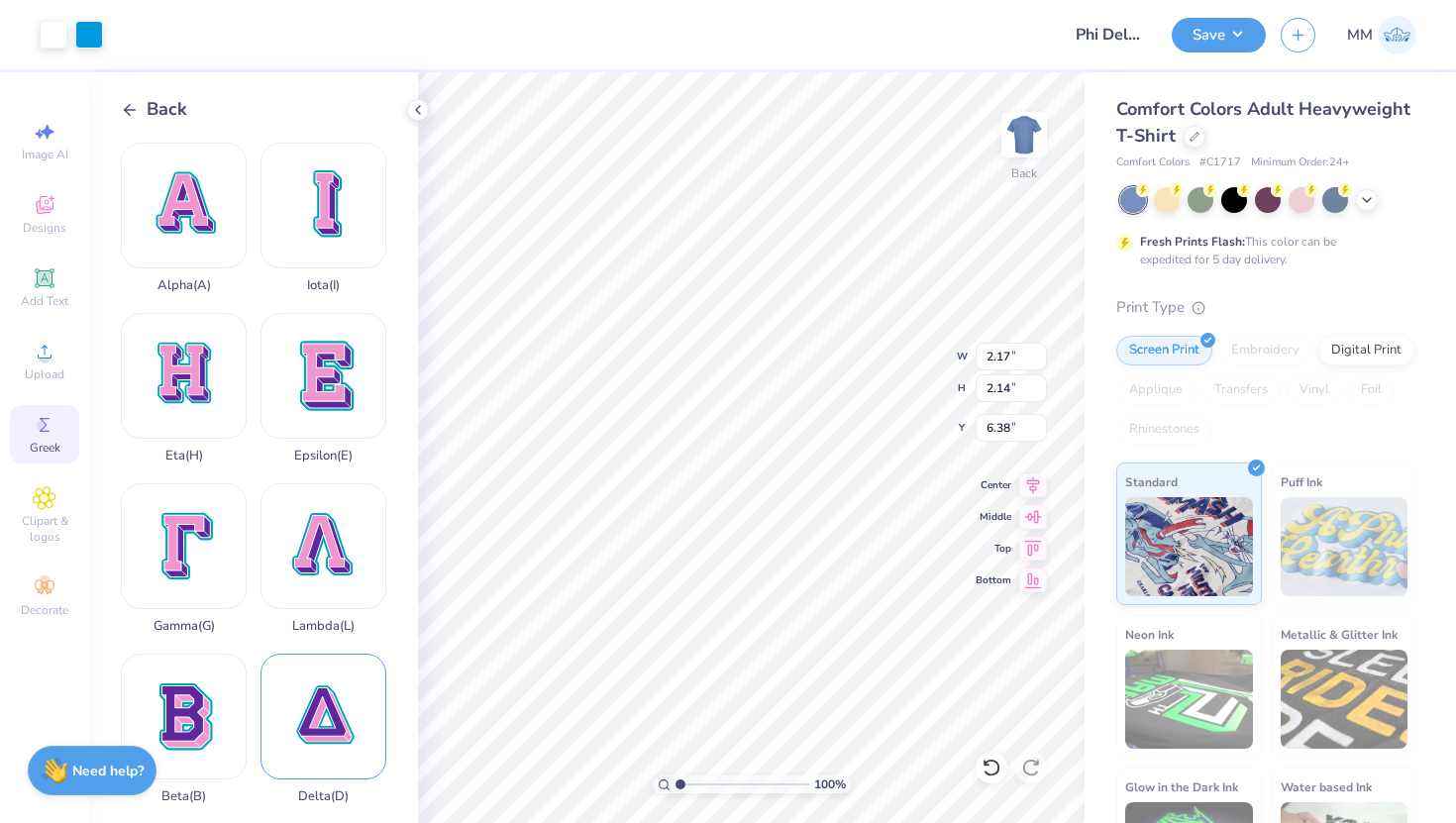 click on "Delta  ( D )" at bounding box center (323, 729) 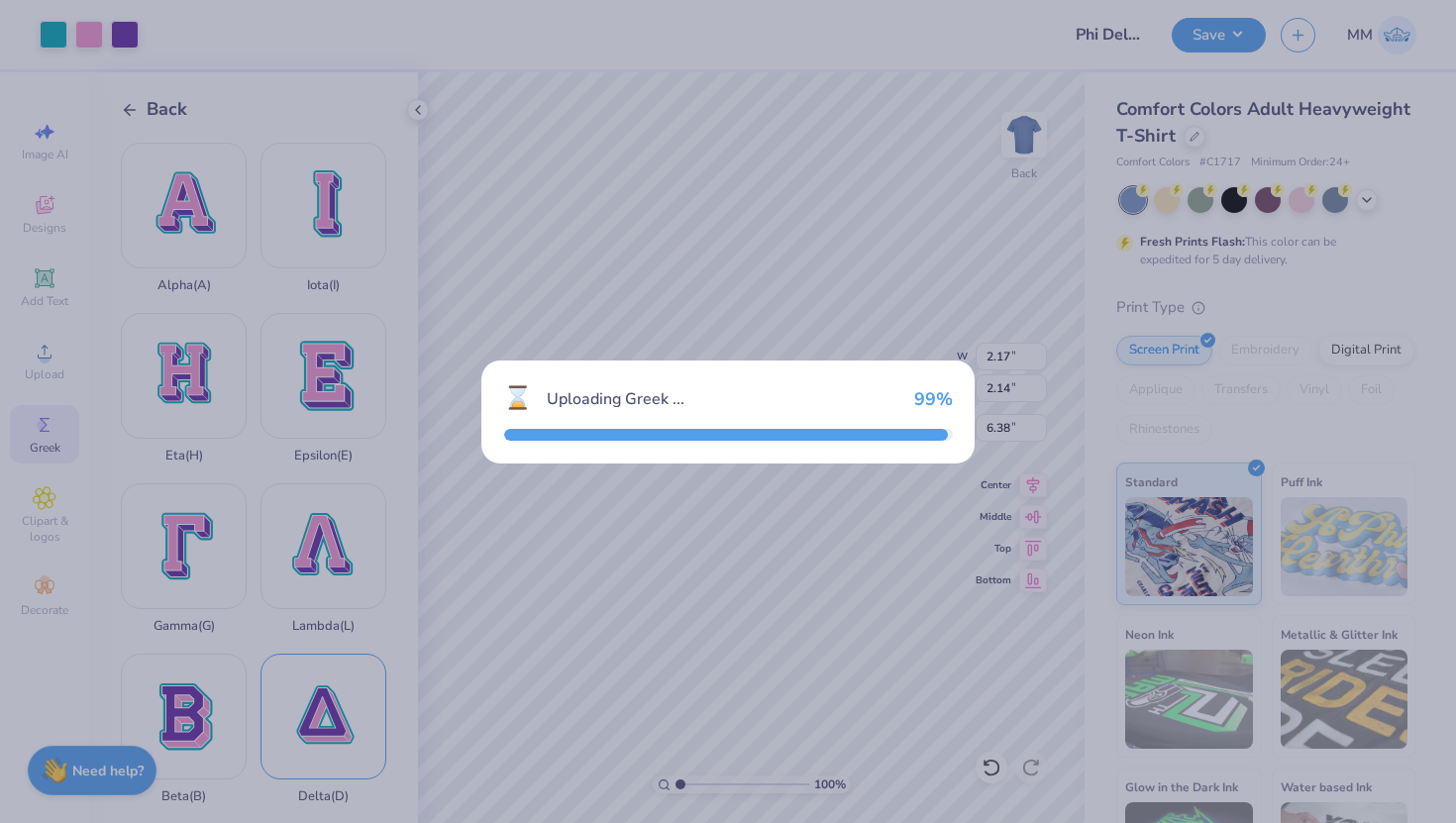 type on "14.23" 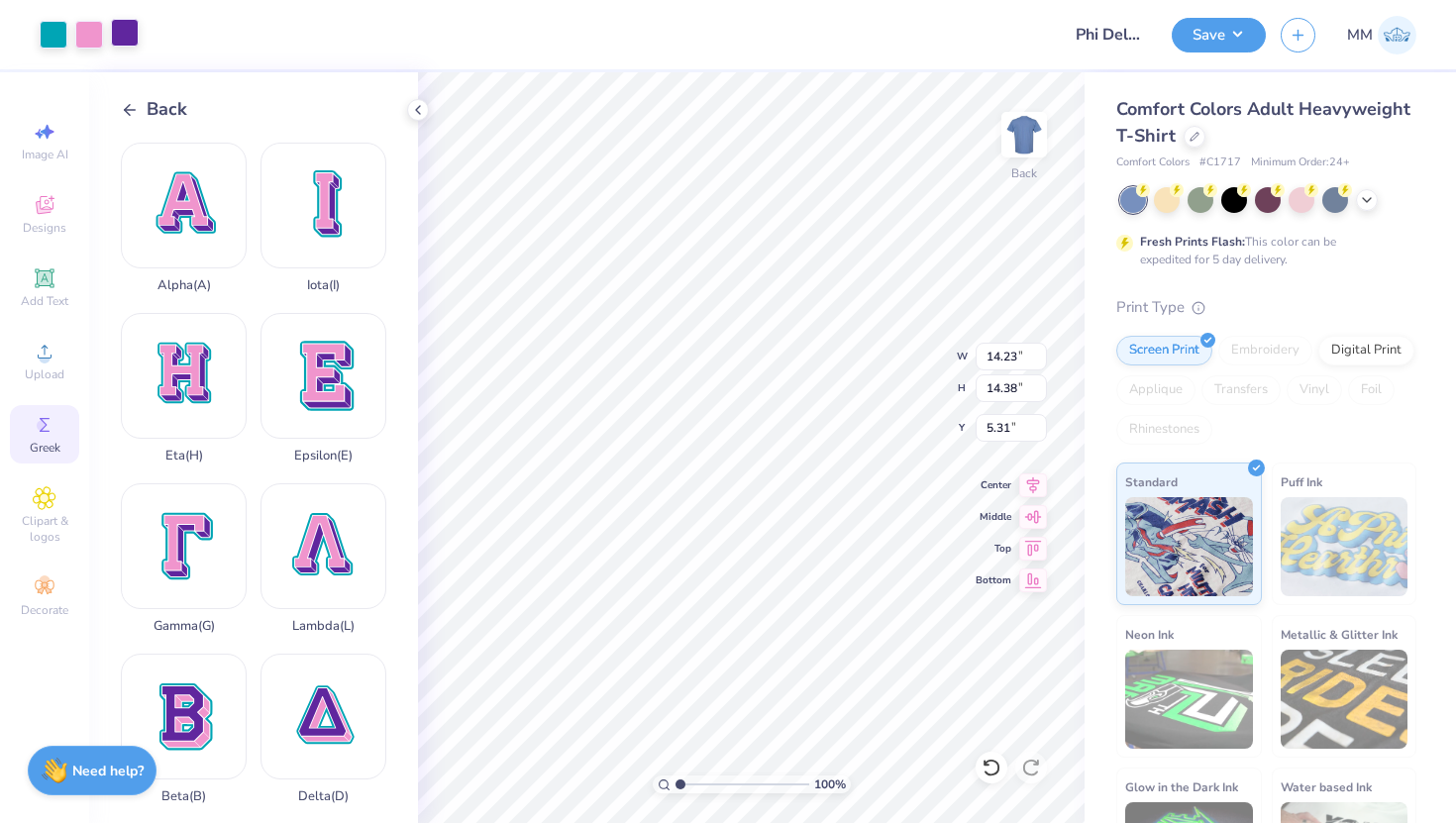 click at bounding box center [125, 33] 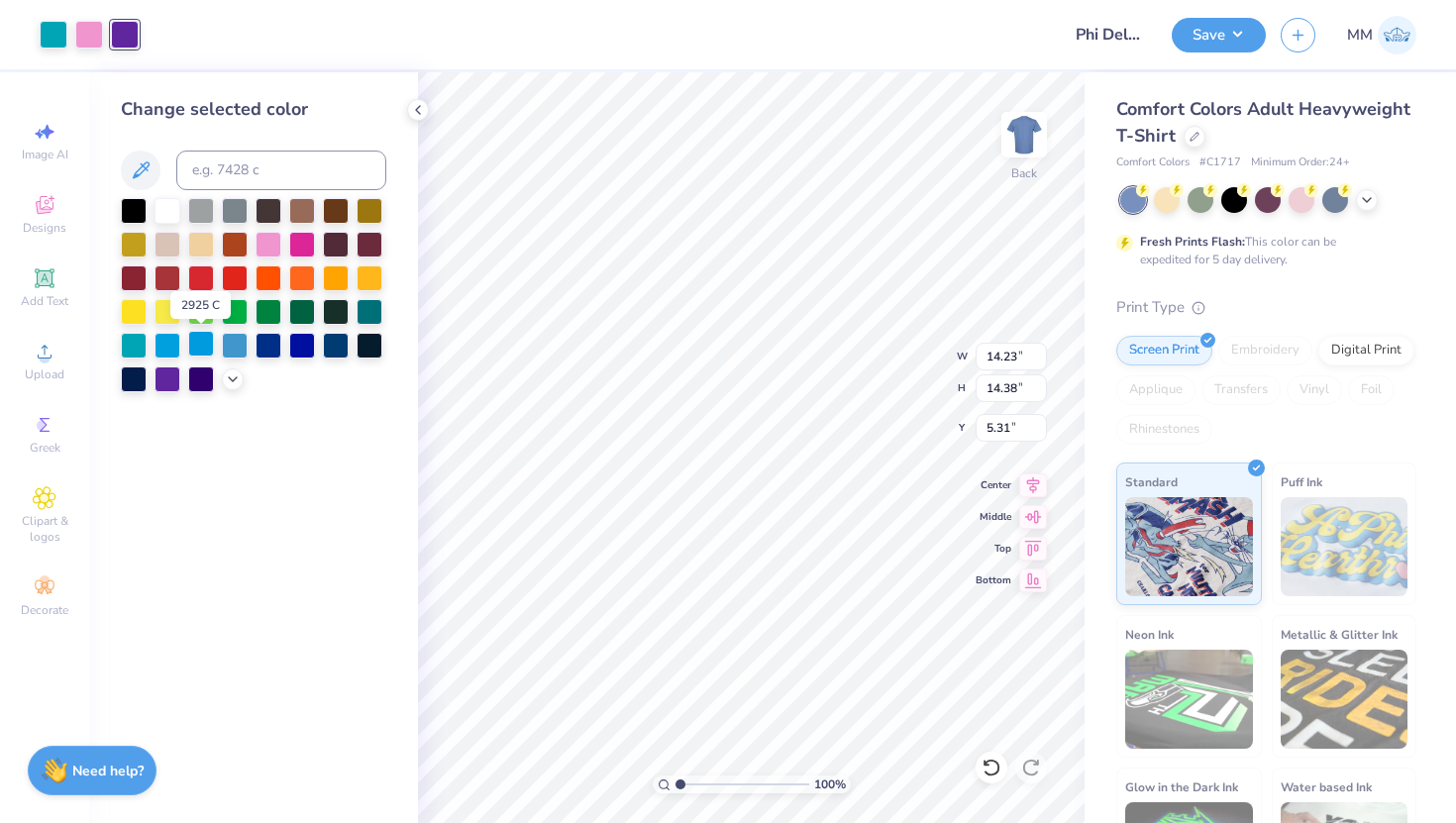 click at bounding box center (201, 344) 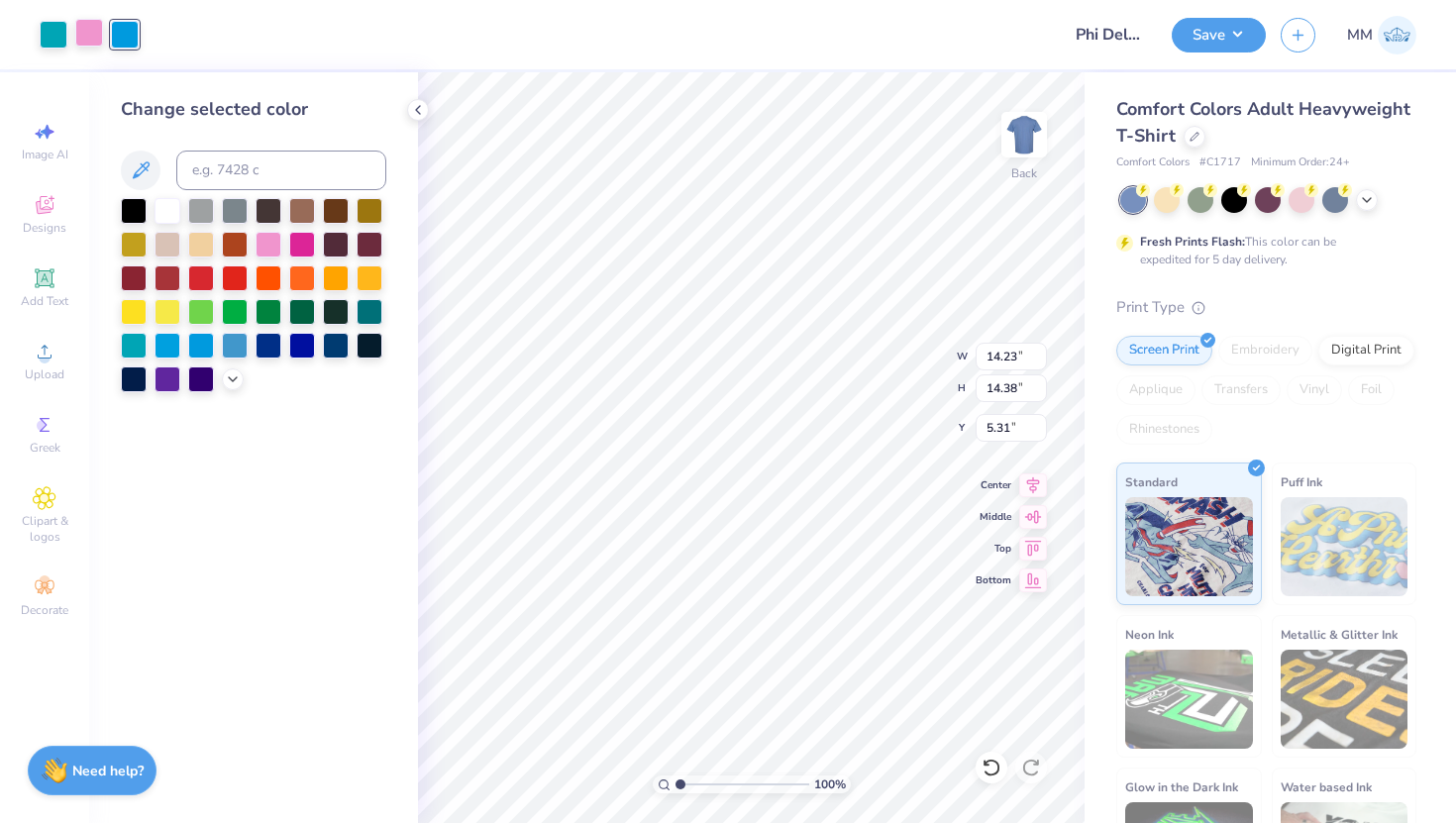 click on "Art colors" at bounding box center [69, 35] 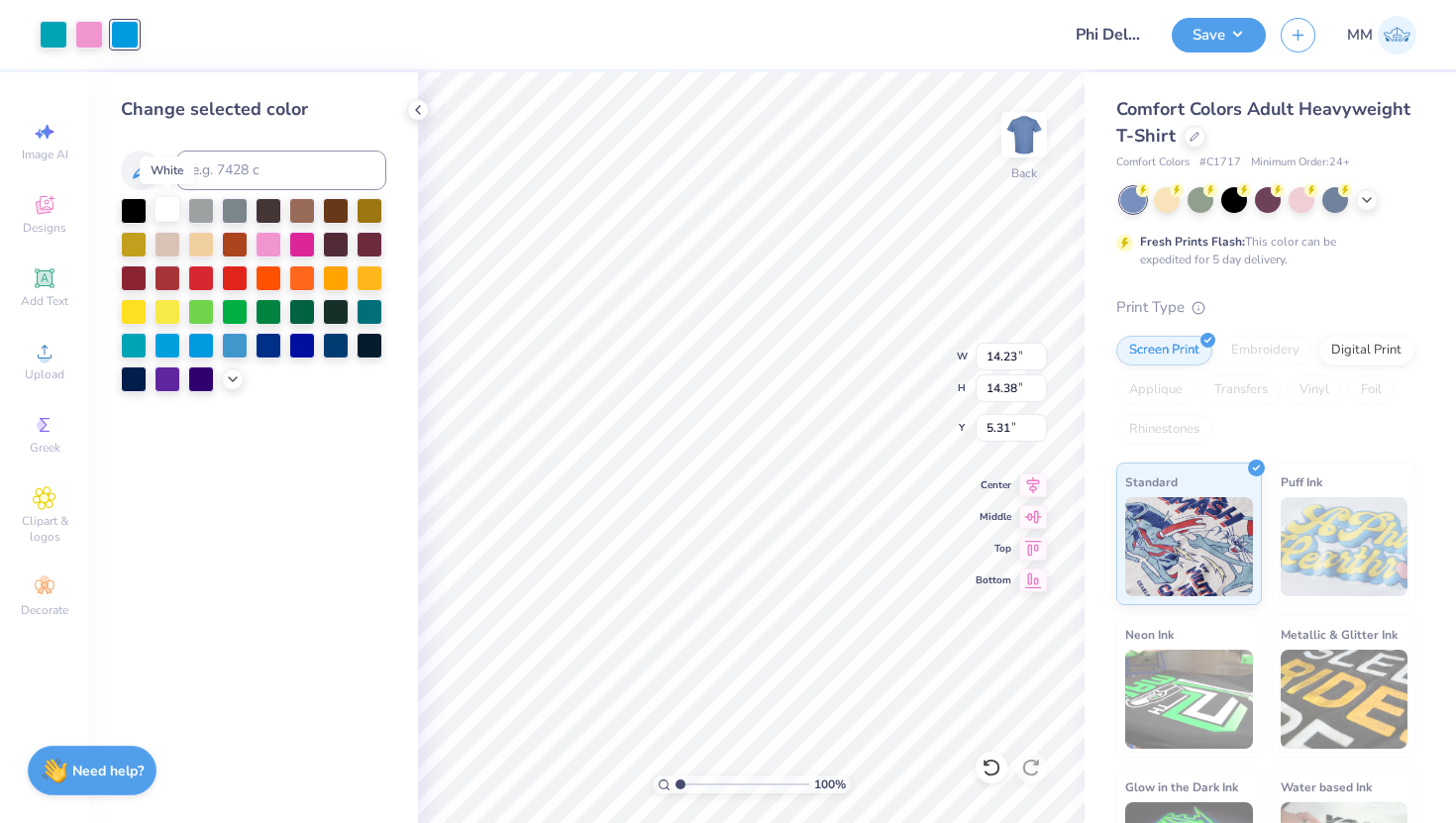 click at bounding box center (167, 209) 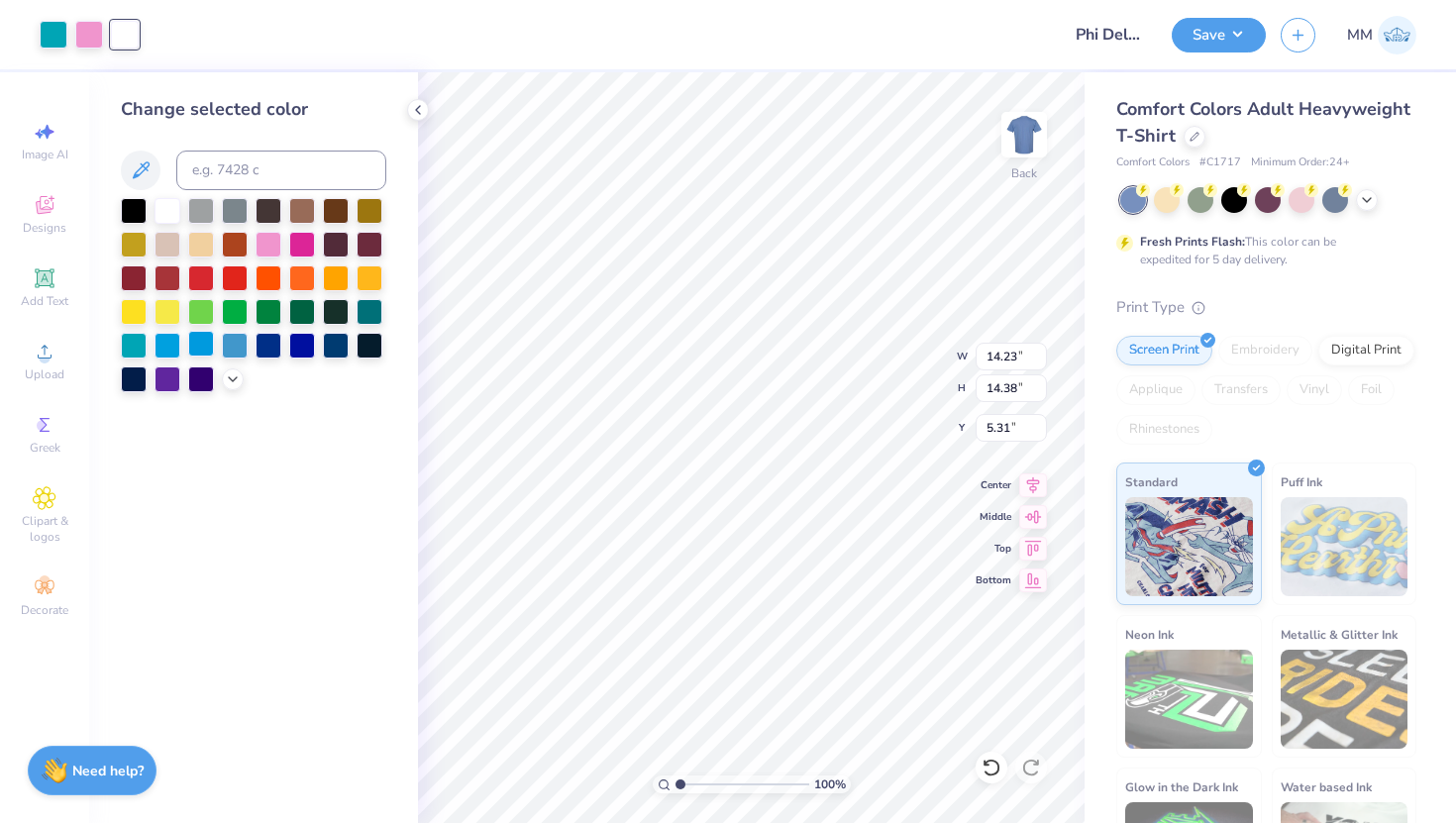 click at bounding box center [201, 344] 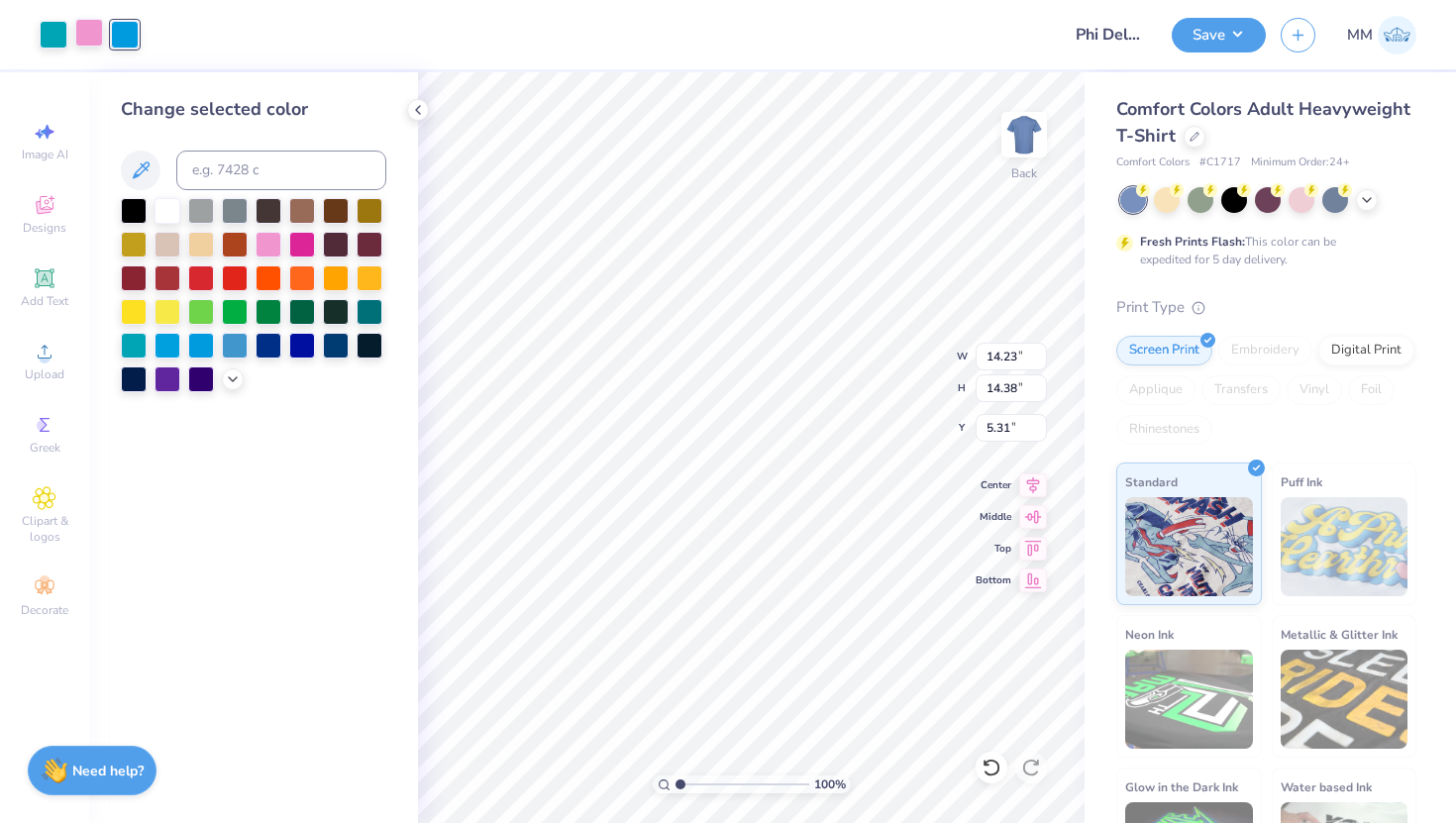 click at bounding box center [89, 33] 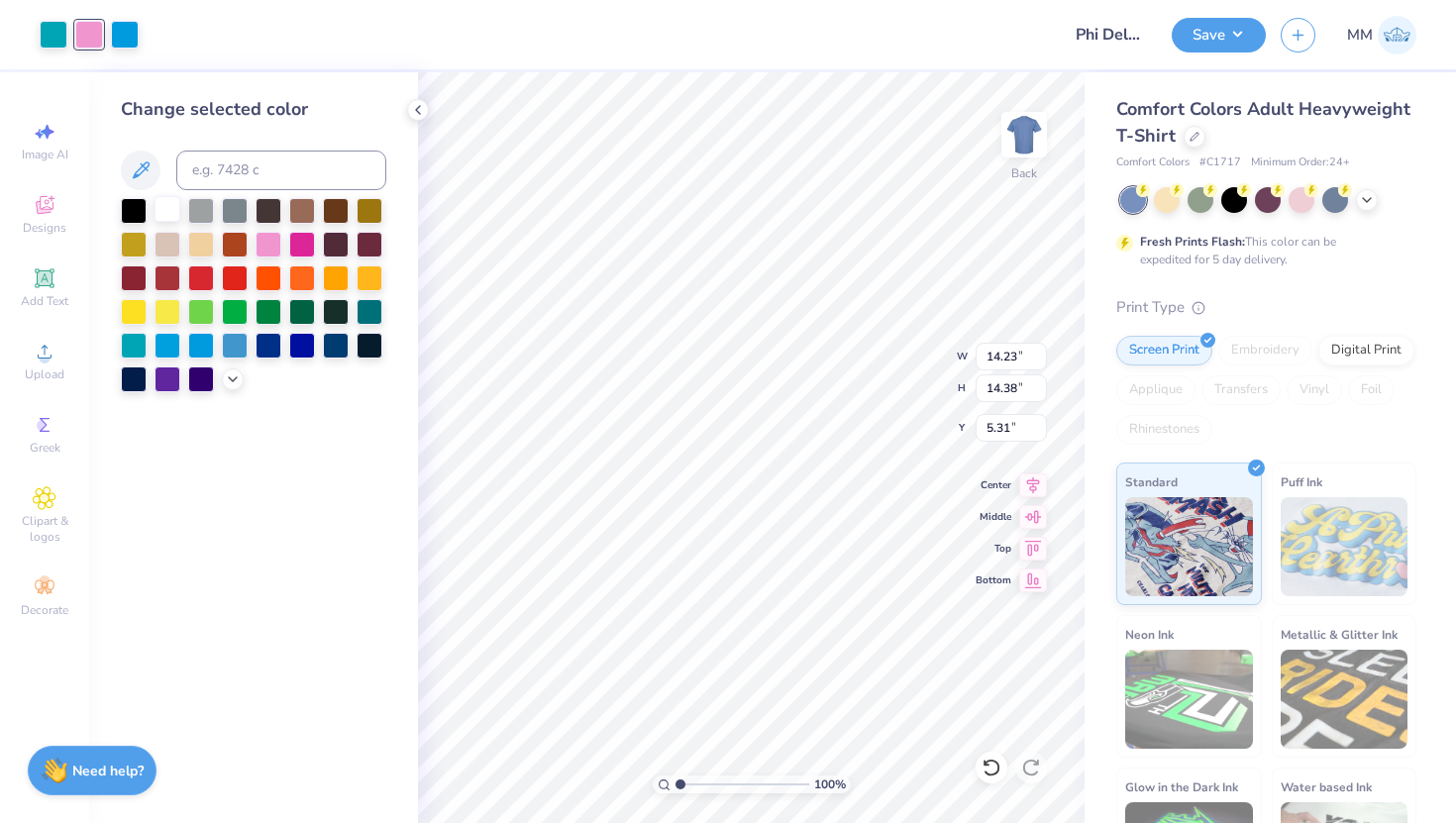 click at bounding box center (167, 209) 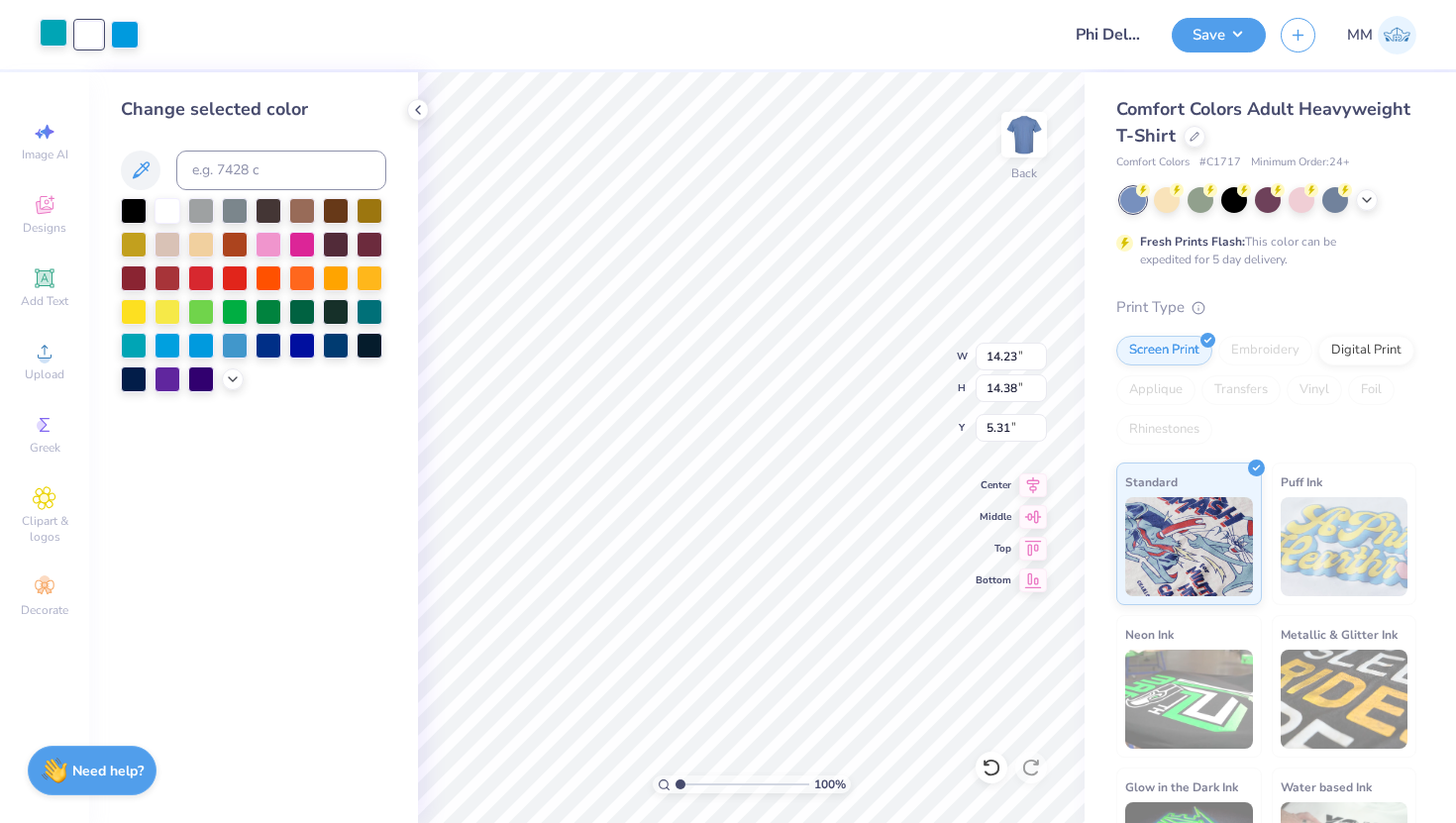 click at bounding box center [53, 33] 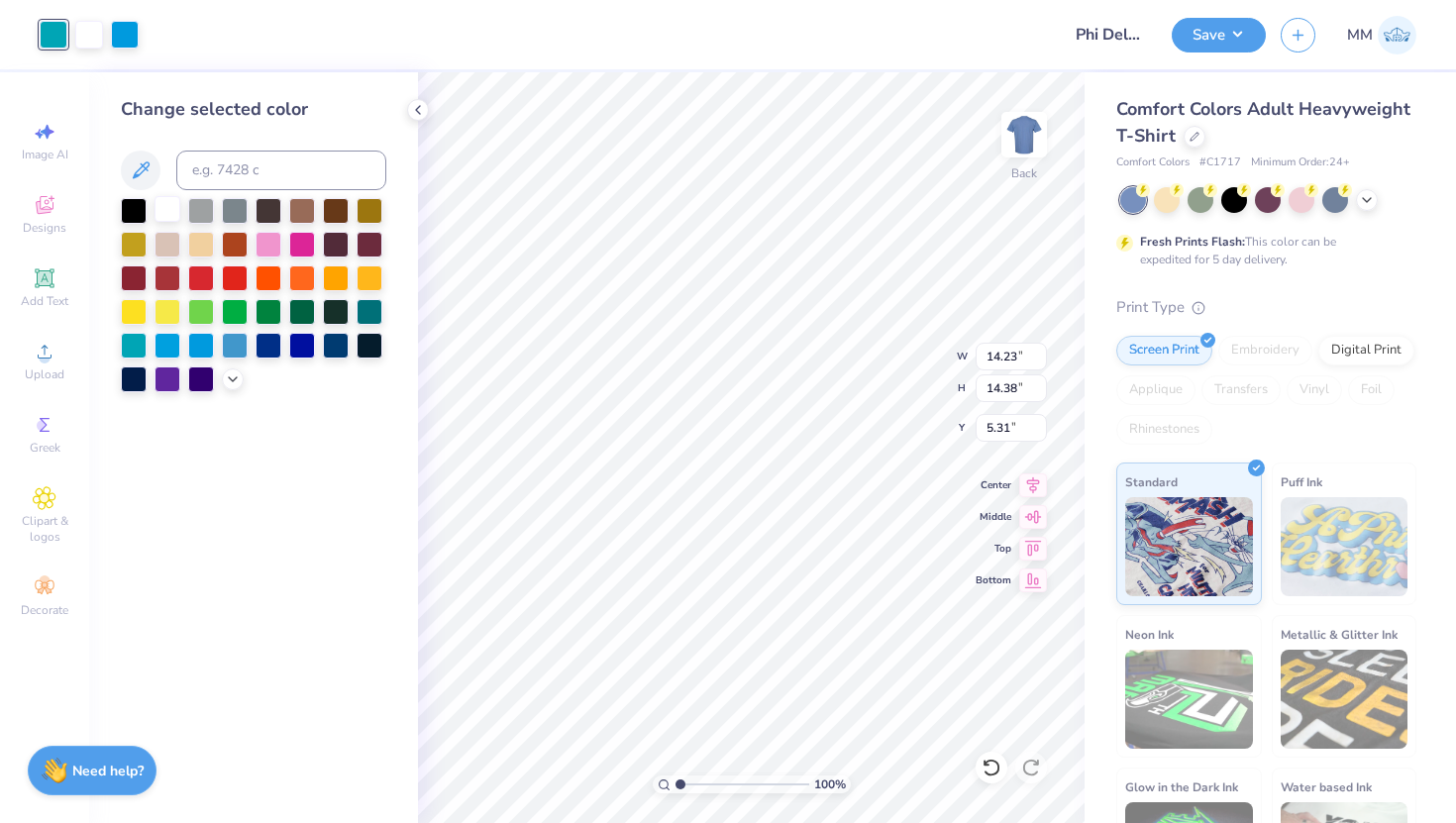 click at bounding box center [167, 209] 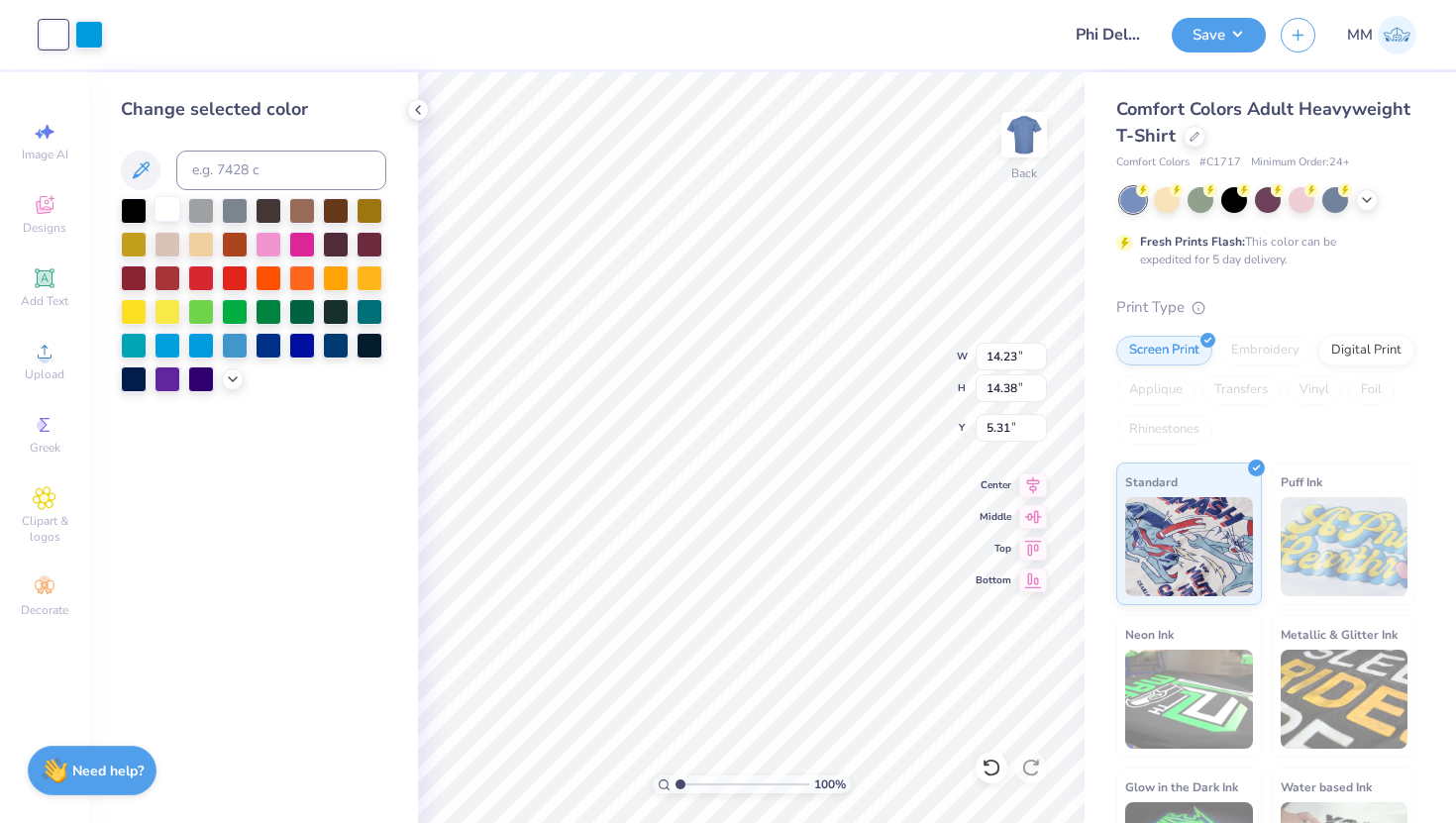 type on "6.74" 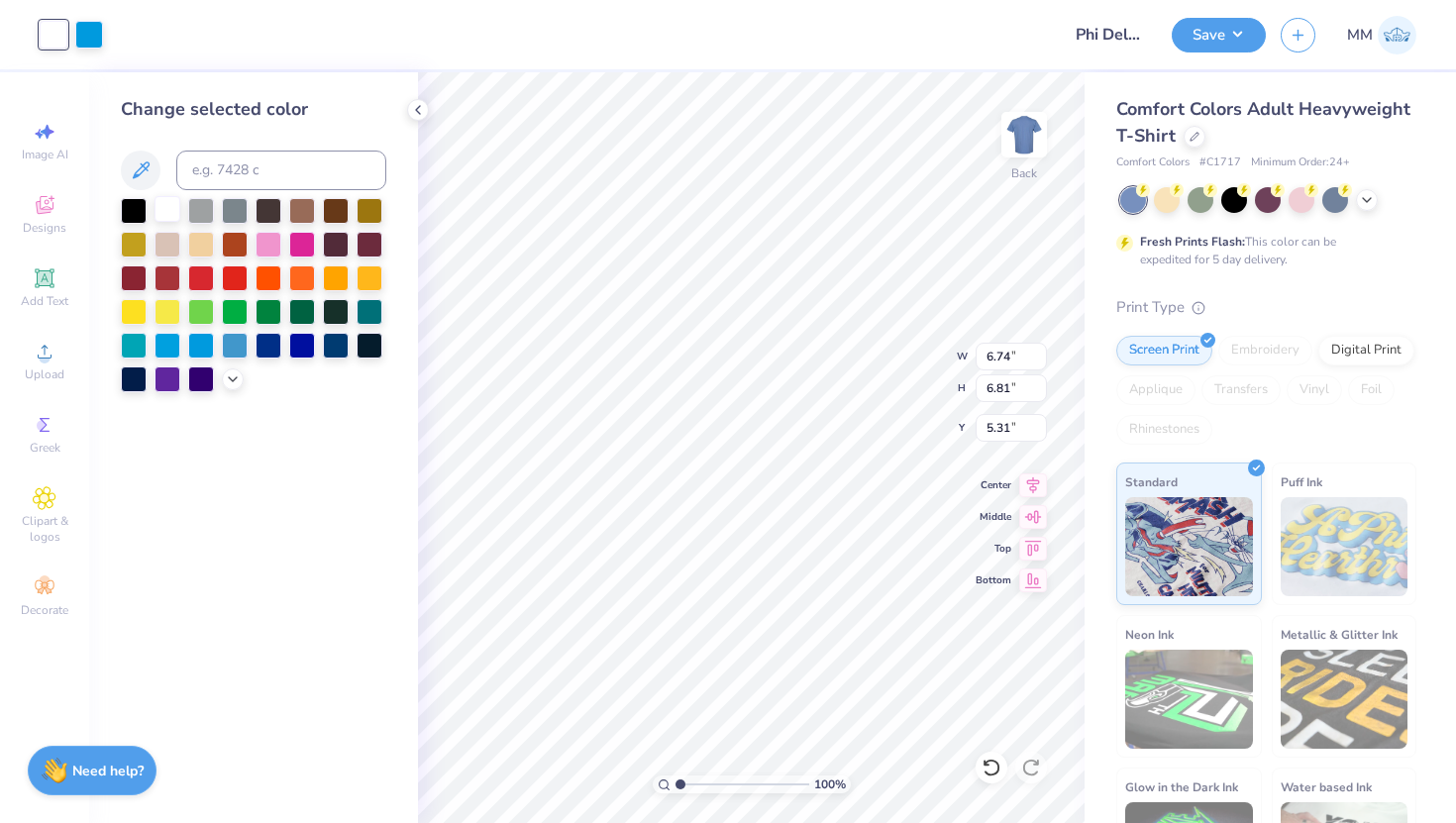 type on "5.69" 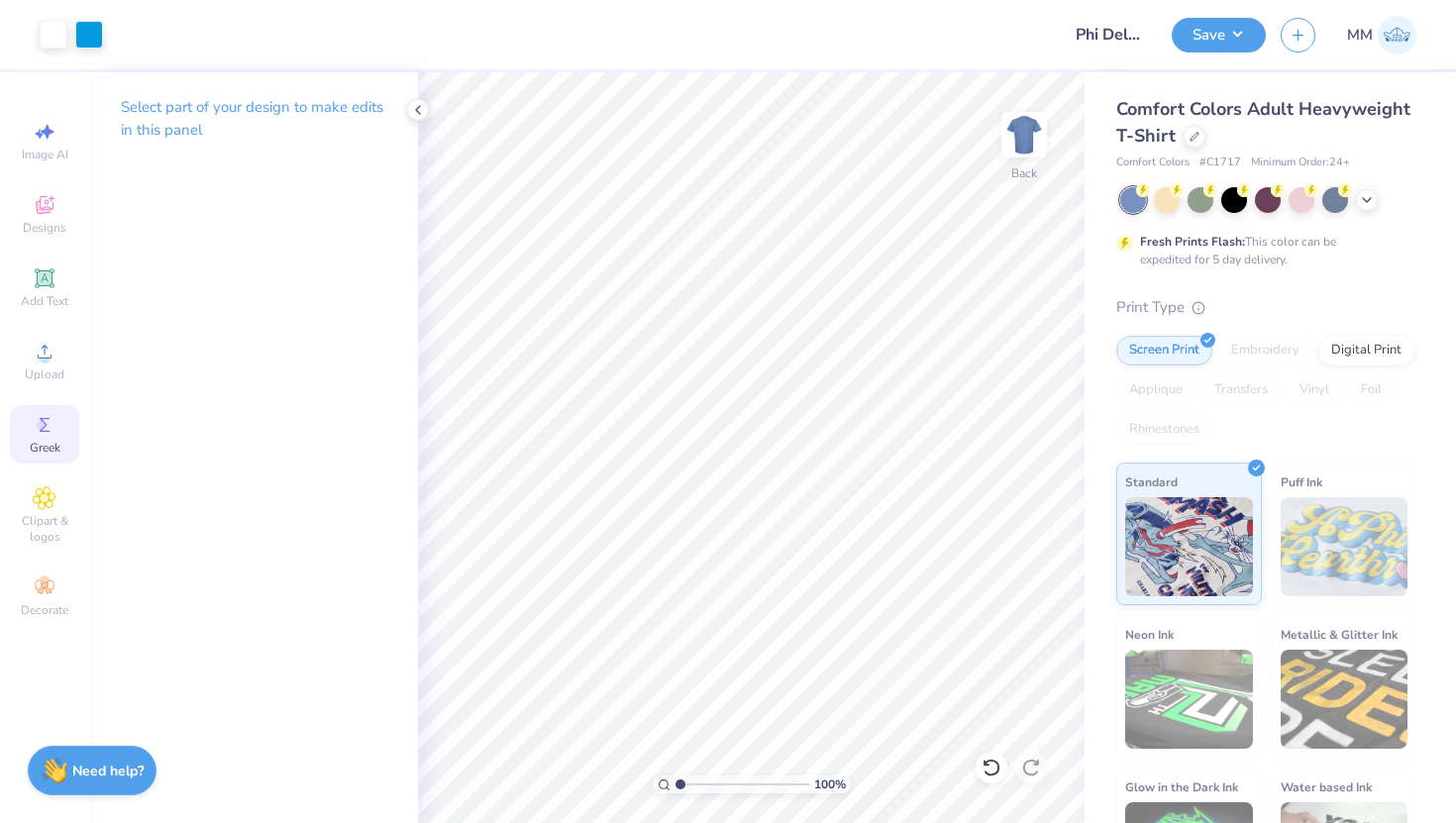 click 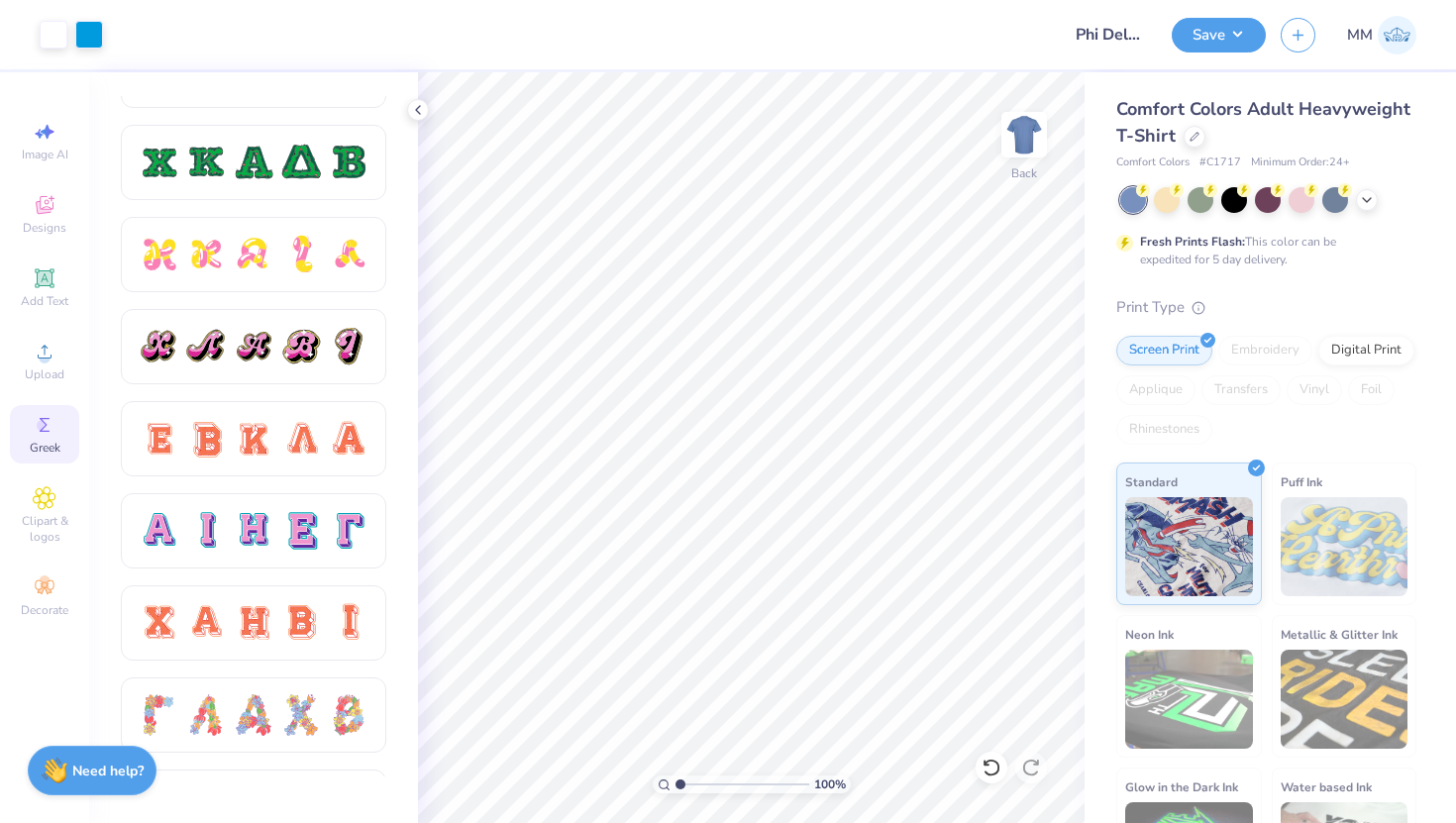 scroll, scrollTop: 1047, scrollLeft: 0, axis: vertical 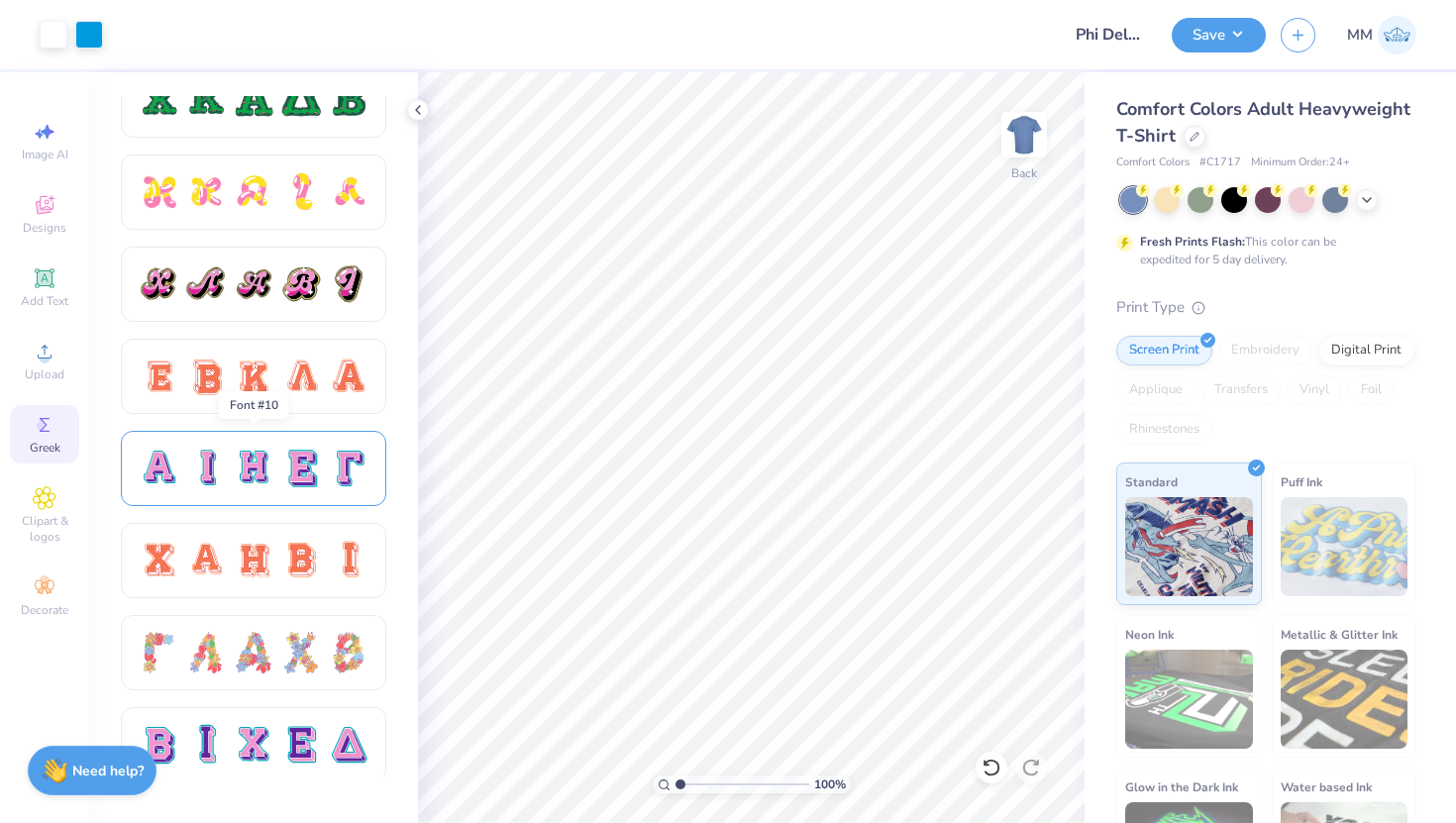 click at bounding box center (254, 468) 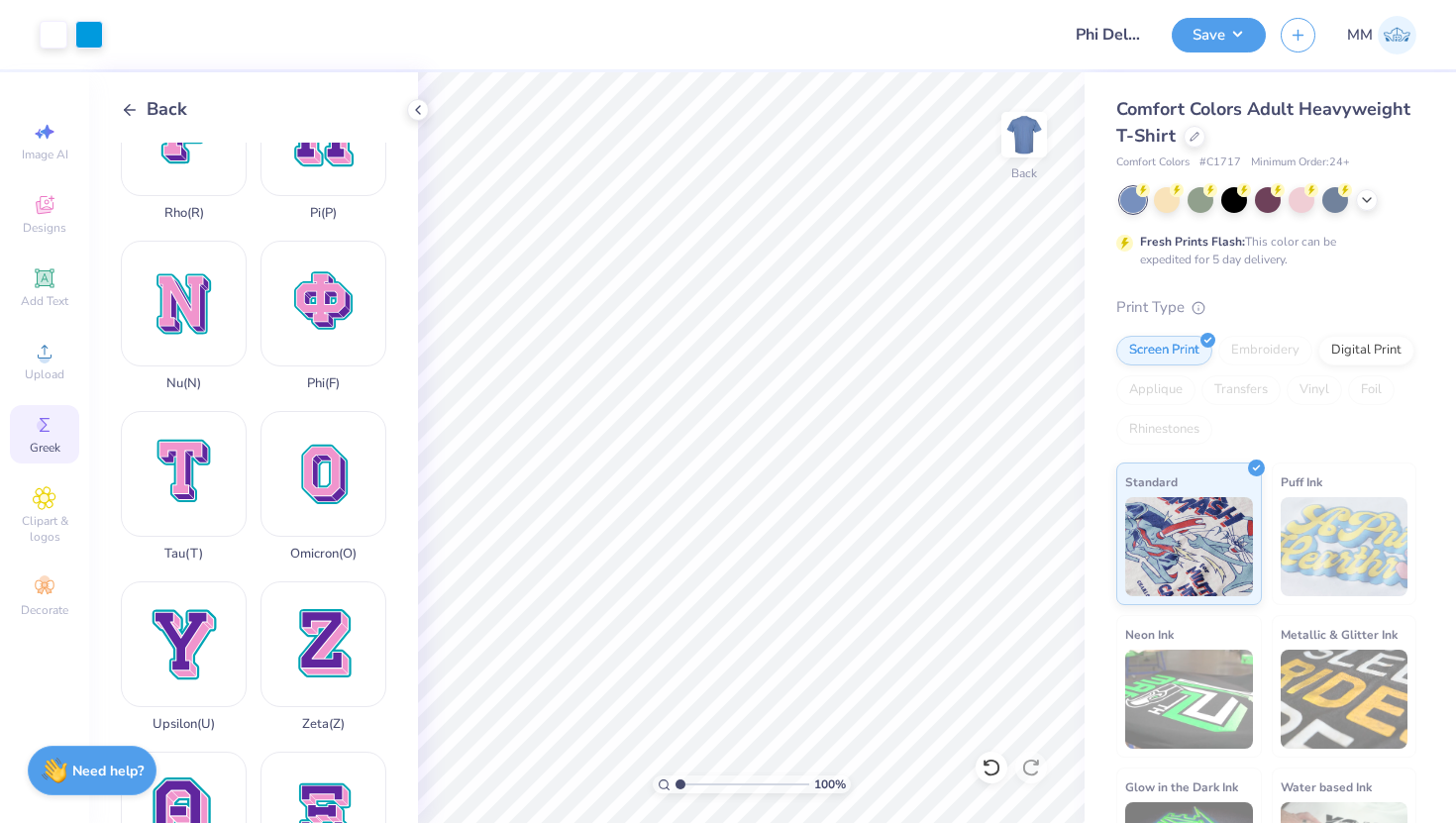 scroll, scrollTop: 1368, scrollLeft: 0, axis: vertical 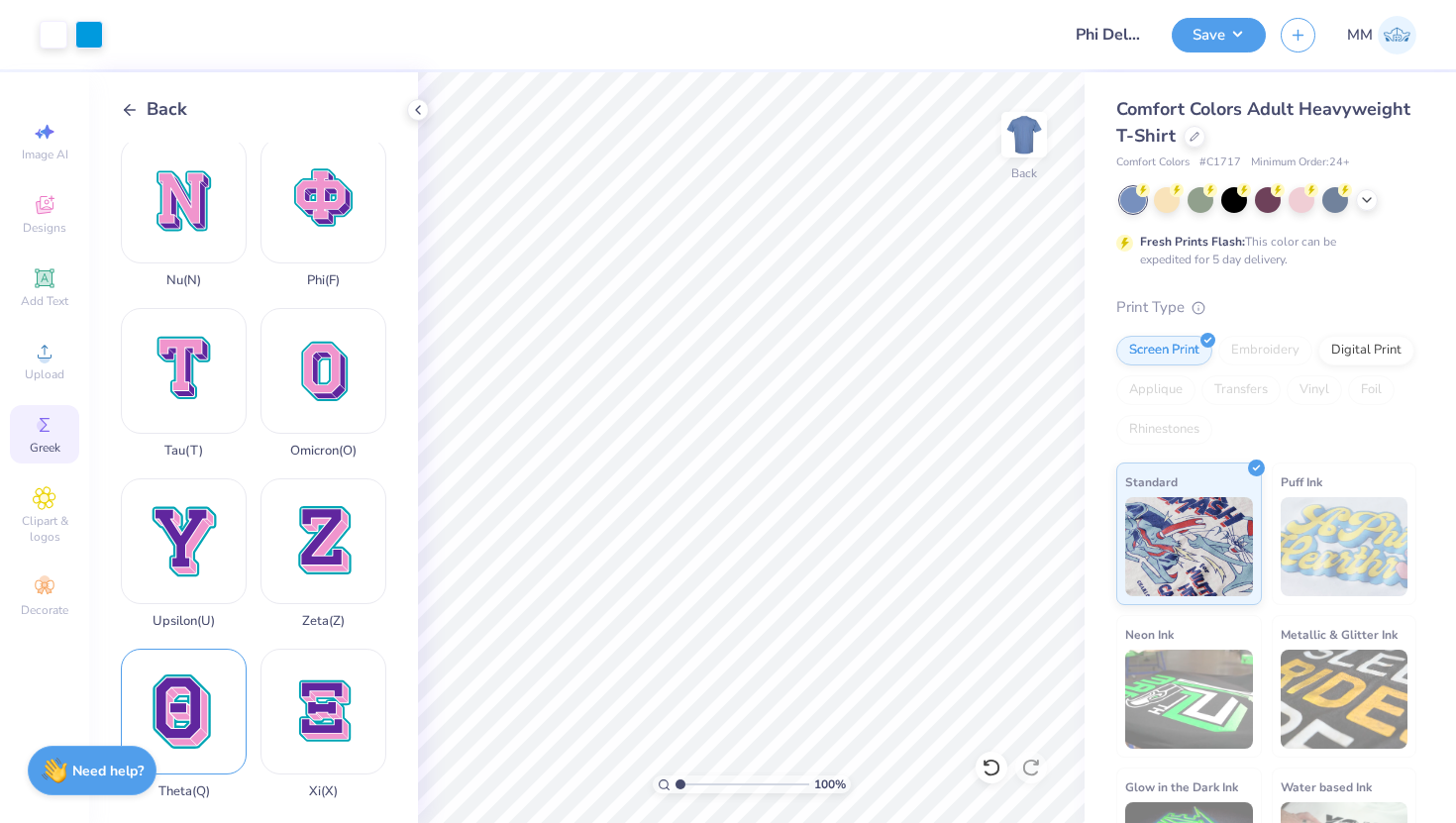 click on "Theta  ( Q )" at bounding box center [183, 724] 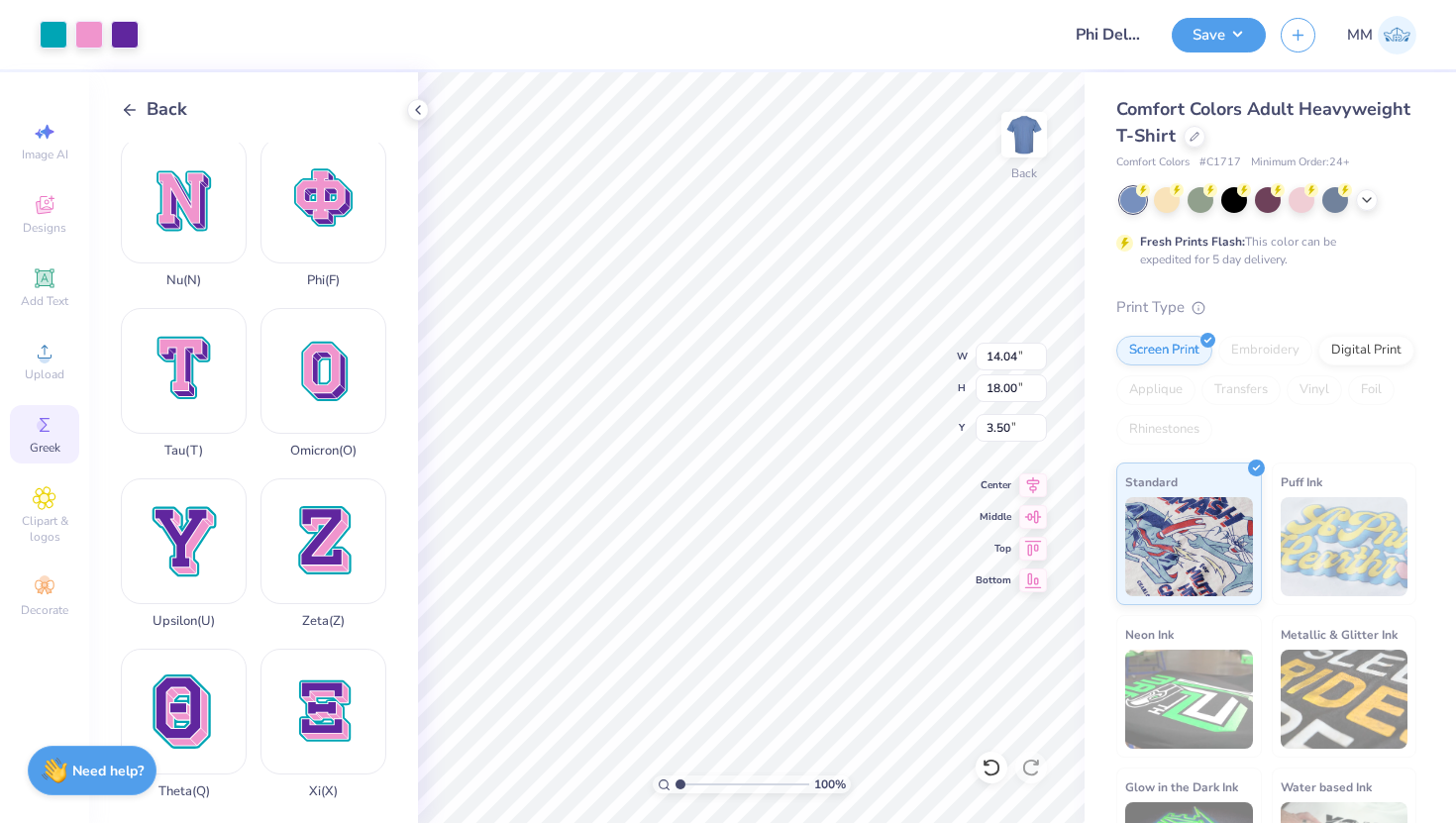 type on "5.16" 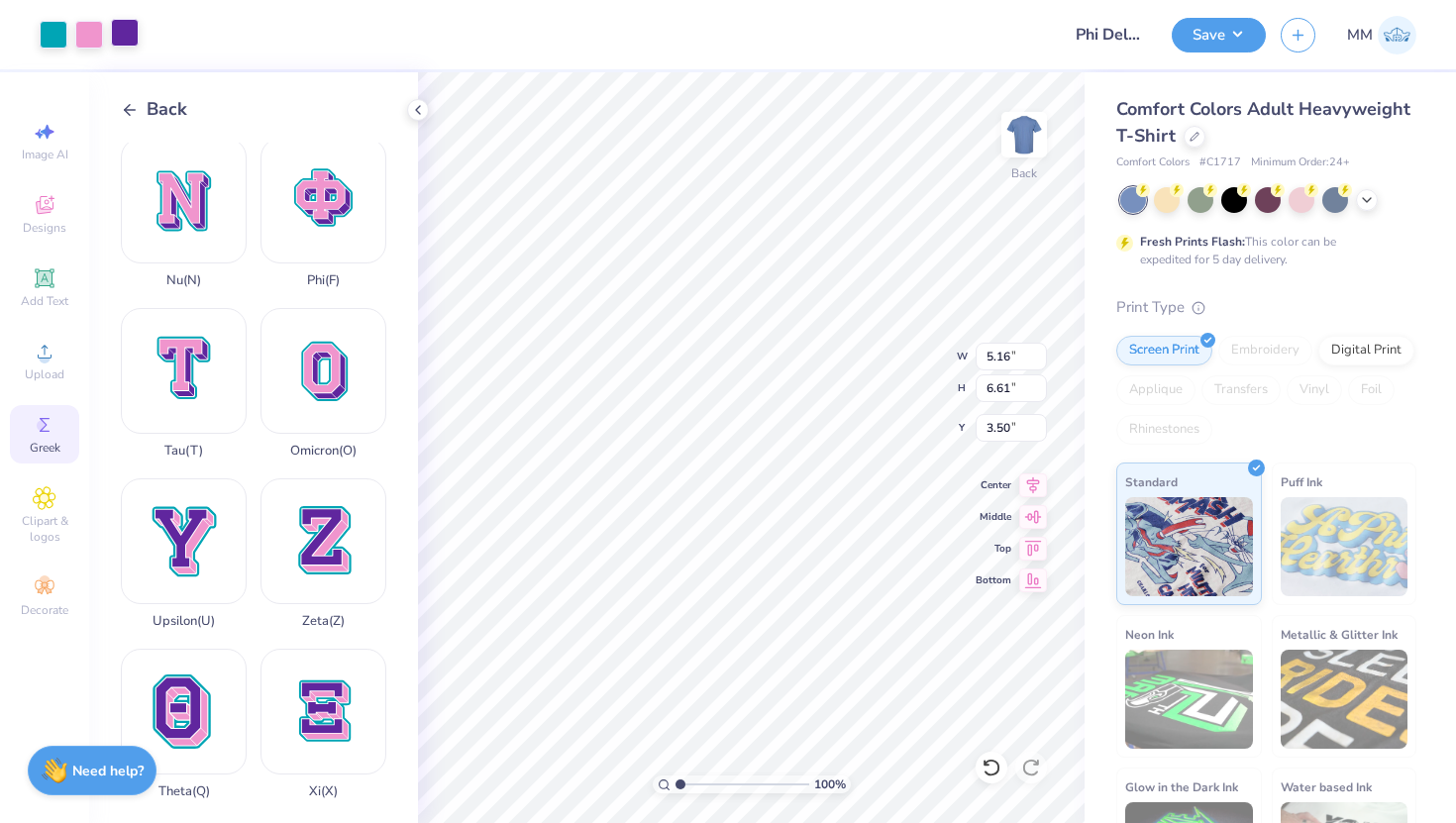 click at bounding box center [125, 33] 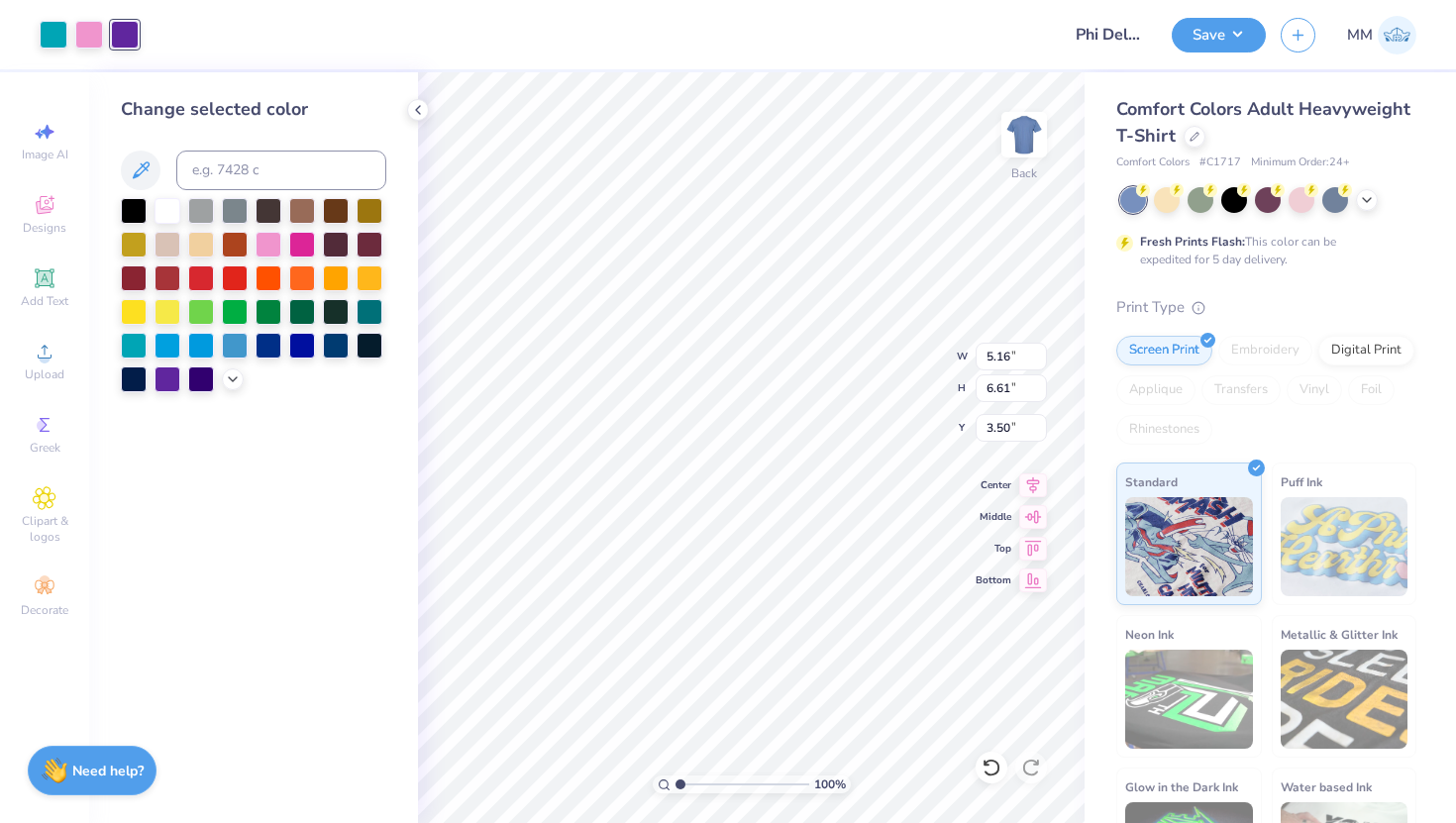 click at bounding box center (201, 346) 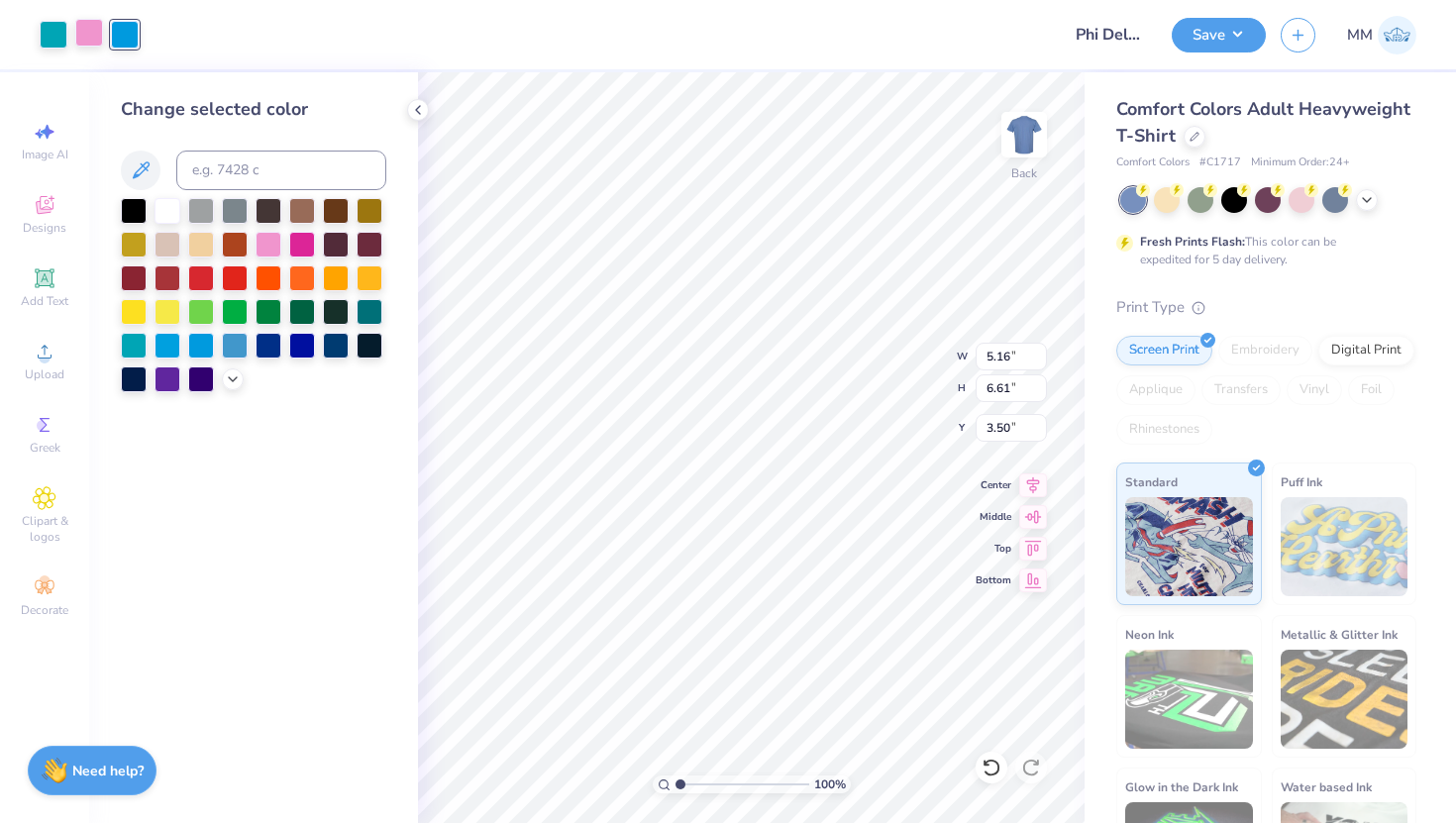 click at bounding box center (89, 33) 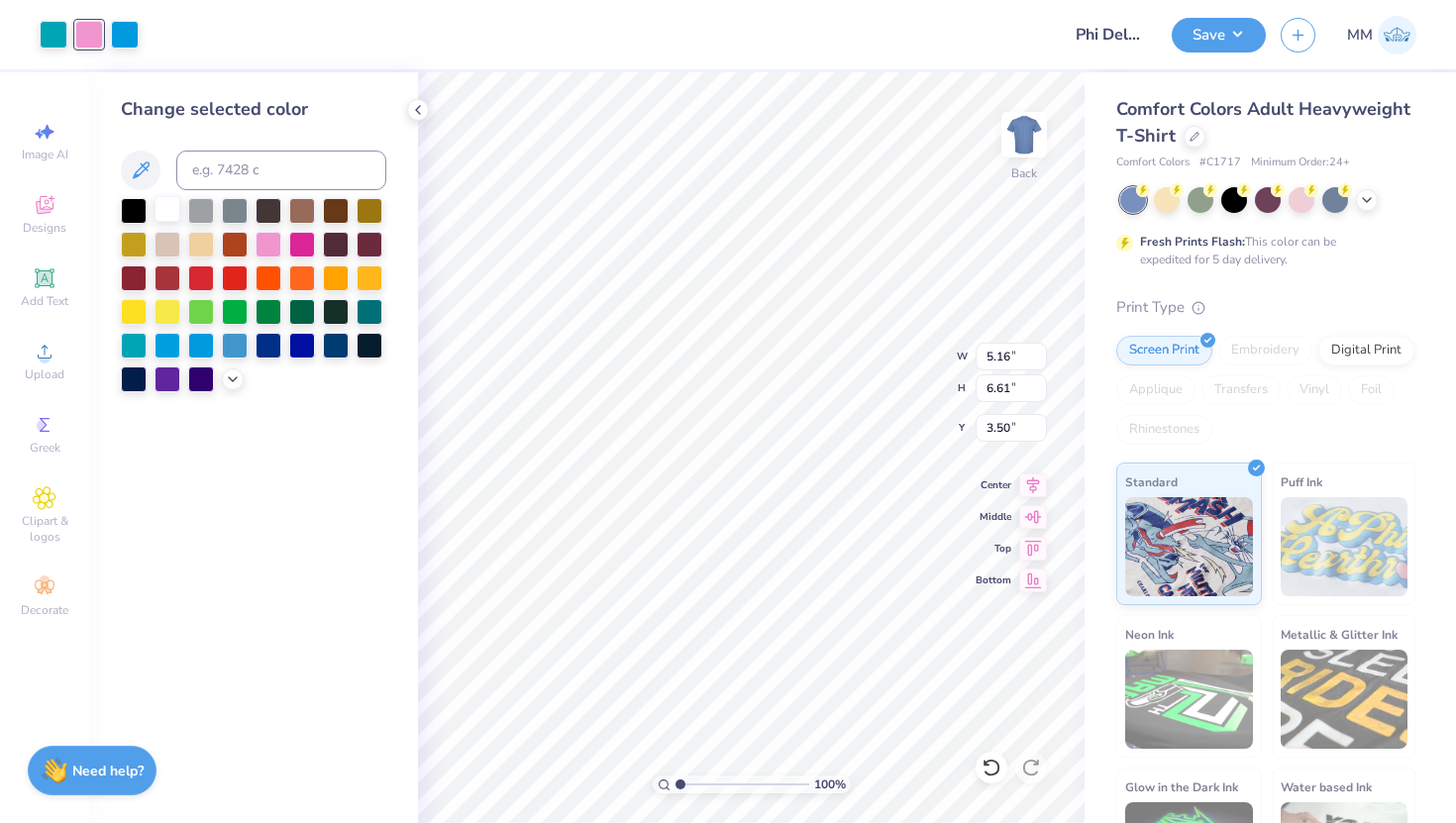 click at bounding box center (167, 209) 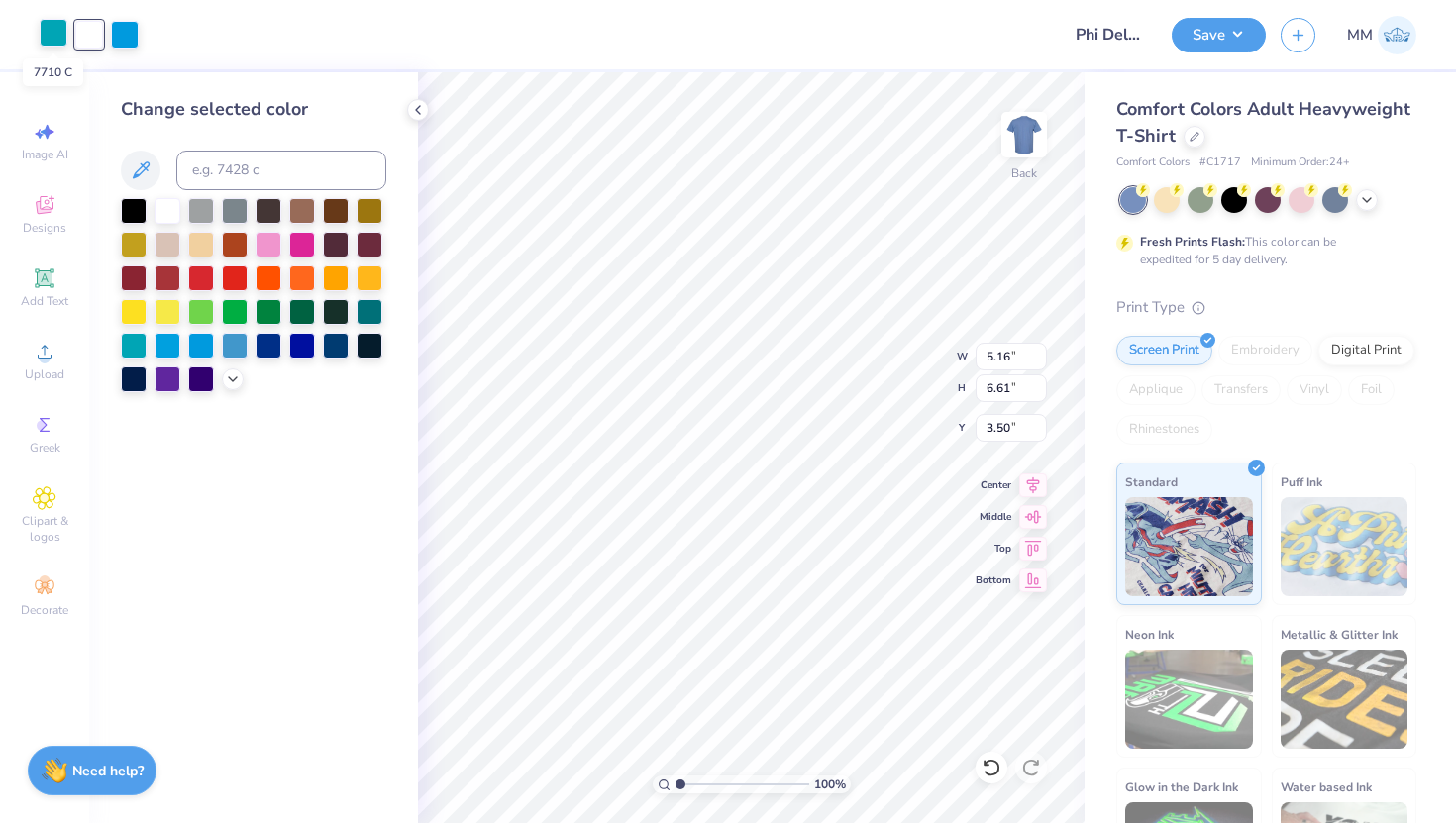 click at bounding box center (53, 33) 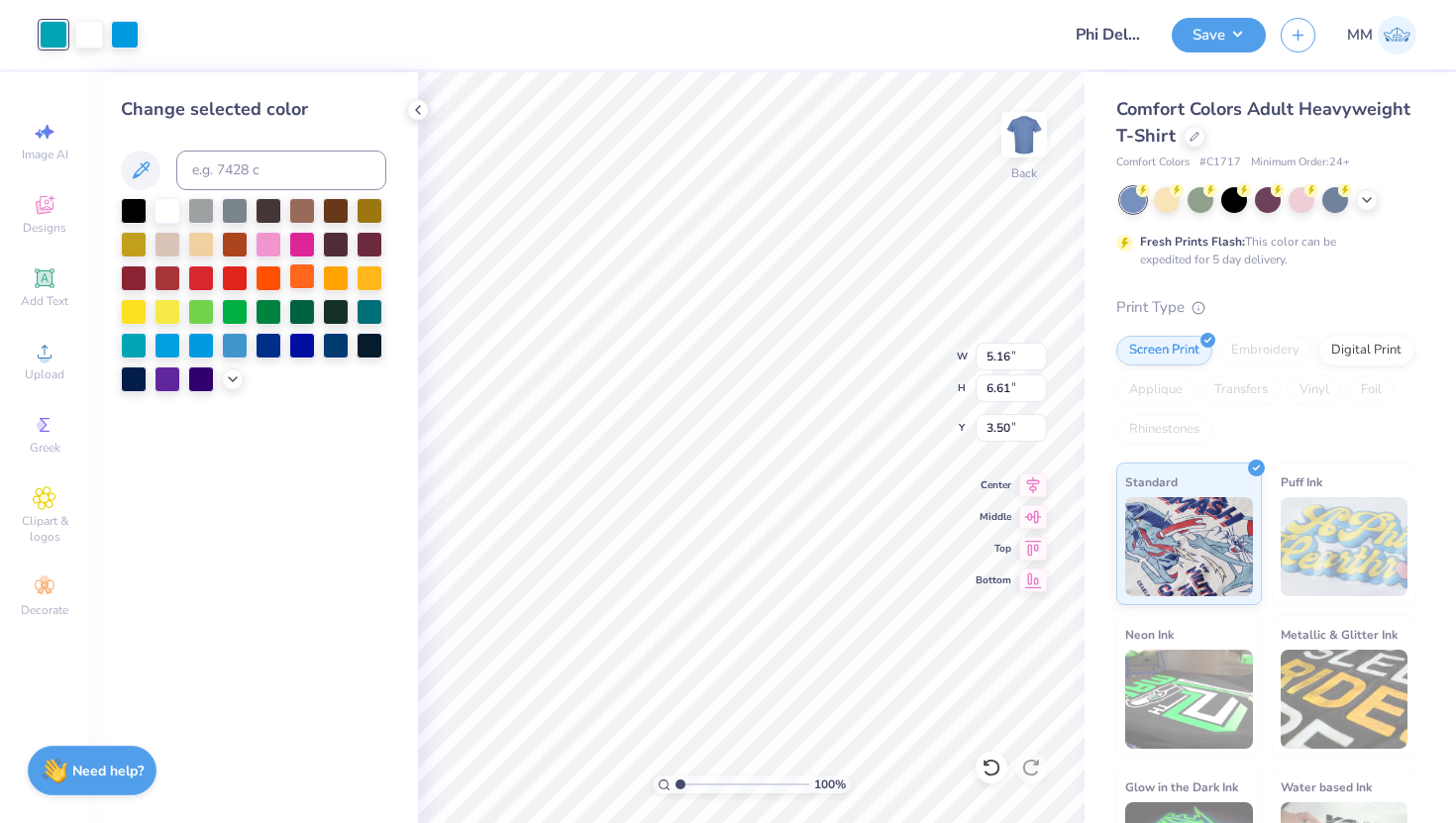 click at bounding box center (167, 211) 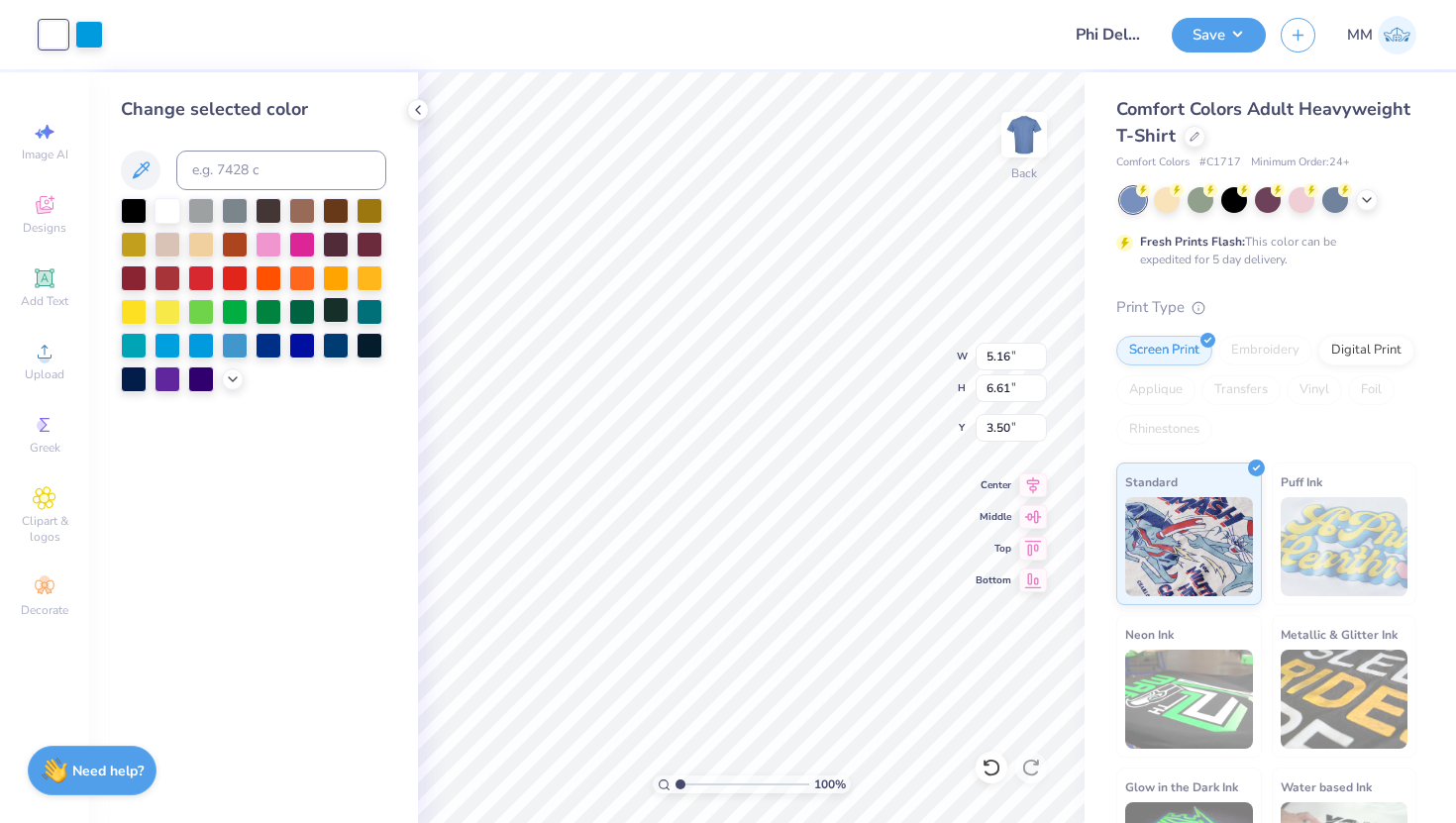 type on "1.65" 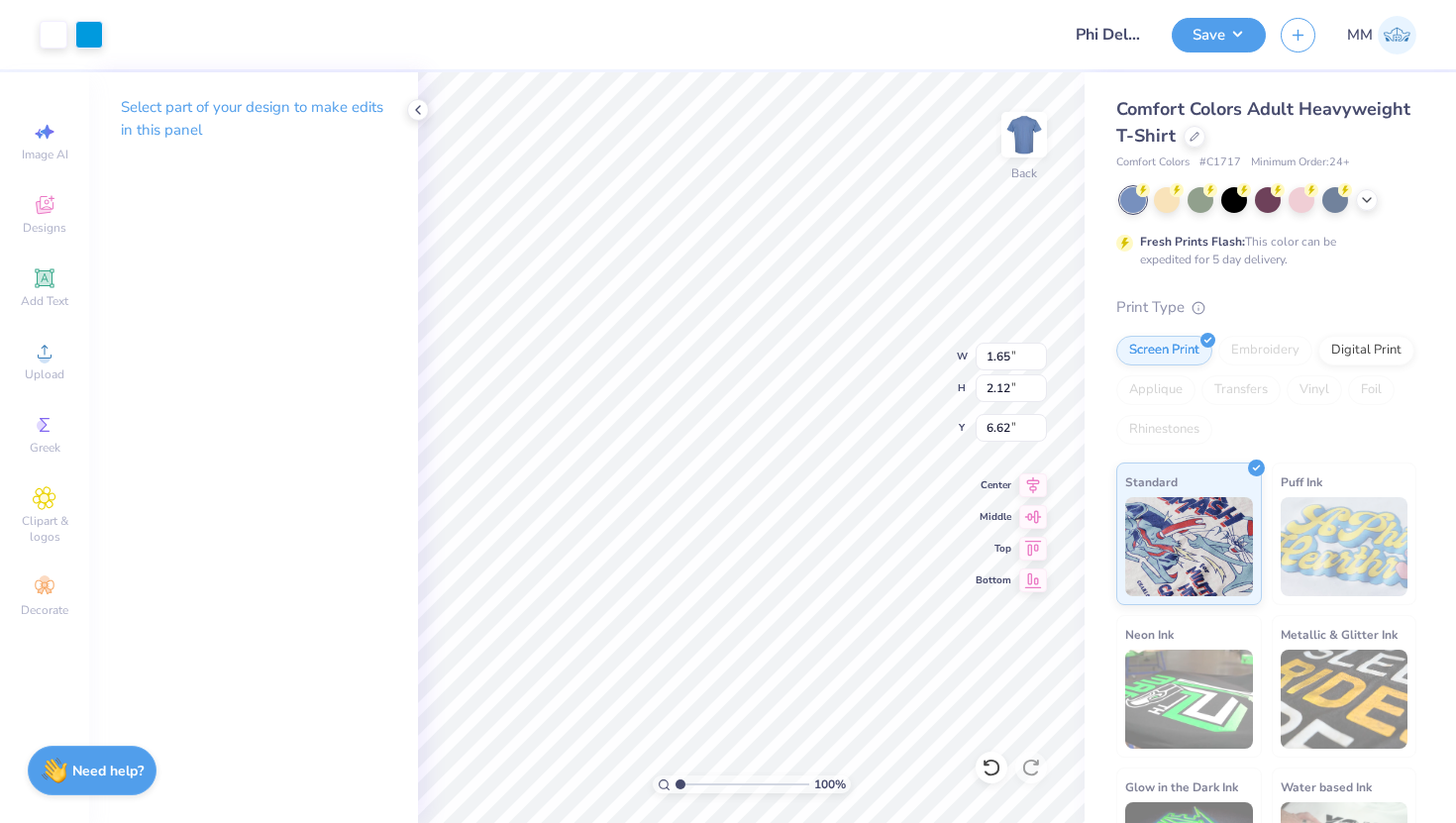 type on "6.62" 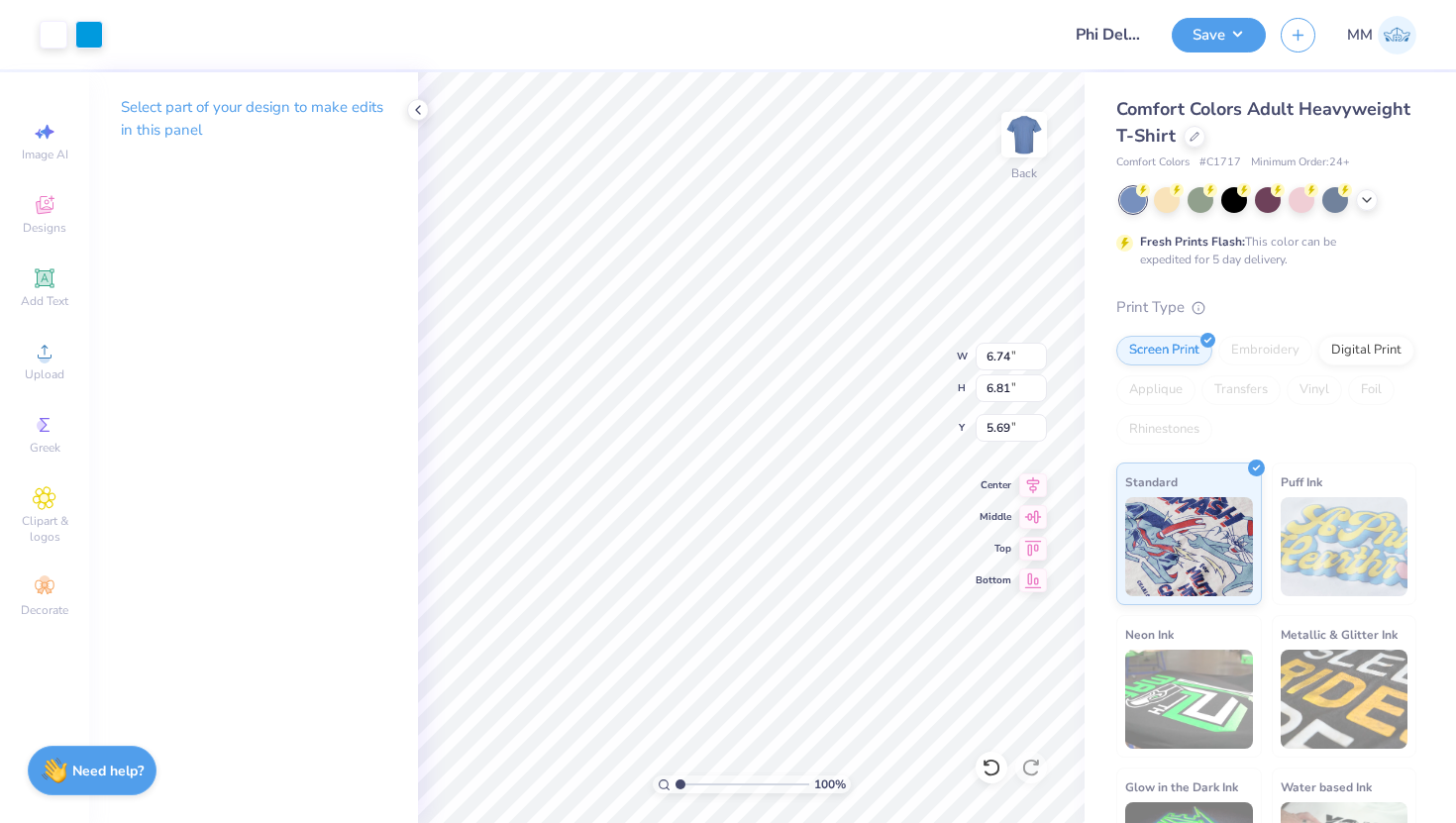 type on "1.31" 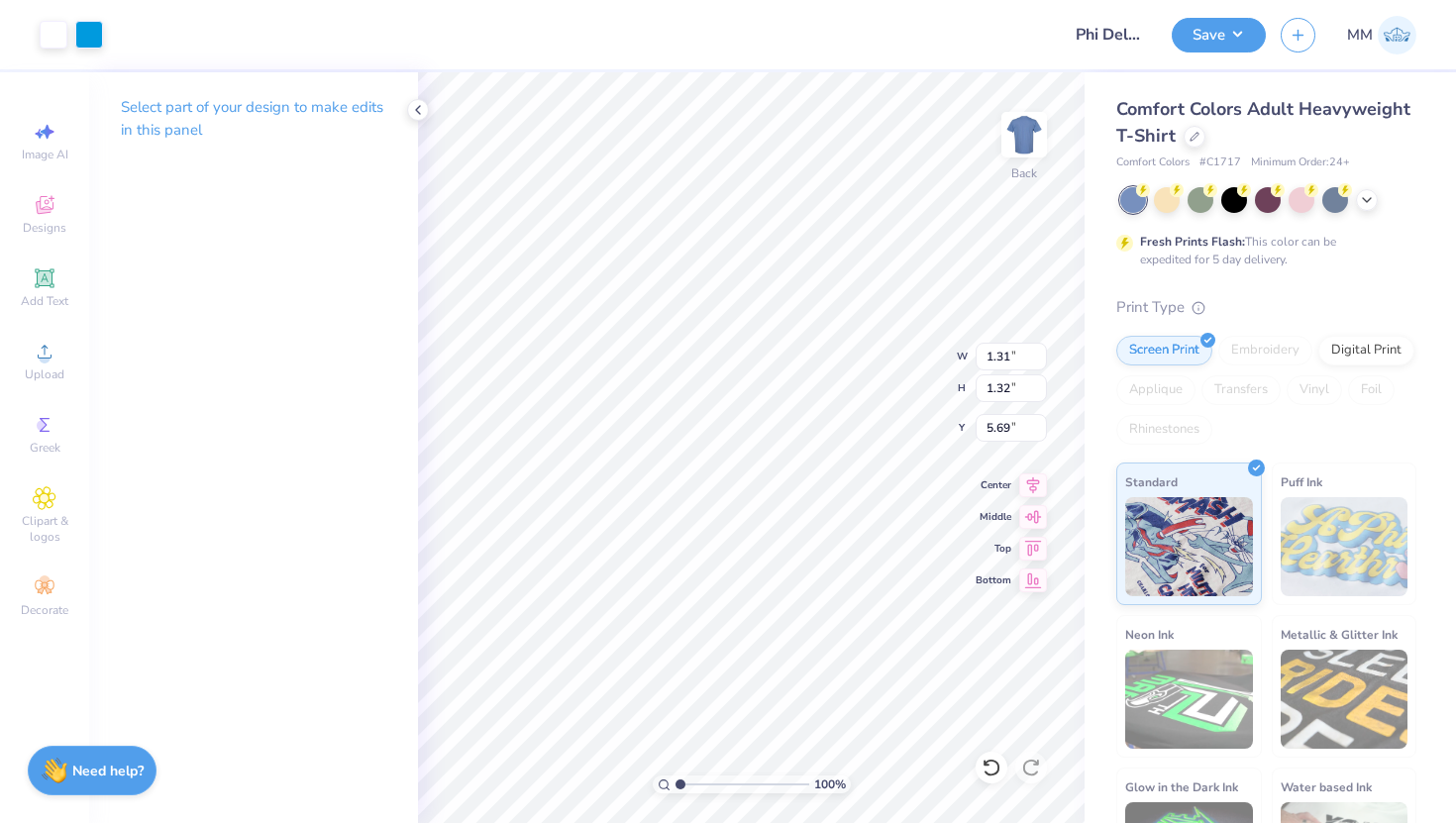 type on "7.68" 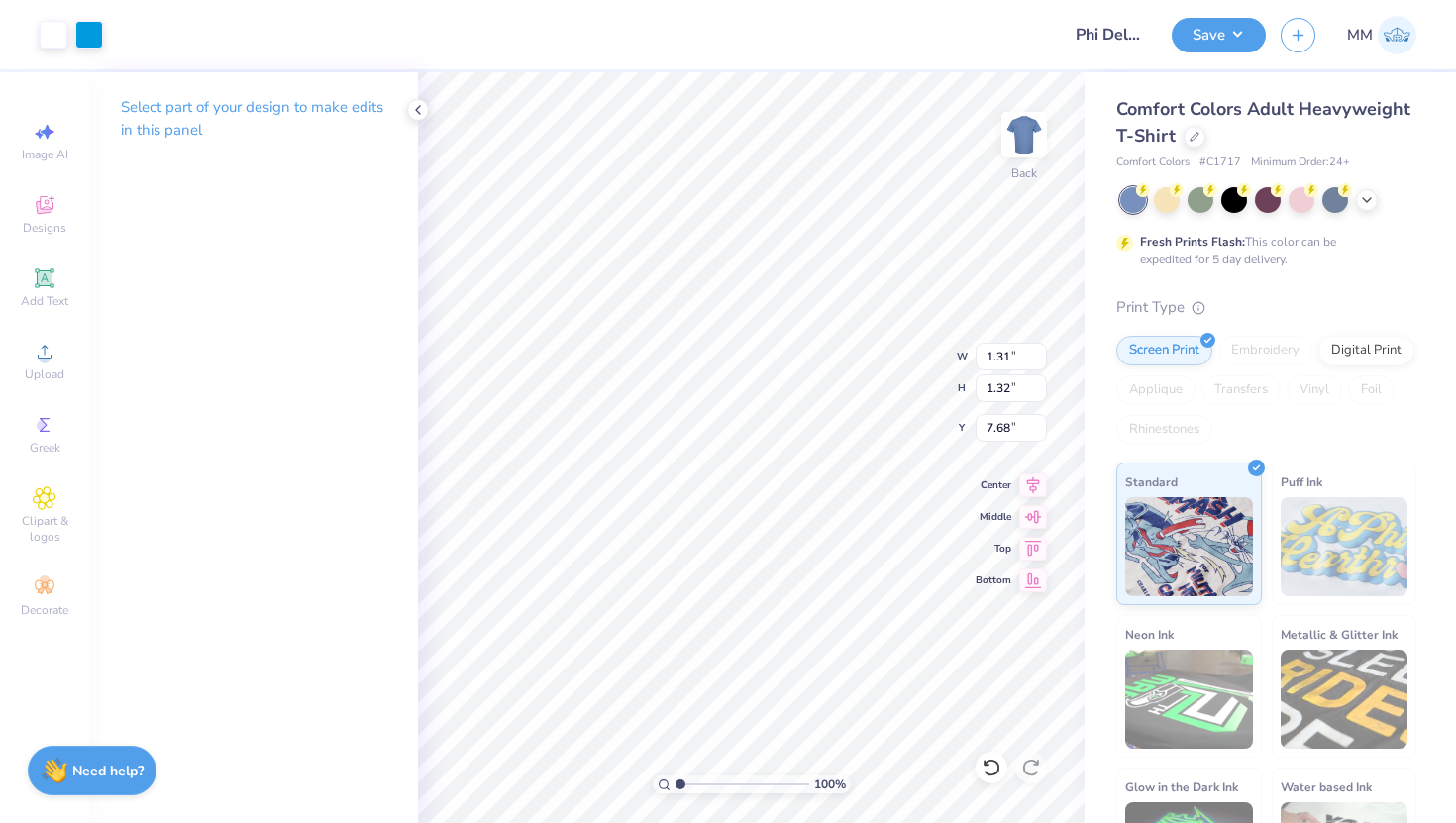 type on "2.17" 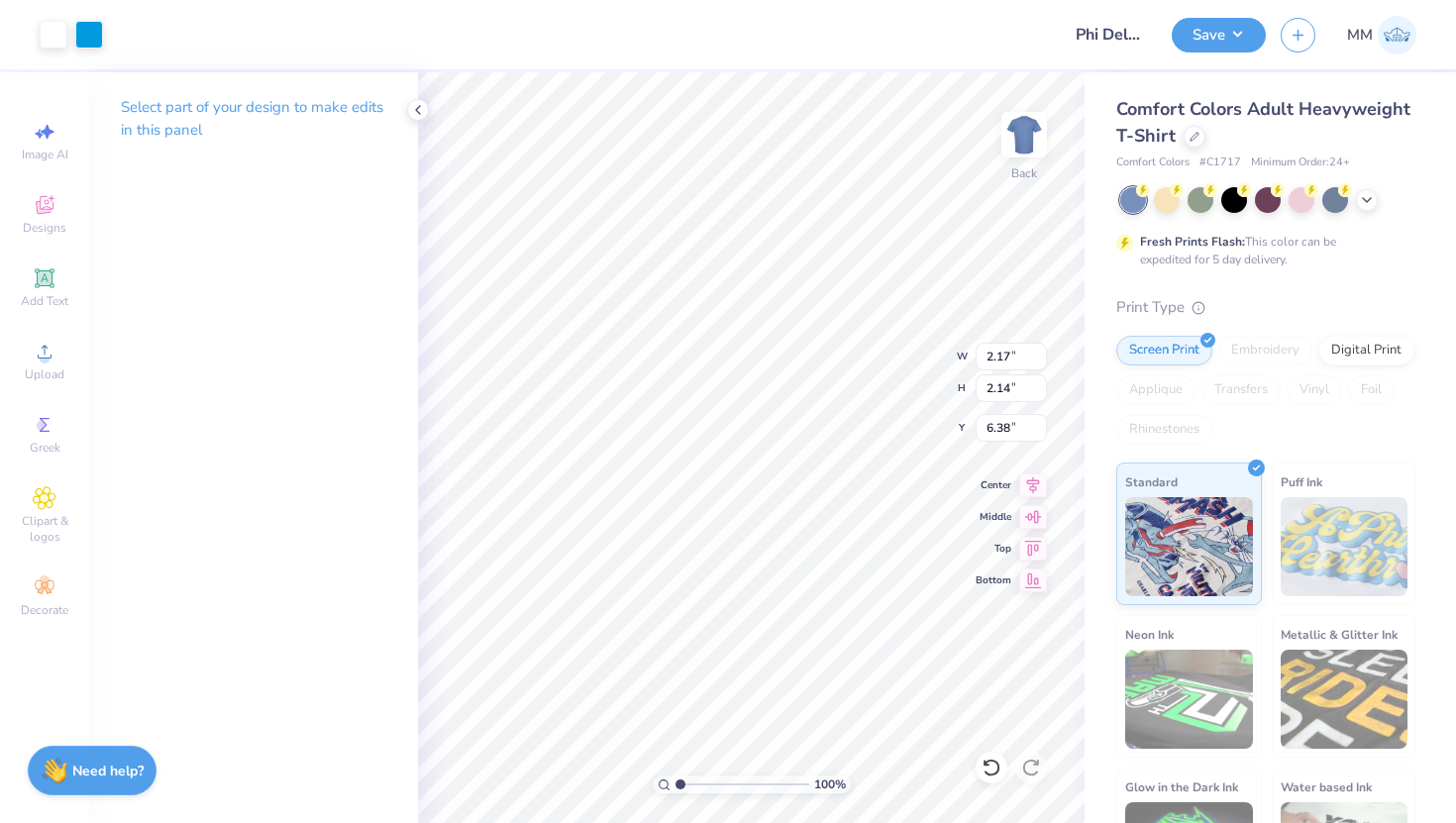 type on "6.20" 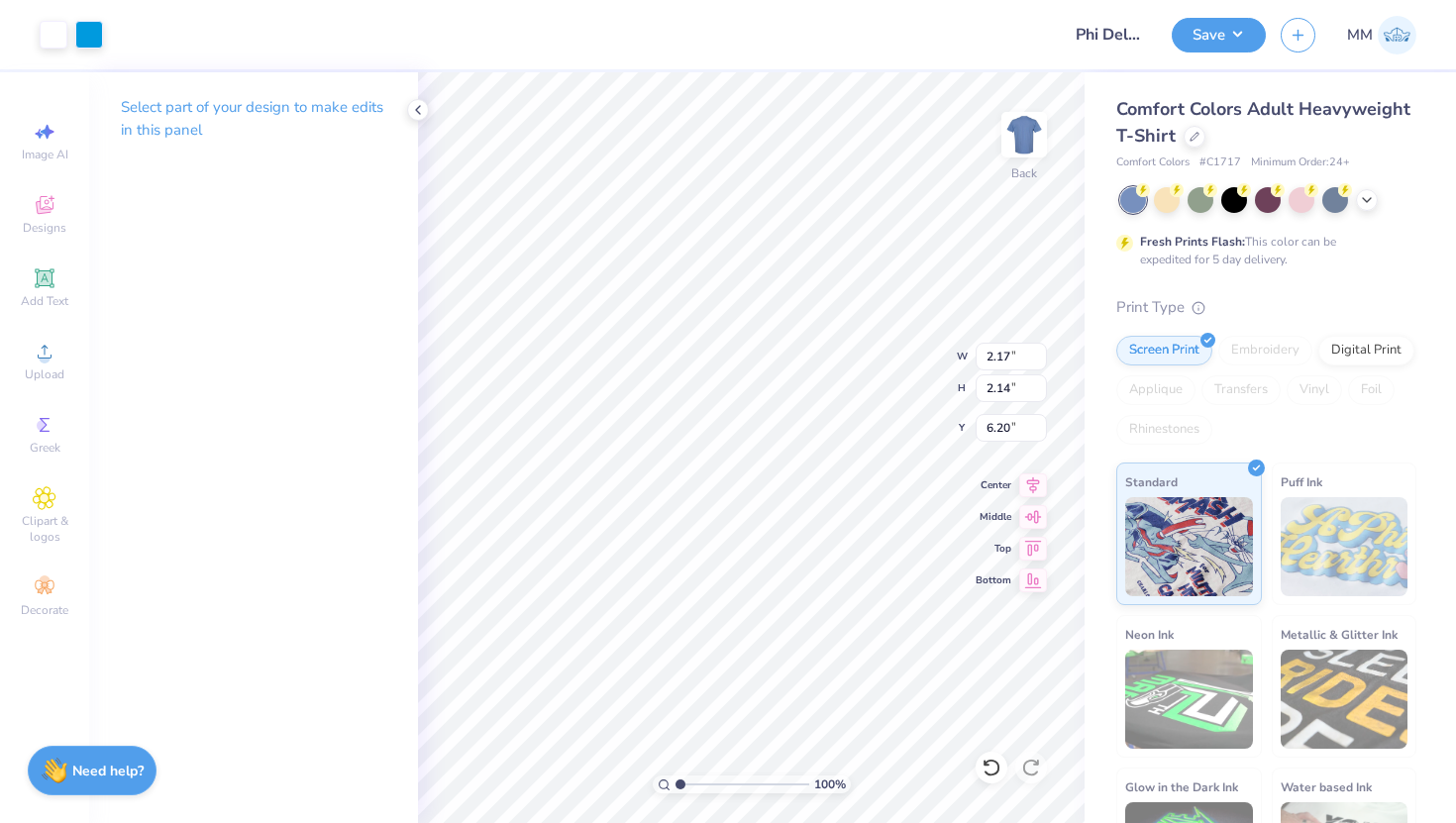 type on "2.47" 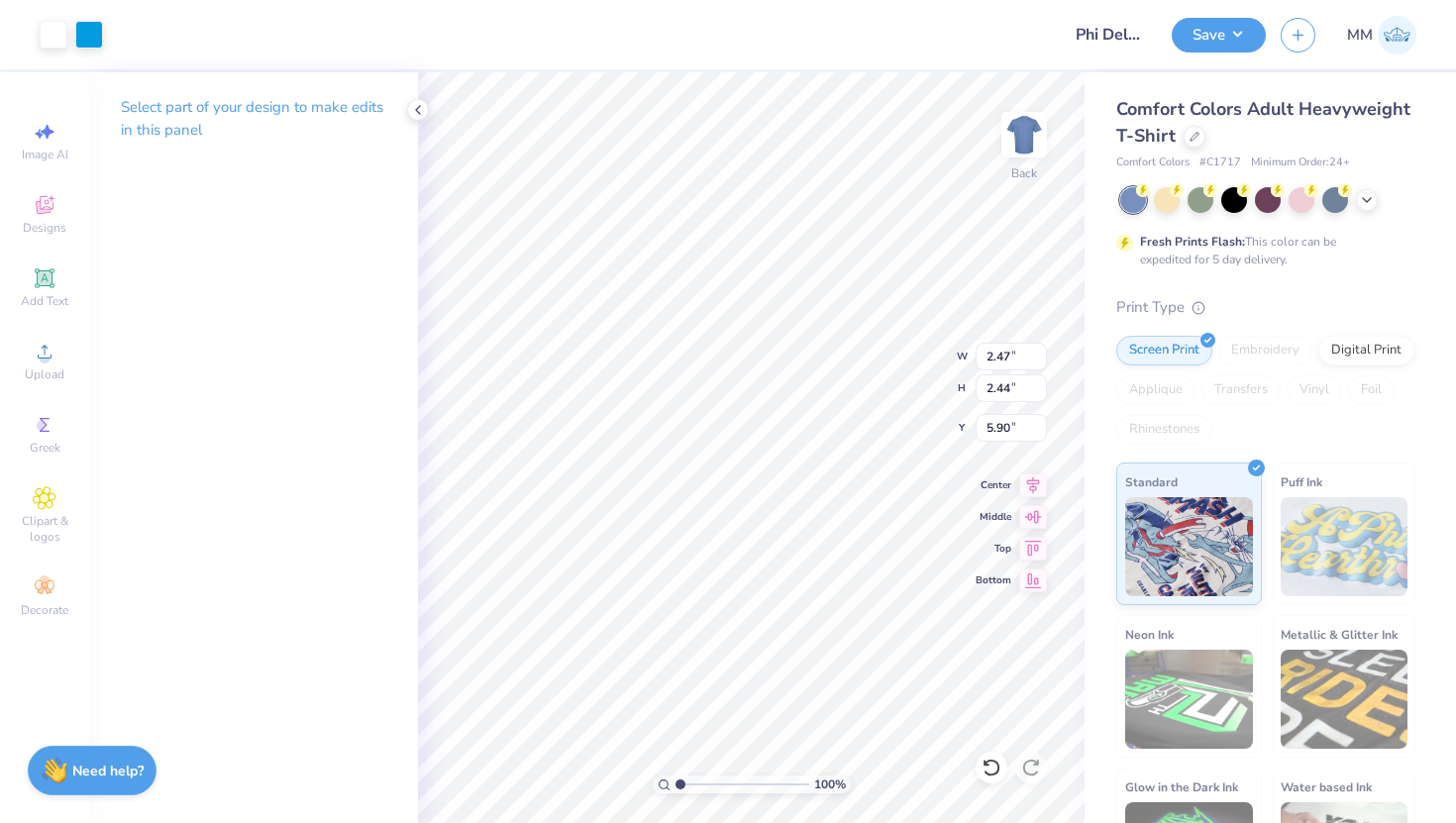 type on "1.31" 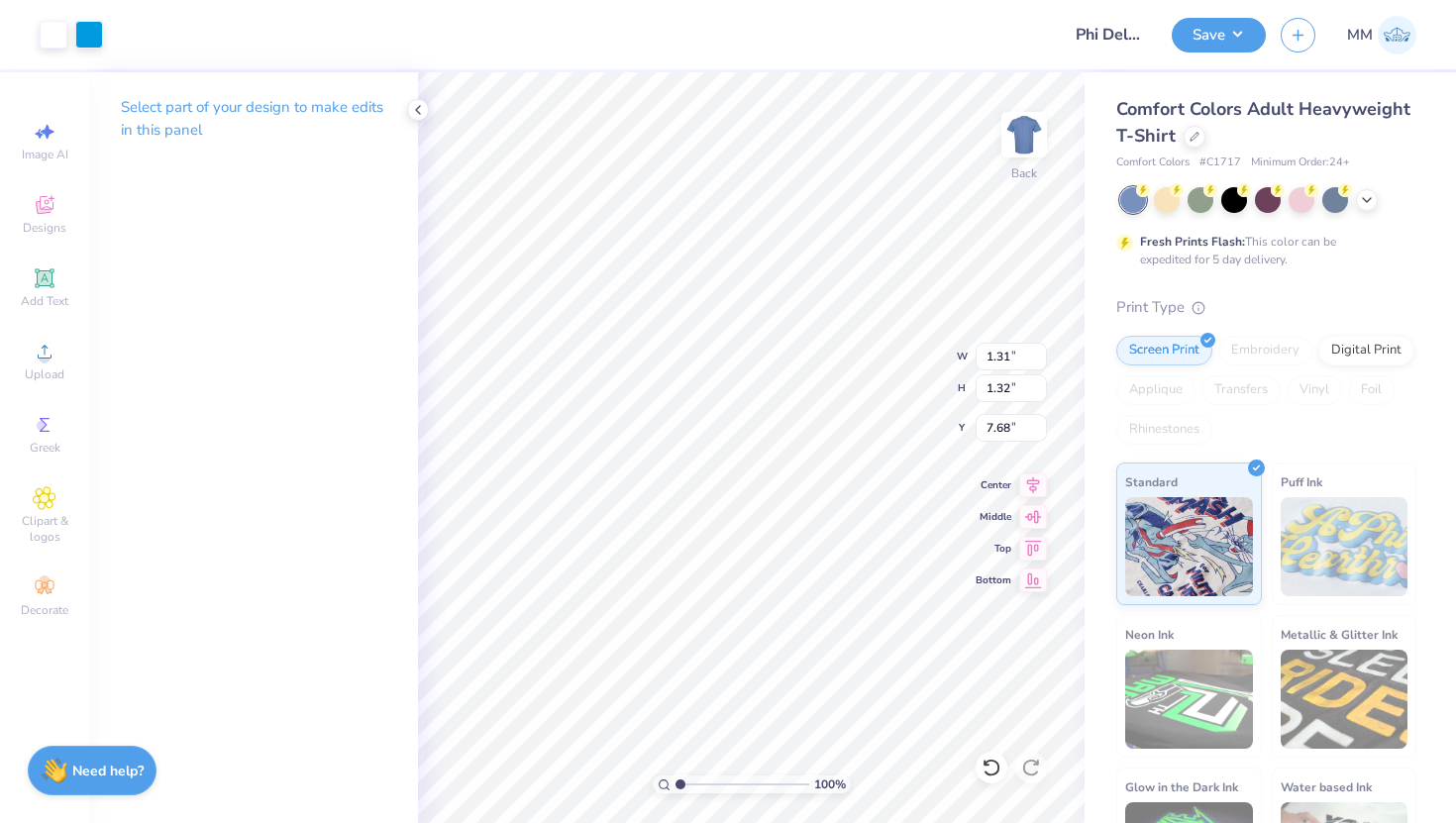 type on "2.00" 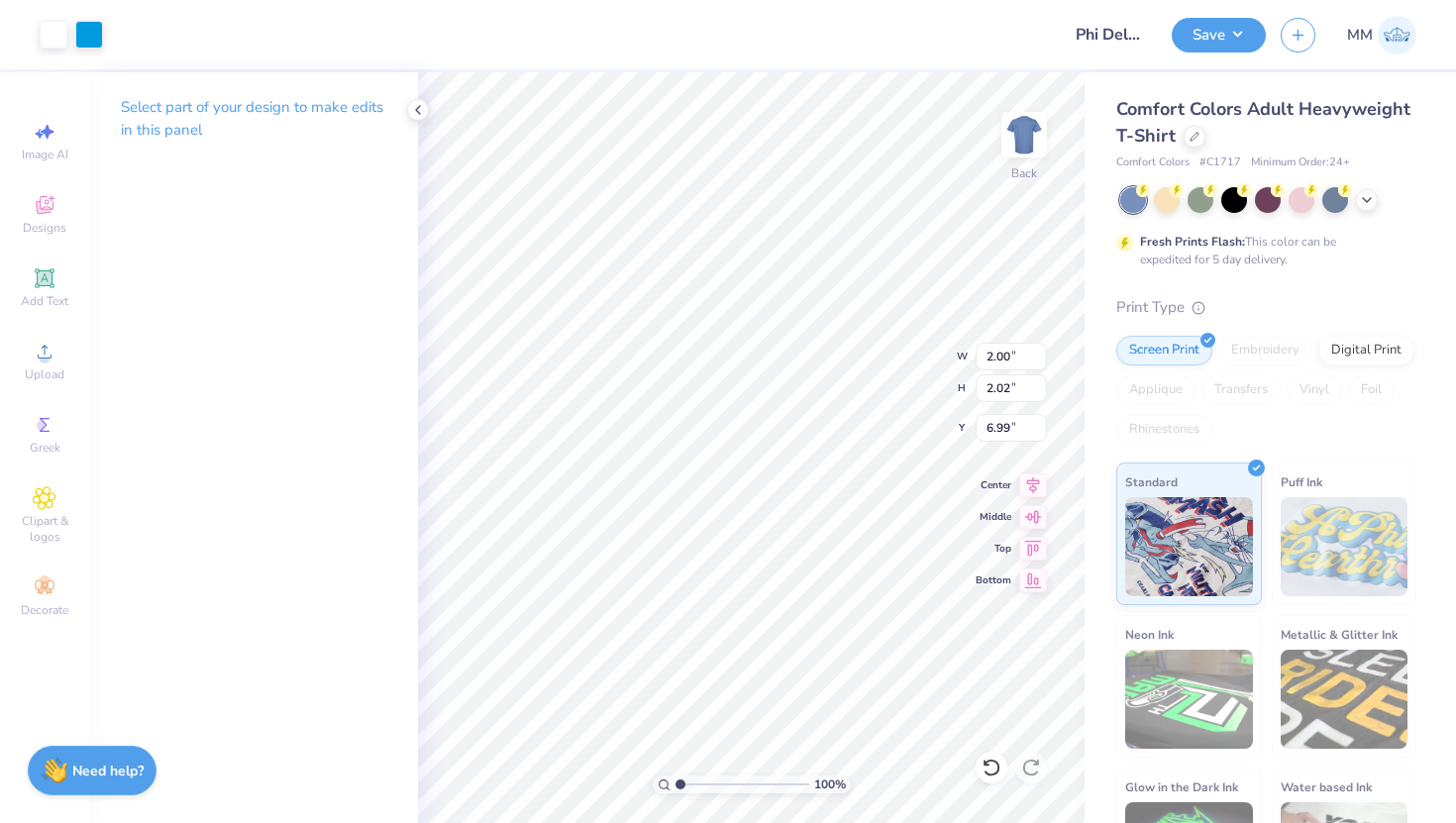 type on "7.12" 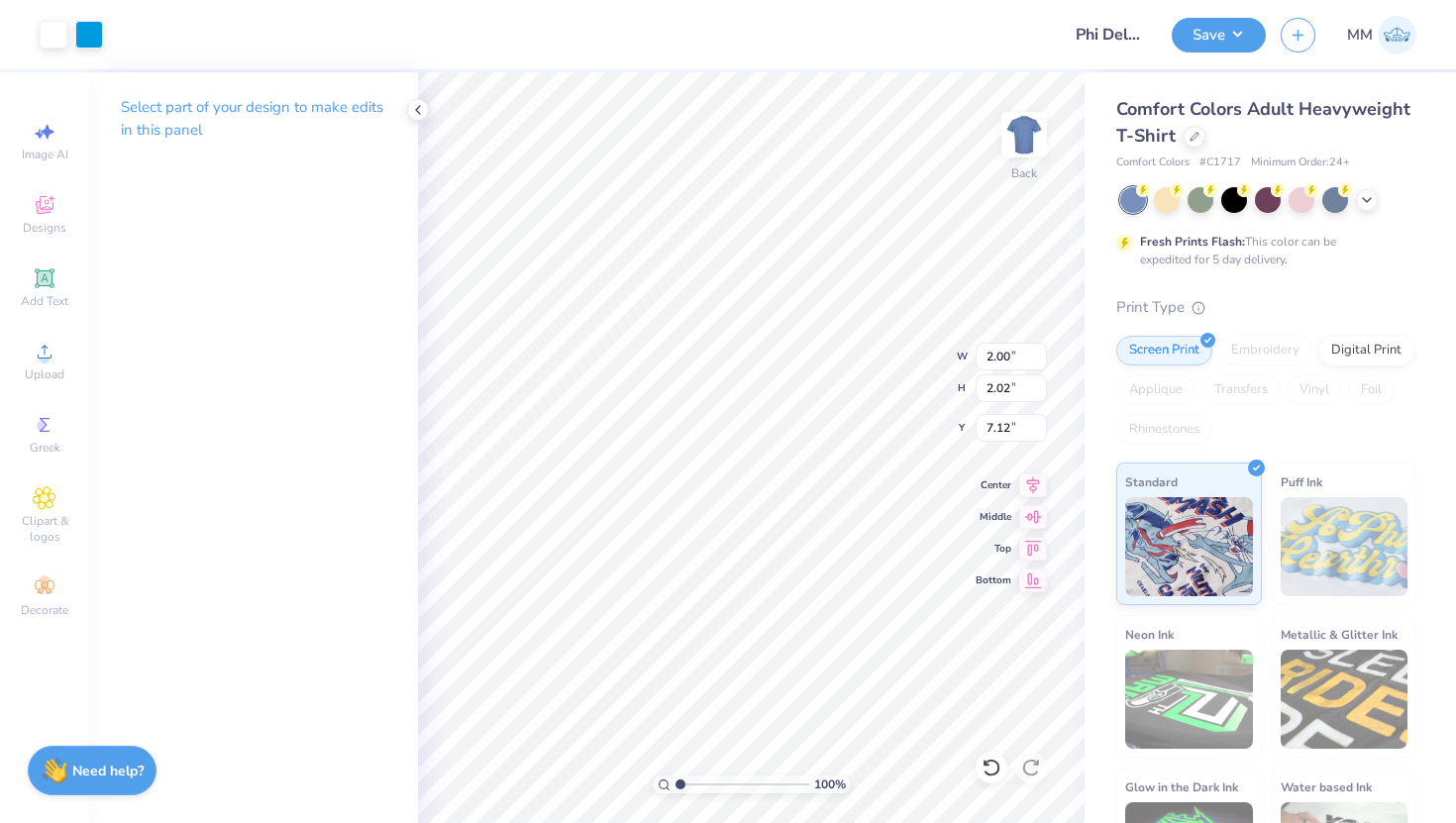 type on "1.65" 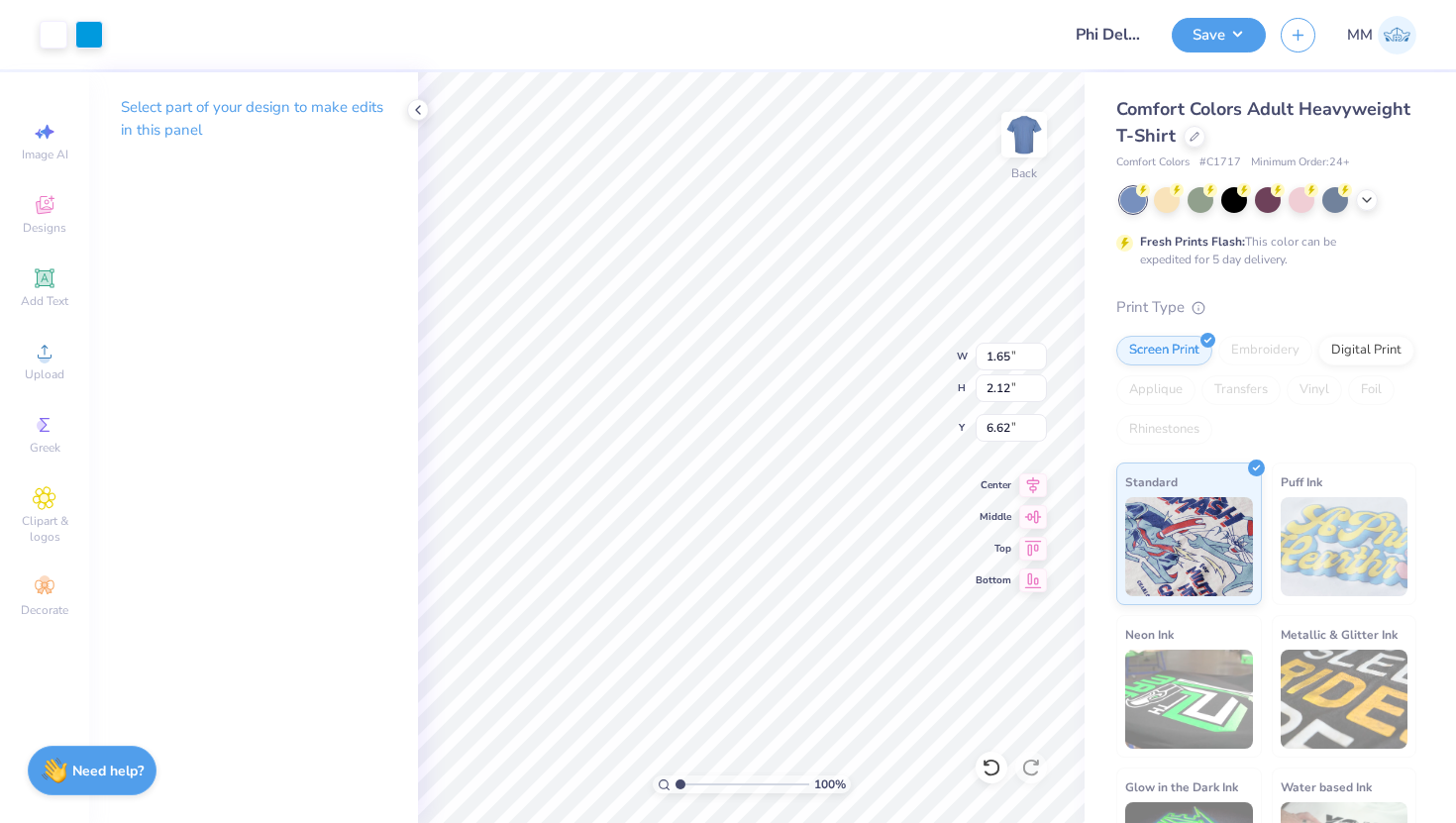 type on "1.92" 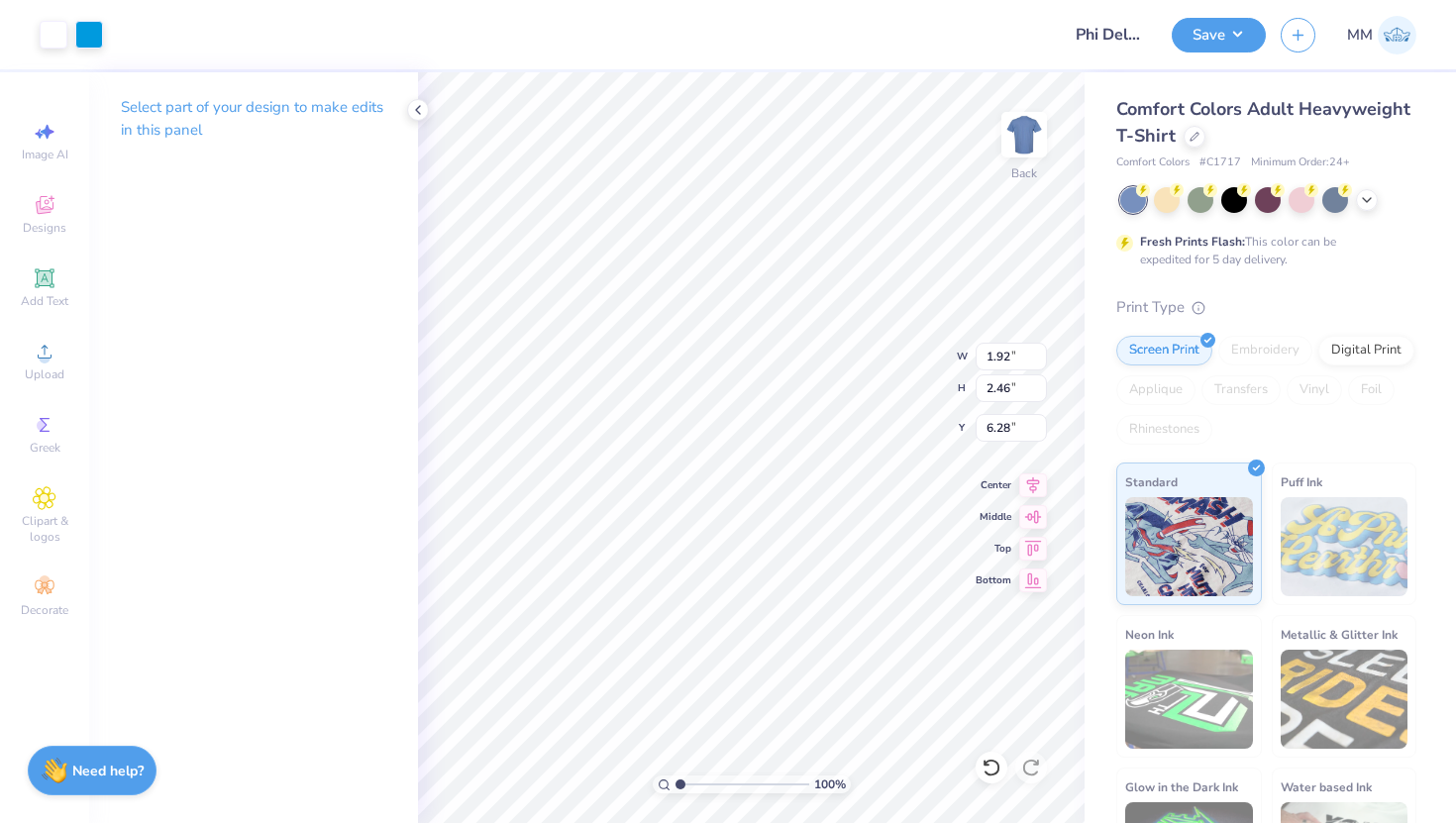 type on "5.89" 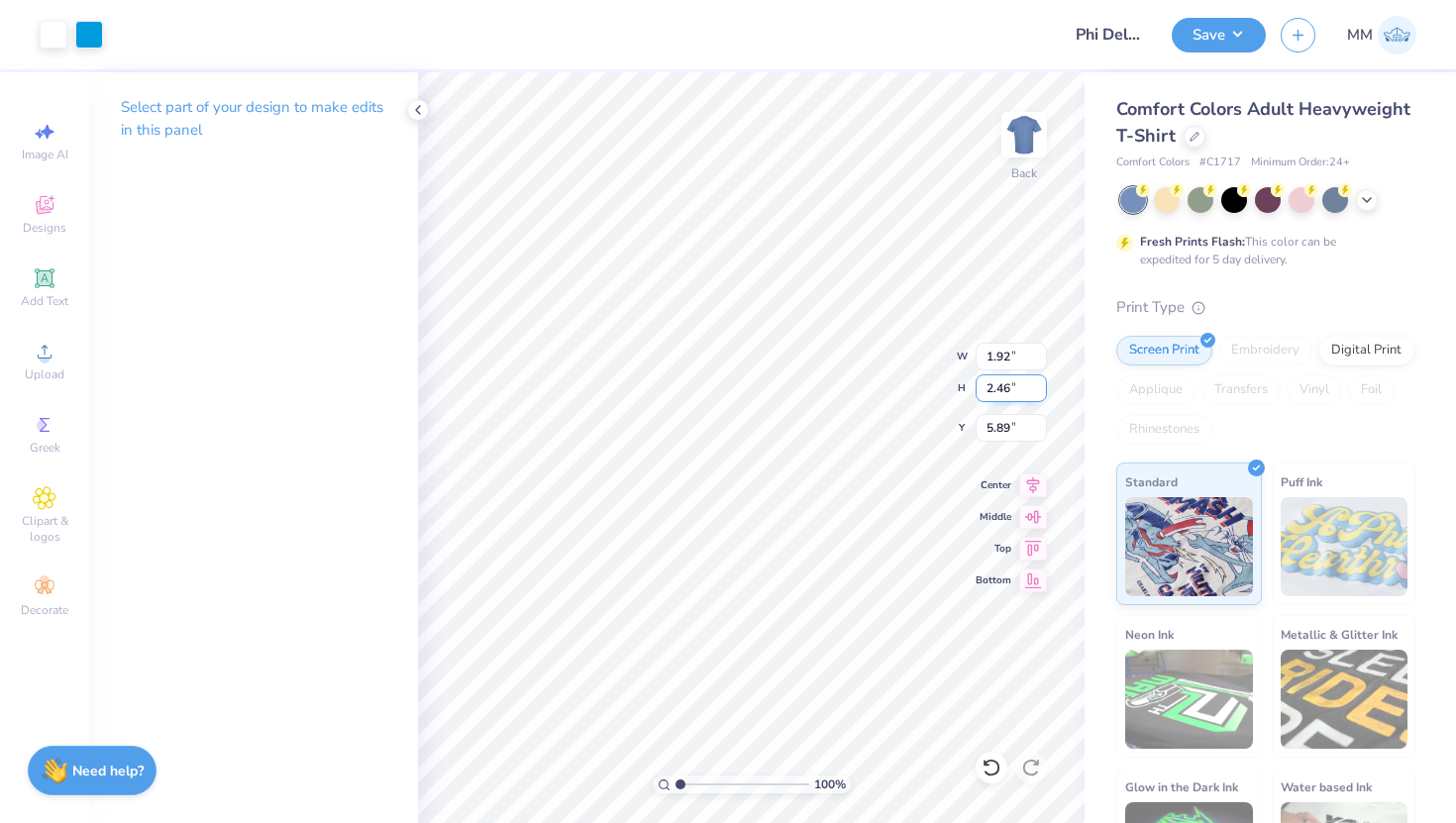 click on "2.46" at bounding box center [1011, 388] 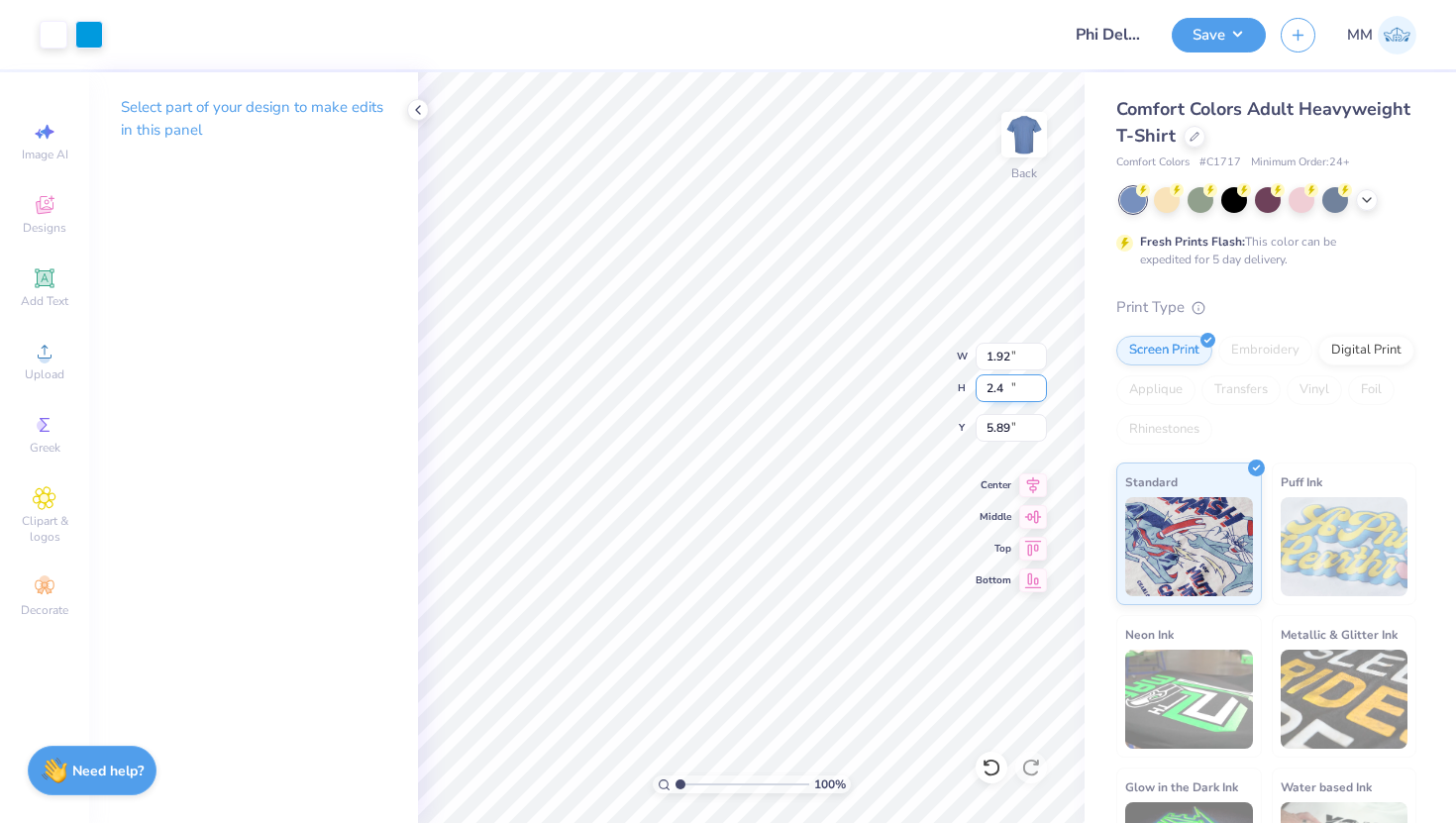 type on "2" 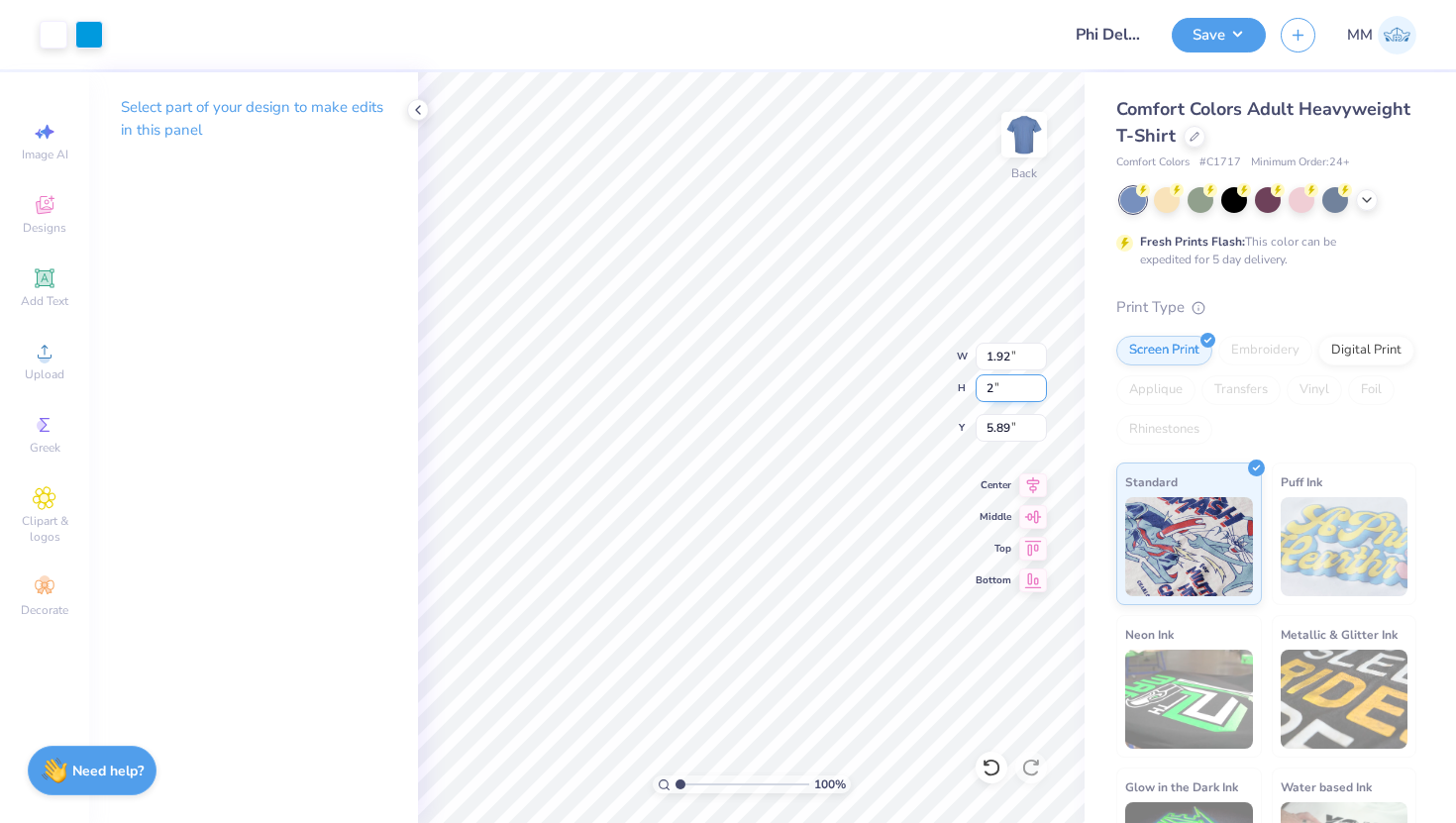 type on "2" 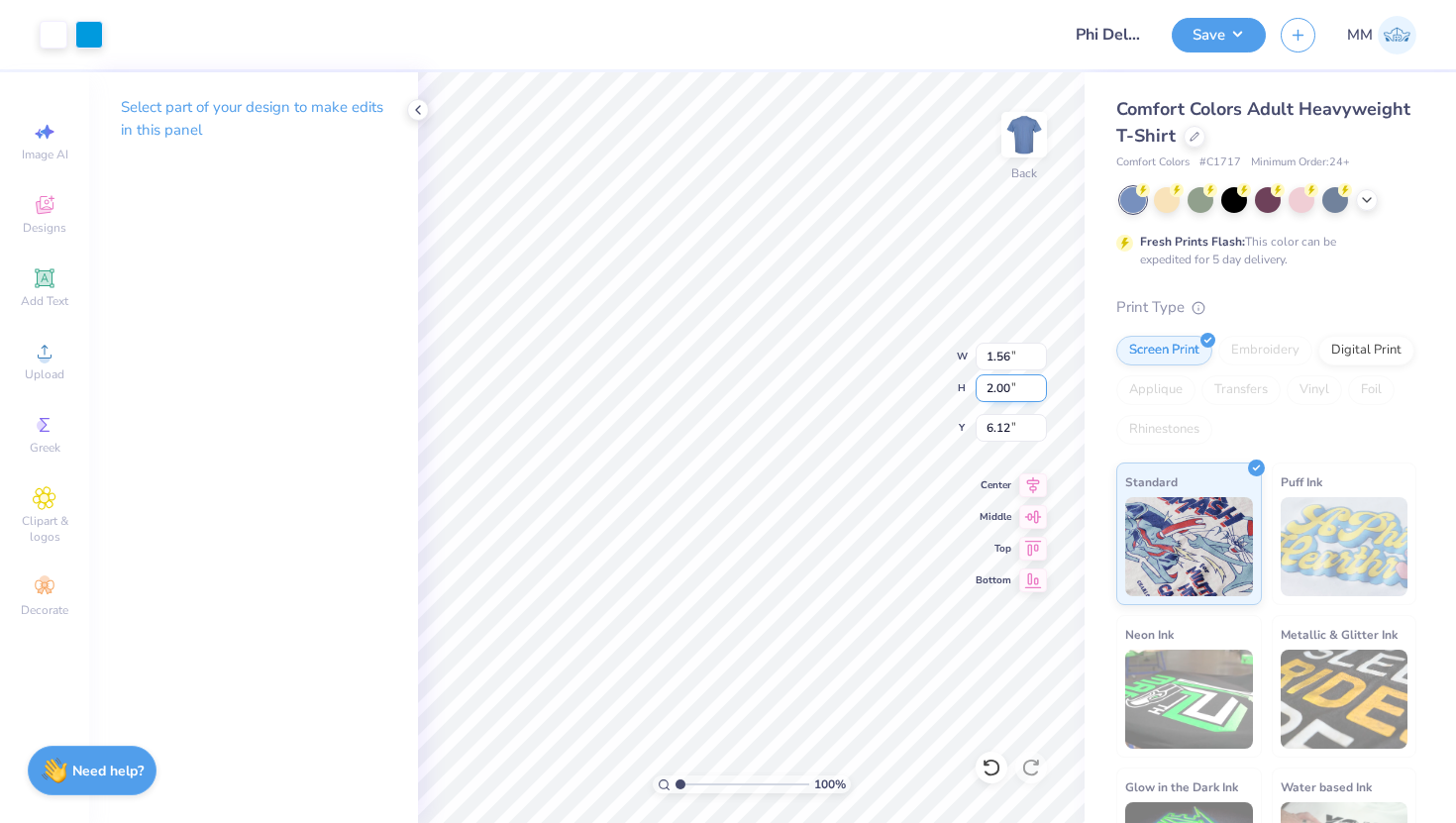 type on "2.00" 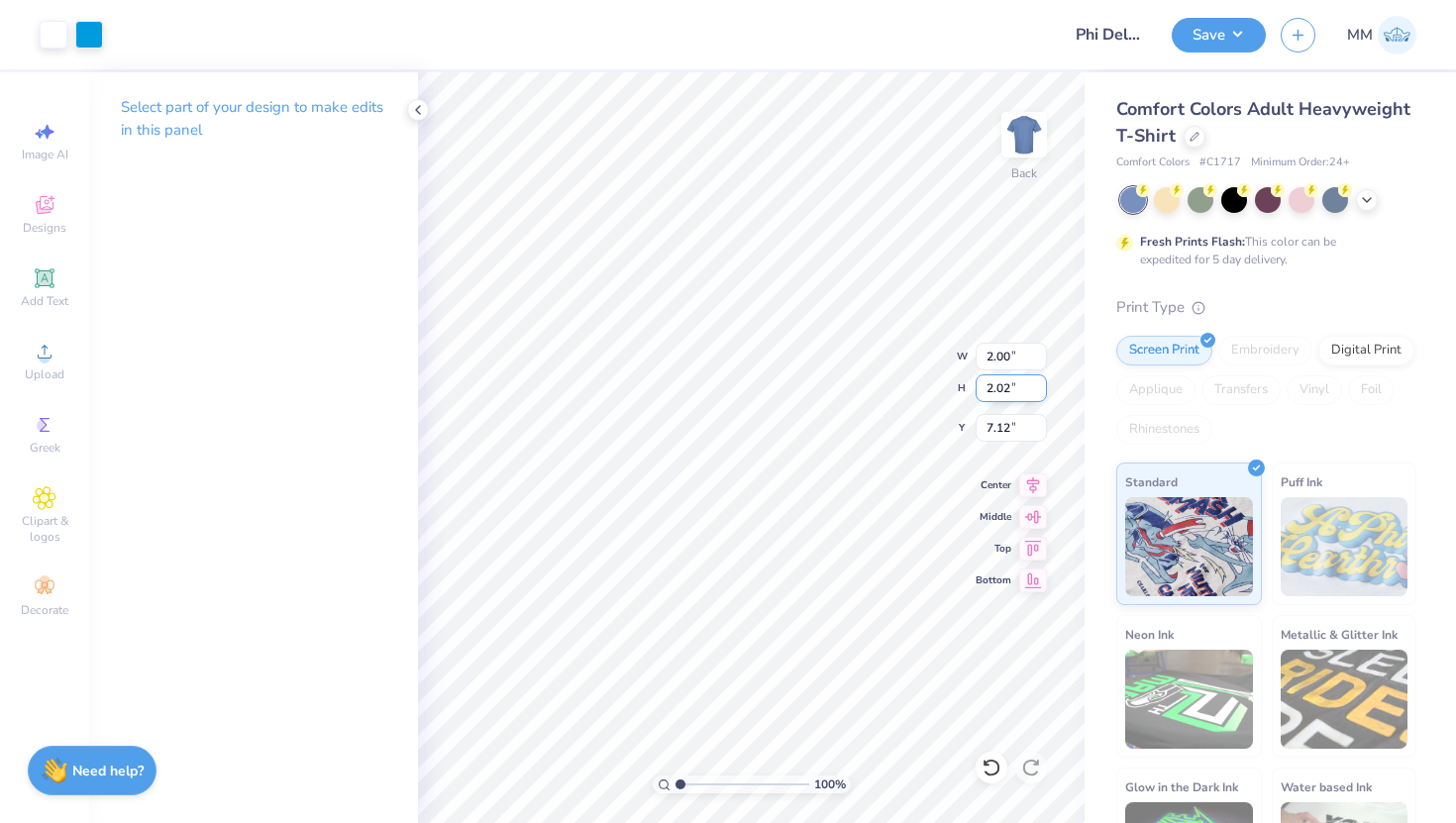 click on "2.02" at bounding box center [1011, 388] 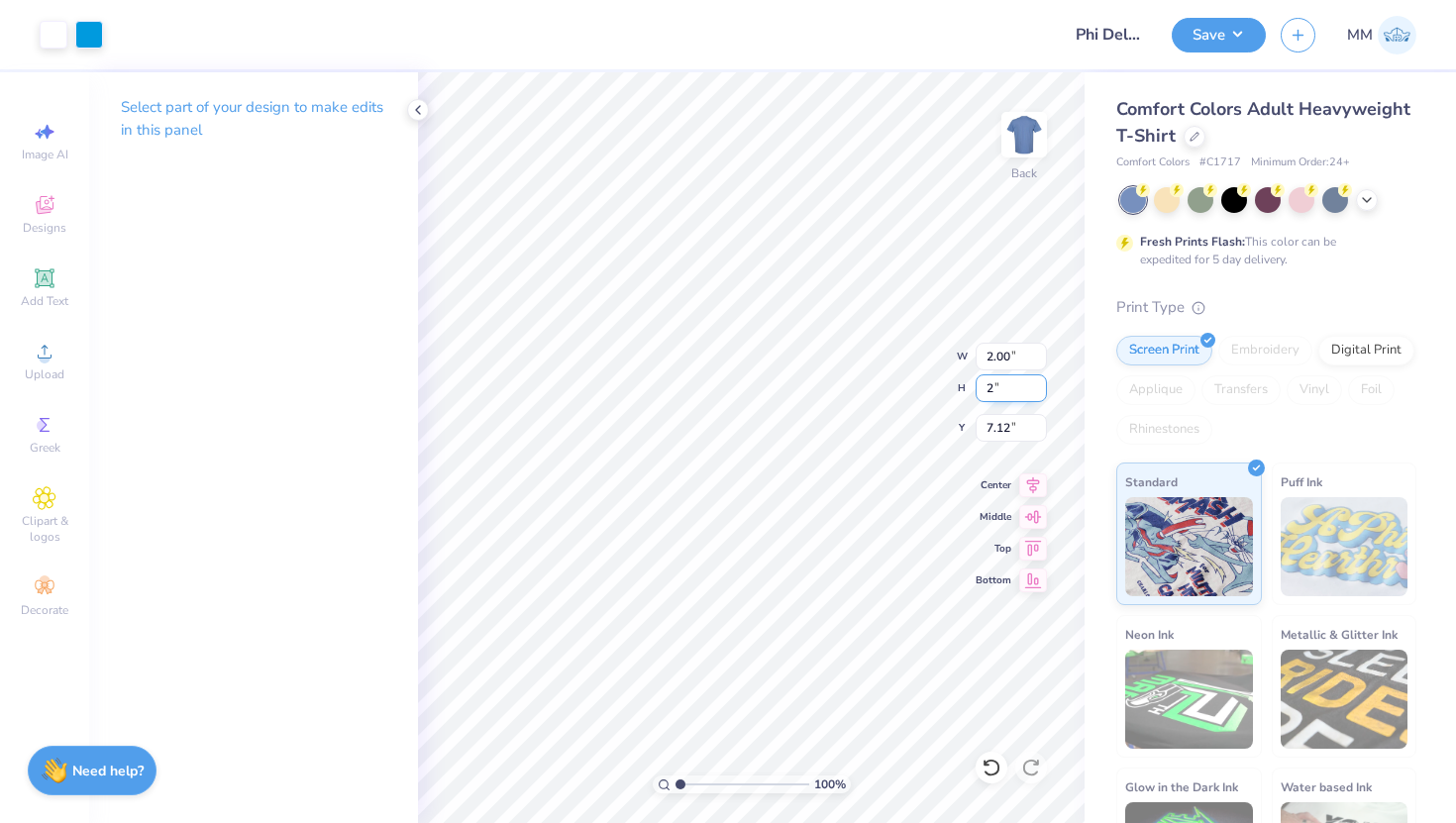 type on "2" 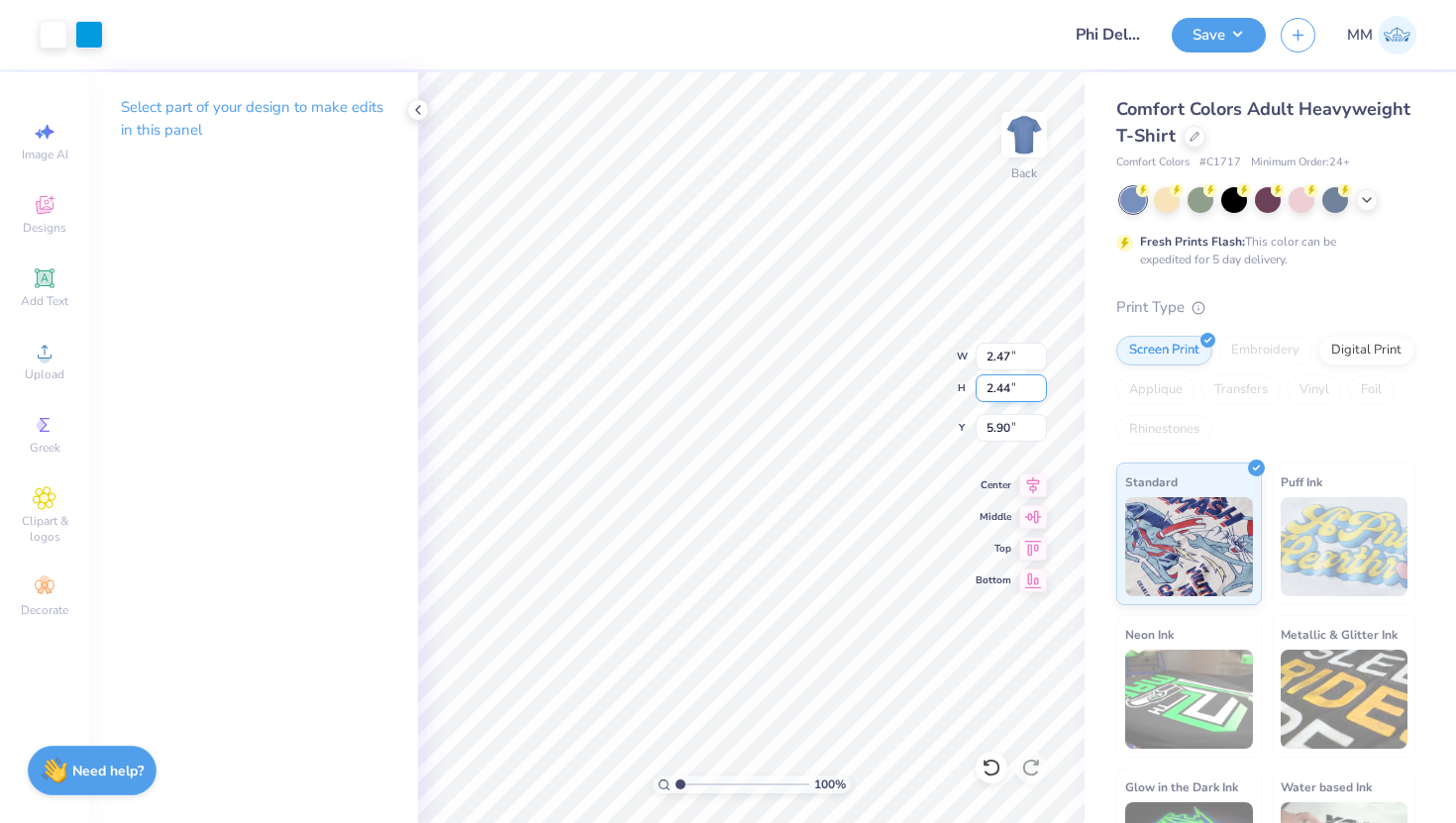 click on "2.44" at bounding box center (1011, 388) 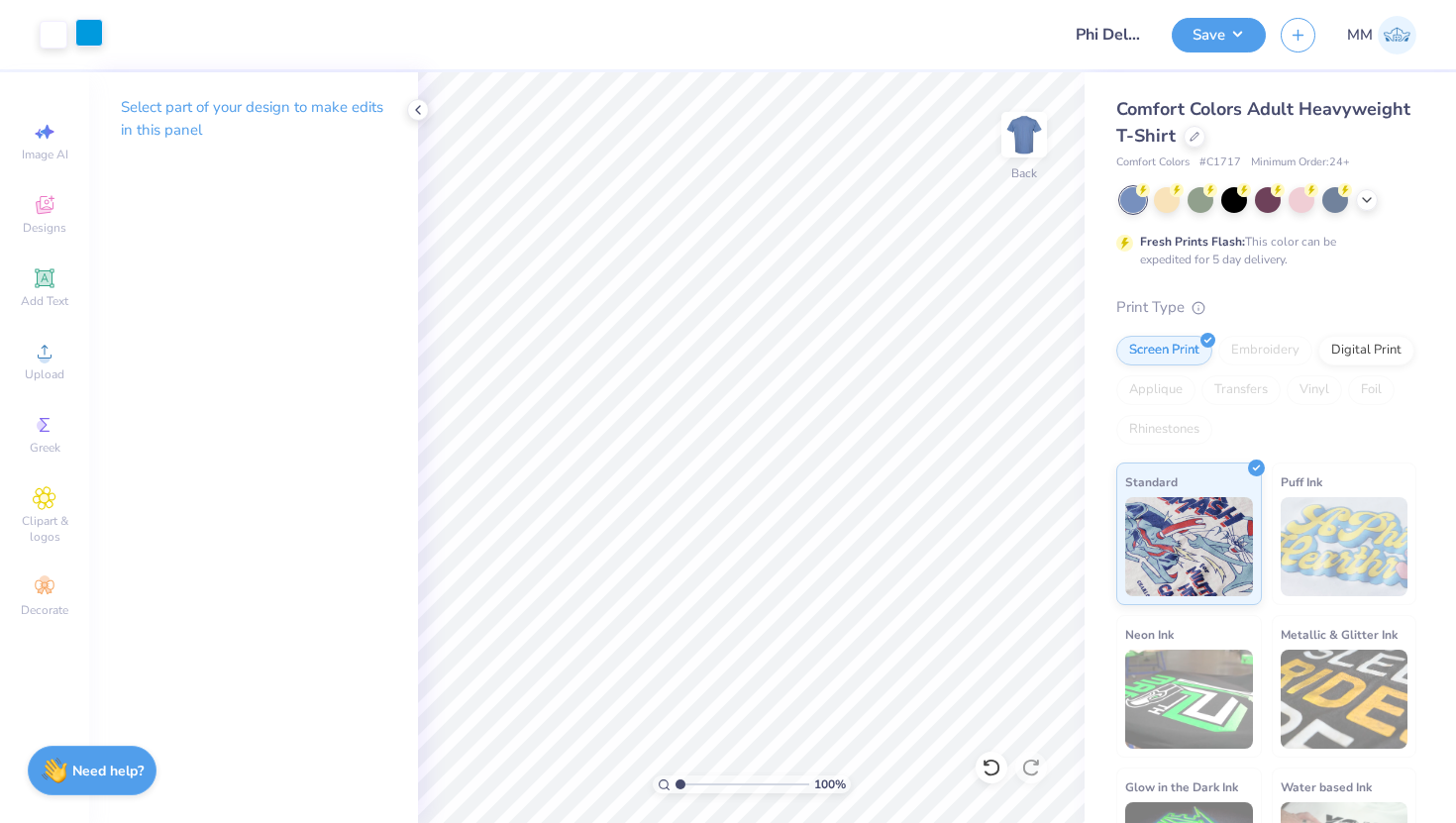 click at bounding box center (89, 33) 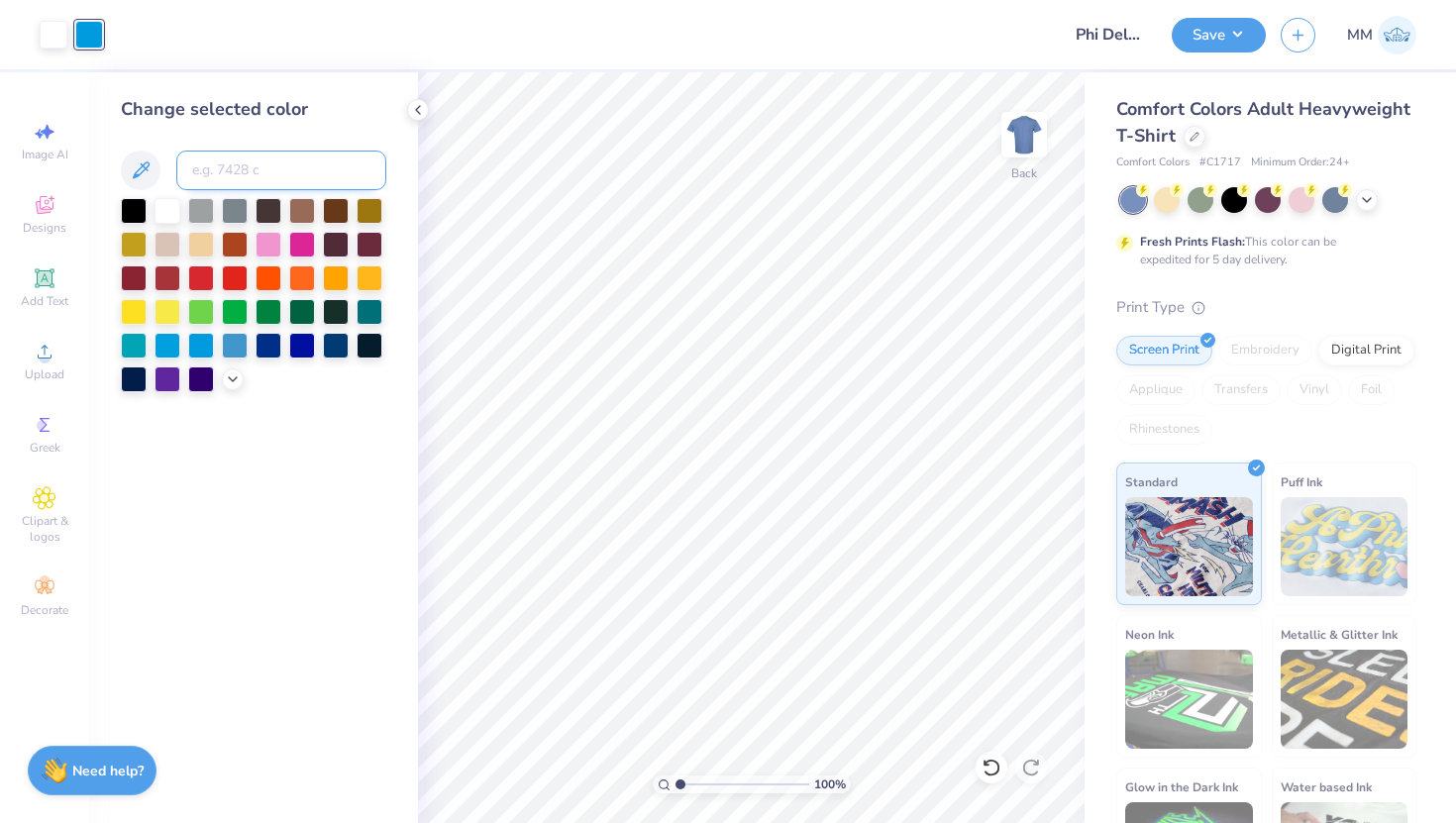 click at bounding box center (281, 170) 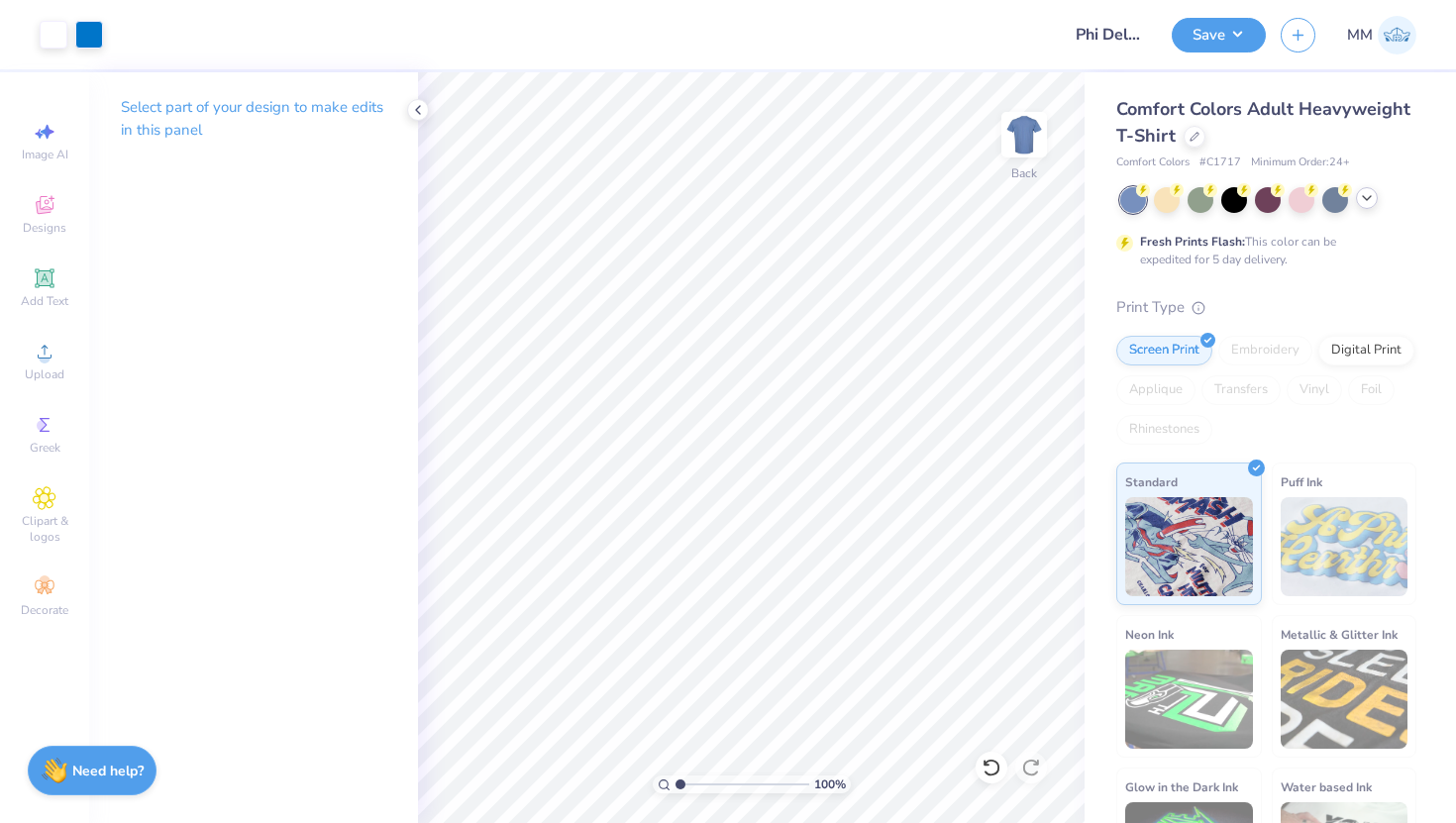 click 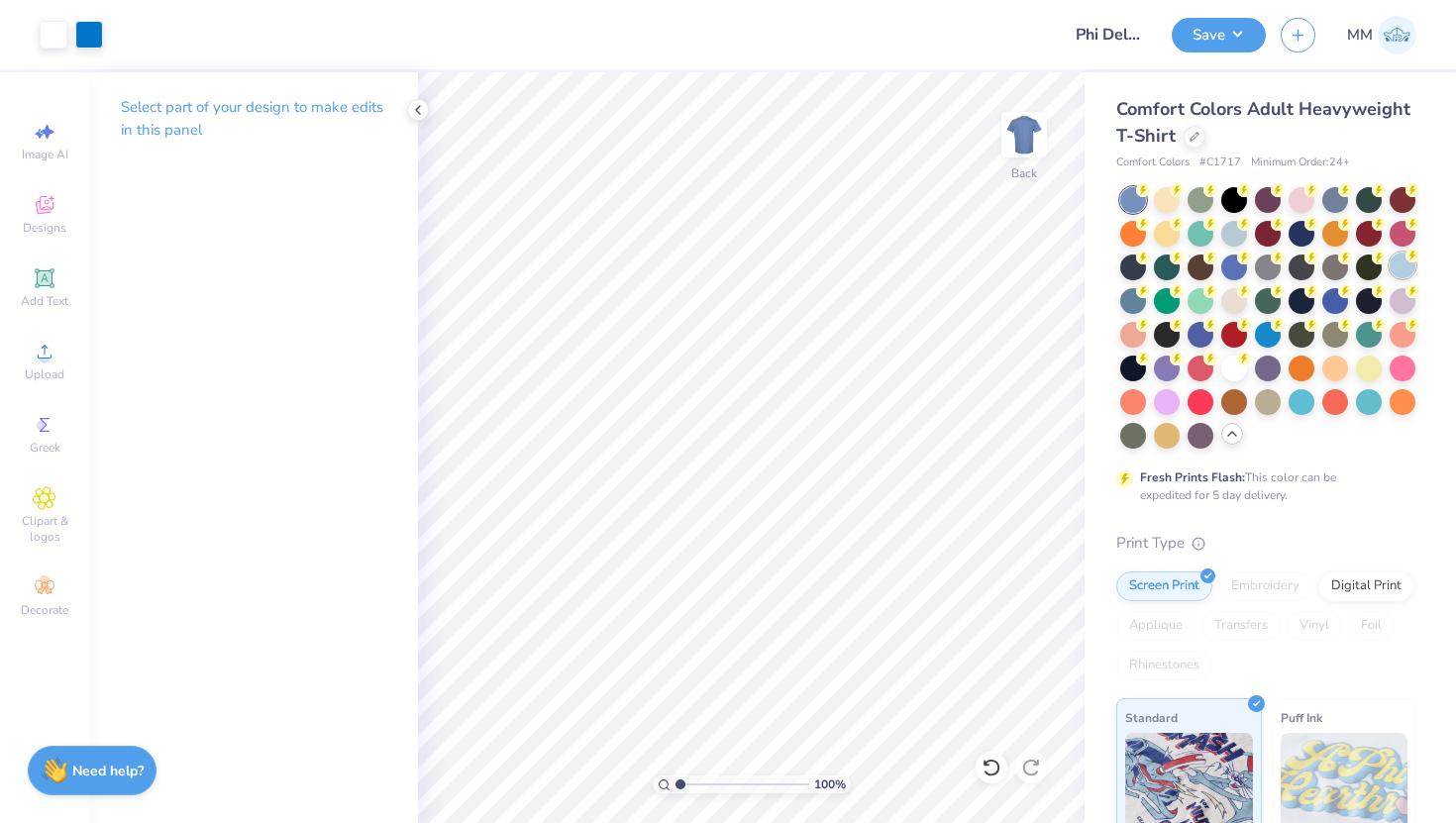 click at bounding box center (1403, 265) 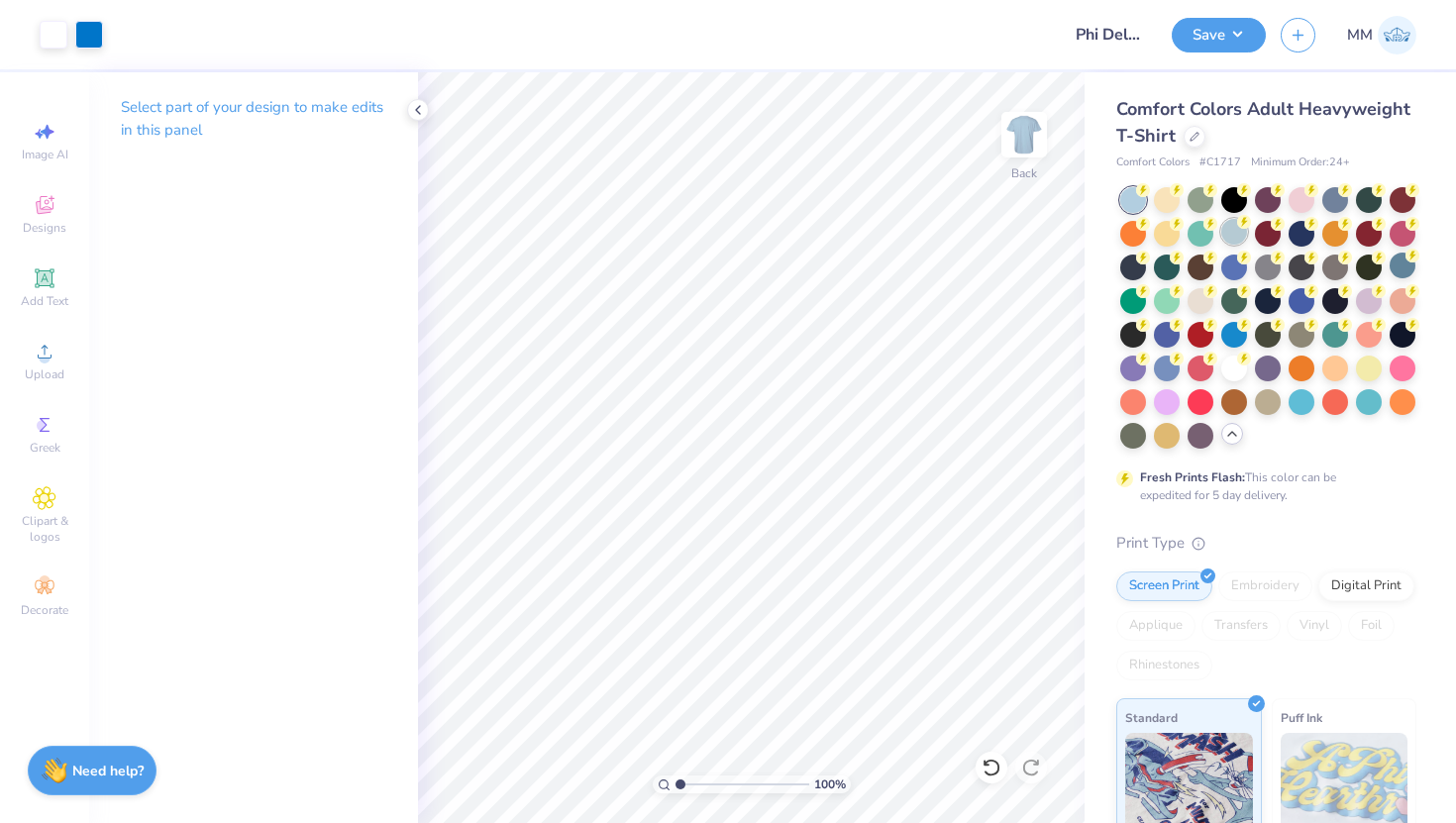 click at bounding box center (1234, 232) 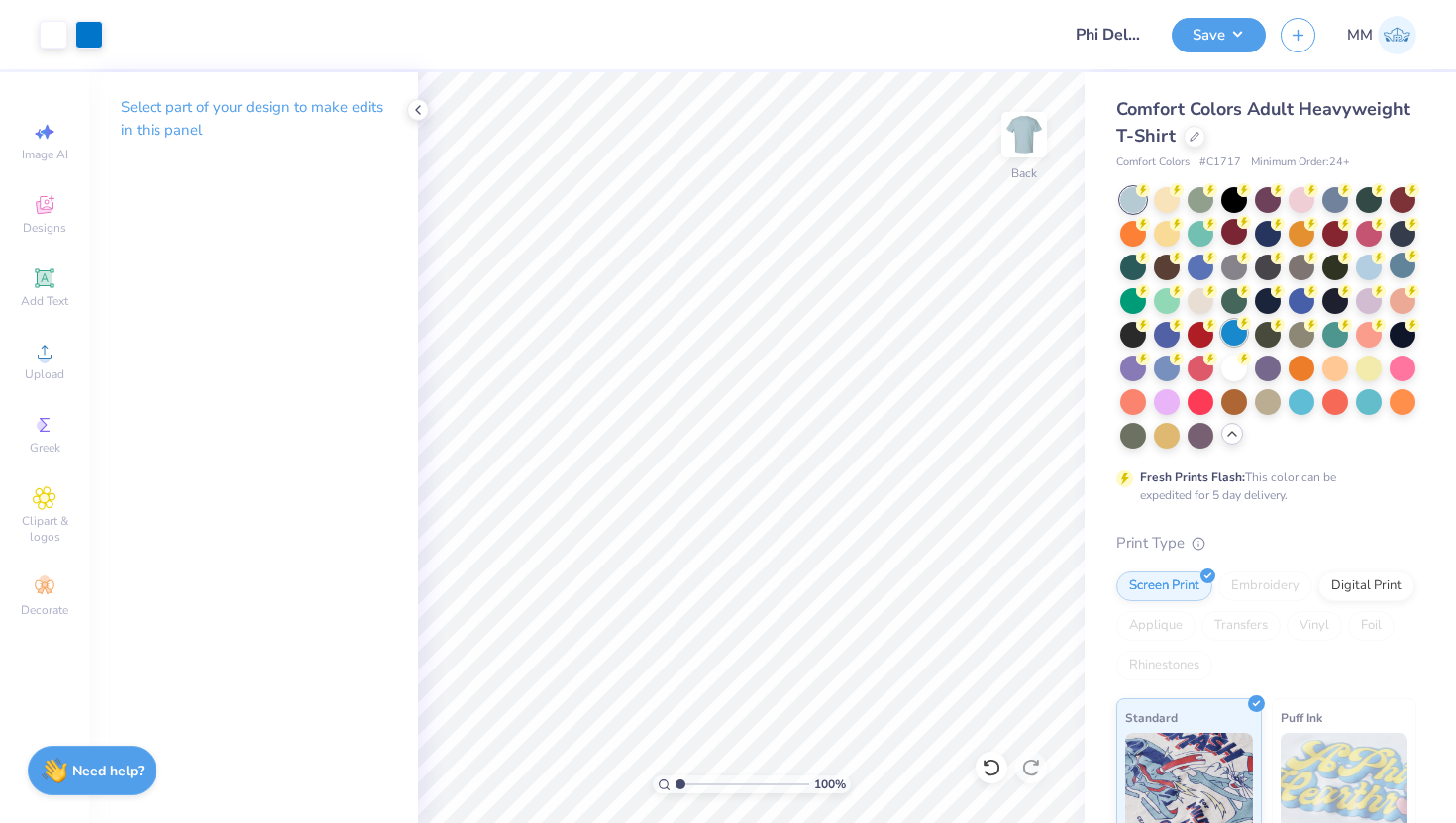 click at bounding box center (1234, 333) 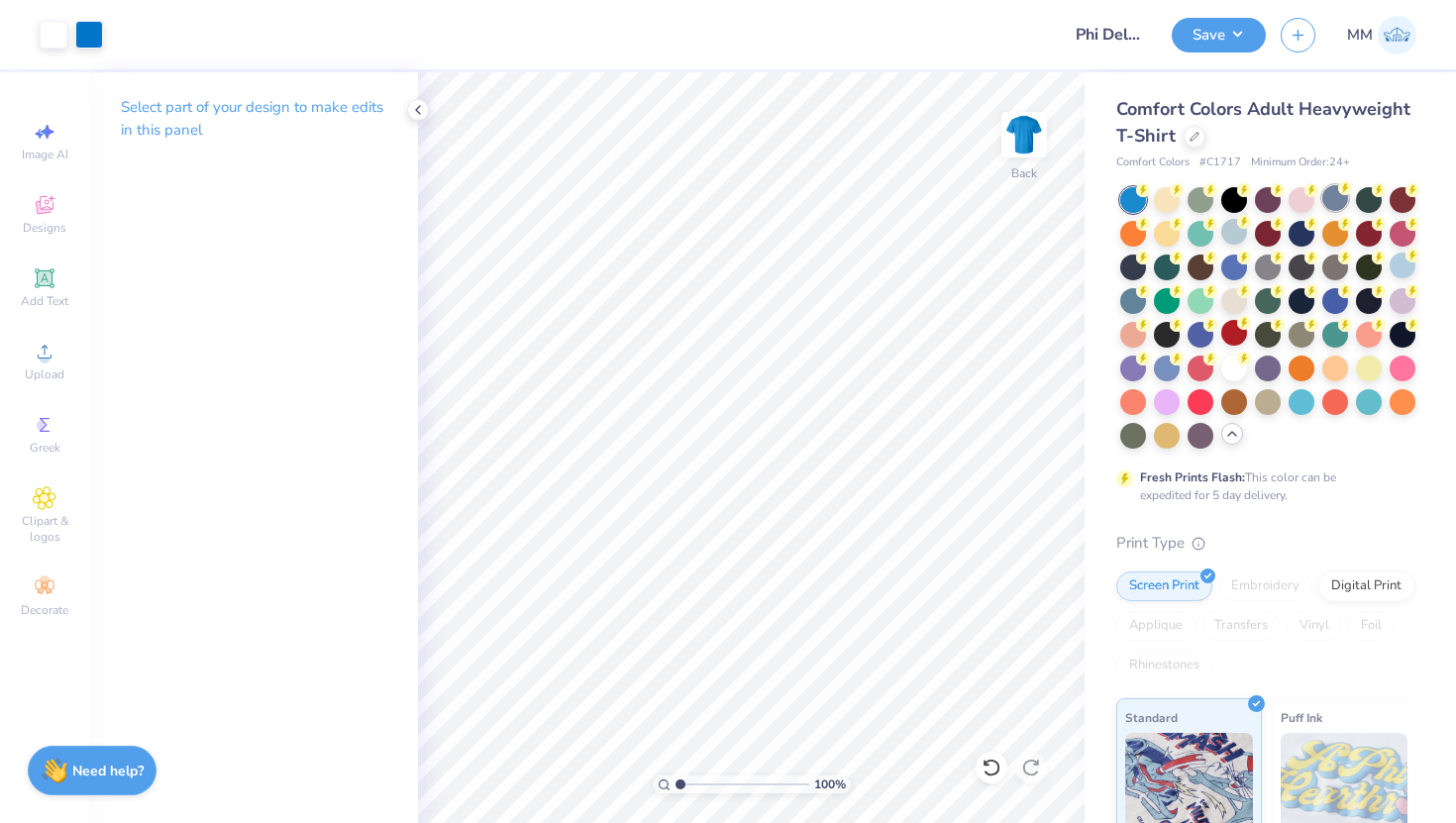 click at bounding box center [1335, 198] 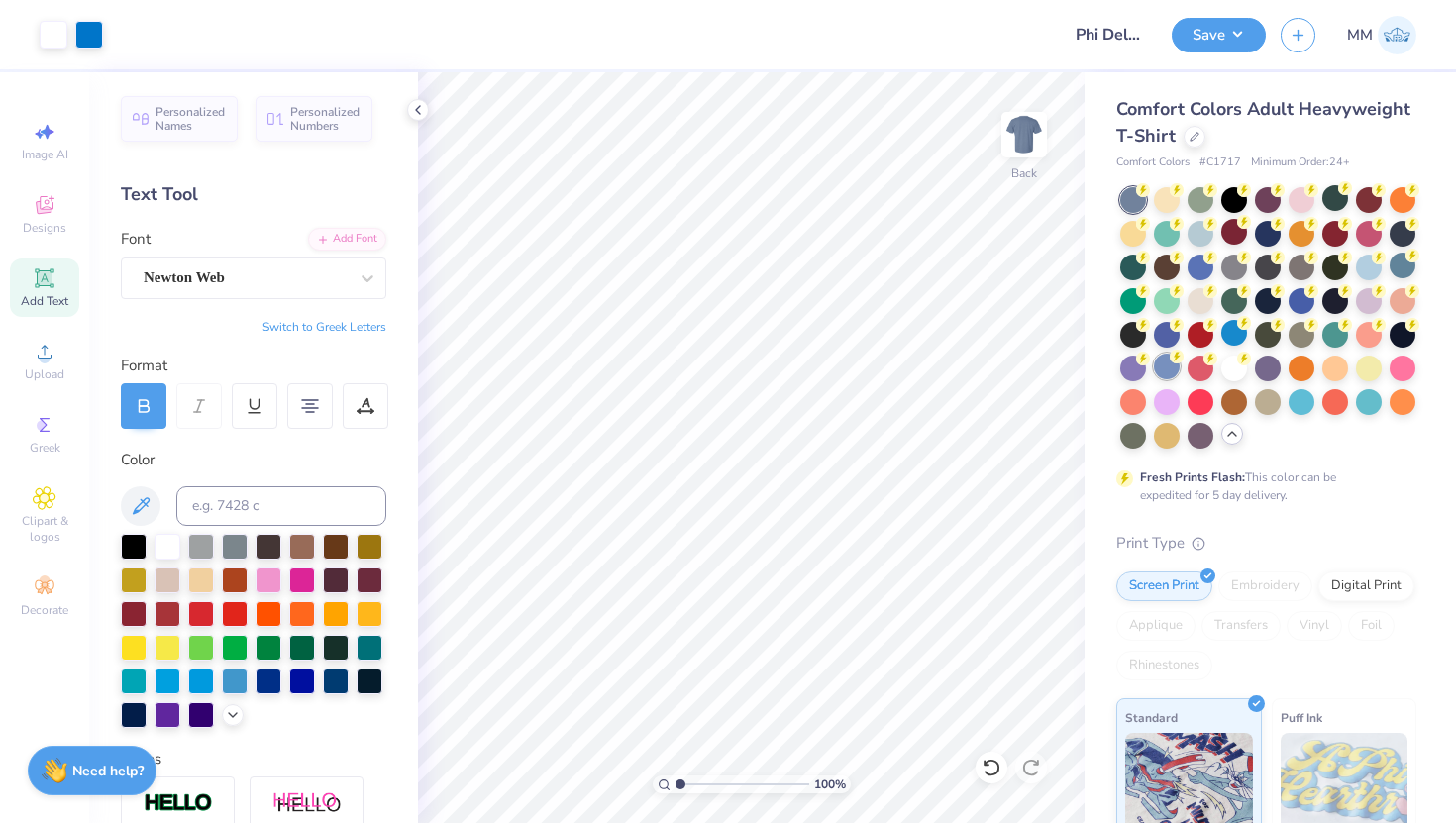 click at bounding box center (1167, 366) 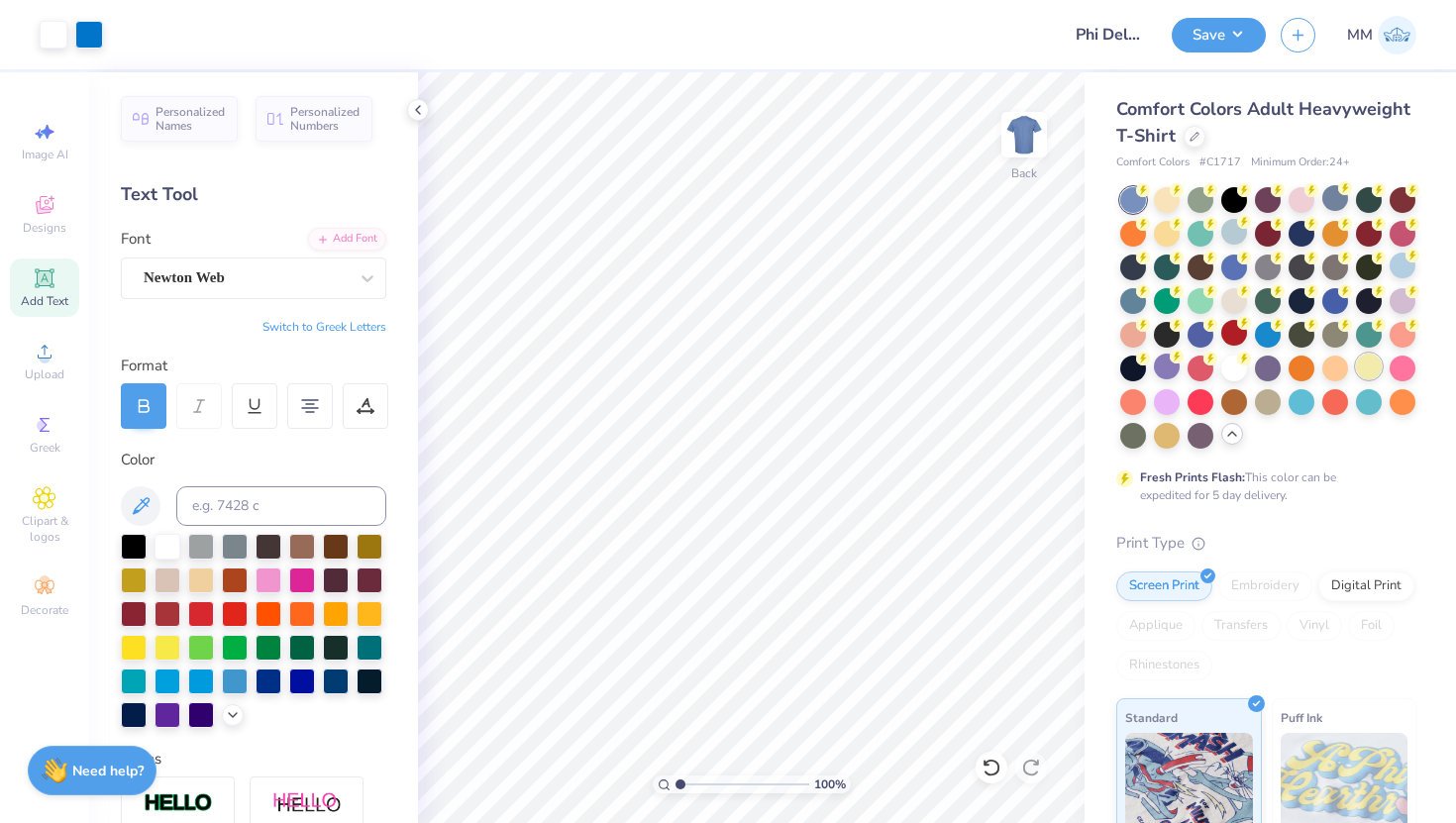 click at bounding box center [1369, 366] 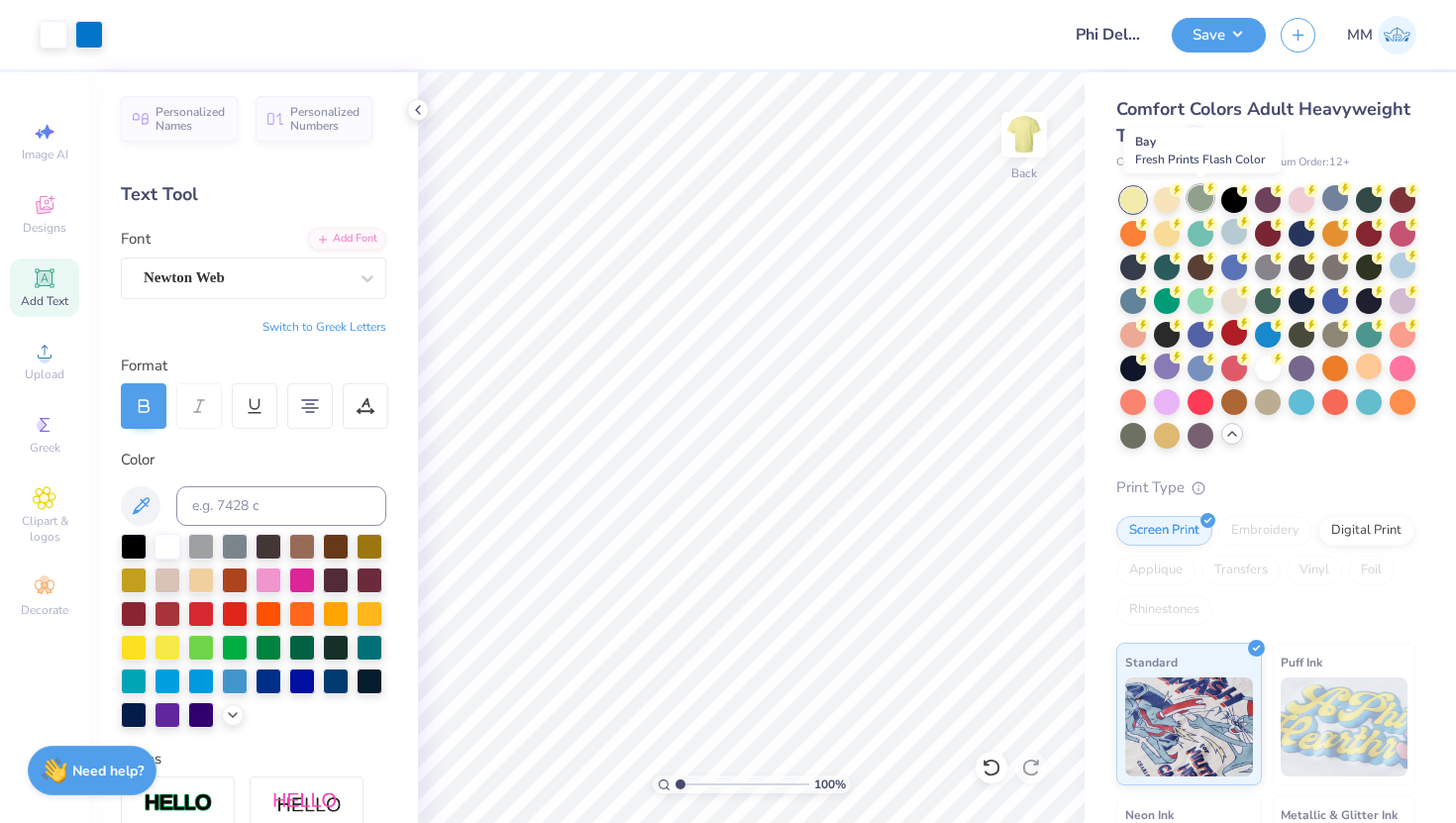 click at bounding box center [1200, 198] 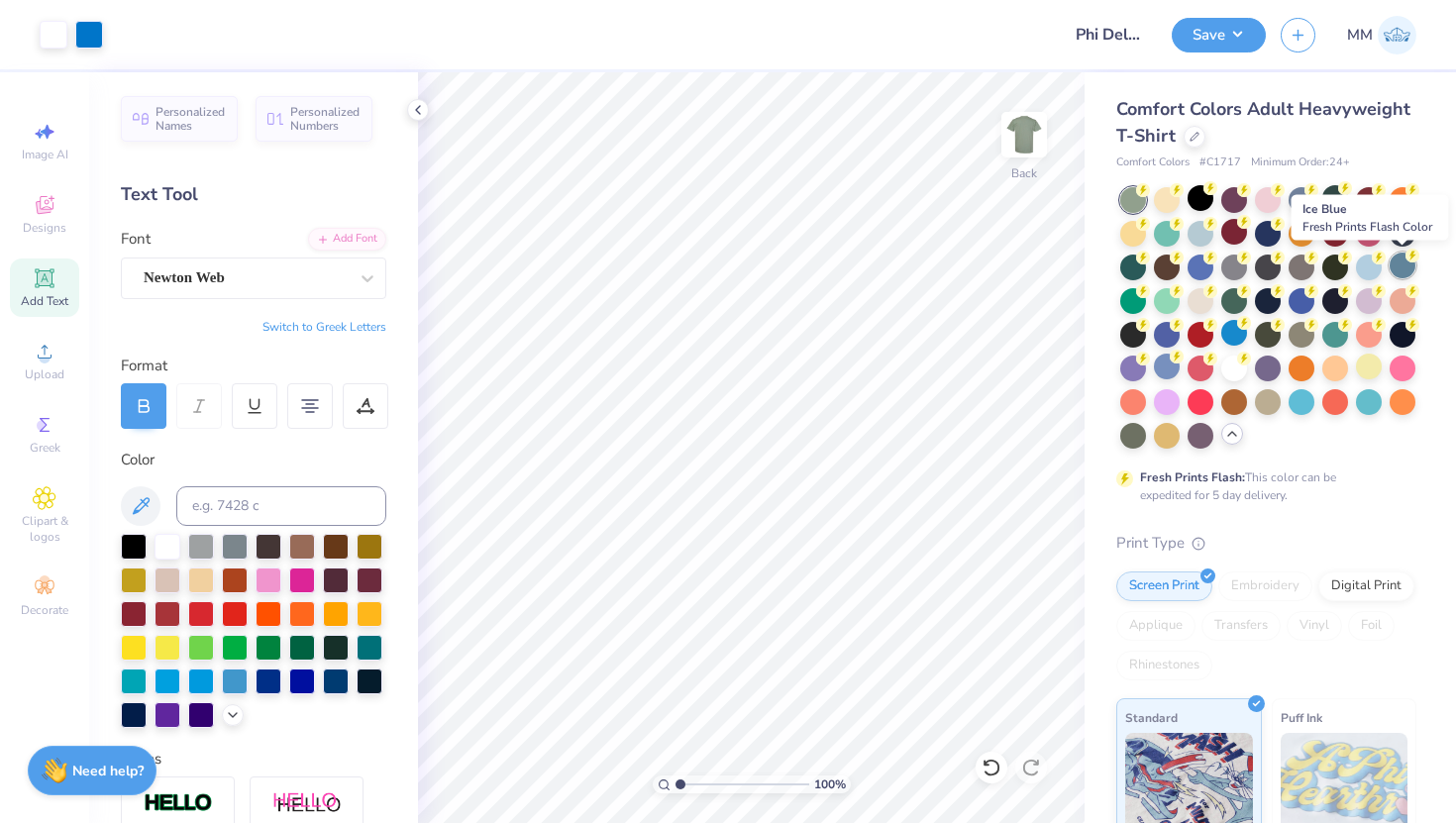 click at bounding box center (1403, 265) 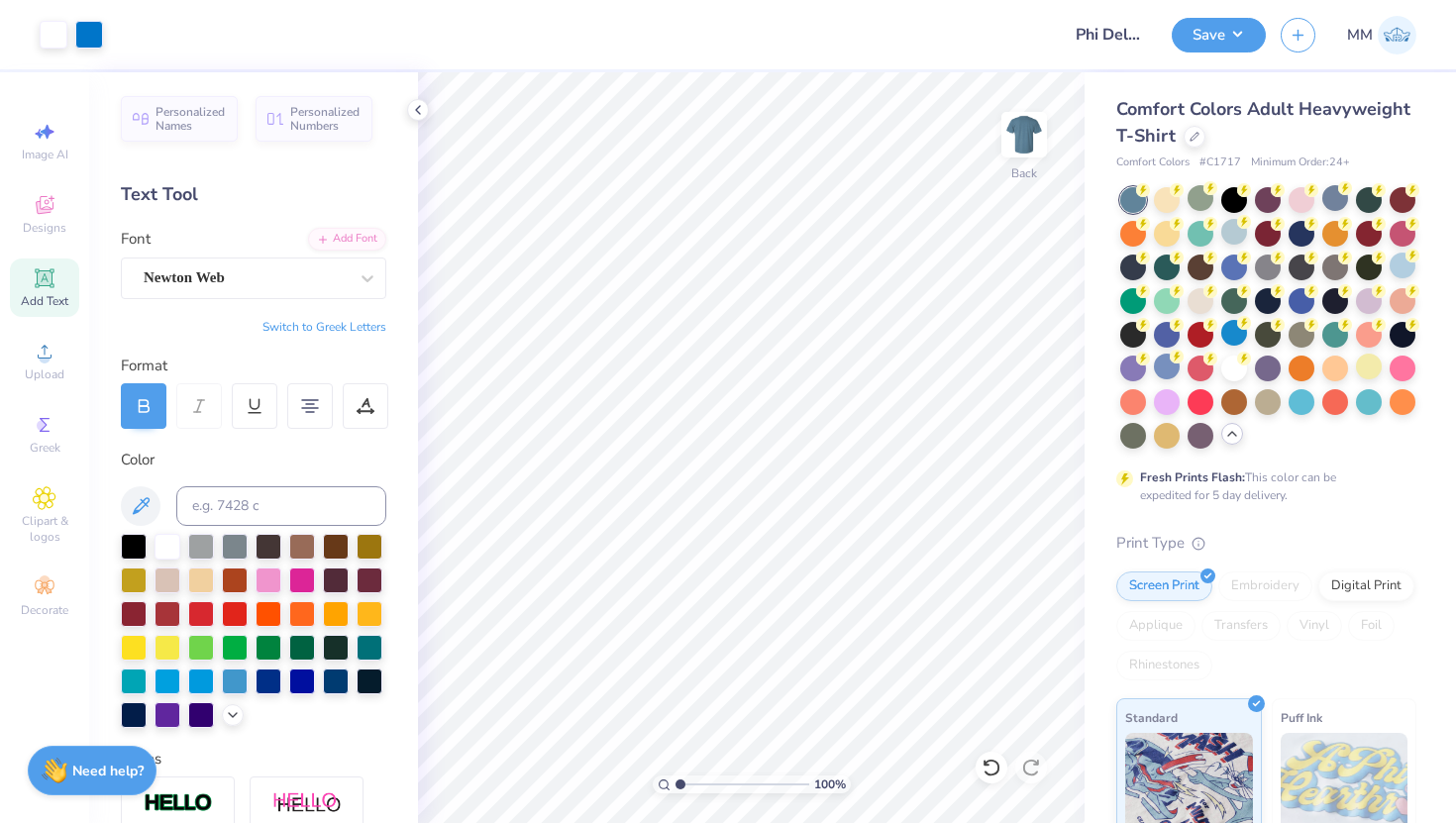 click at bounding box center [1335, 267] 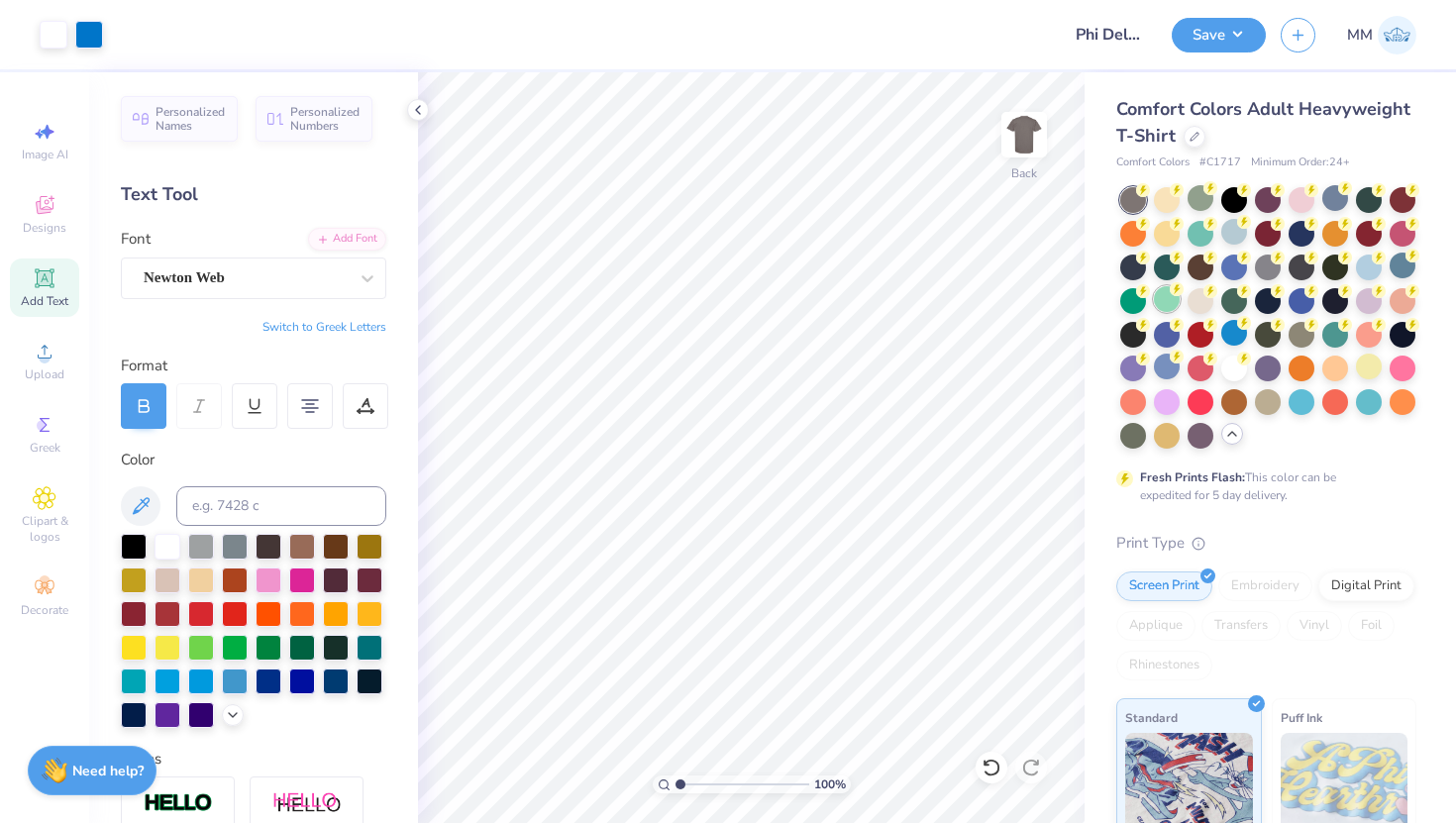 click at bounding box center [1167, 299] 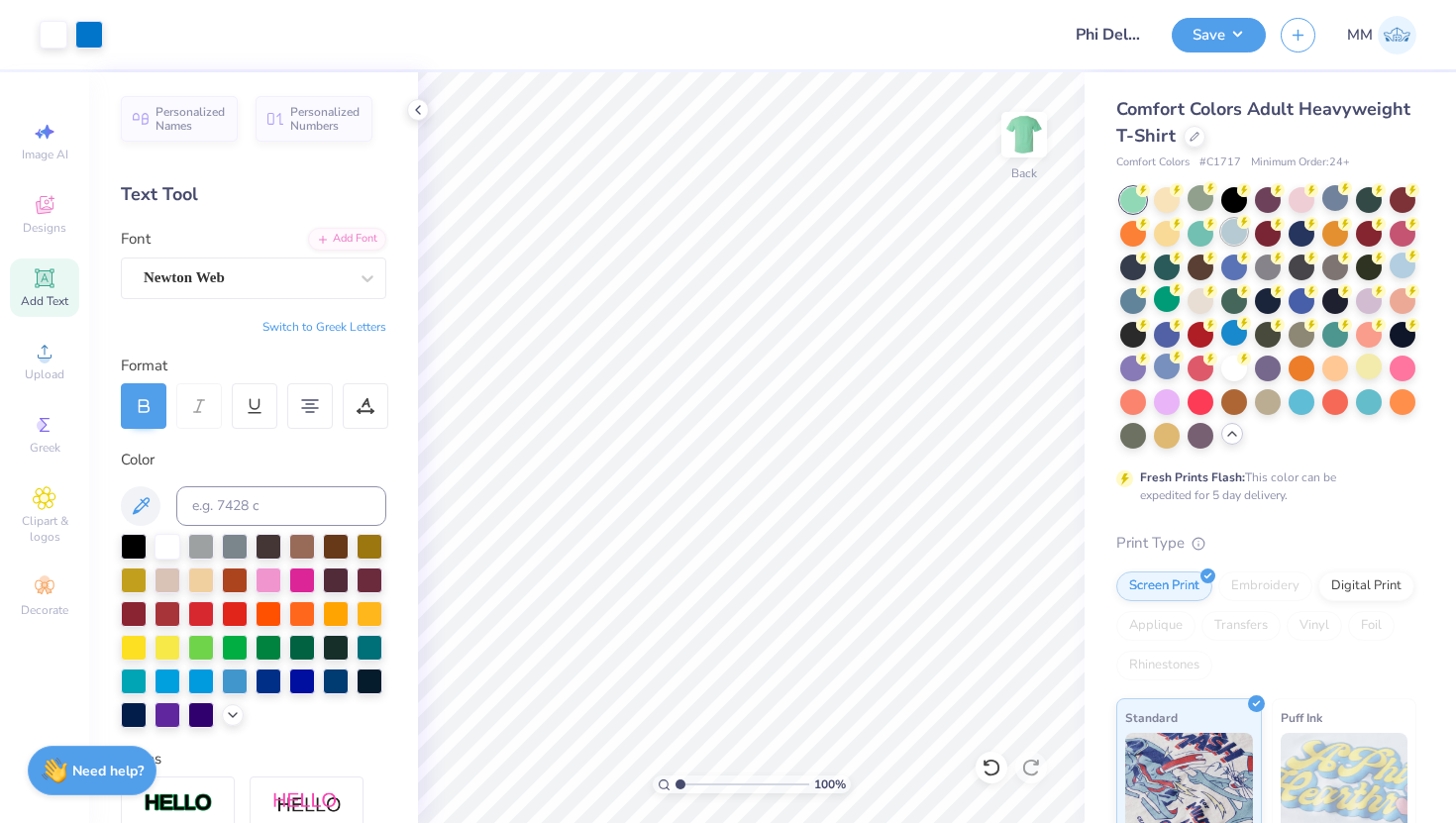 click at bounding box center [1234, 232] 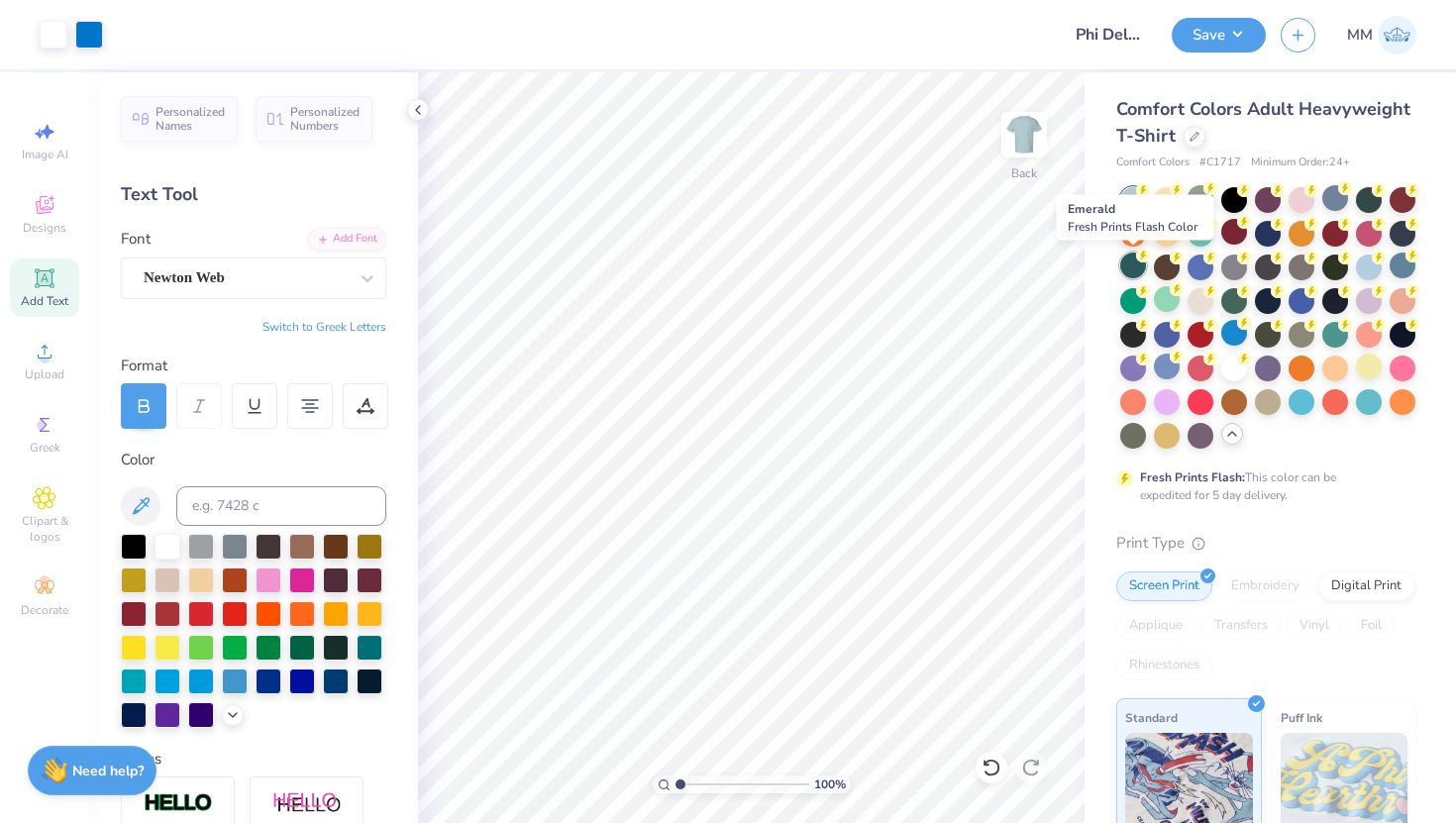 click 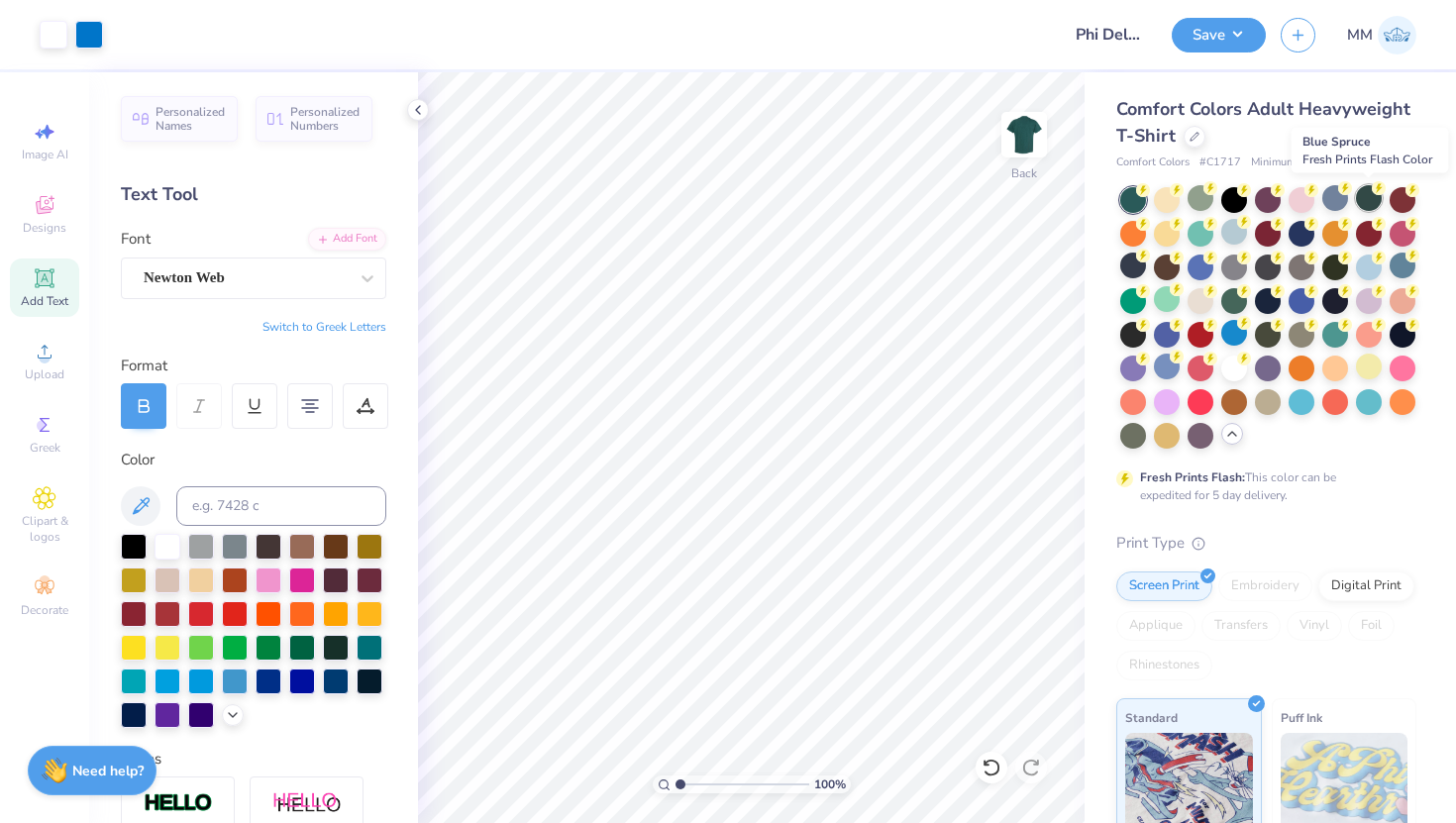 click at bounding box center [1369, 198] 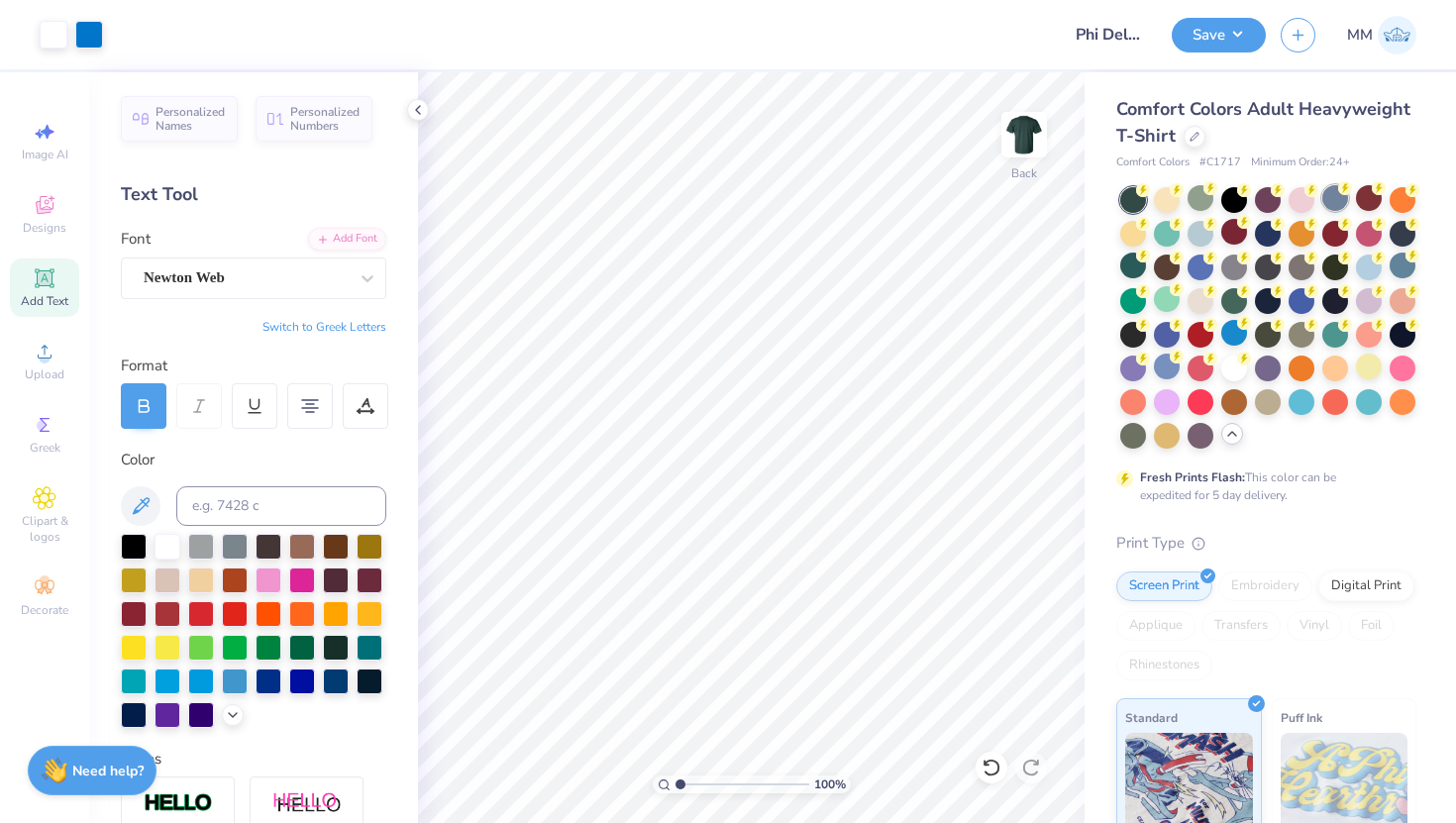 click at bounding box center (1335, 198) 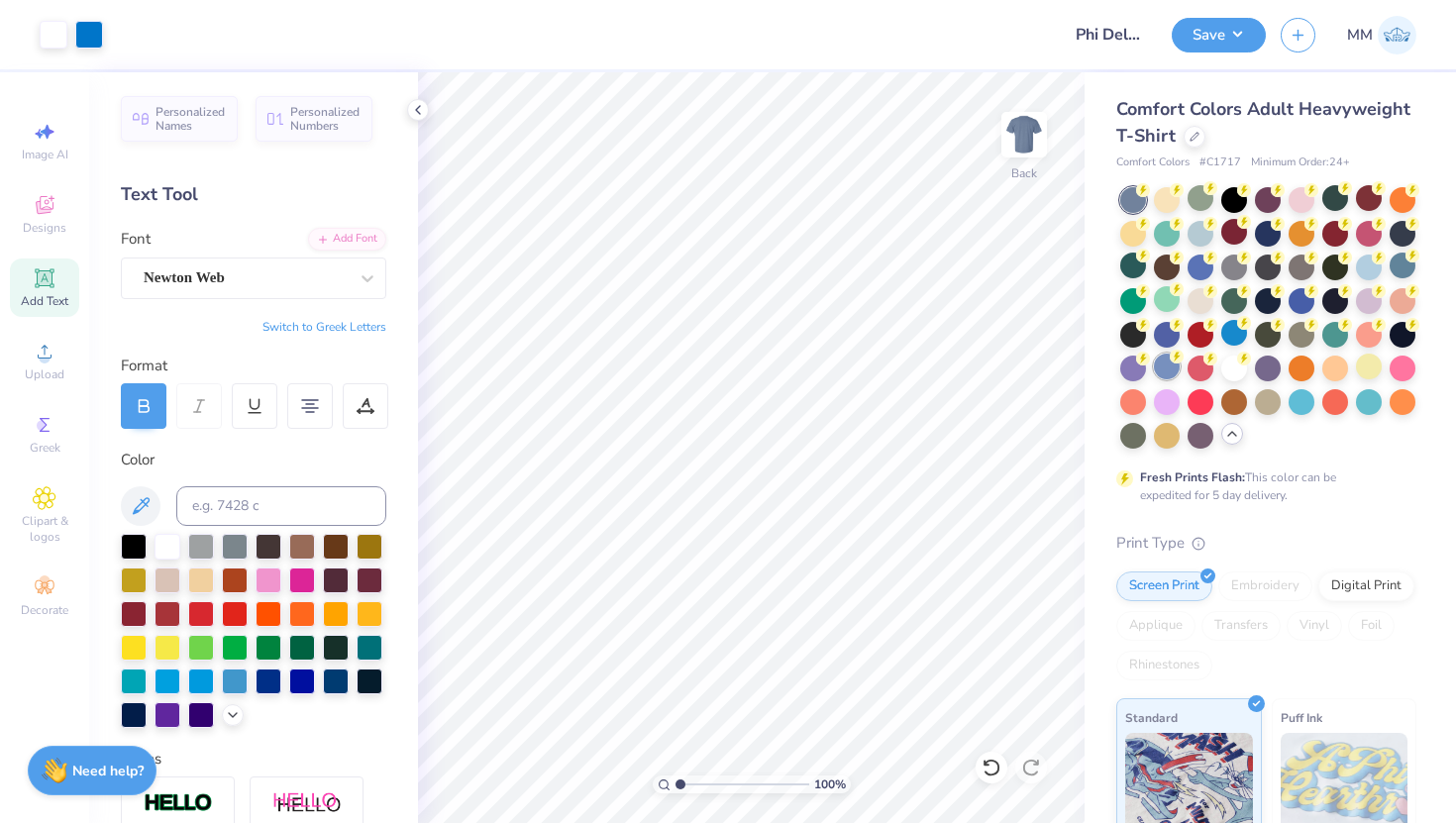 click at bounding box center [1167, 366] 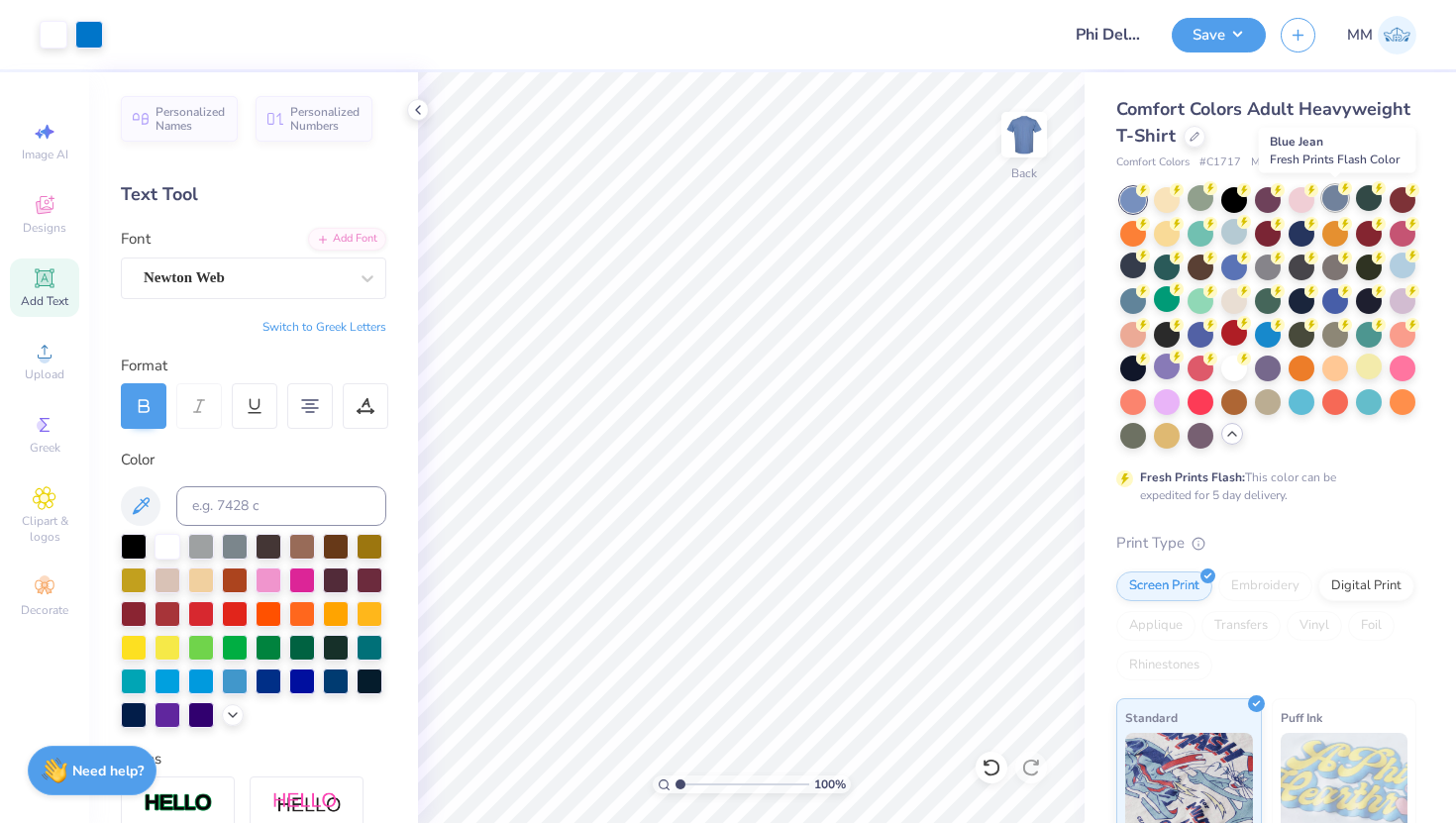 click at bounding box center [1335, 198] 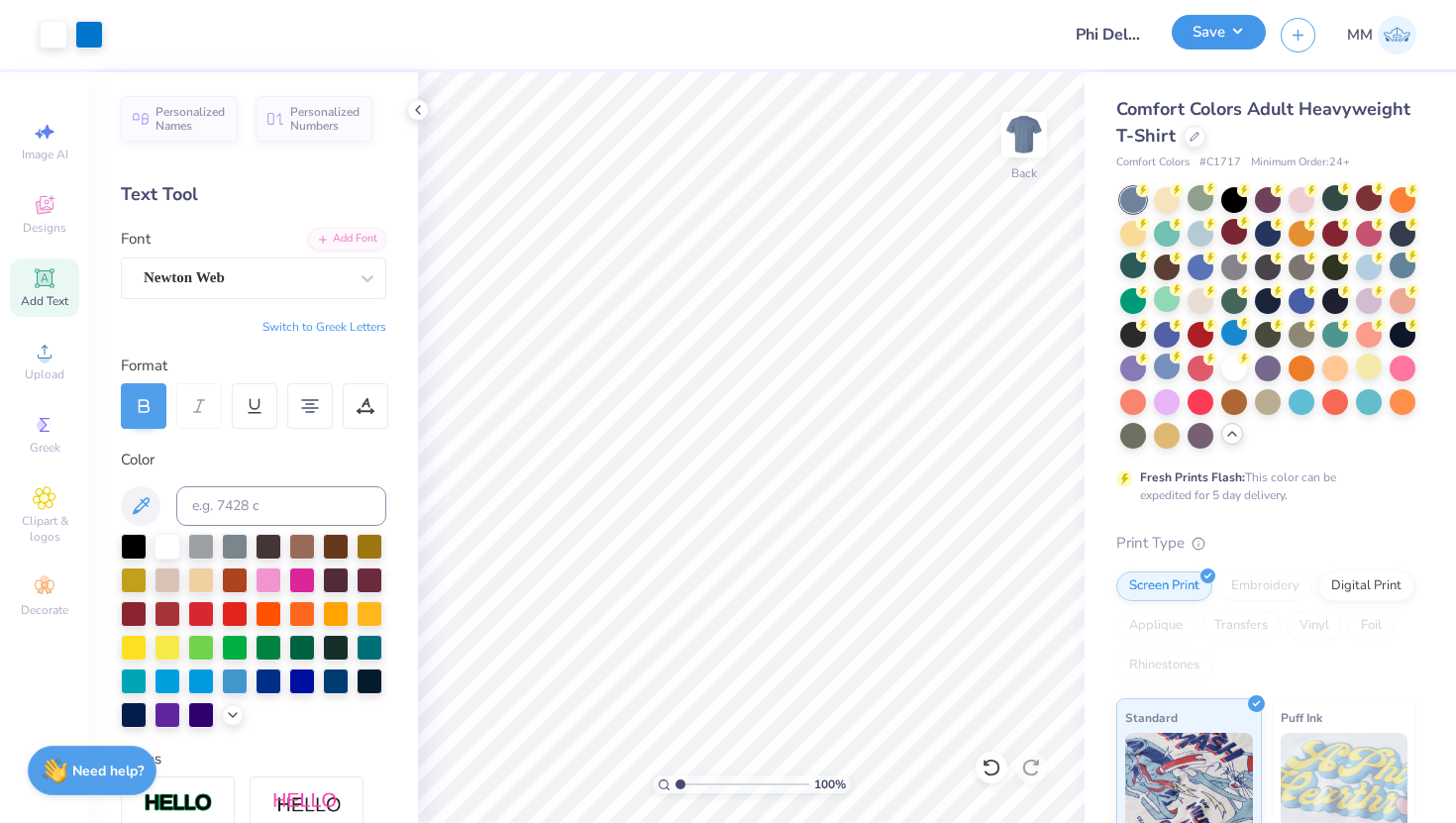 click on "Save" at bounding box center (1218, 32) 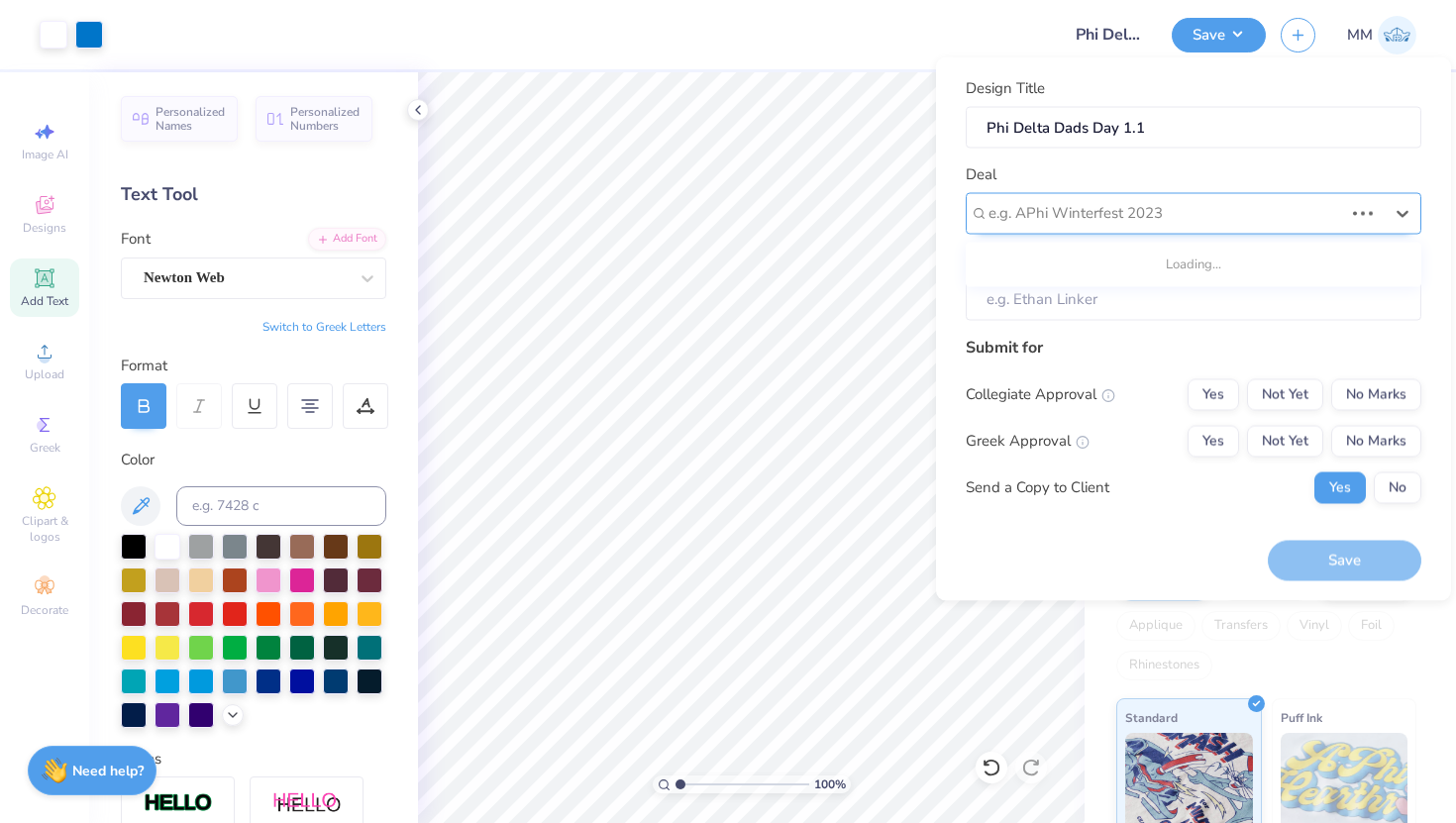 click at bounding box center [1166, 213] 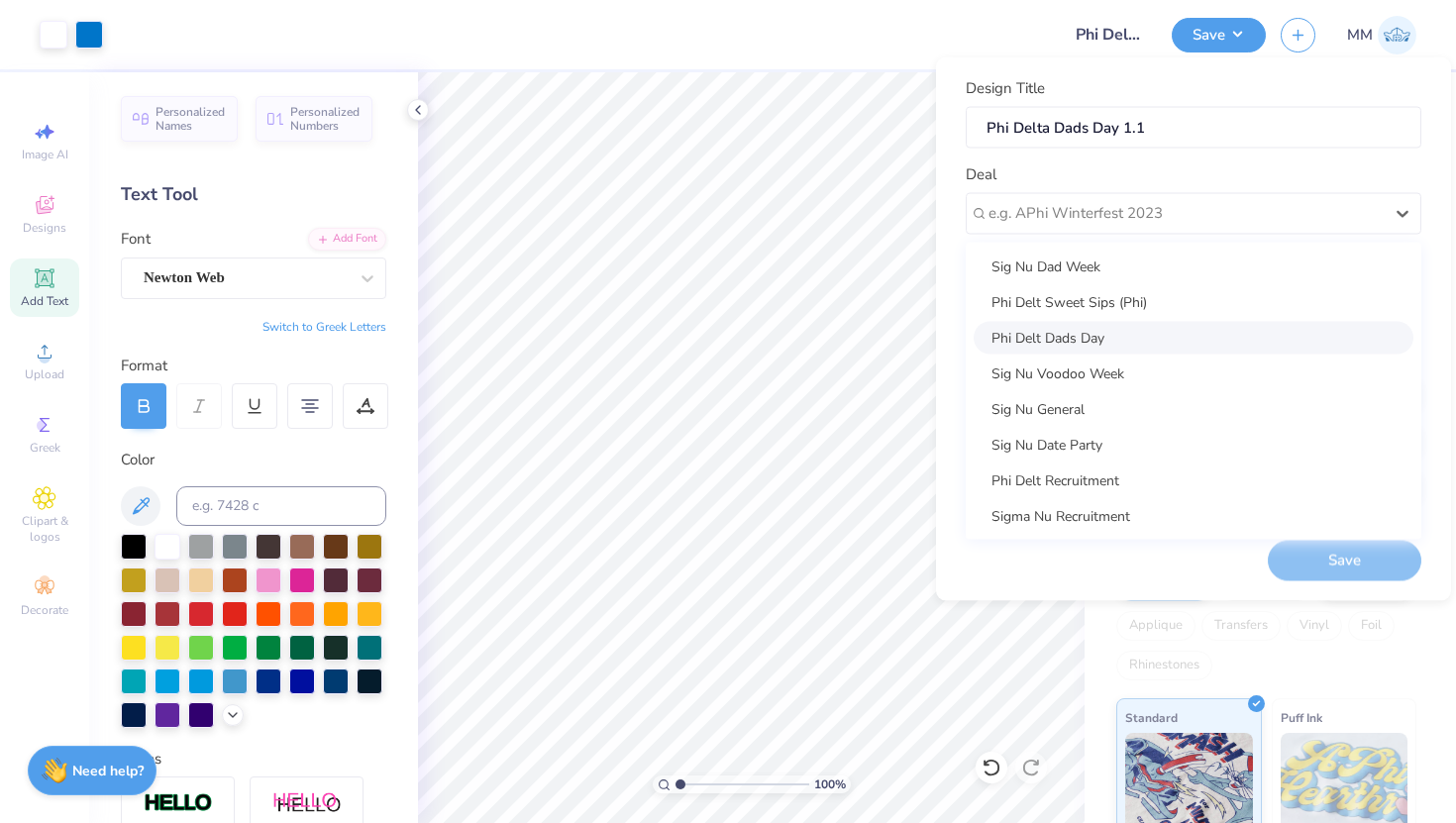 click on "Phi Delt Dads Day" at bounding box center (1194, 337) 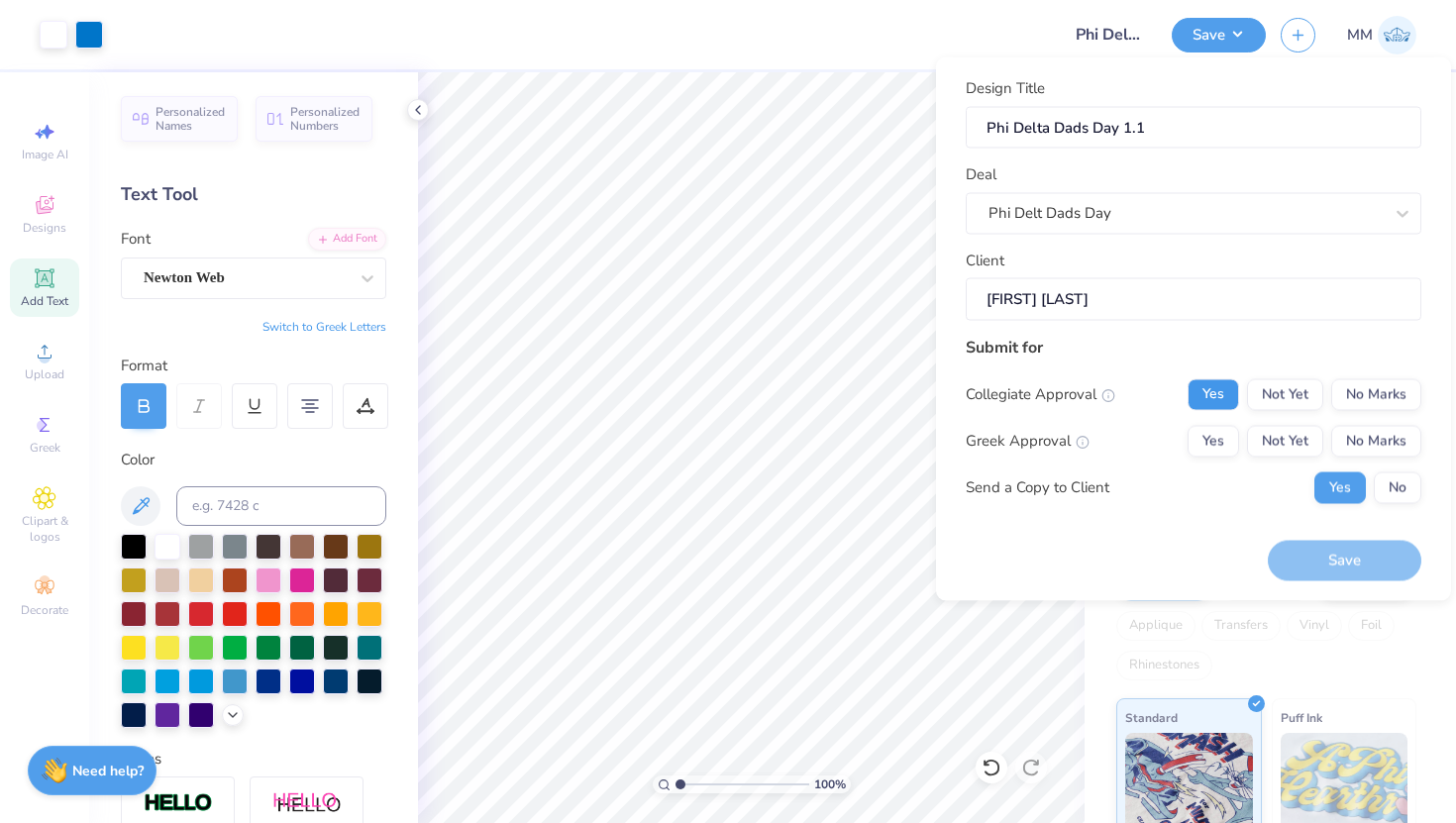 click on "Yes" at bounding box center [1213, 394] 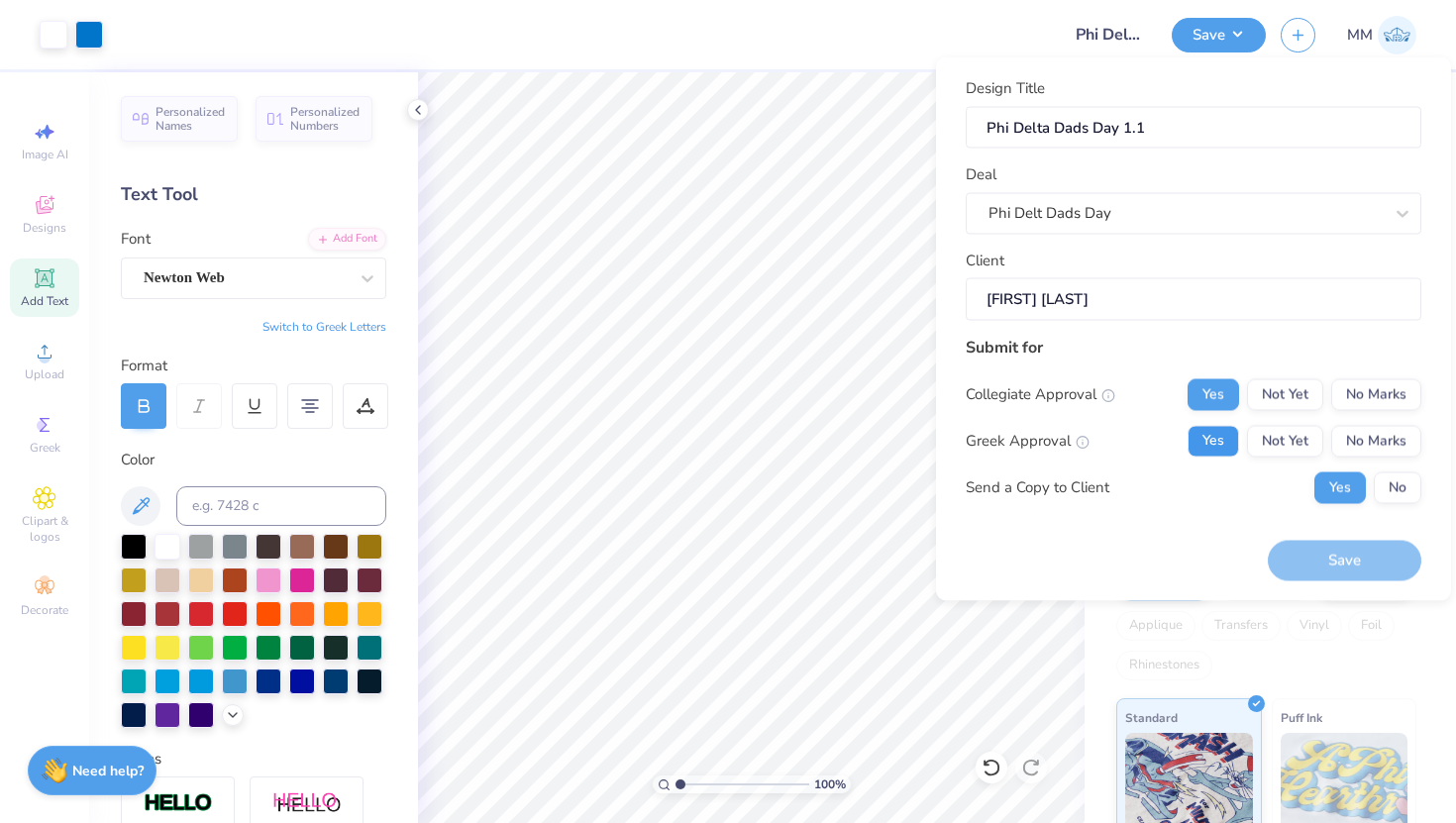 click on "Yes" at bounding box center (1213, 441) 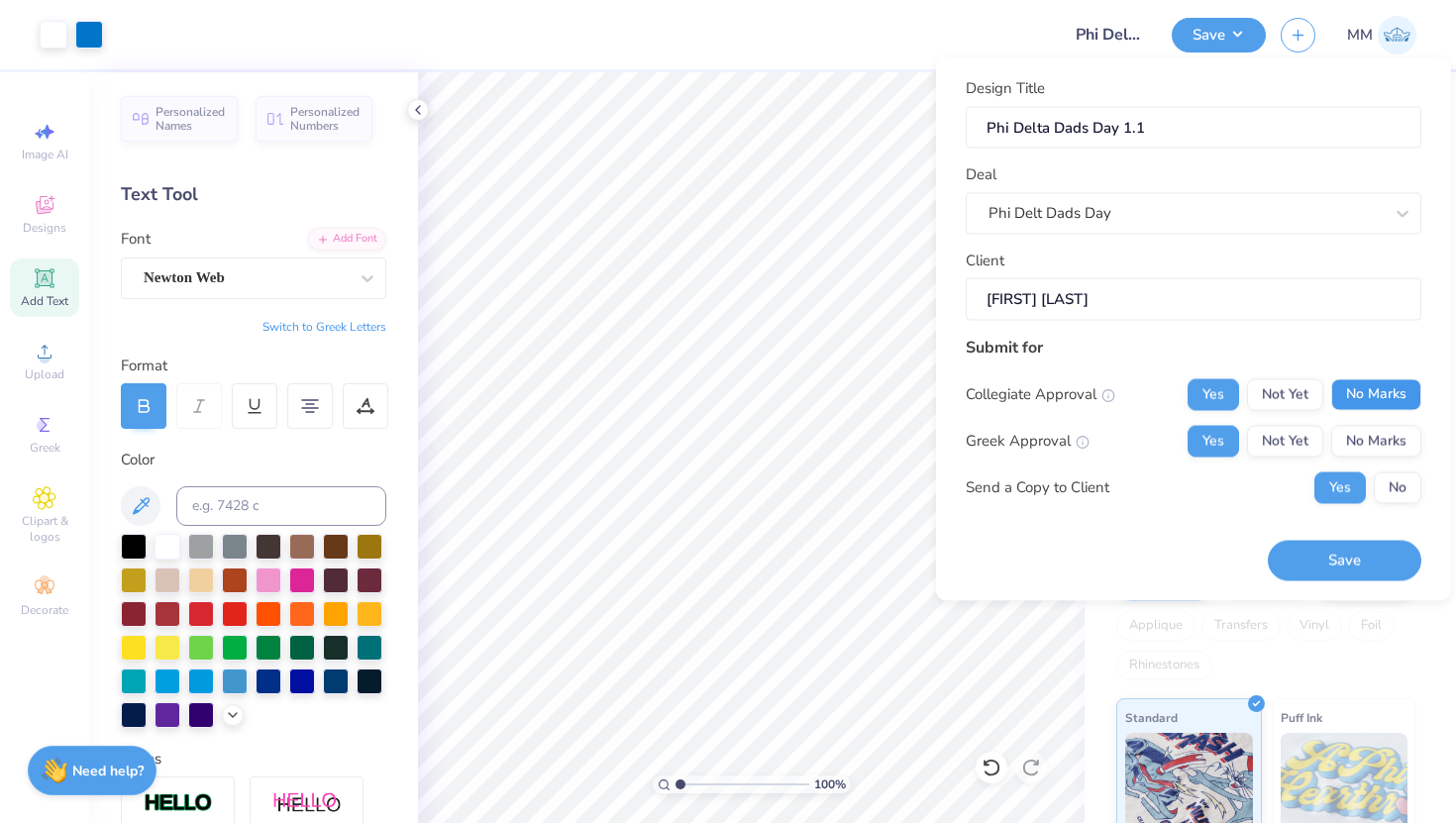 click on "No Marks" at bounding box center [1376, 394] 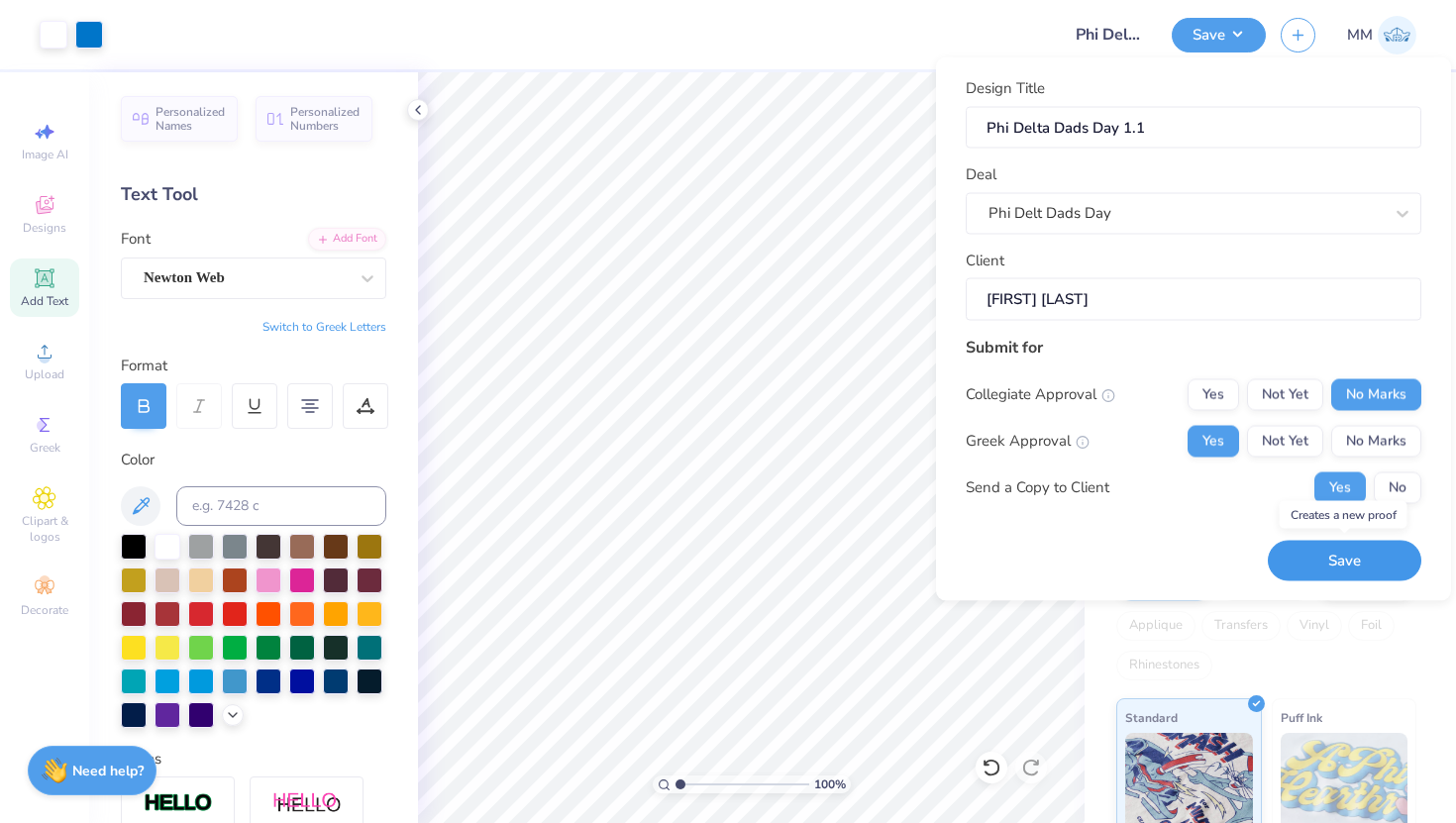 click on "Save" at bounding box center [1344, 561] 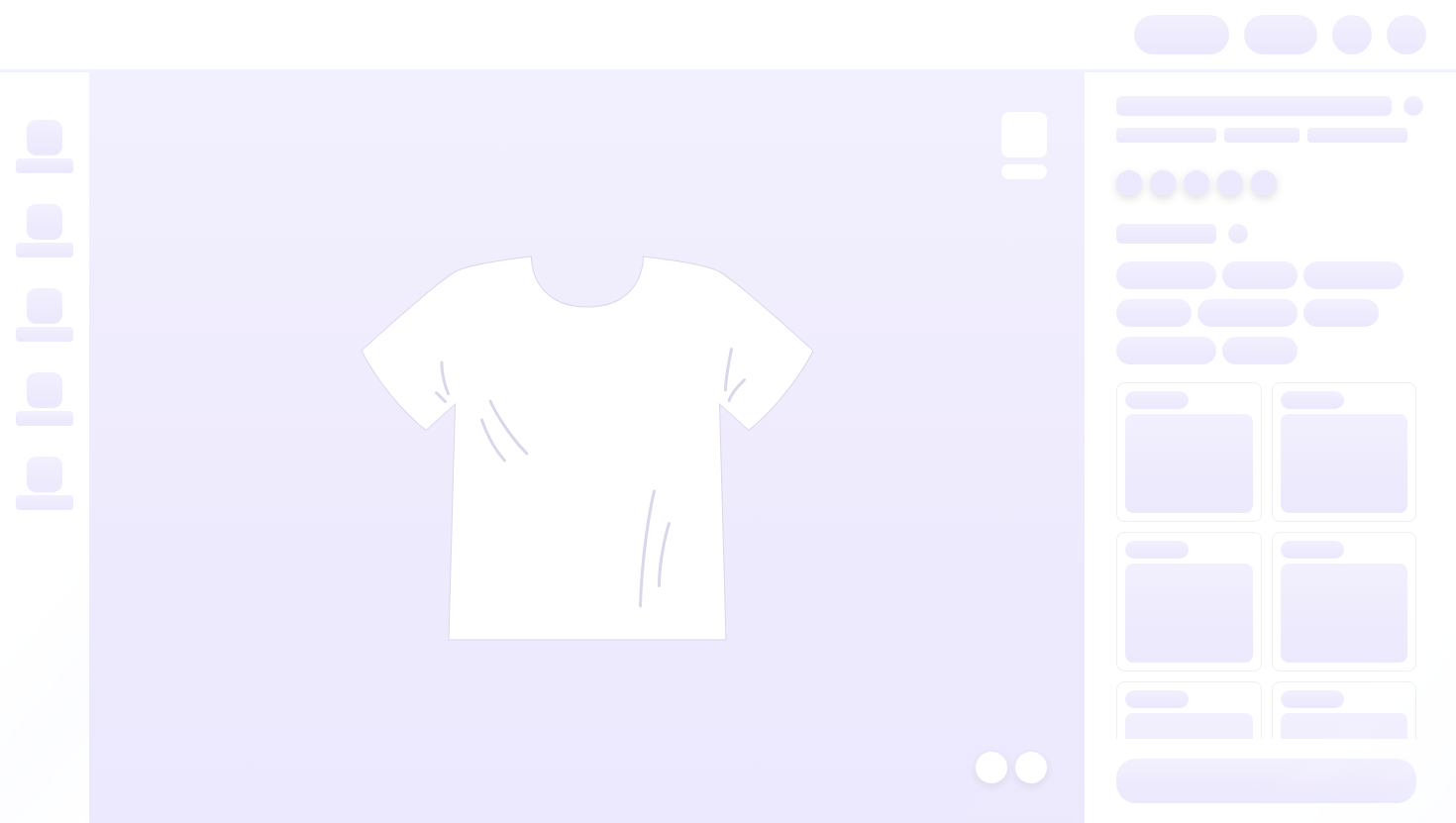 scroll, scrollTop: 0, scrollLeft: 0, axis: both 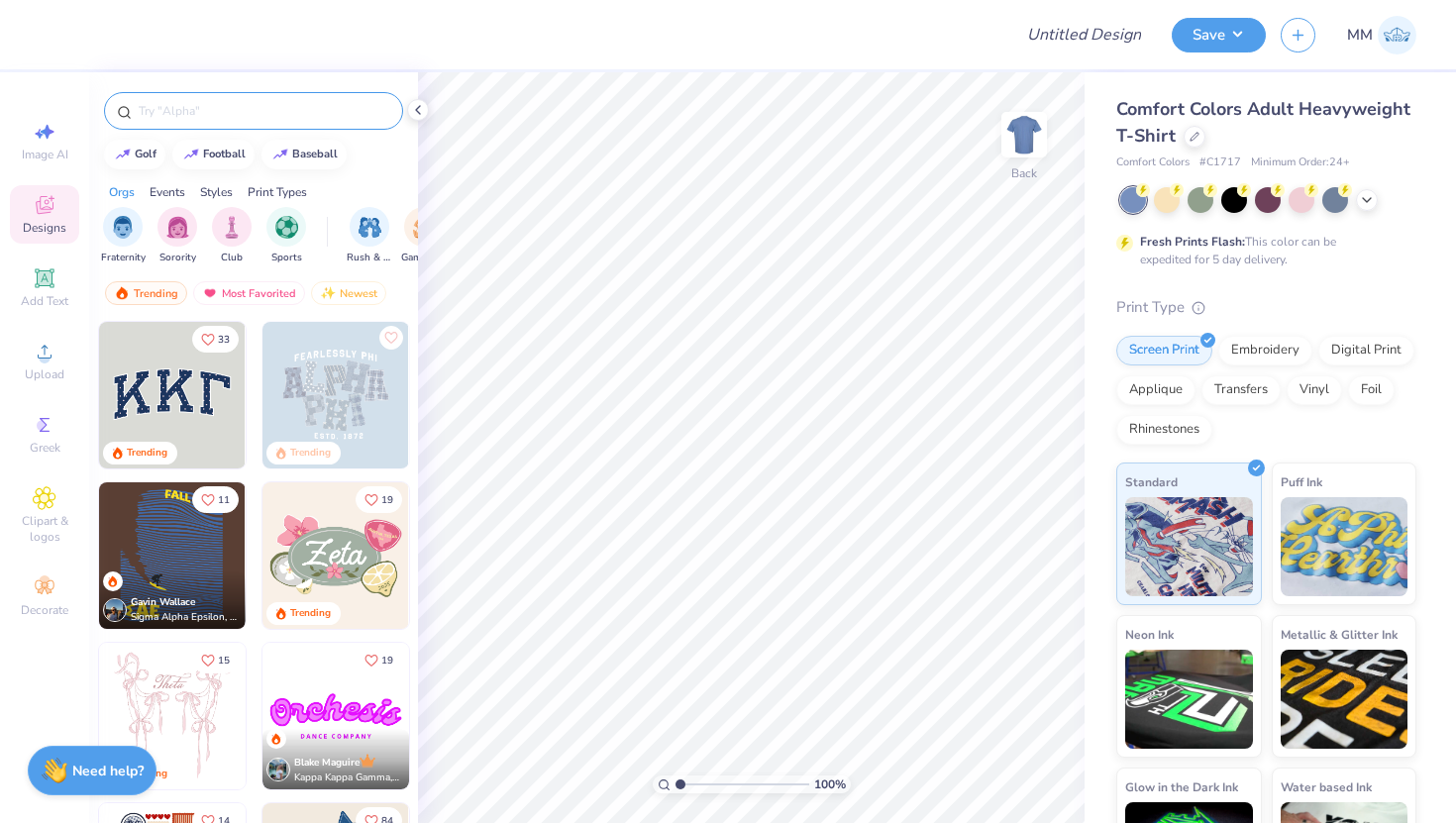 click at bounding box center (263, 111) 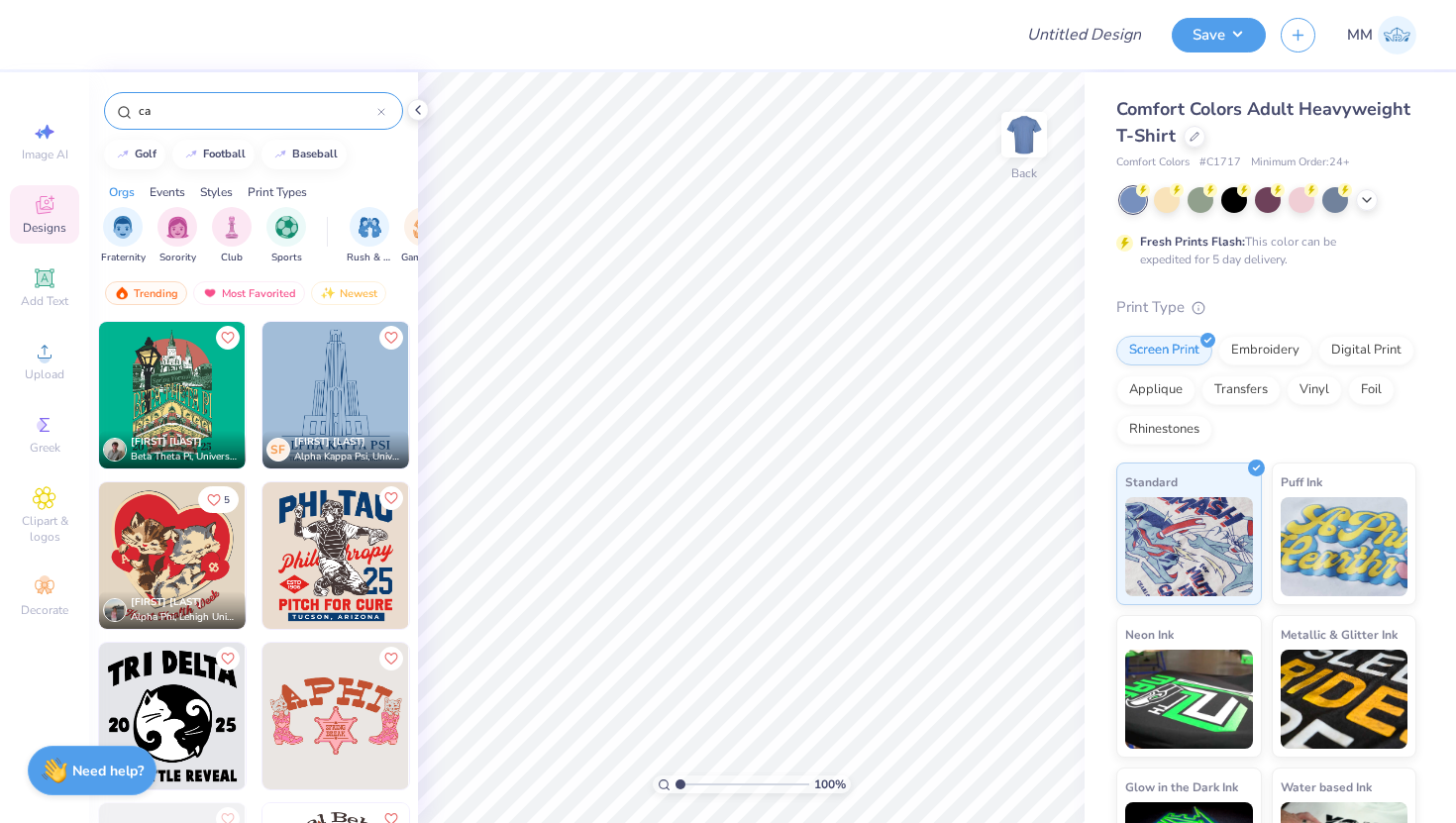 type on "c" 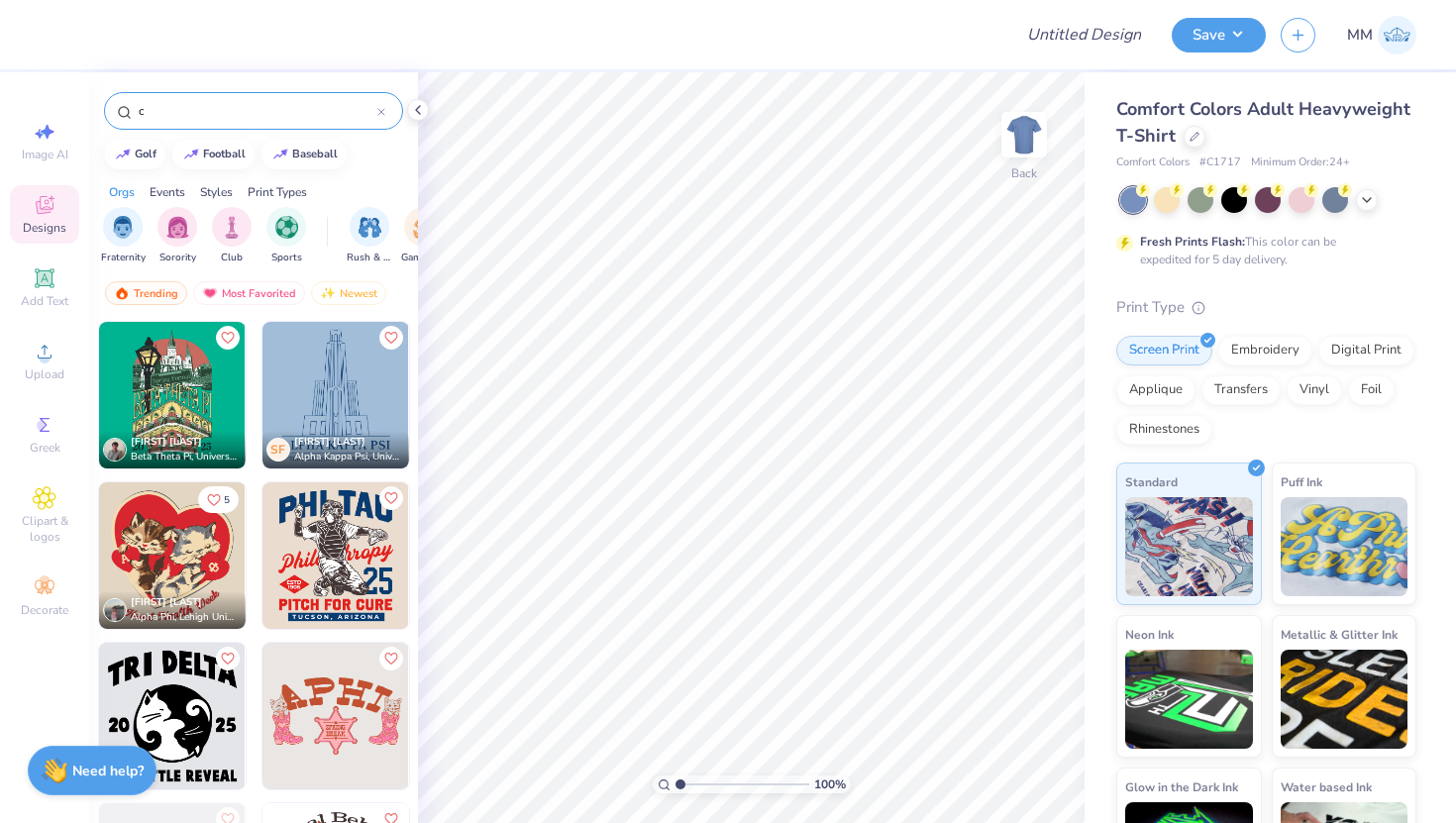 type 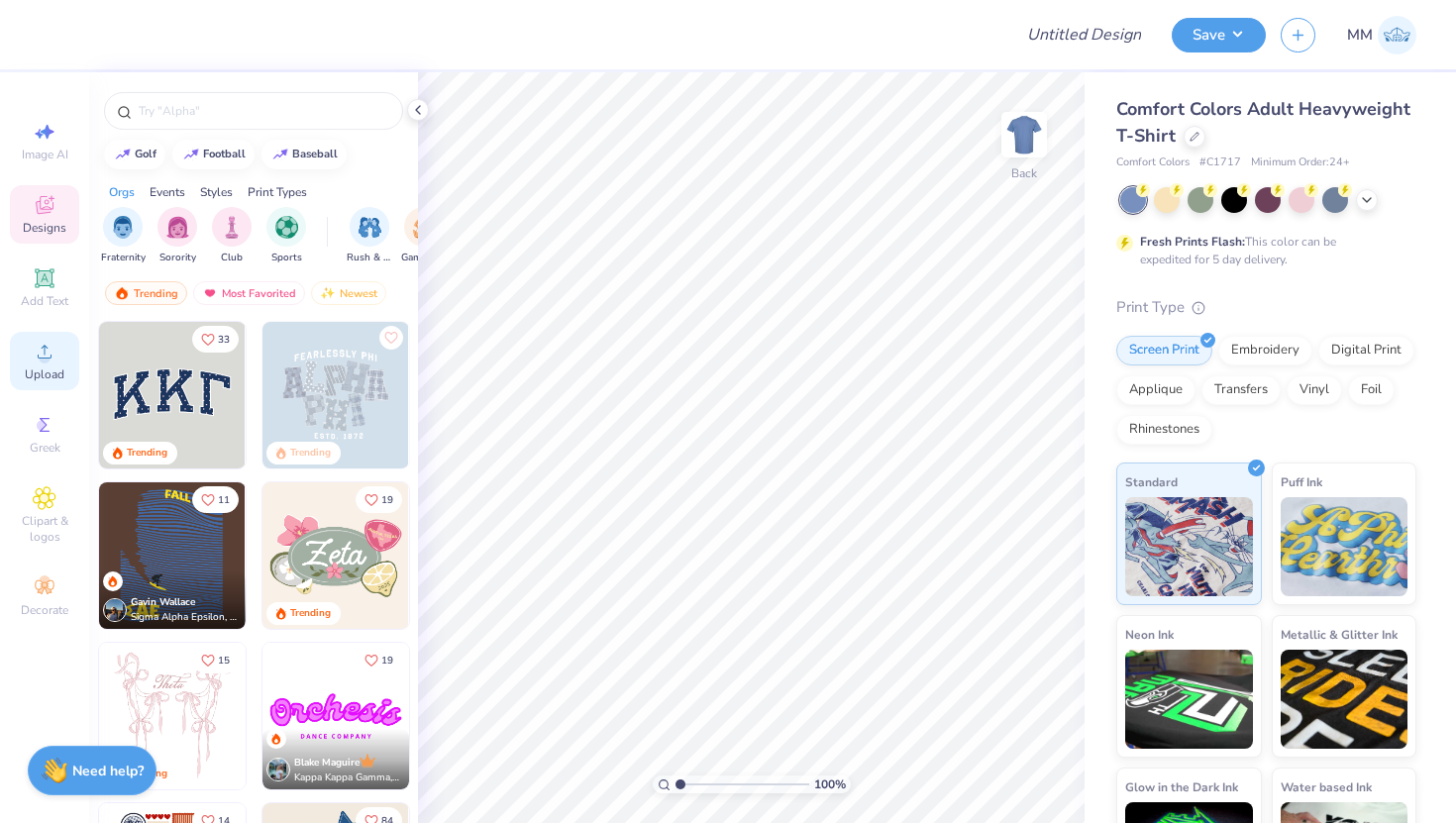 click on "Upload" at bounding box center (45, 374) 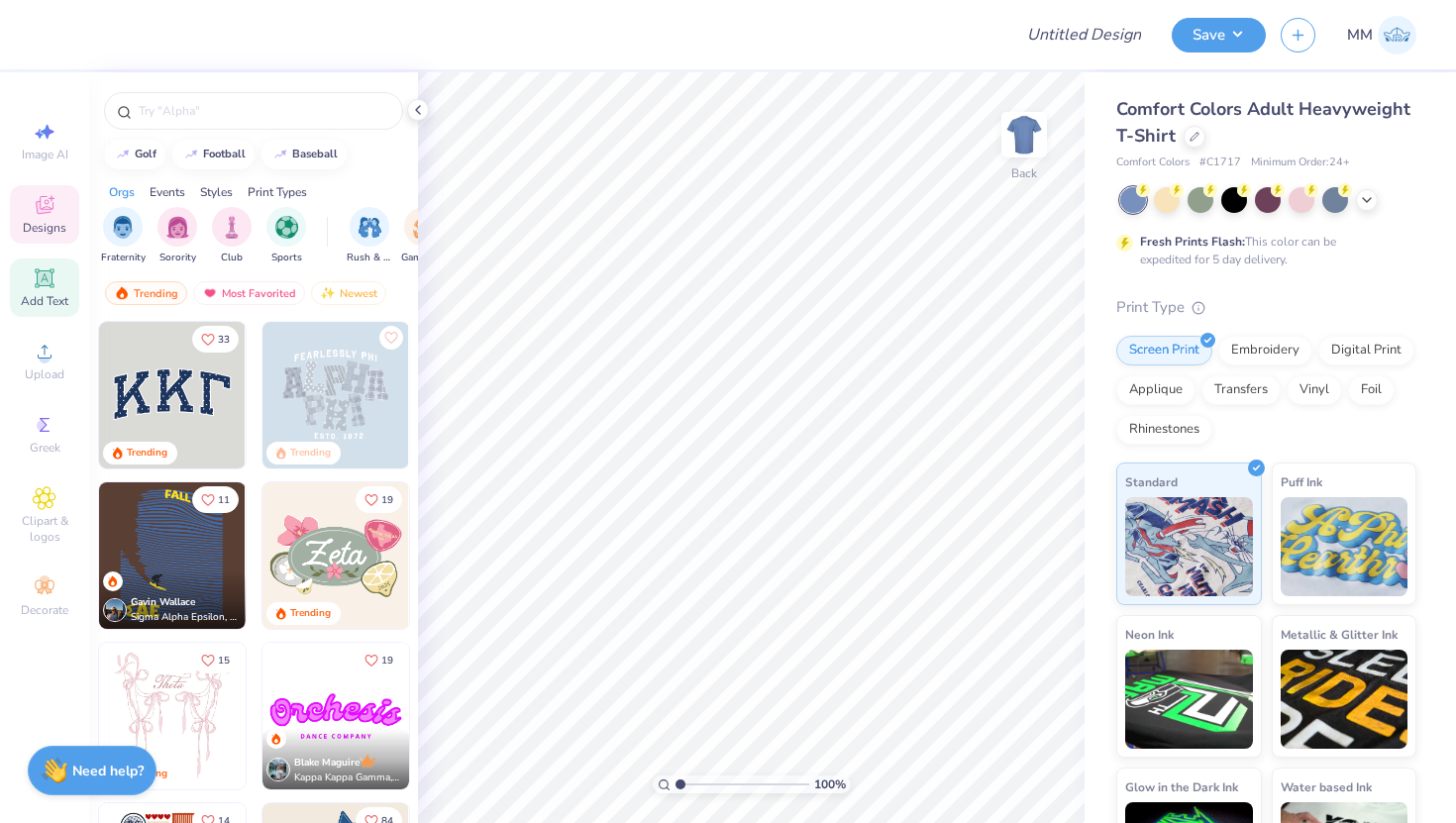 click on "Add Text" at bounding box center (45, 287) 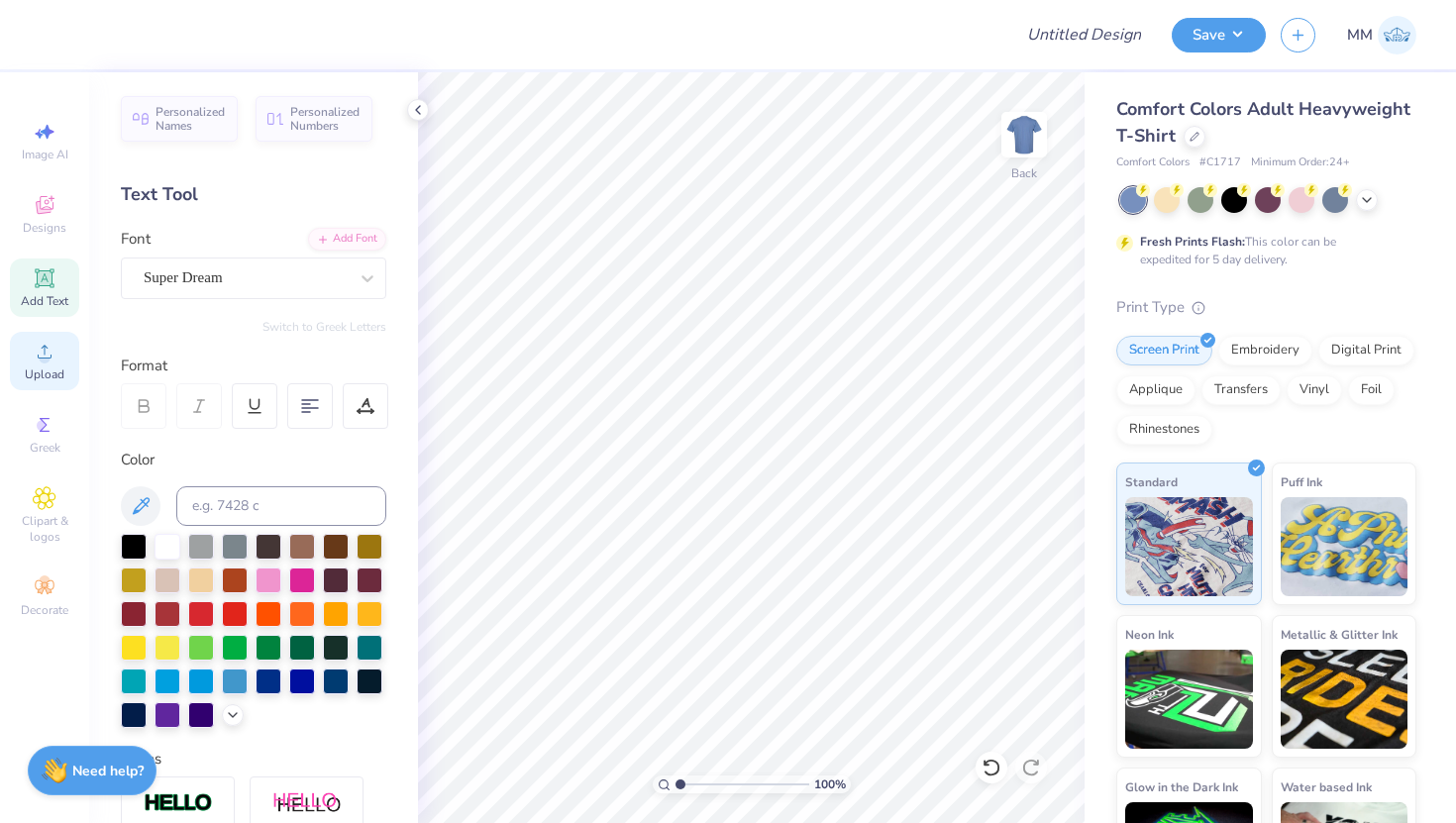 click 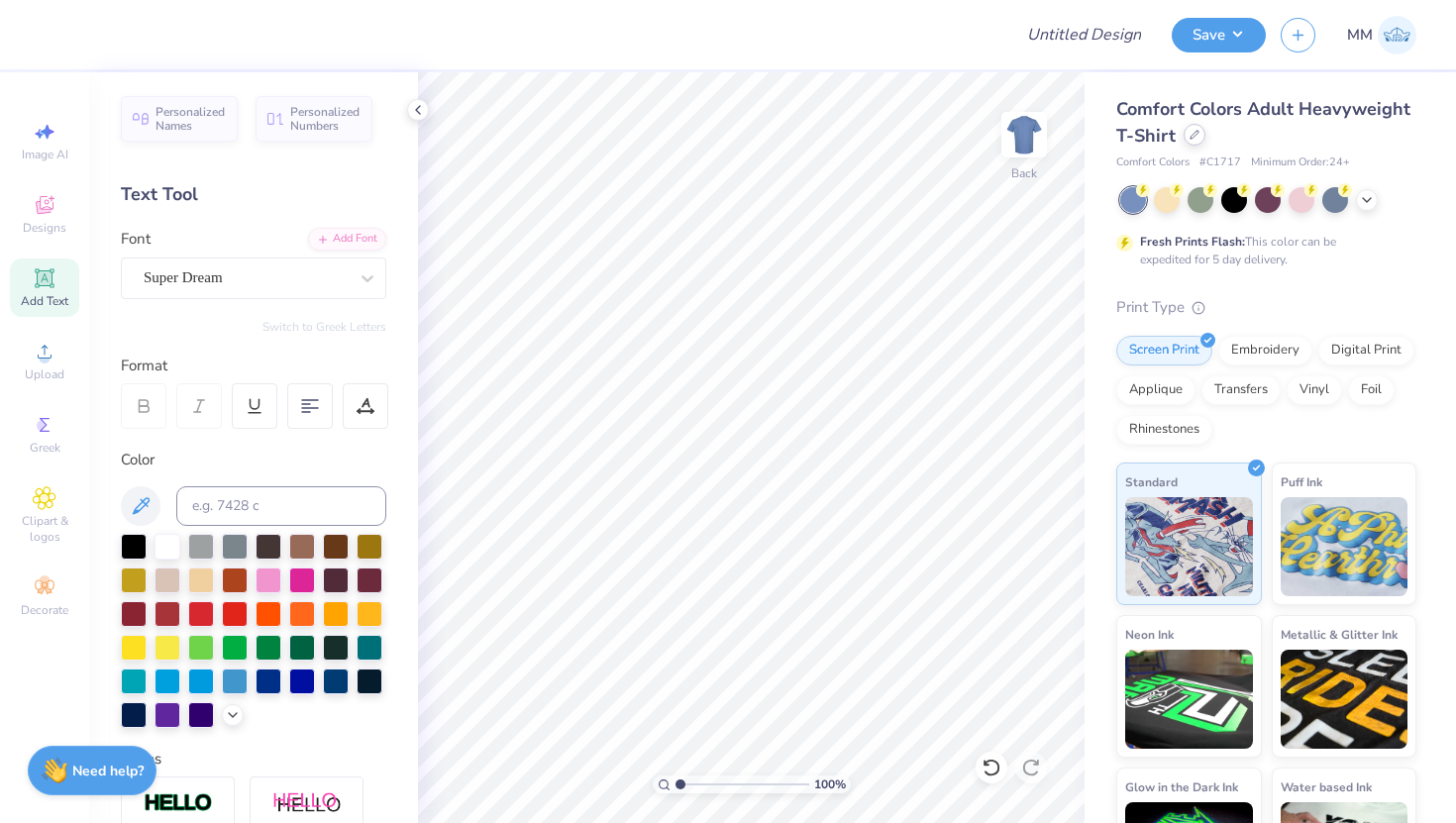 click at bounding box center [1195, 135] 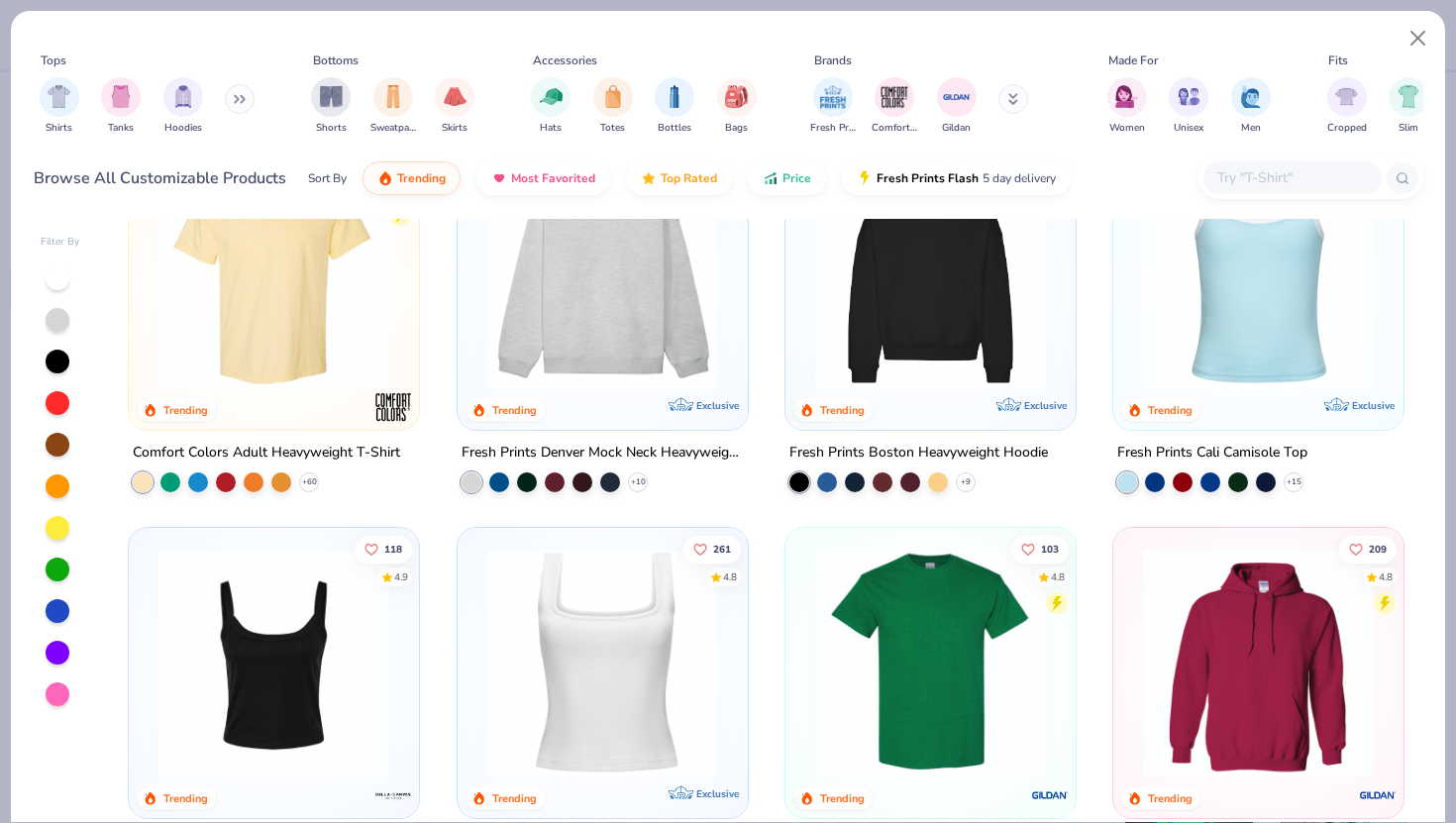scroll, scrollTop: 0, scrollLeft: 0, axis: both 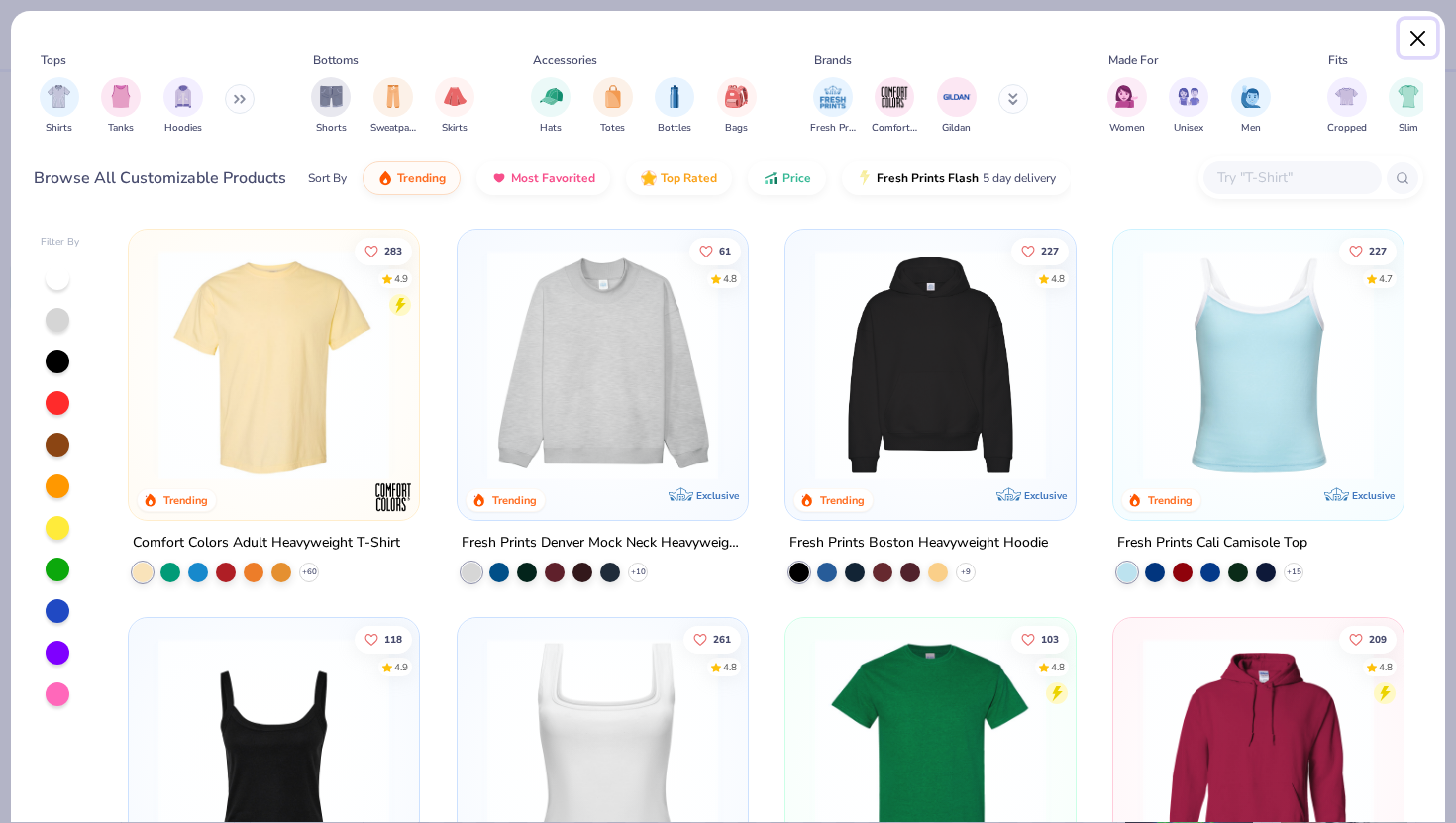 click at bounding box center (1418, 39) 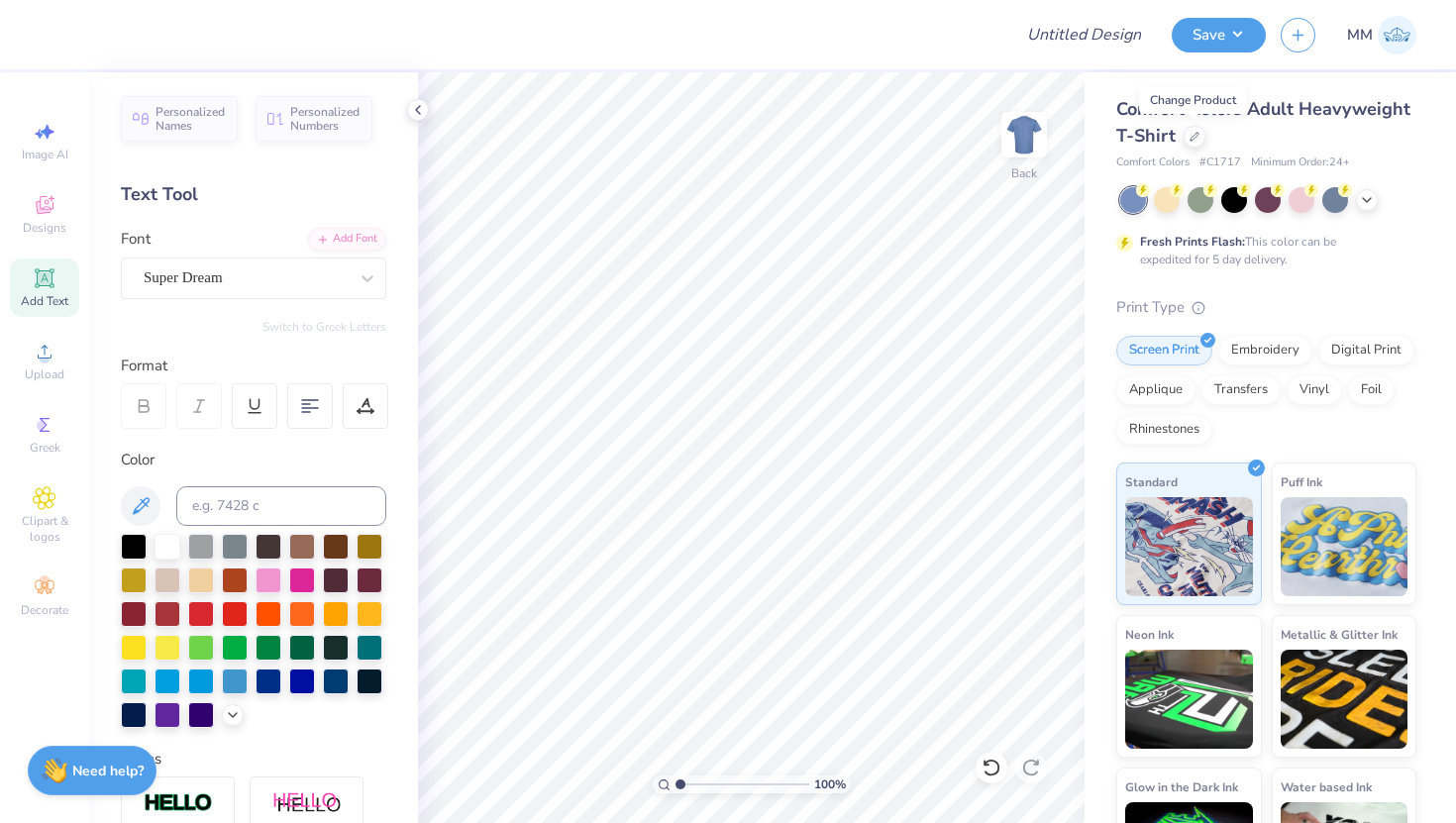 click on "Fresh Prints Flash:  This color can be expedited for 5 day delivery." at bounding box center (1266, 228) 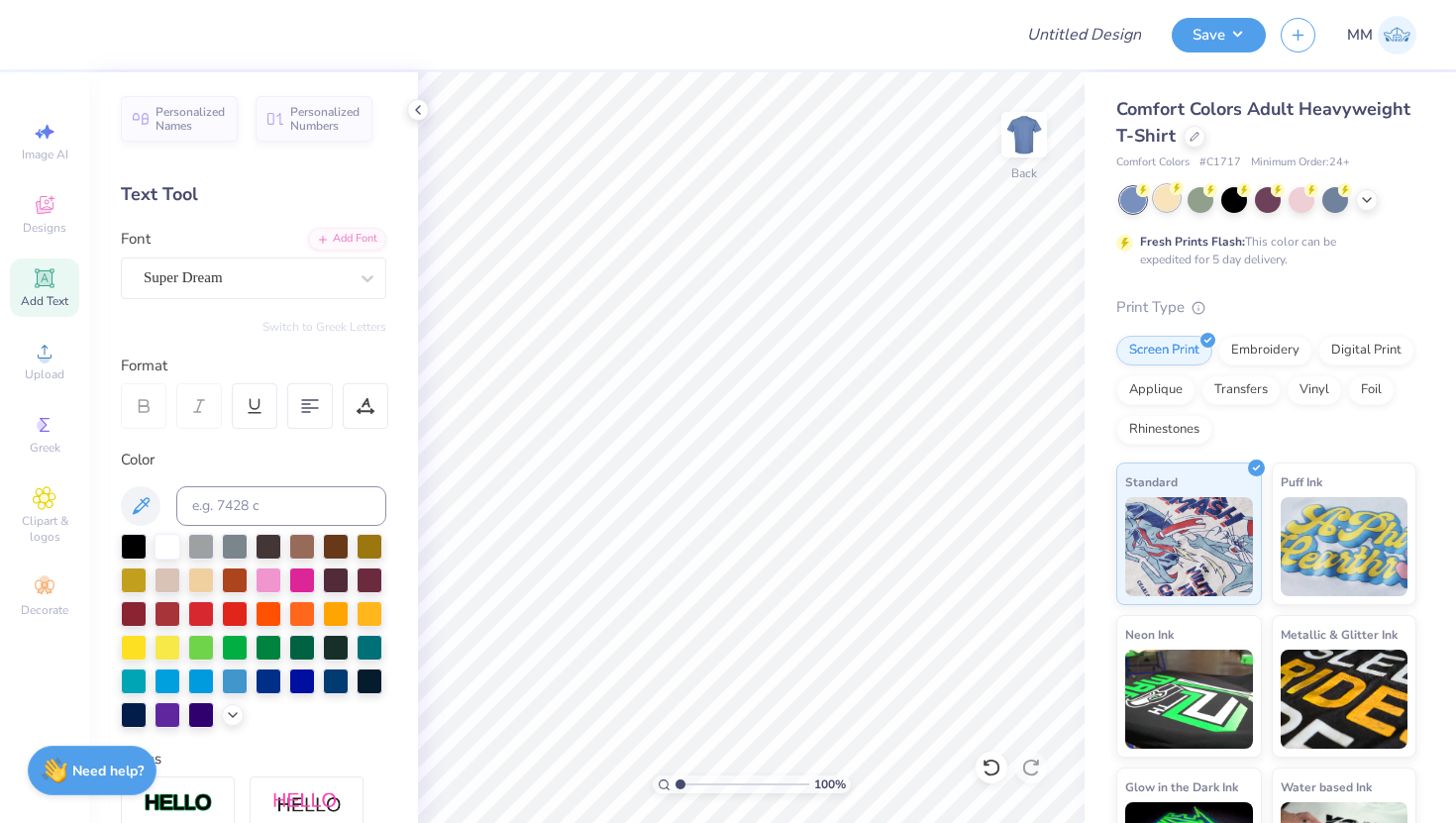 click at bounding box center (1167, 198) 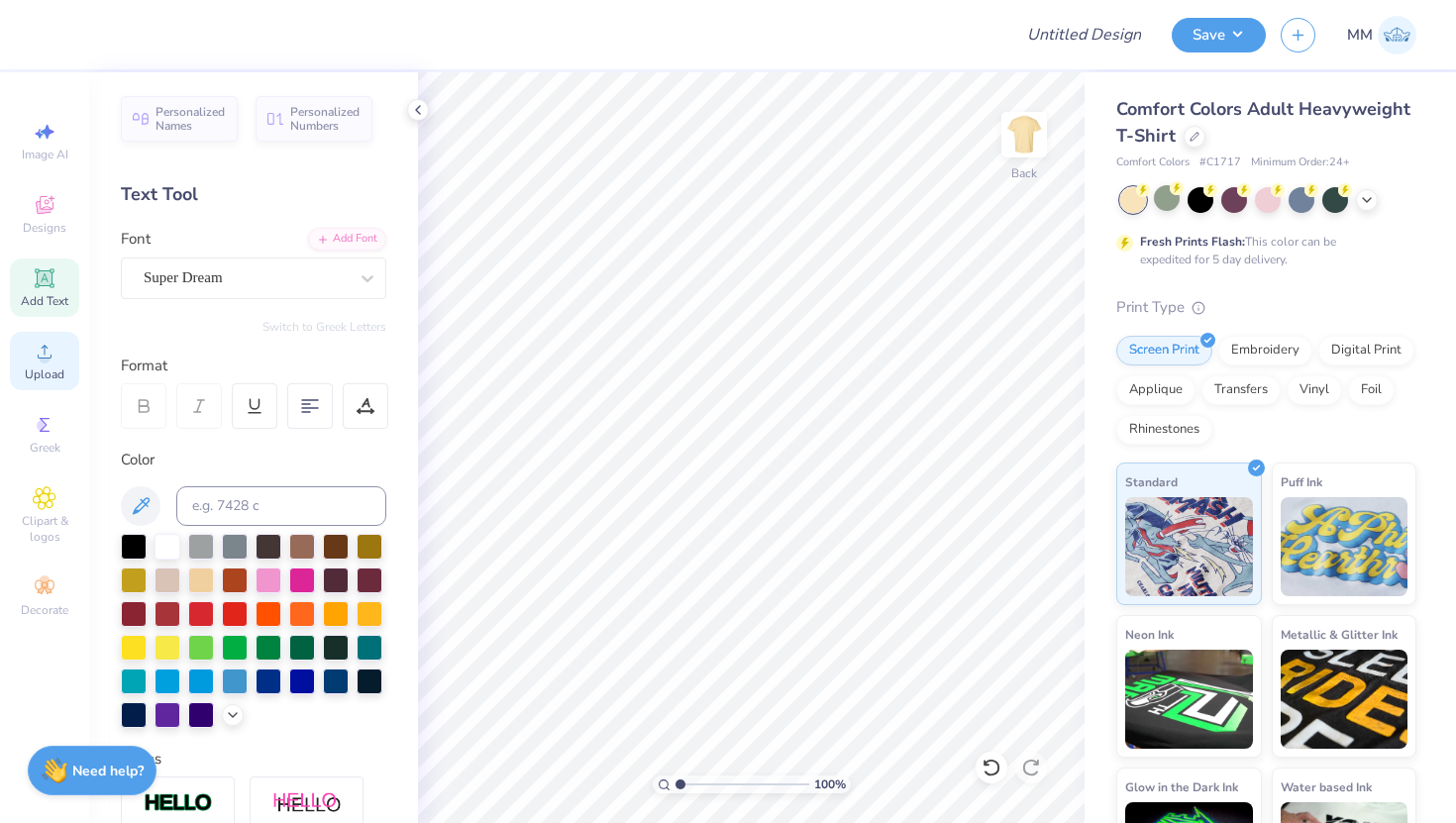 click on "Upload" at bounding box center (45, 360) 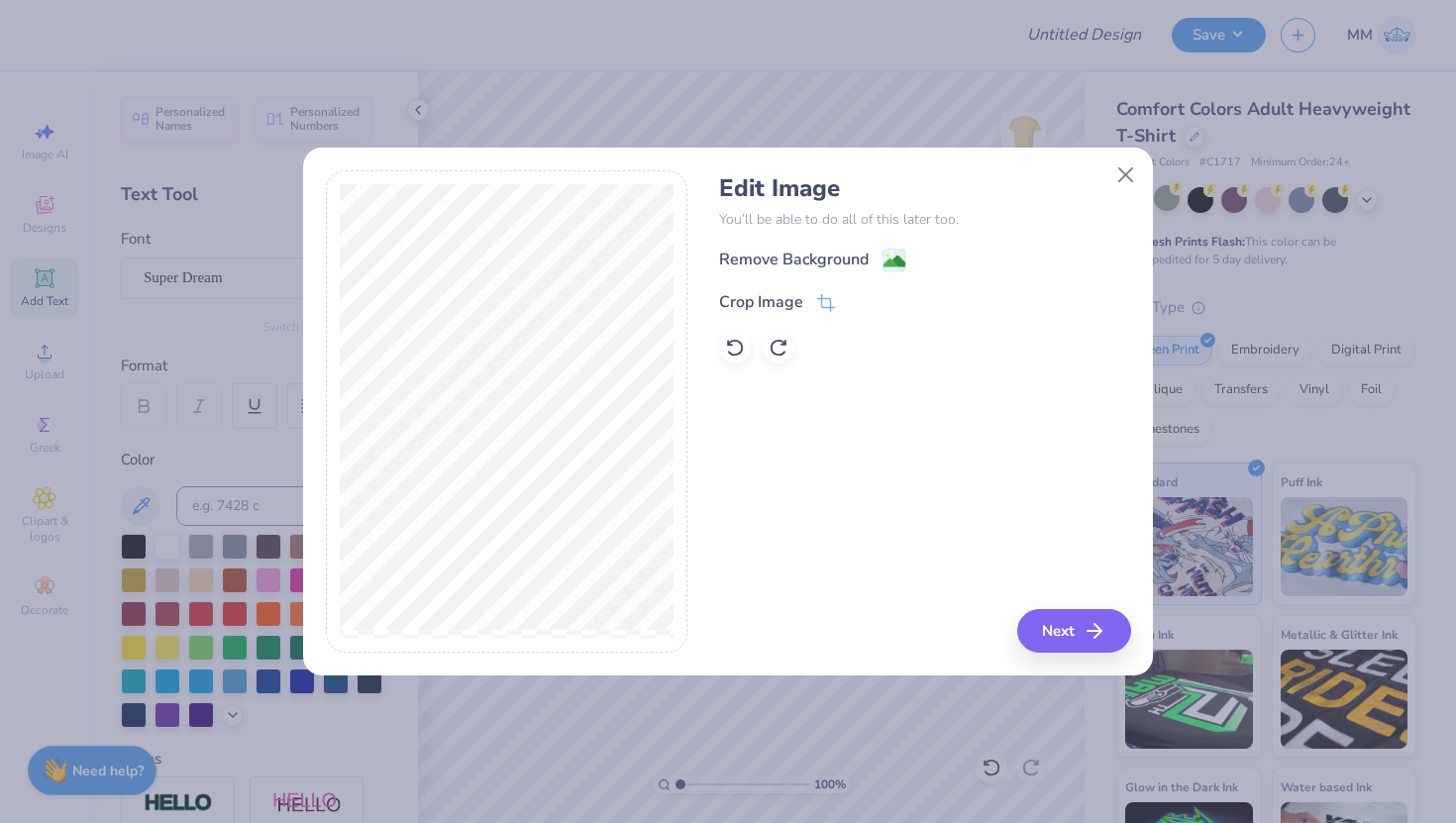 click on "Remove Background Crop Image" at bounding box center (924, 305) 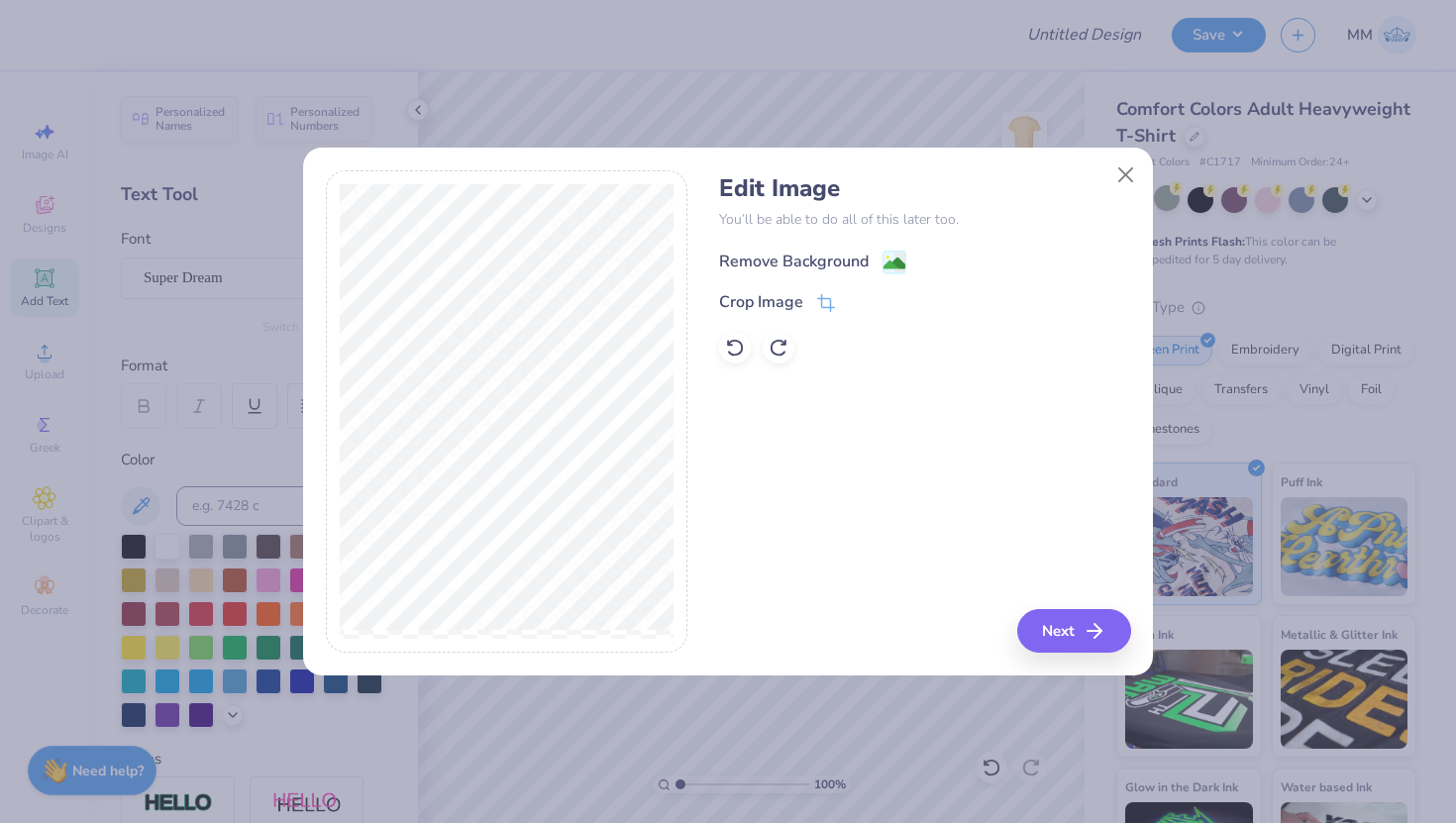 click on "Remove Background" at bounding box center (793, 261) 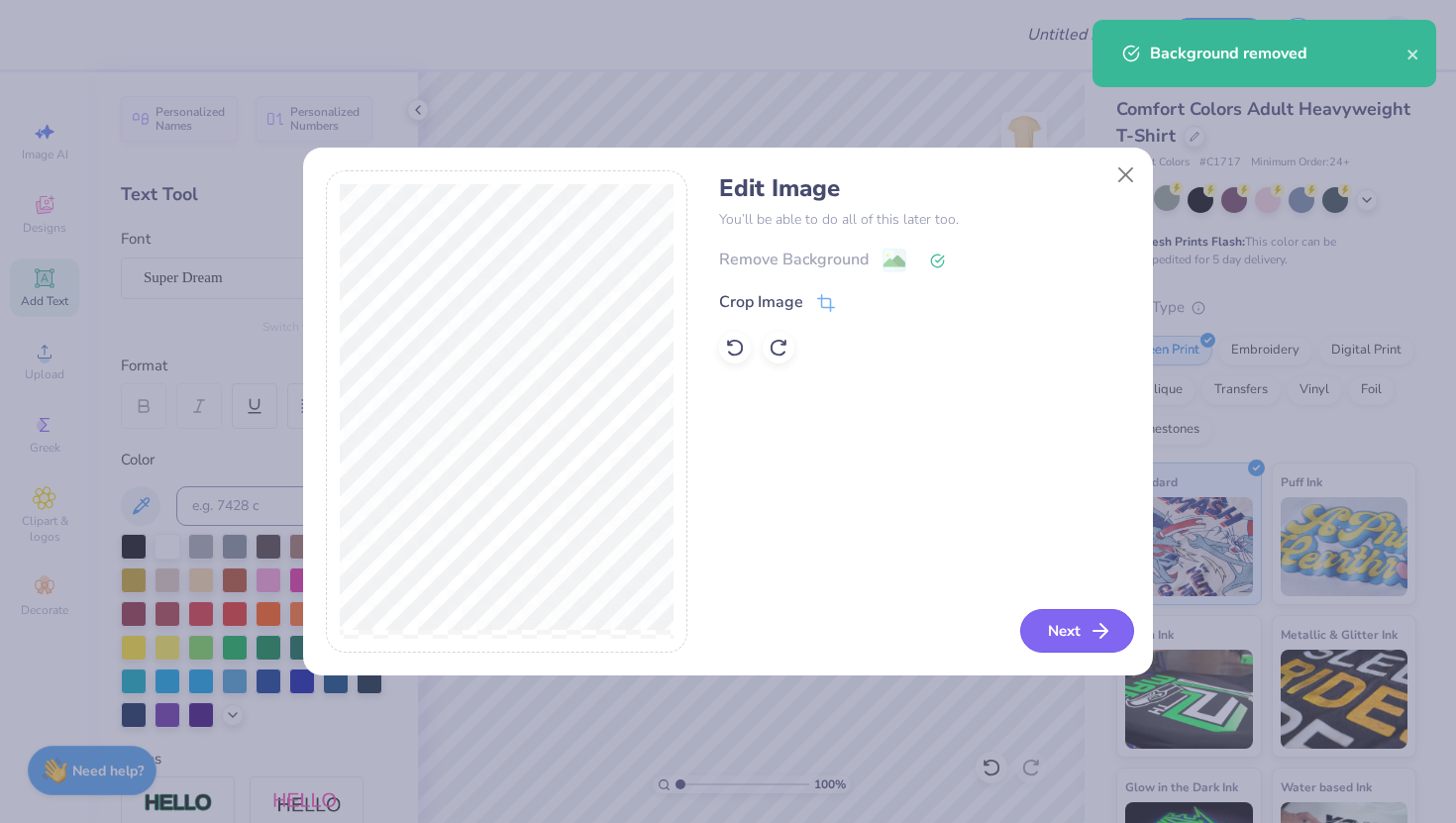 click on "Next" at bounding box center (1077, 631) 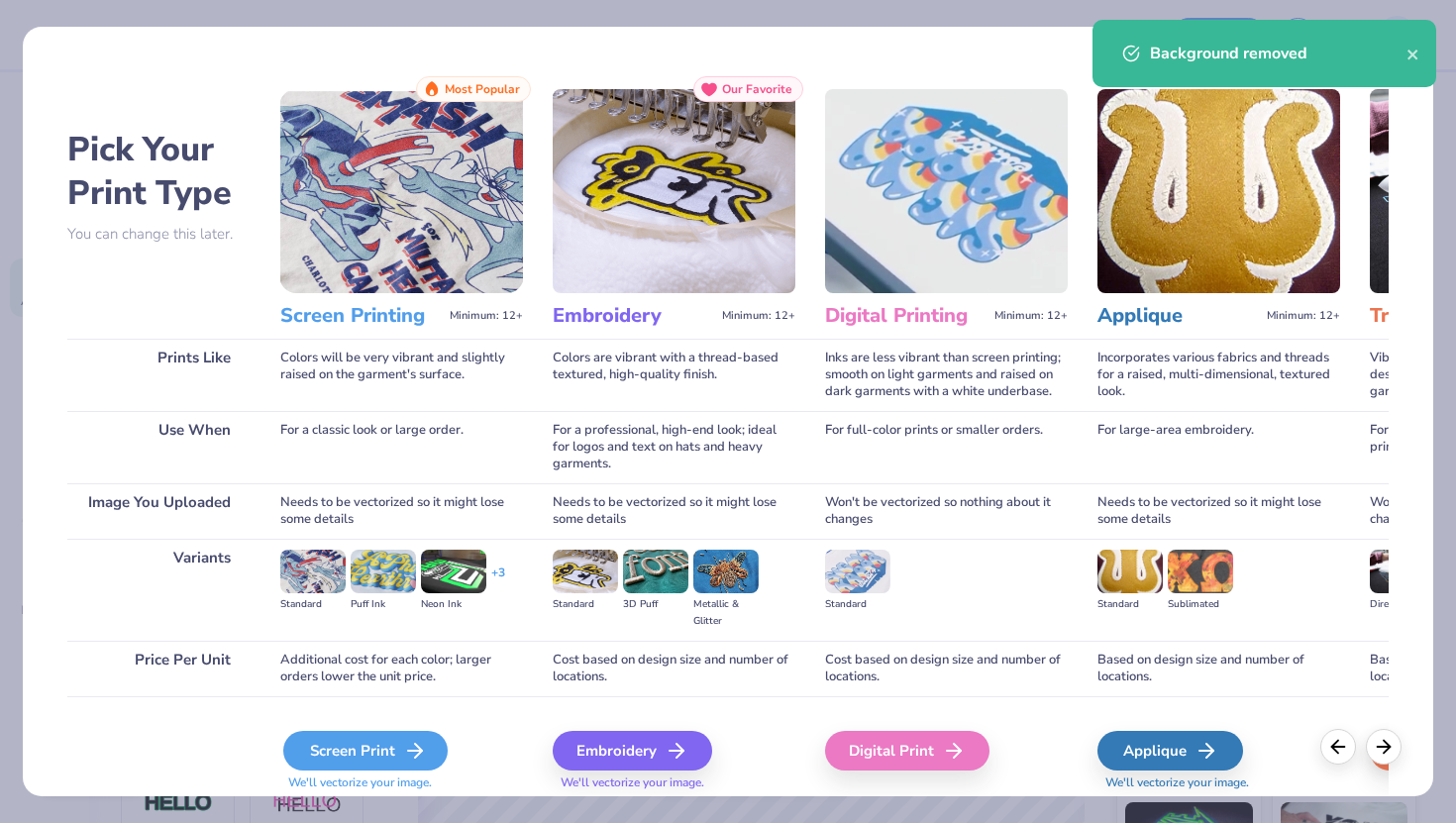 click on "Screen Print" at bounding box center [365, 751] 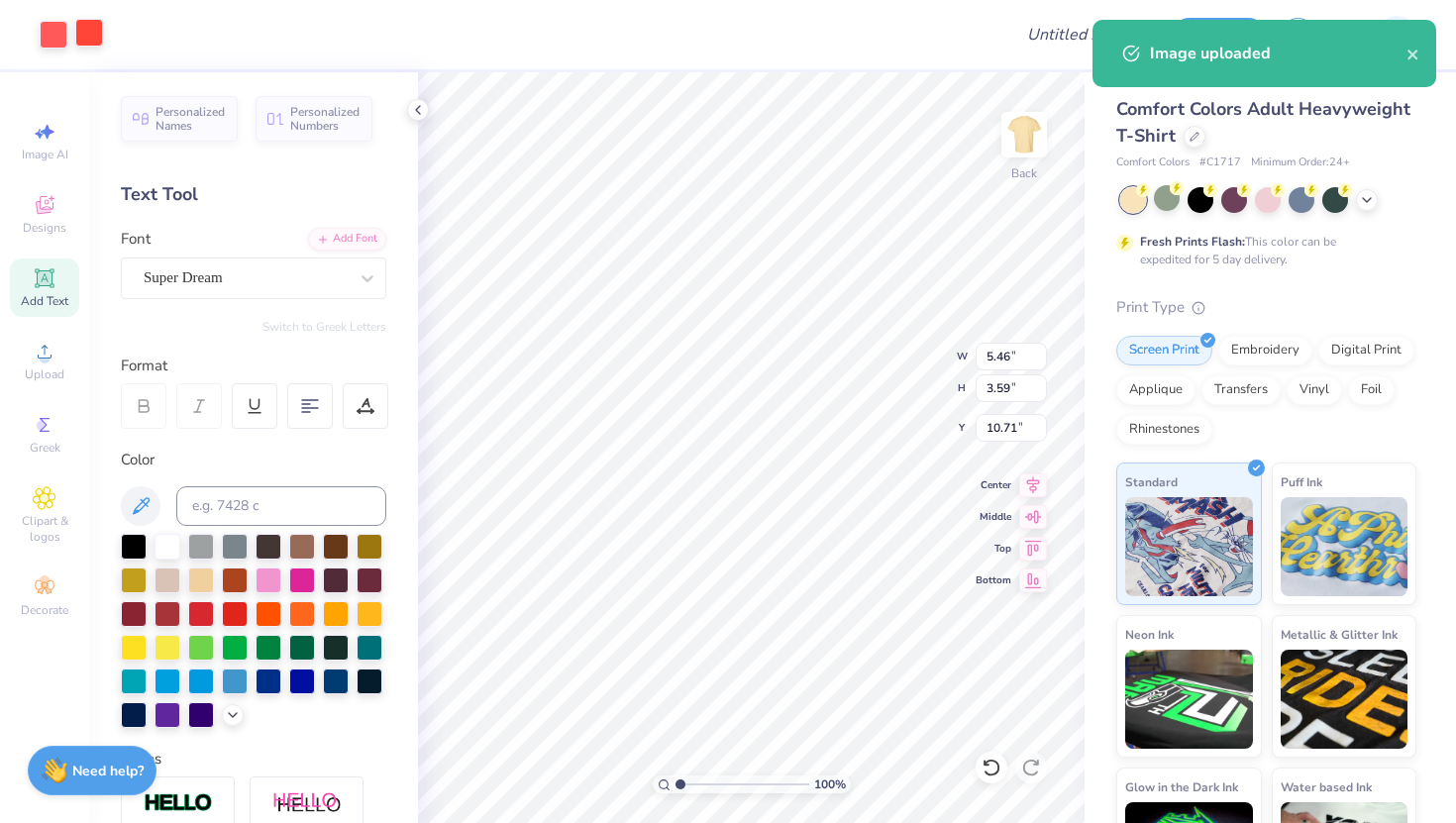 click at bounding box center [89, 33] 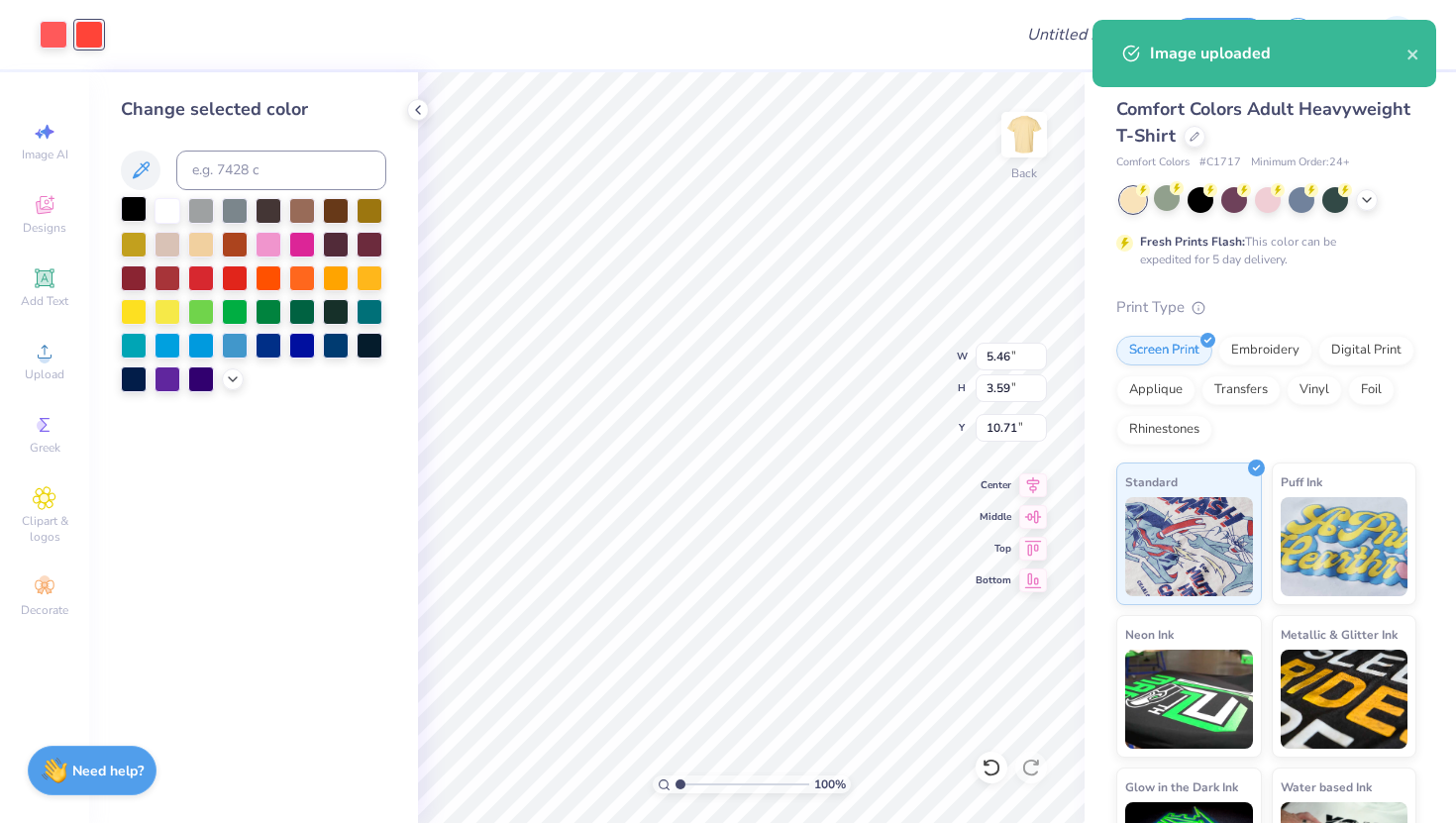 click at bounding box center (134, 209) 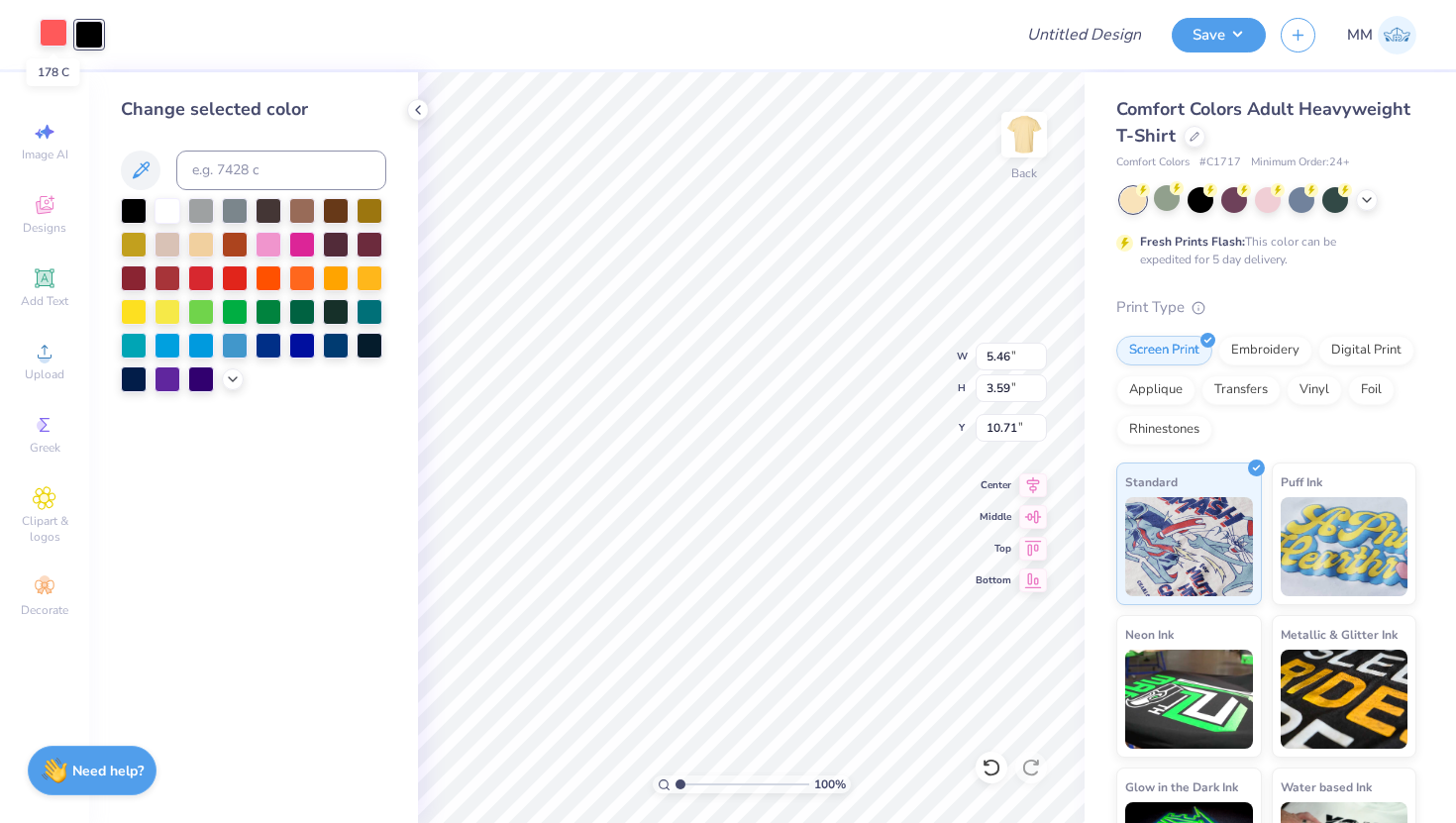click at bounding box center [53, 33] 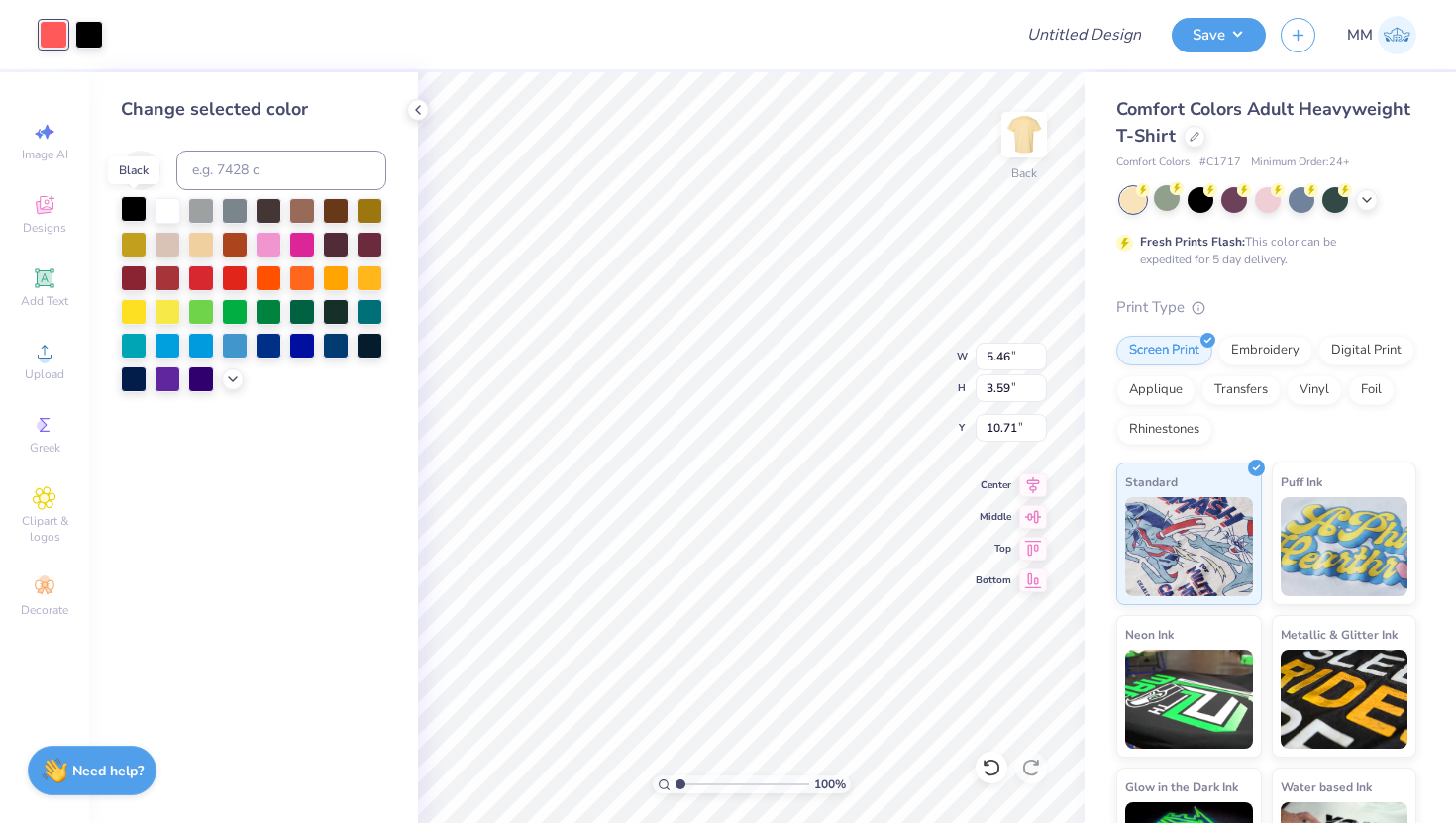 click at bounding box center [134, 209] 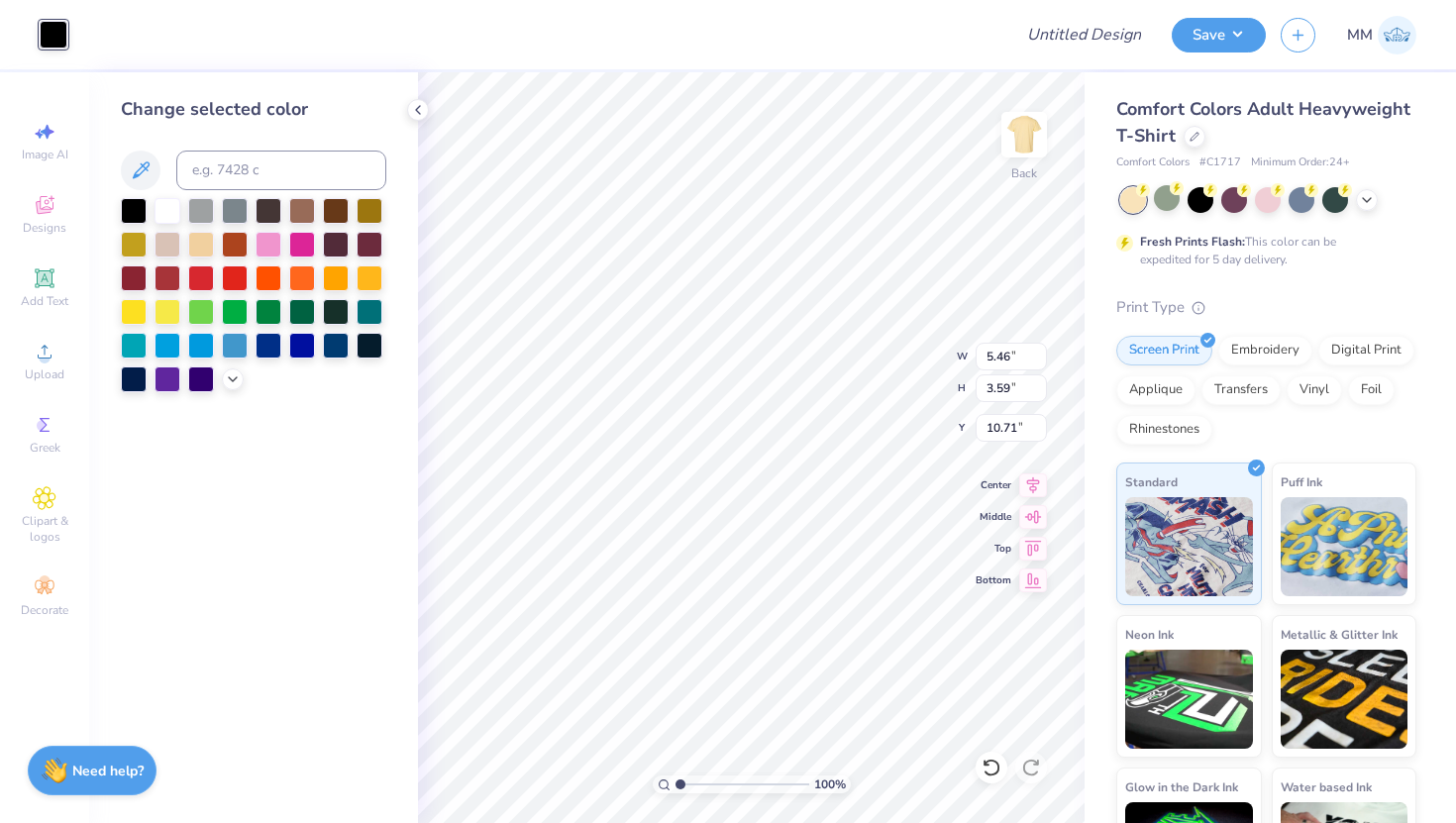 type on "17.11" 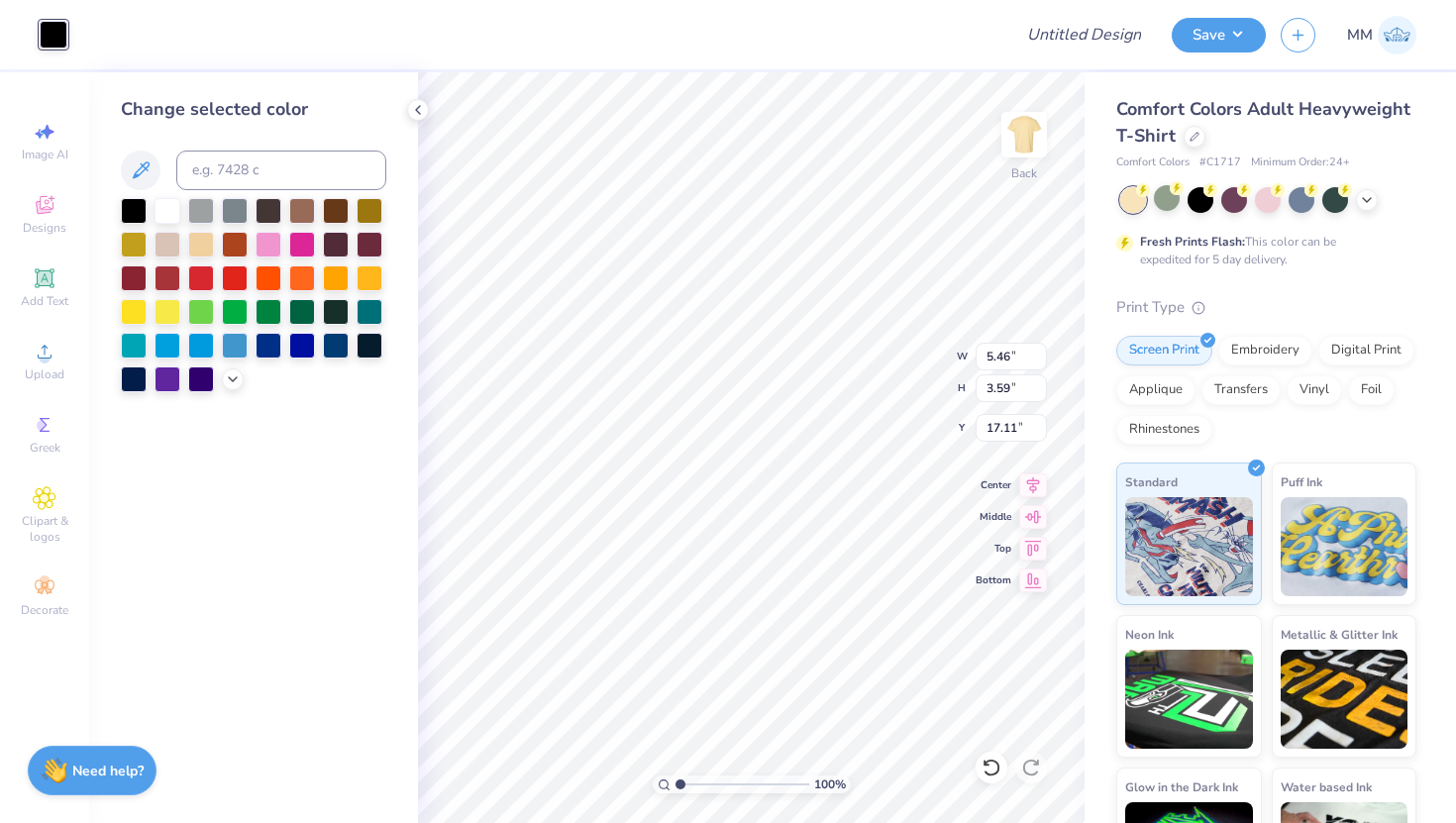 type on "7.43" 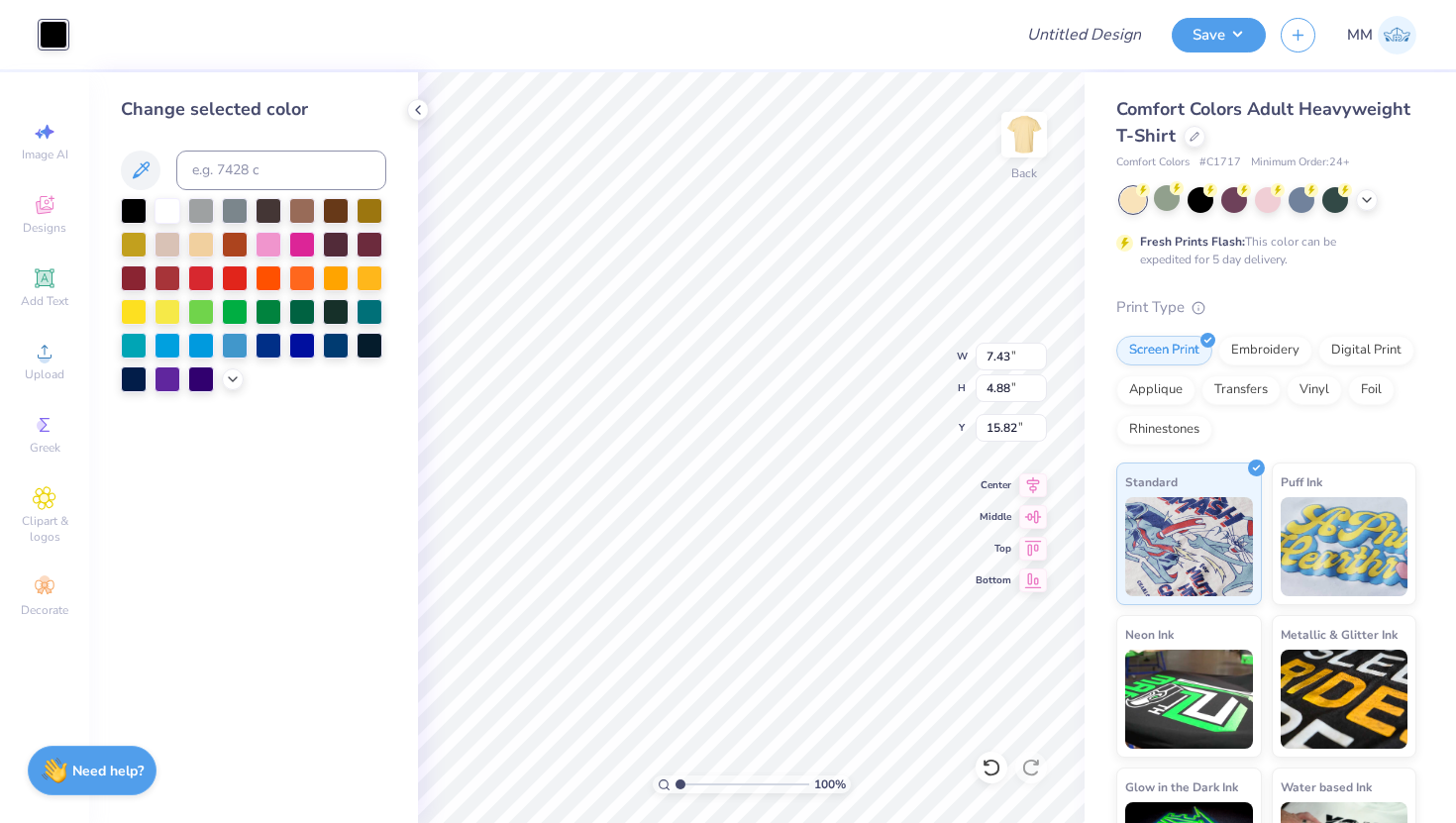 type on "15.77" 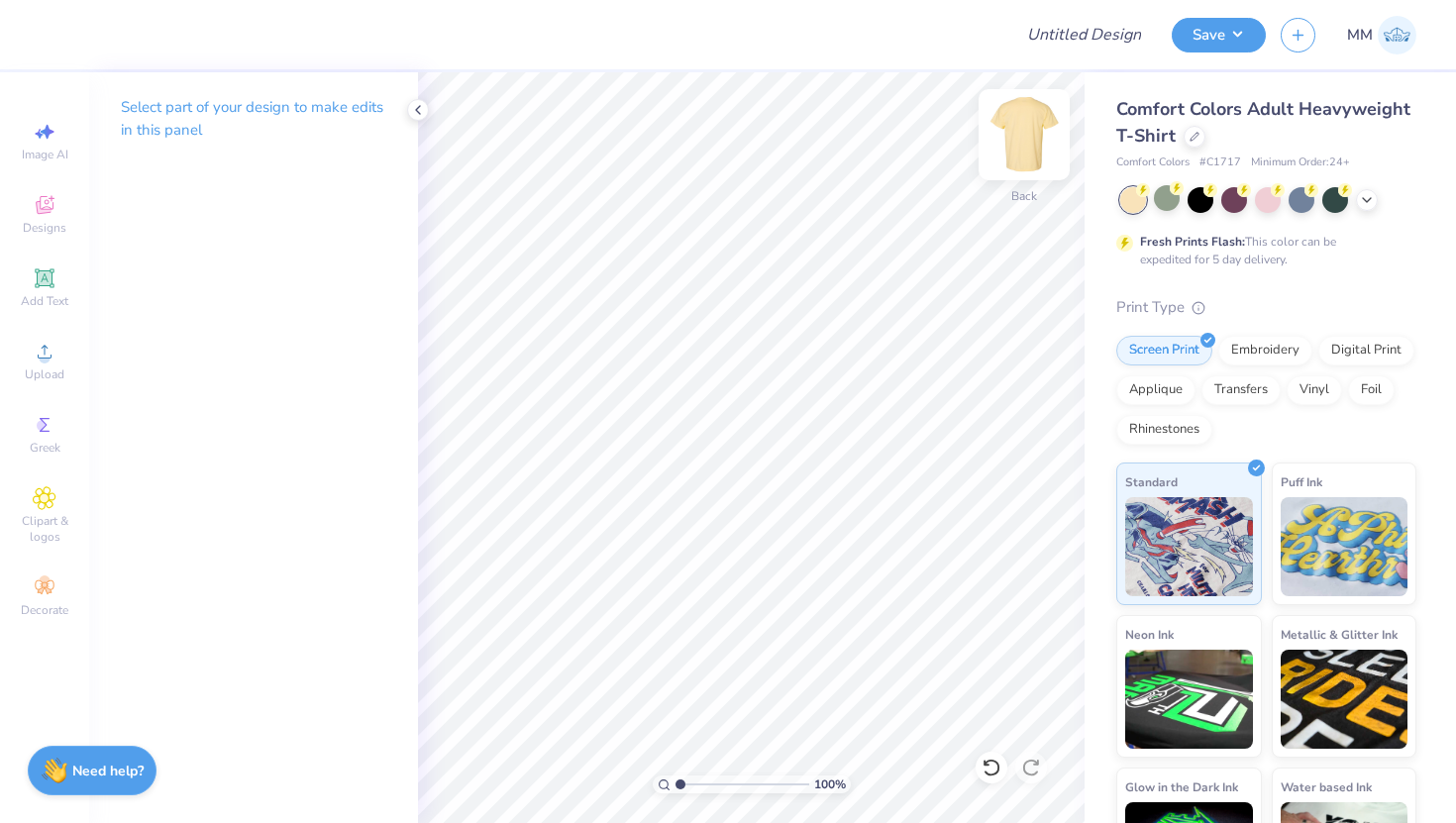 click at bounding box center (1024, 135) 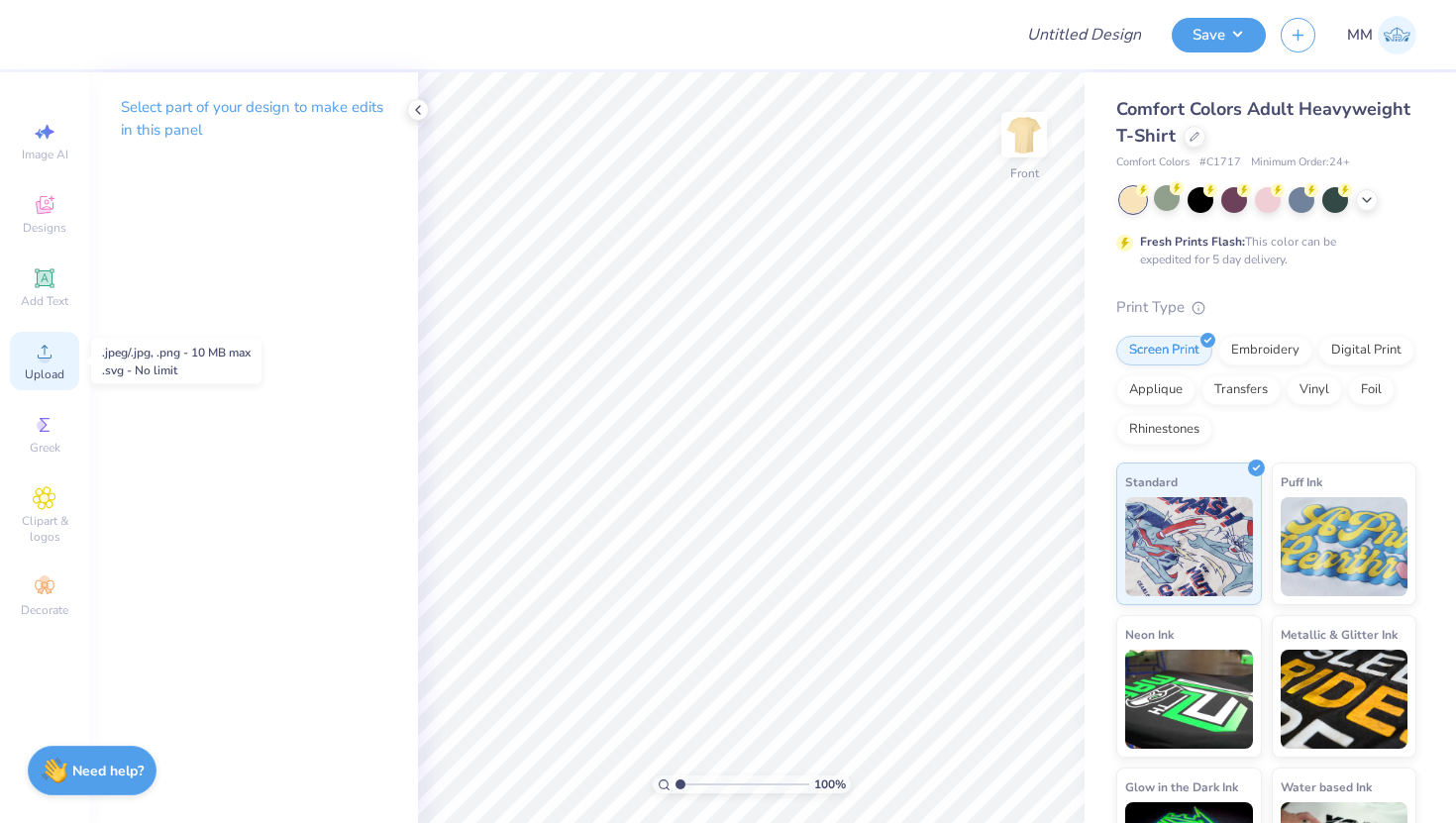 click on "Upload" at bounding box center [45, 374] 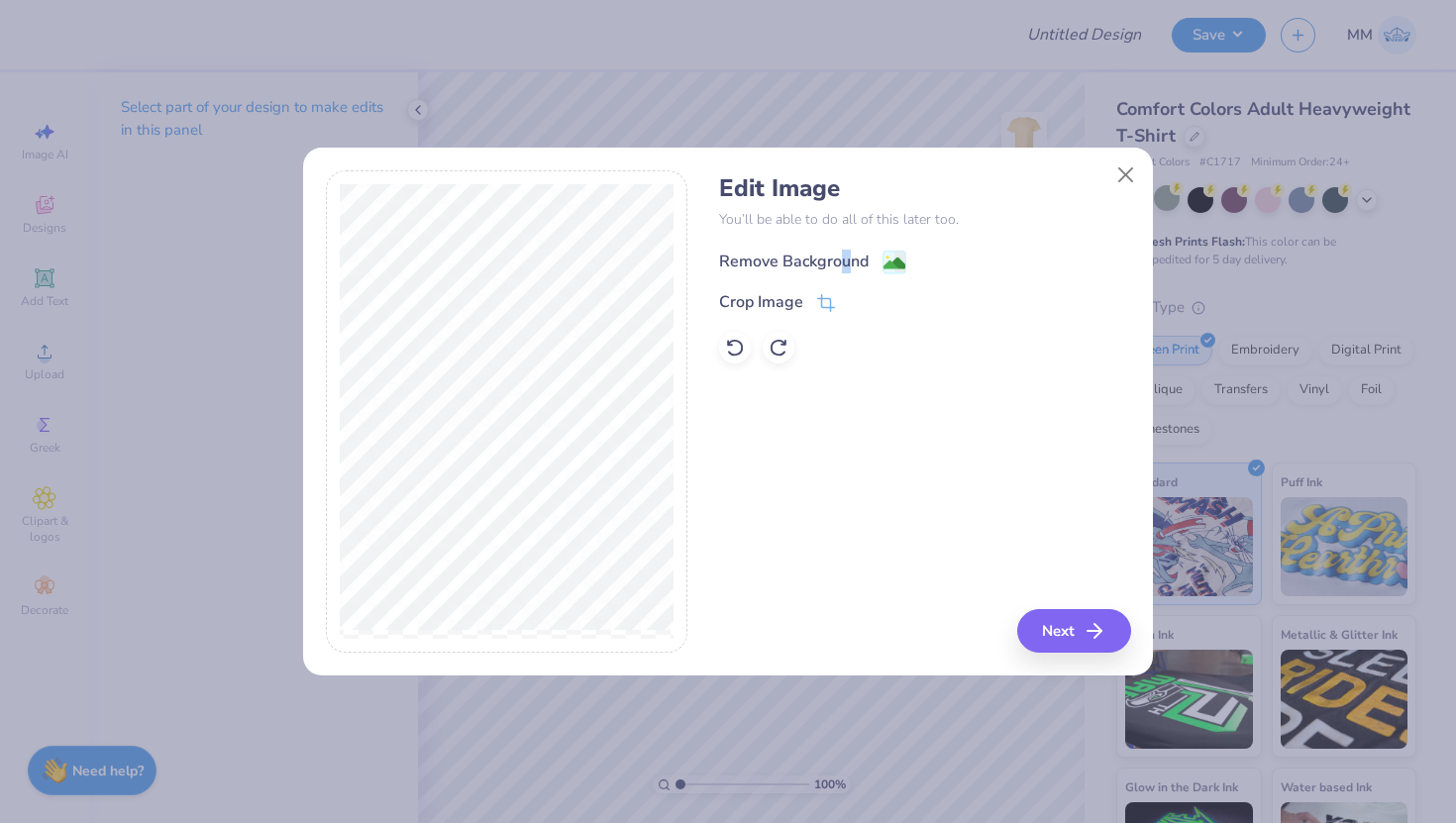 click on "Remove Background" at bounding box center [793, 261] 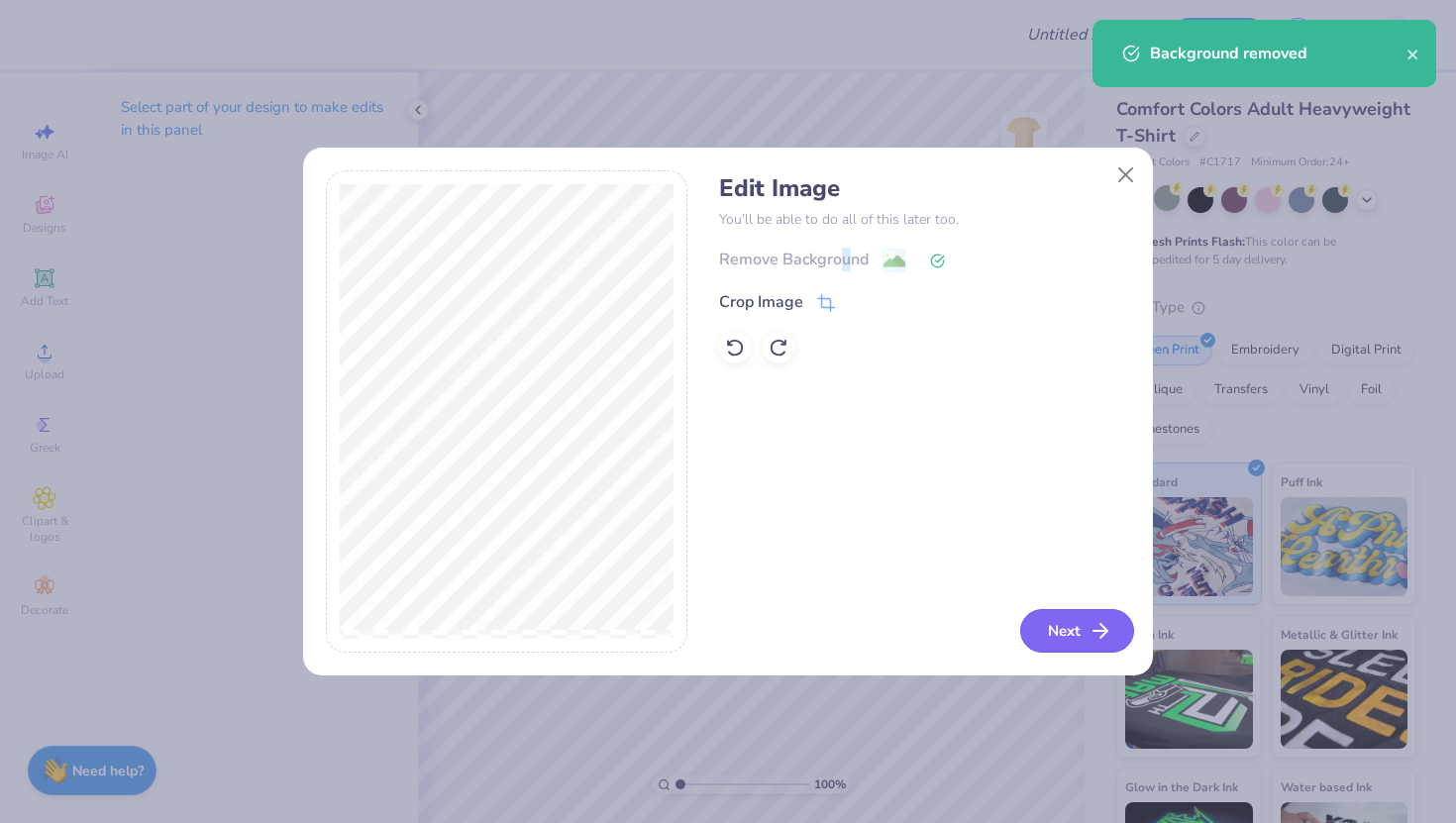 click 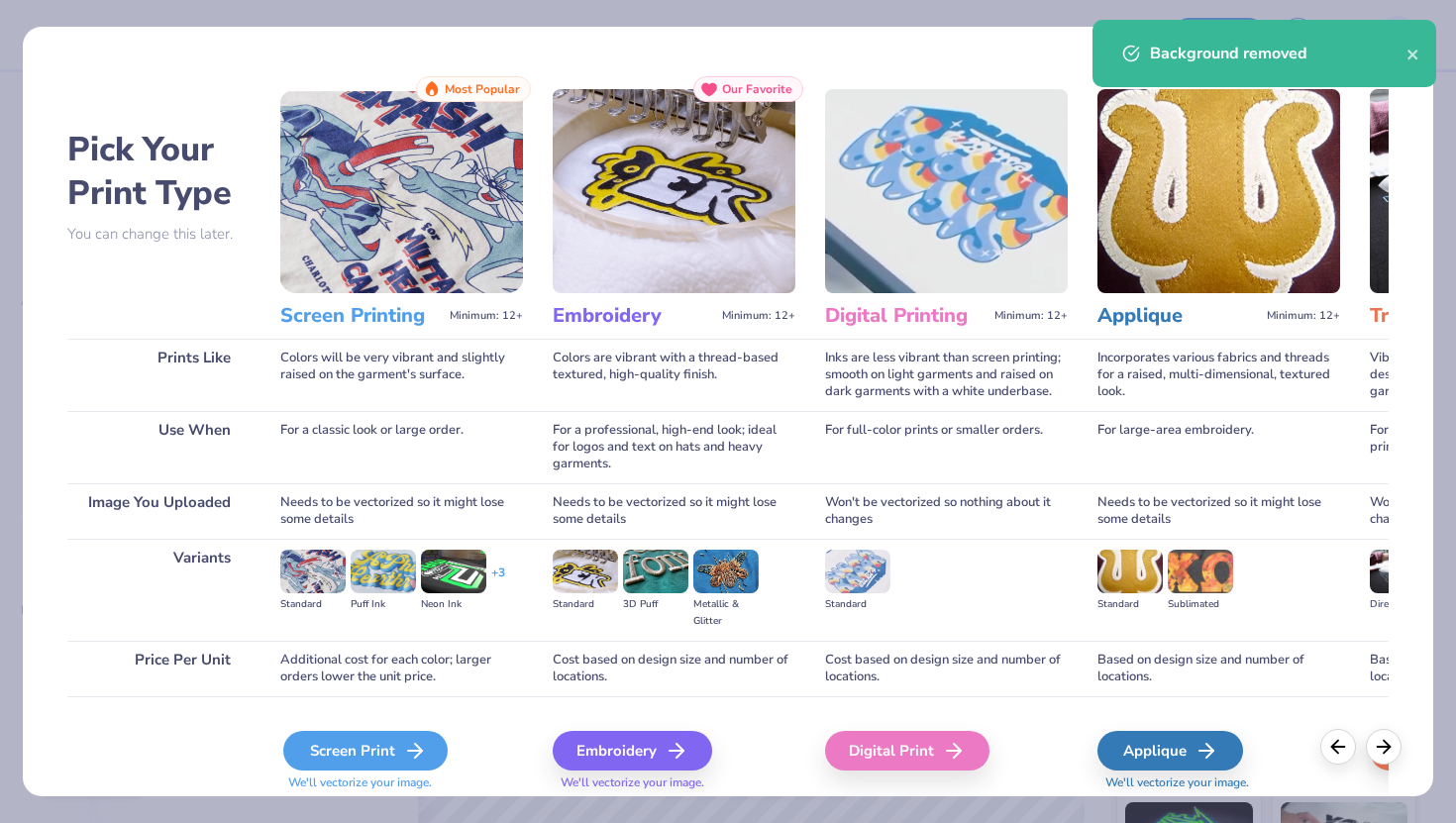 click on "Screen Print" at bounding box center (365, 751) 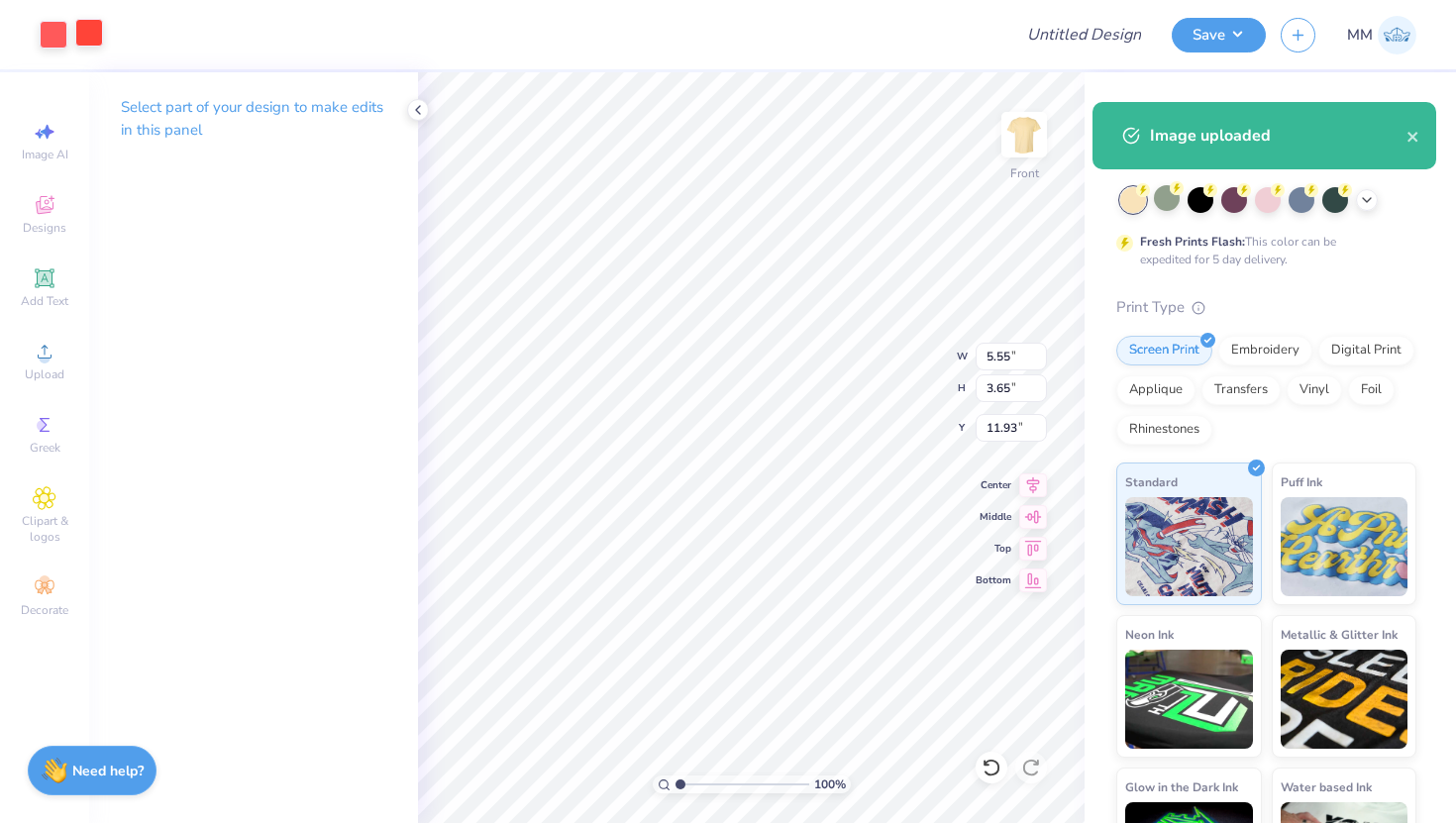 click at bounding box center [89, 33] 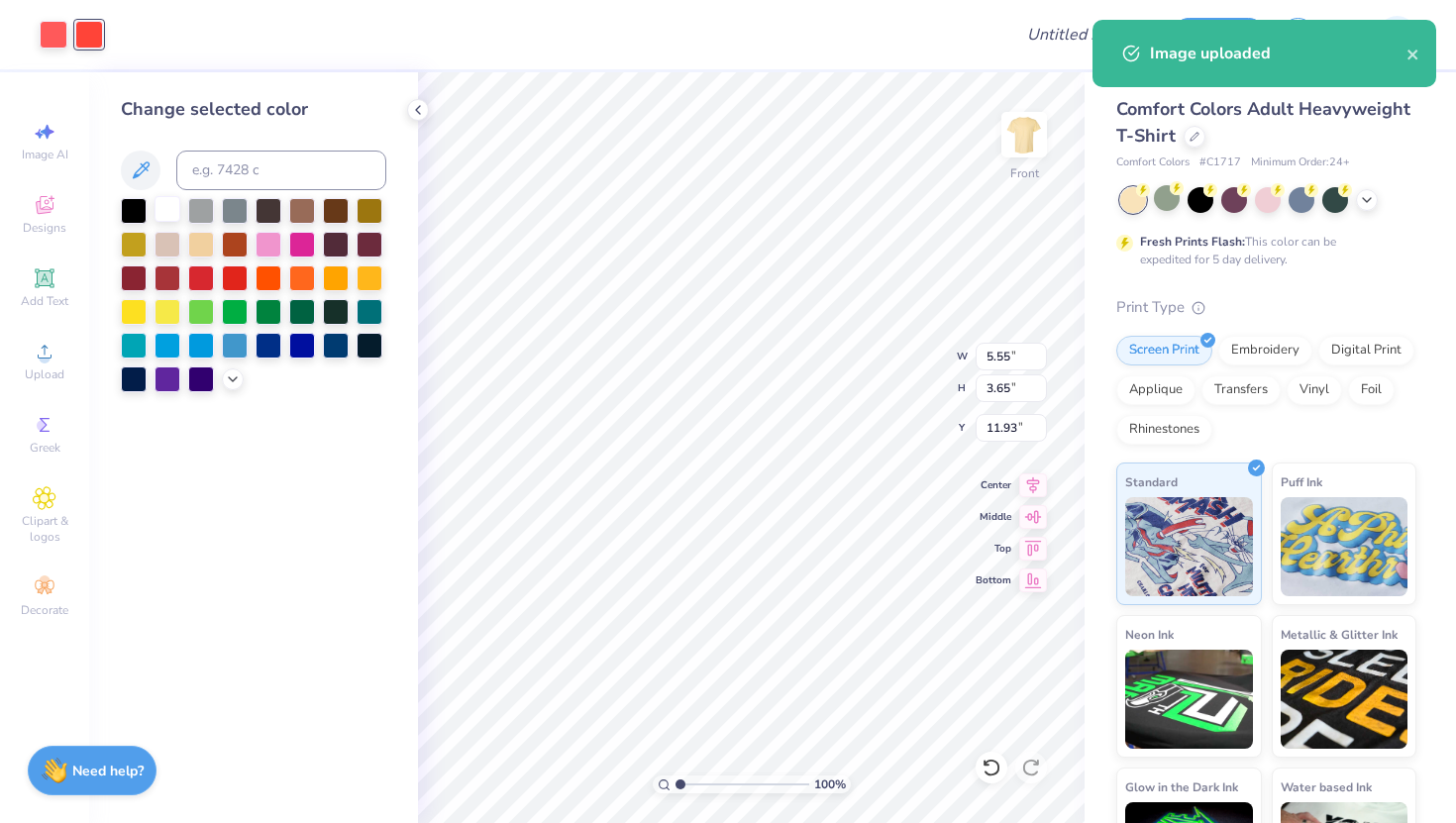 click at bounding box center (167, 209) 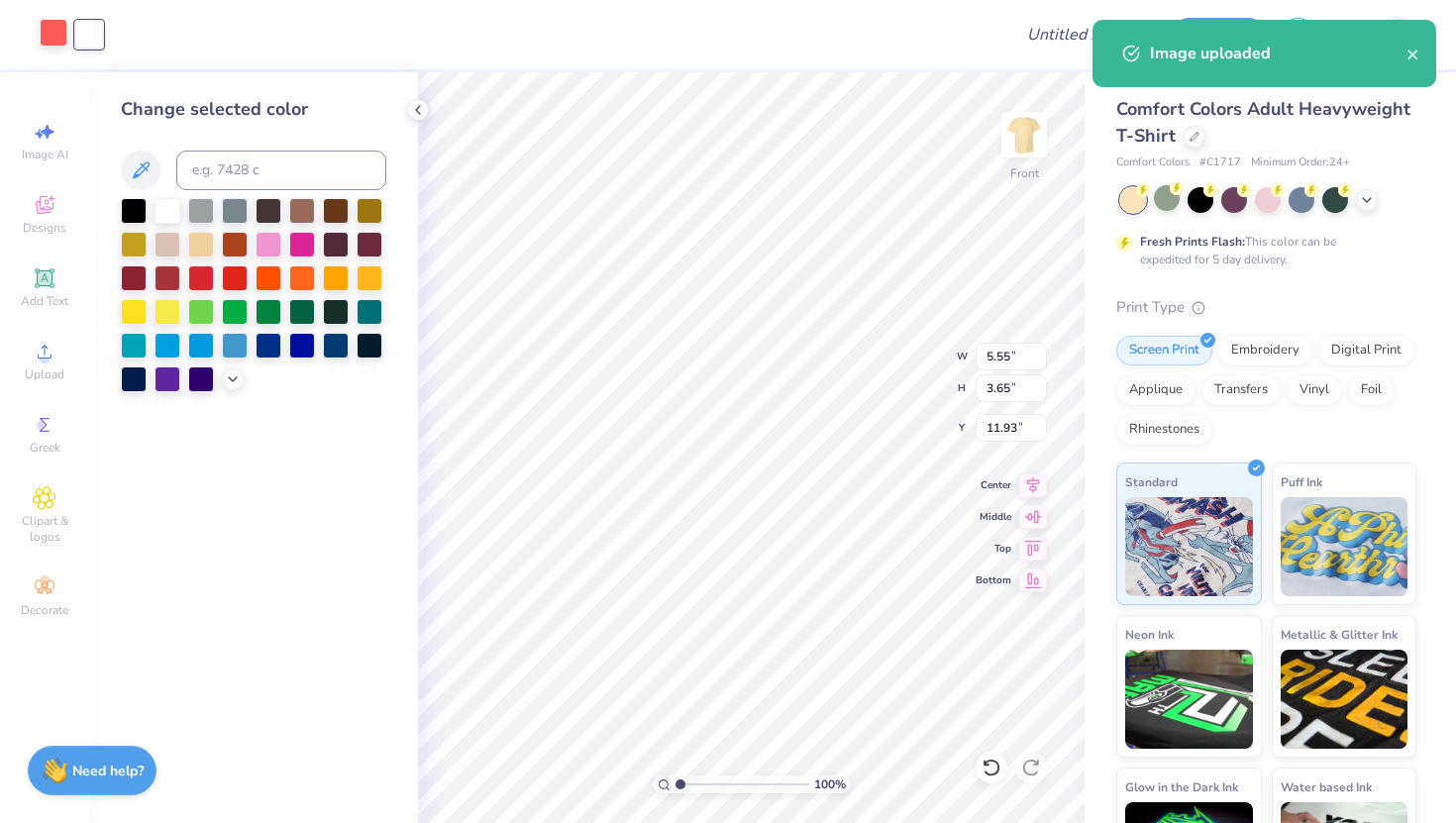 click at bounding box center (53, 33) 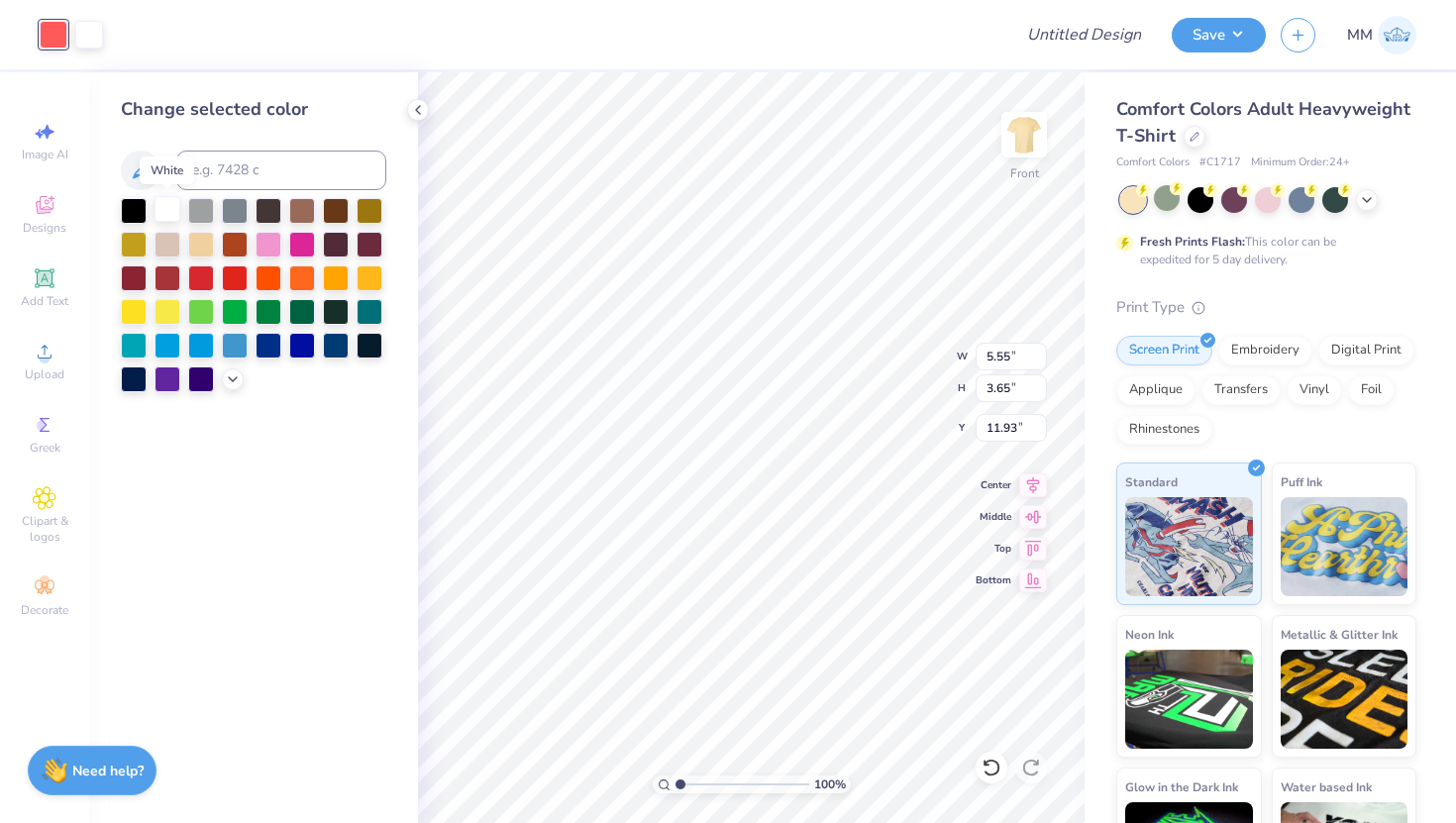 click at bounding box center [167, 209] 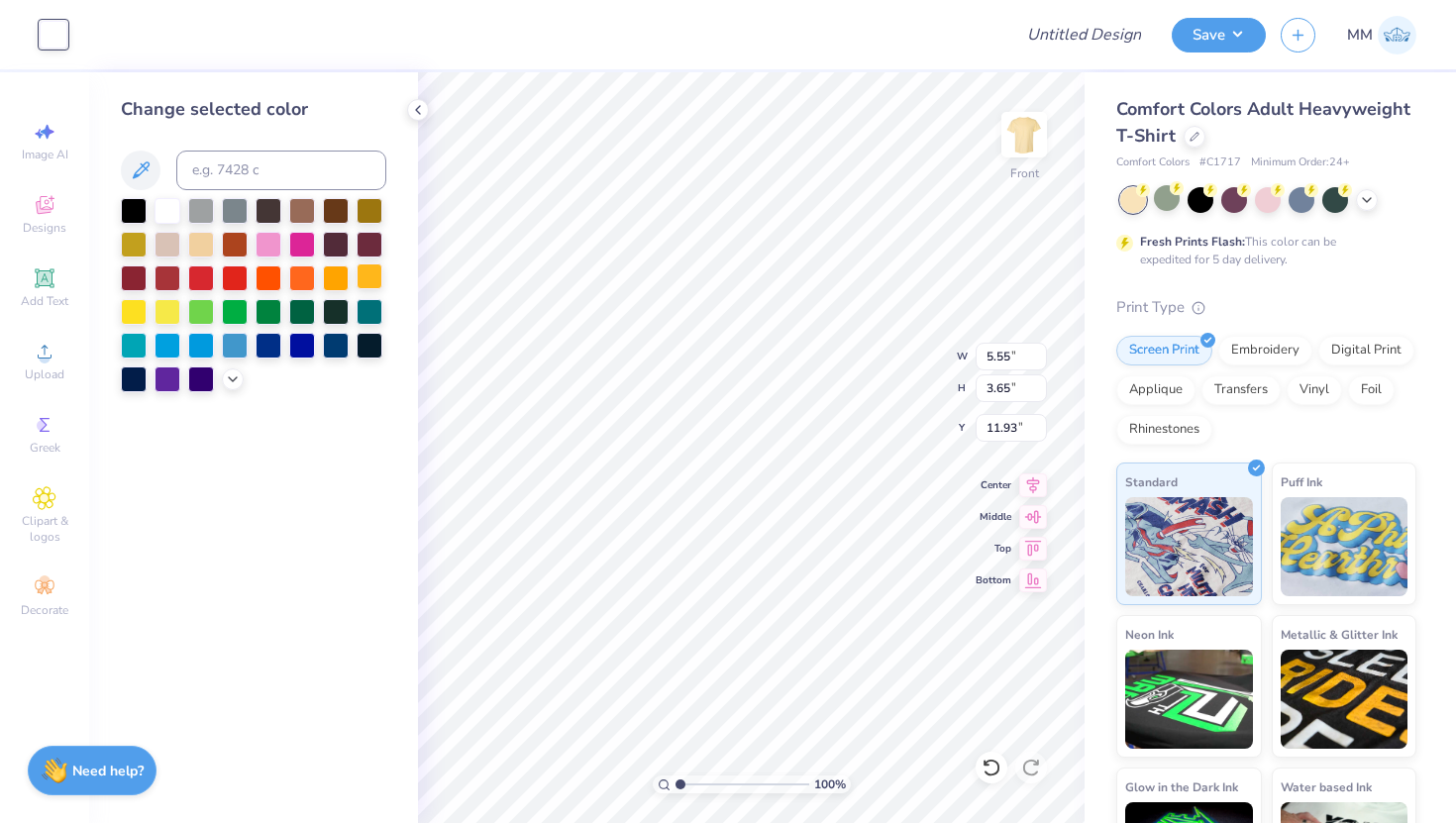 type on "7.66" 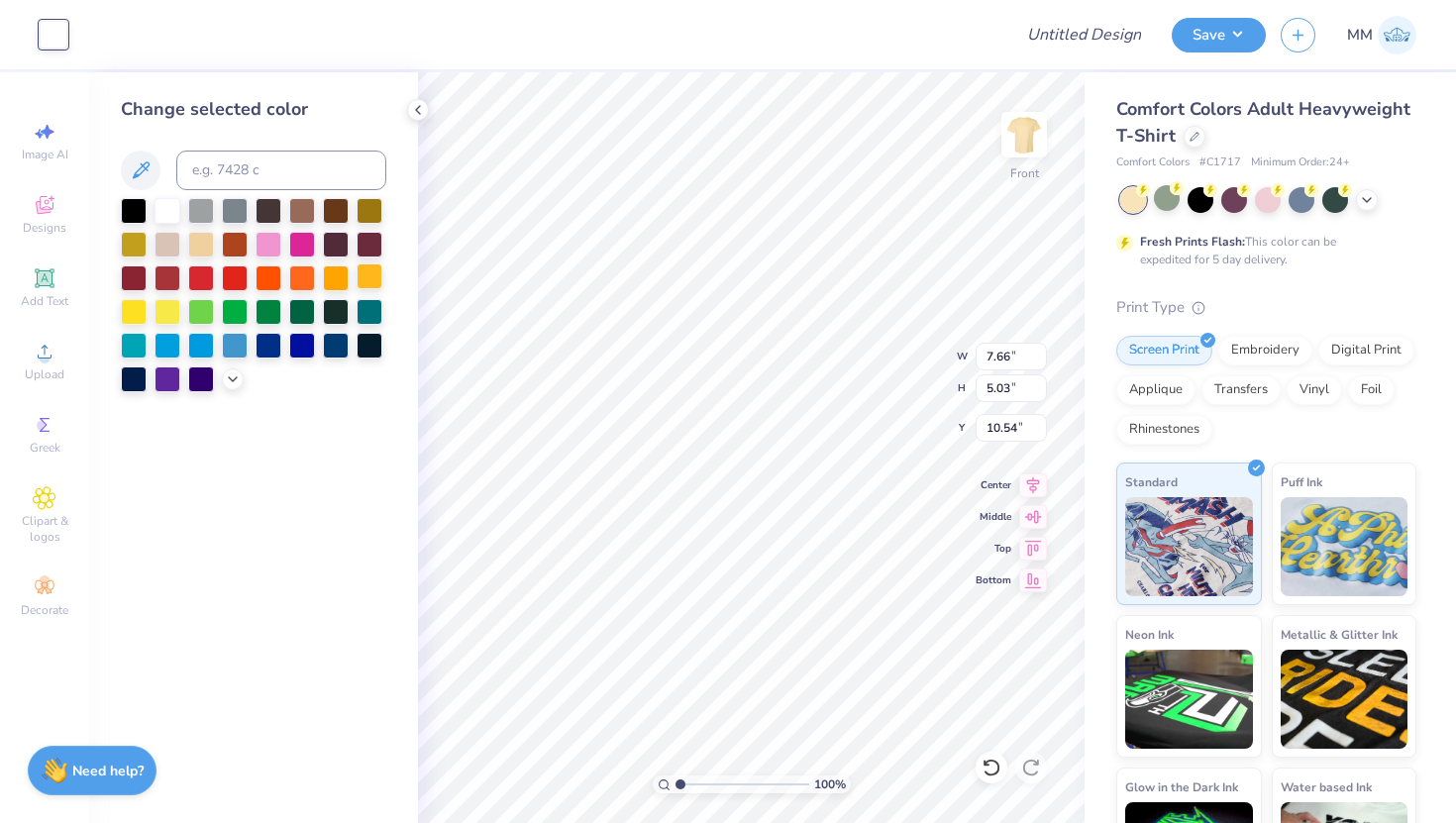type on "3.82" 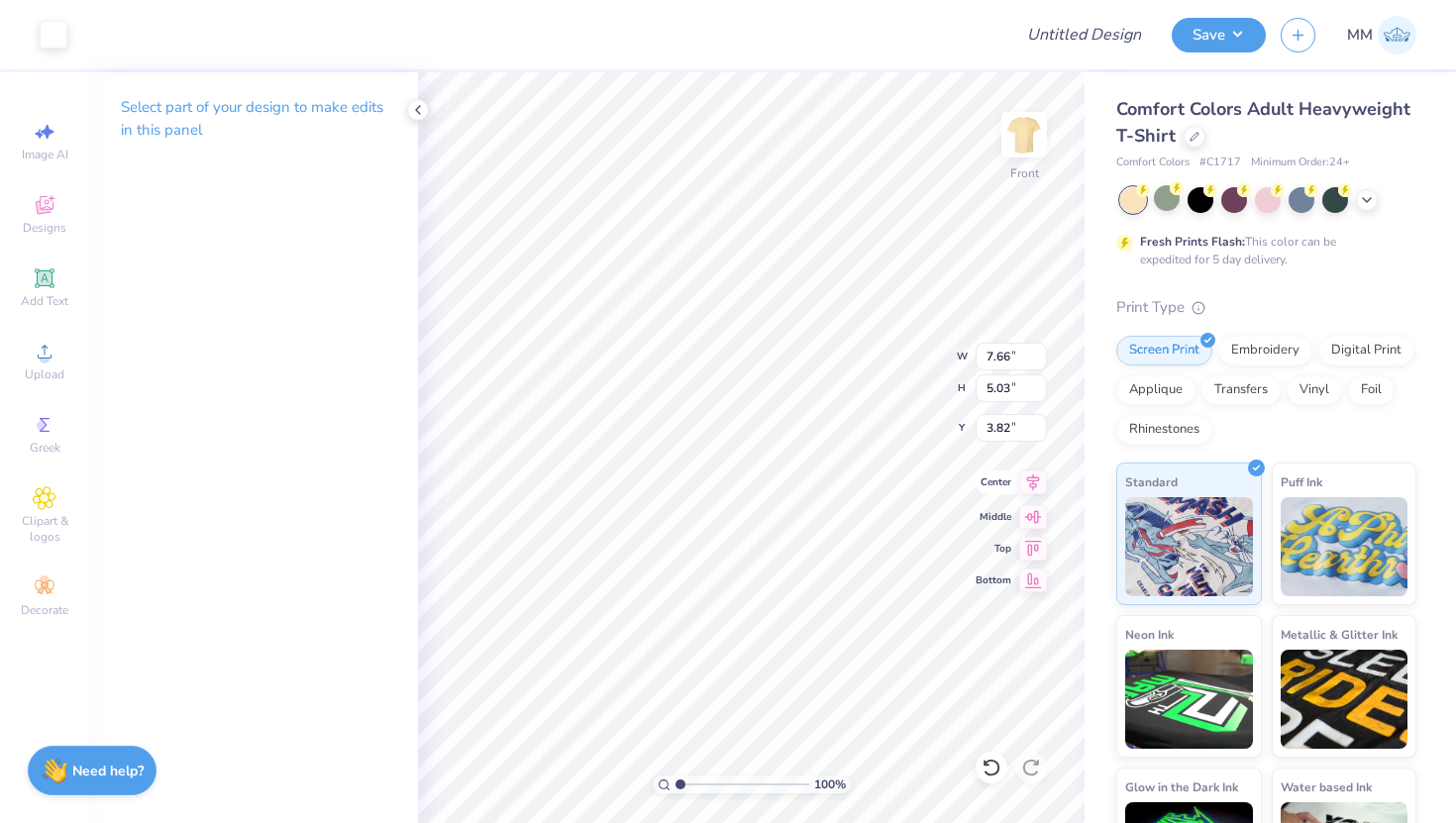 click 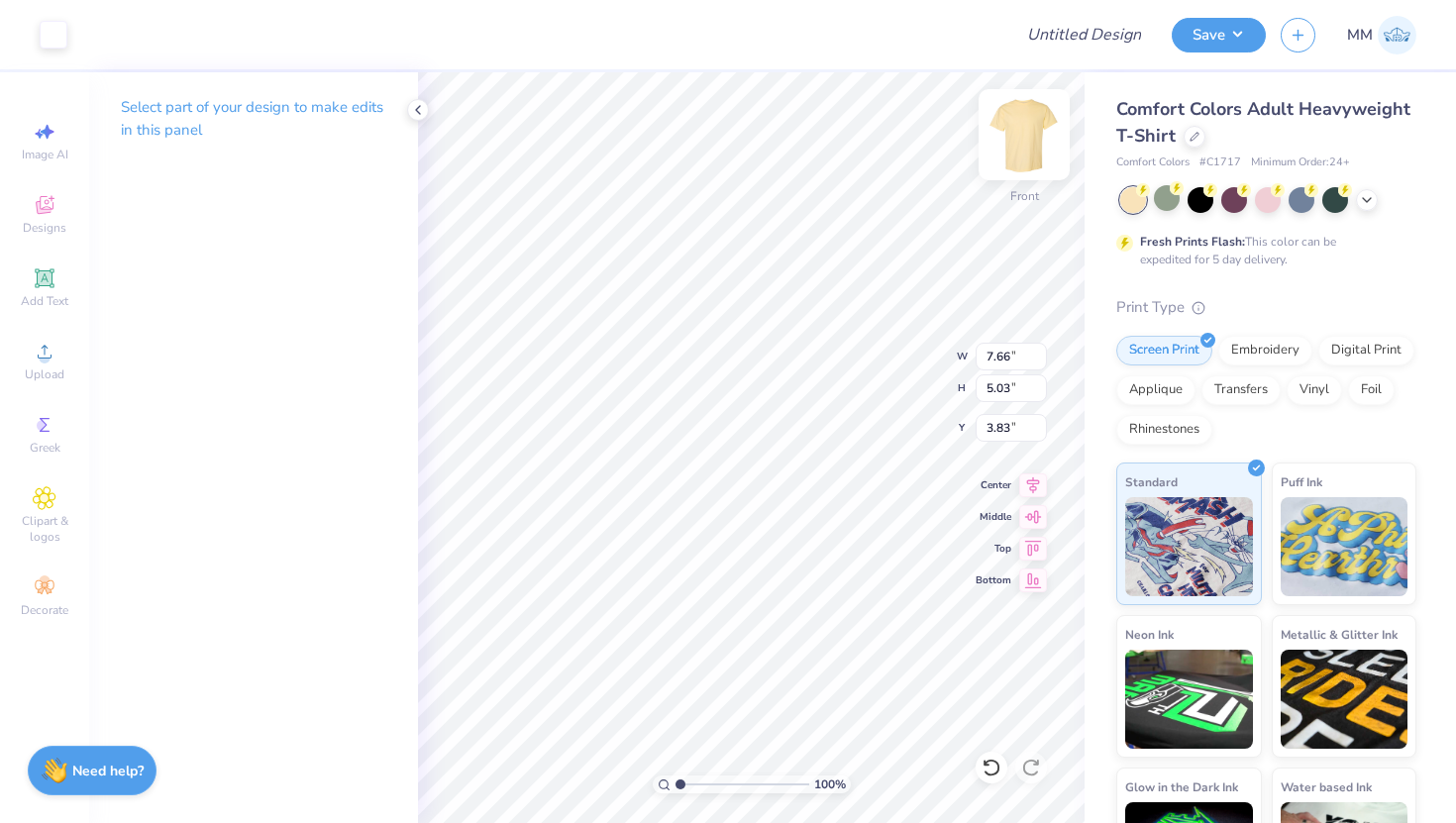 click at bounding box center [1024, 135] 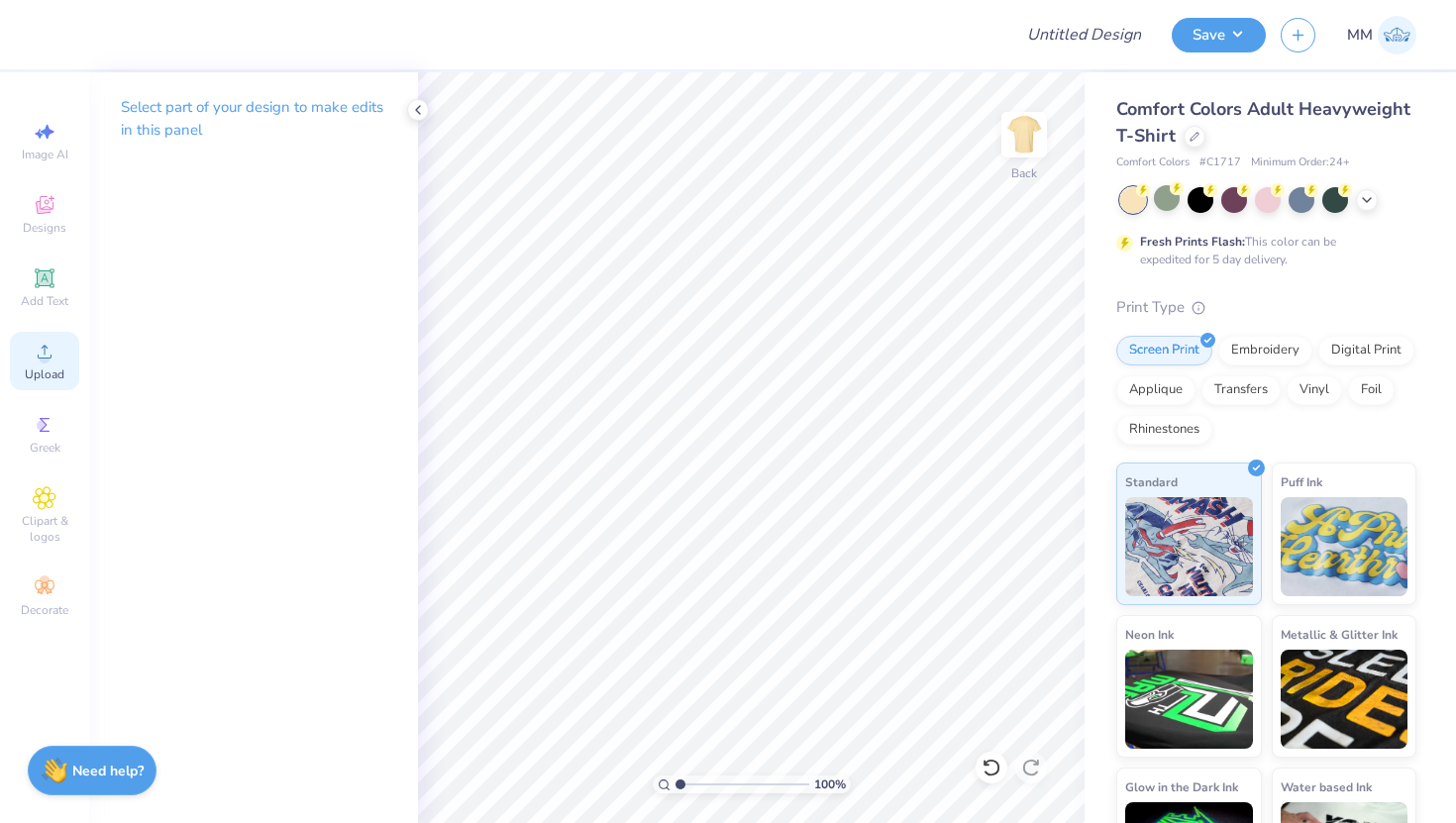 click 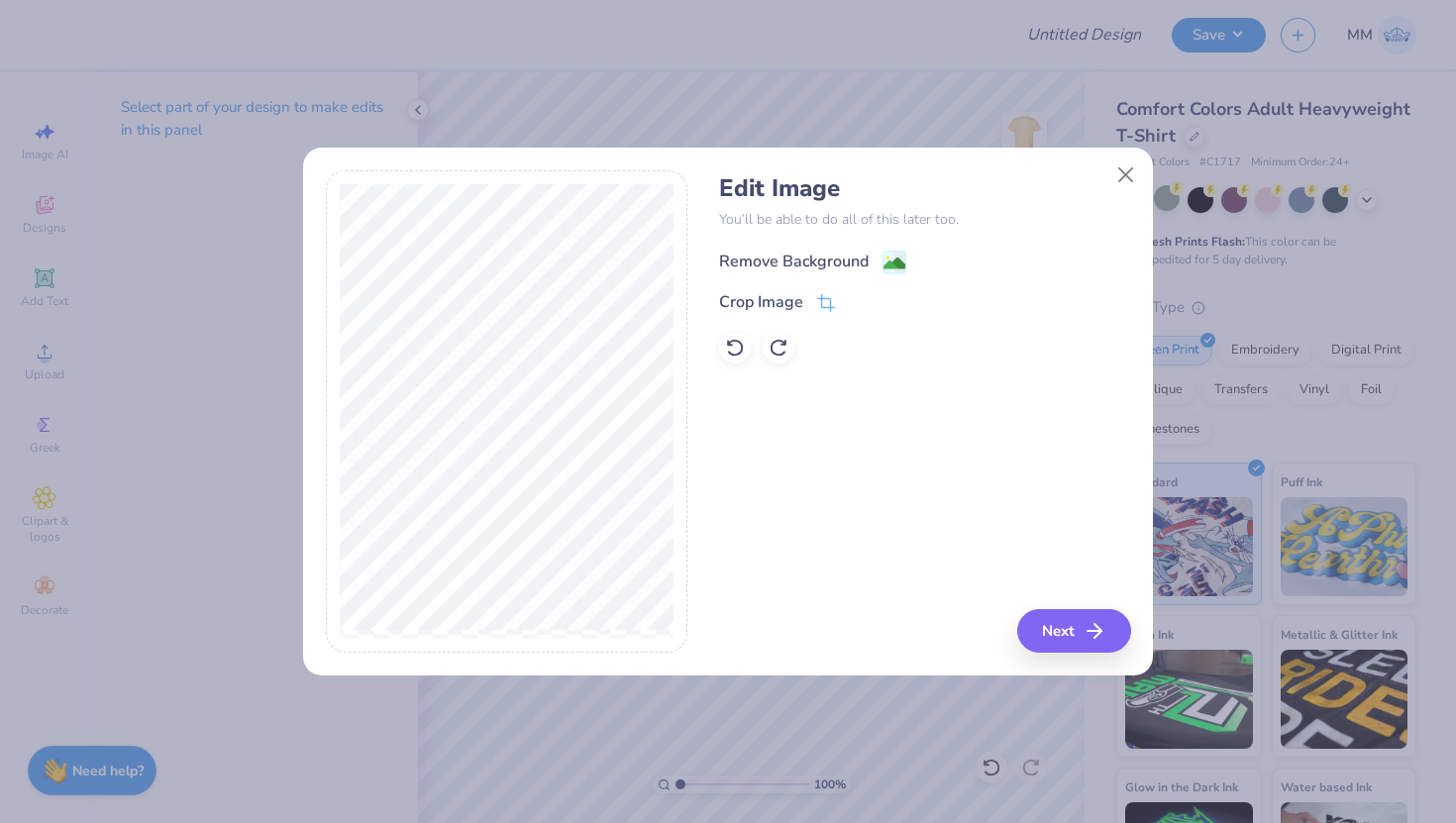 click on "Remove Background" at bounding box center [793, 261] 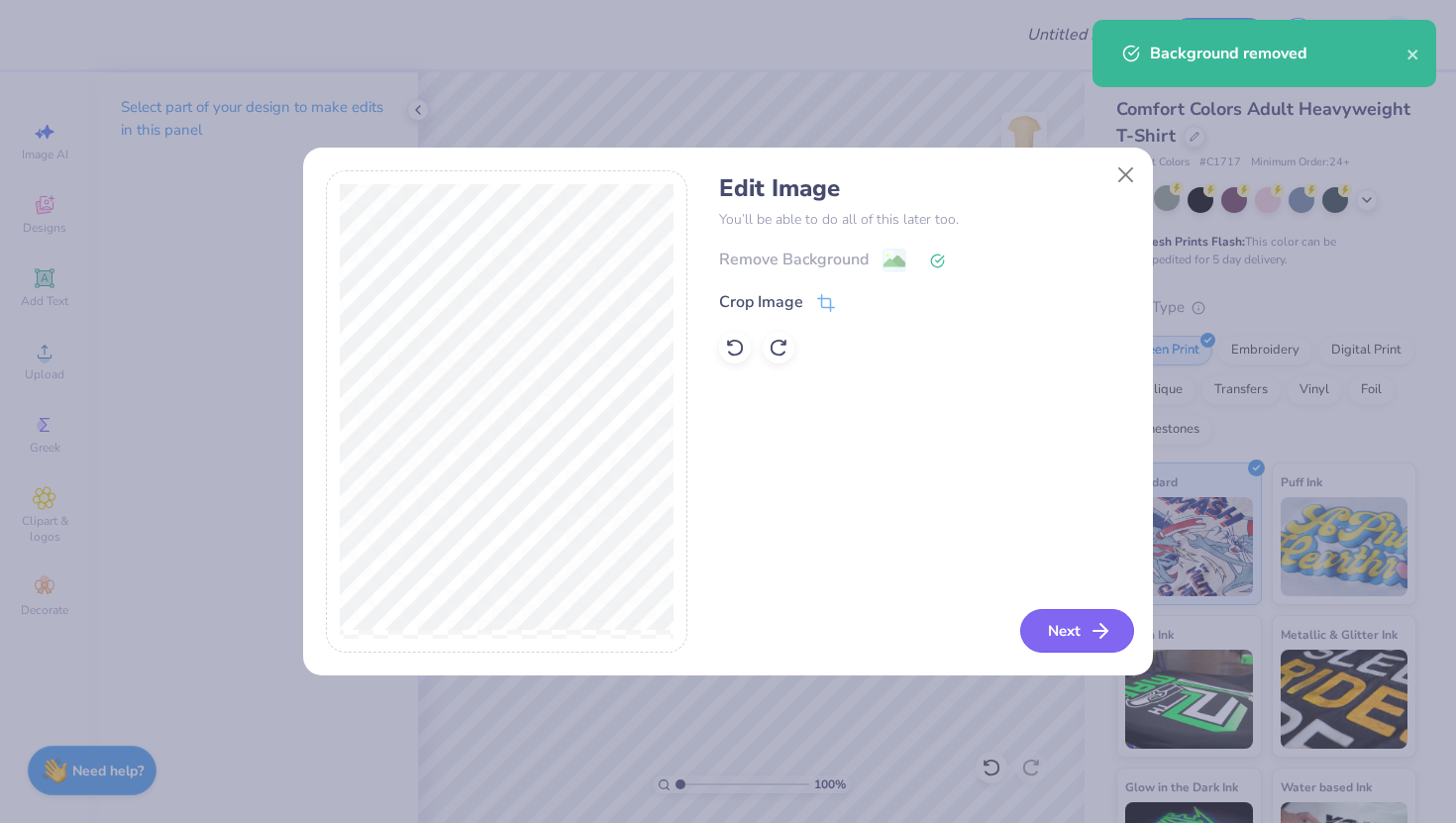 click on "Next" at bounding box center (1077, 631) 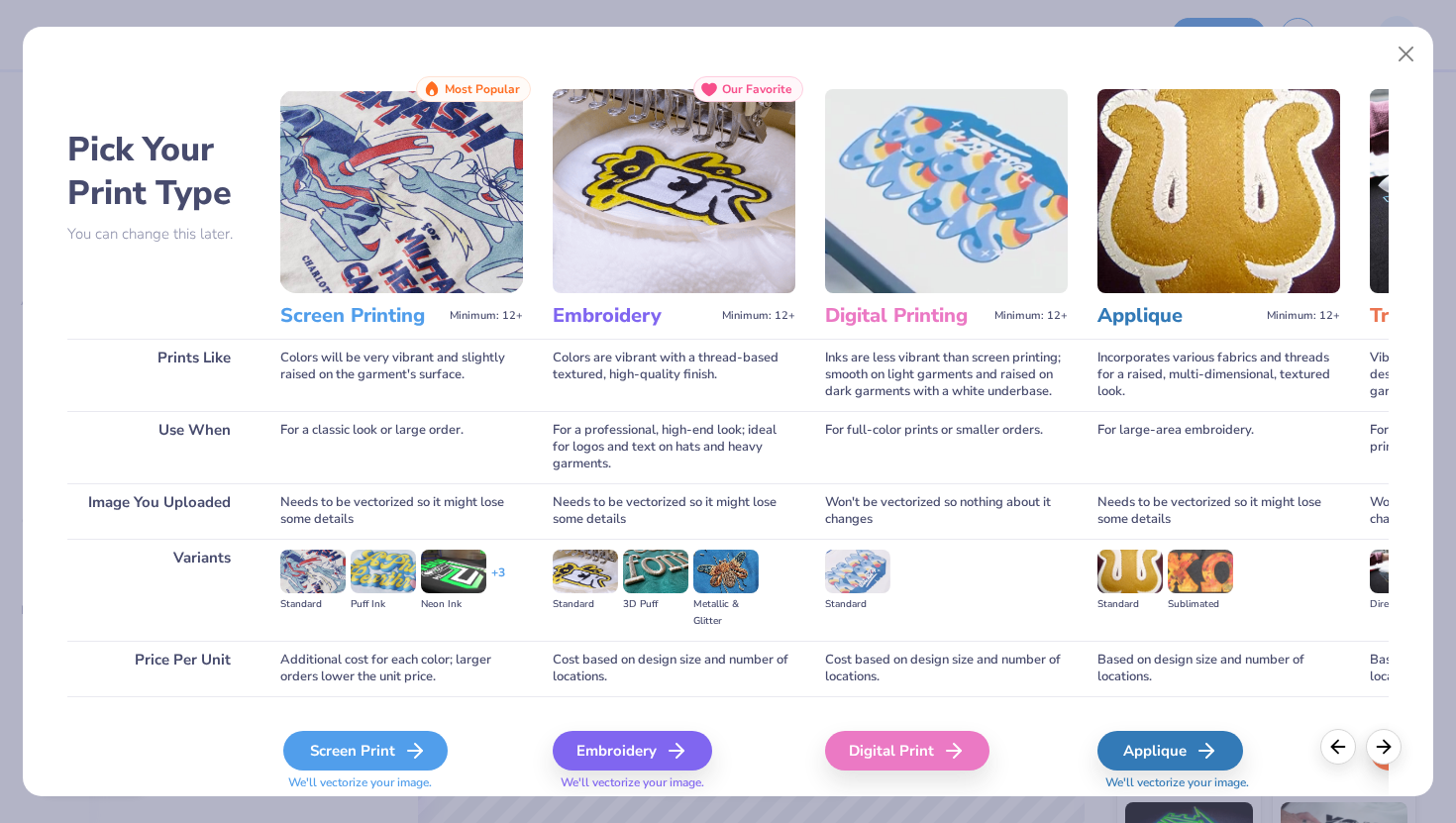 click on "Screen Print" at bounding box center (365, 751) 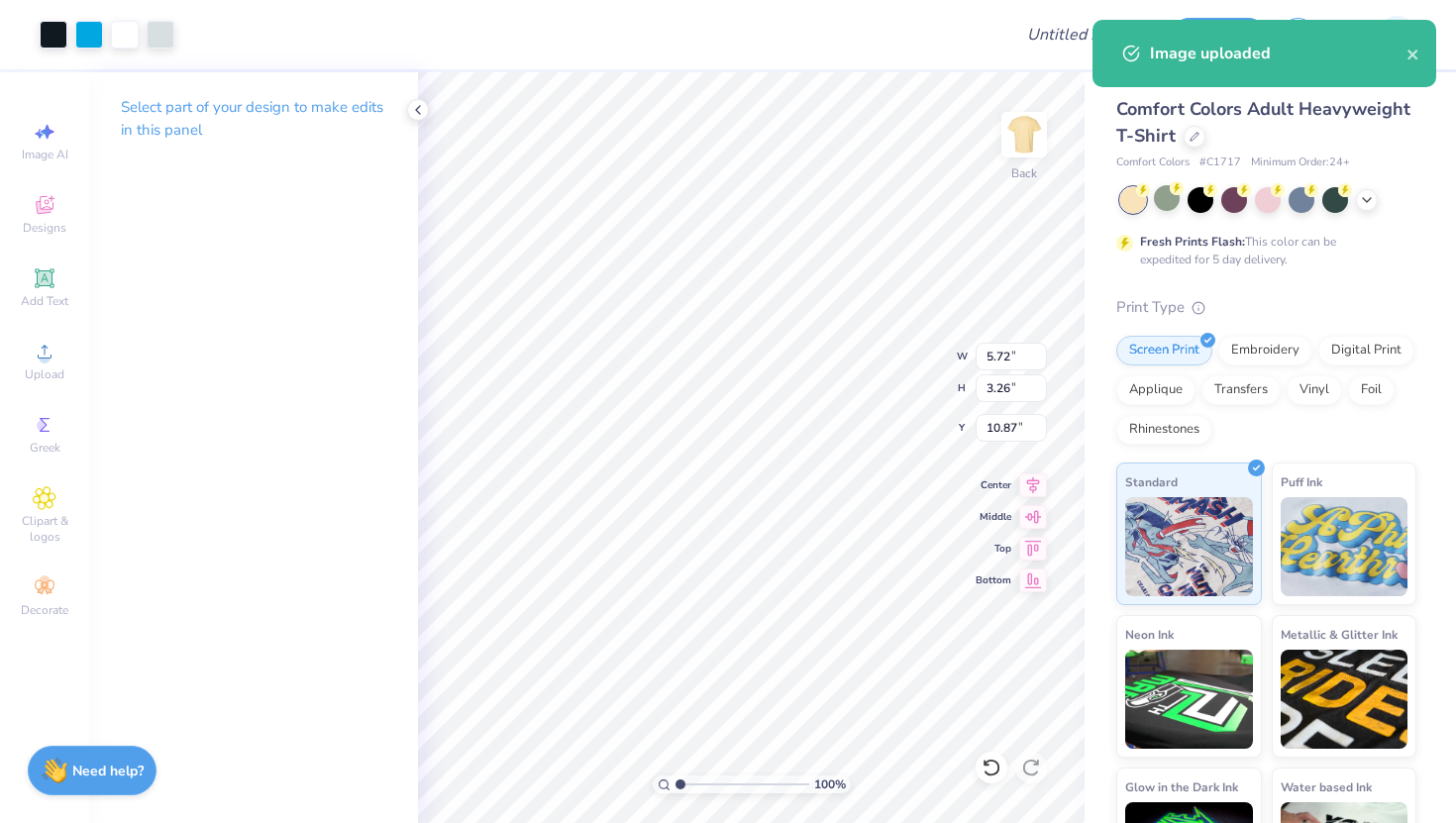 type on "5.15" 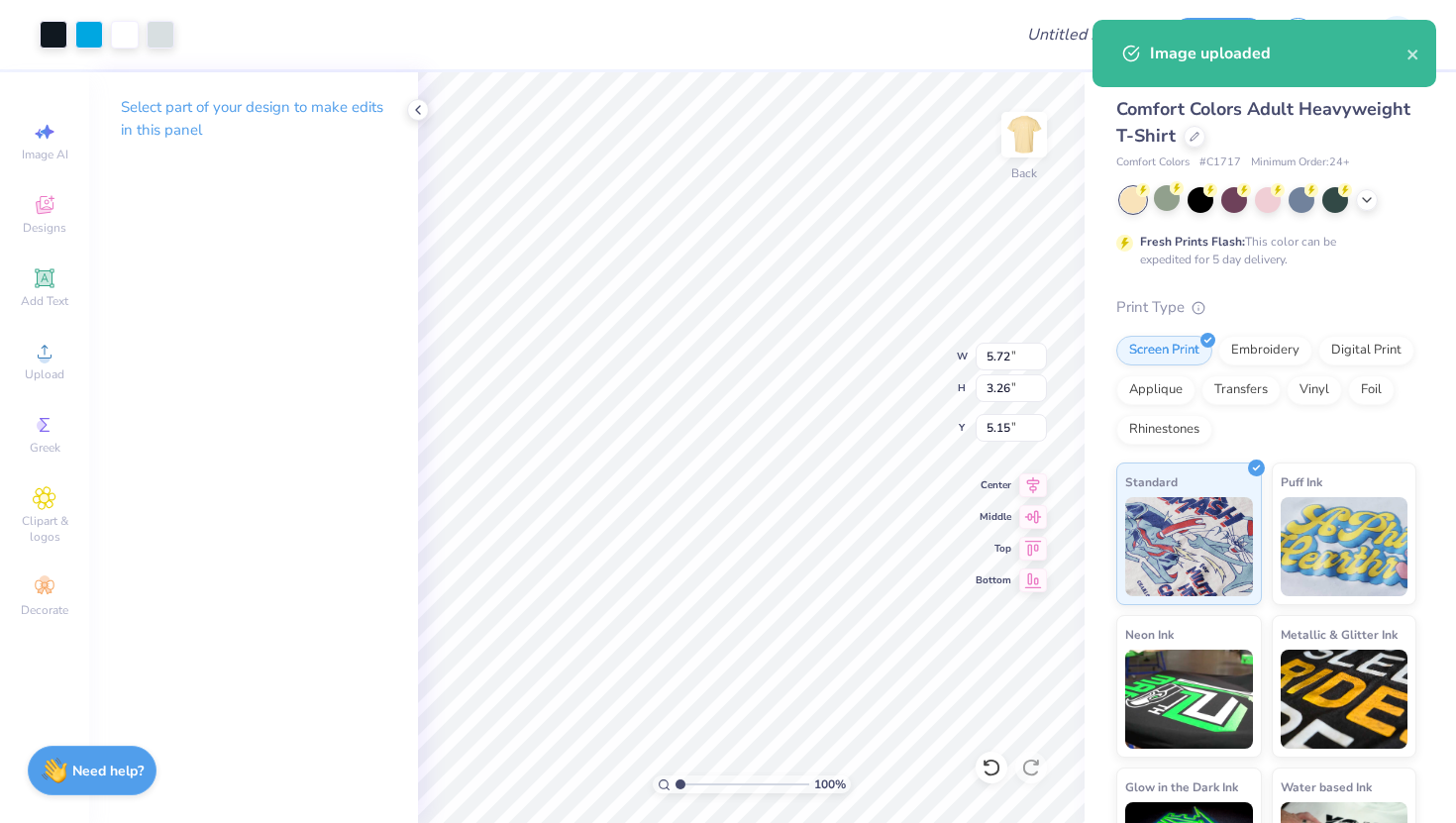 type on "8.27" 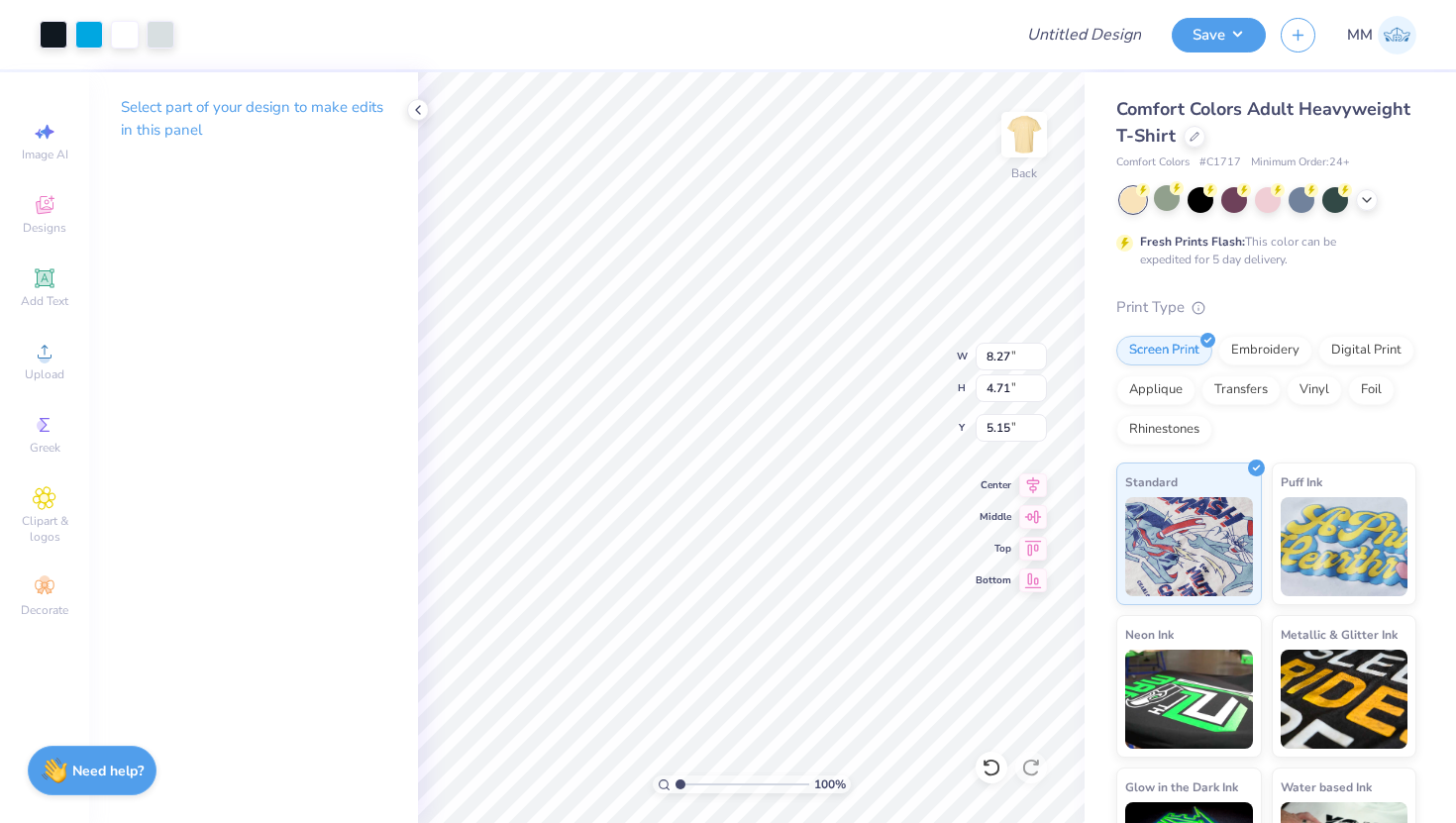 type on "3.72" 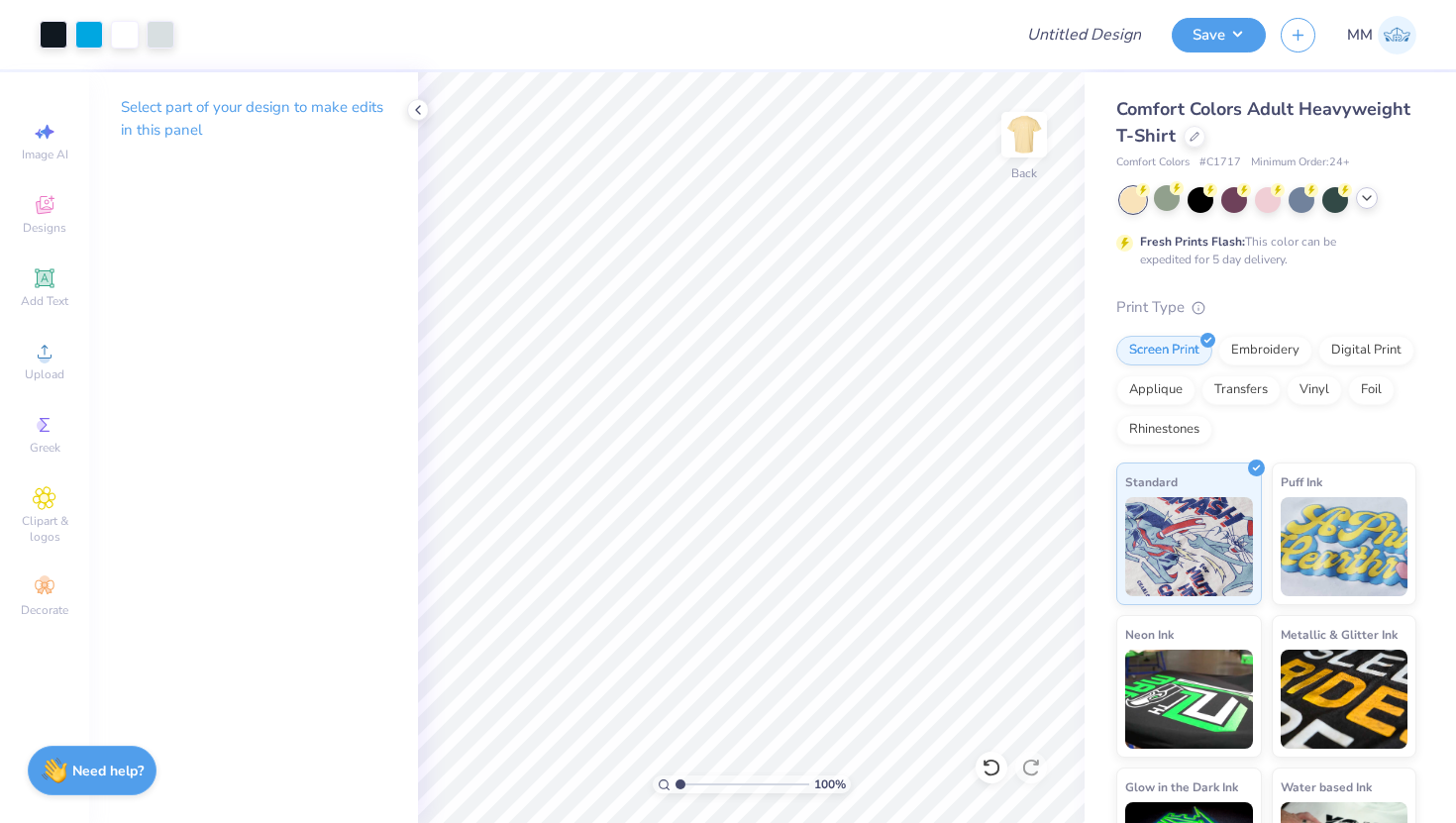 click 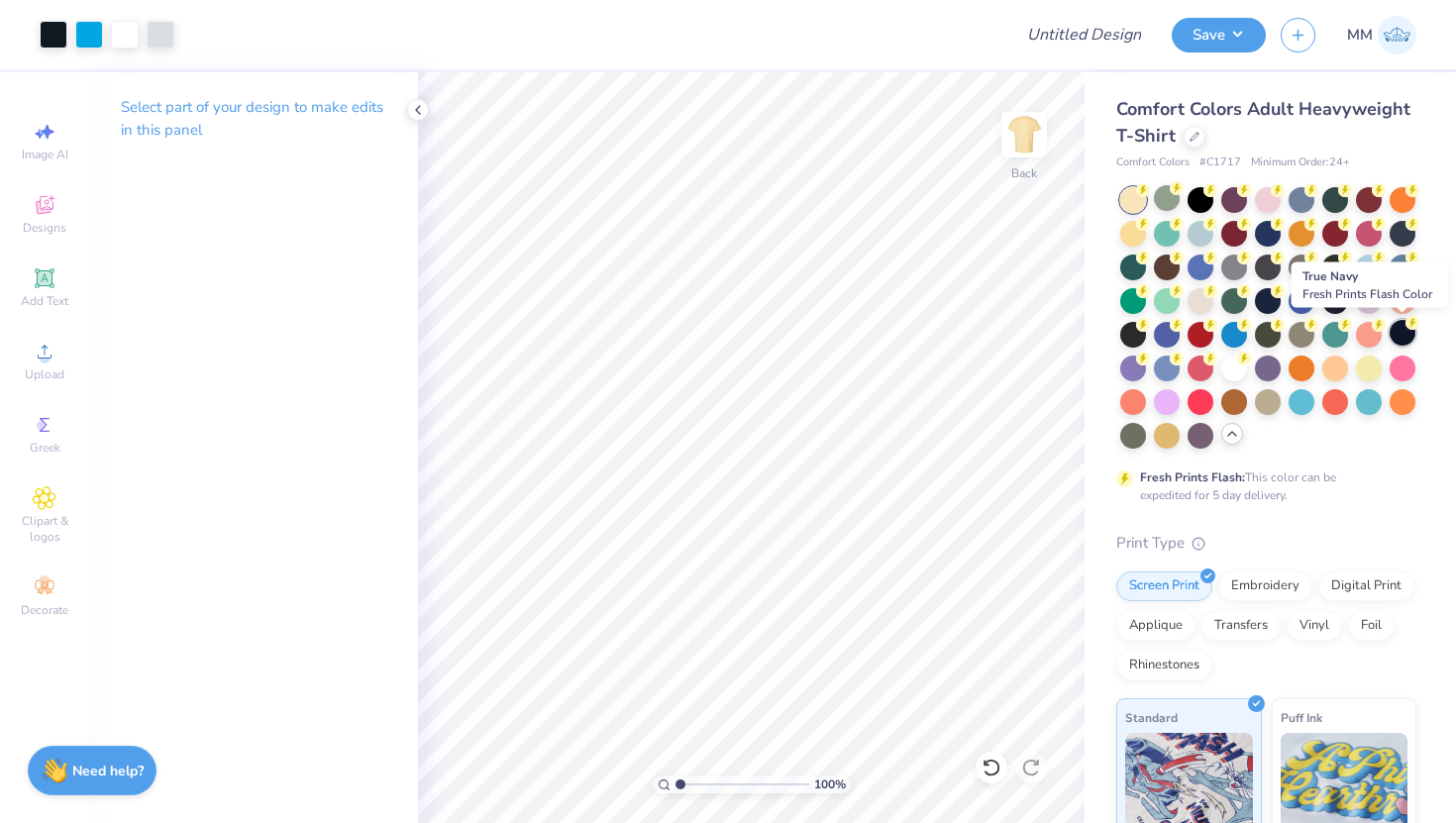click at bounding box center (1403, 333) 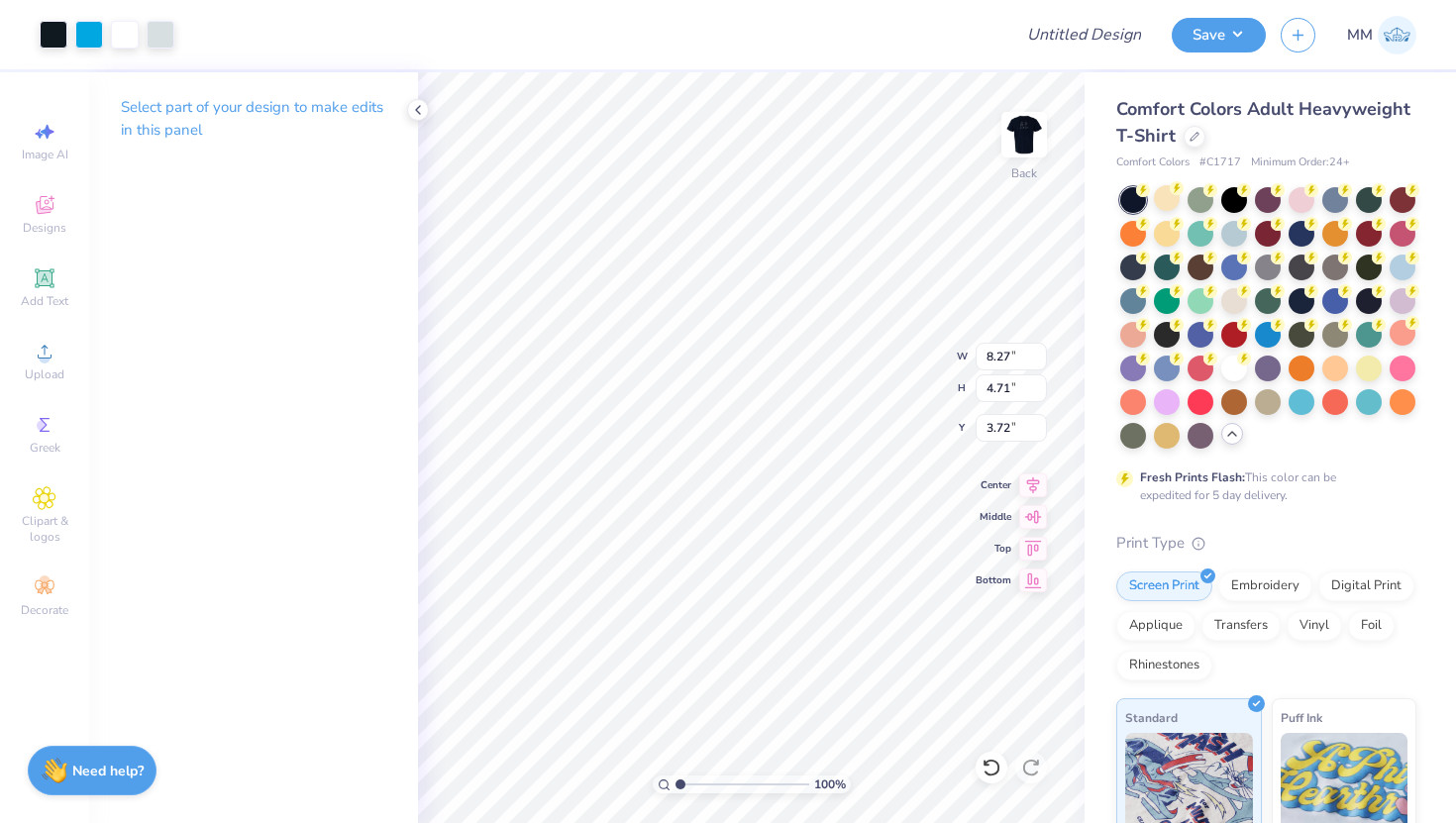 type on "3.95" 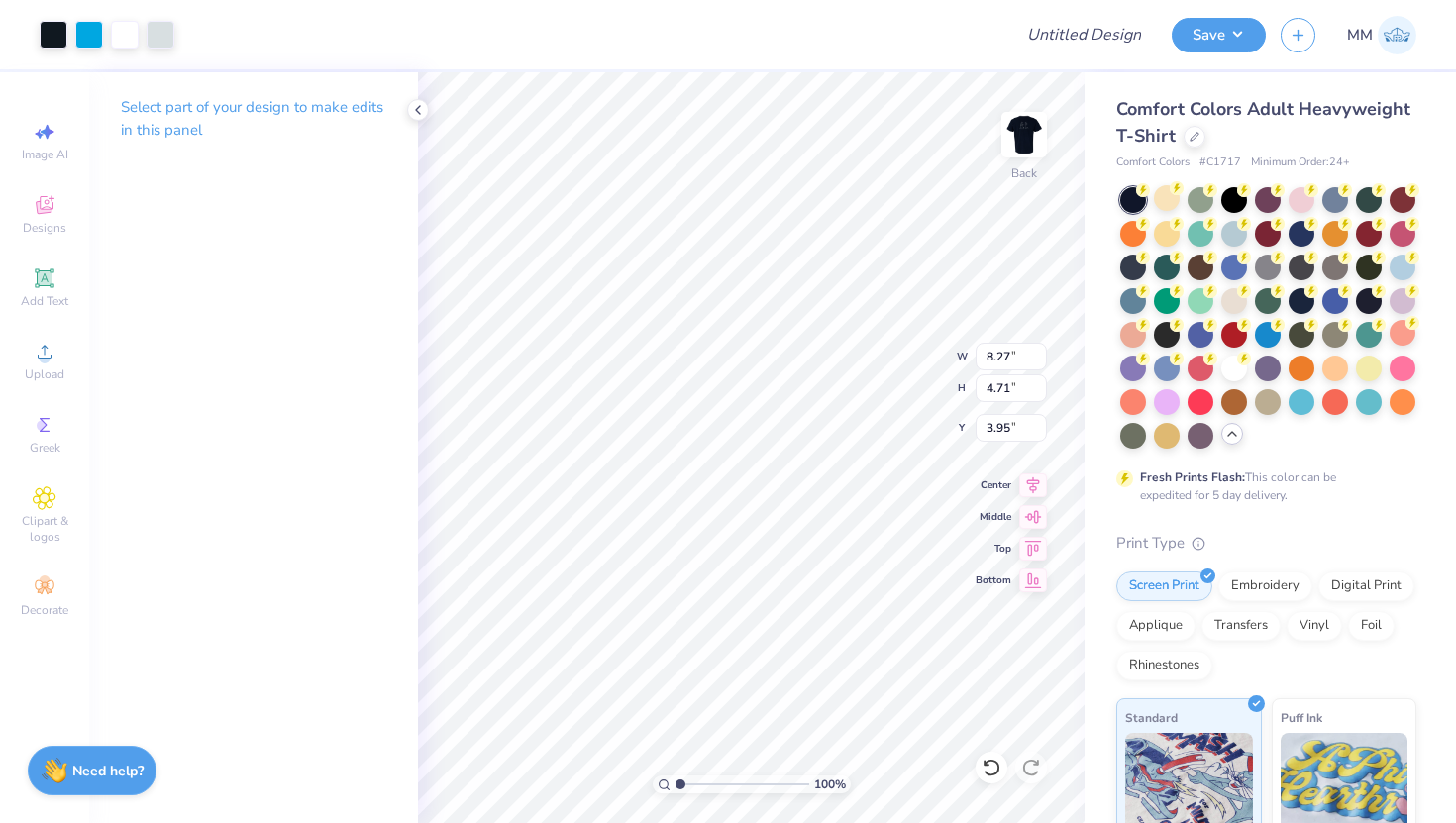 type on "10.44" 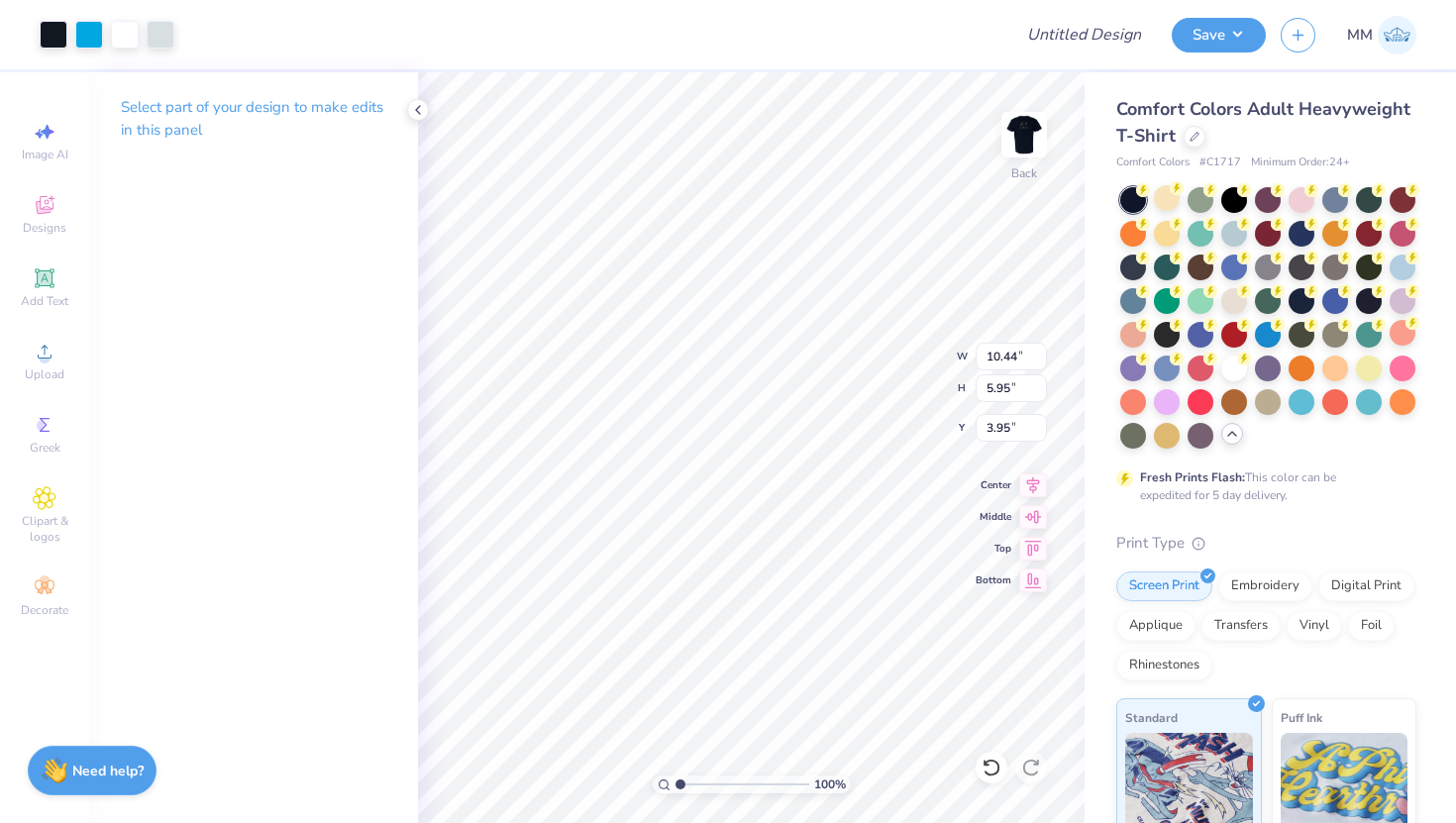 type on "5.95" 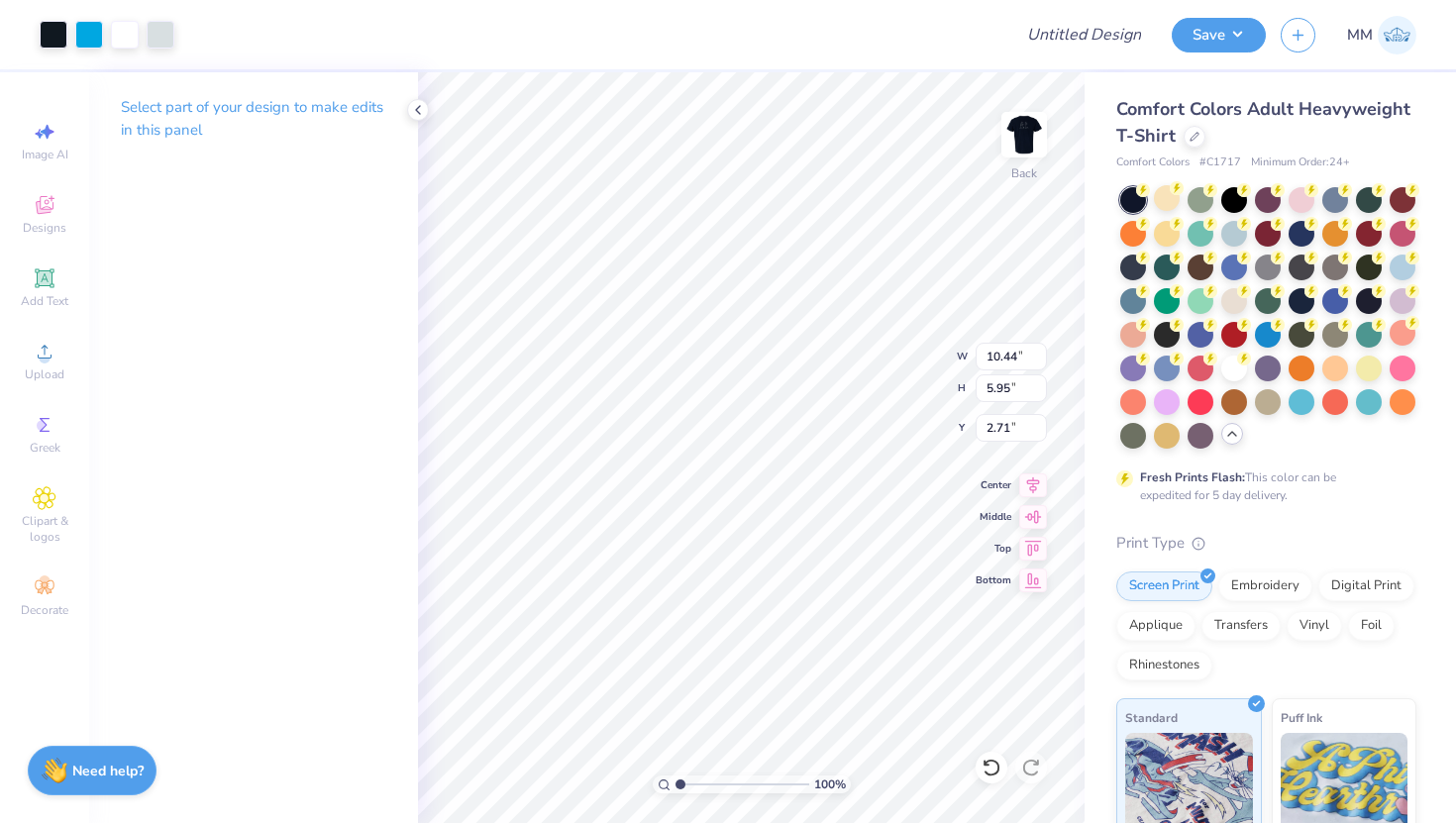 type on "3.00" 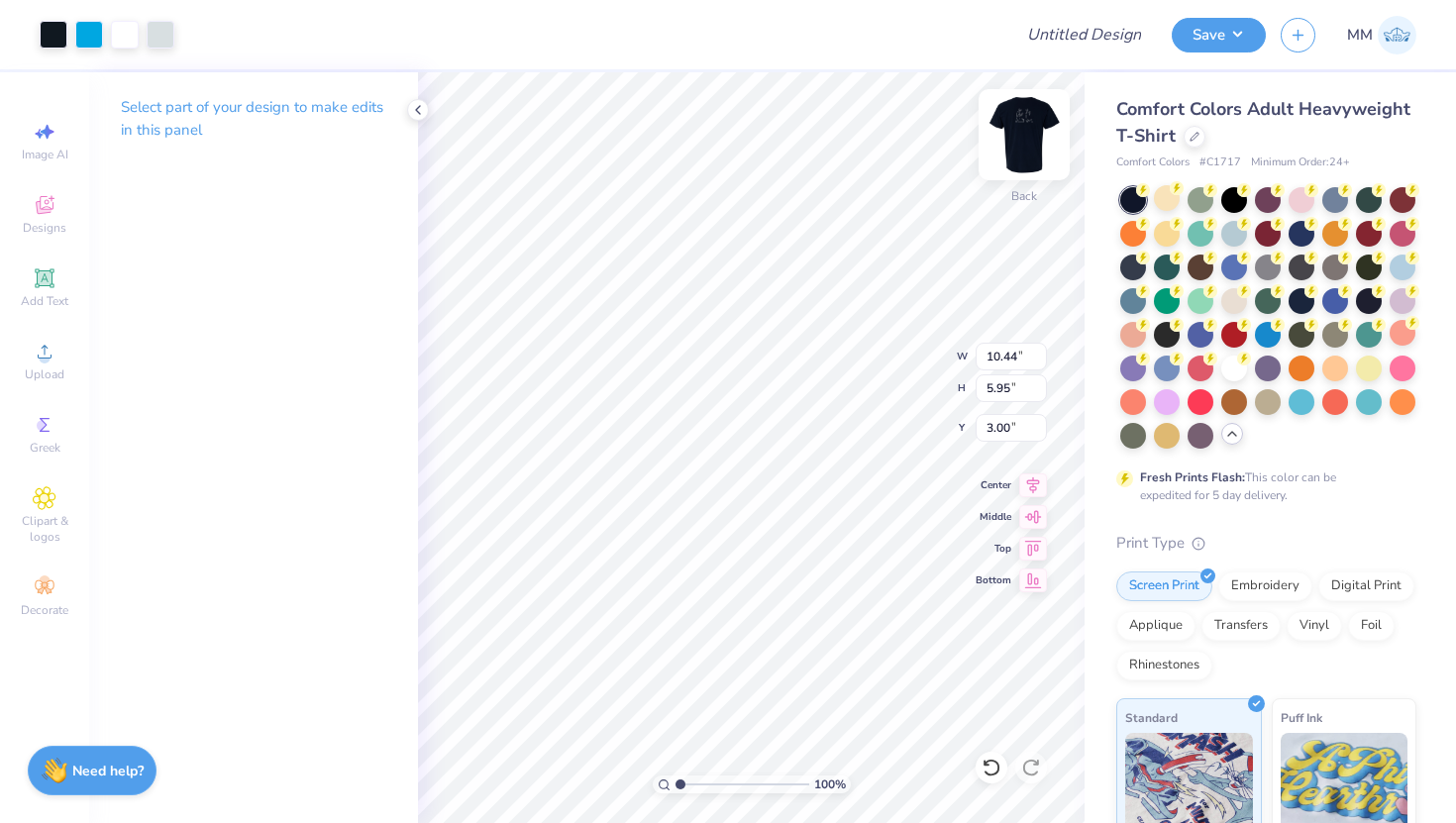 click at bounding box center [1024, 135] 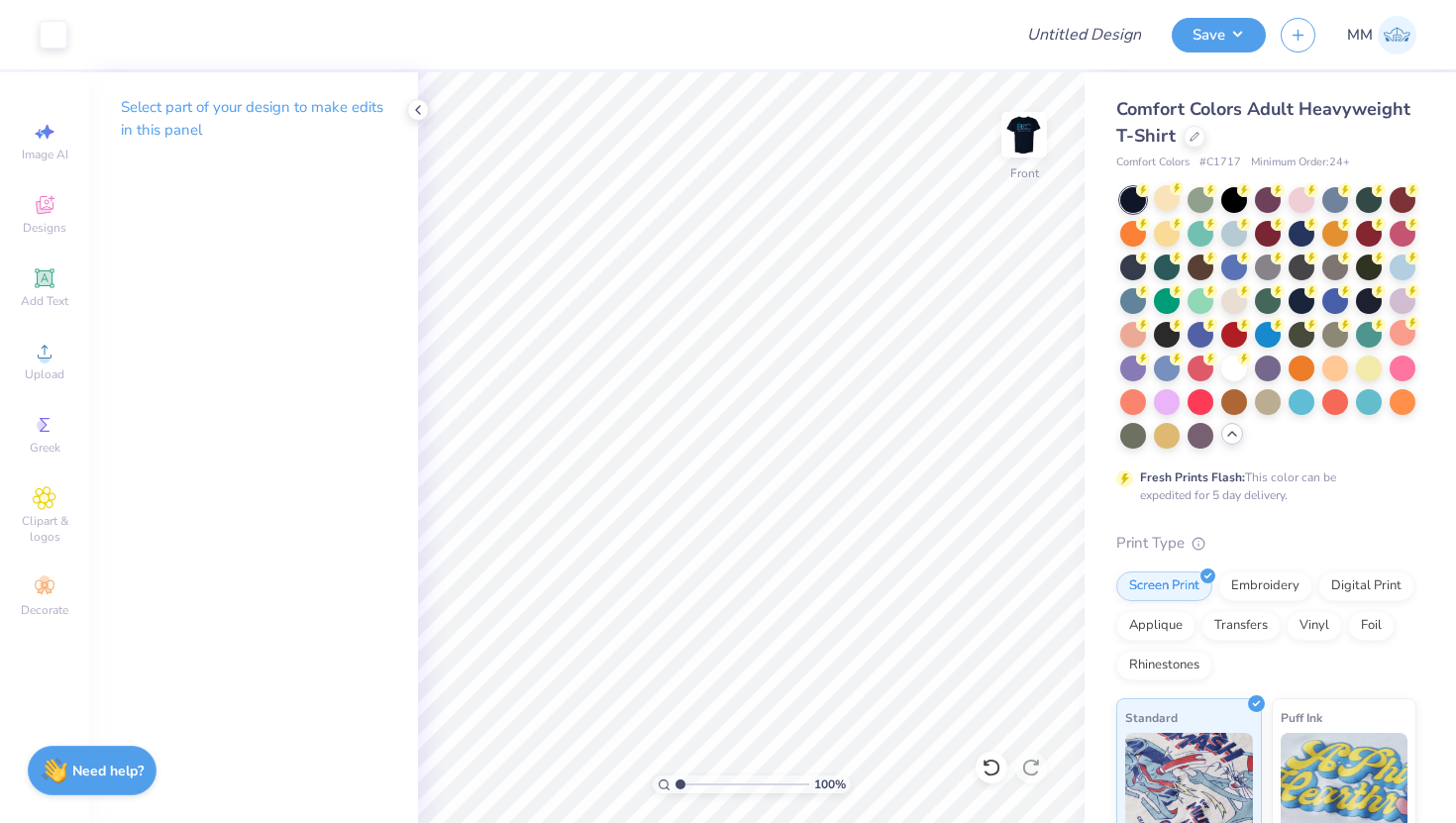 click at bounding box center (1024, 135) 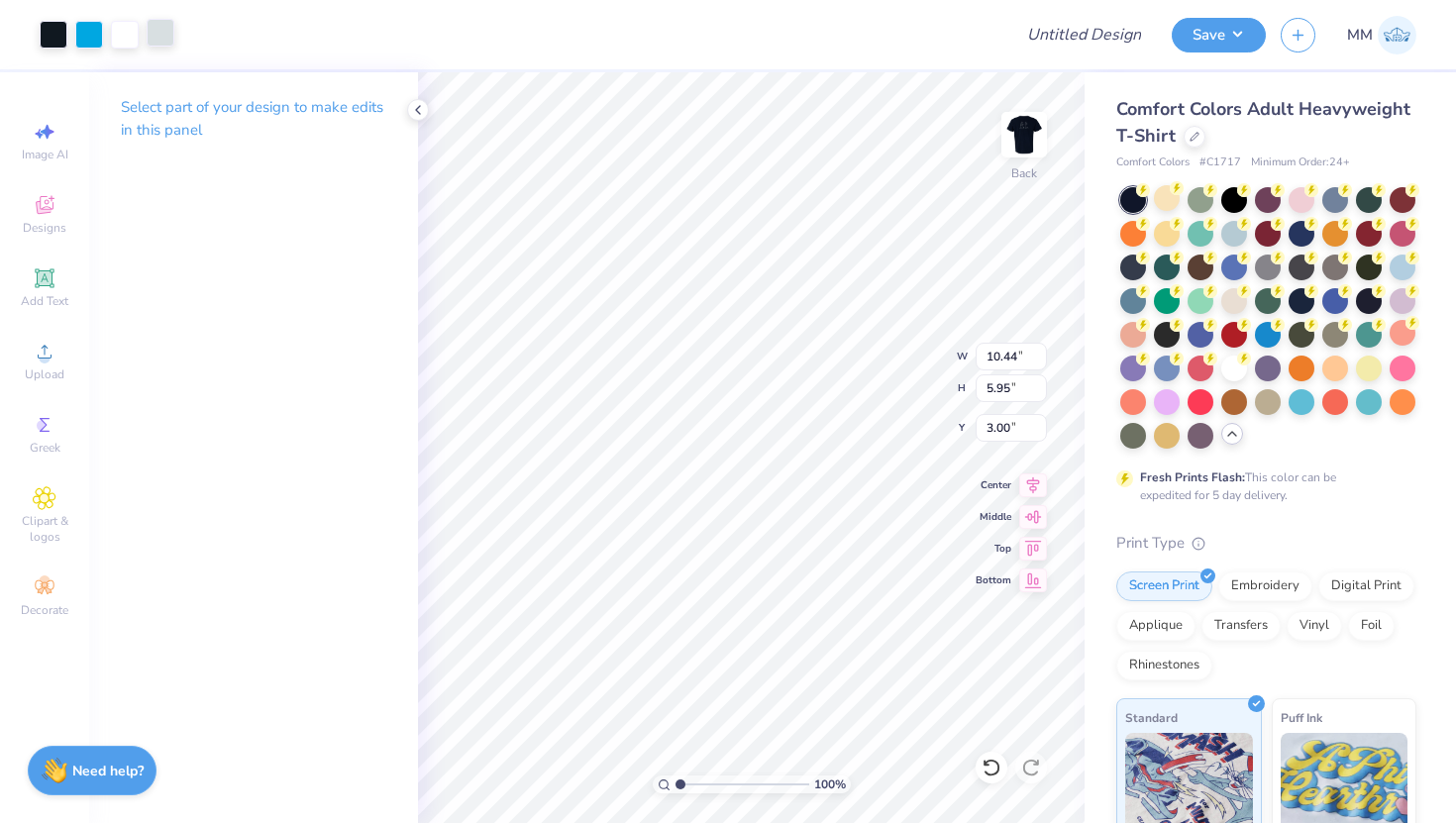 click at bounding box center [160, 33] 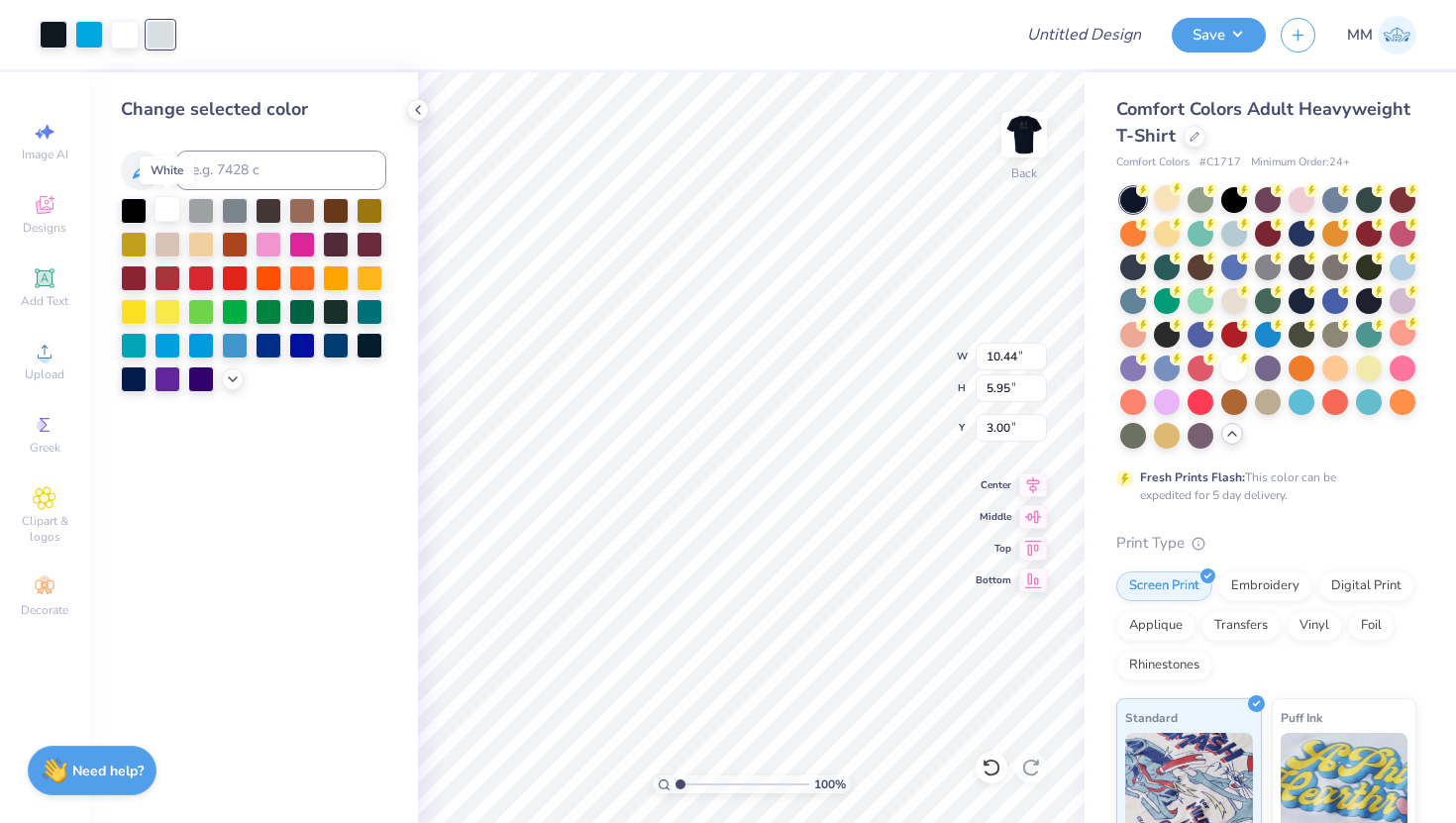 click at bounding box center (167, 209) 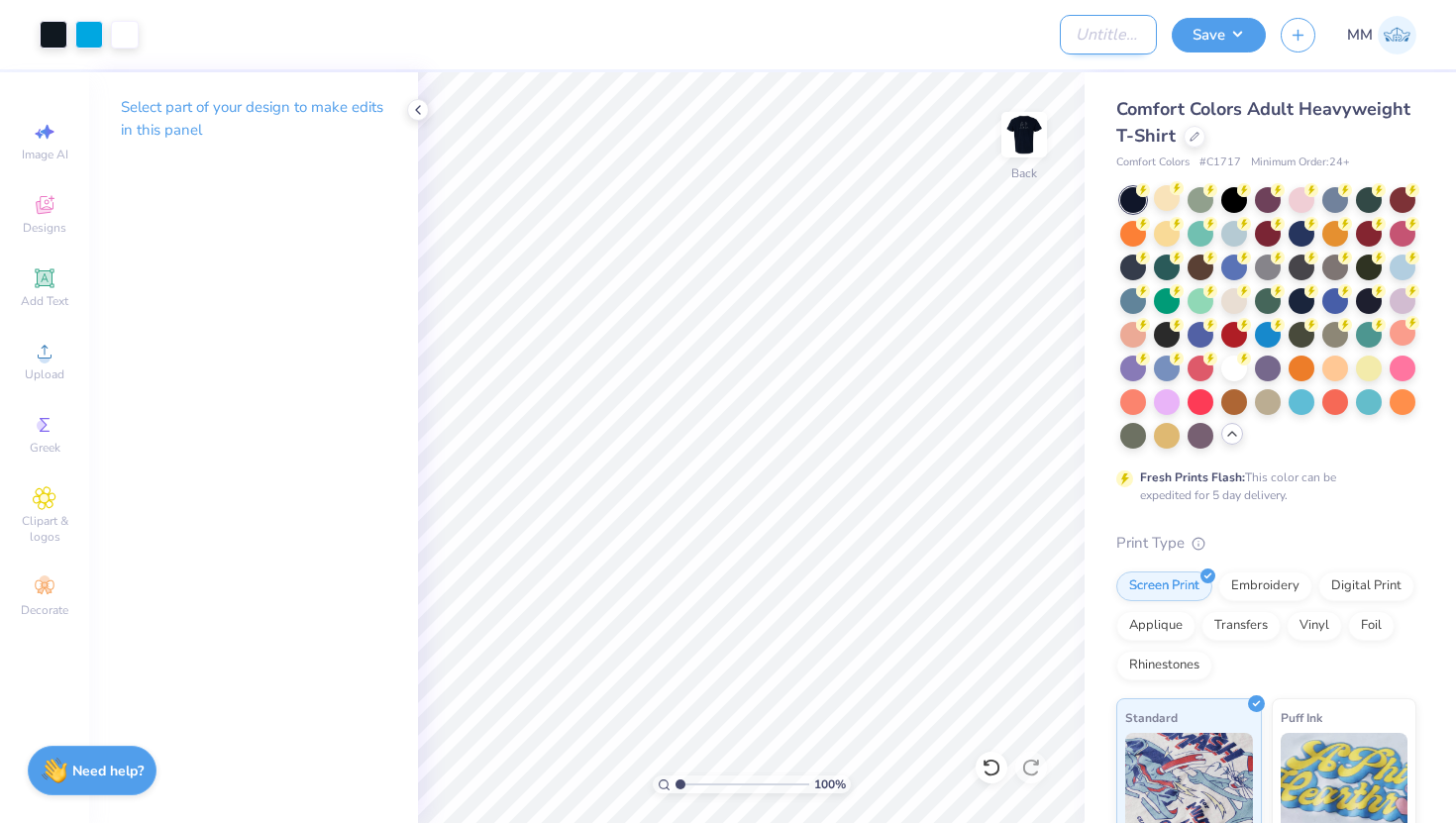 click on "Design Title" at bounding box center (1108, 35) 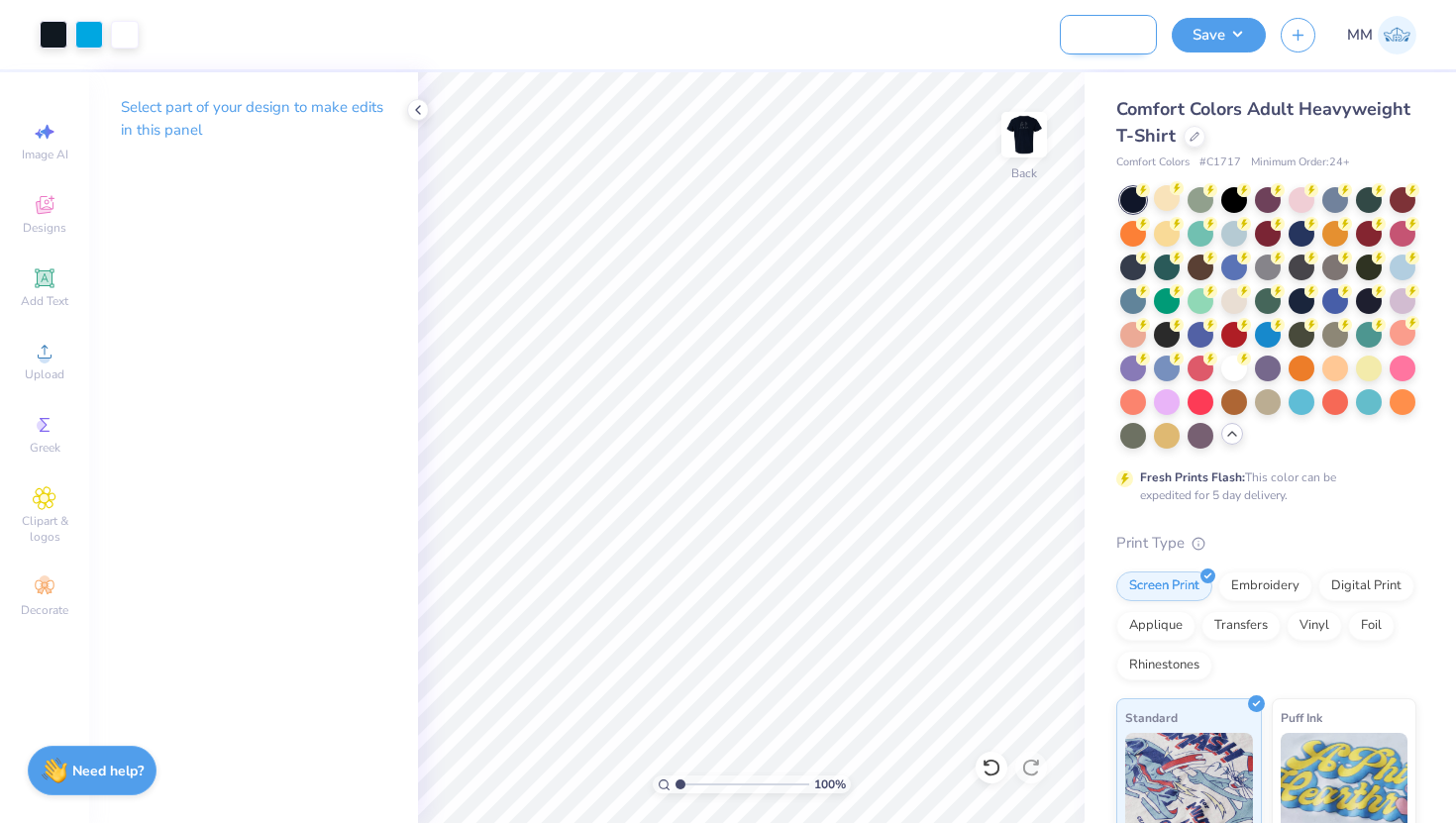 scroll, scrollTop: 0, scrollLeft: 201, axis: horizontal 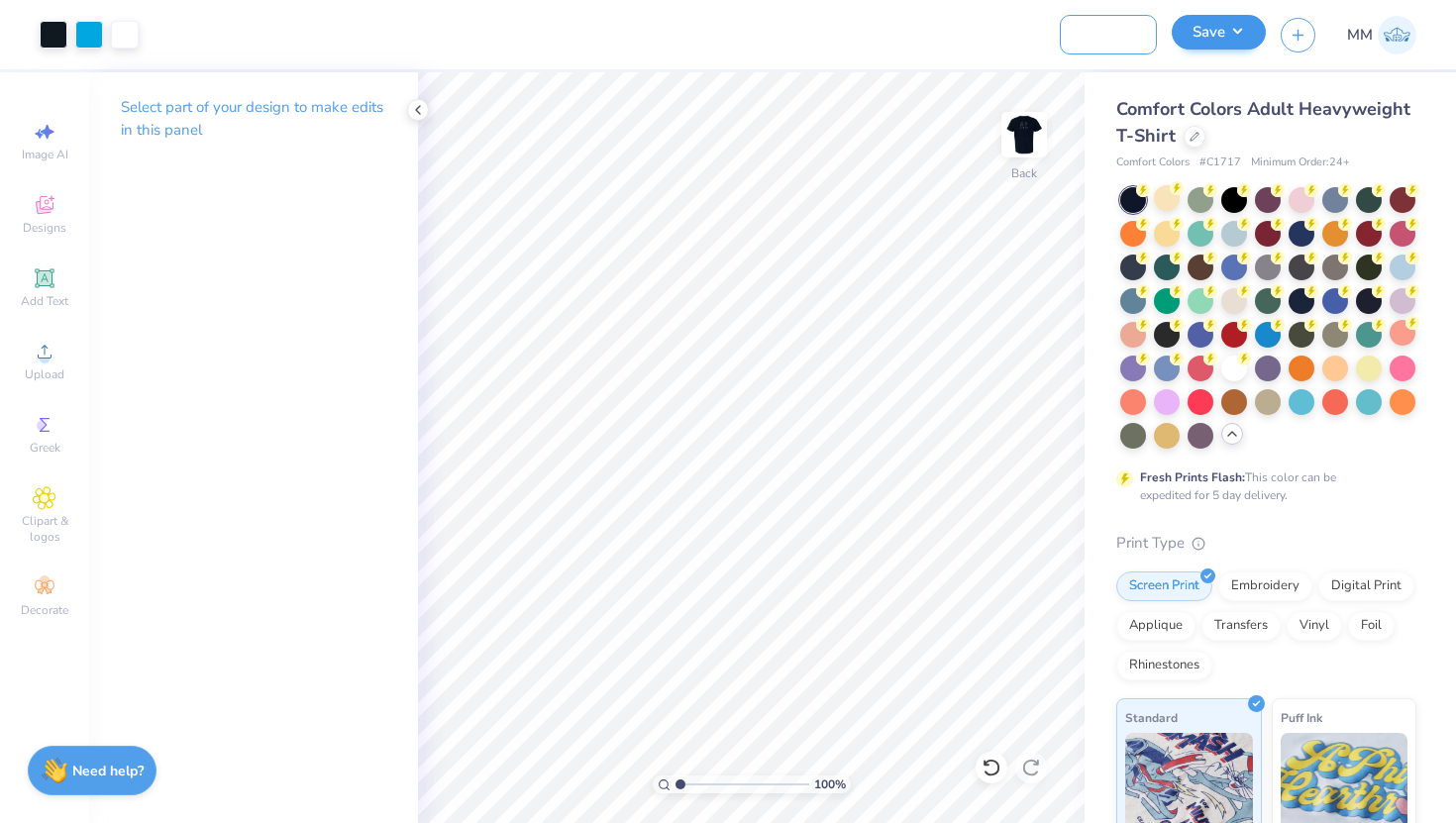 type on "Butler Catholic Community Shirt 1.1" 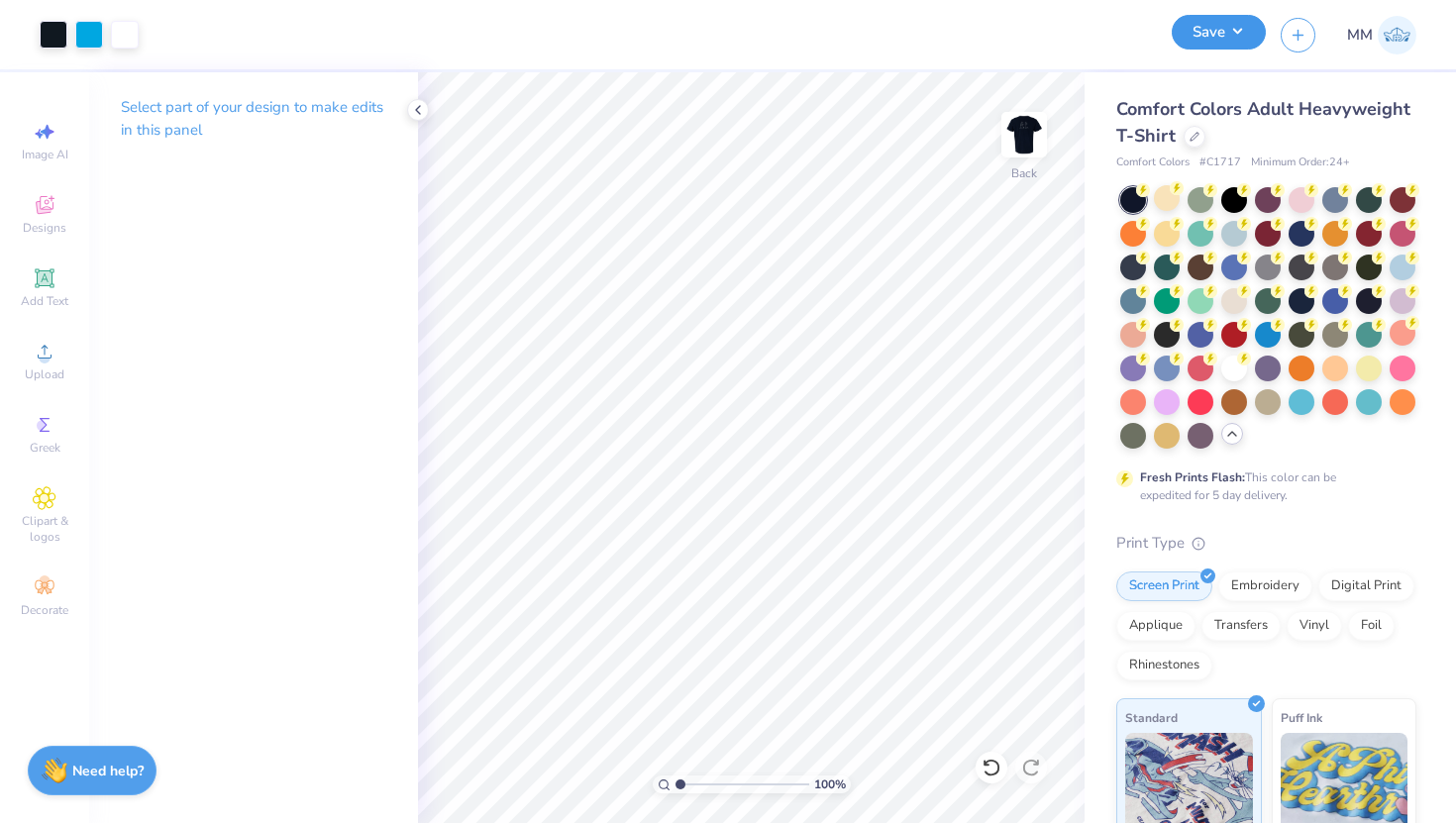 click on "Save" at bounding box center [1218, 32] 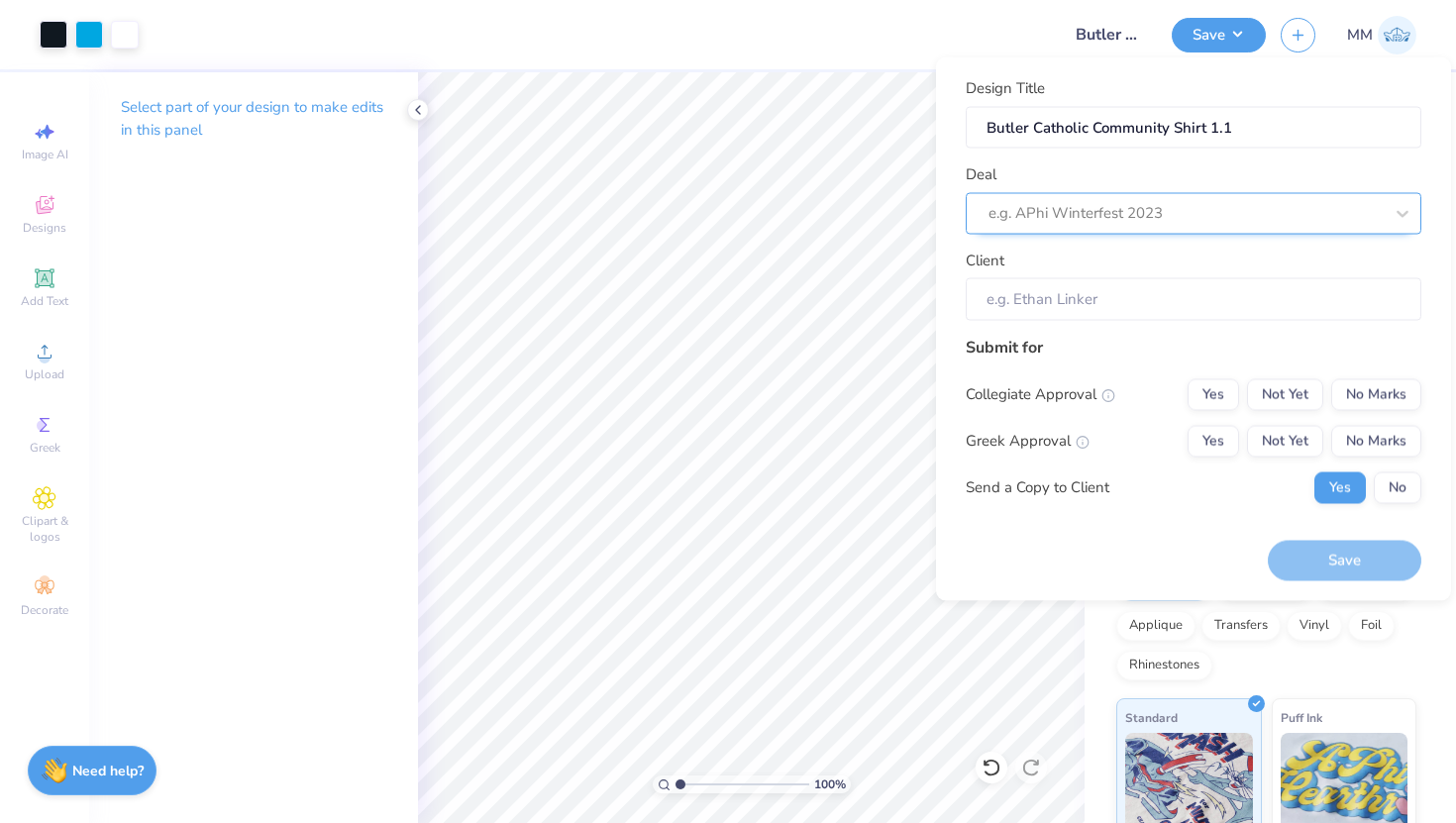click on "e.g. APhi Winterfest 2023" at bounding box center (1186, 213) 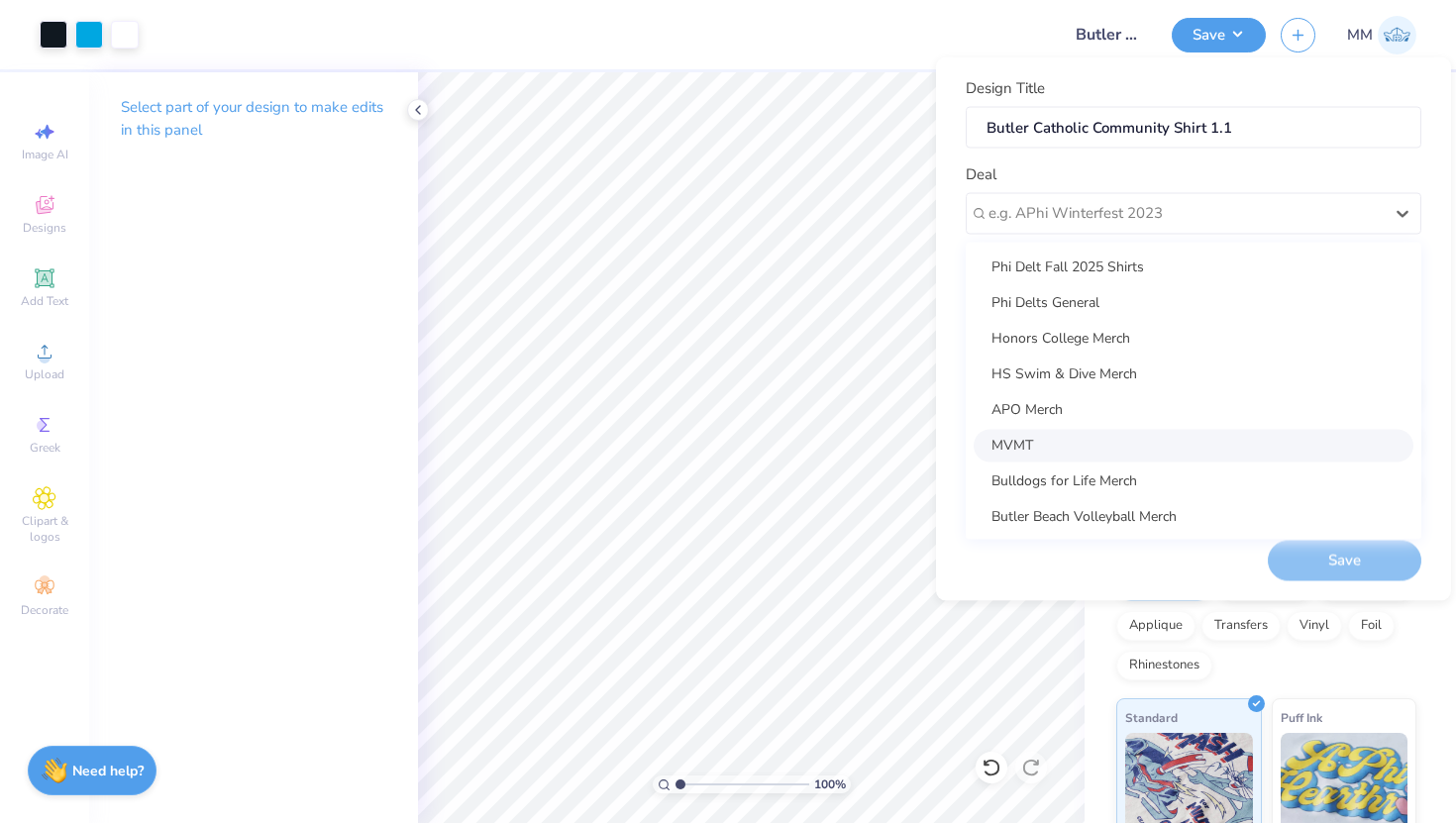 scroll, scrollTop: 464, scrollLeft: 0, axis: vertical 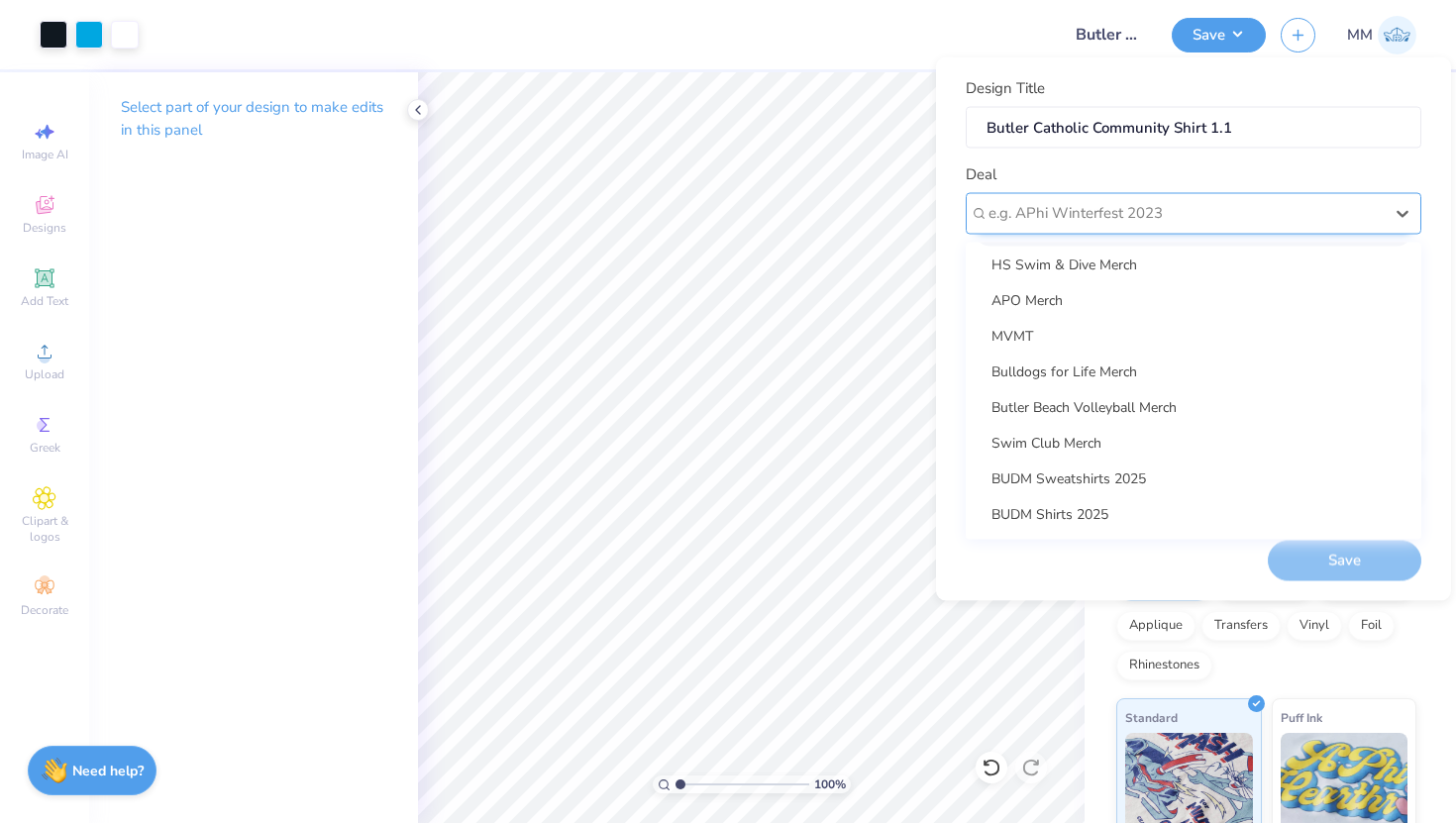 click at bounding box center [1186, 213] 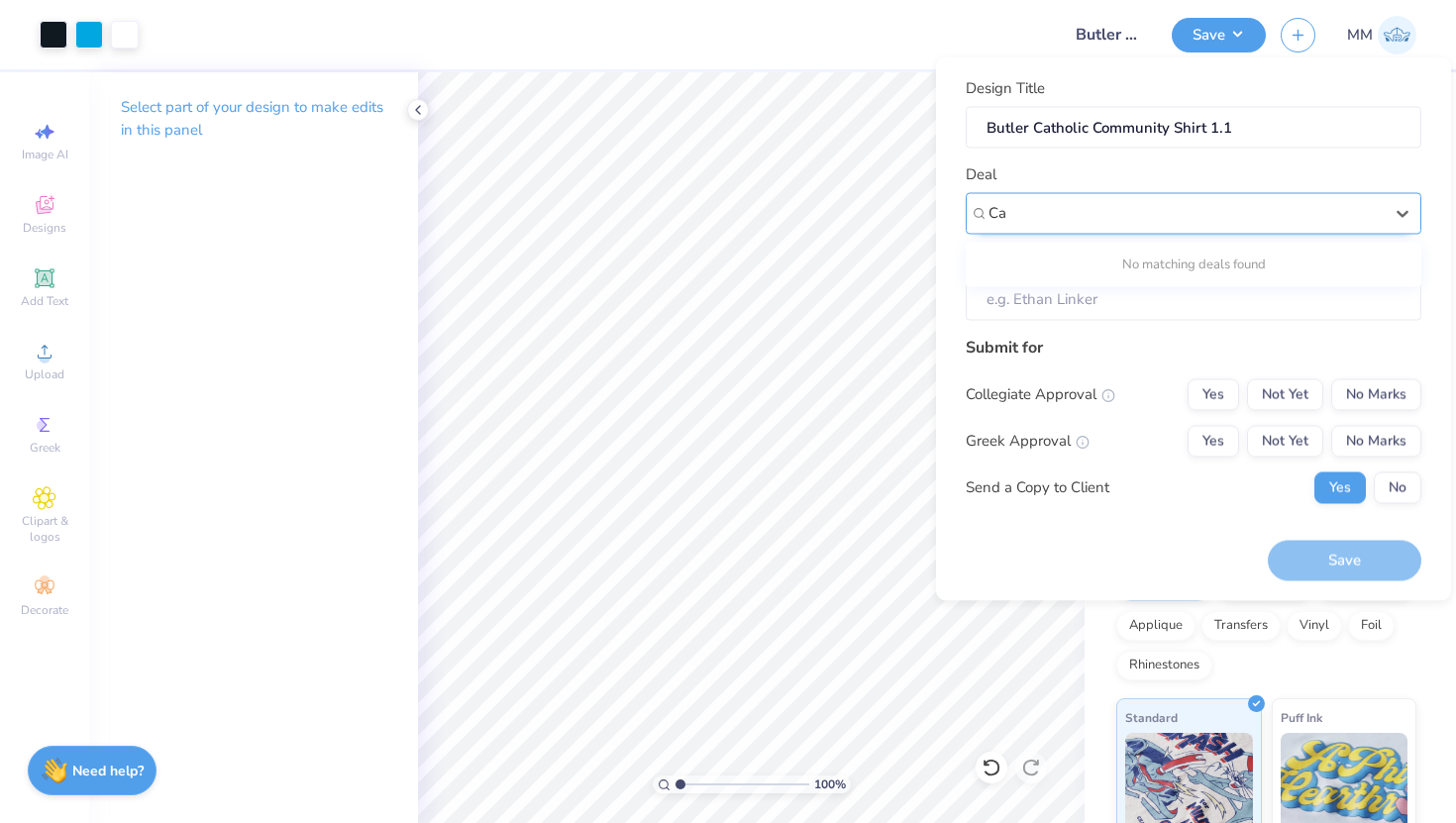 type on "C" 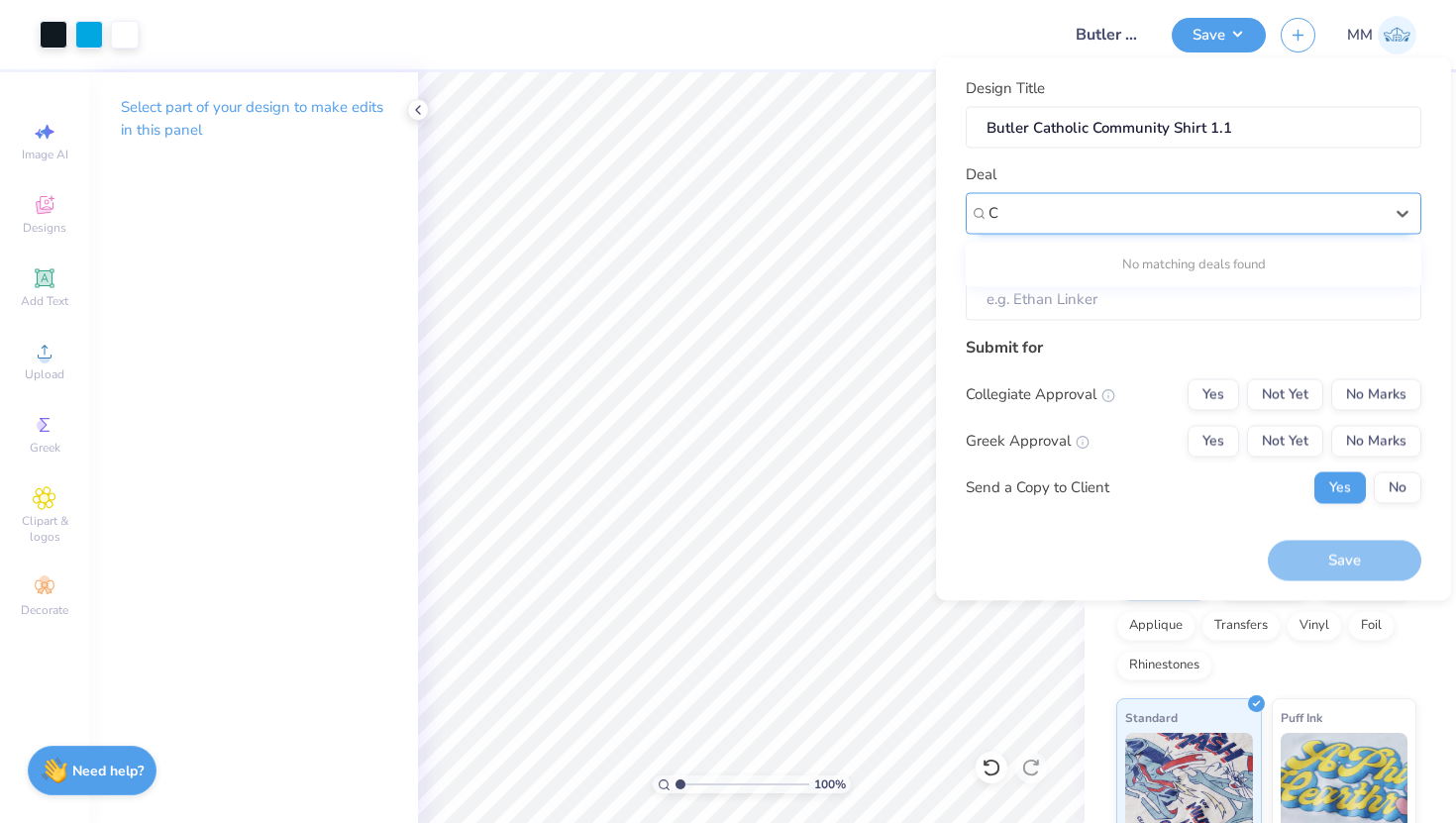 type 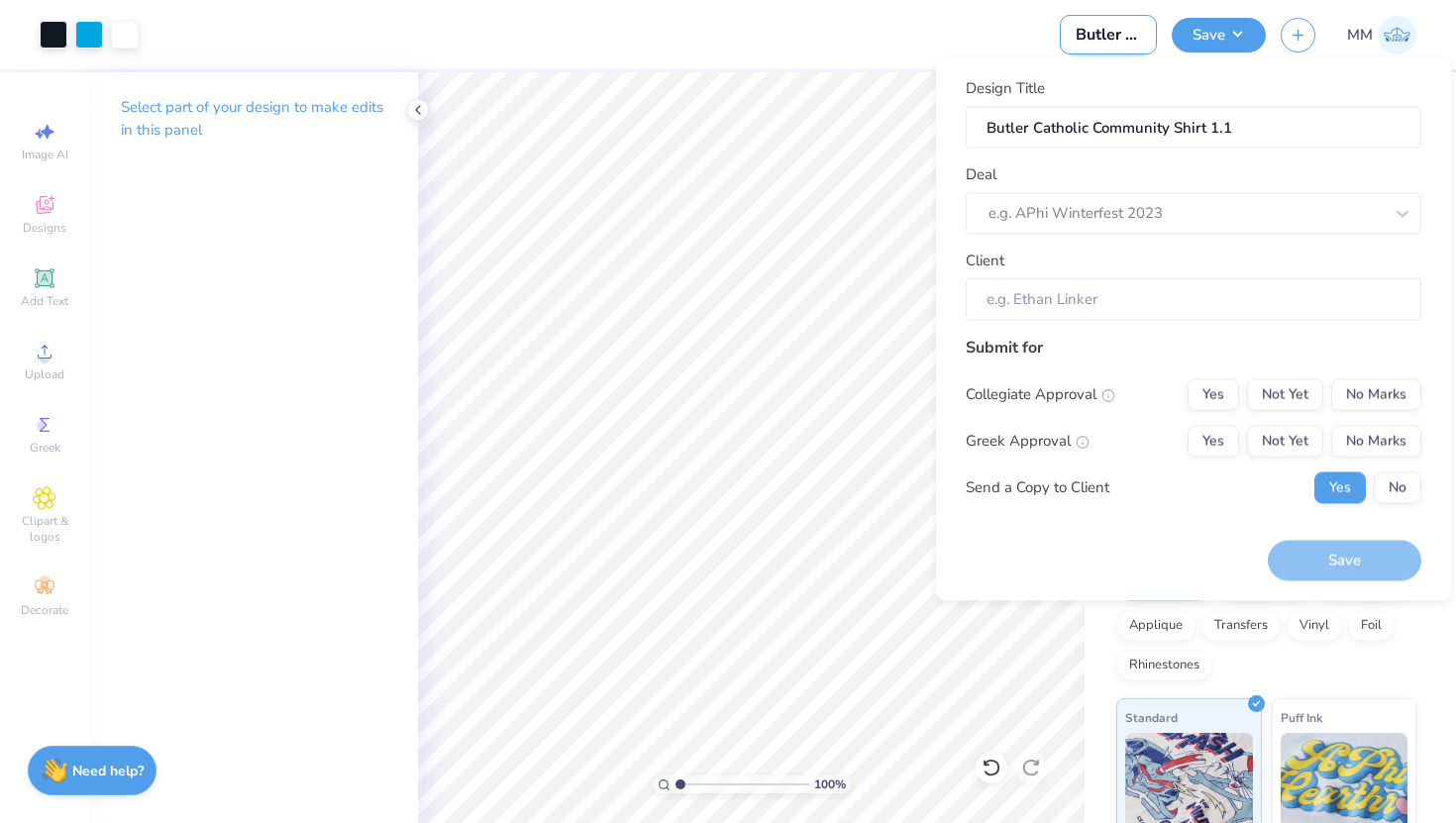 click on "Butler Catholic Community Shirt 1.1" at bounding box center (1108, 35) 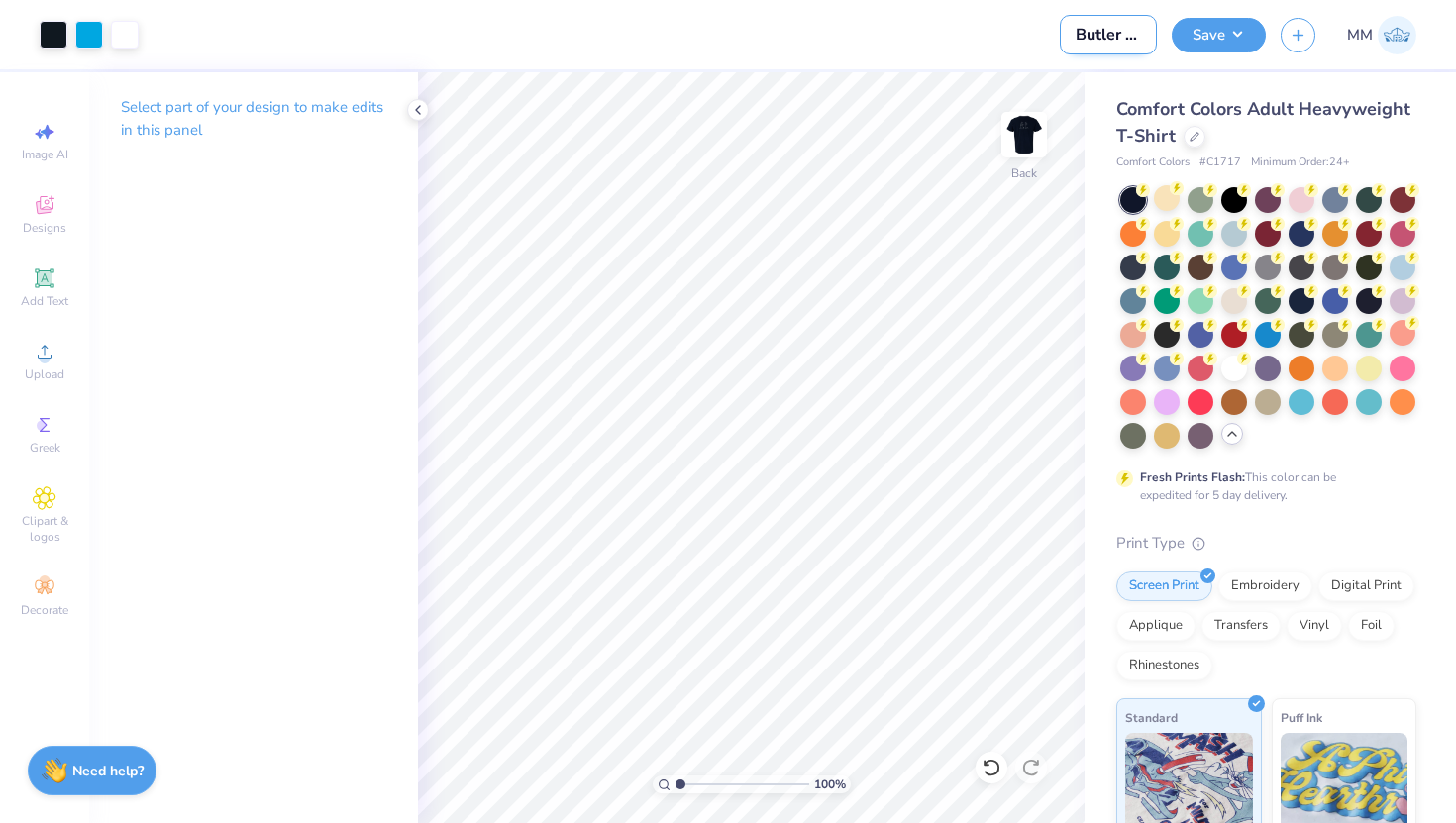 click on "Butler Catholic Community Shirt 1.1" at bounding box center (1108, 35) 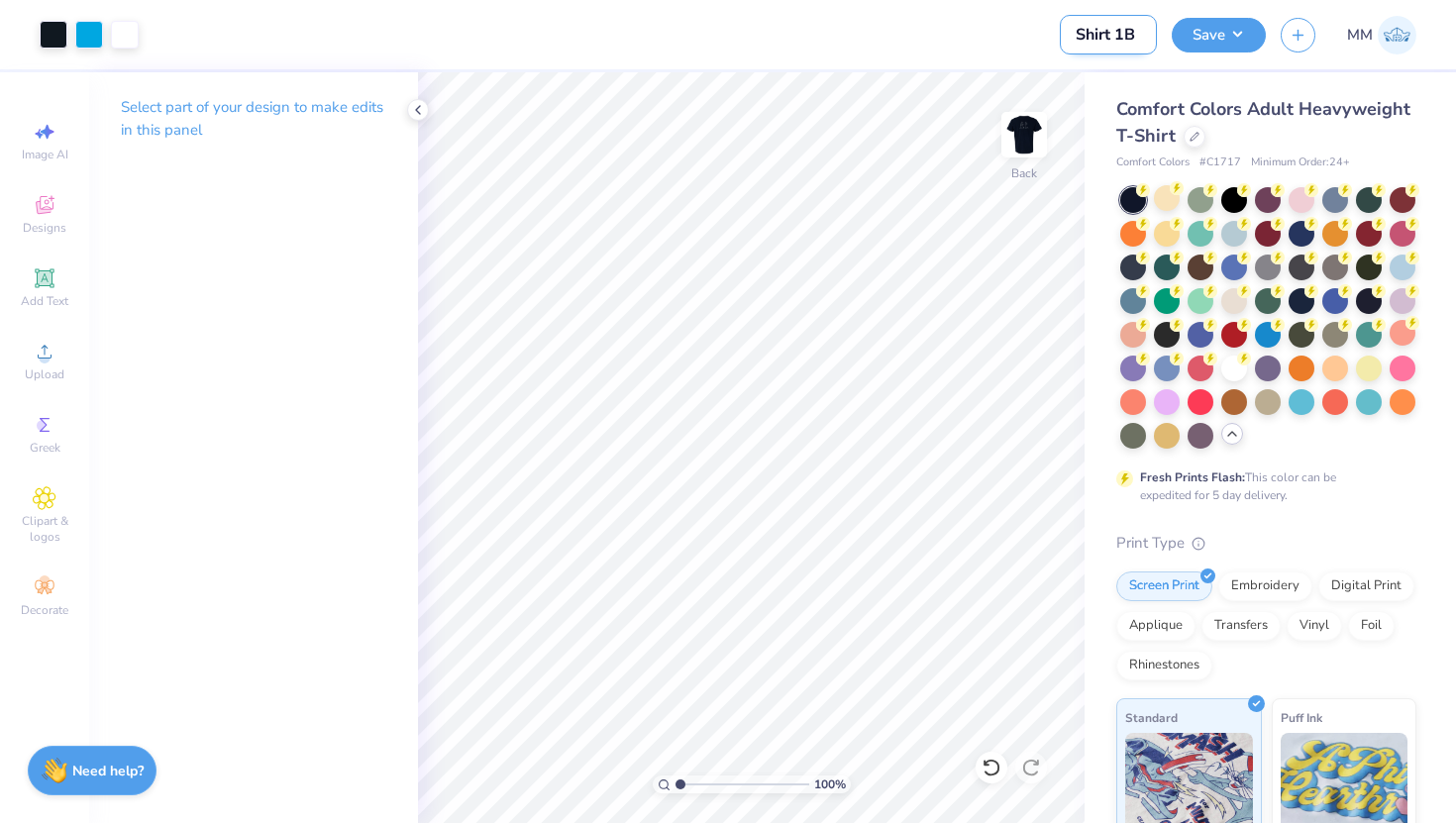 scroll, scrollTop: 0, scrollLeft: 0, axis: both 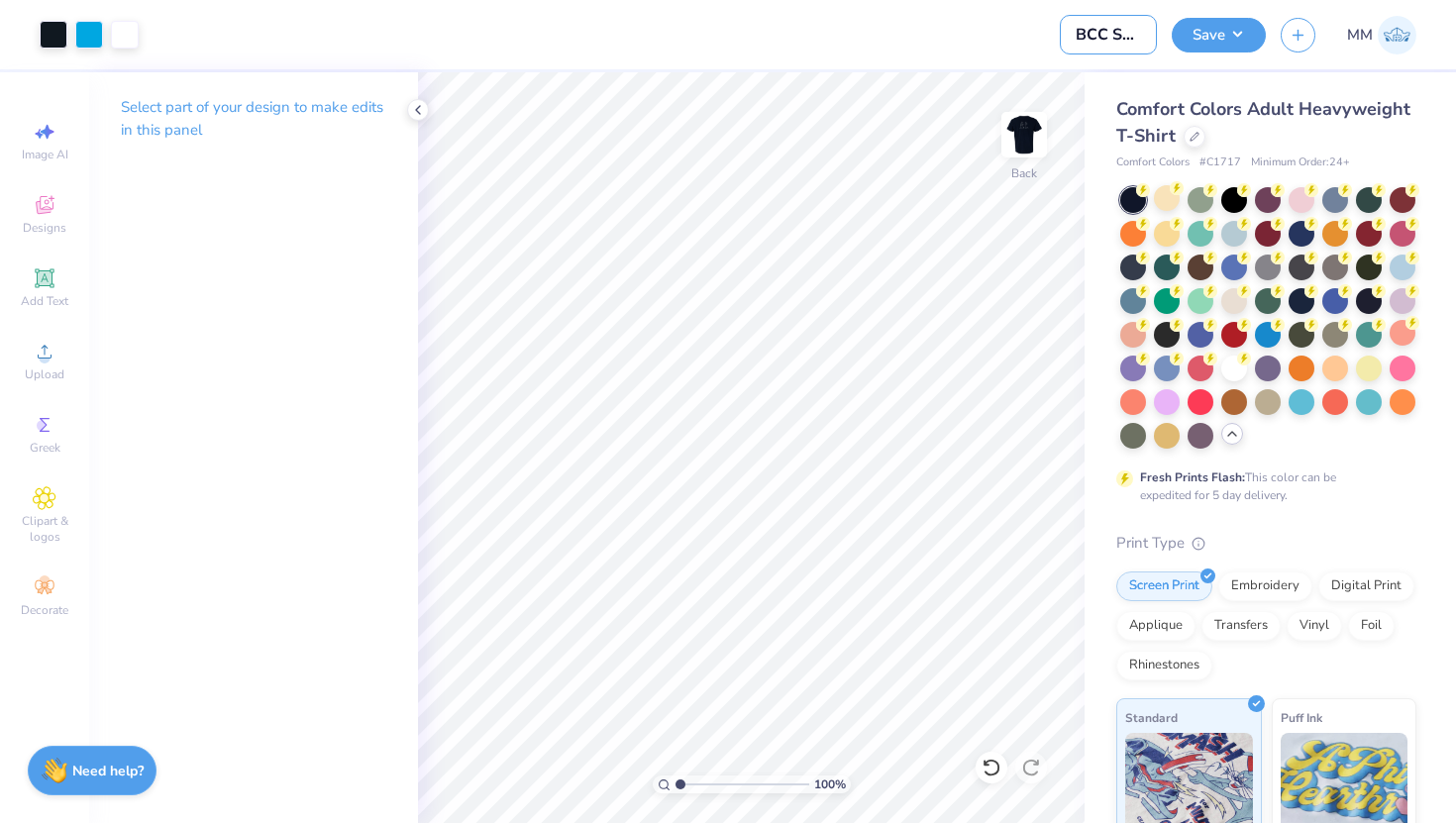 type on "BCC Shirt 1" 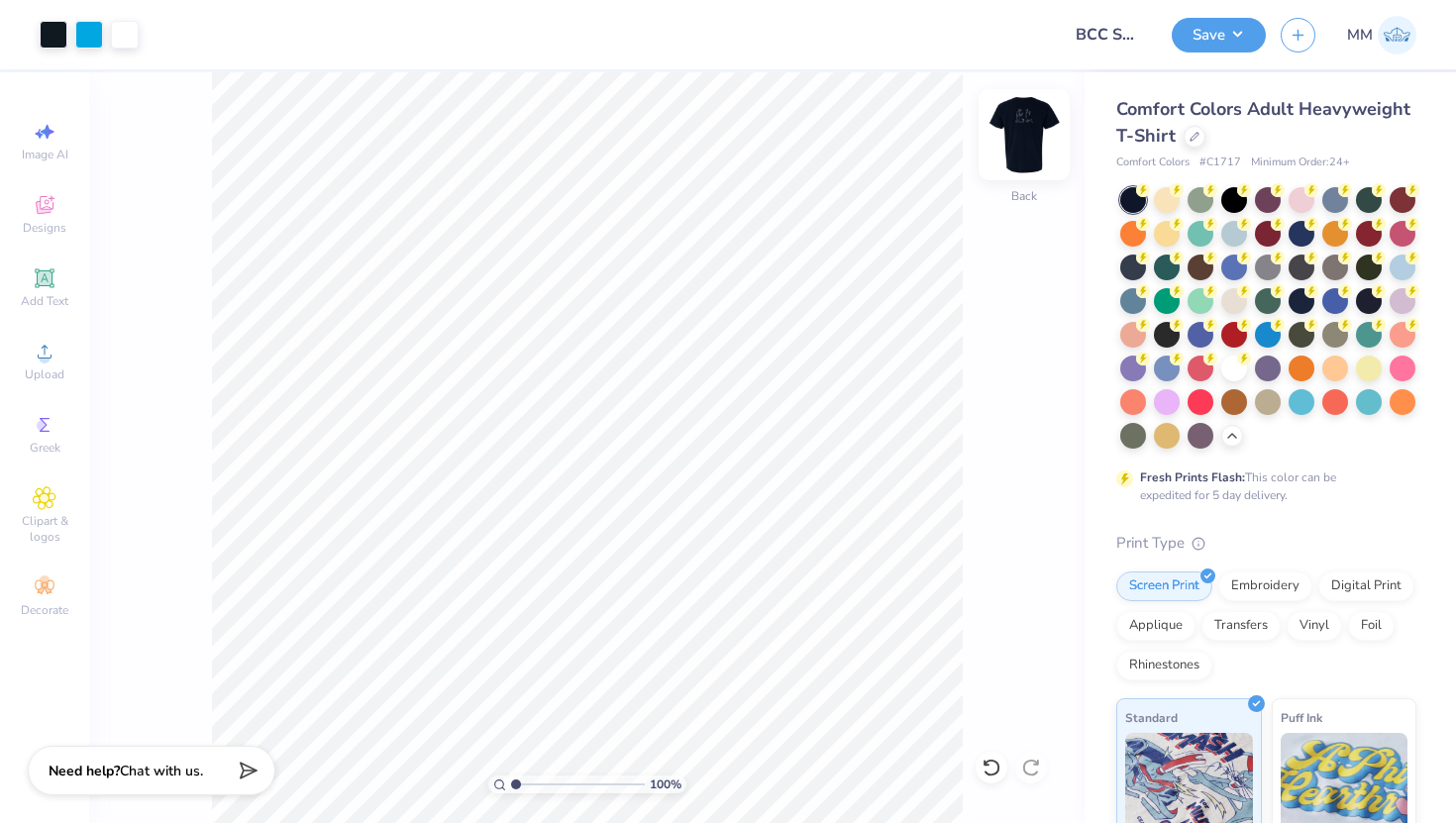 click at bounding box center (1024, 135) 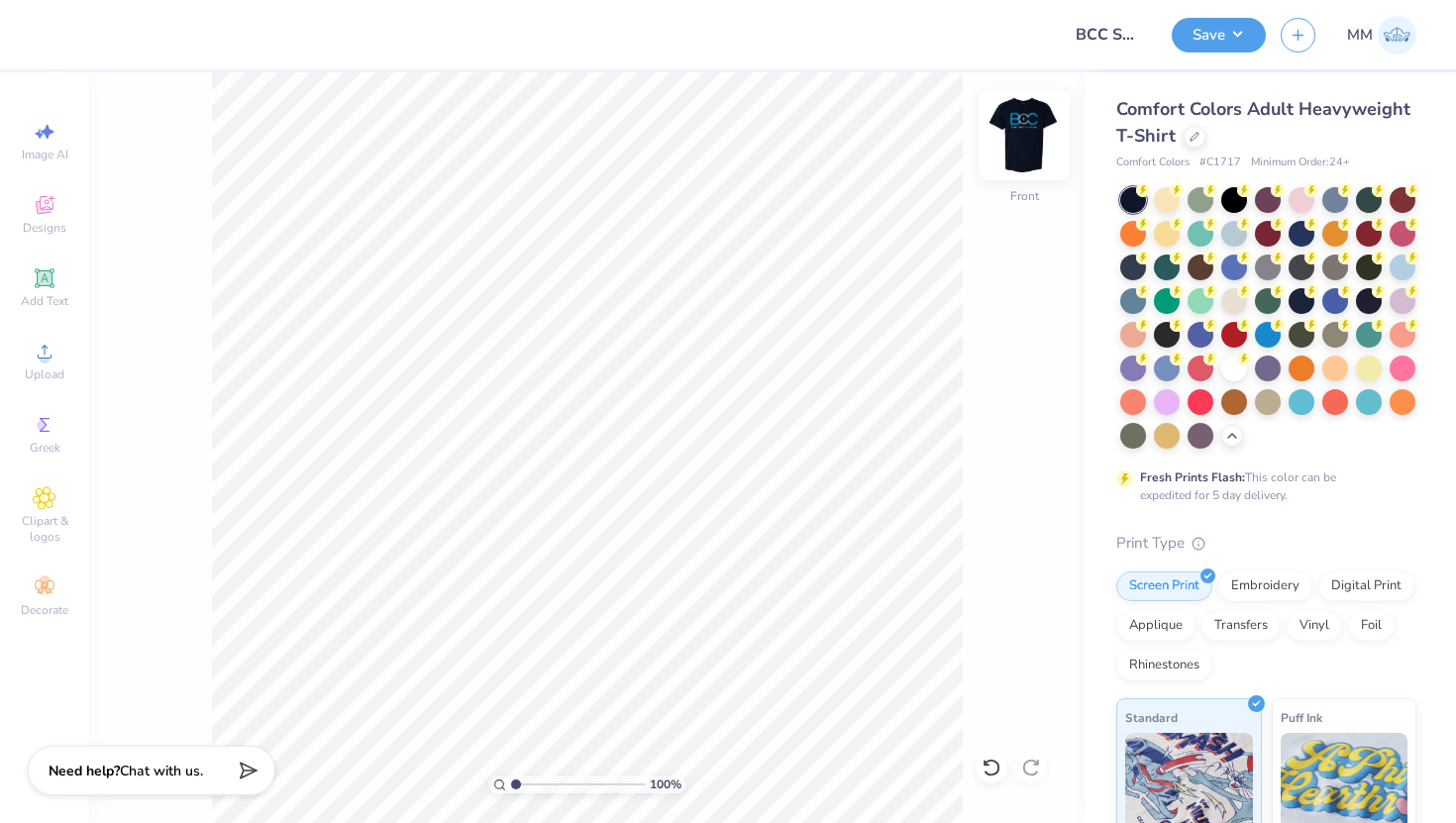 click at bounding box center (1024, 135) 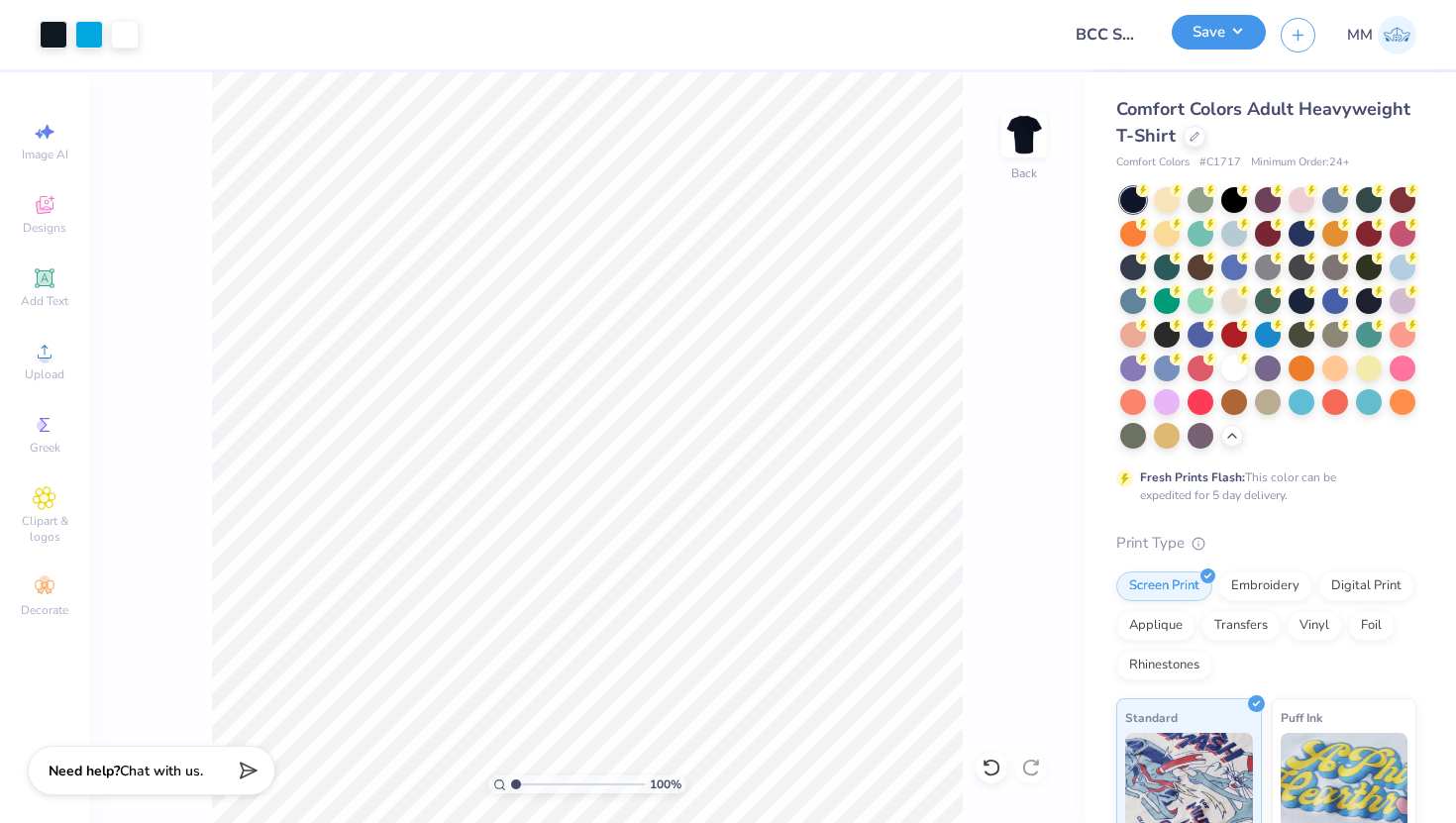 click on "Save" at bounding box center [1218, 32] 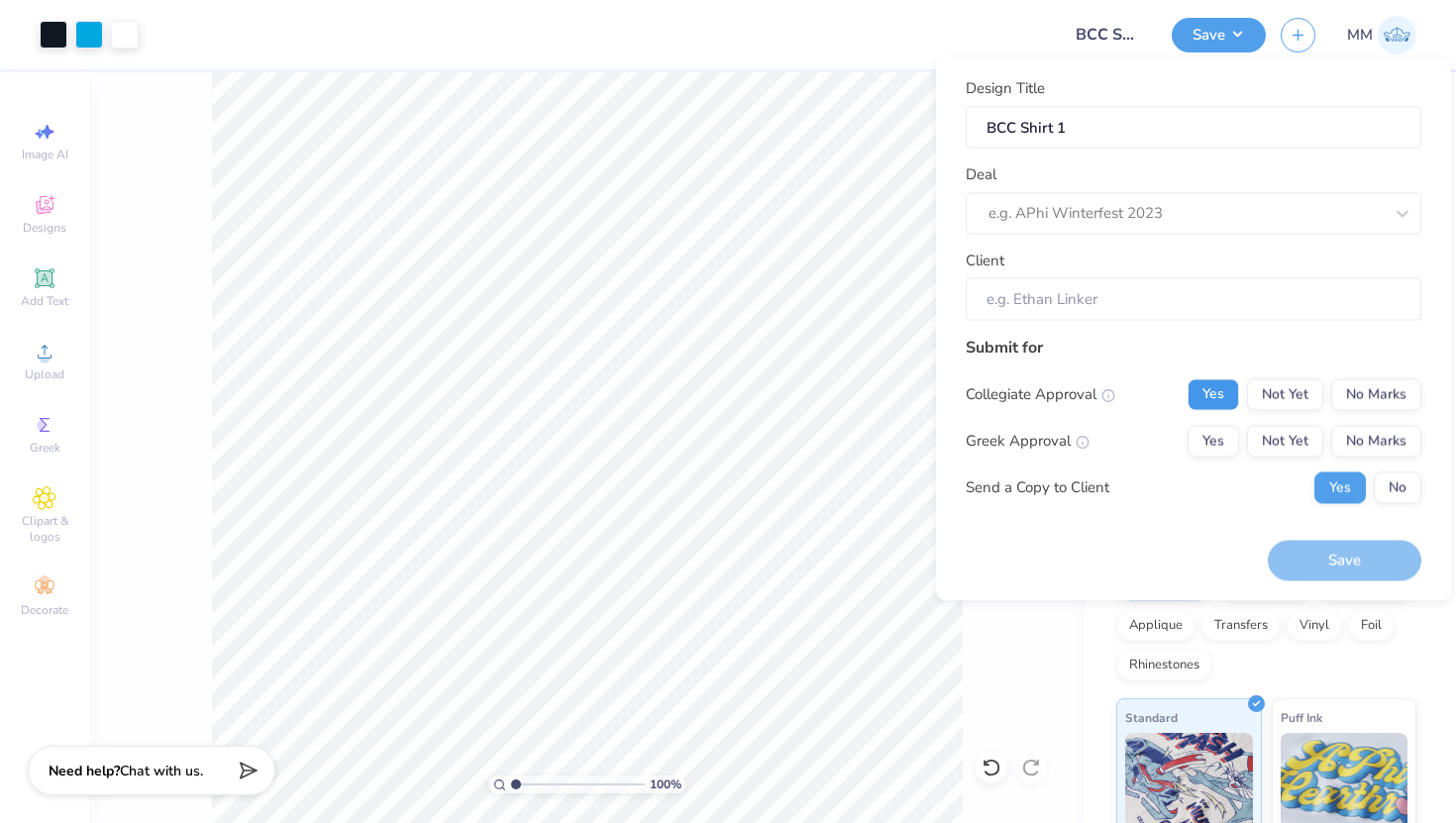 click on "Yes" at bounding box center [1213, 394] 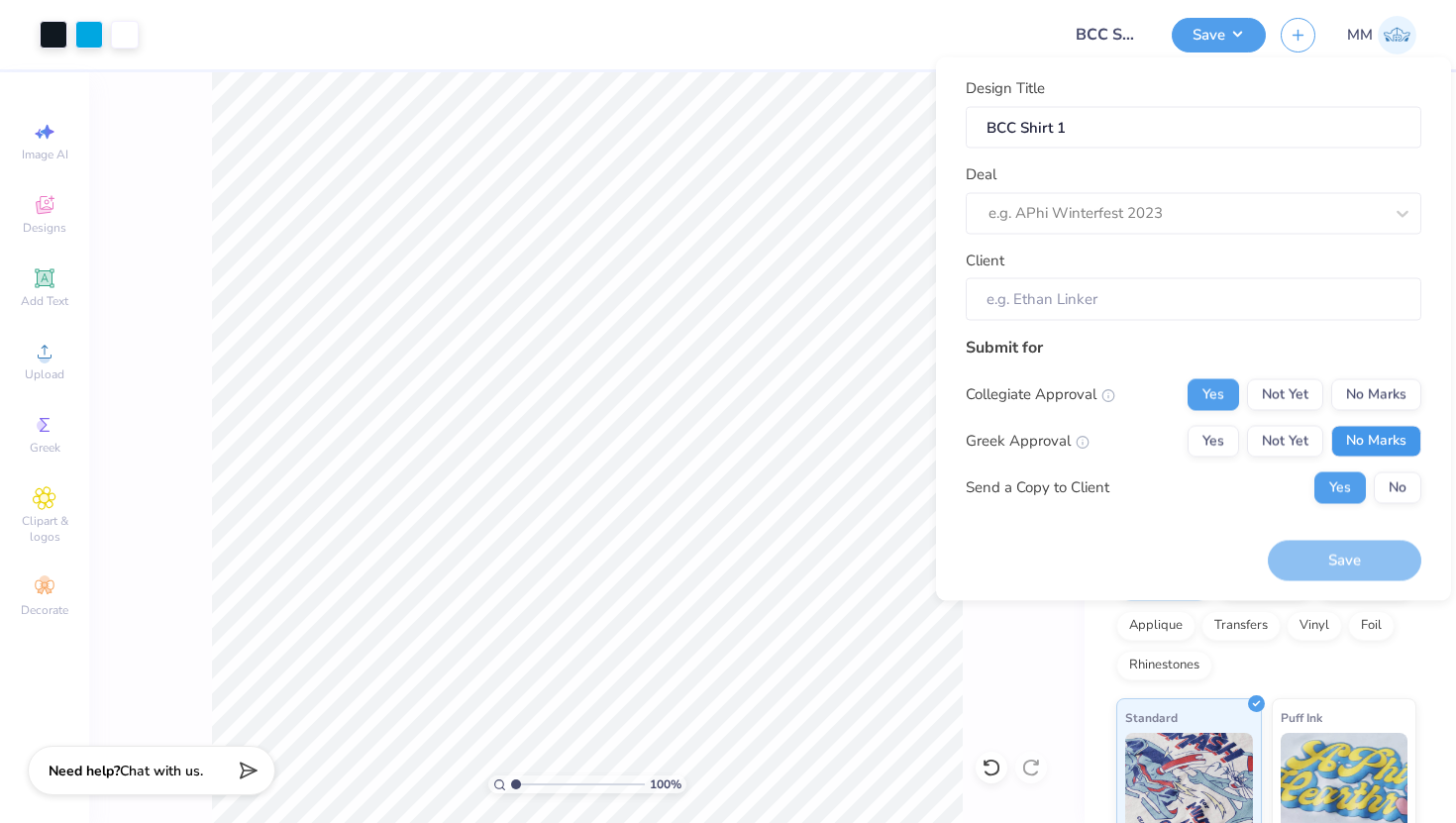 click on "No Marks" at bounding box center (1376, 441) 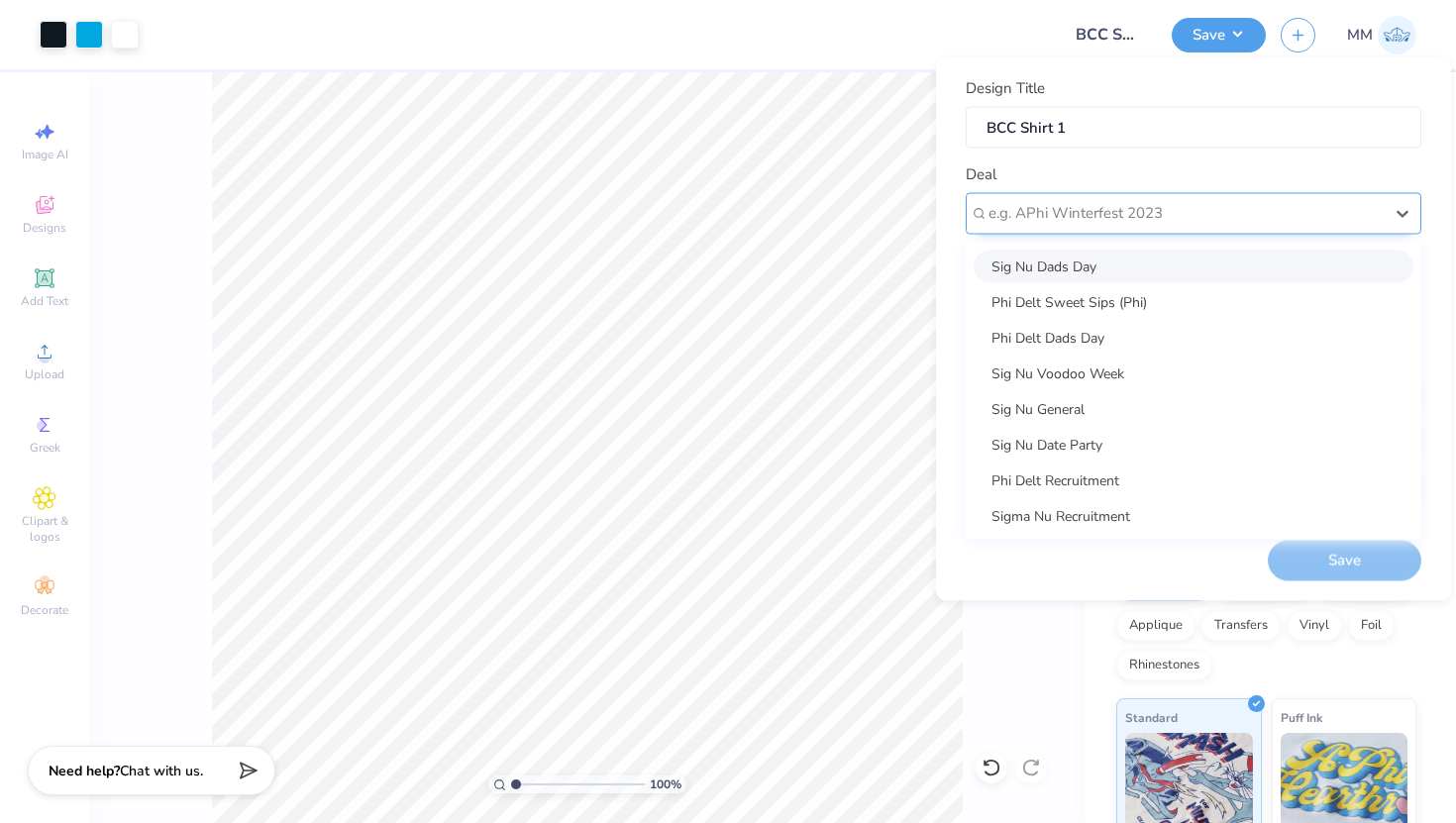 click on "e.g. APhi Winterfest 2023" at bounding box center (1194, 213) 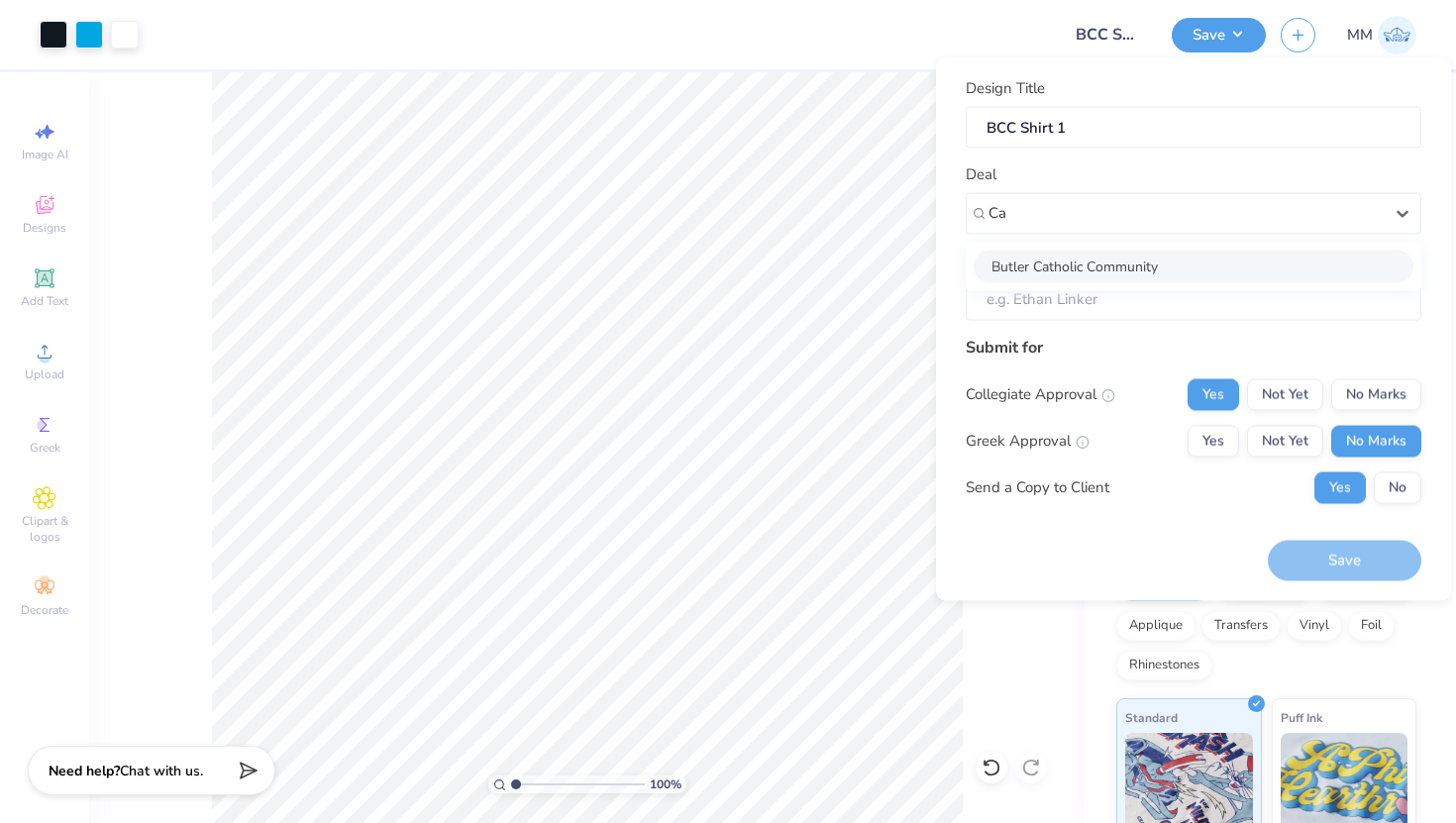 click on "Butler Catholic Community" at bounding box center (1194, 265) 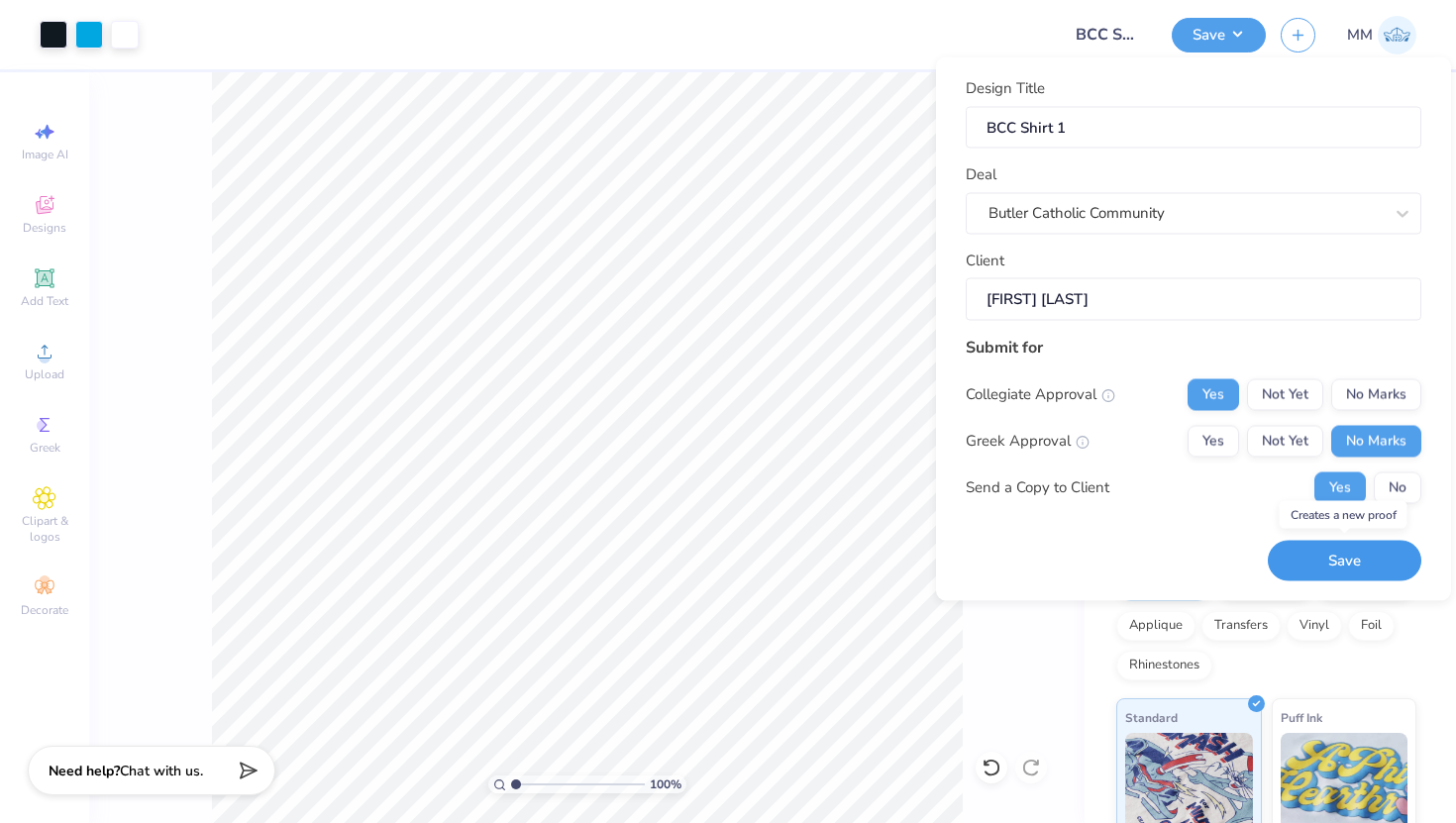 click on "Save" at bounding box center (1344, 561) 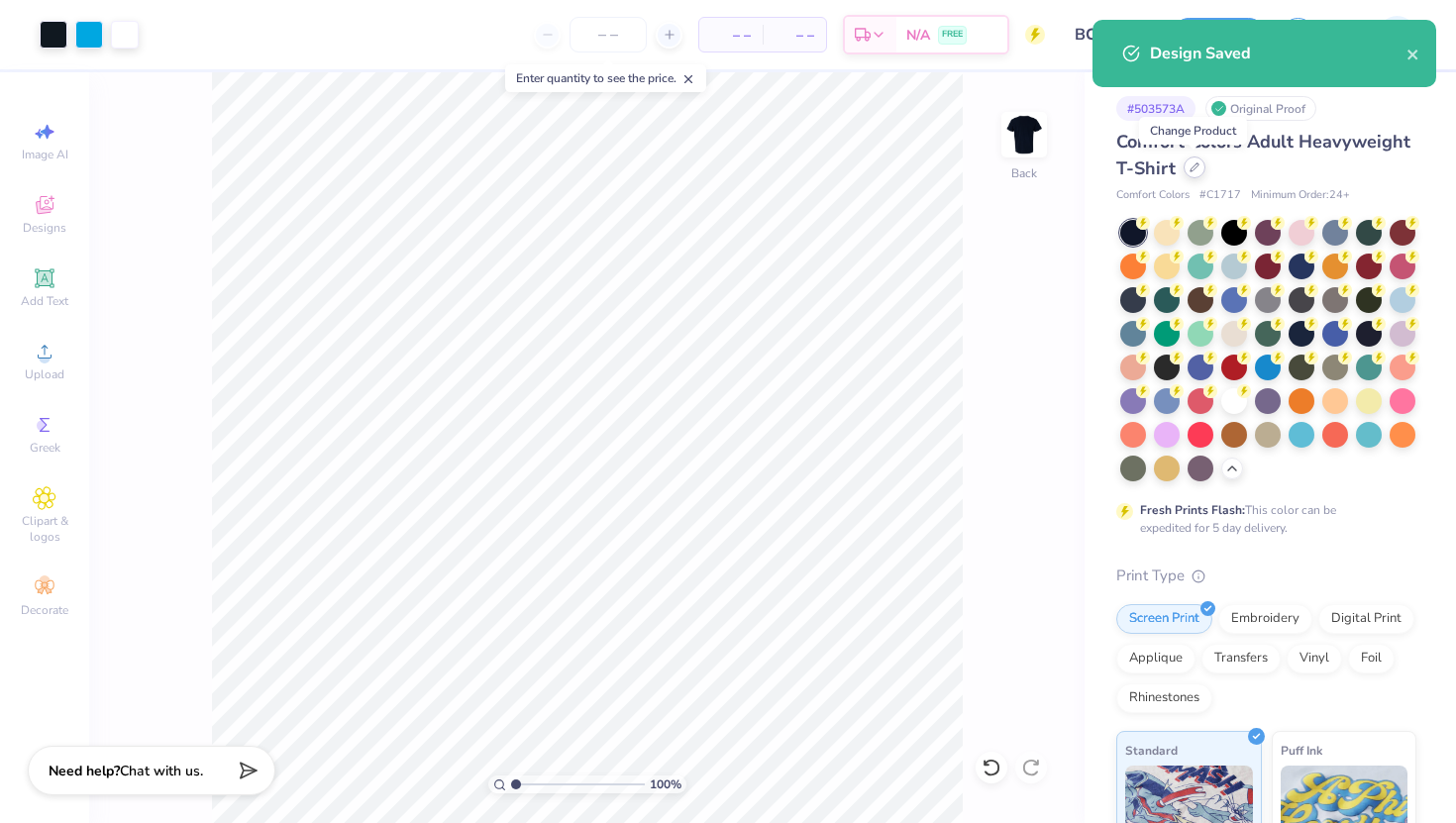 click at bounding box center [1195, 167] 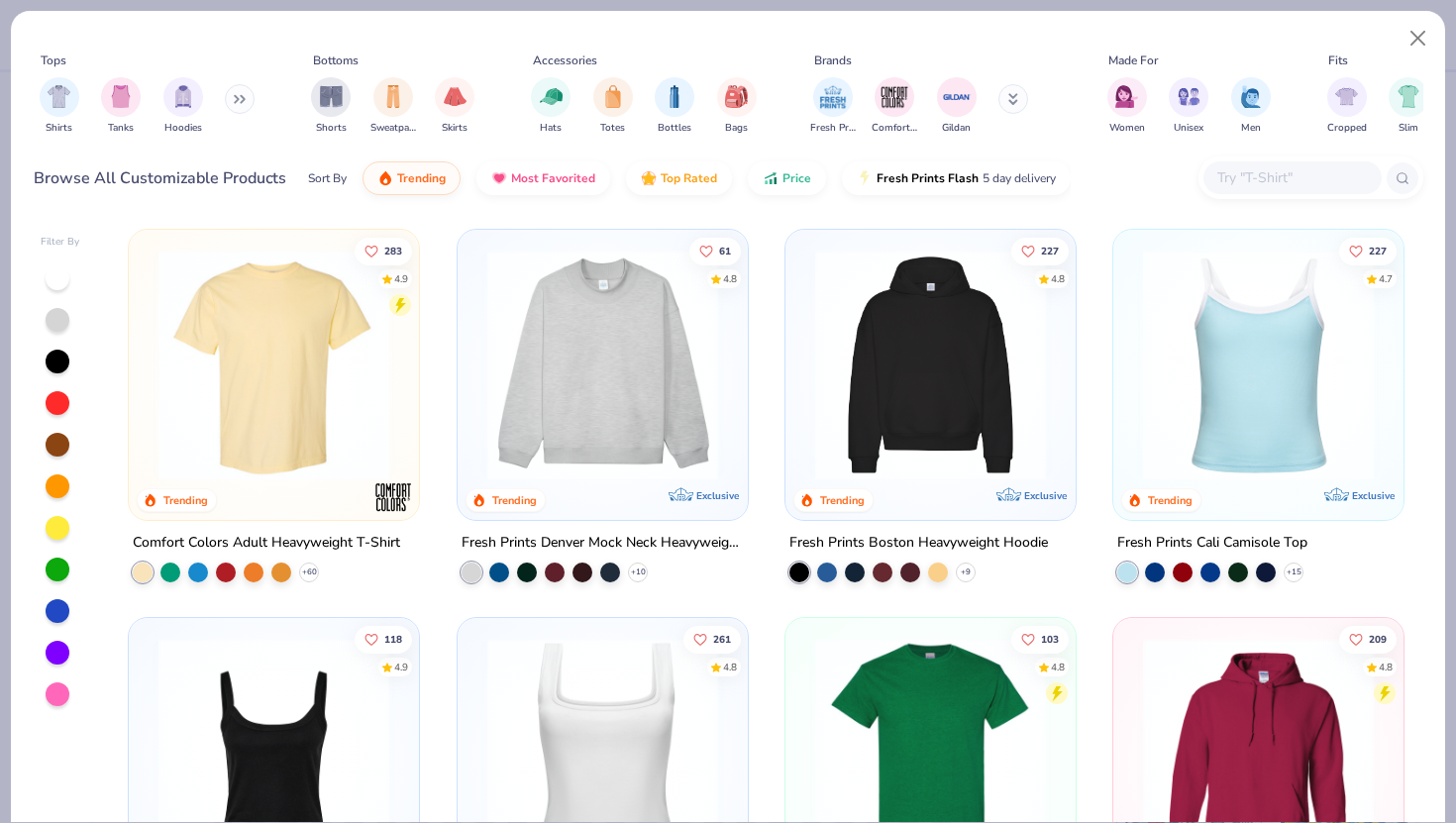 click at bounding box center (930, 753) 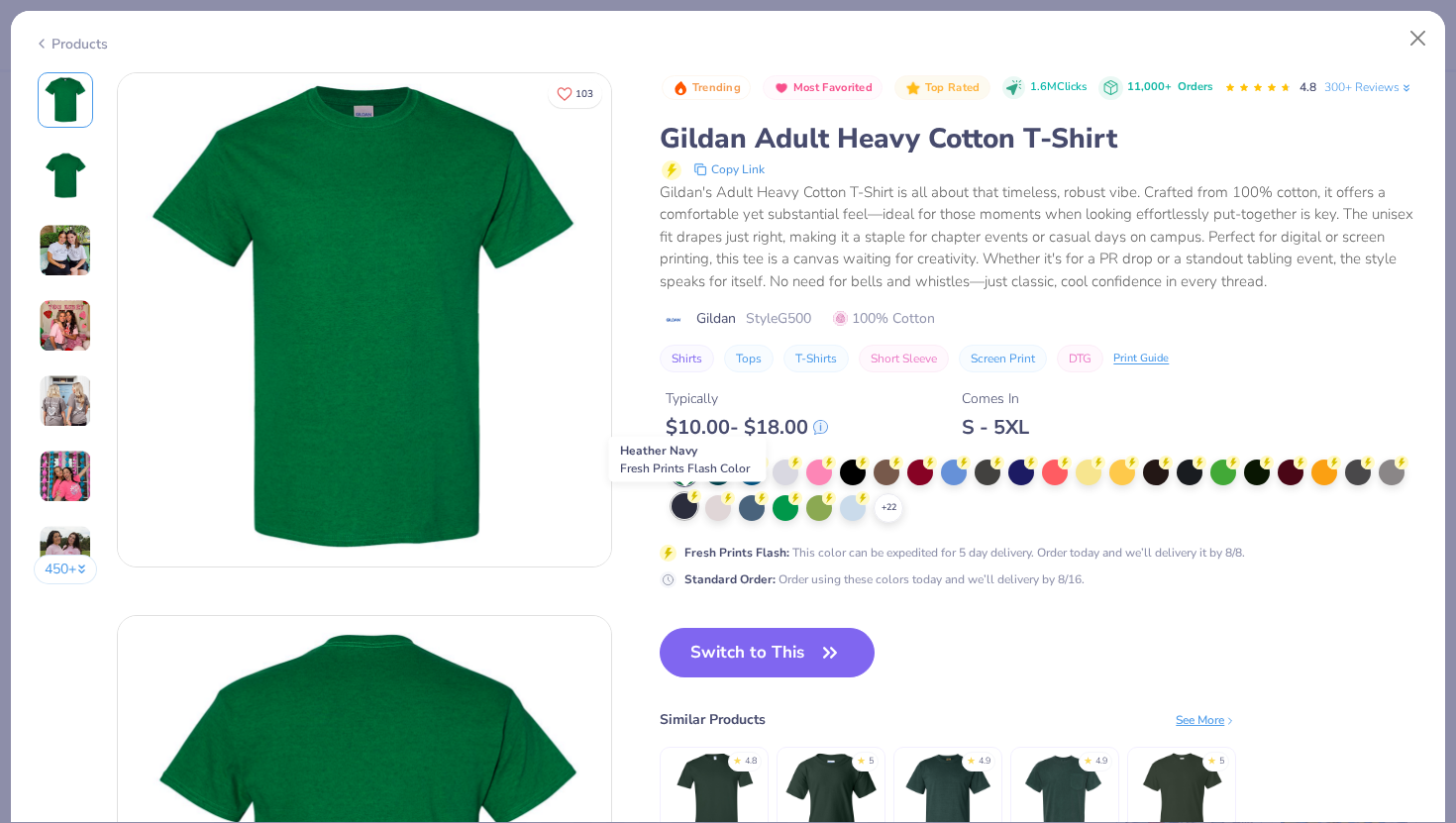 click at bounding box center [684, 506] 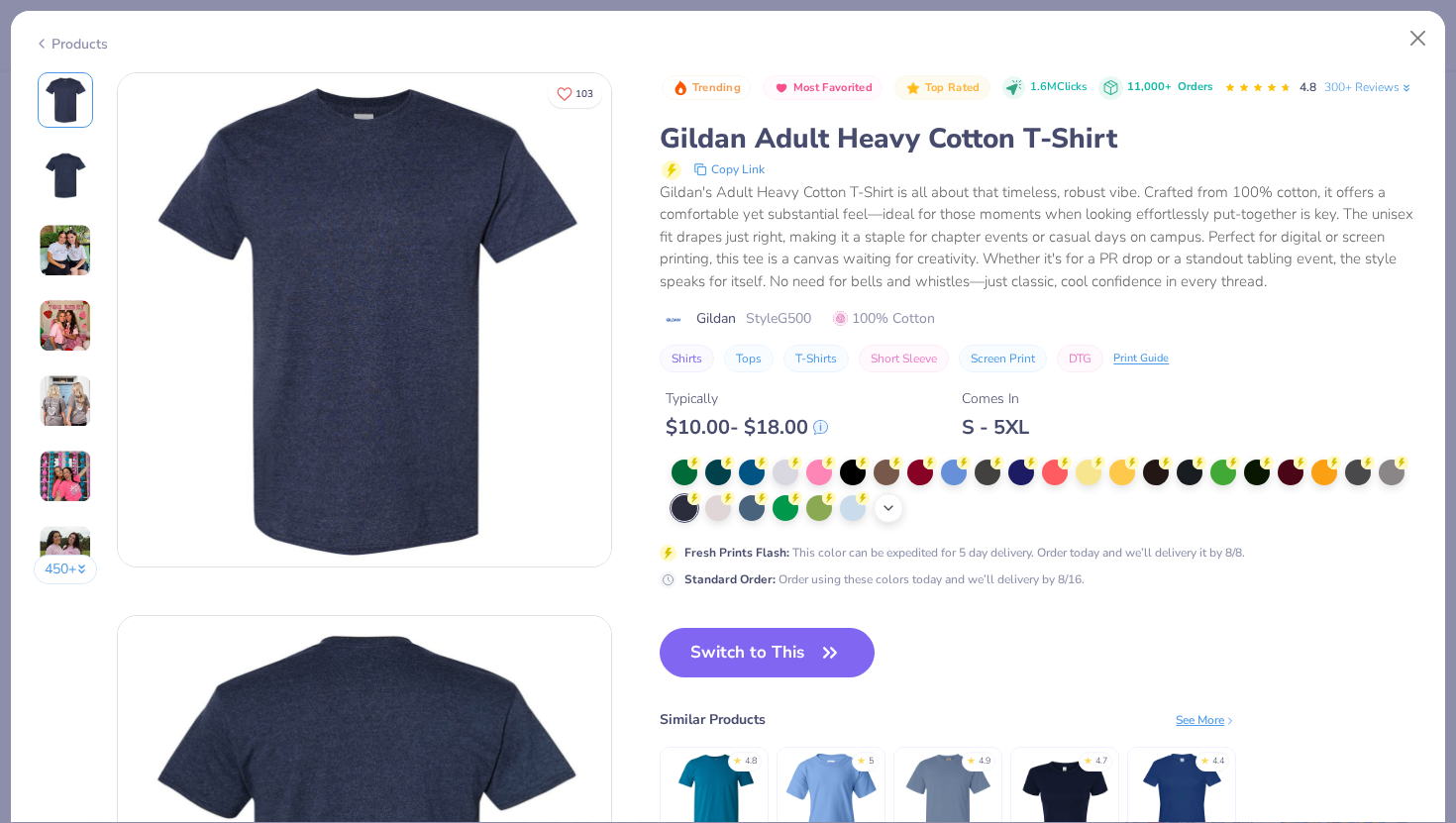 click 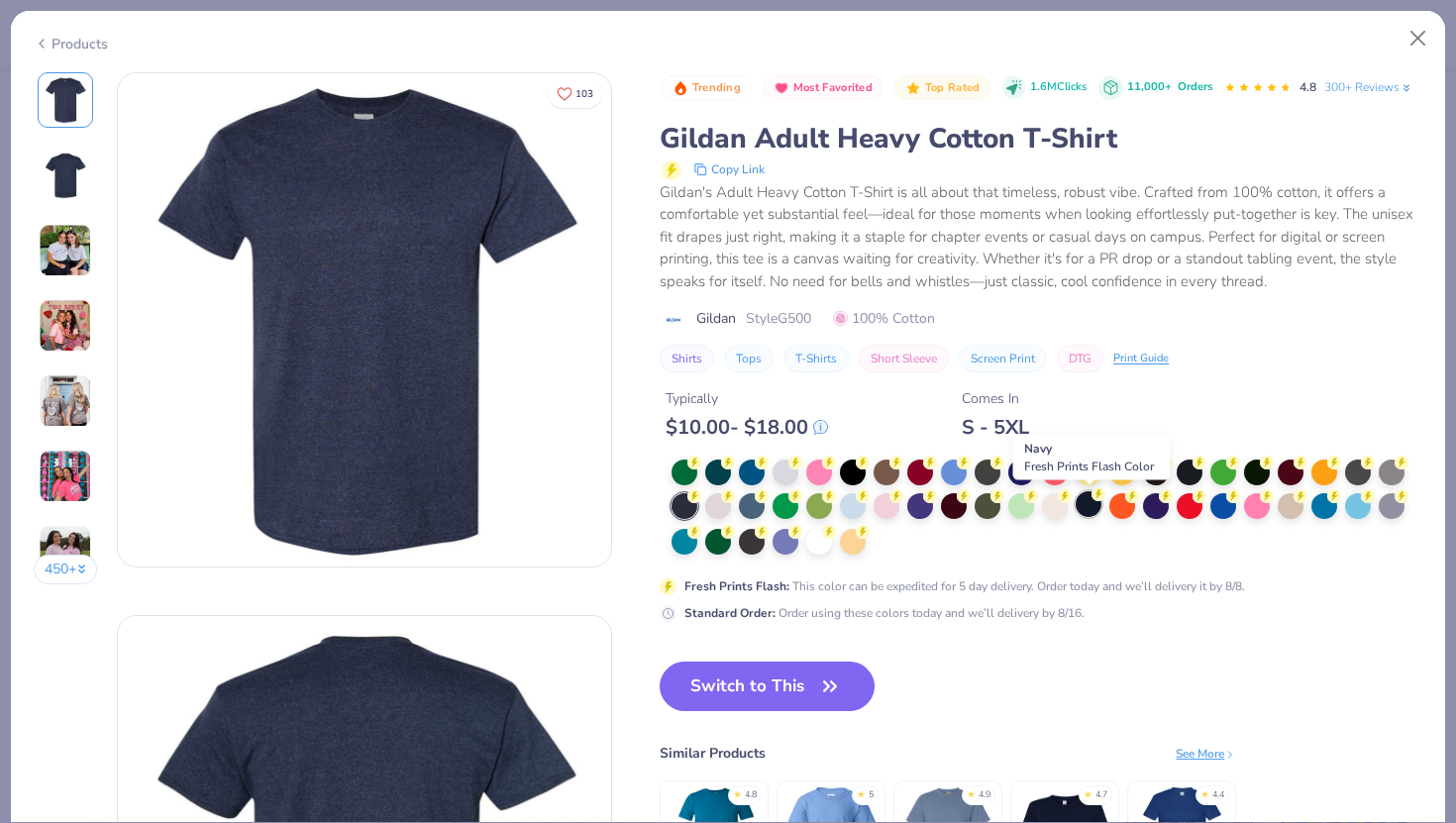 click at bounding box center [1089, 504] 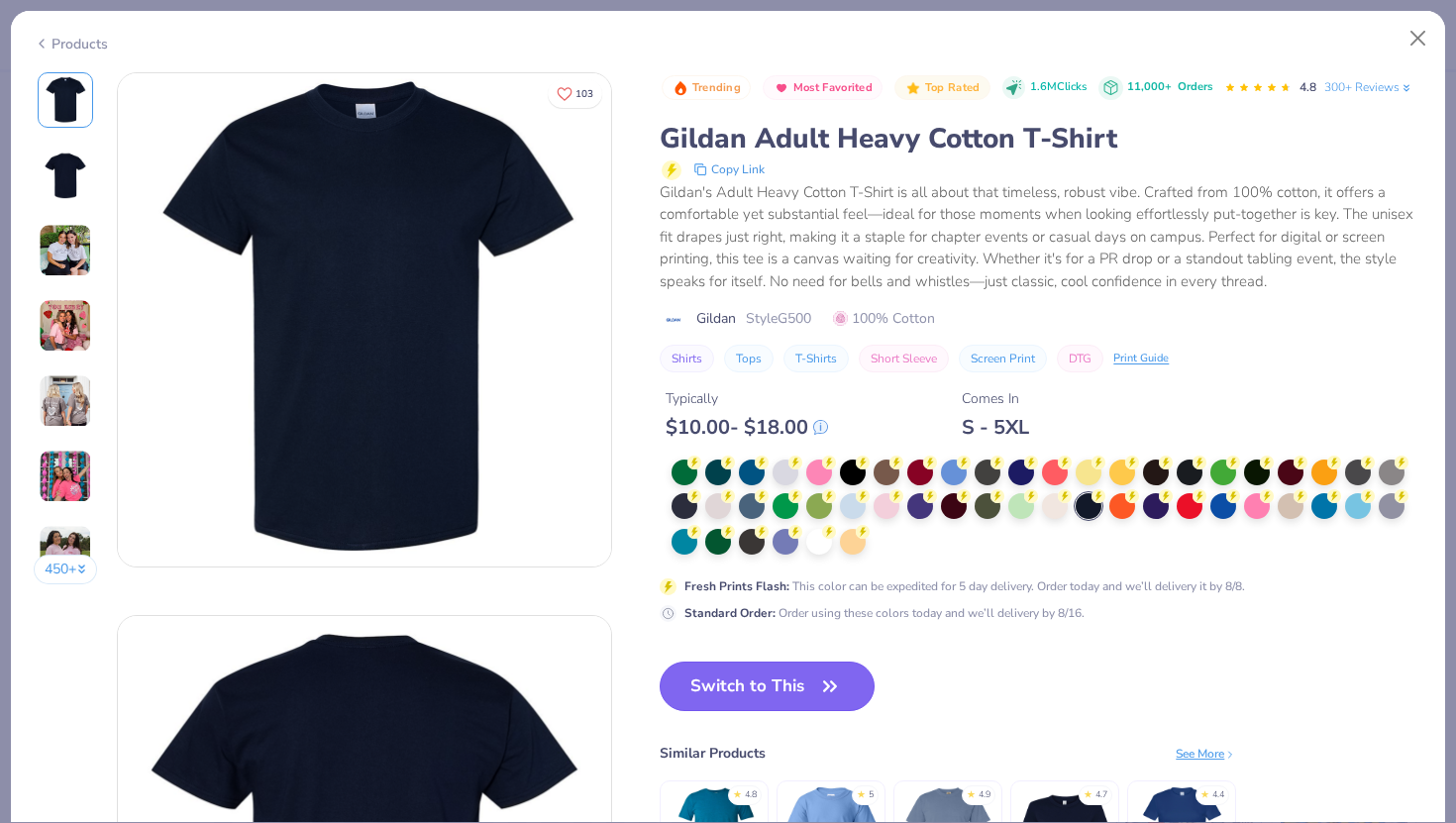 click on "Switch to This" at bounding box center (767, 686) 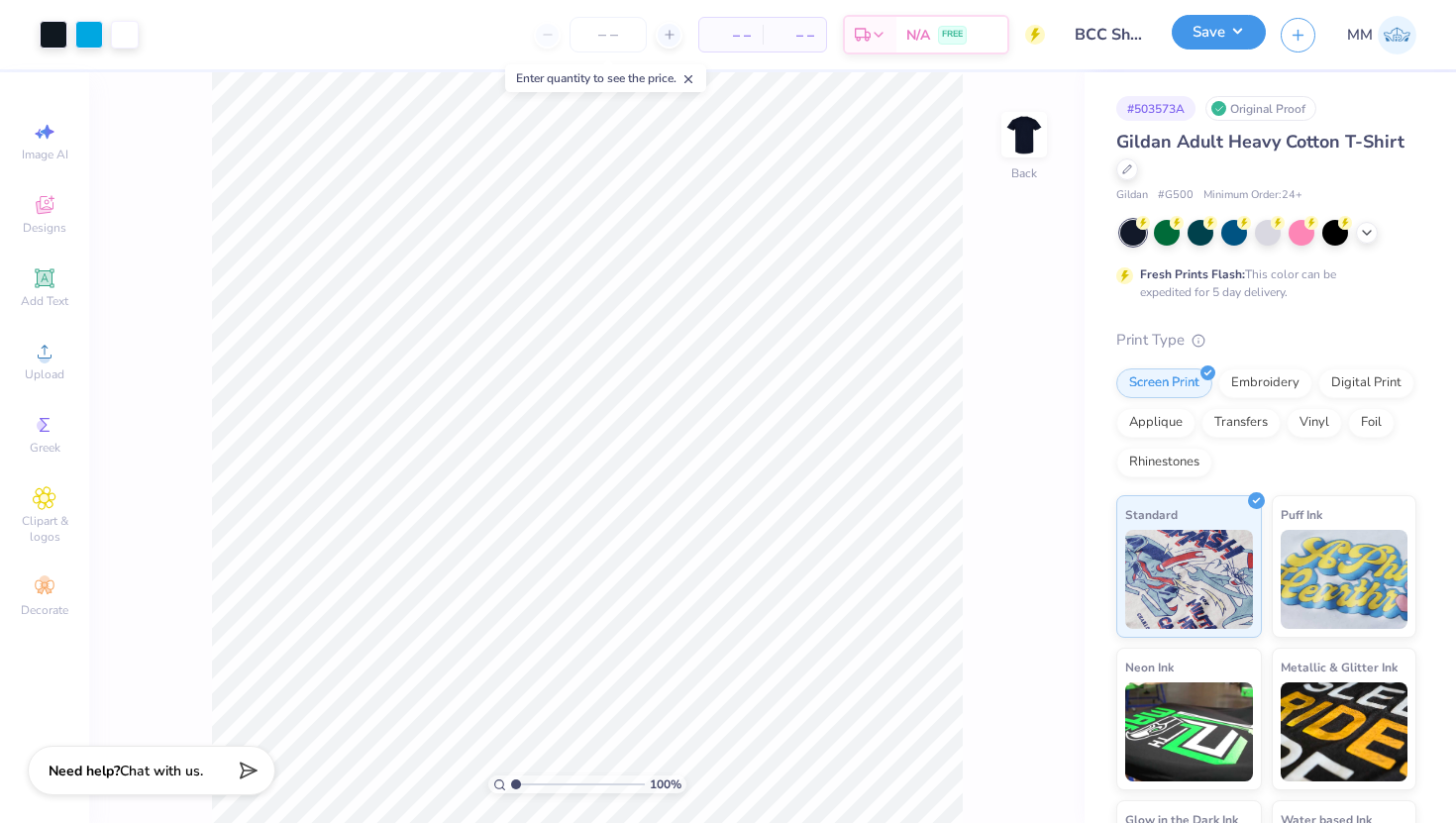 click on "Save" at bounding box center [1218, 32] 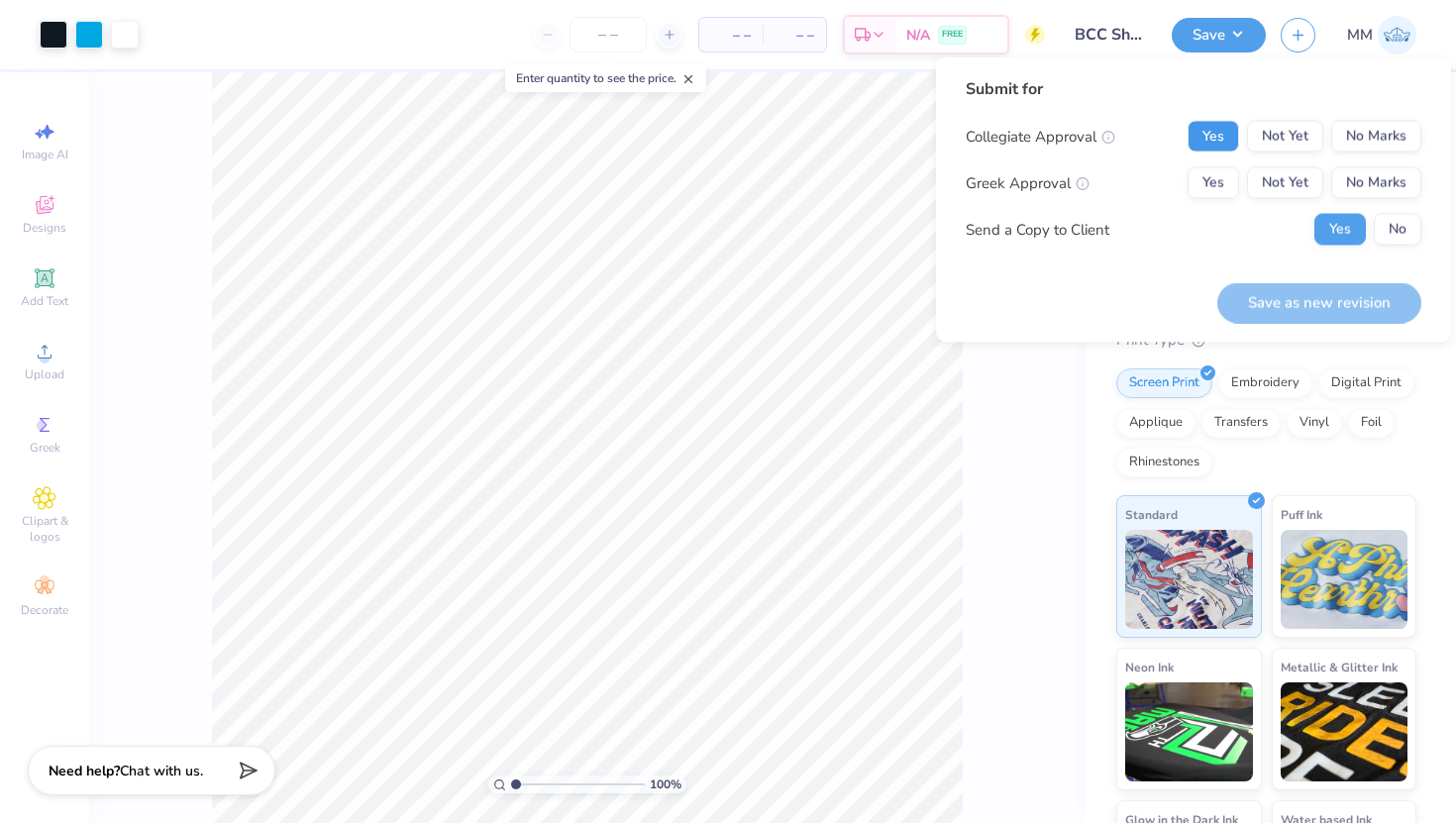 click on "Yes" at bounding box center (1213, 137) 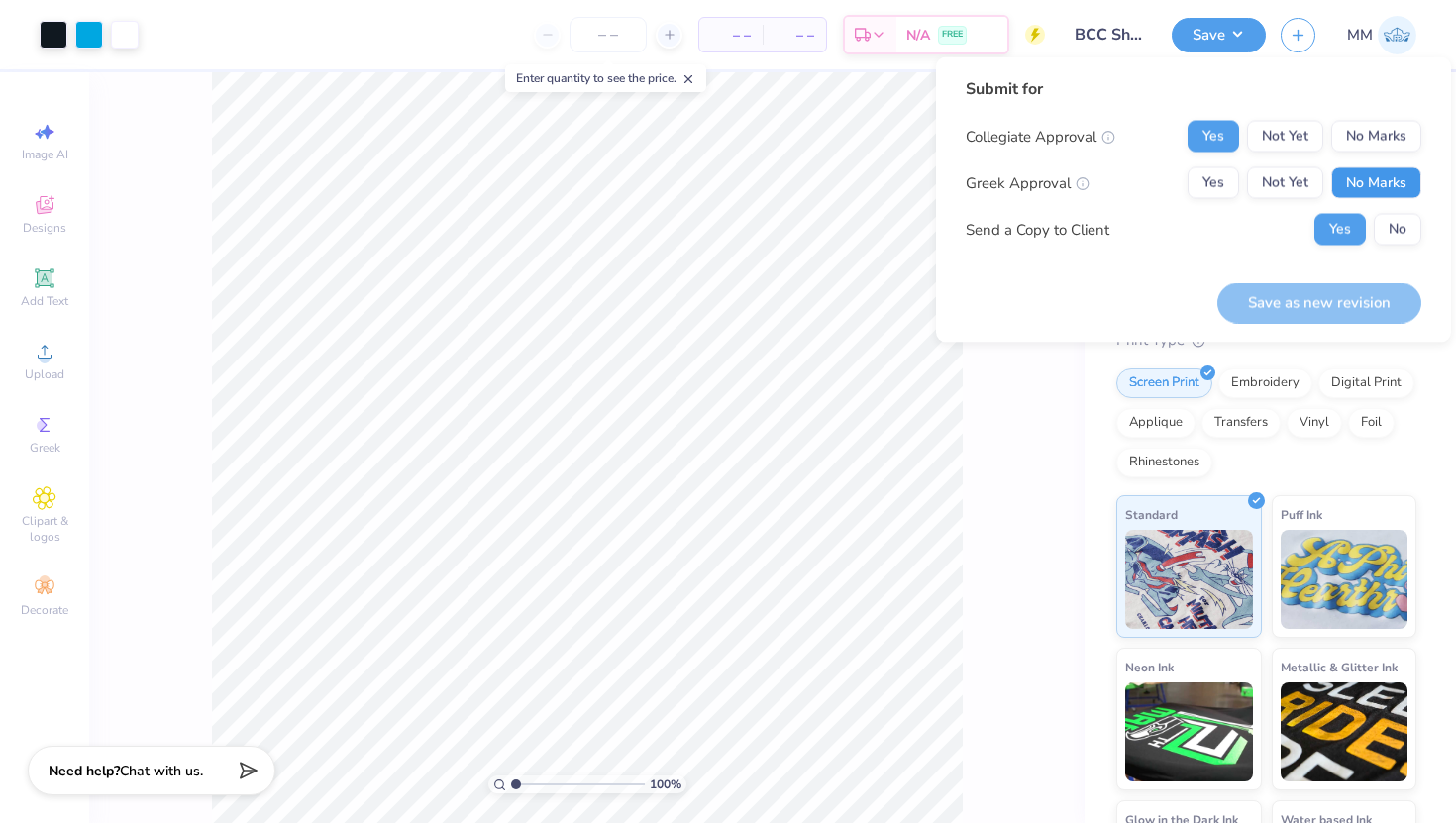 click on "No Marks" at bounding box center (1376, 183) 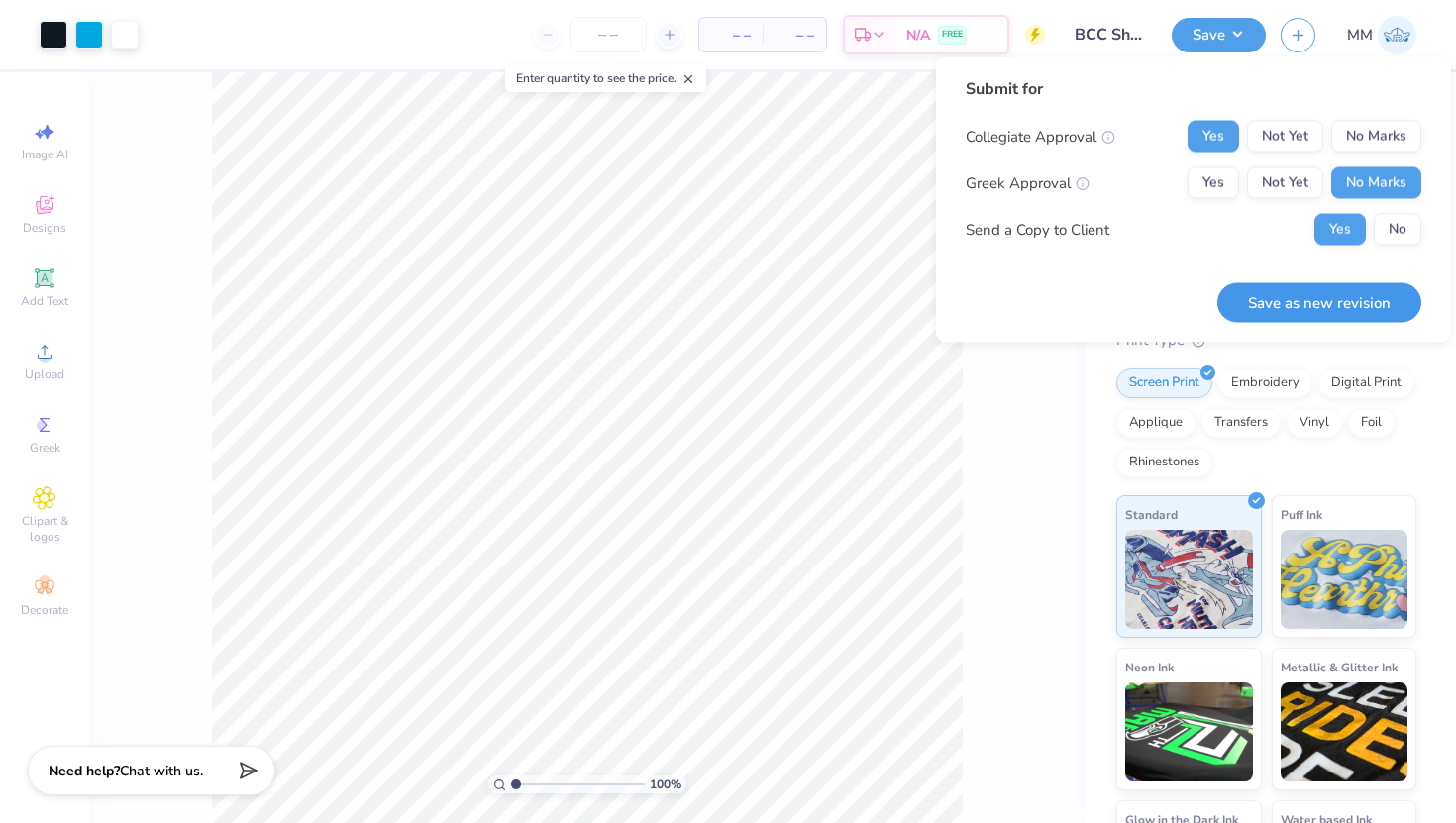 click on "Save as new revision" at bounding box center (1319, 302) 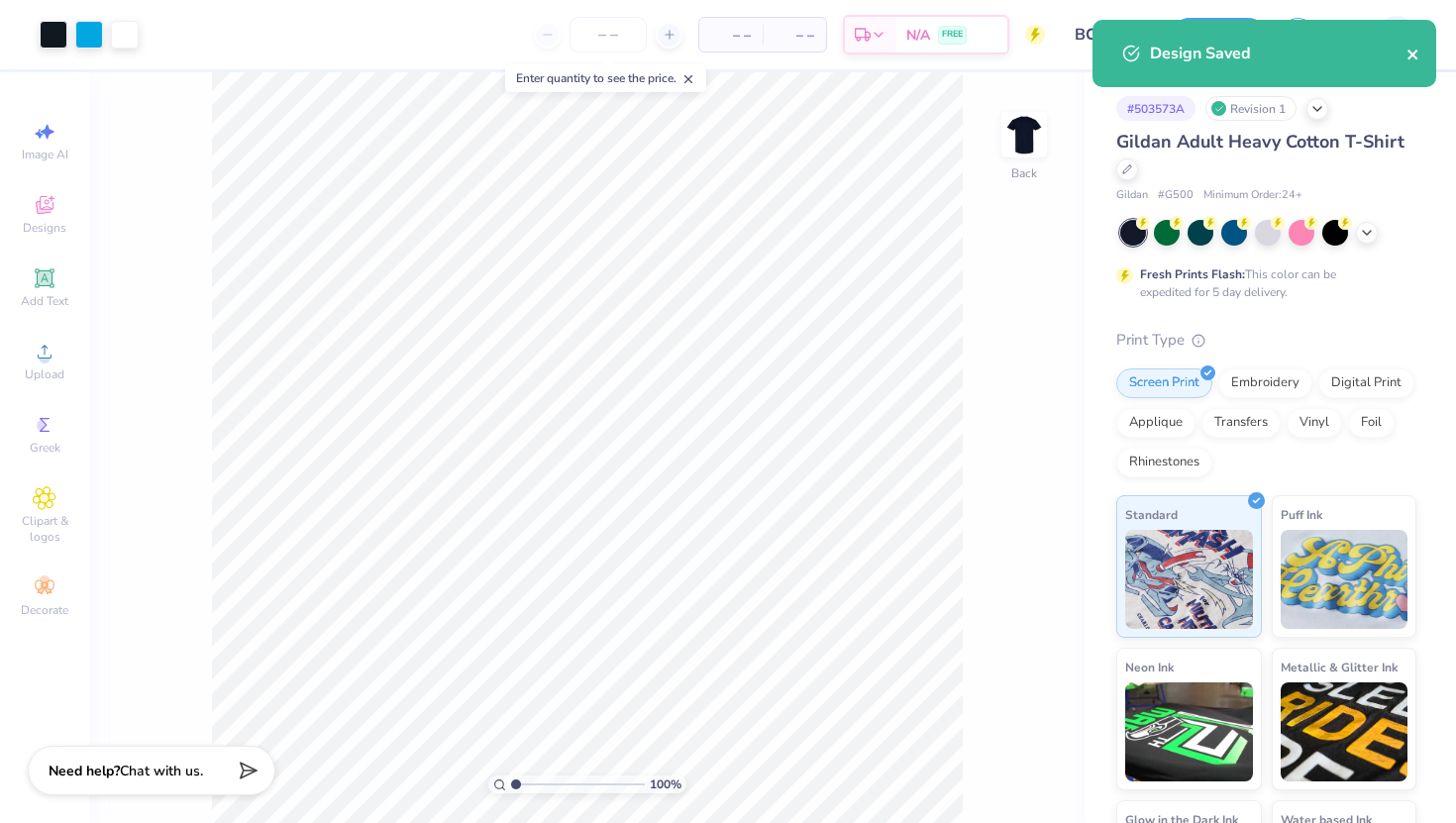 click 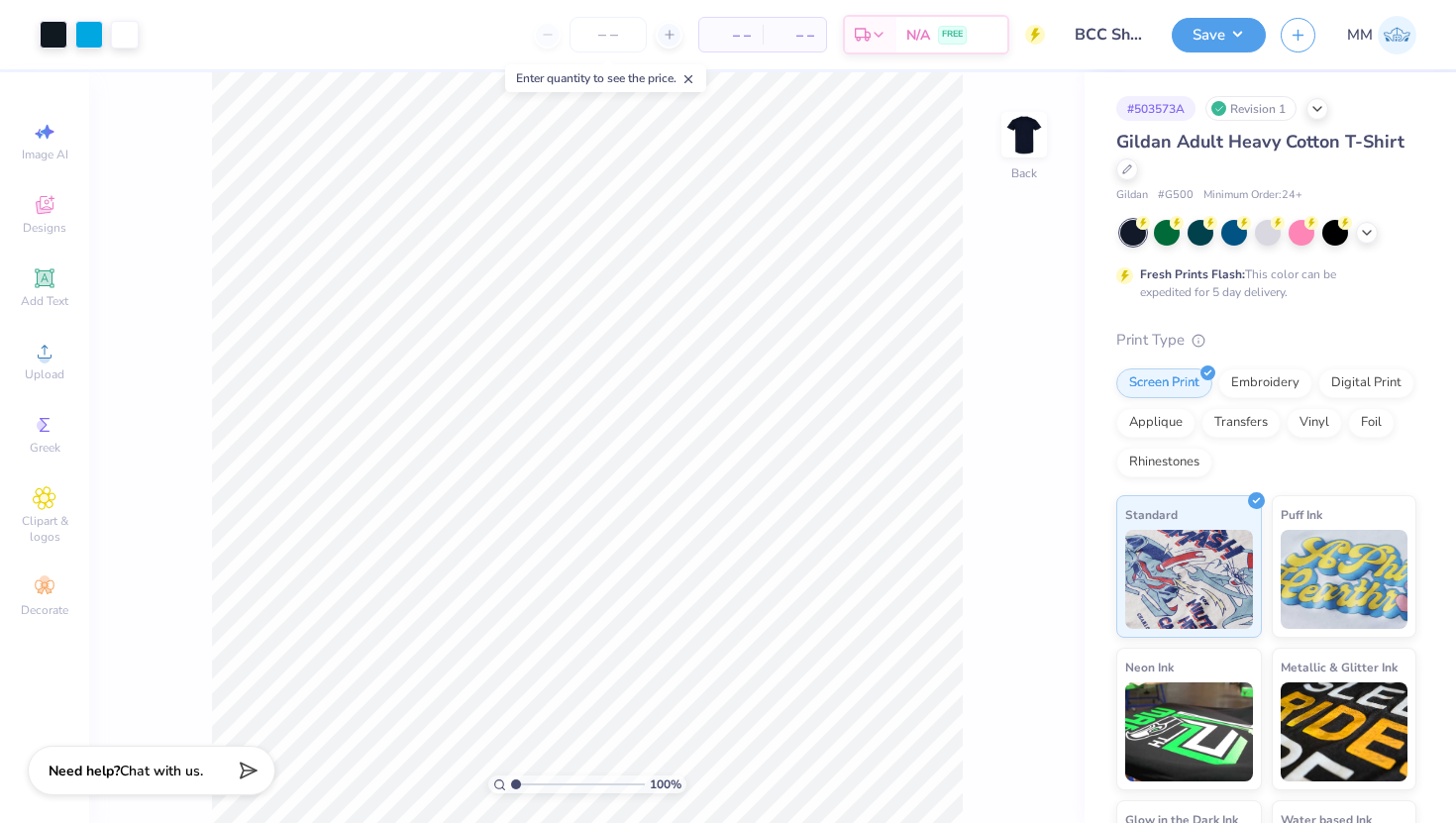click on "Art colors – – Per Item – – Total Est.  Delivery N/A FREE Design Title BCC Shirt 1 Save MM Image AI Designs Add Text Upload Greek Clipart & logos Decorate 100  % Back # 503573A Revision 1 Gildan Adult Heavy Cotton T-Shirt Gildan # G500 Minimum Order:  24 +   Fresh Prints Flash:  This color can be expedited for 5 day delivery. Print Type Screen Print Embroidery Digital Print Applique Transfers Vinyl Foil Rhinestones Standard Puff Ink Neon Ink Metallic & Glitter Ink Glow in the Dark Ink Water based Ink Need help?  Chat with us. Design Saved" at bounding box center (728, 411) 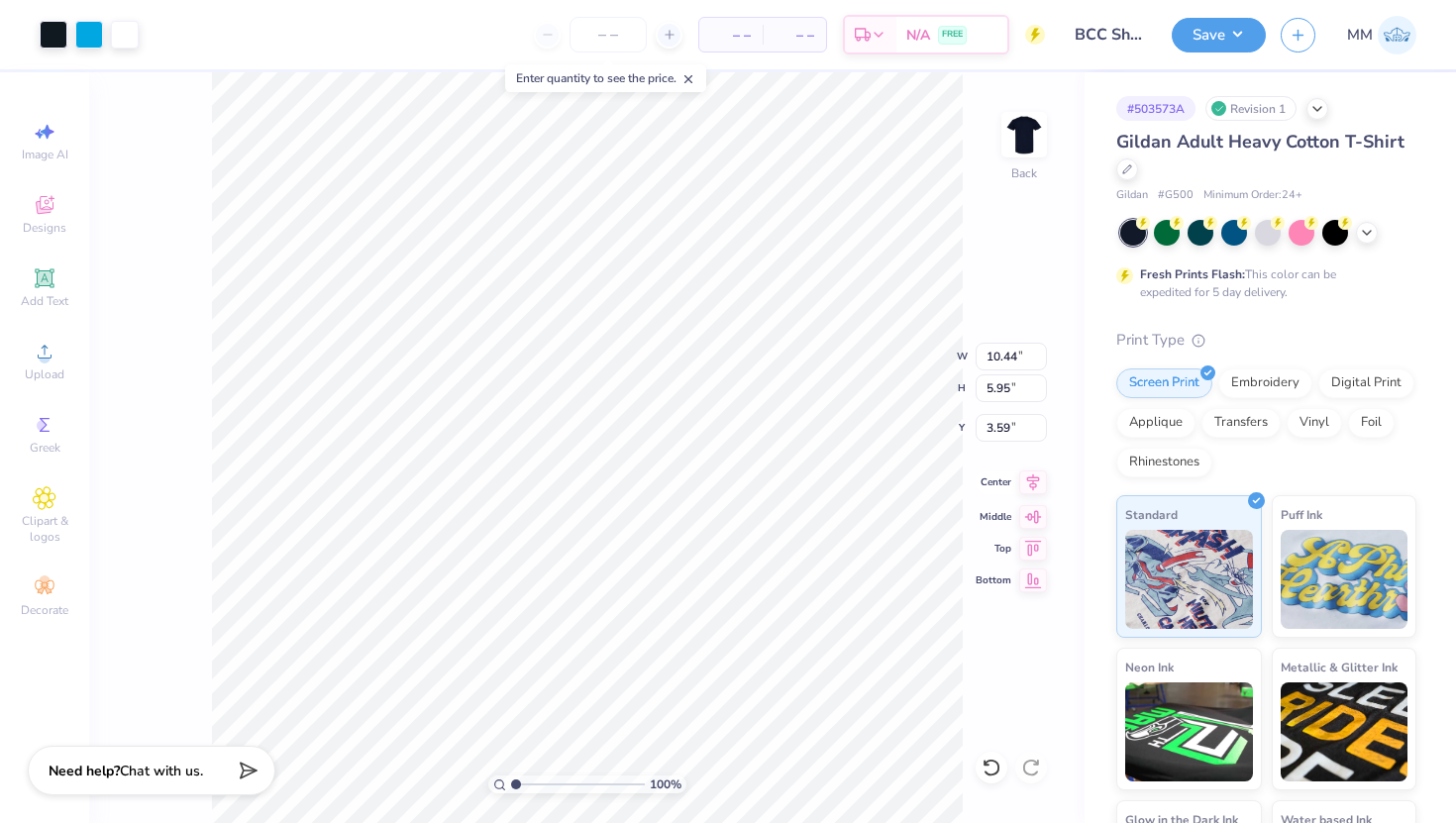 click 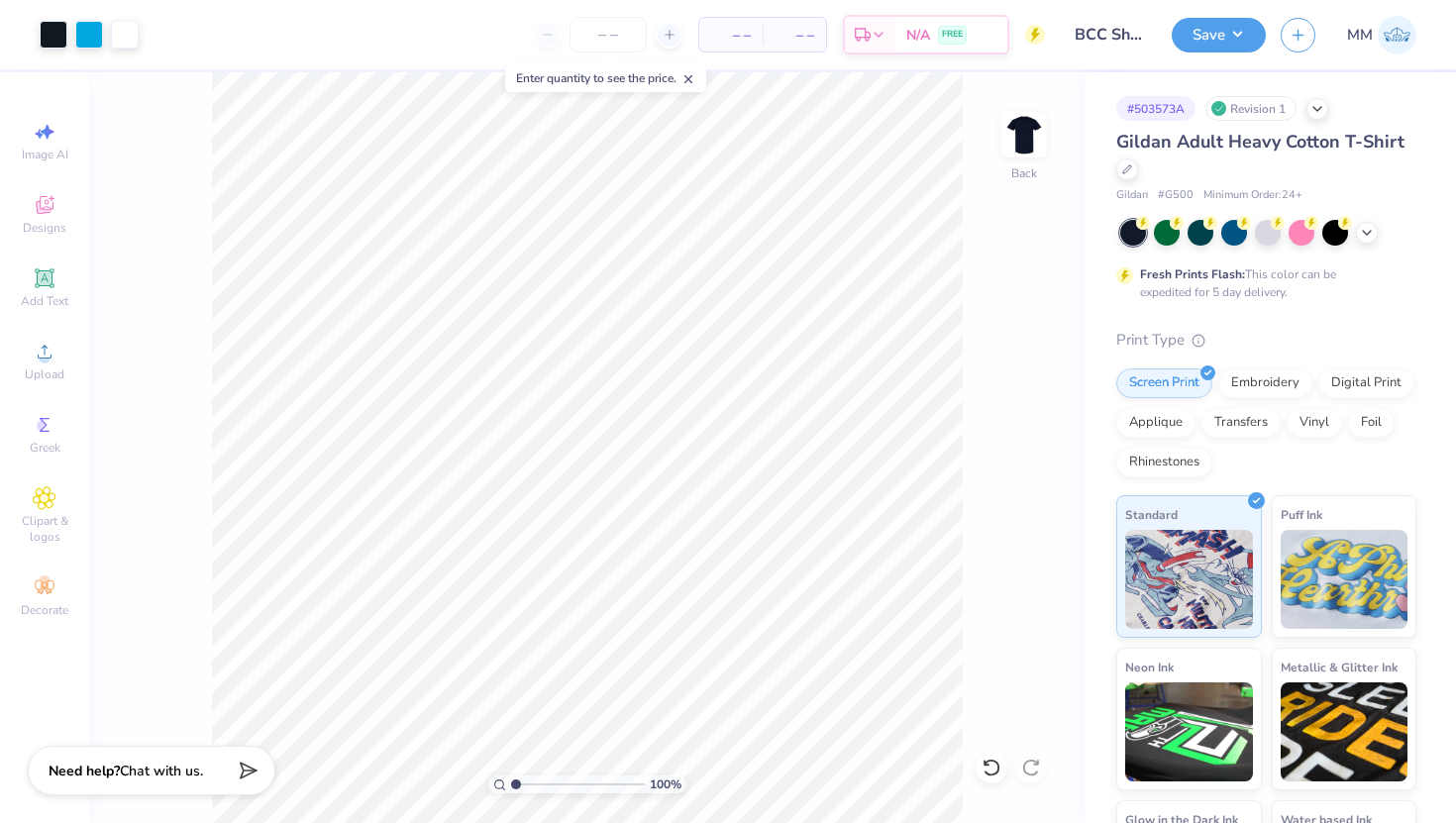 click on "MM" at bounding box center (1348, 35) 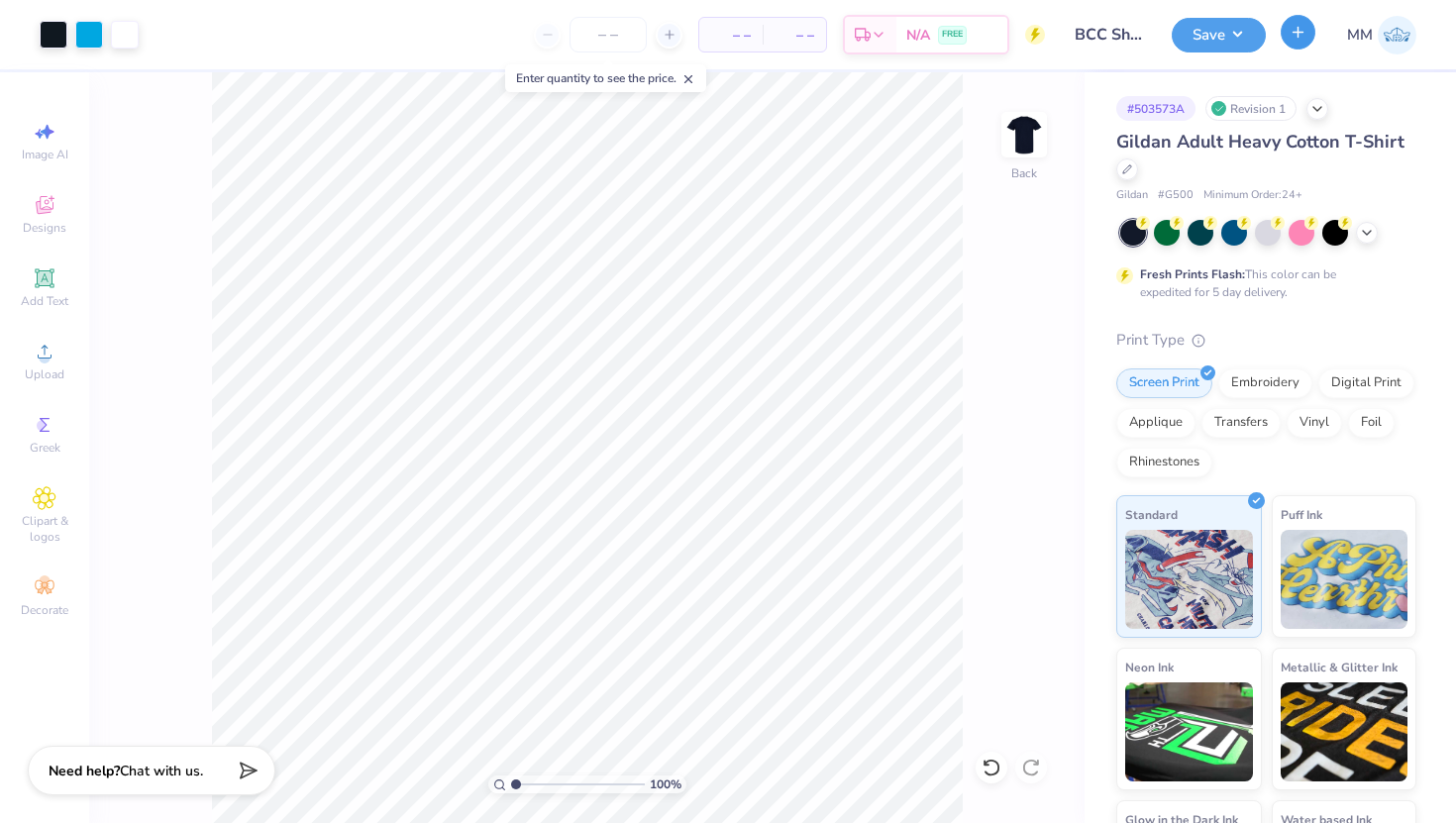 click at bounding box center [1298, 32] 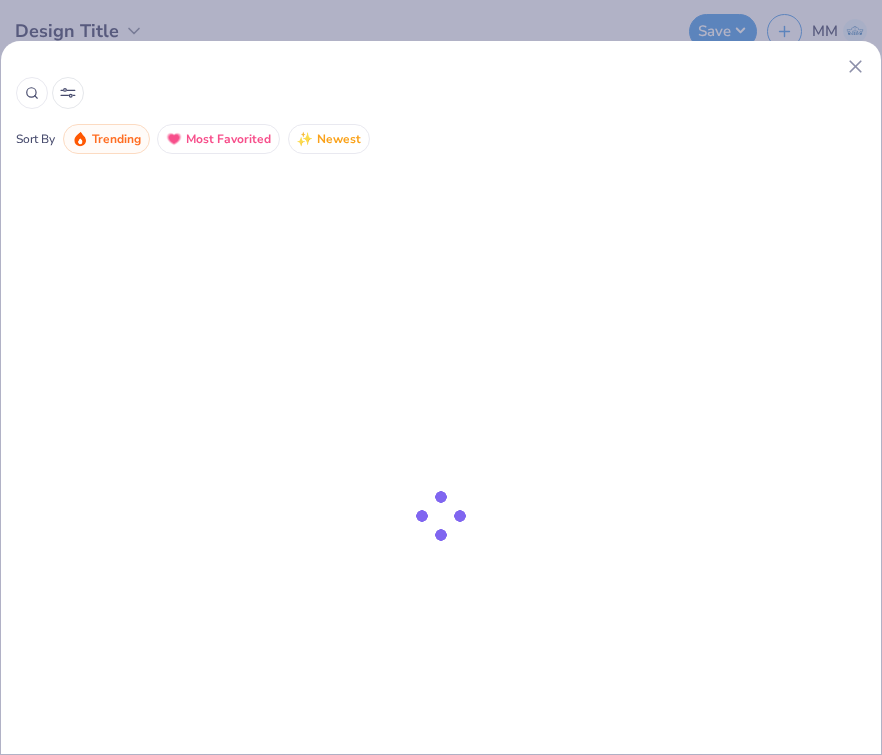 scroll, scrollTop: 0, scrollLeft: 0, axis: both 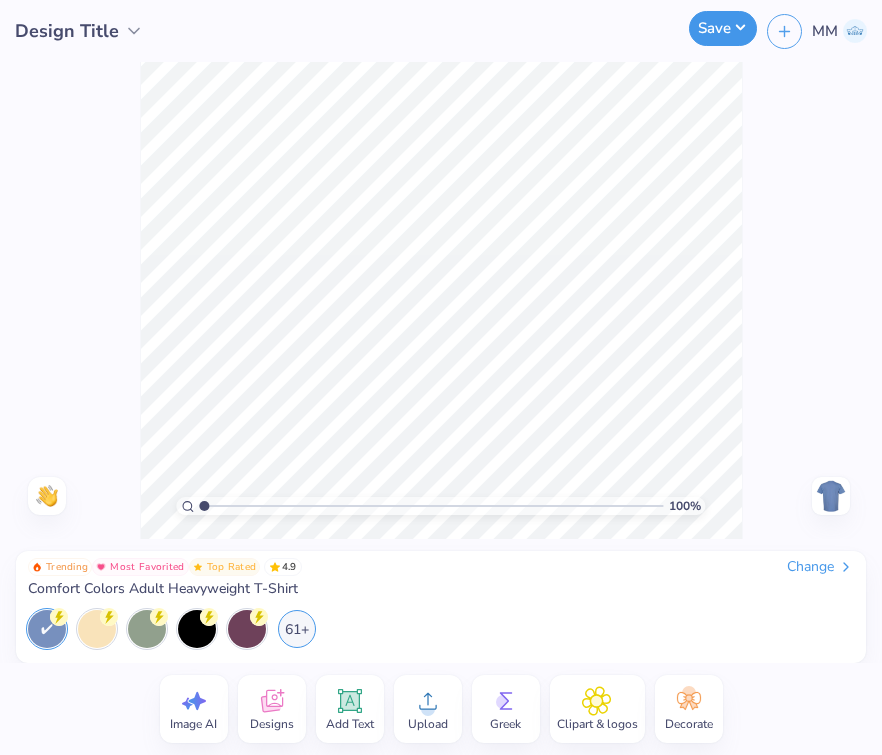 click on "Save" at bounding box center [723, 28] 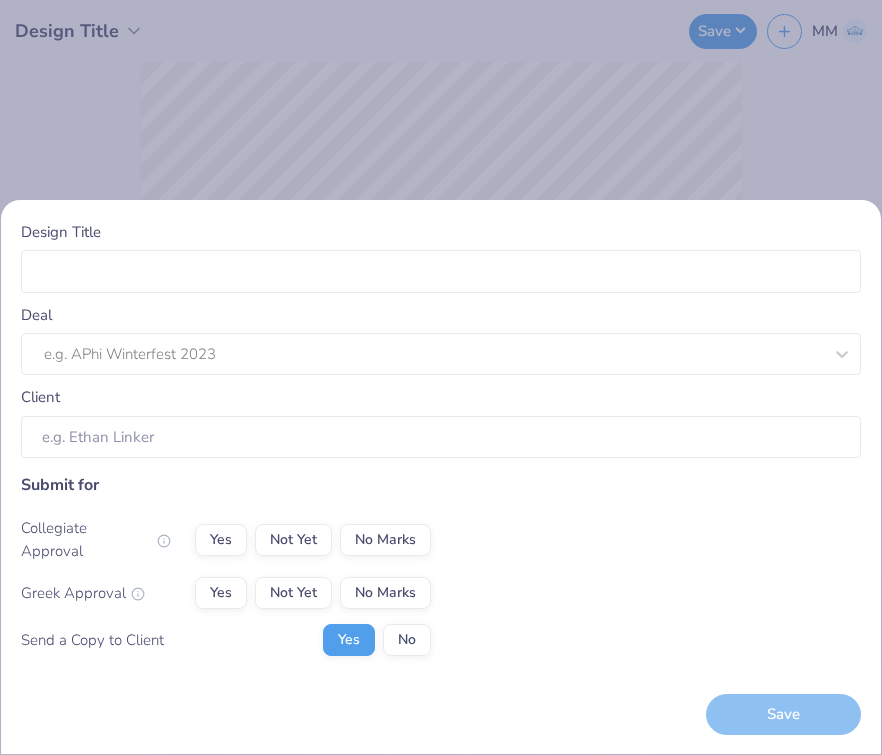 click on "Design Title Deal e.g. APhi Winterfest 2023 Client Submit for Collegiate Approval Yes Not Yet No Marks Greek Approval Yes Not Yet No Marks Send a Copy to Client Yes No Save" at bounding box center (441, 377) 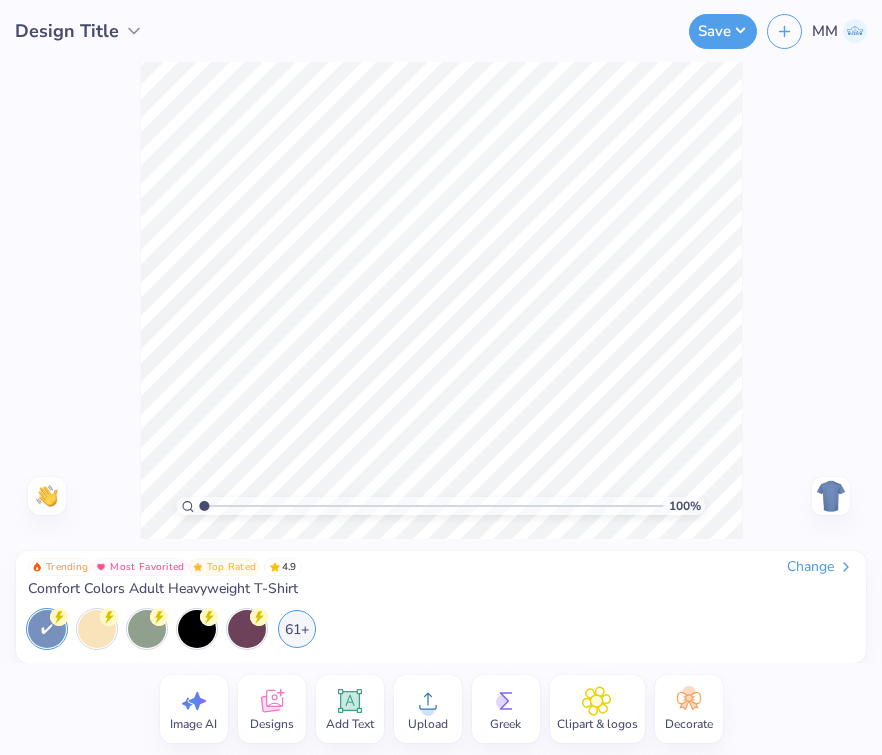 click on "Change" at bounding box center (820, 567) 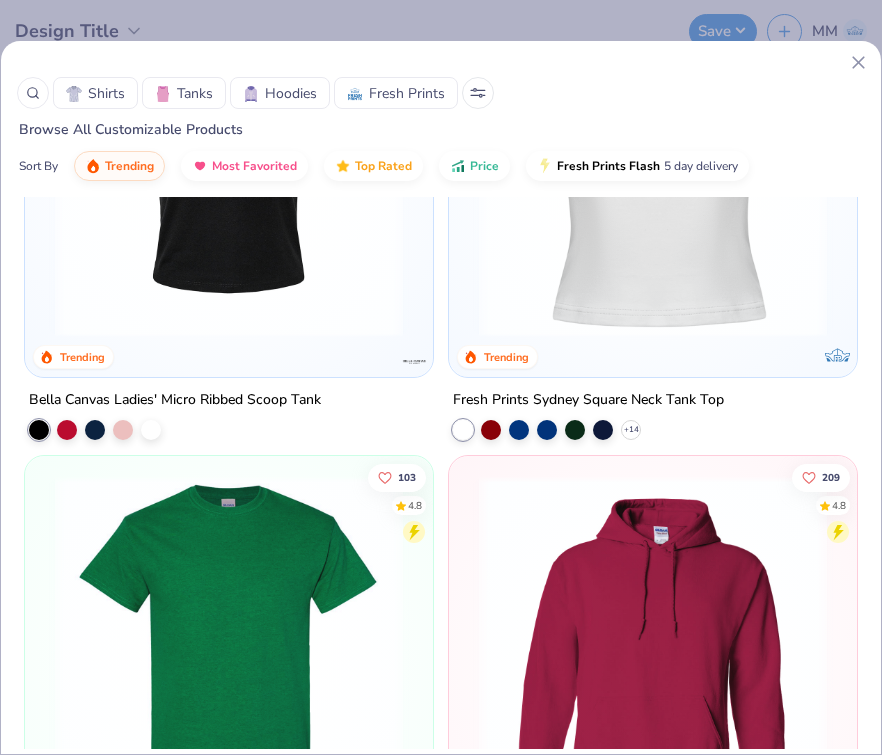 scroll, scrollTop: 0, scrollLeft: 0, axis: both 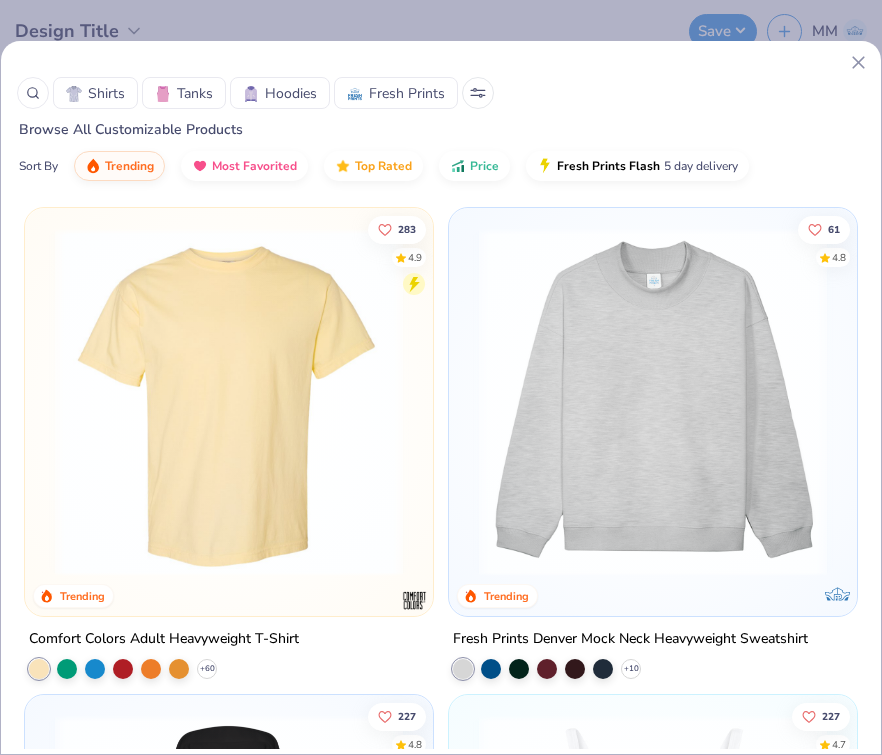 click 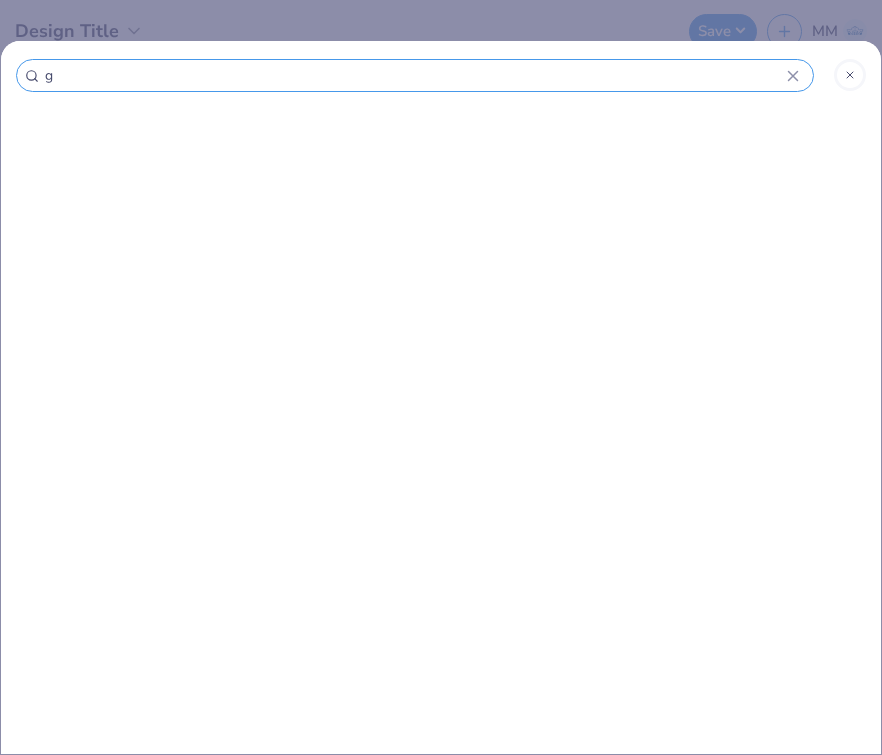 type on "gi" 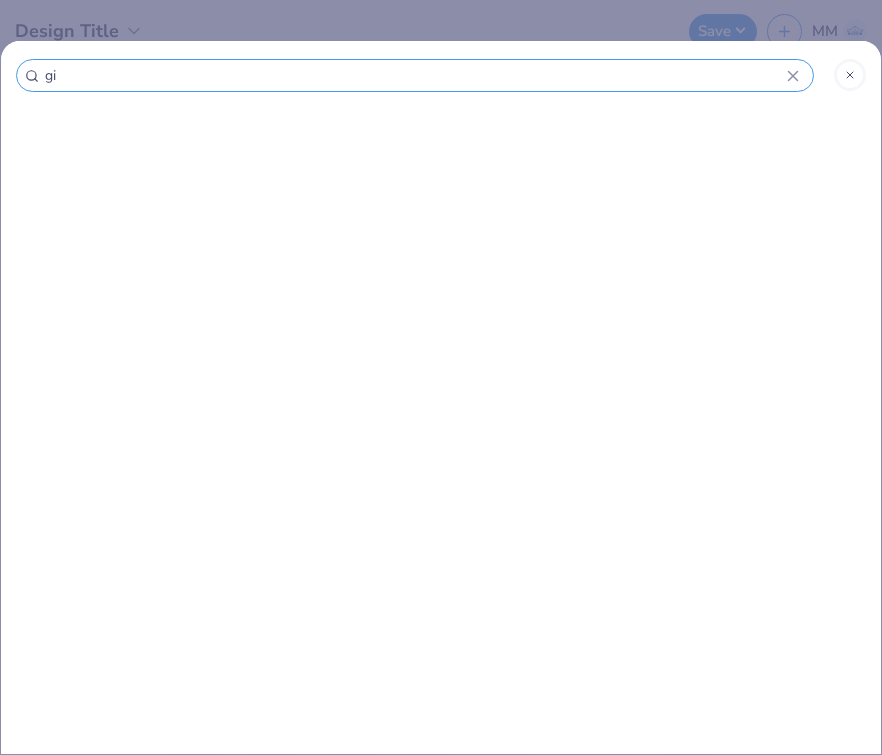 type on "gil" 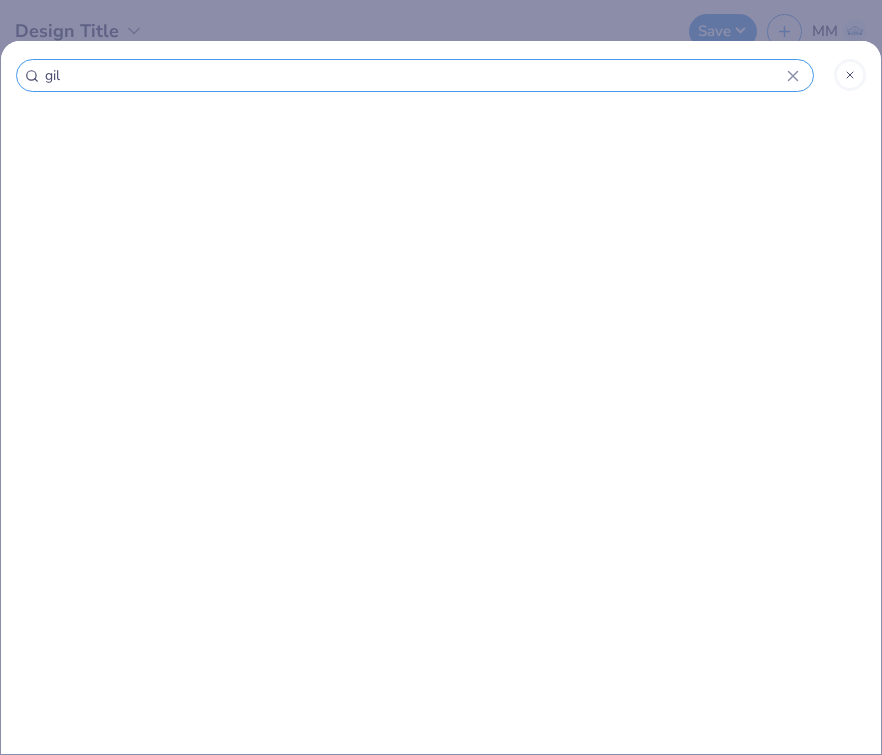 type on "gild" 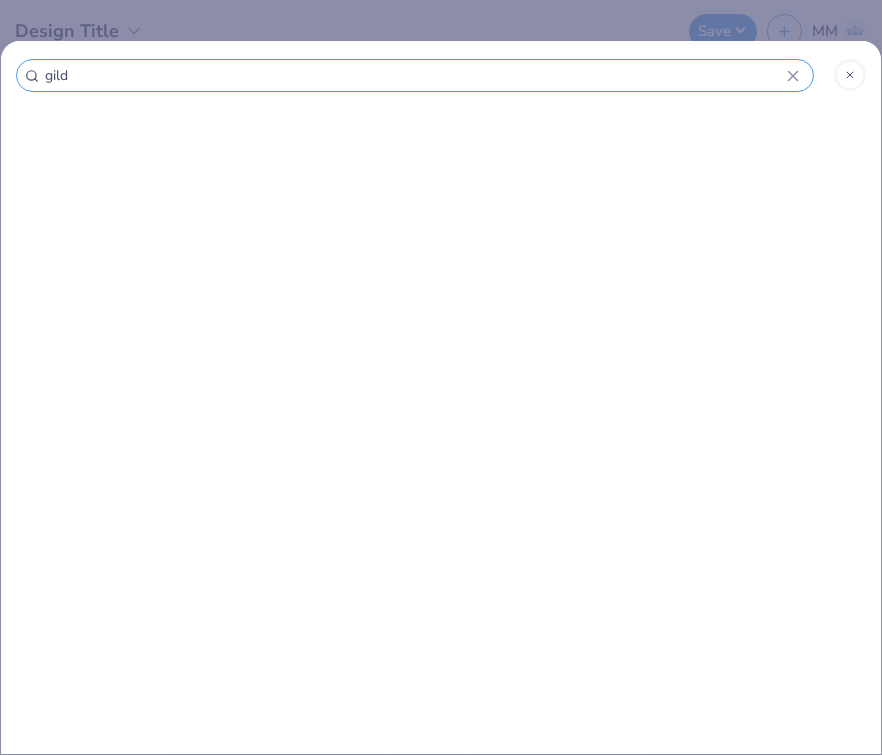 type on "gilda" 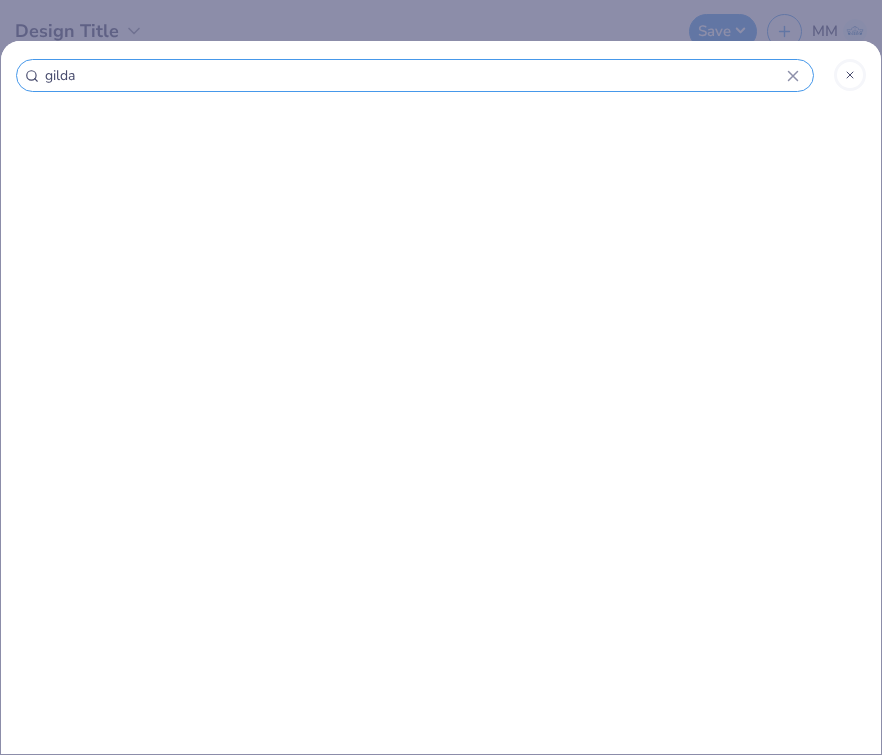 type on "gildan" 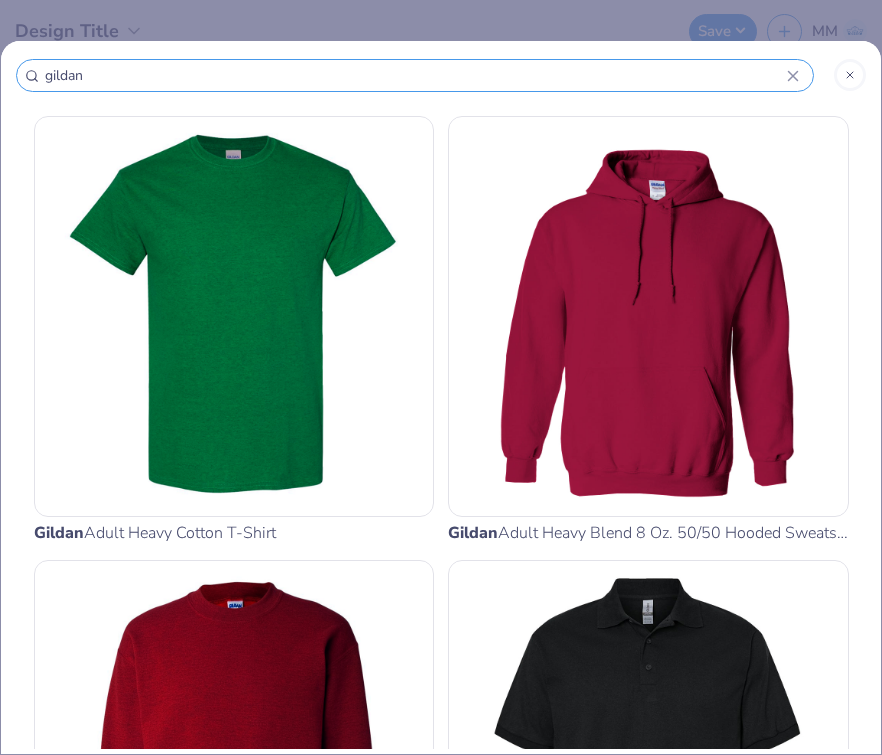 type on "gildan" 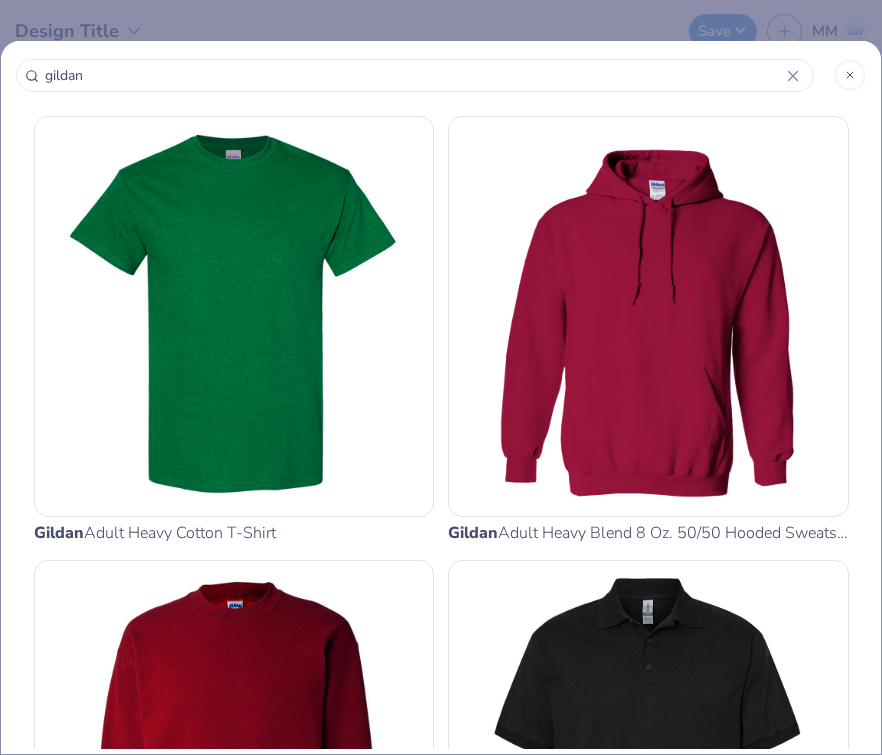 click at bounding box center (234, 316) 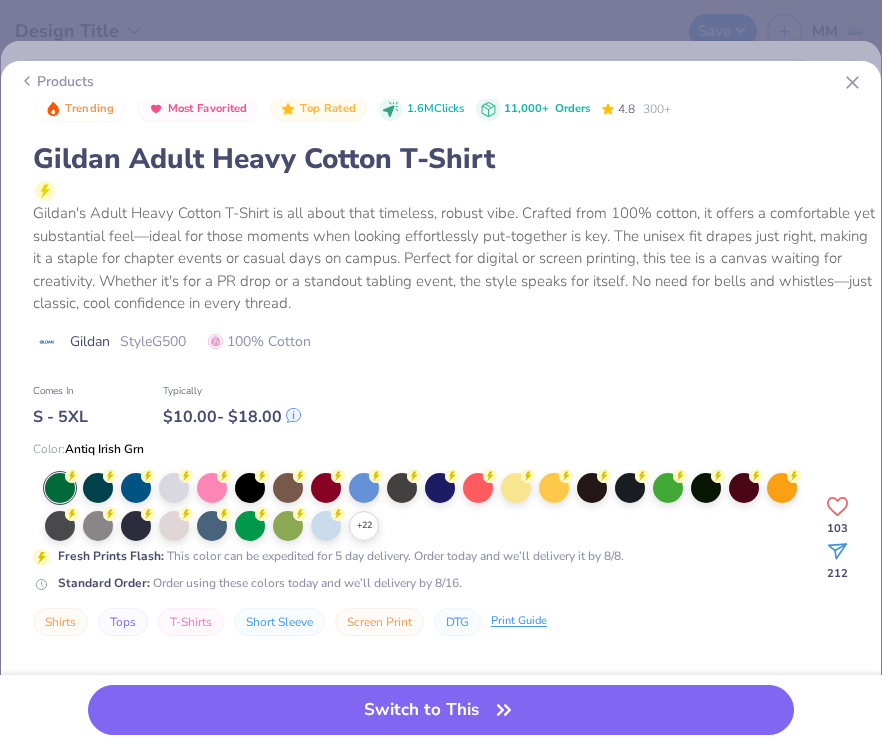 scroll, scrollTop: 359, scrollLeft: 0, axis: vertical 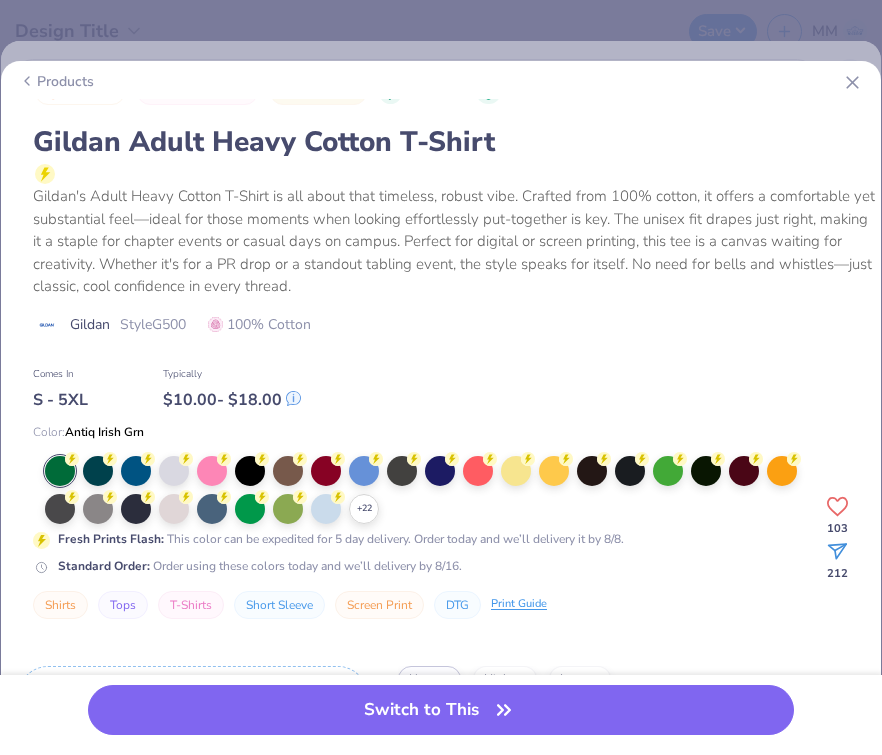 click 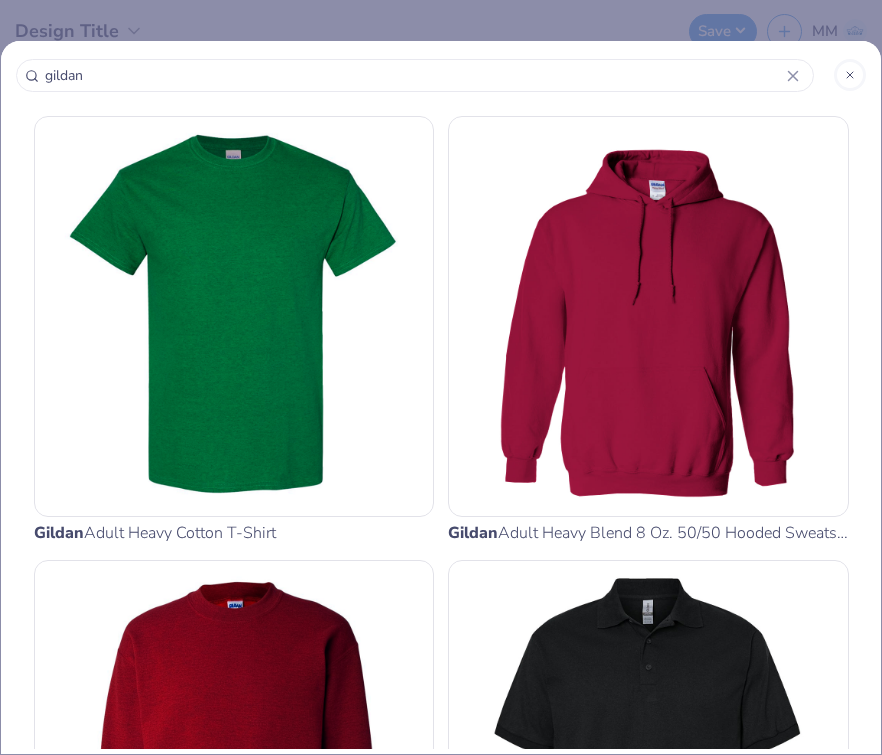 click at bounding box center (850, 75) 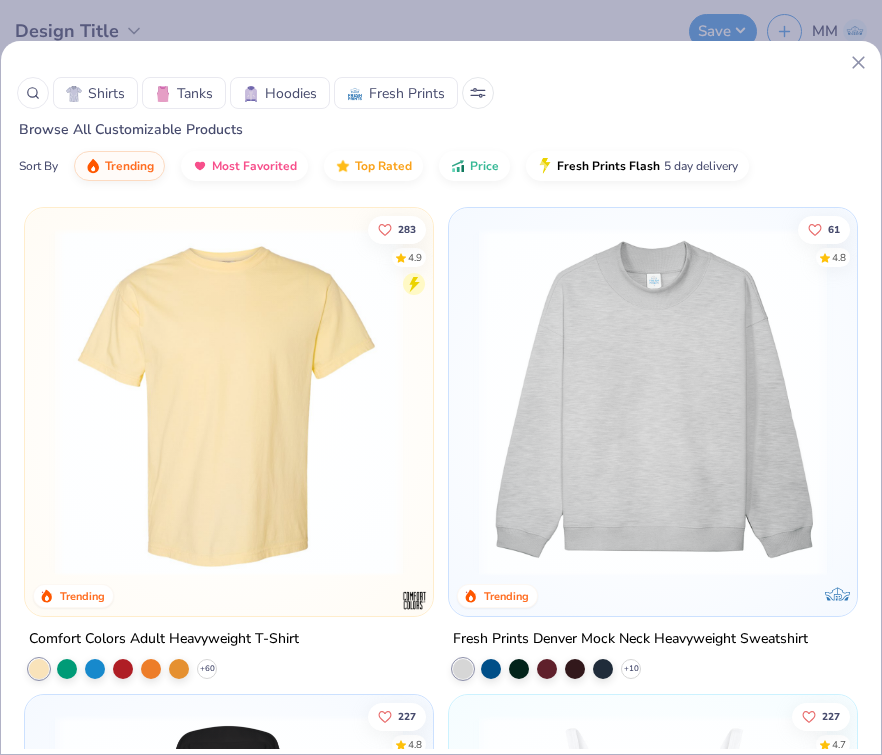 click at bounding box center [229, 402] 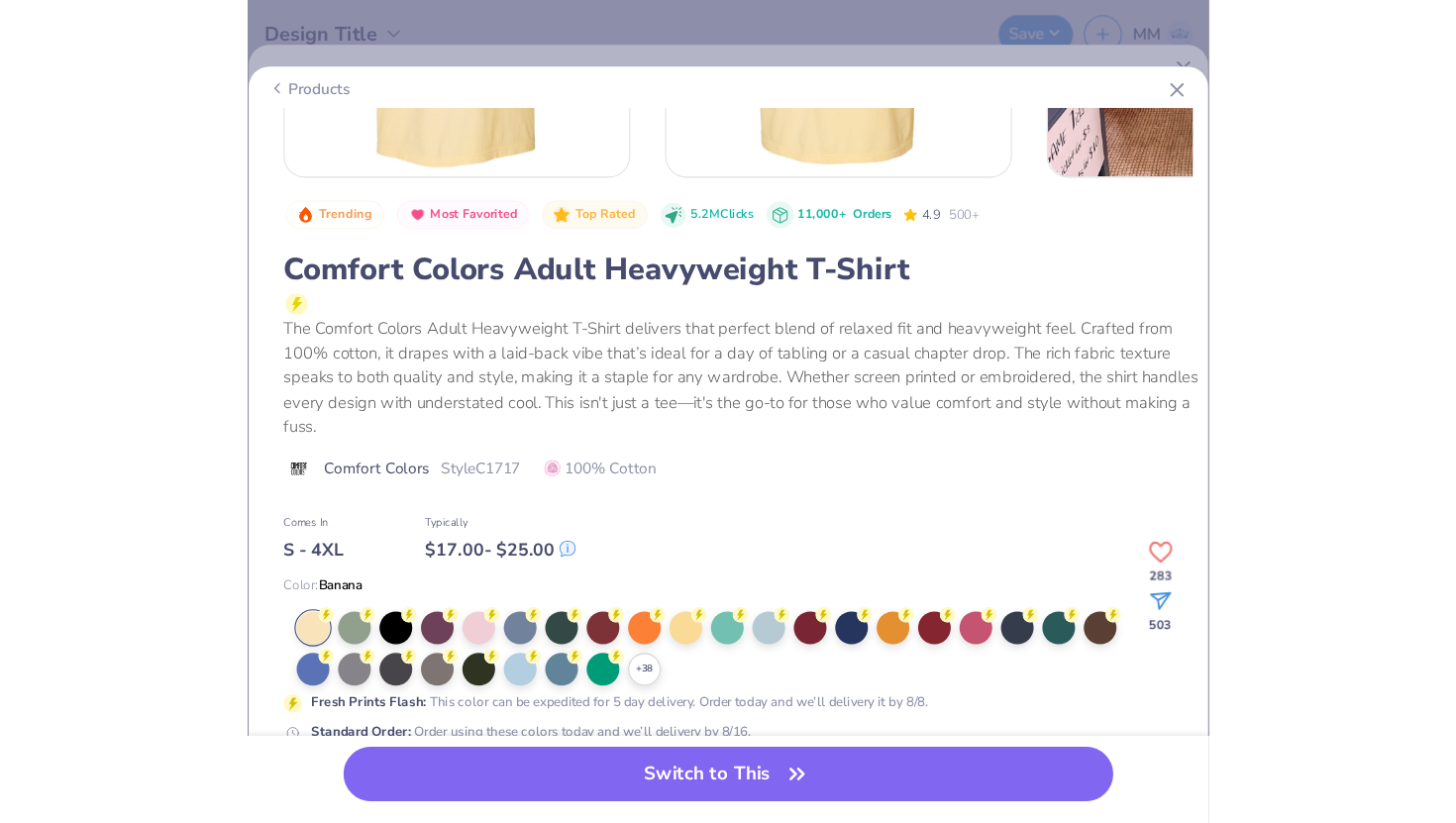 scroll, scrollTop: 265, scrollLeft: 0, axis: vertical 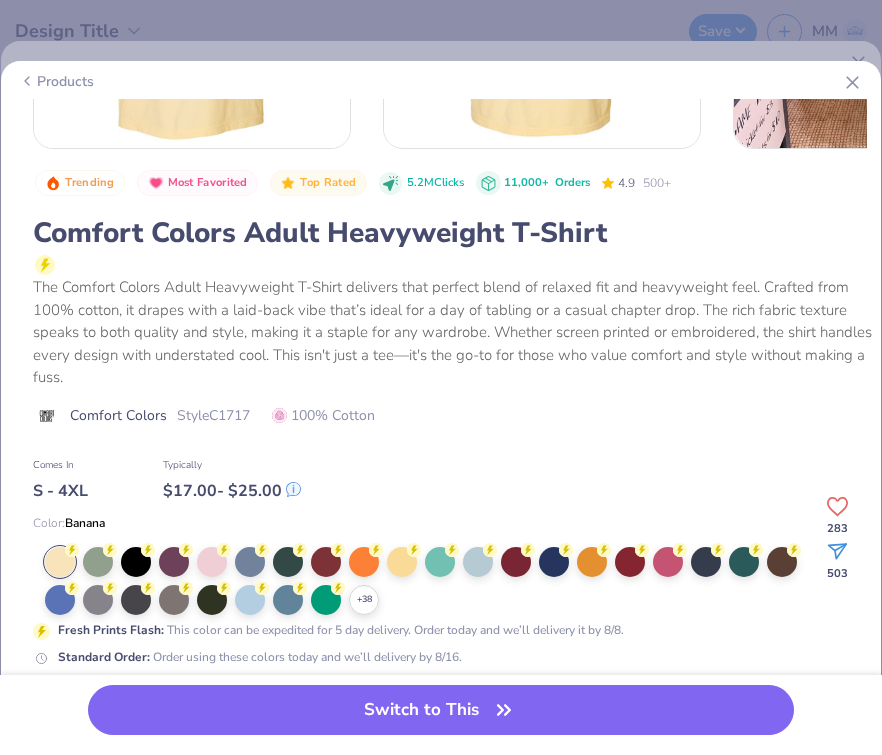 click 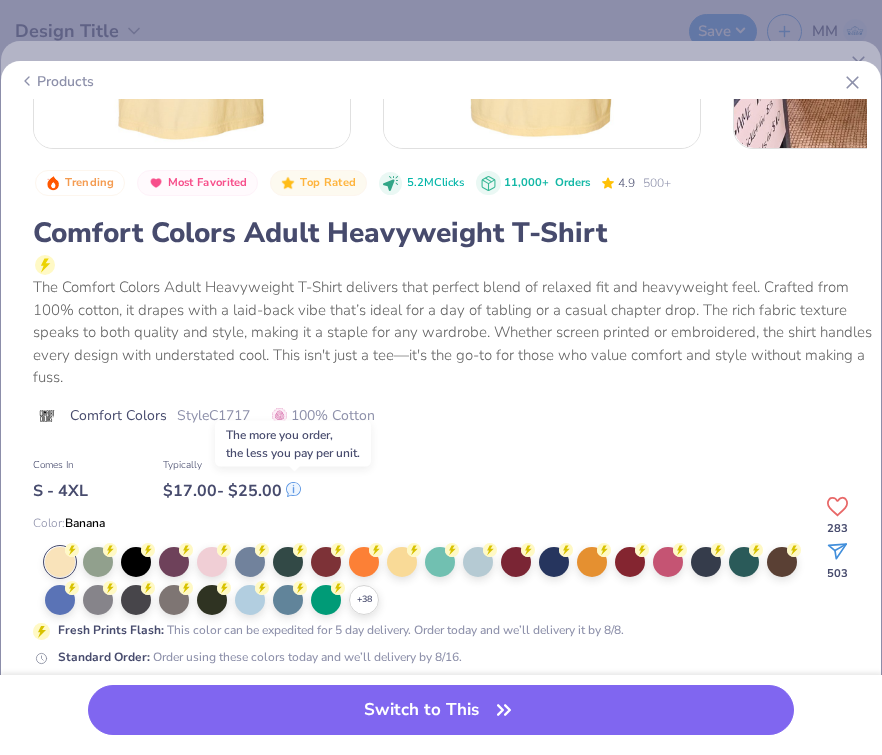 click on "Trending Most Favorited Top Rated 5.2M Clicks 11,000+ Orders 4.9 500+ [FIRST] [LAST] The [FIRST] [LAST] delivers that perfect blend of relaxed fit and heavyweight feel. Crafted from 100% cotton, it drapes with a laid-back vibe that’s ideal for a day of tabling or a casual chapter drop. The rich fabric texture speaks to both quality and style, making it a staple for any wardrobe. Whether screen printed or embroidered, the shirt handles every design with understated cool. This isn't just a tee—it's the go-to for those who value comfort and style without making a fuss. Comfort Colors Style C1717 100% Cotton Typically $ 17.00 - $ 25.00 Comes In S - 4XL Color: Banana + 38 Fresh Prints Flash : This color can be expedited for 5 day delivery. Order today and we’ll delivery it by 8/8. Standard Order : Order using these colors today and we’ll delivery by 8/16." at bounding box center [456, 417] 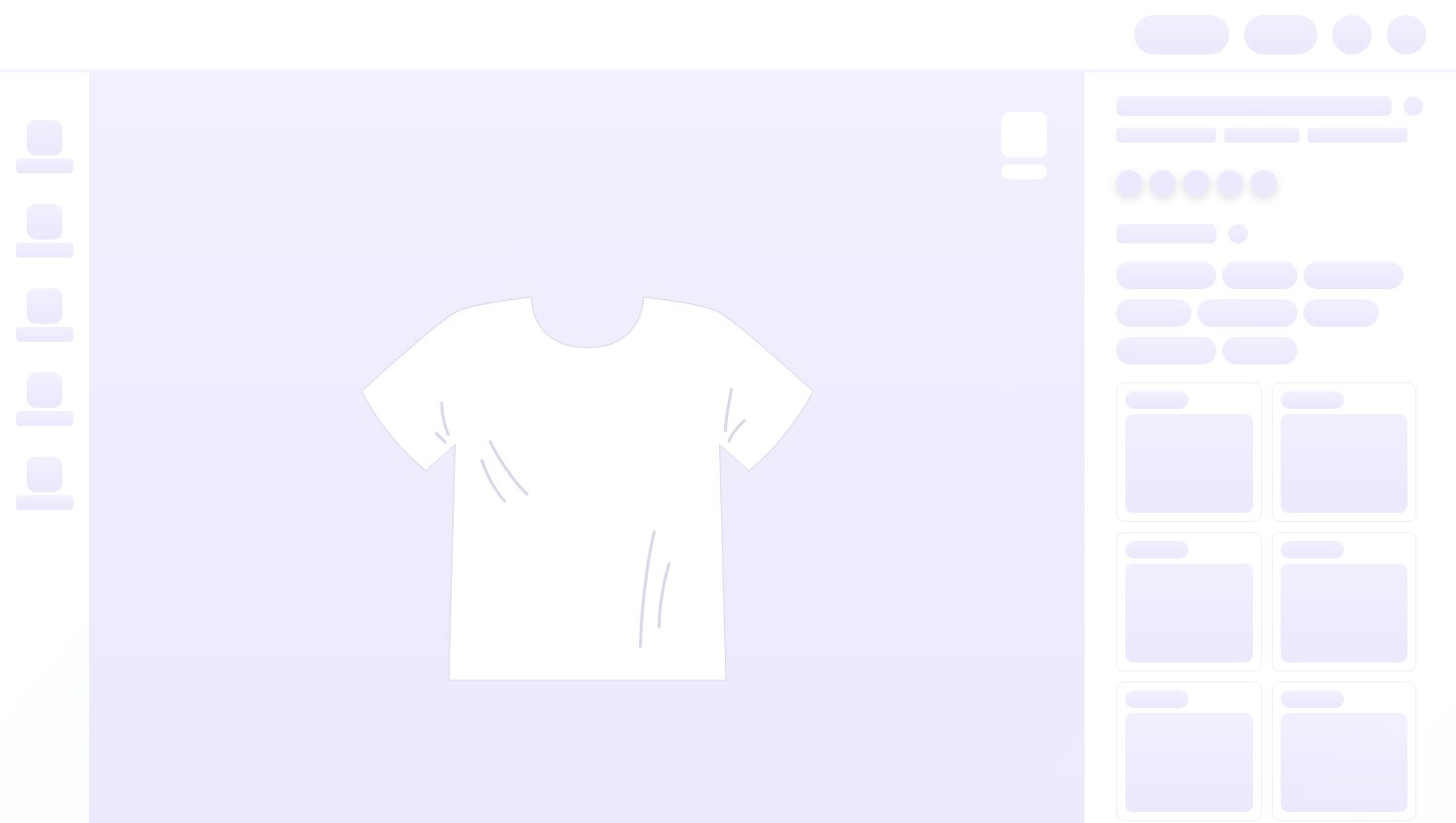 scroll, scrollTop: 0, scrollLeft: 0, axis: both 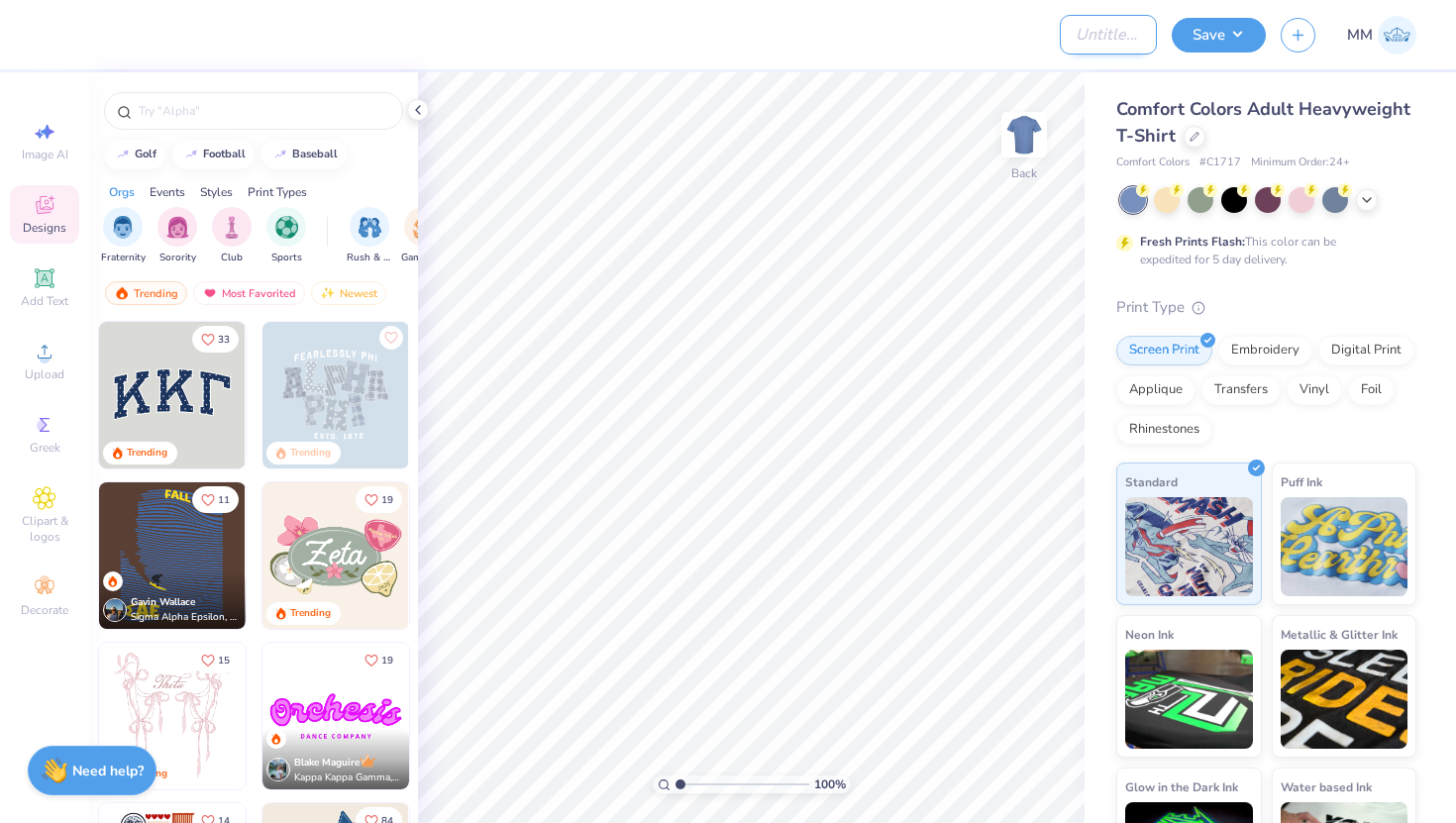 click on "Design Title" at bounding box center (1108, 35) 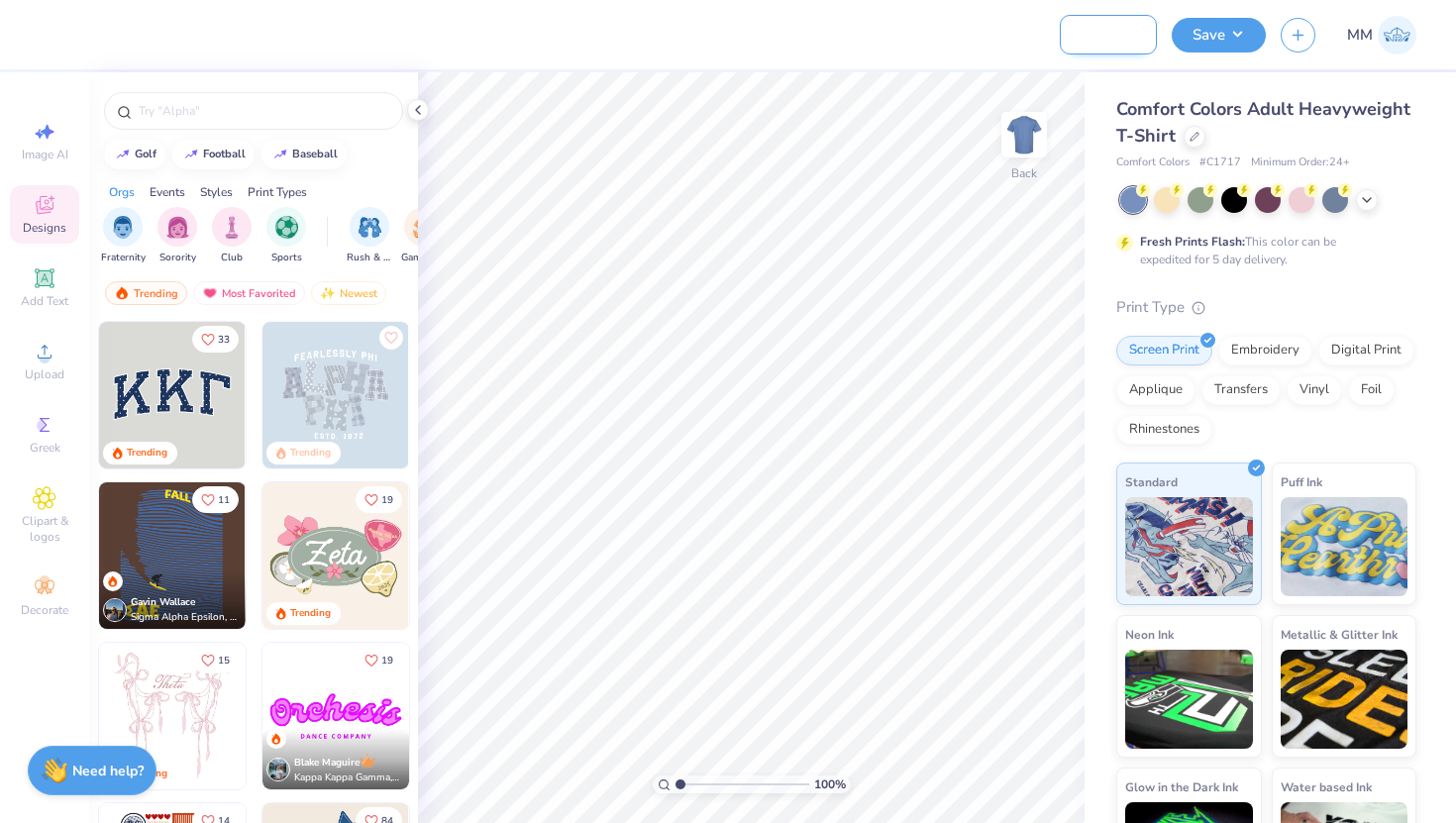 scroll, scrollTop: 0, scrollLeft: 128, axis: horizontal 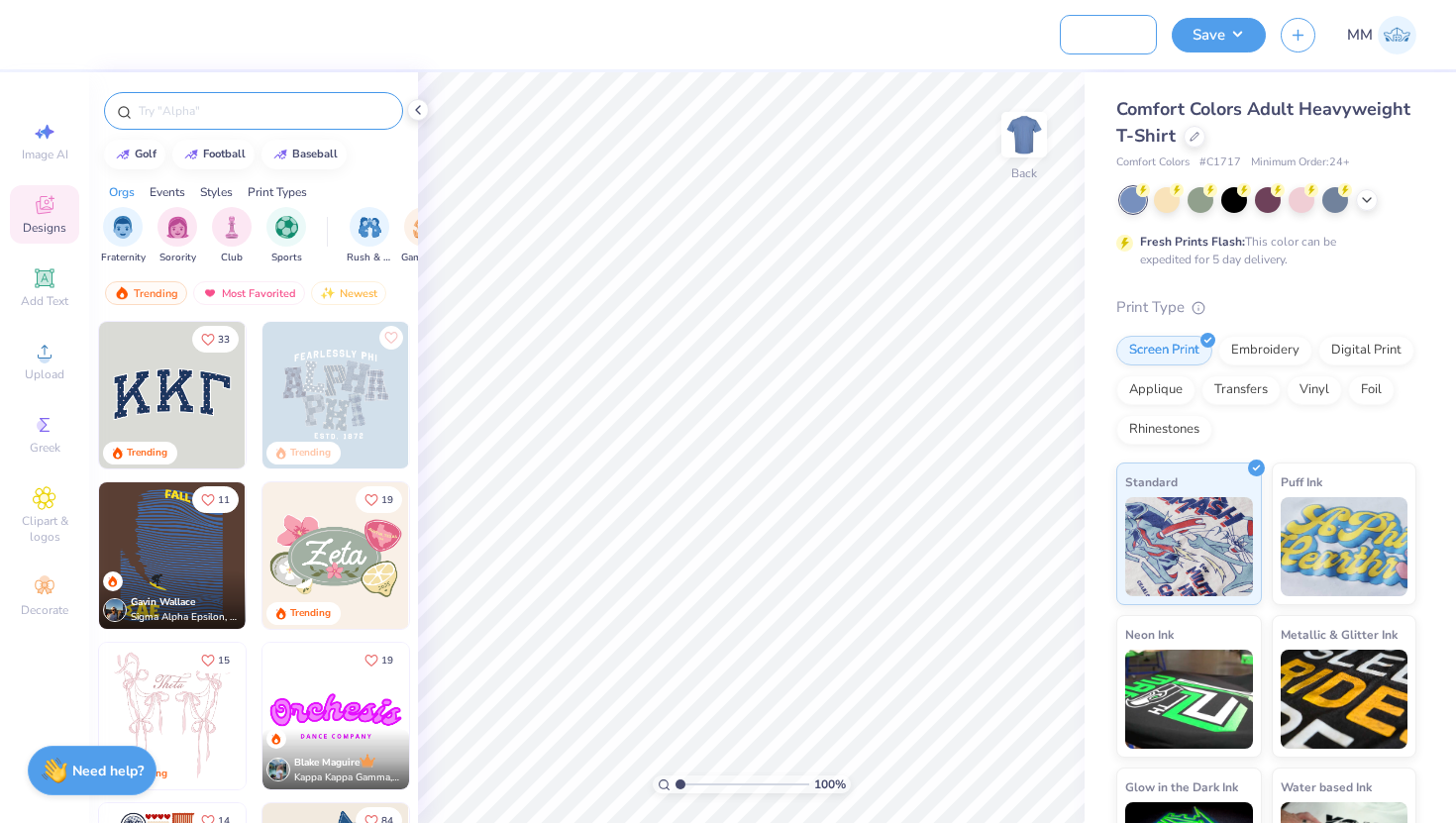 type on "Sigma Nu Recruitment 1.1" 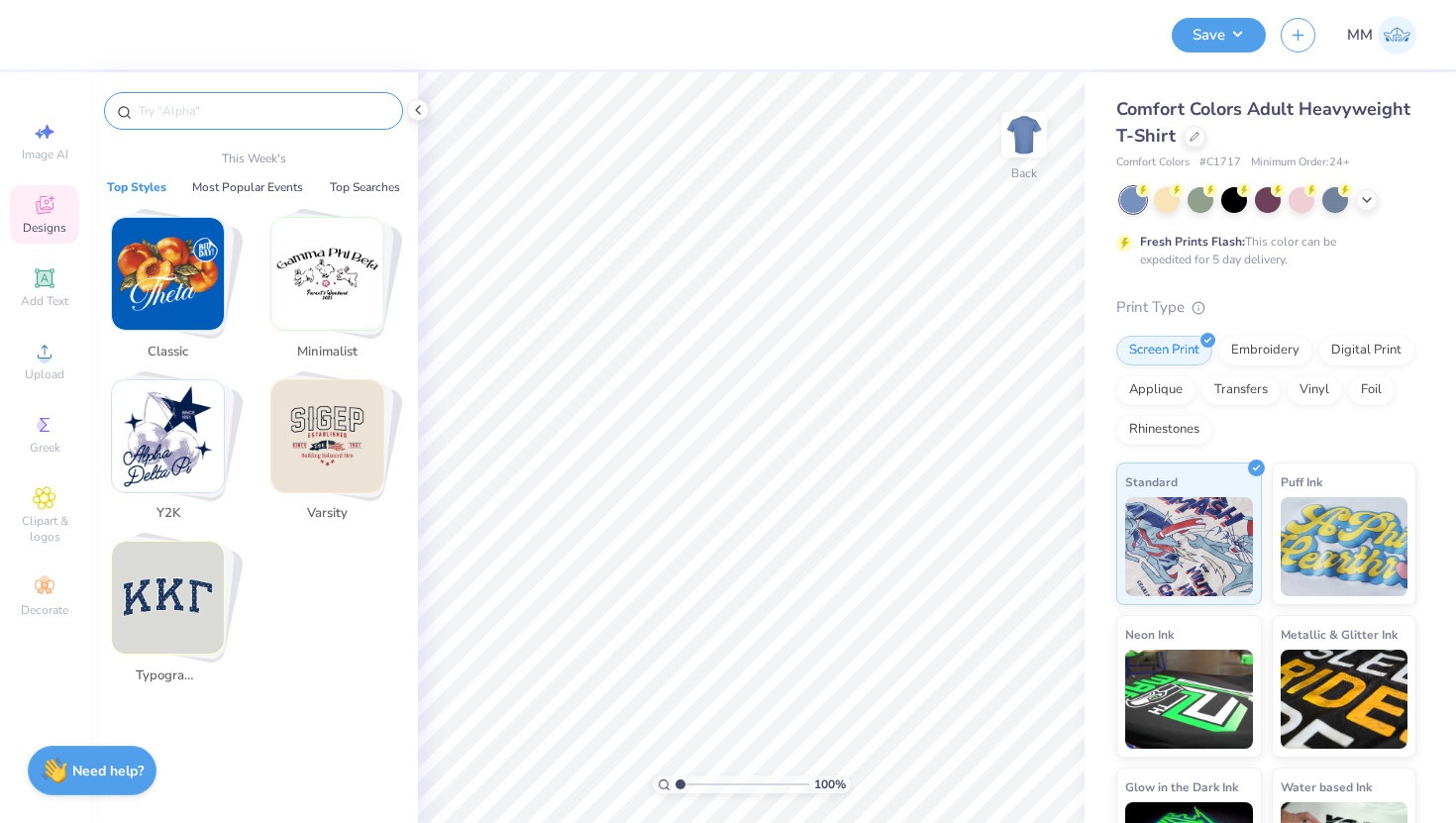 scroll, scrollTop: 0, scrollLeft: 0, axis: both 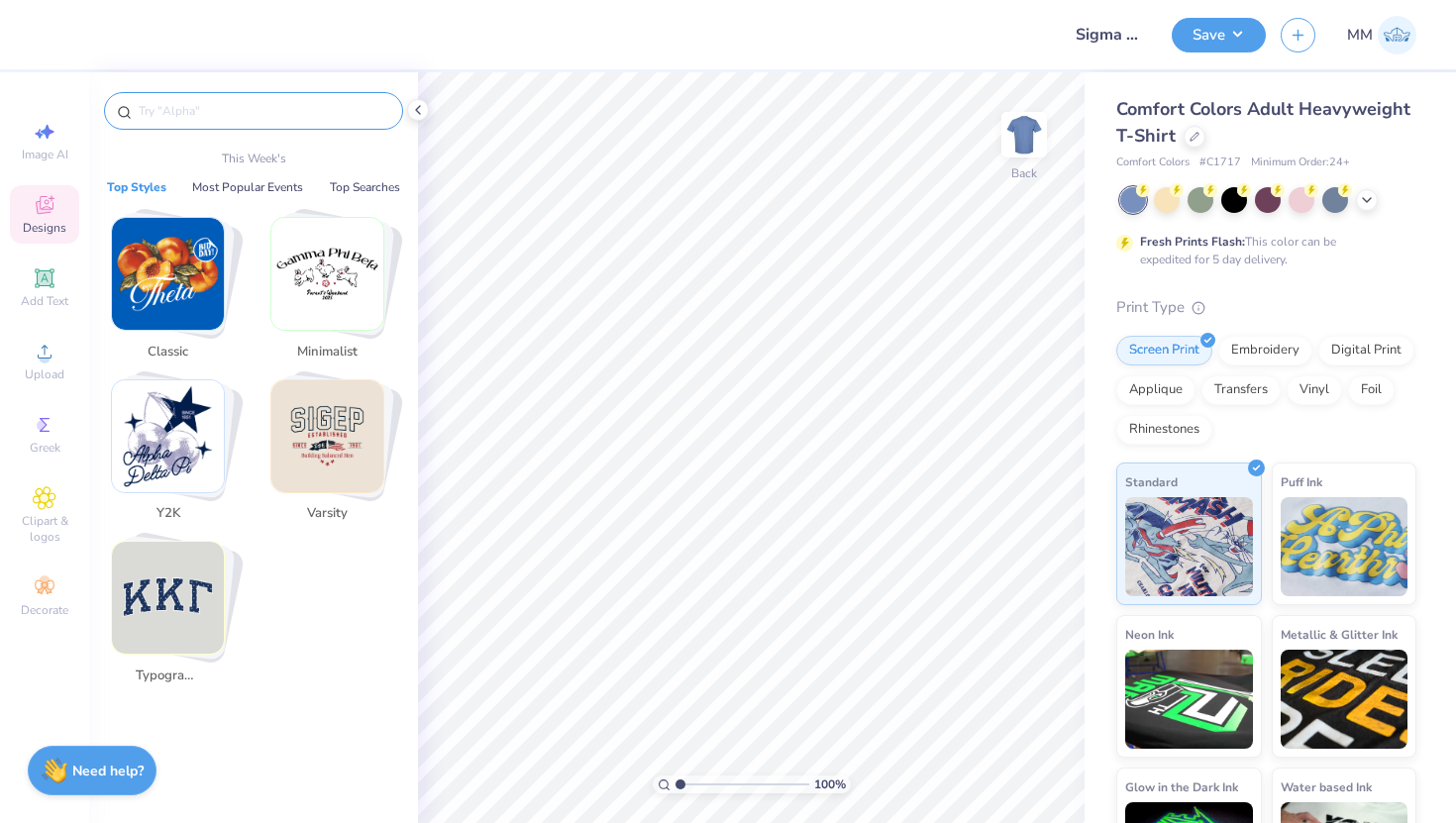 click at bounding box center (263, 111) 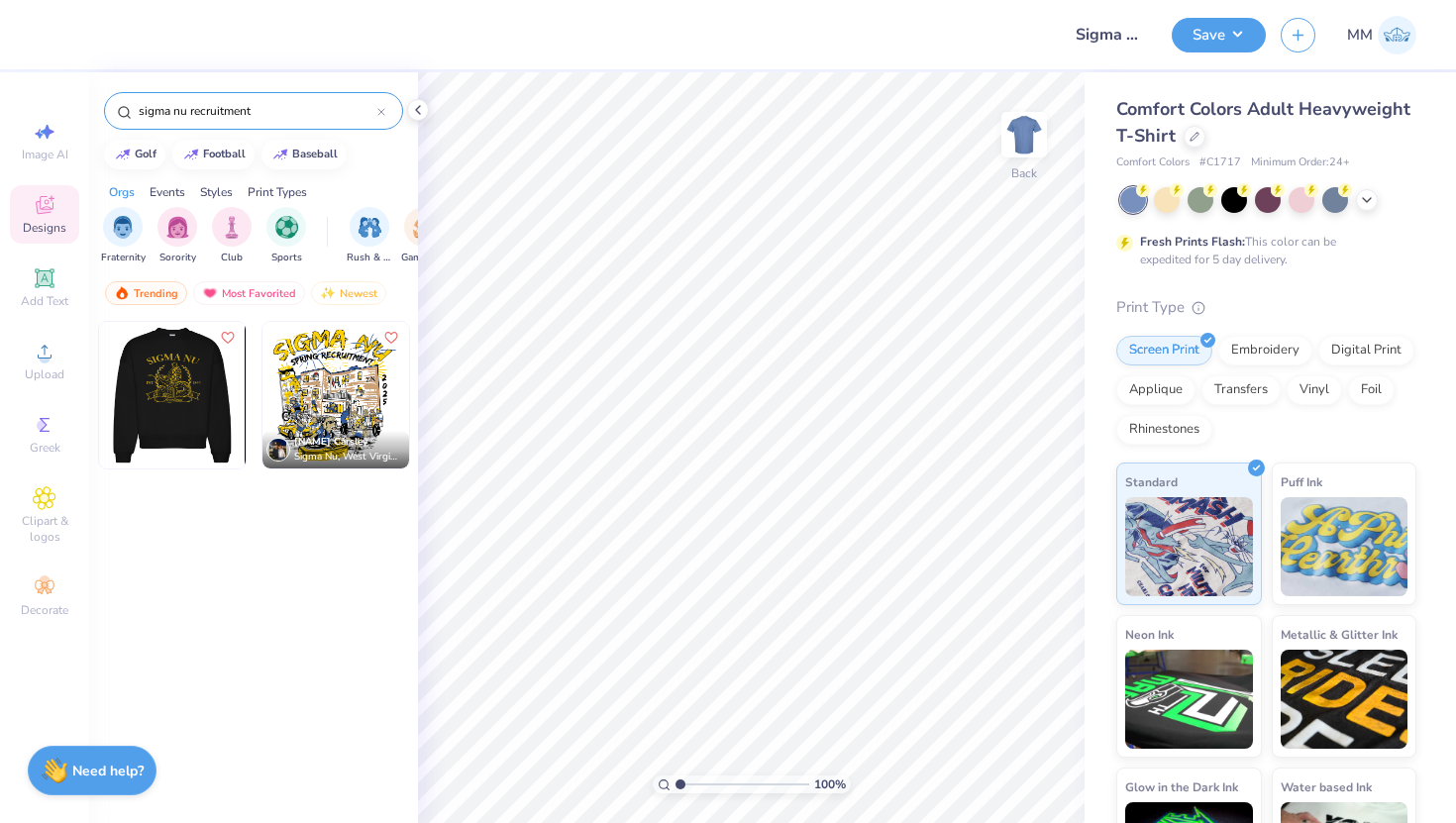 type on "sigma nu recruitment" 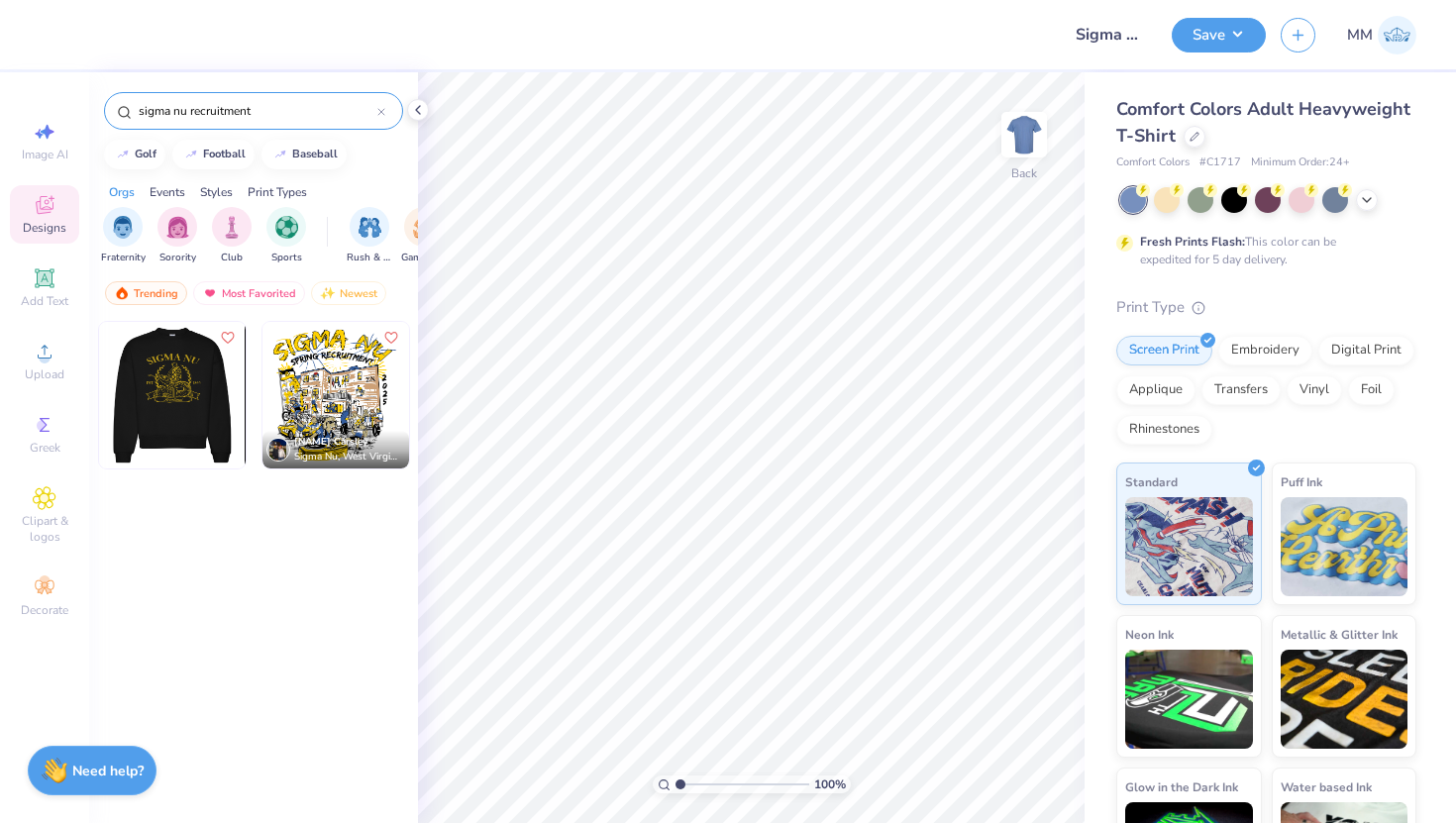 click at bounding box center [171, 395] 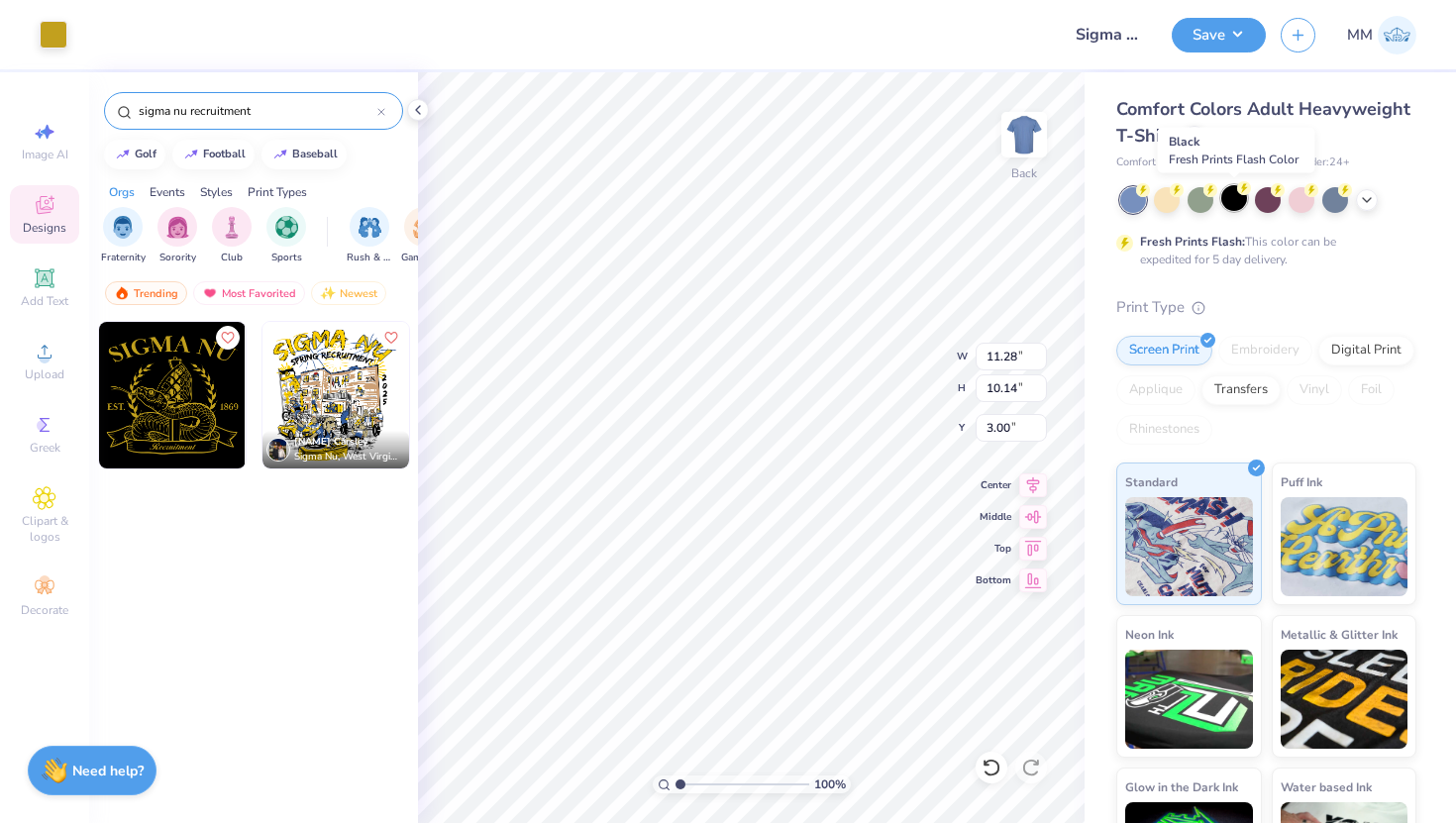 click at bounding box center (1234, 198) 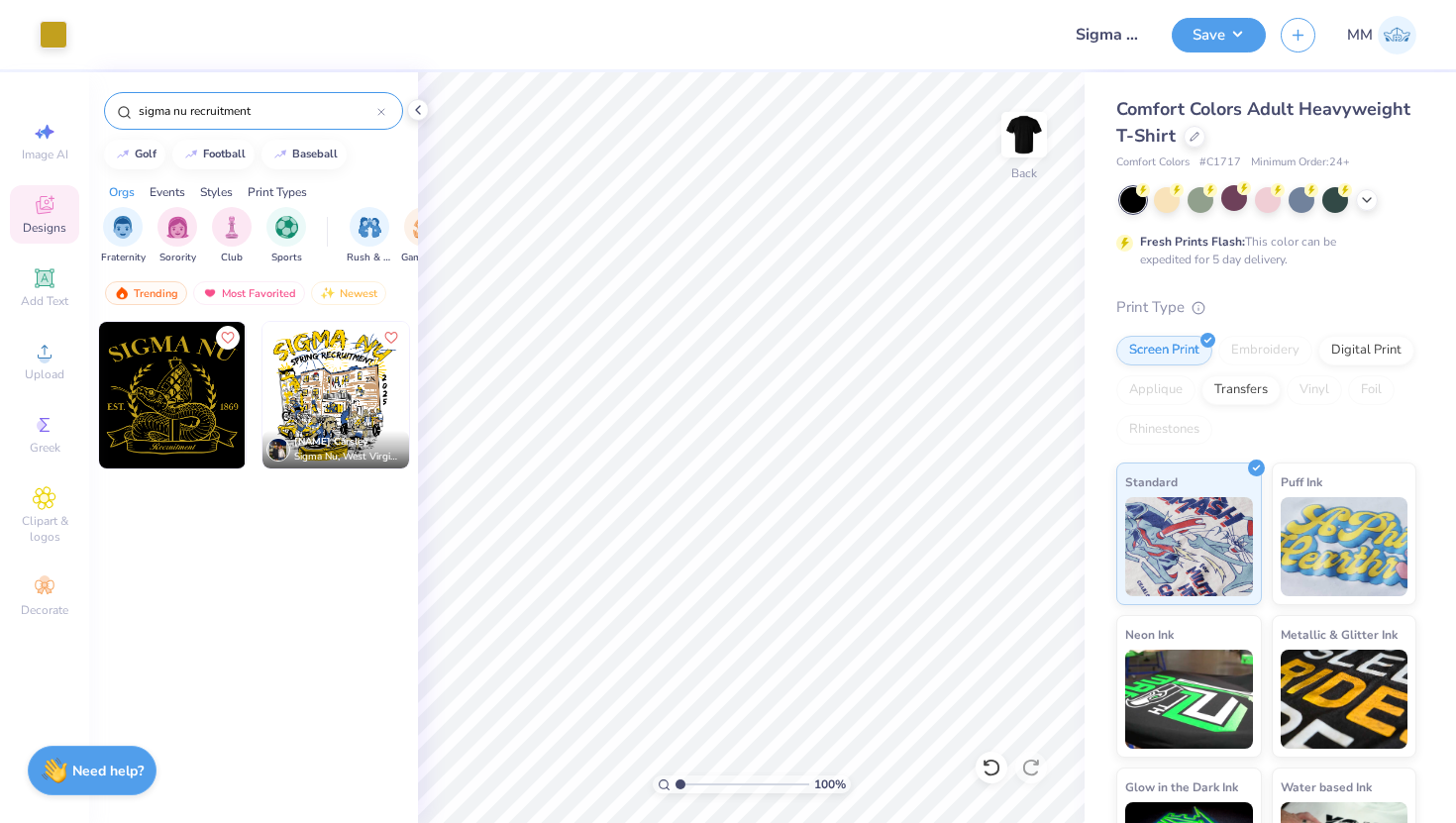 click at bounding box center [336, 395] 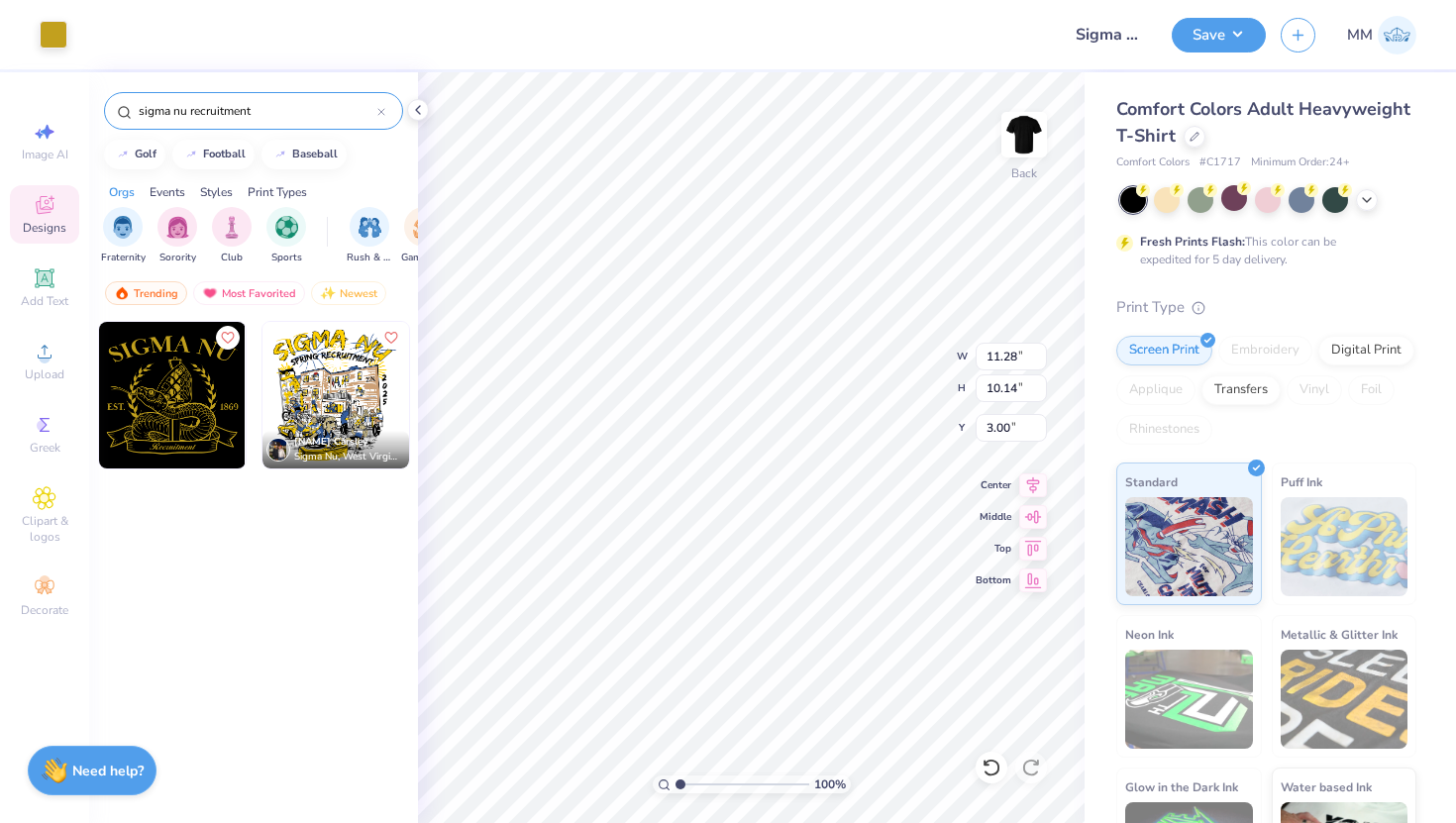 type on "11.28" 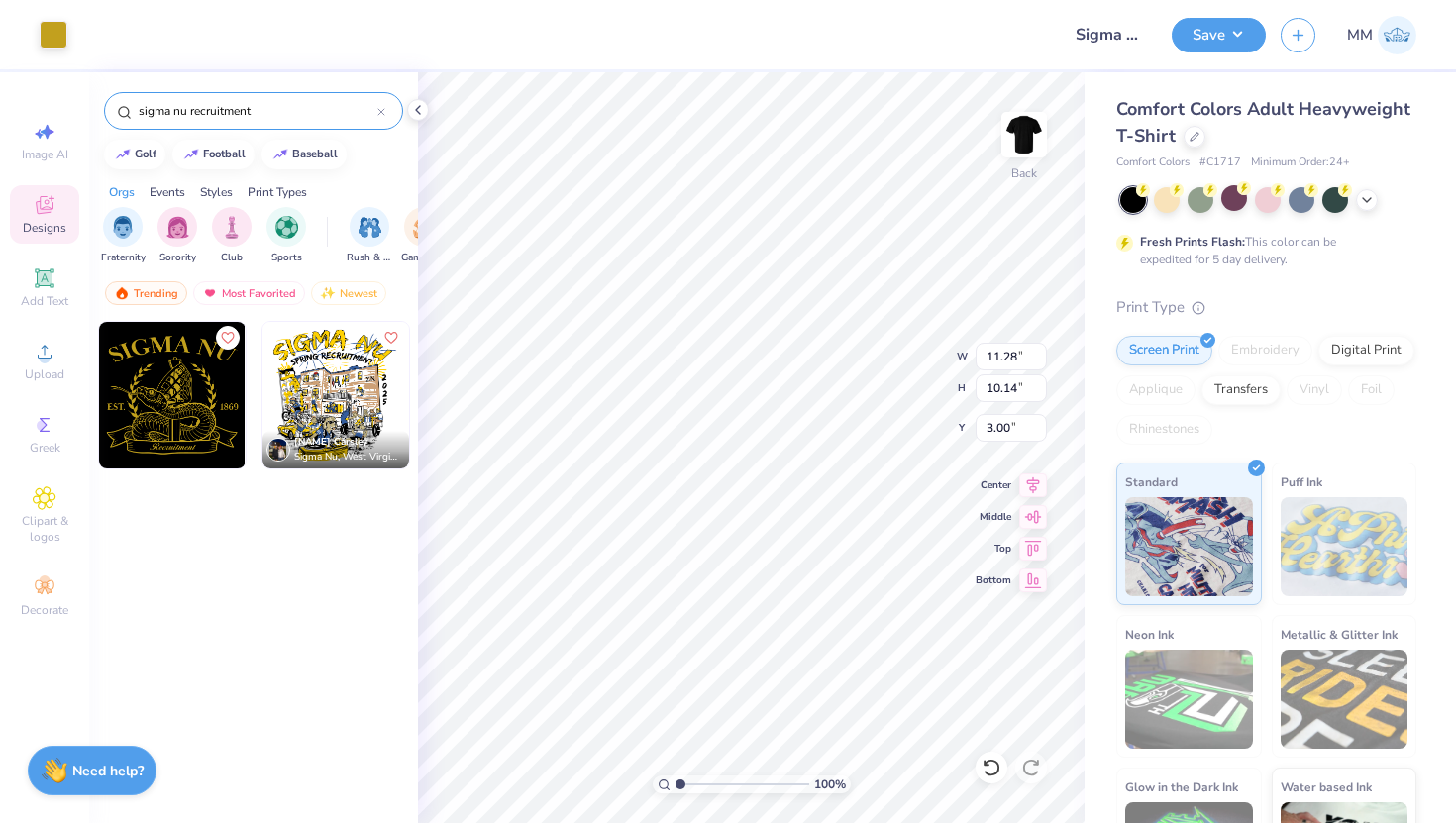 type on "10.14" 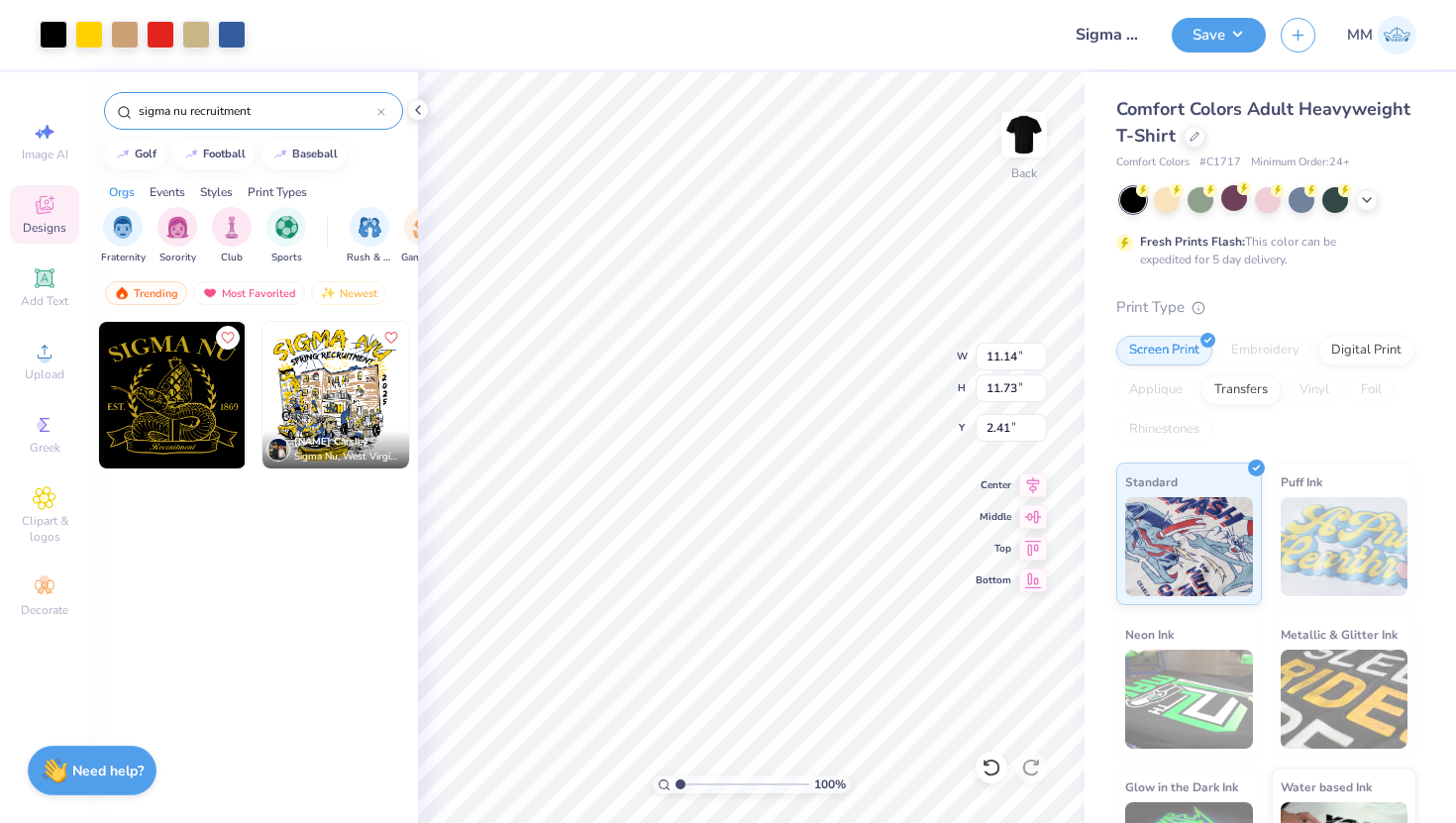 type on "2.41" 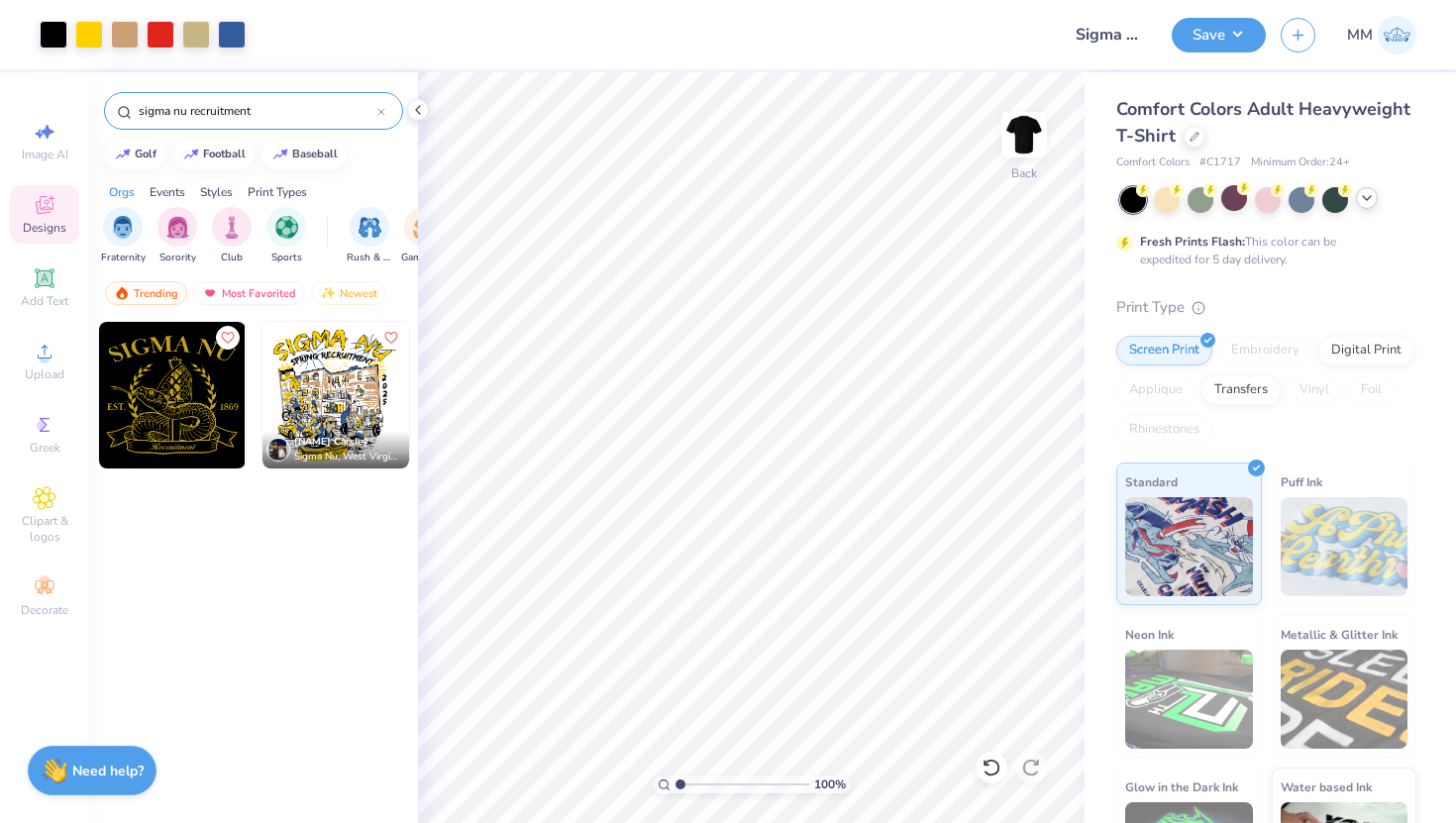 click 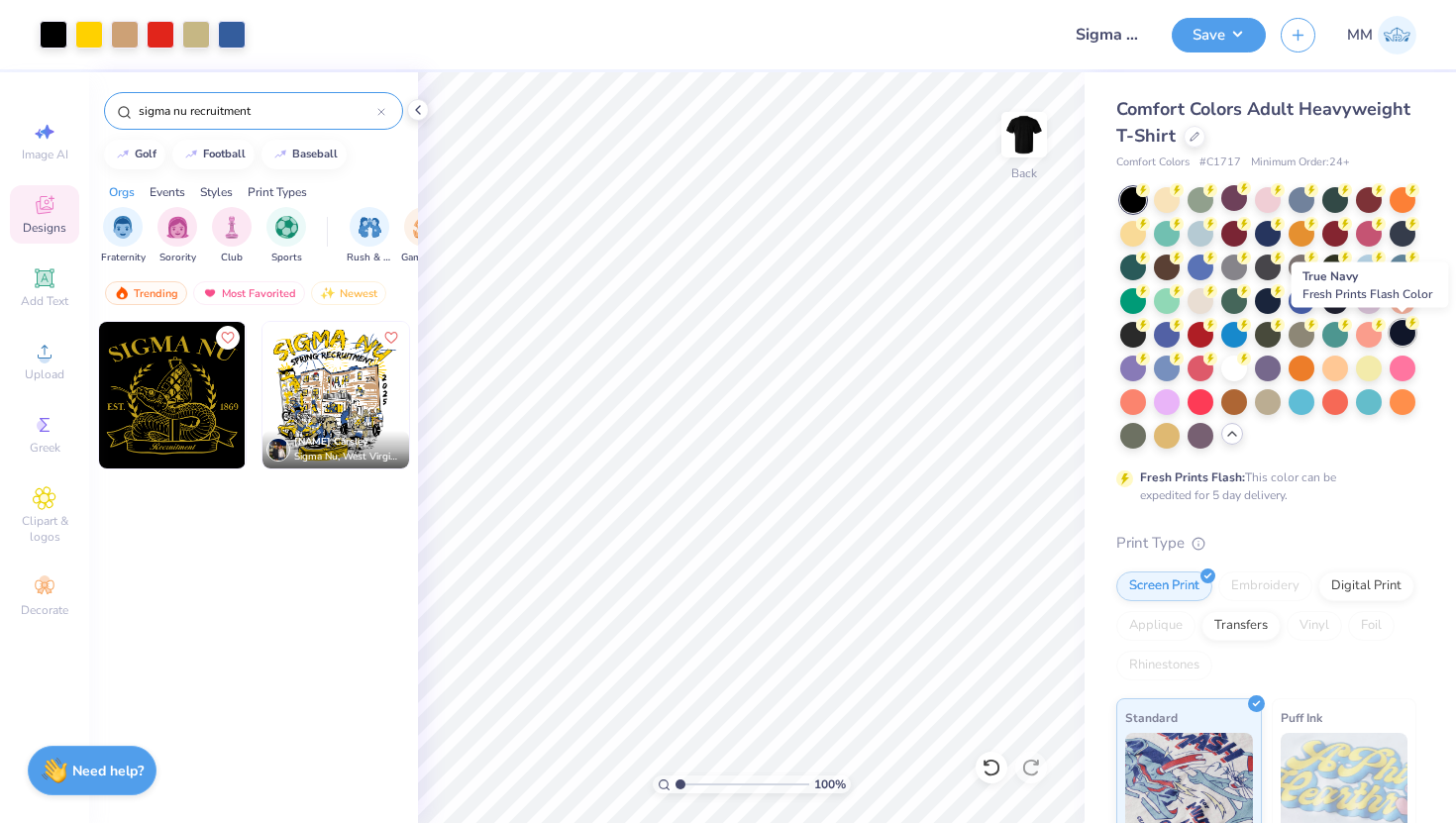 click at bounding box center (1403, 333) 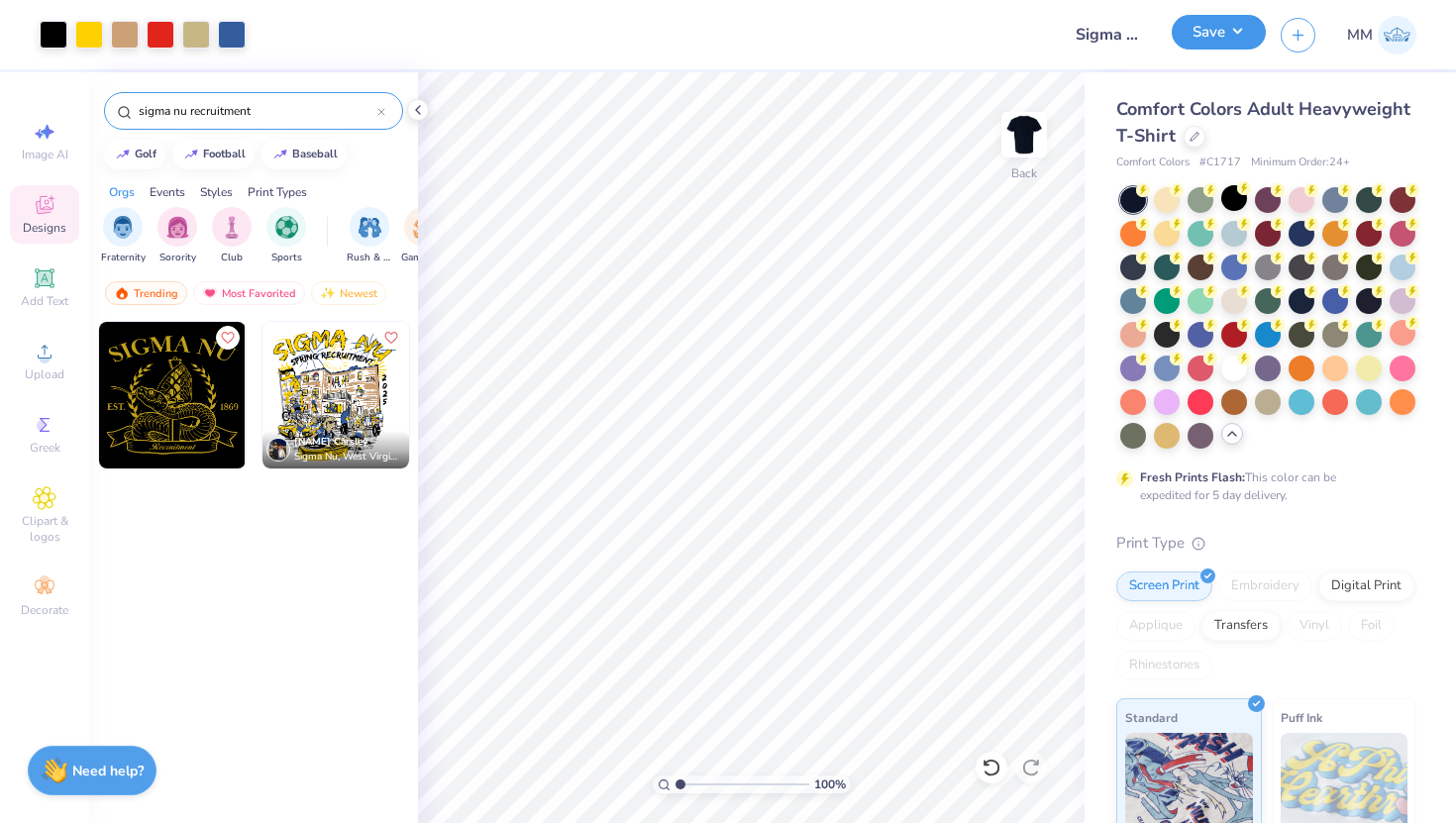 click on "Save" at bounding box center (1218, 32) 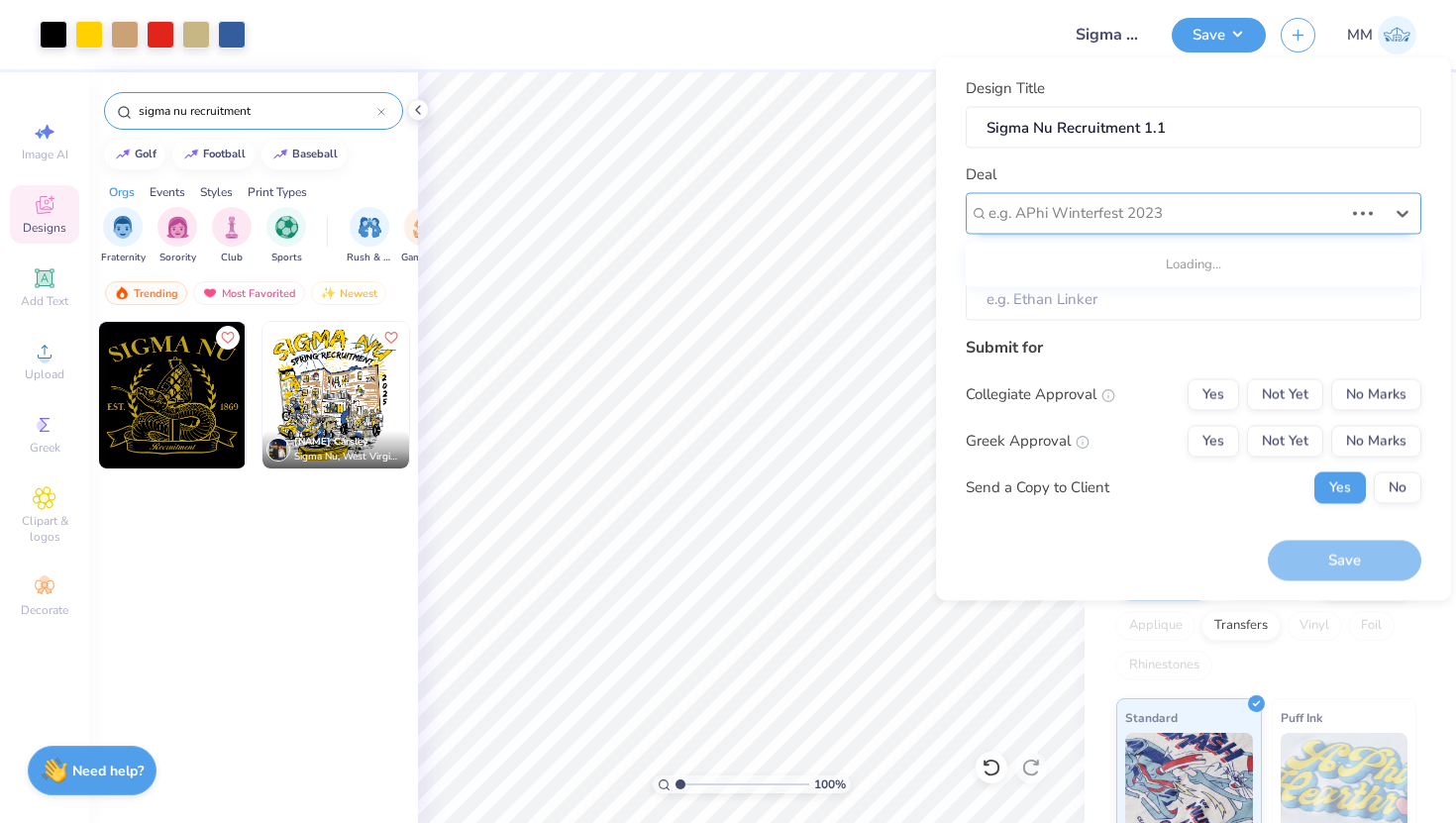 click on "e.g. APhi Winterfest 2023" at bounding box center (1194, 213) 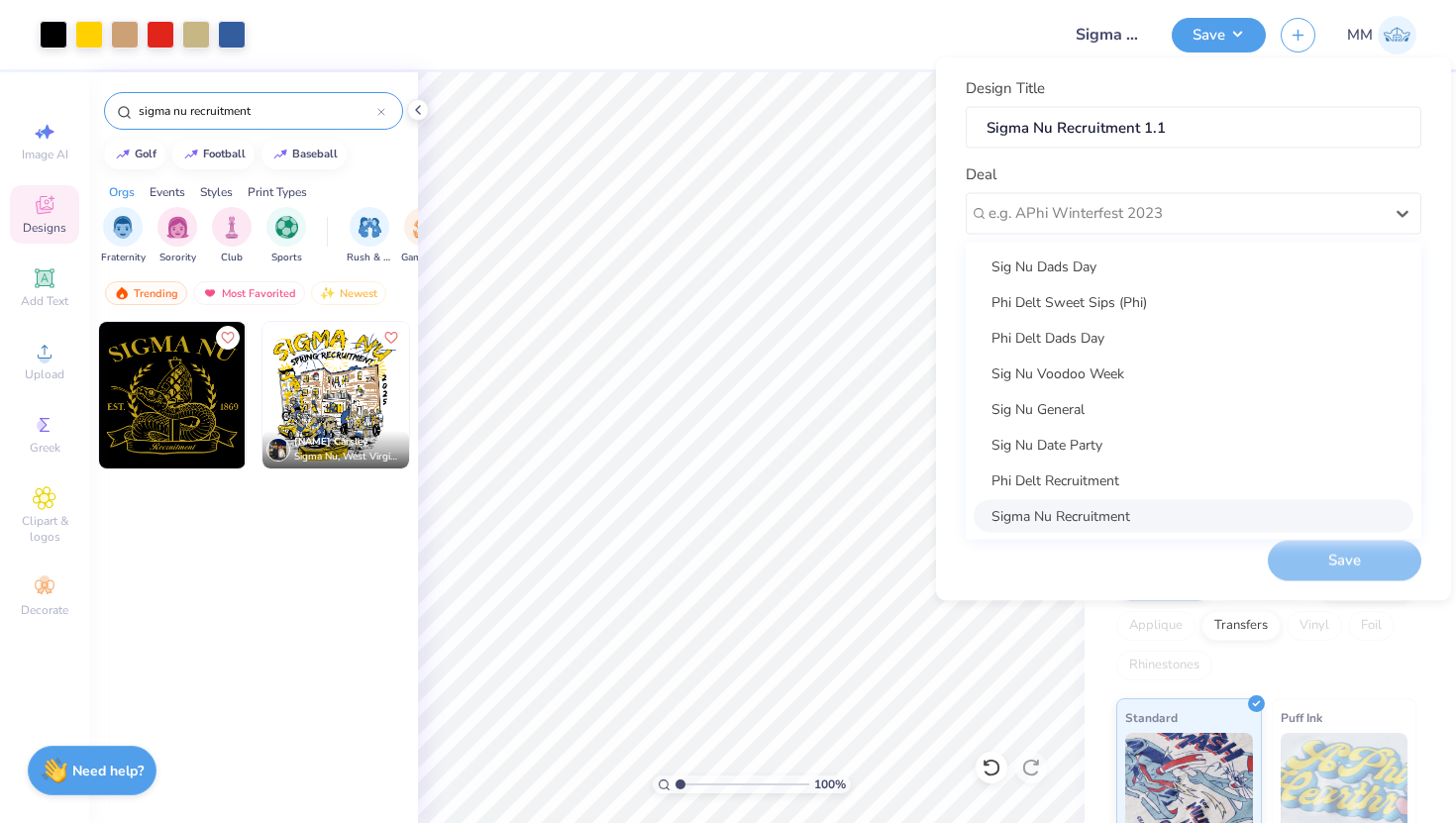 click on "Sigma Nu Recruitment" at bounding box center [1194, 515] 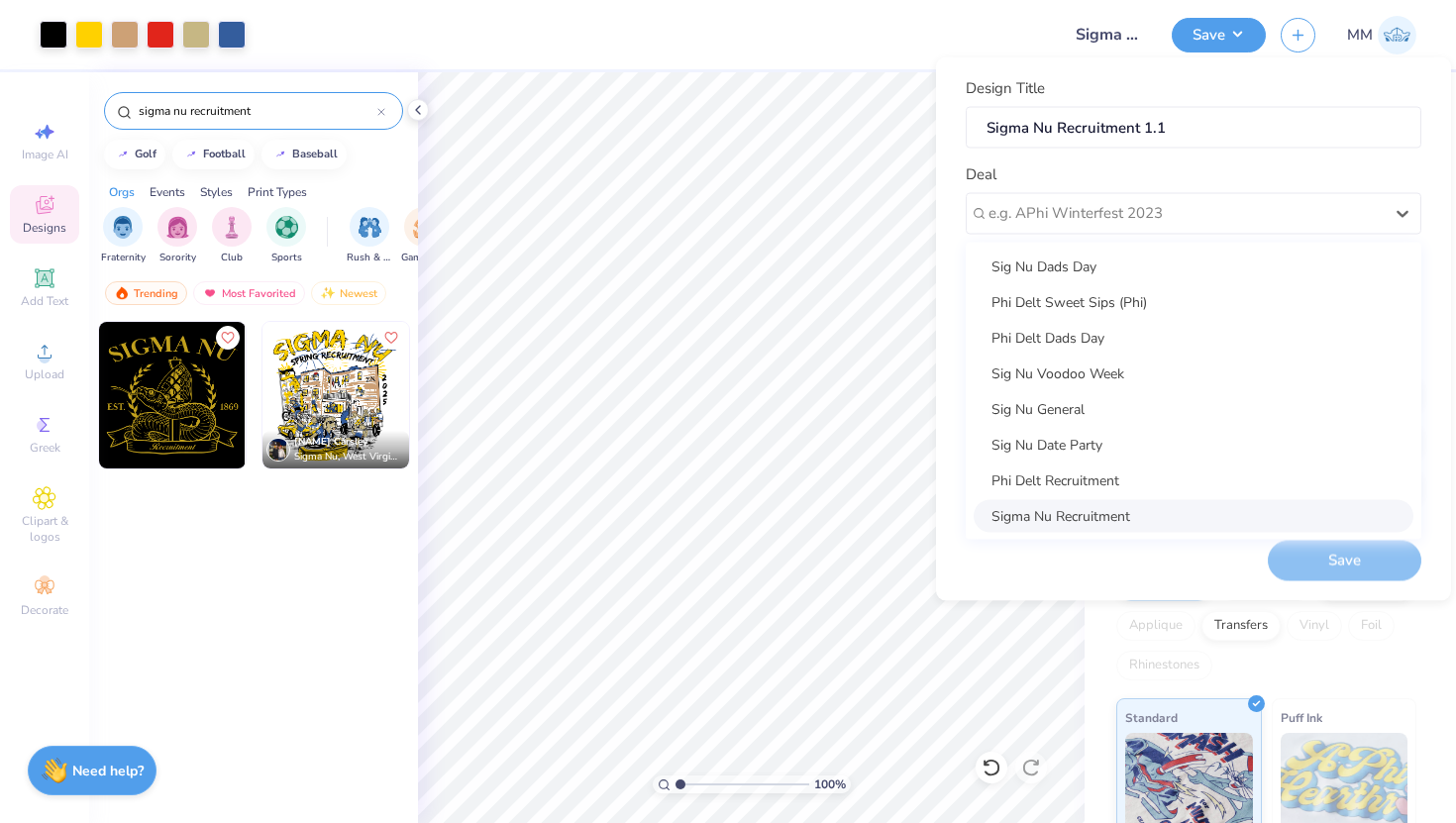 type on "Brian Preshlock" 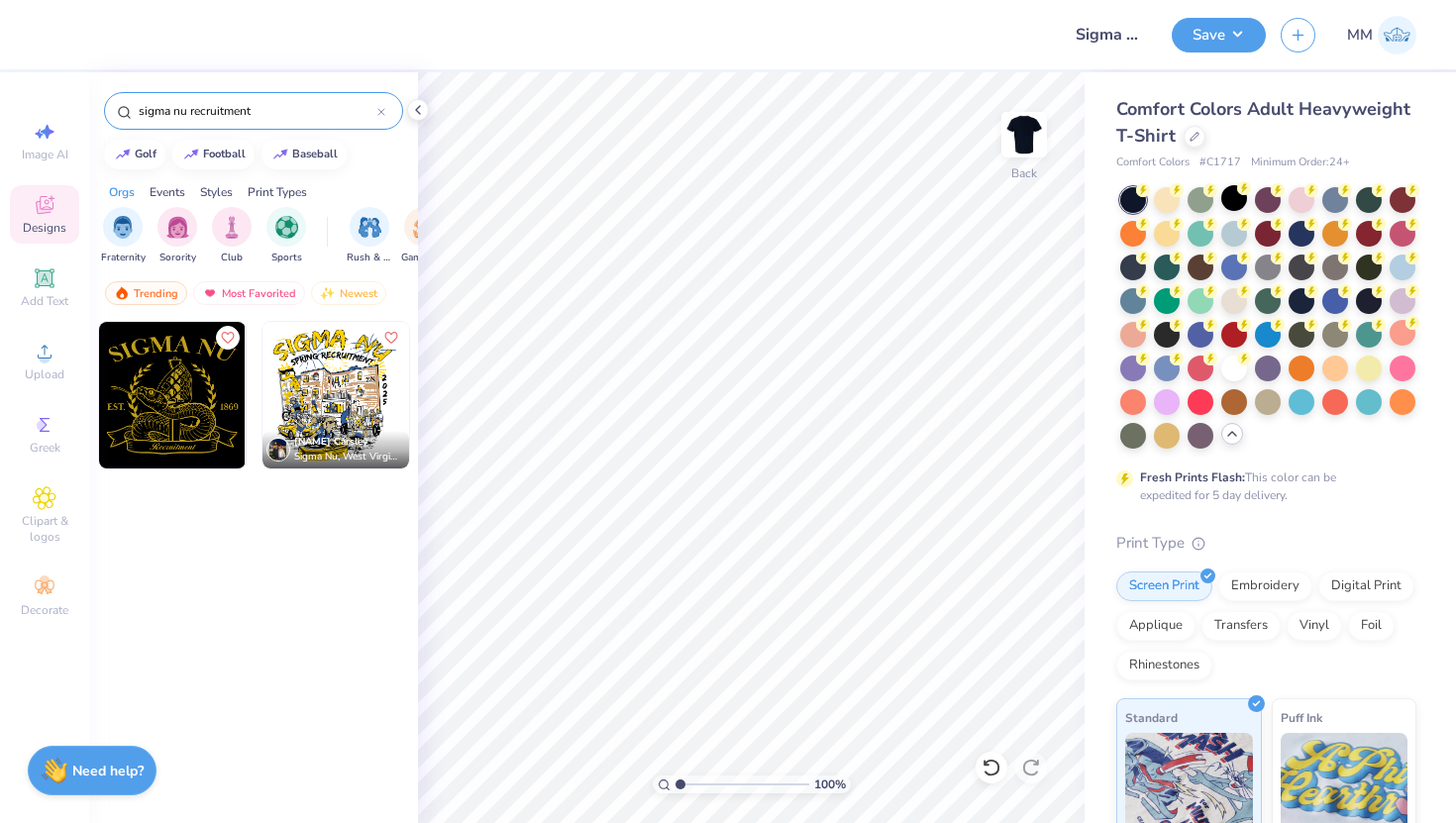 click 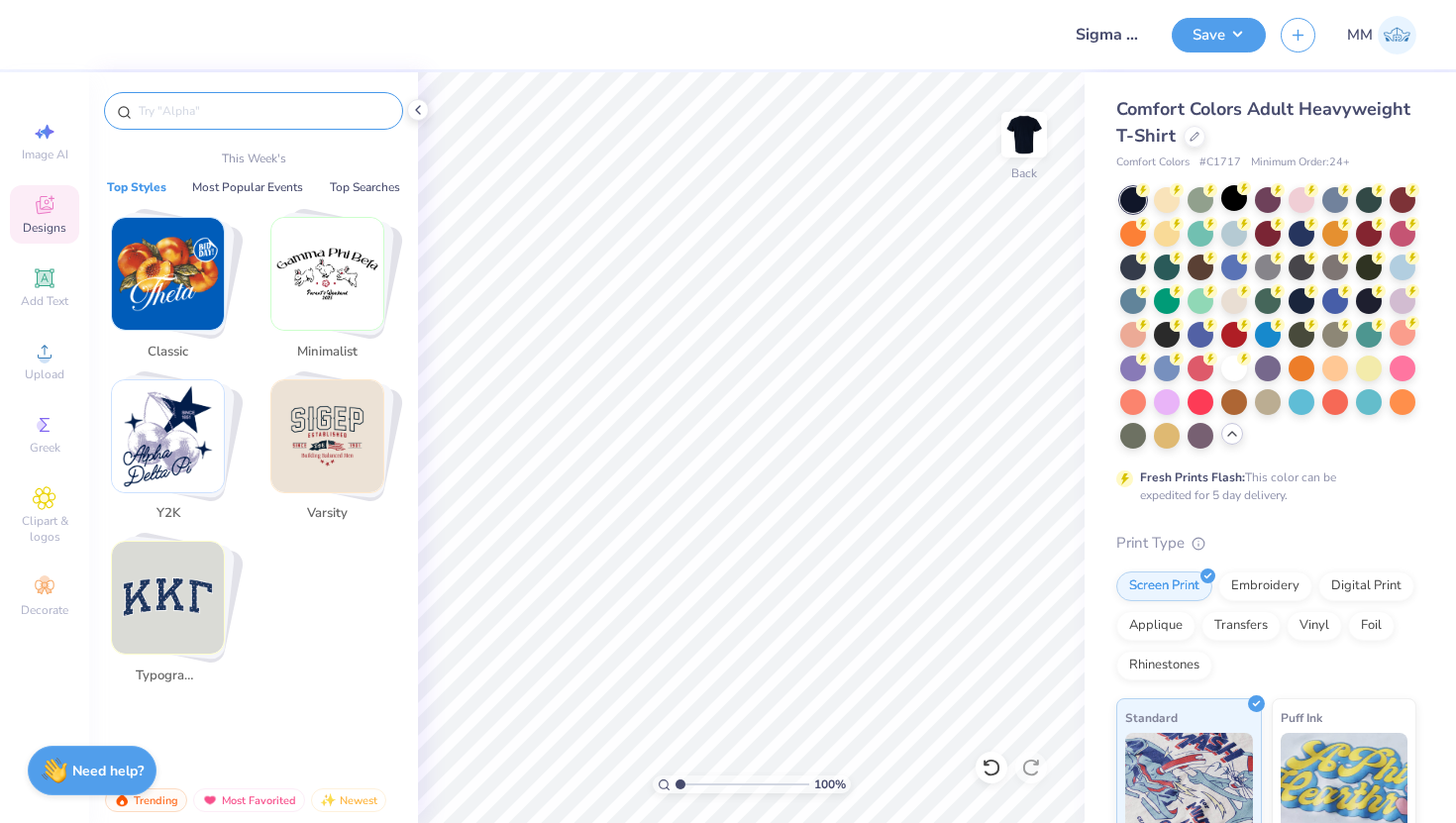 click at bounding box center (263, 111) 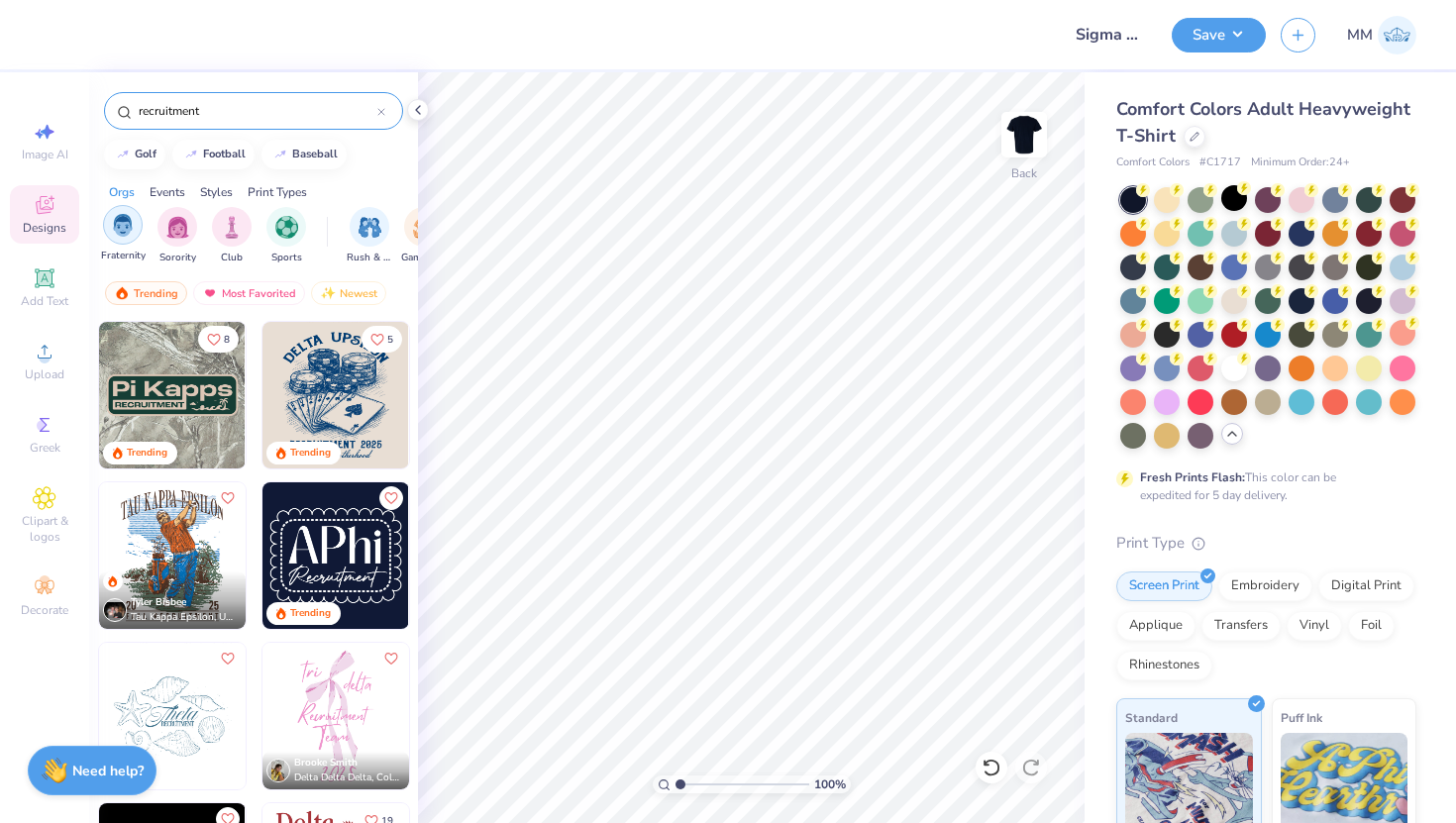 type on "recruitment" 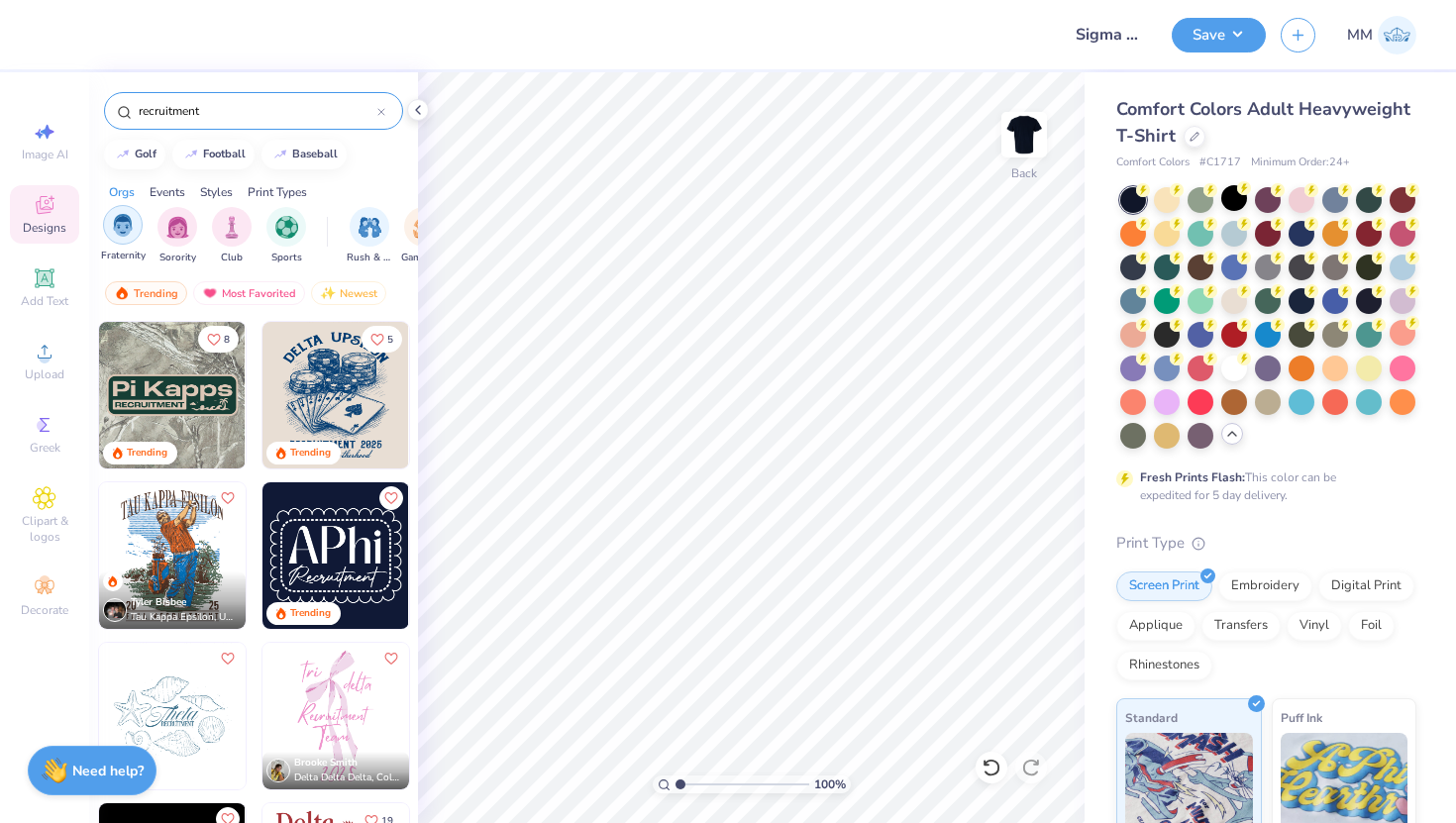 click at bounding box center [123, 225] 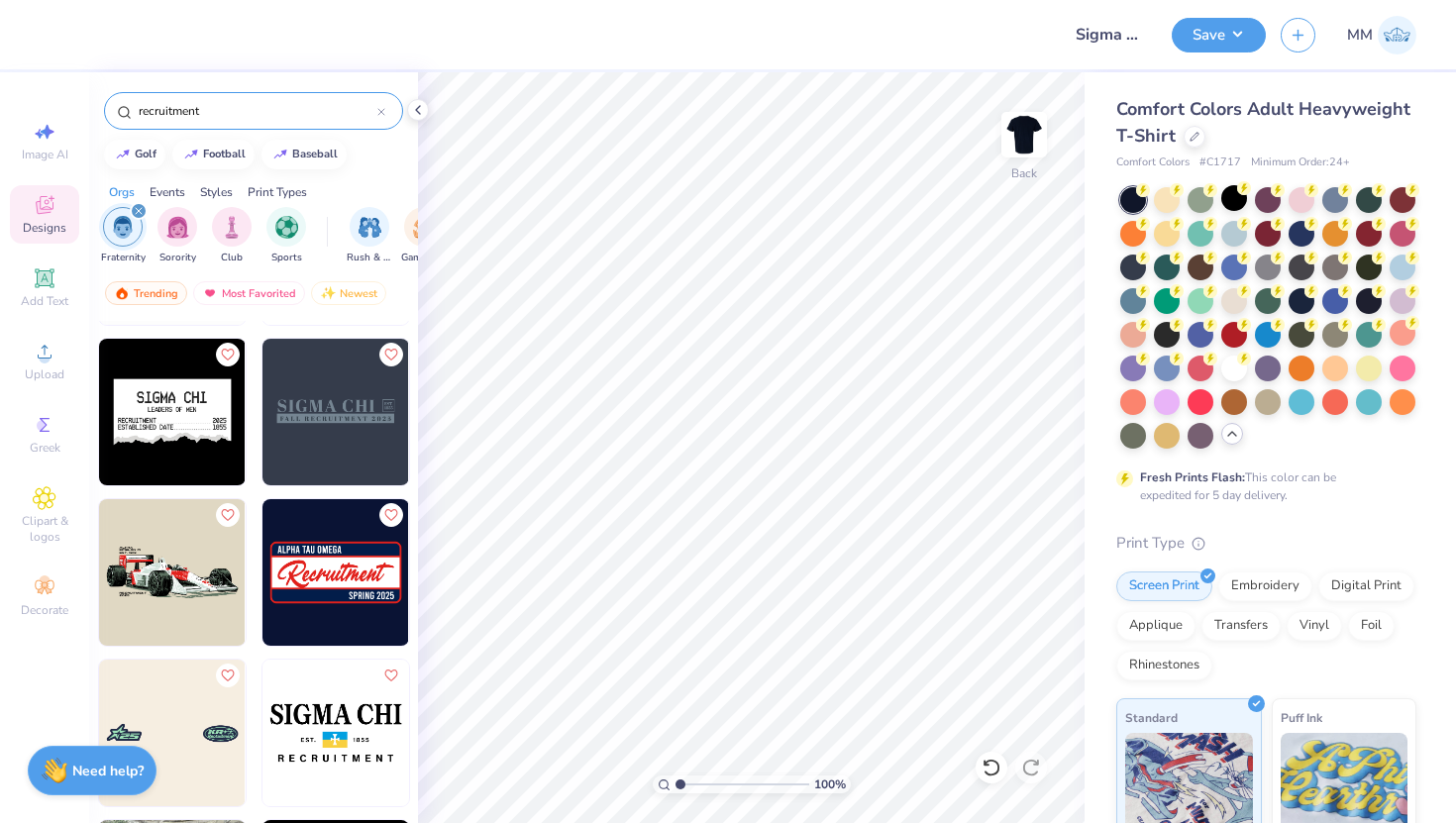 scroll, scrollTop: 2061, scrollLeft: 0, axis: vertical 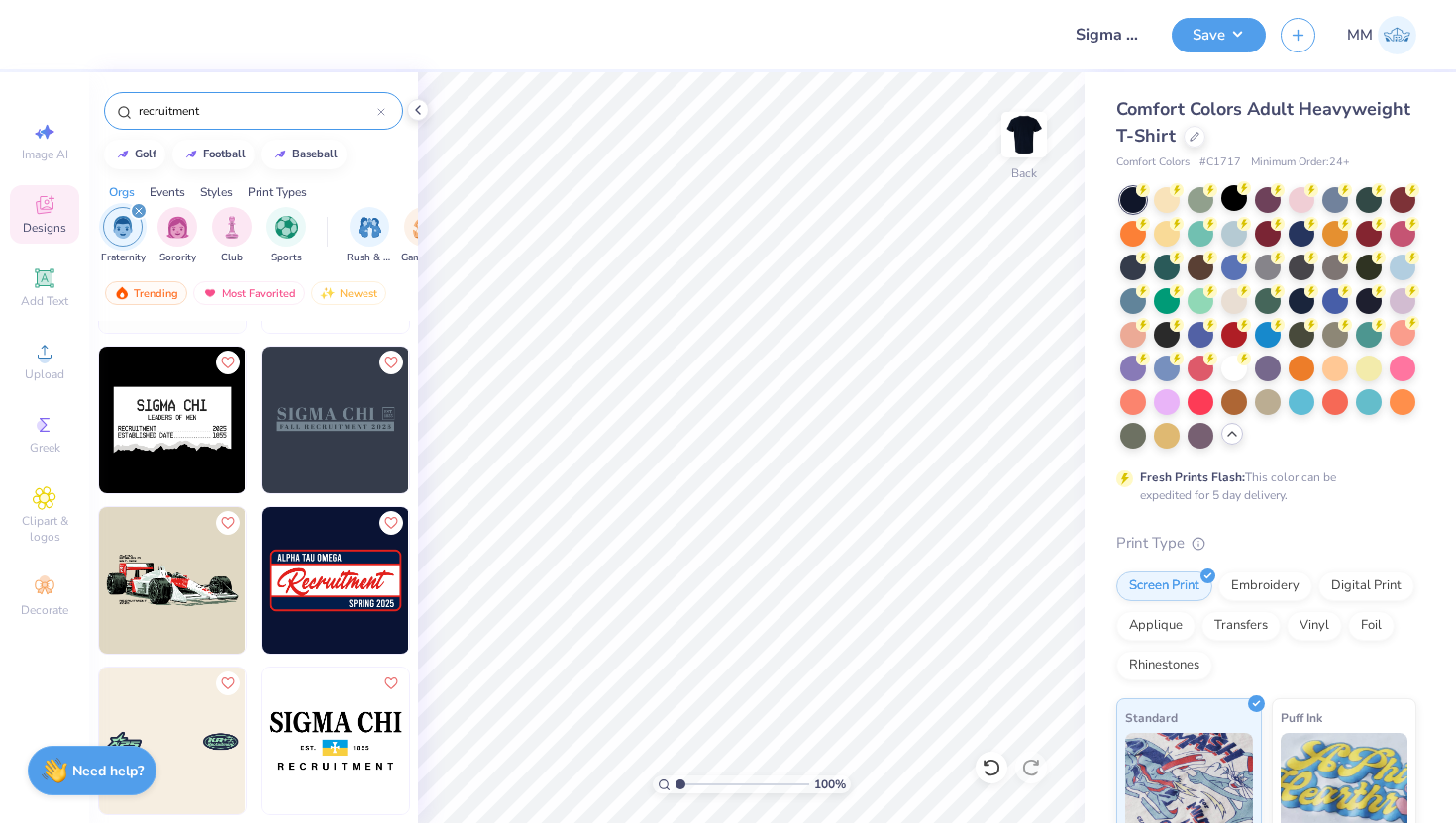click at bounding box center (172, 420) 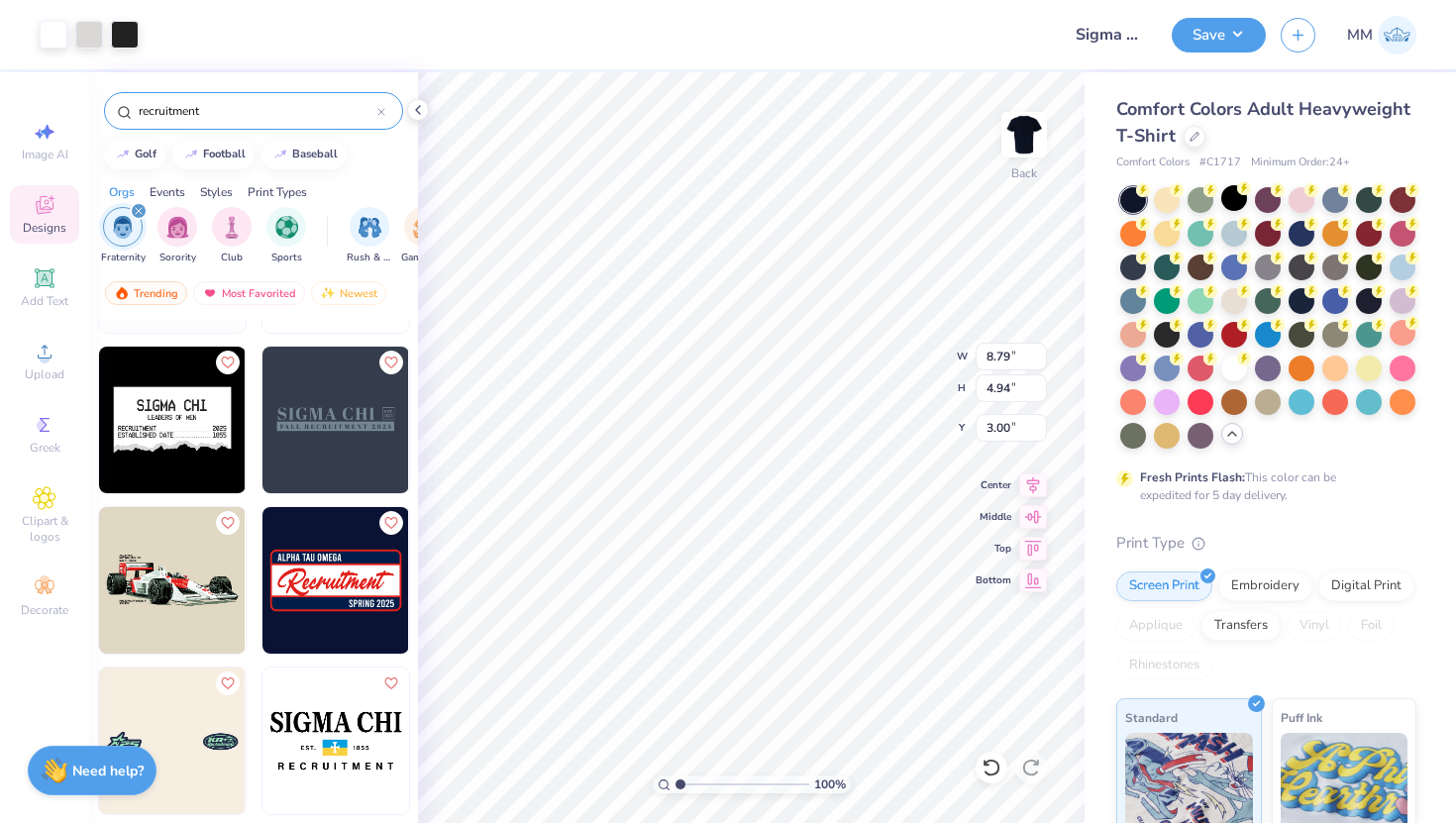 type on "8.79" 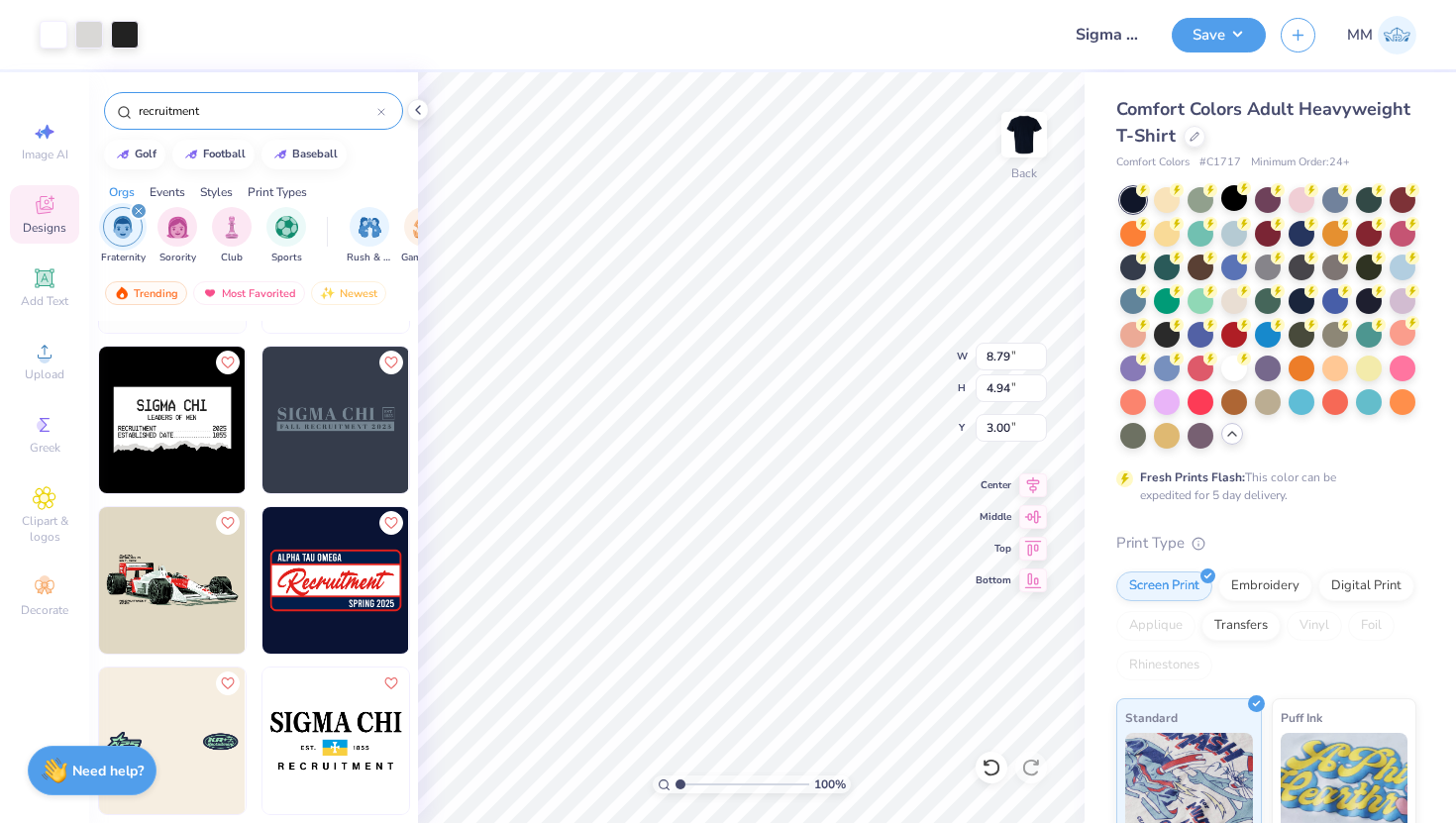 type on "4.94" 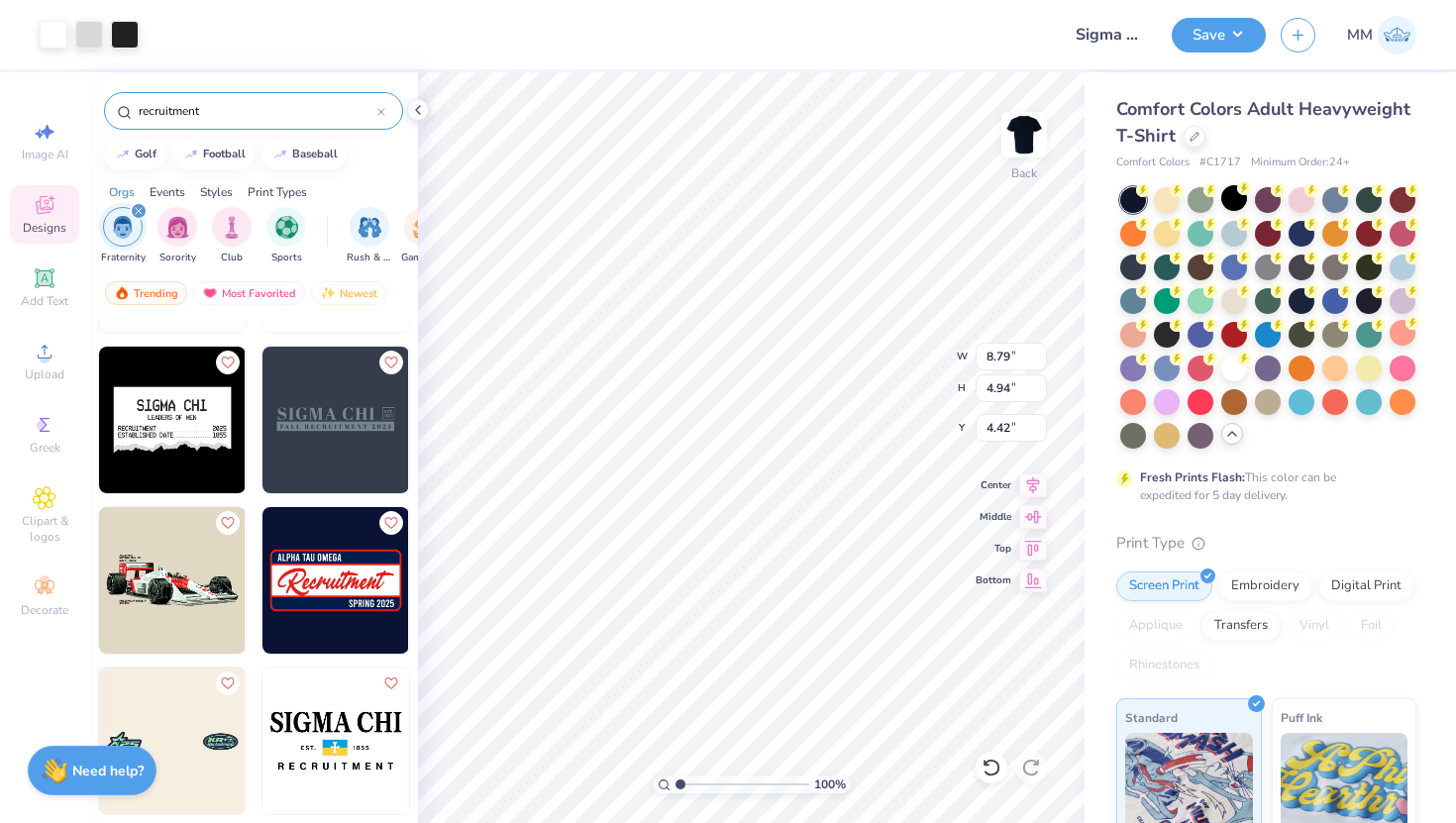 type on "4.42" 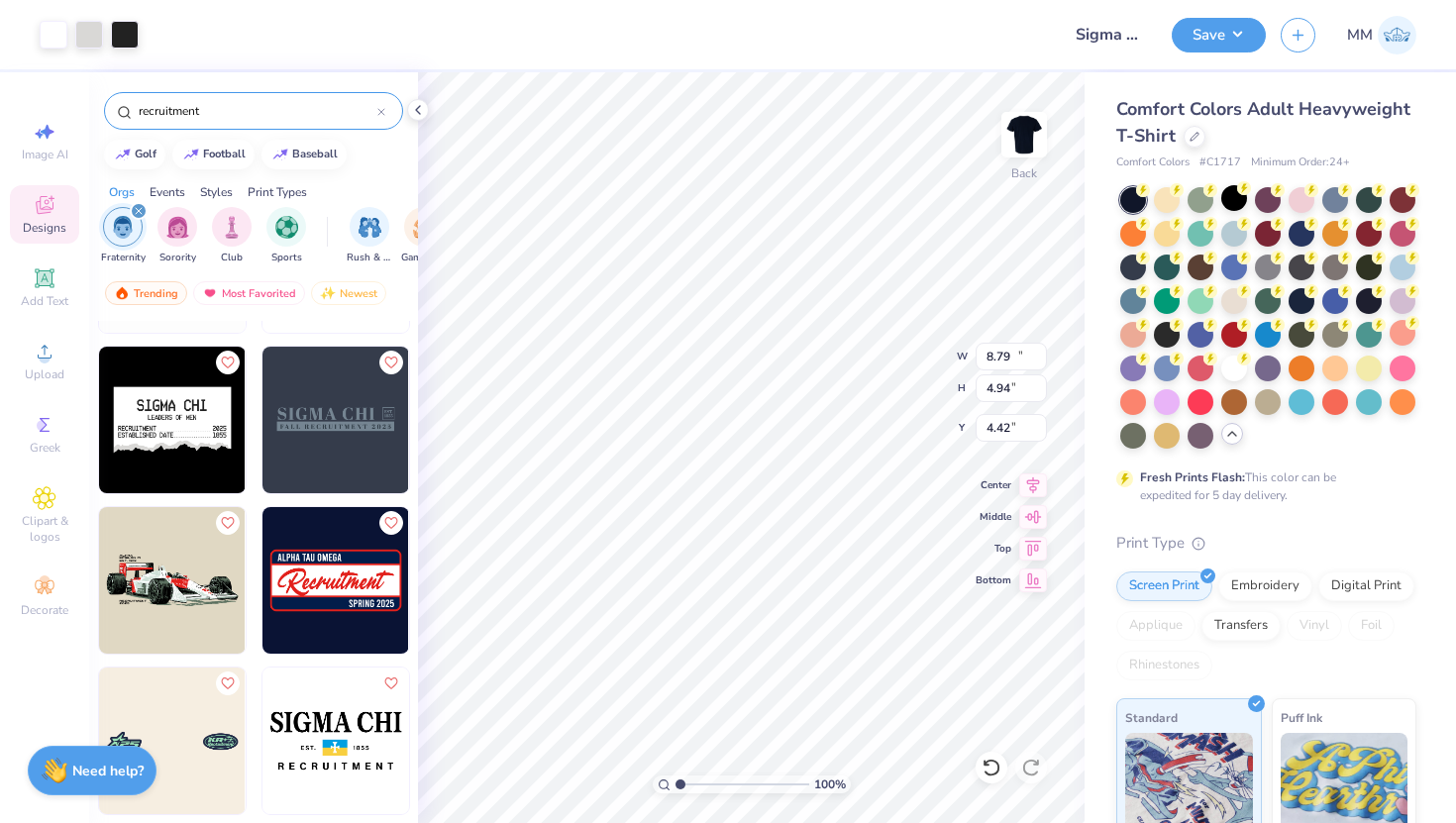 type on "11.37" 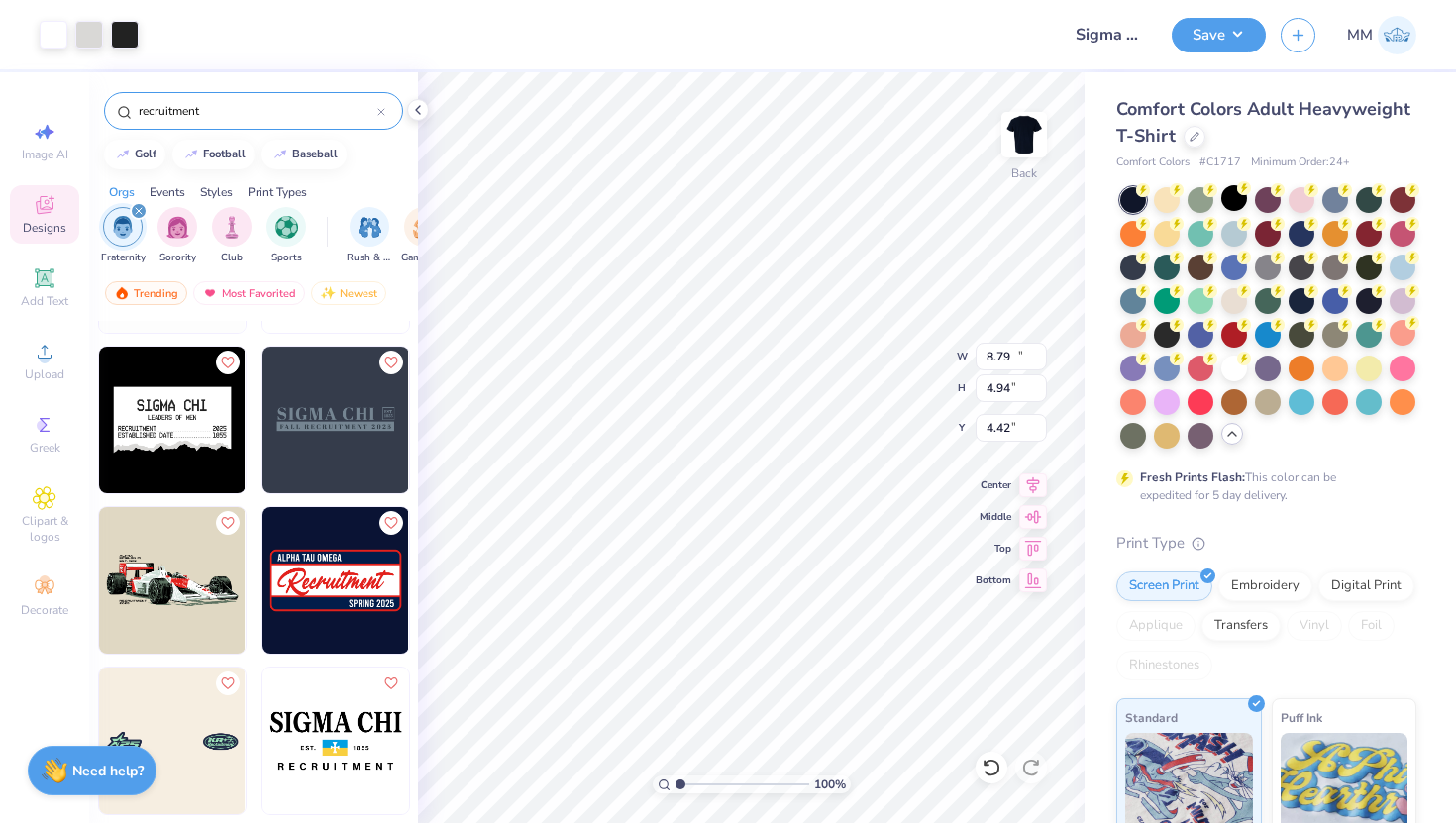 type on "6.39" 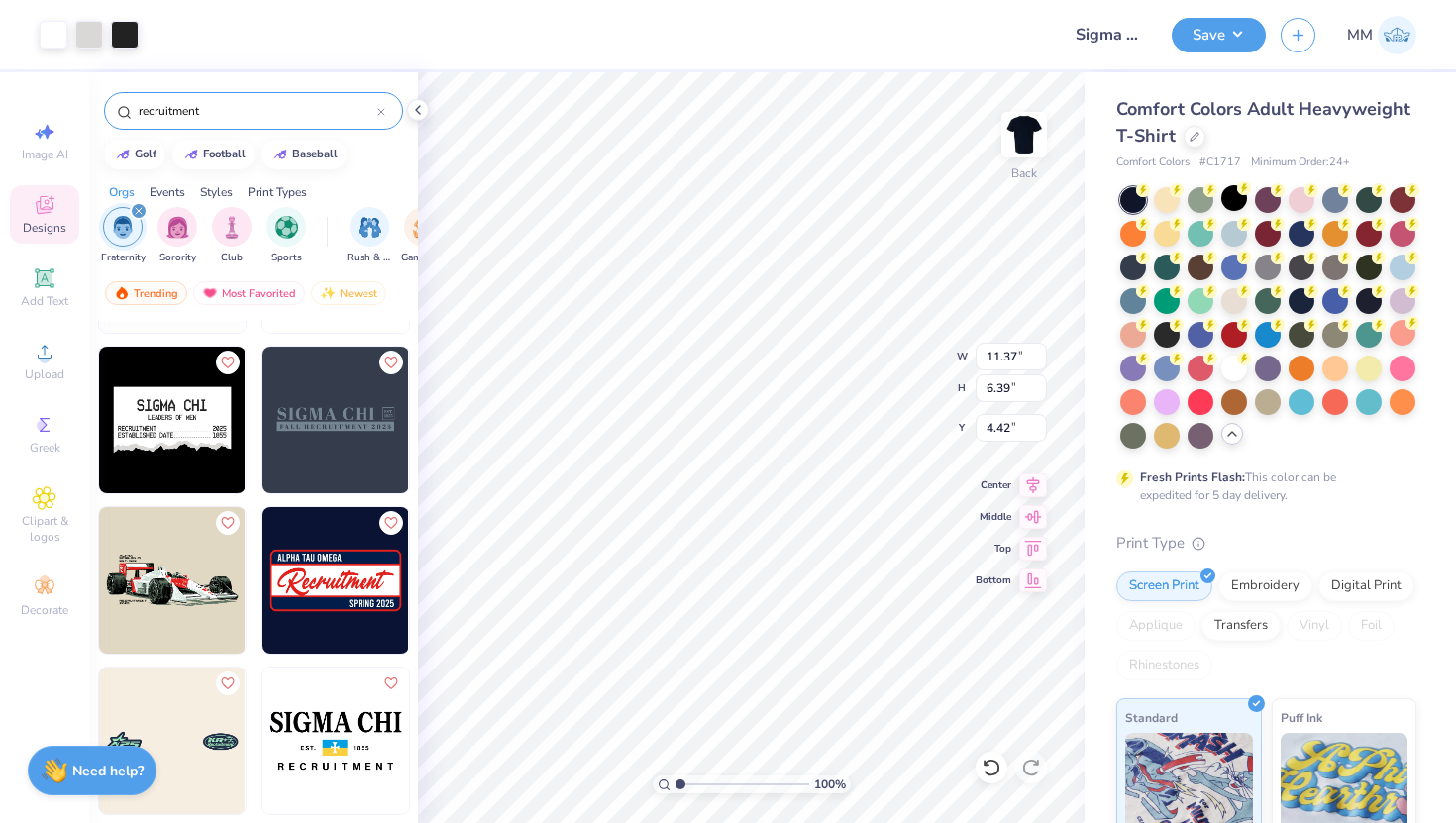 type on "3.56" 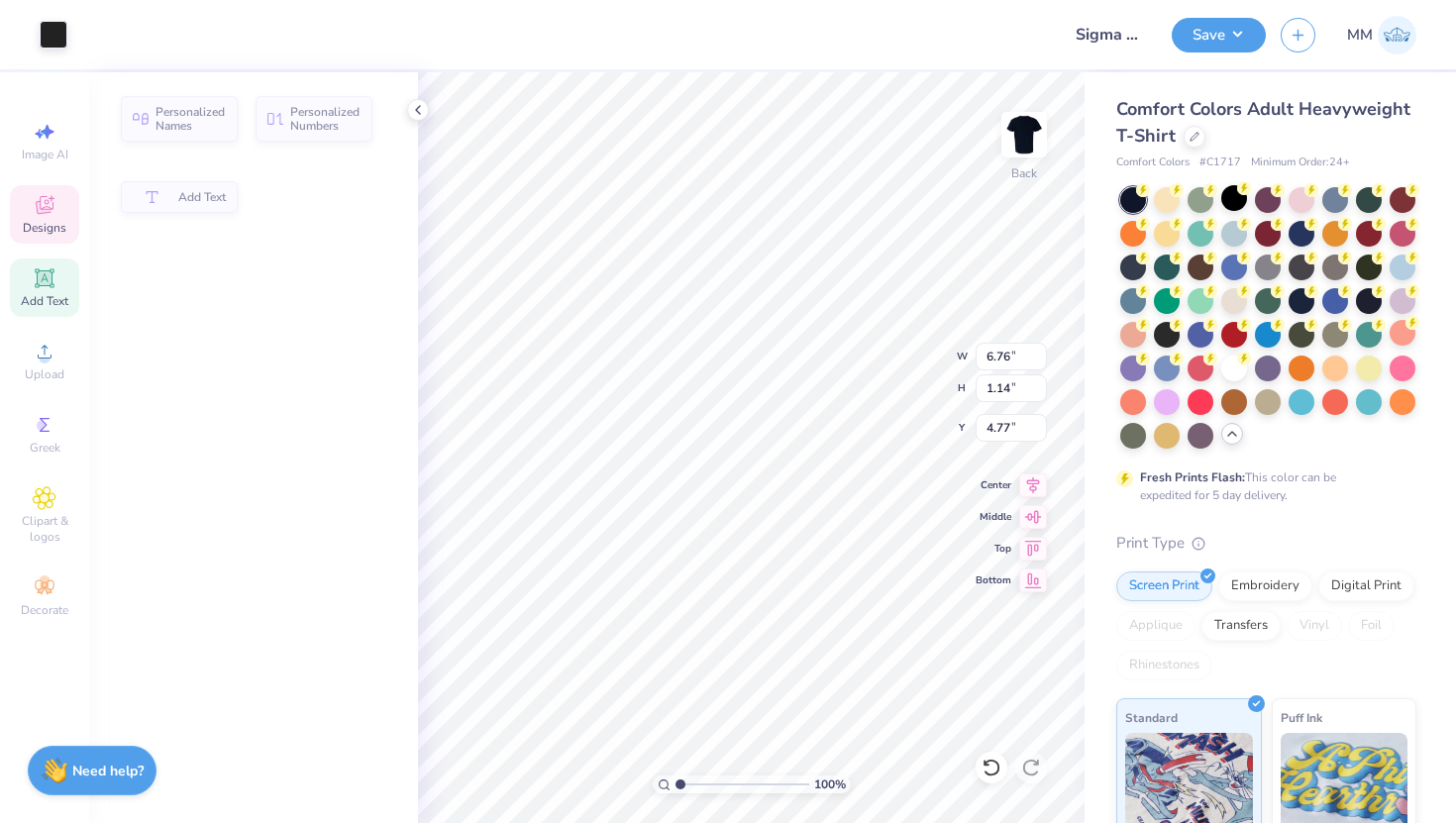 type on "4.78" 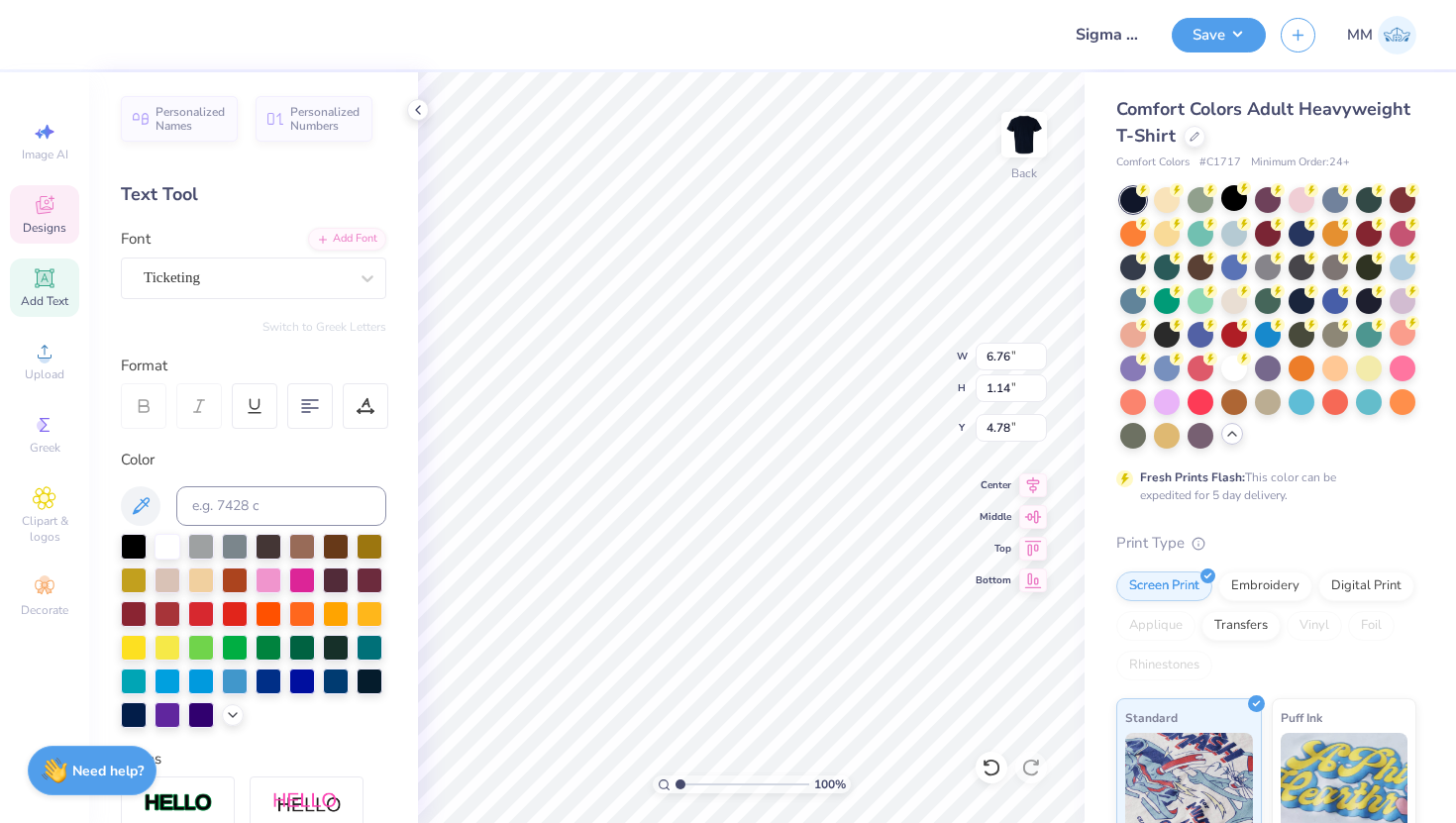 scroll, scrollTop: 0, scrollLeft: 1, axis: horizontal 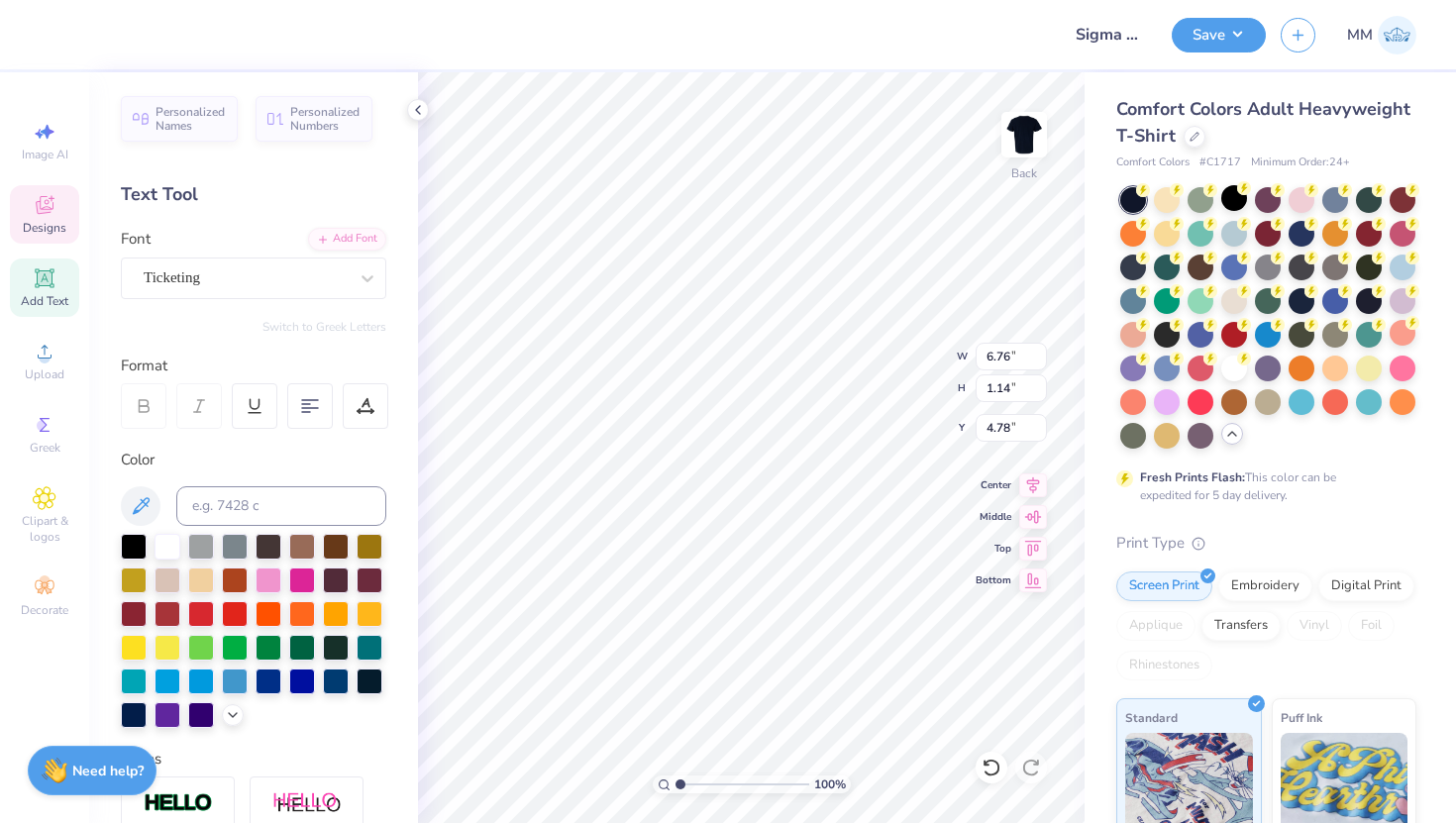 type on "SIGMA NU" 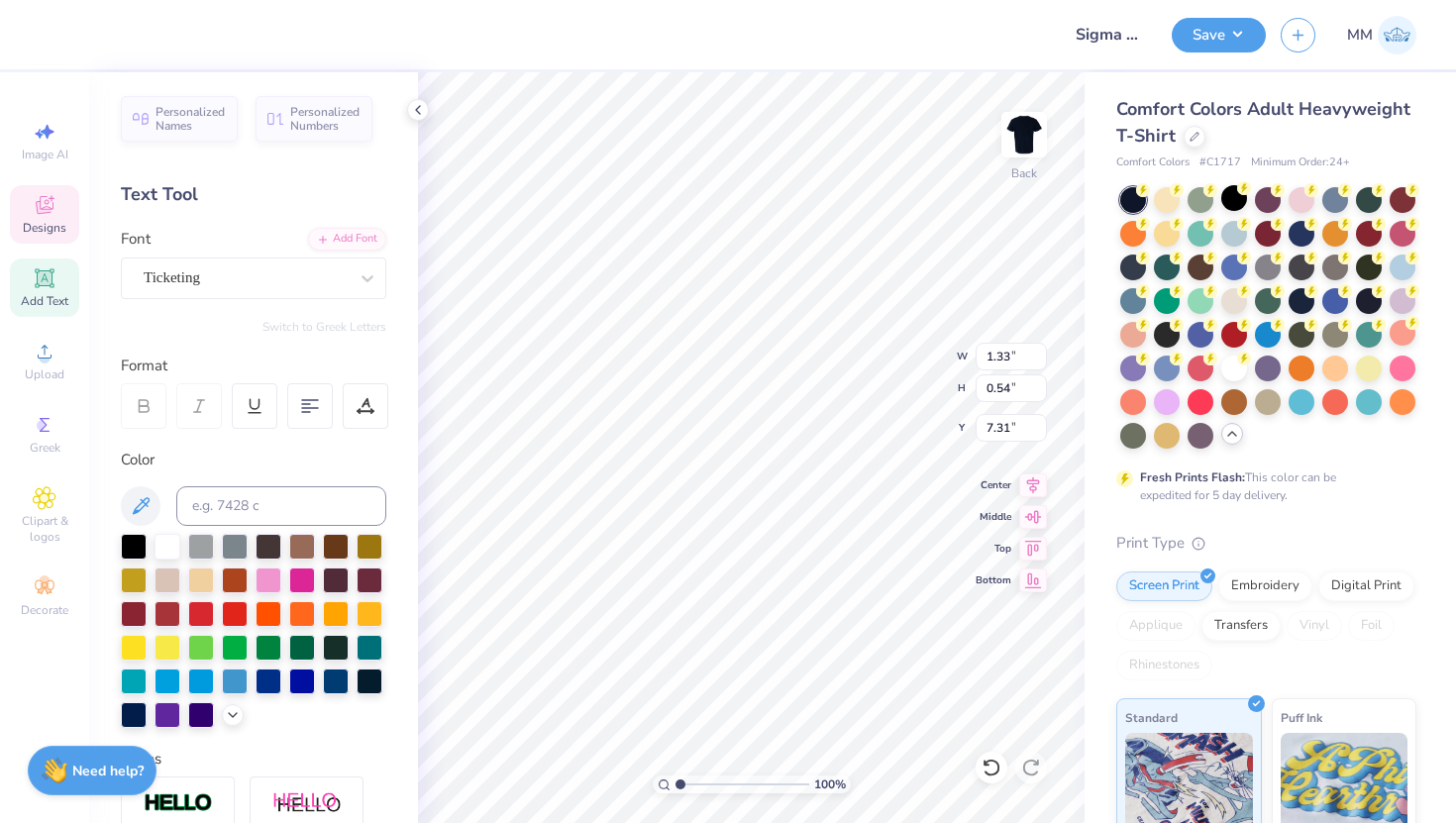 type on "2026" 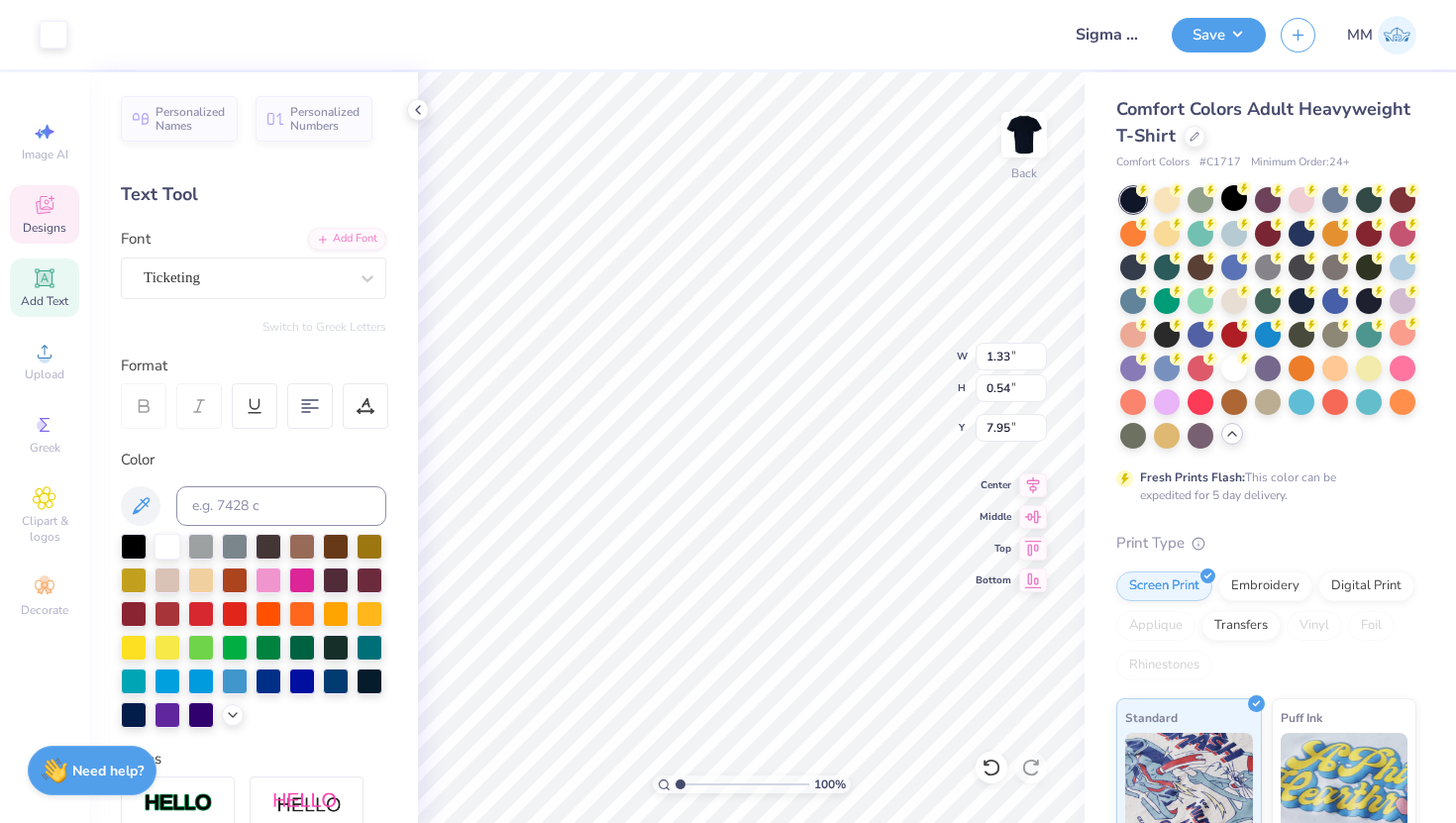 type on "11.37" 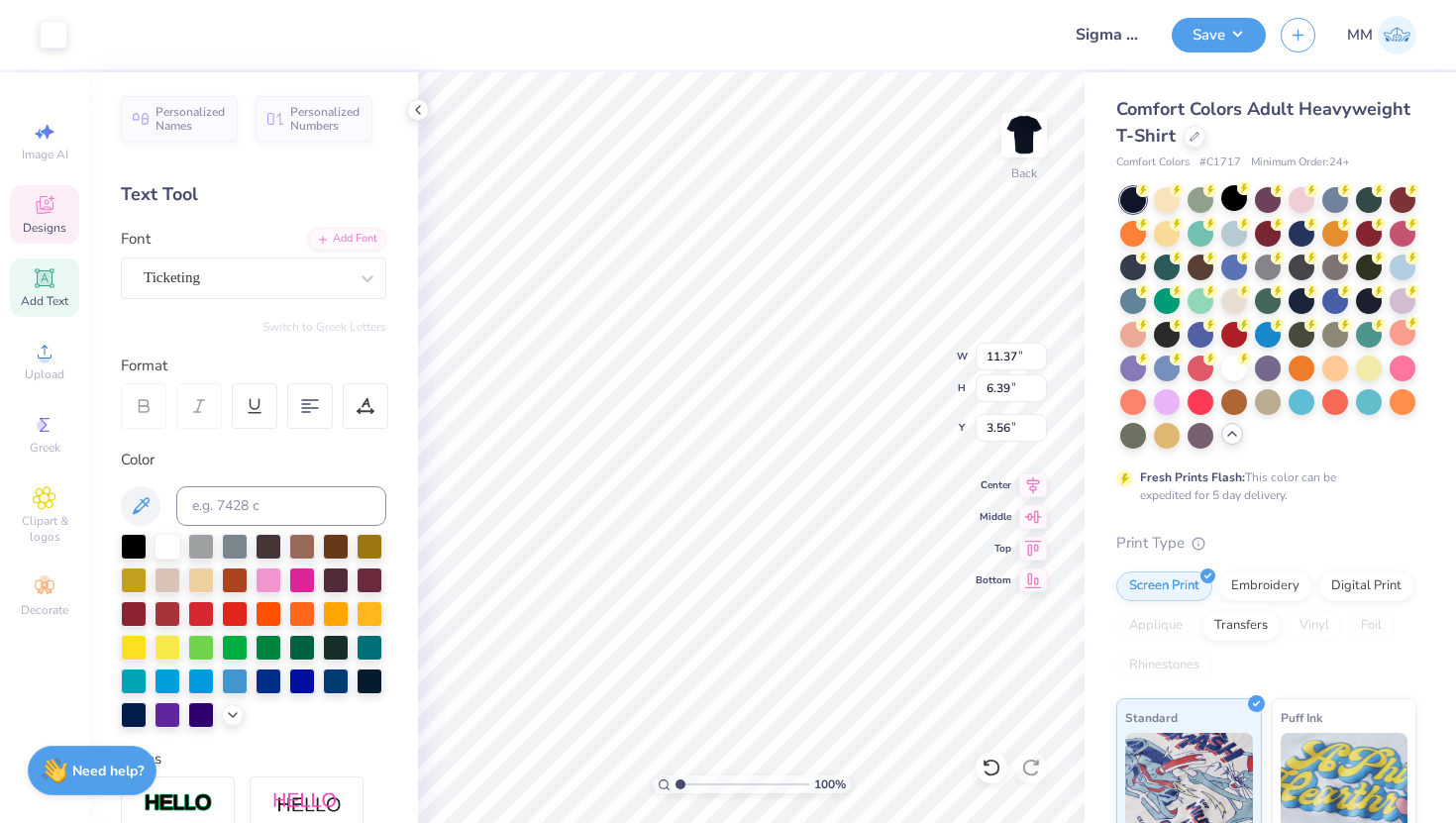 type on "1.33" 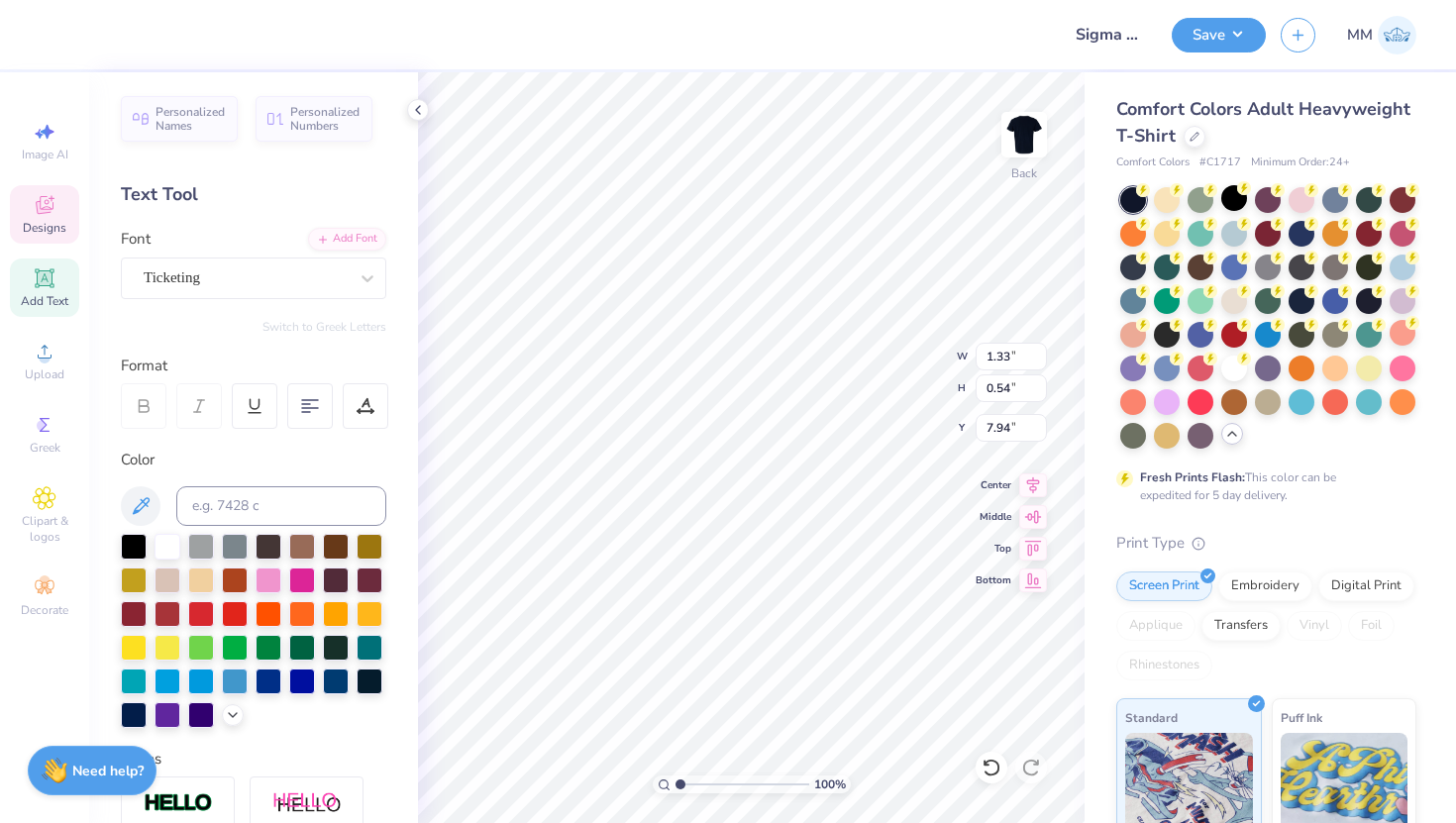 type on "1869" 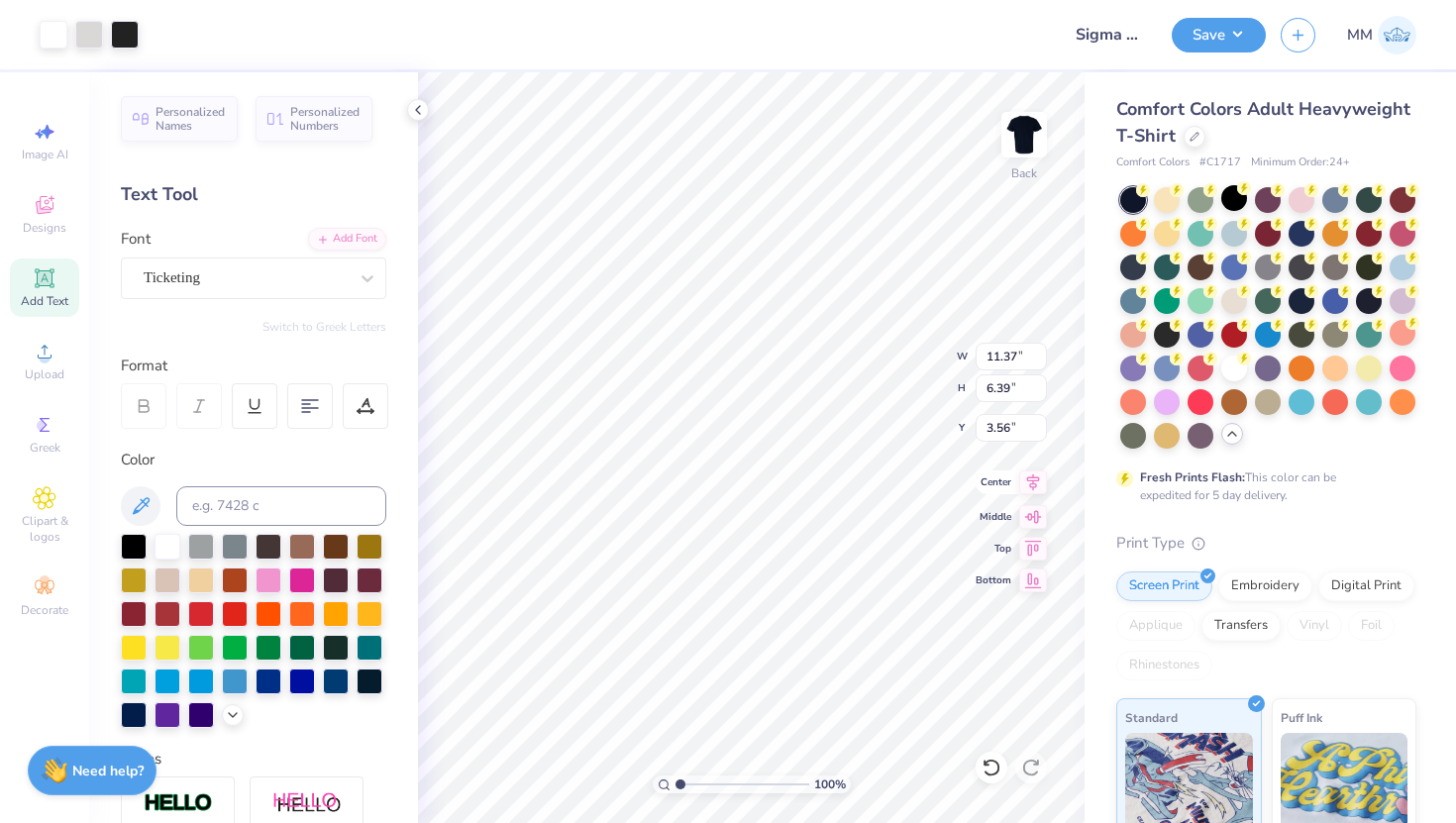 click 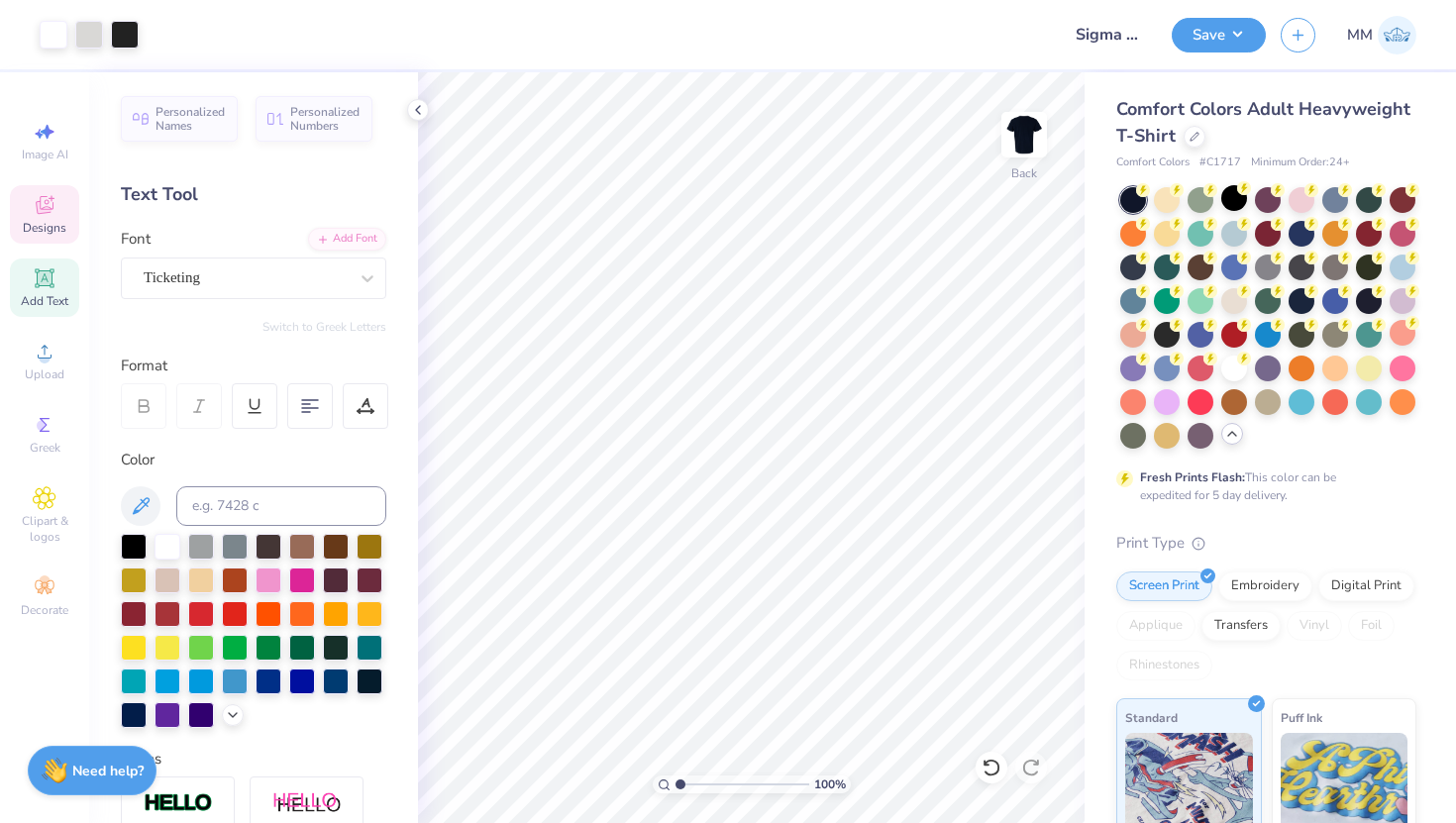 click on "Designs" at bounding box center [45, 228] 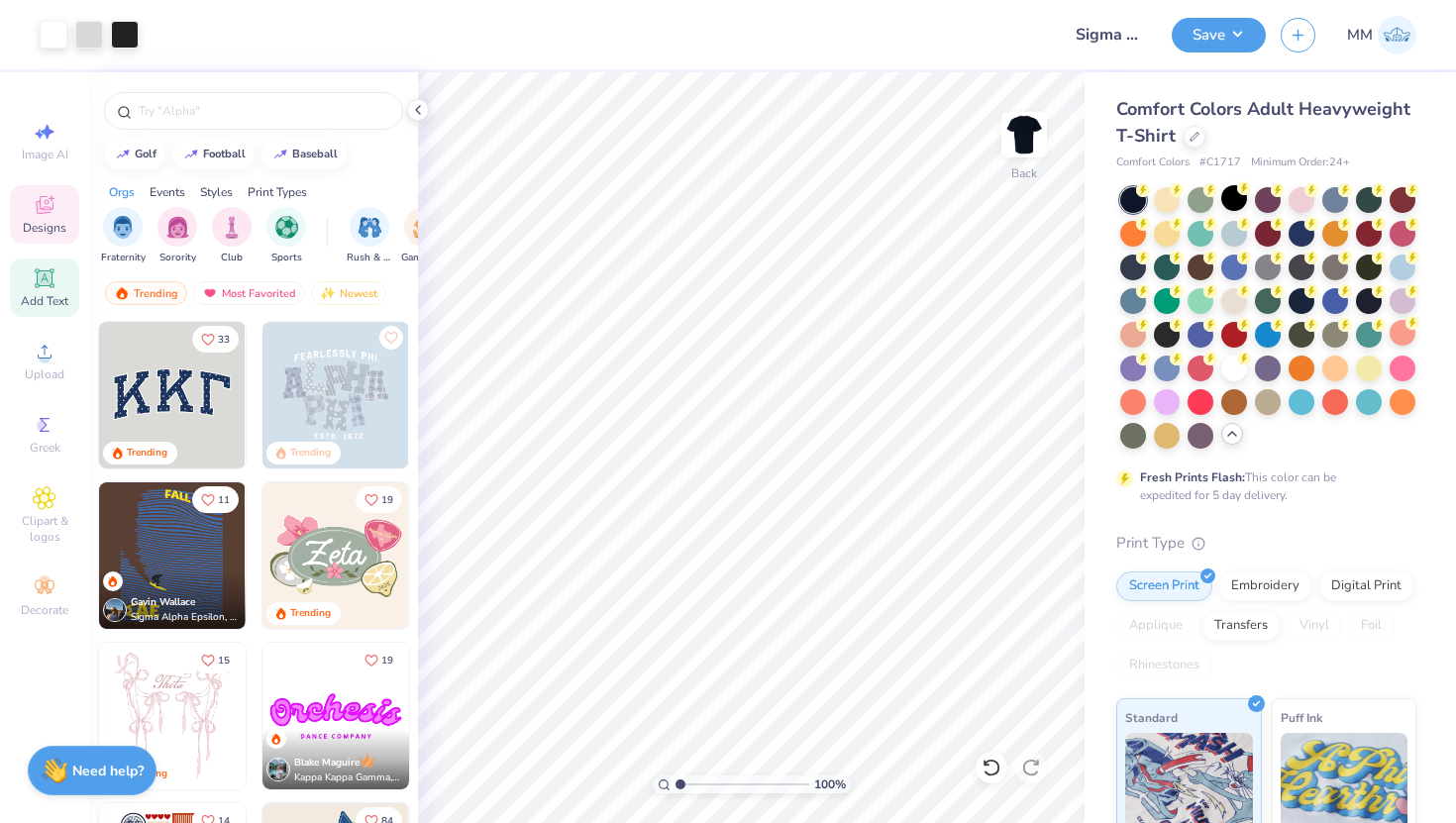 click 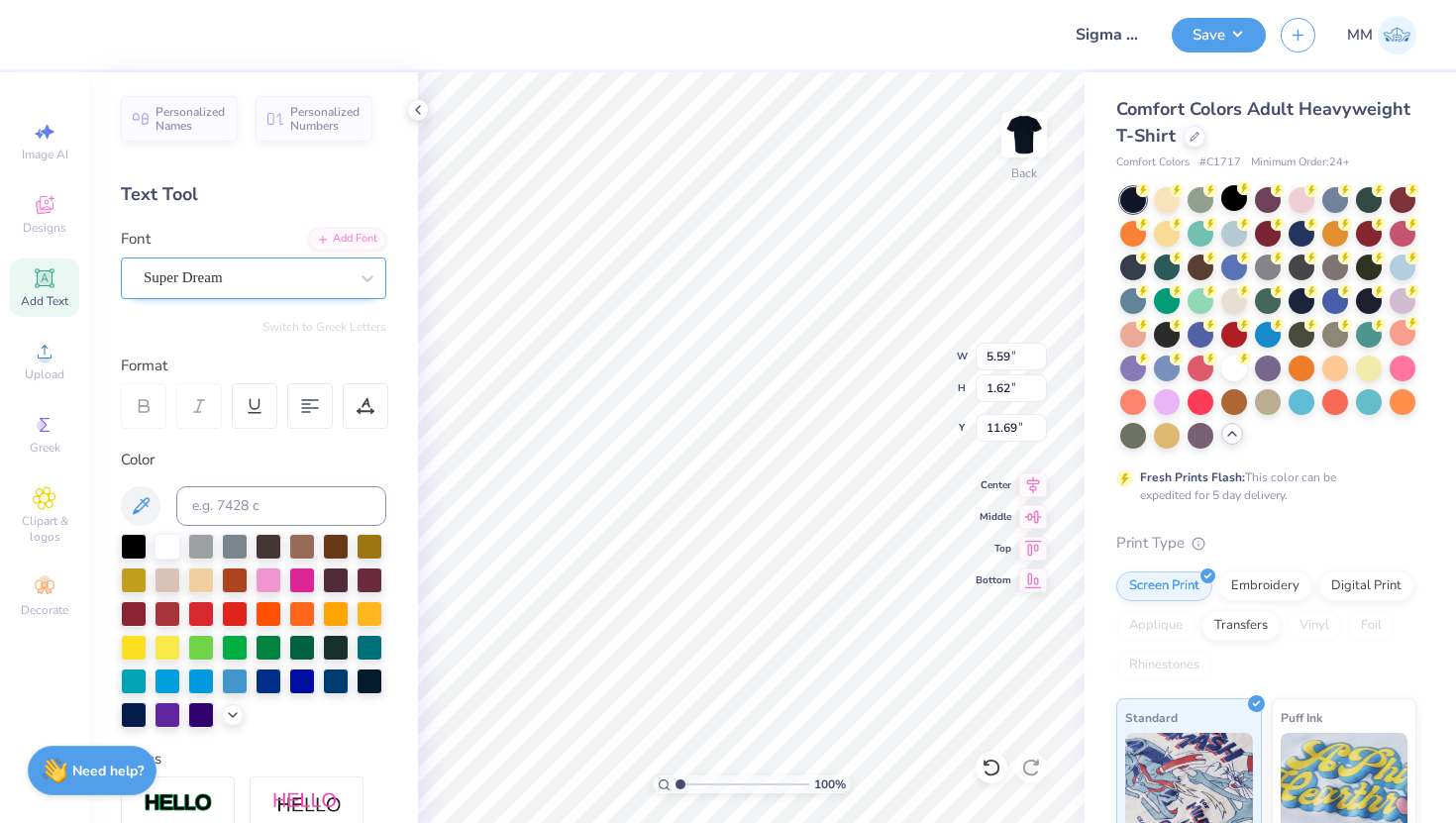 click on "Super Dream" at bounding box center (246, 277) 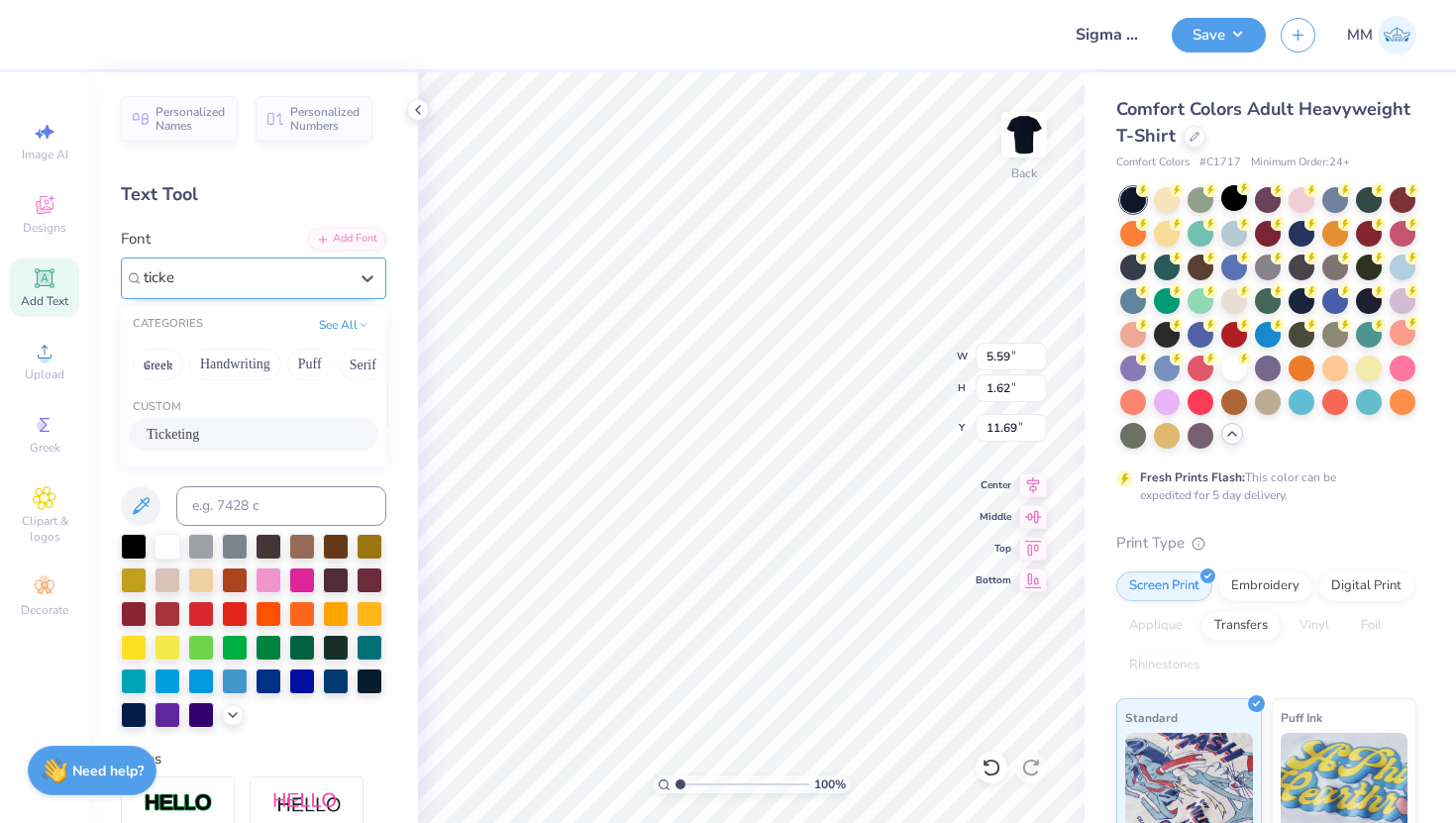 click on "Ticketing" at bounding box center (172, 434) 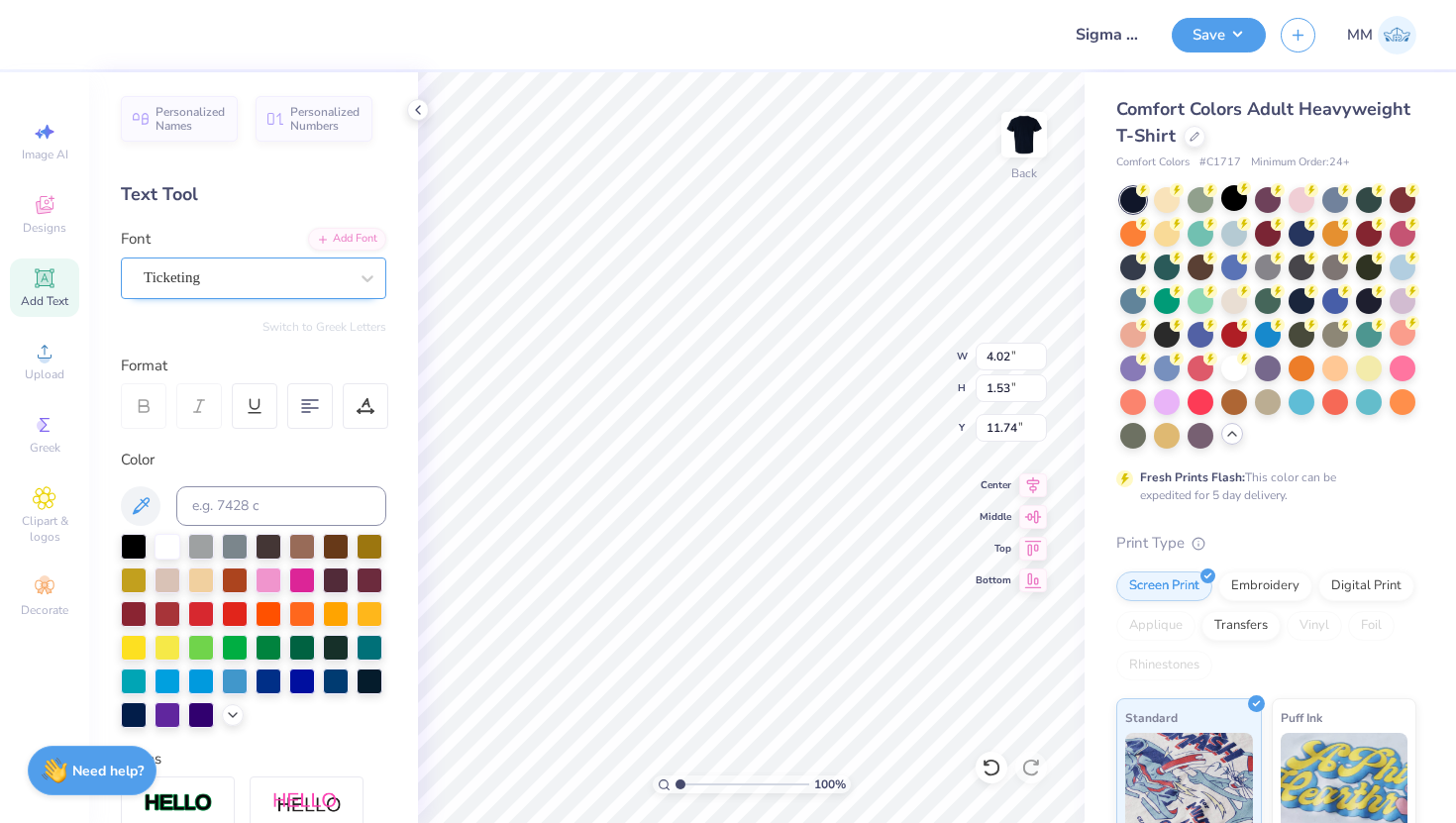 scroll, scrollTop: 0, scrollLeft: 5, axis: horizontal 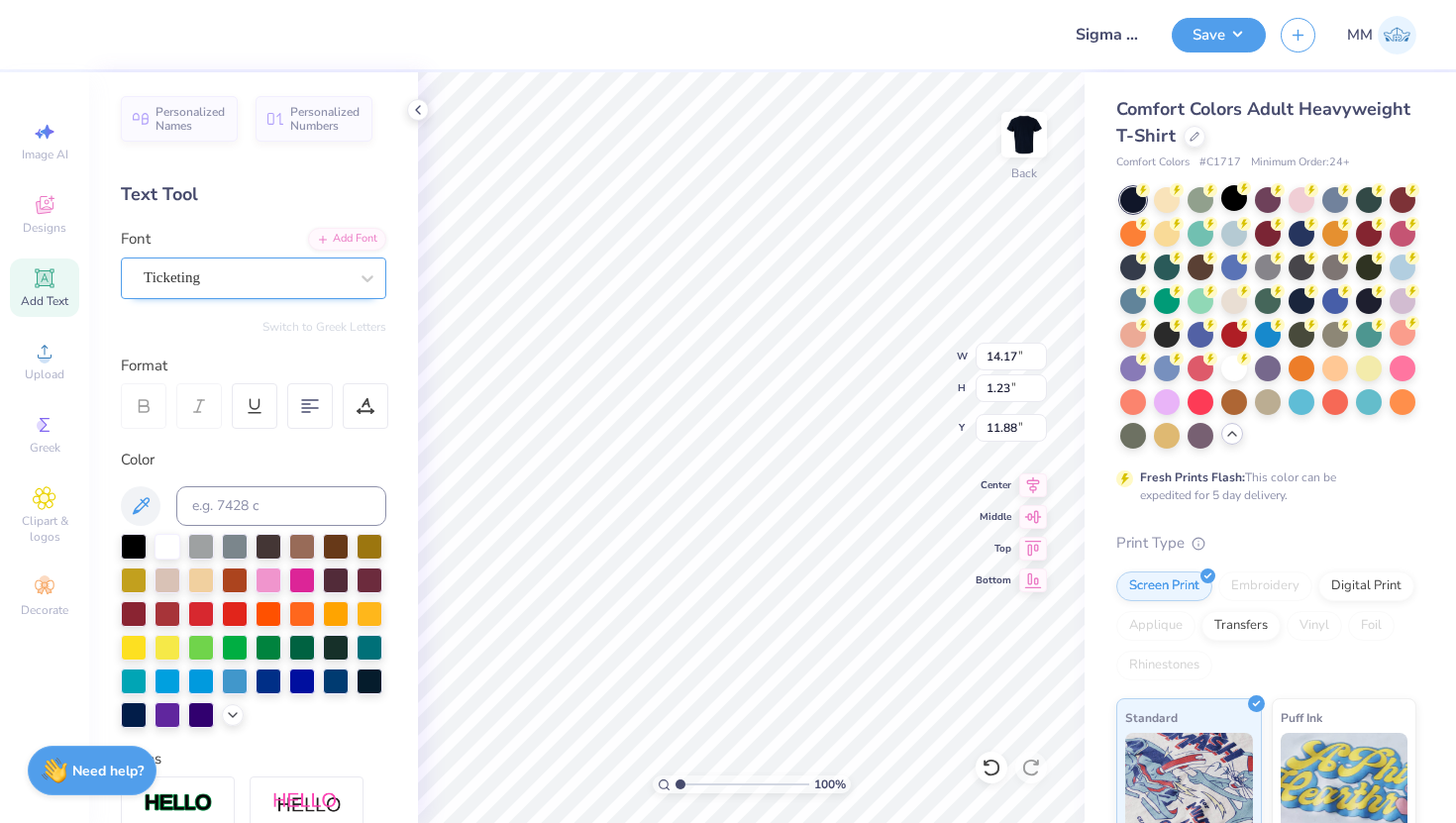 type on "11.10" 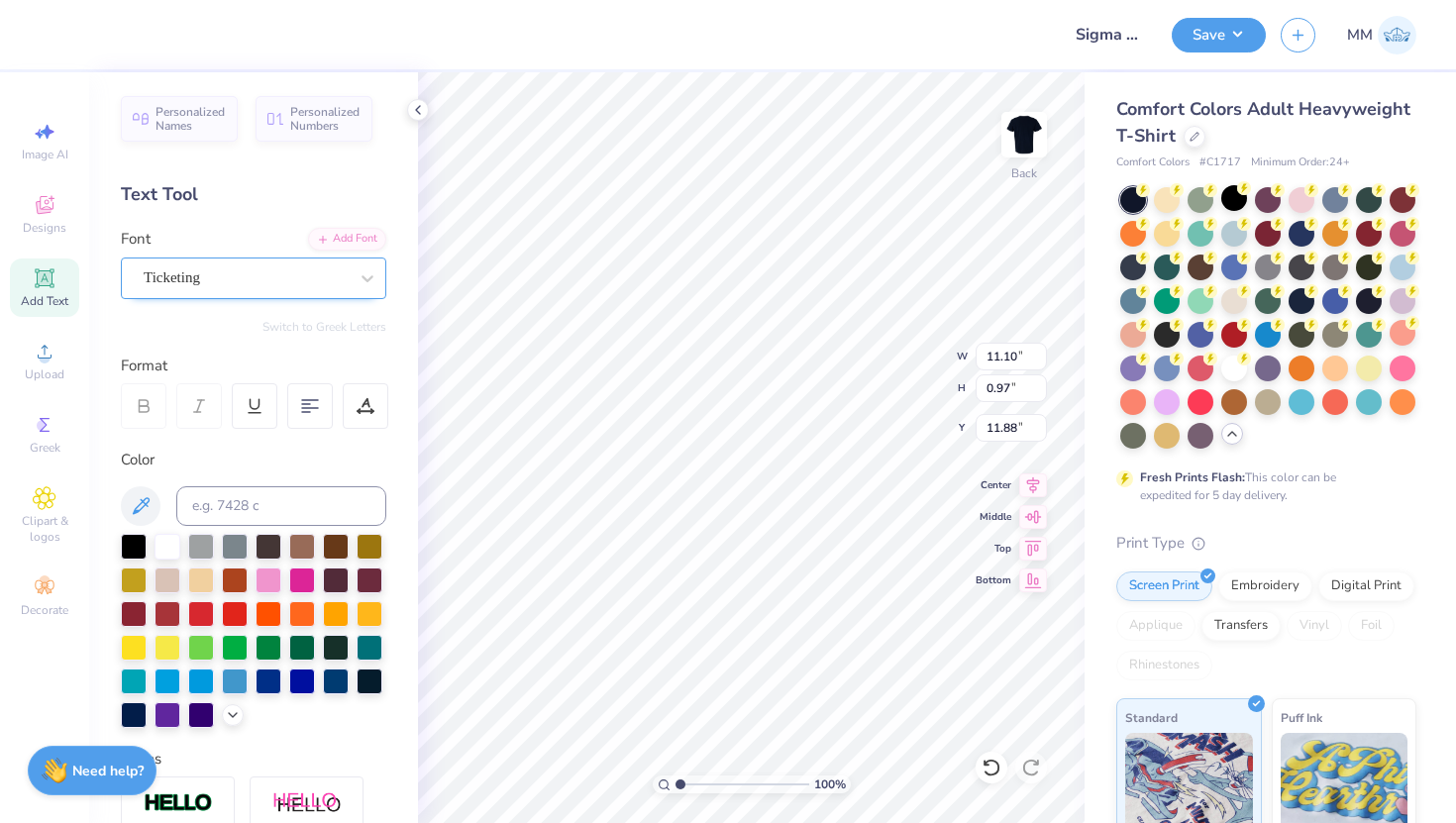 type on "10.72" 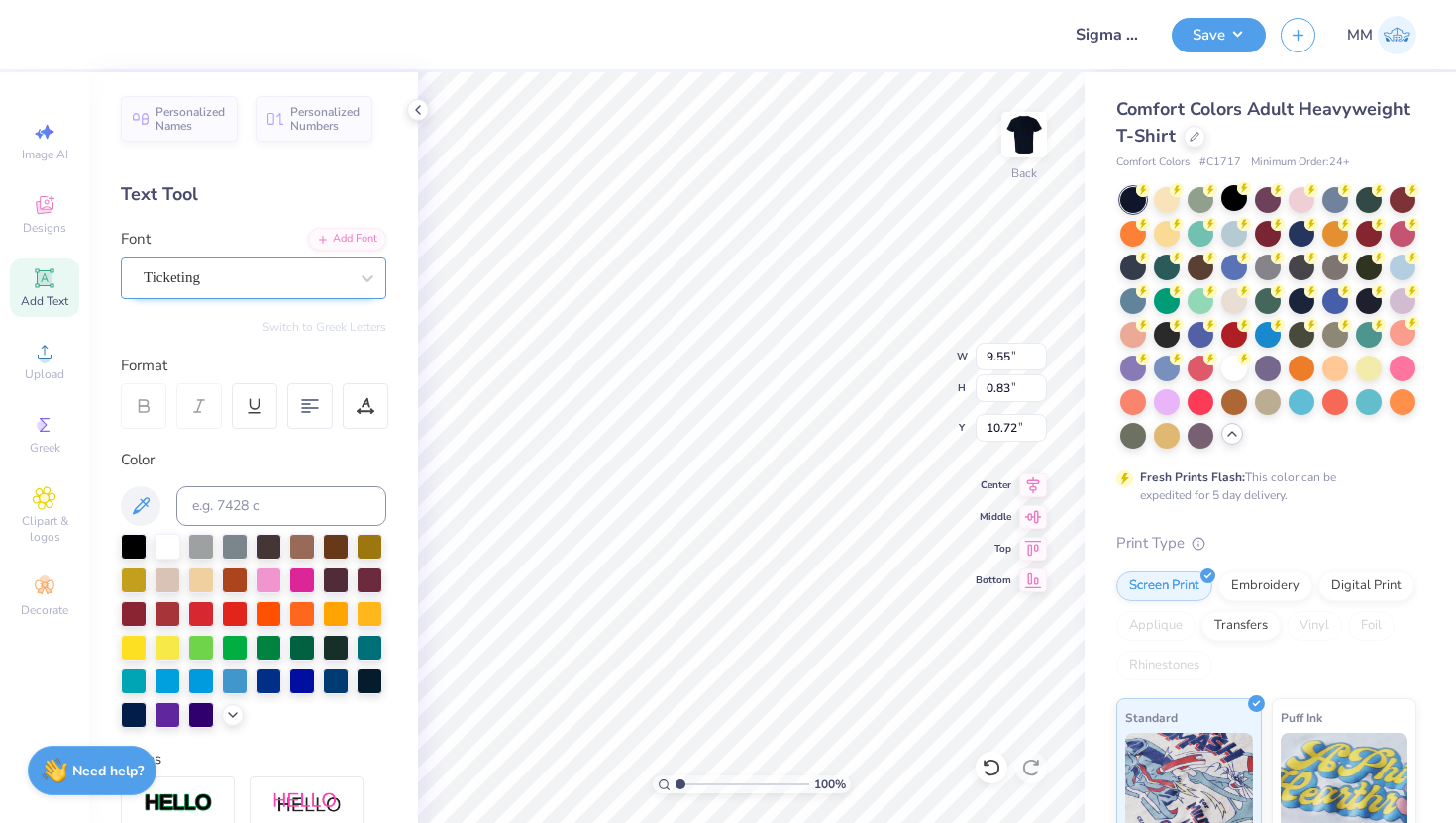 type on "9.55" 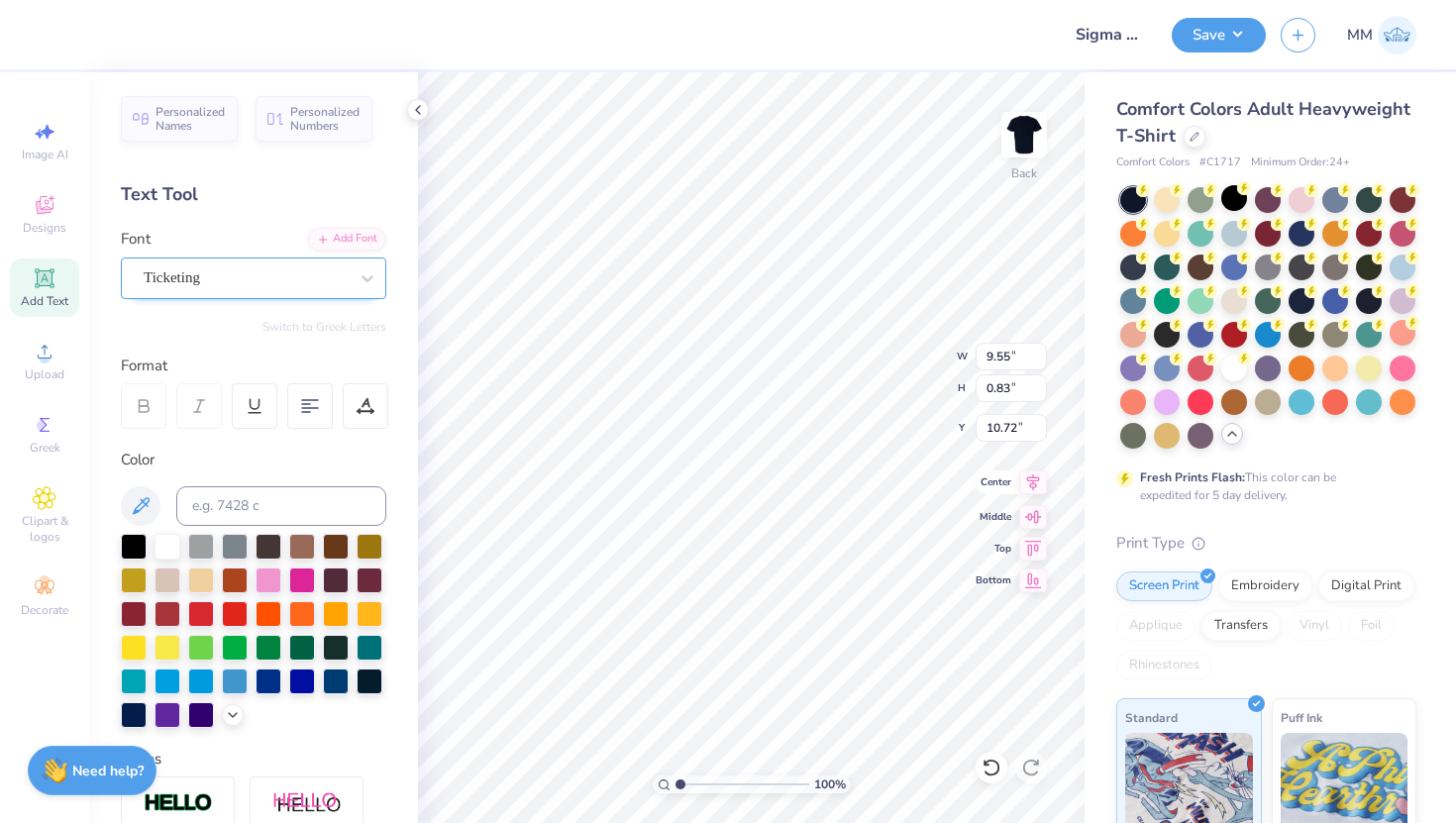 click 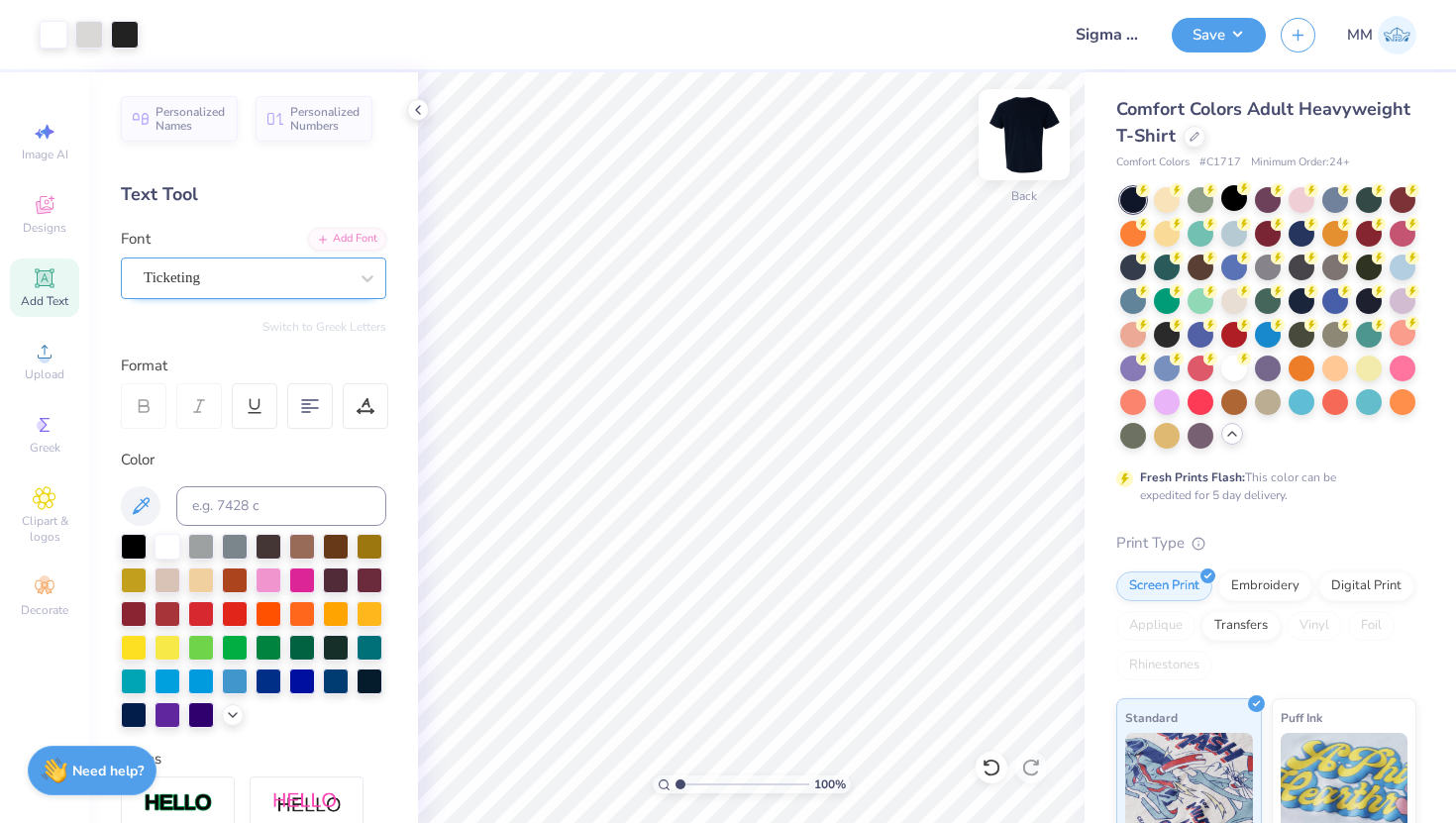 click at bounding box center [1024, 135] 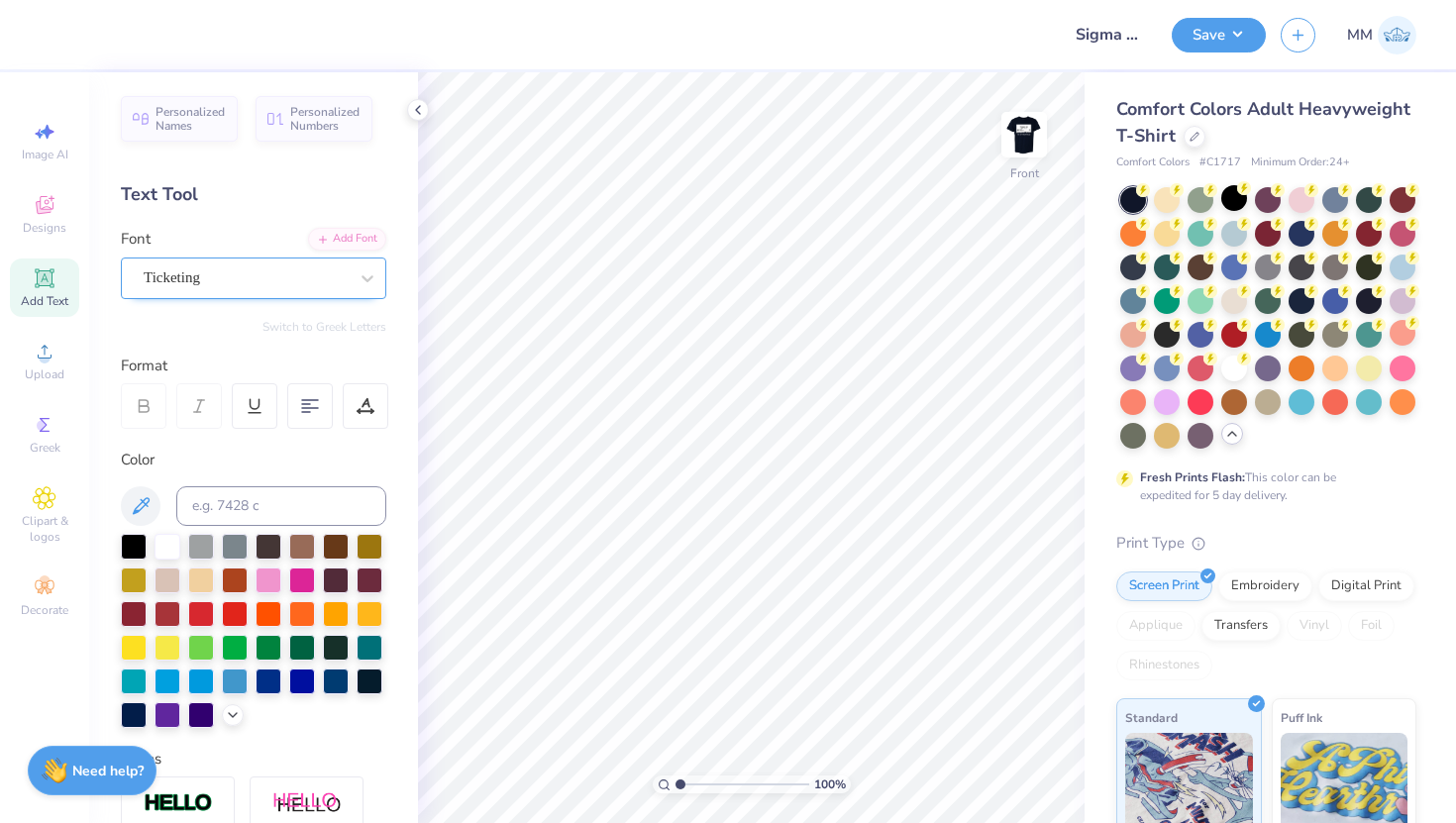 click on "Add Text" at bounding box center [45, 301] 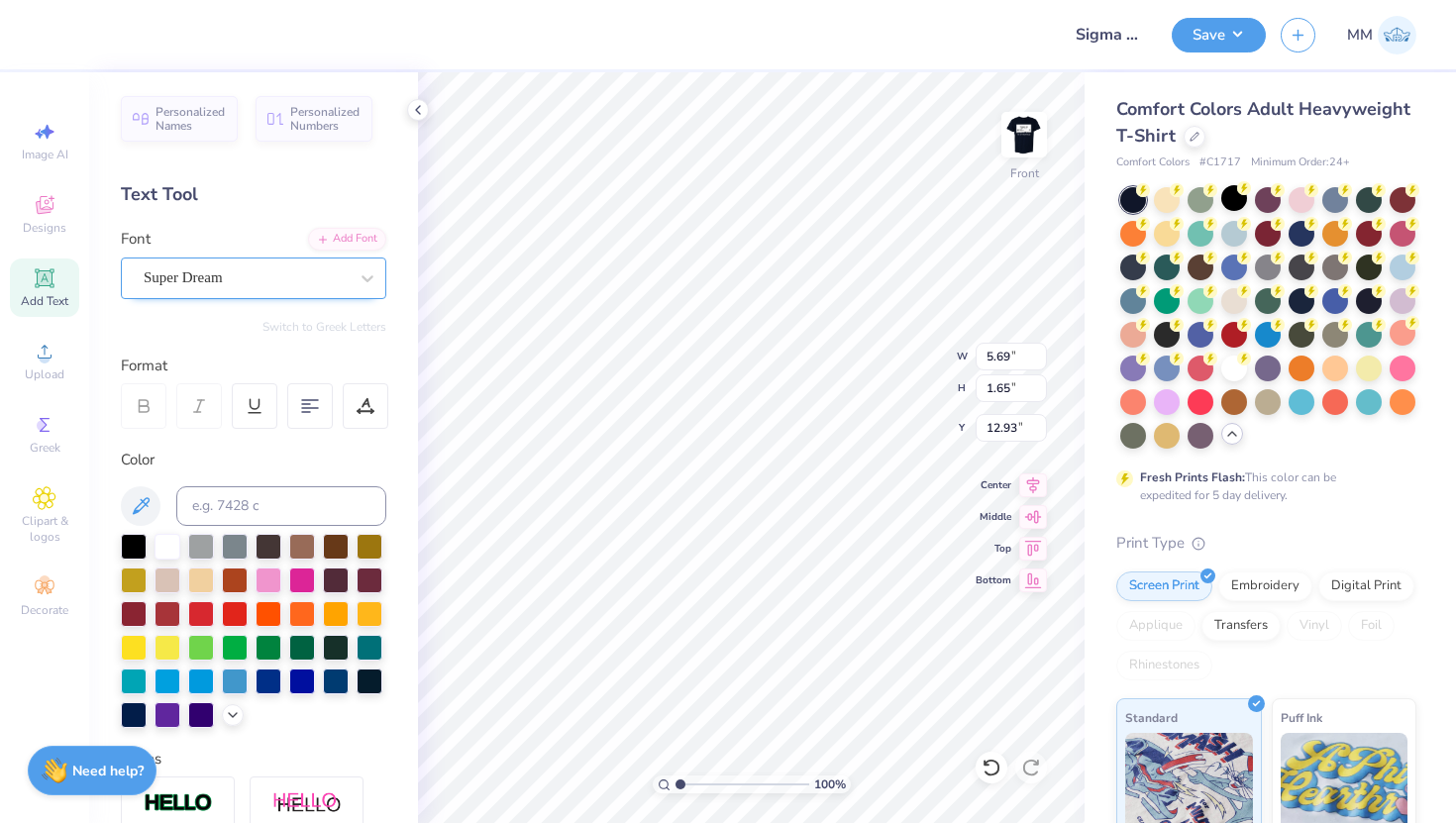 click on "Super Dream" at bounding box center (246, 277) 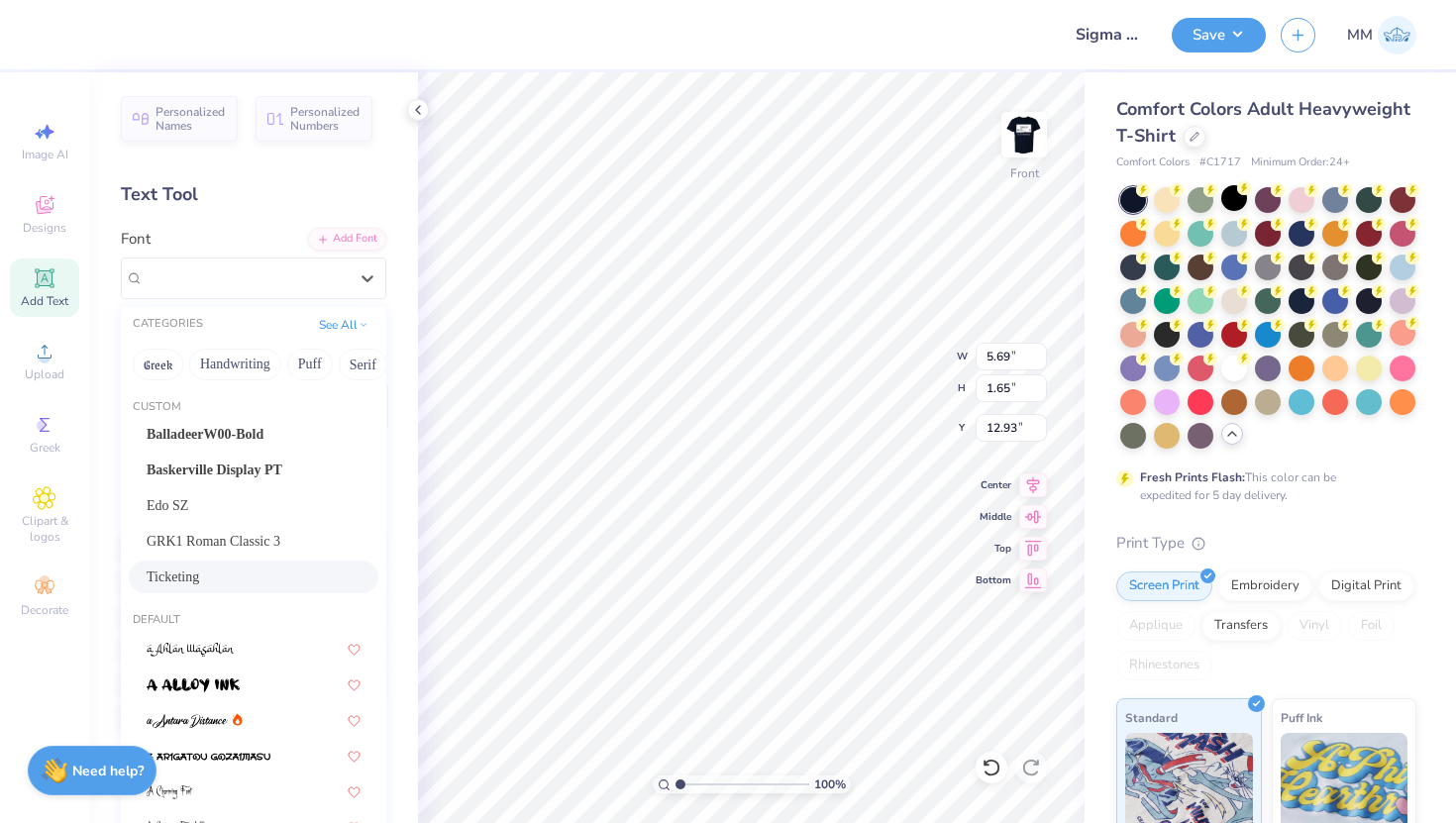 click on "Ticketing" at bounding box center [254, 576] 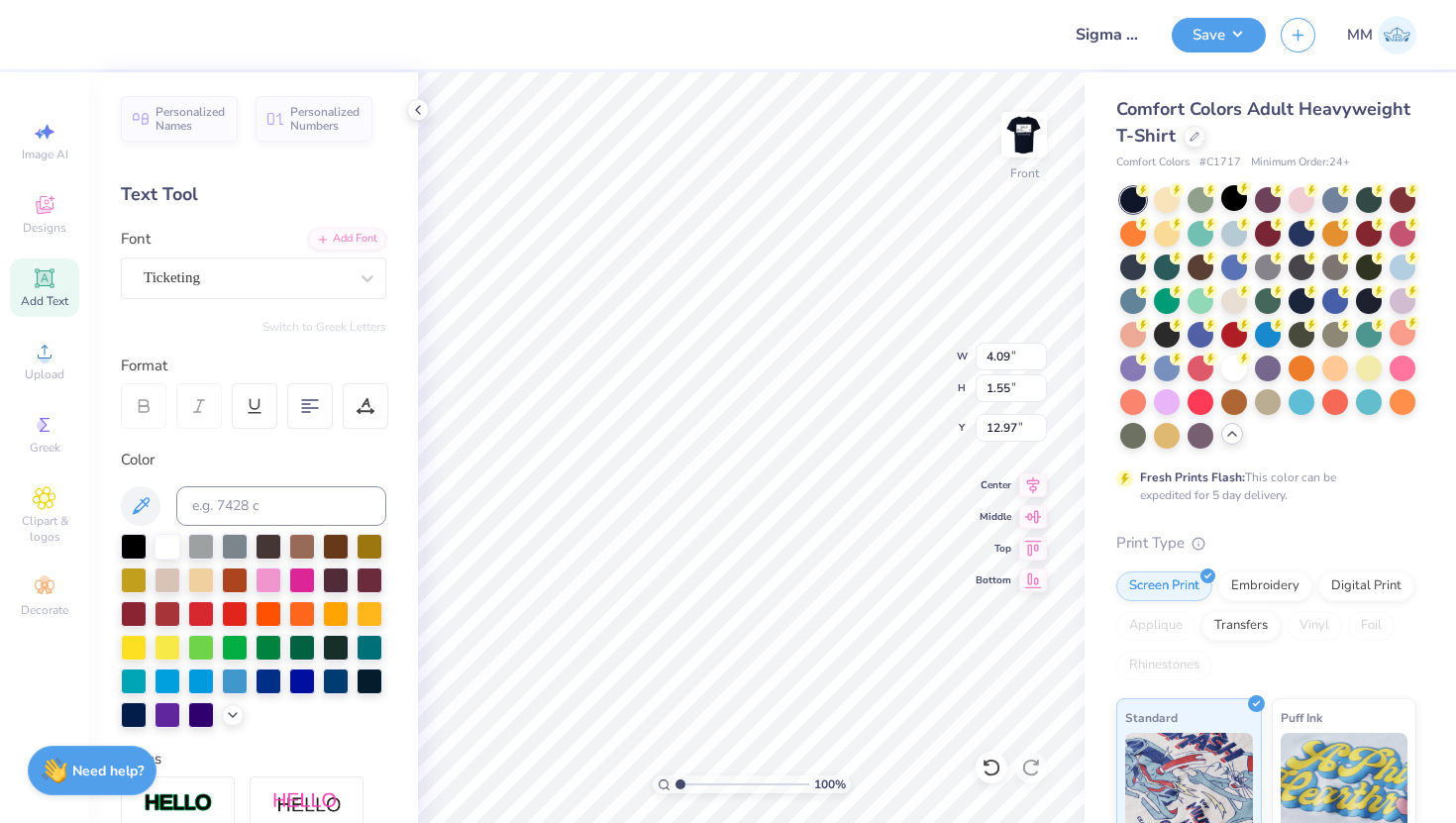 type on "4.09" 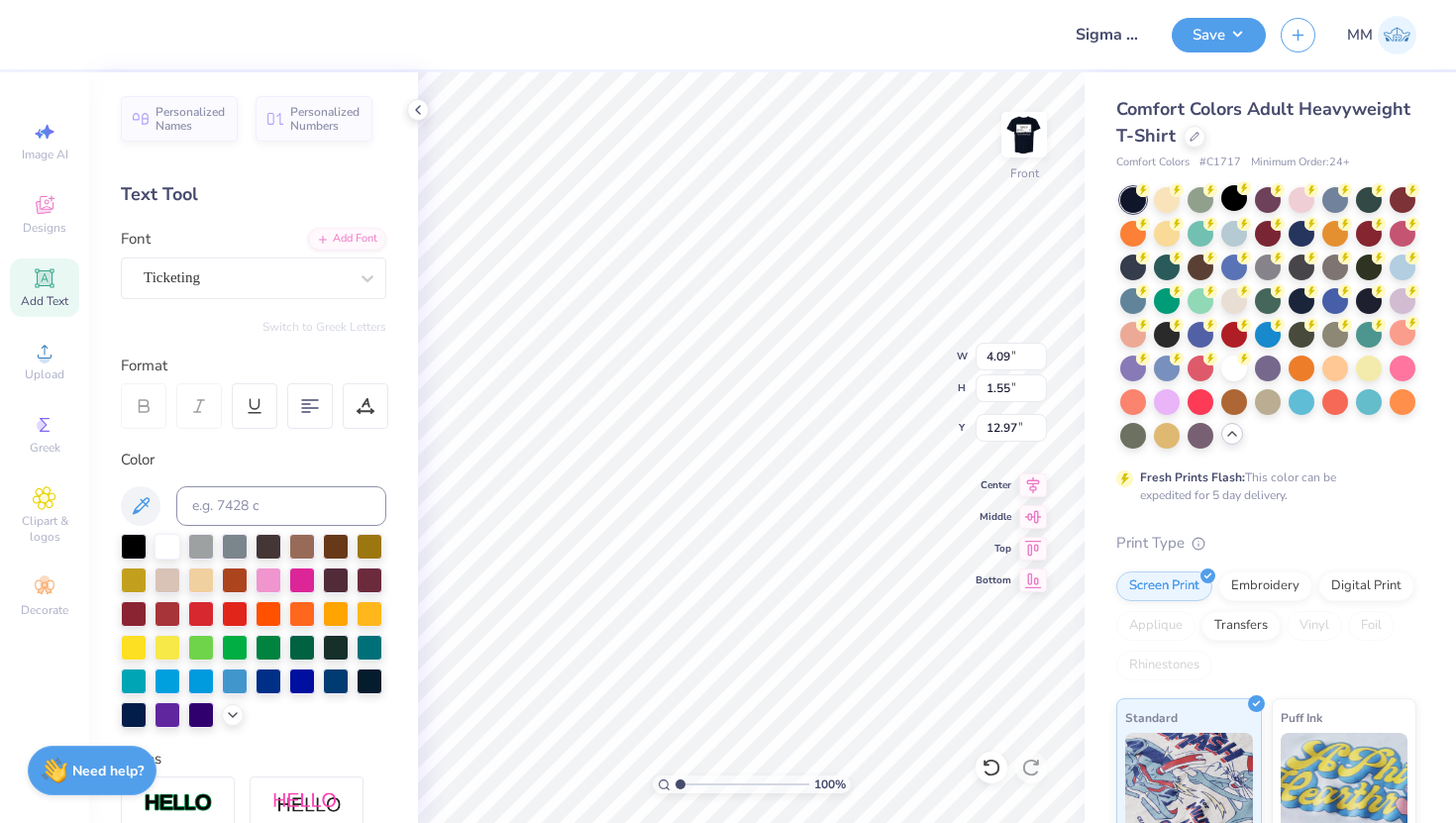 type on "T" 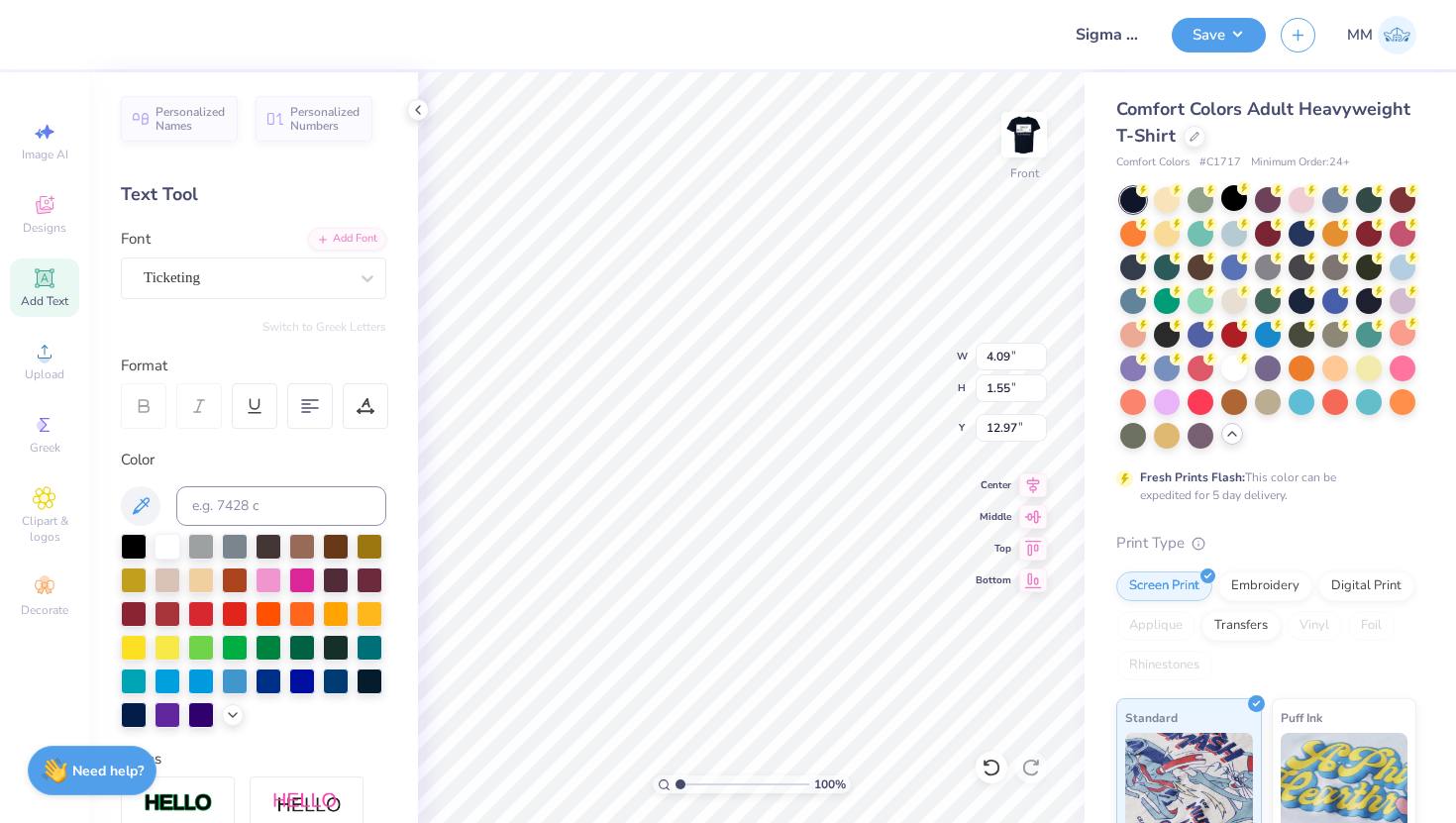 scroll, scrollTop: 2, scrollLeft: 0, axis: vertical 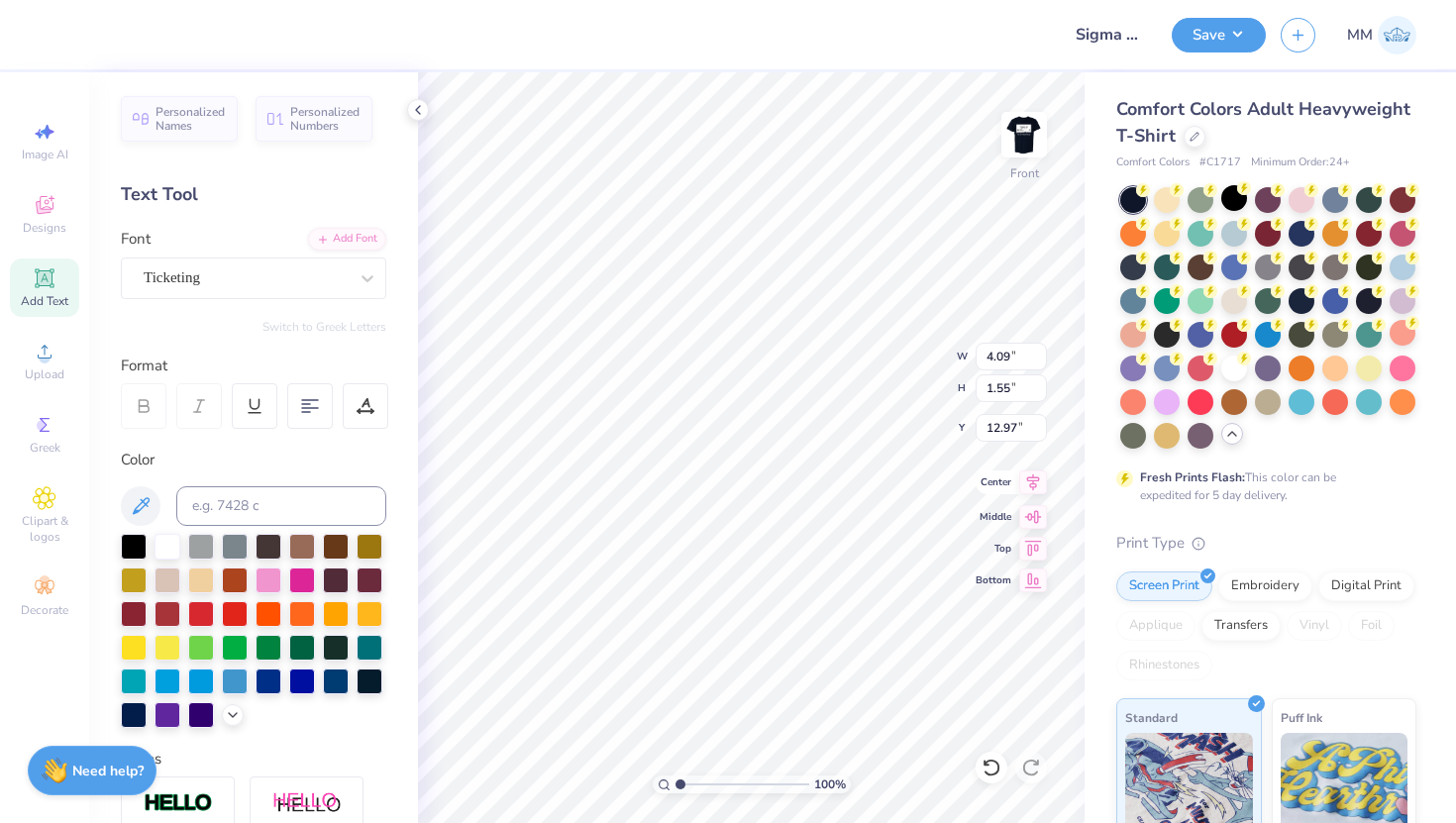 type on "Love
Honor
Truth" 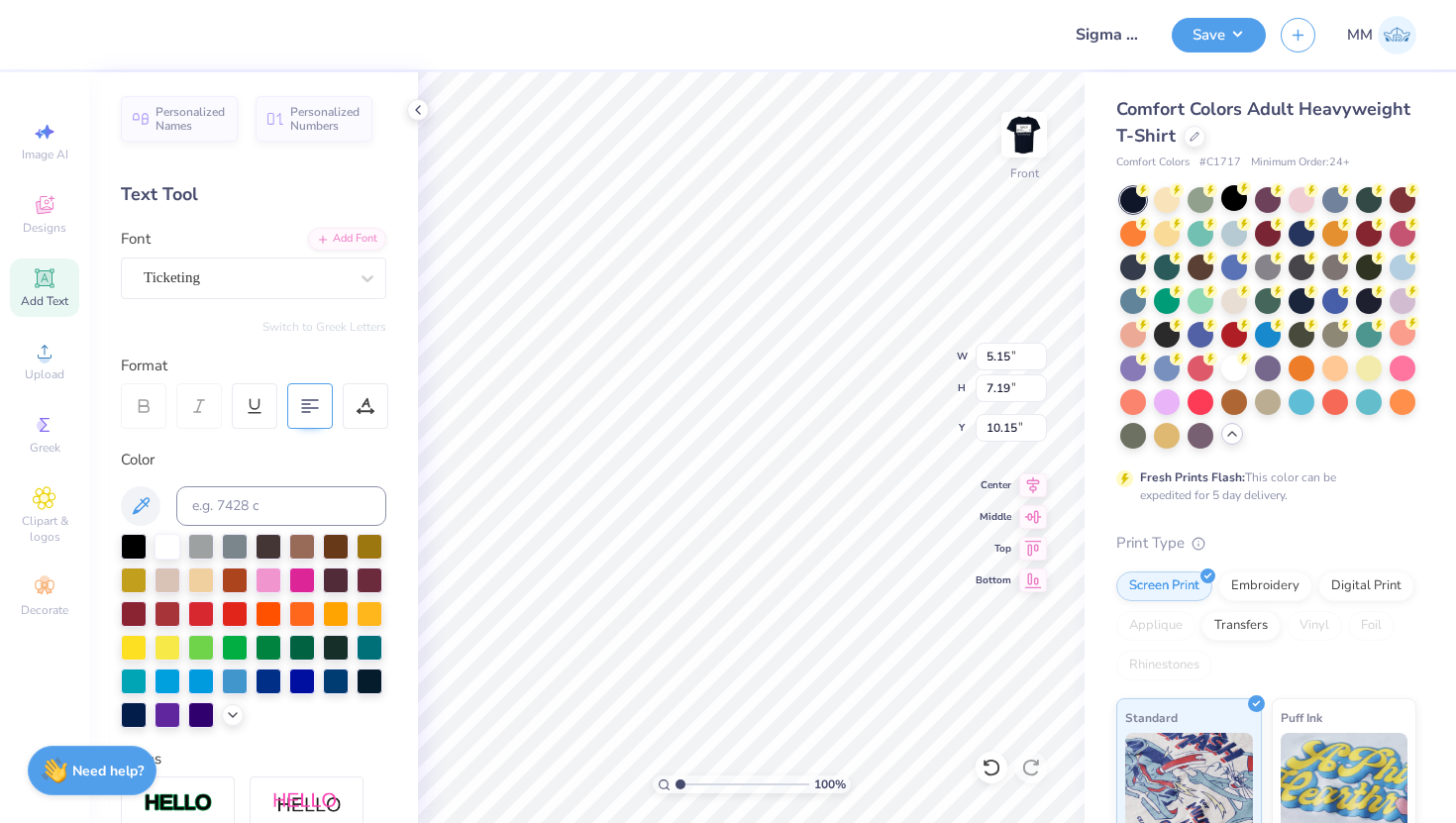 click 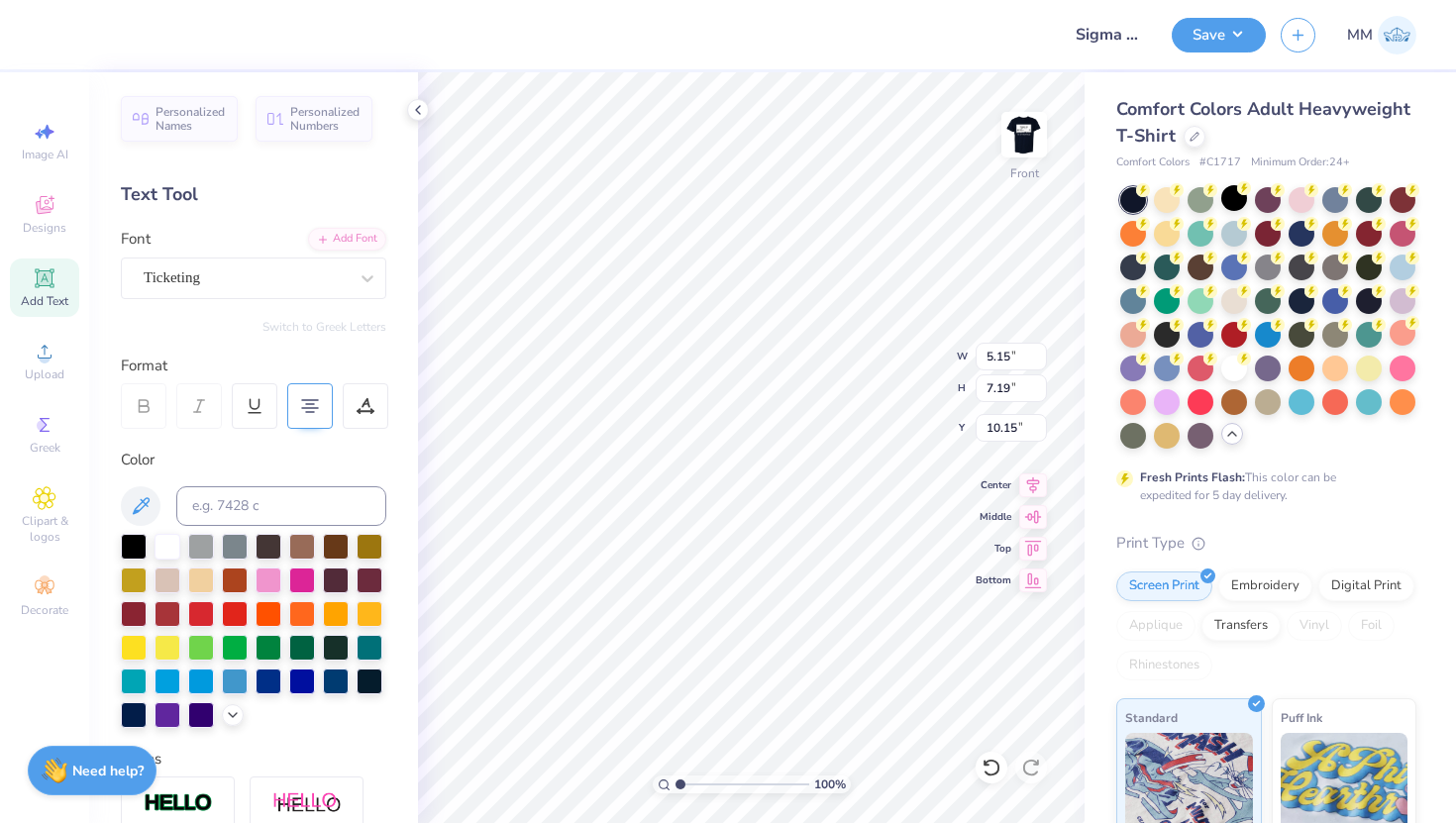 type on "5.03" 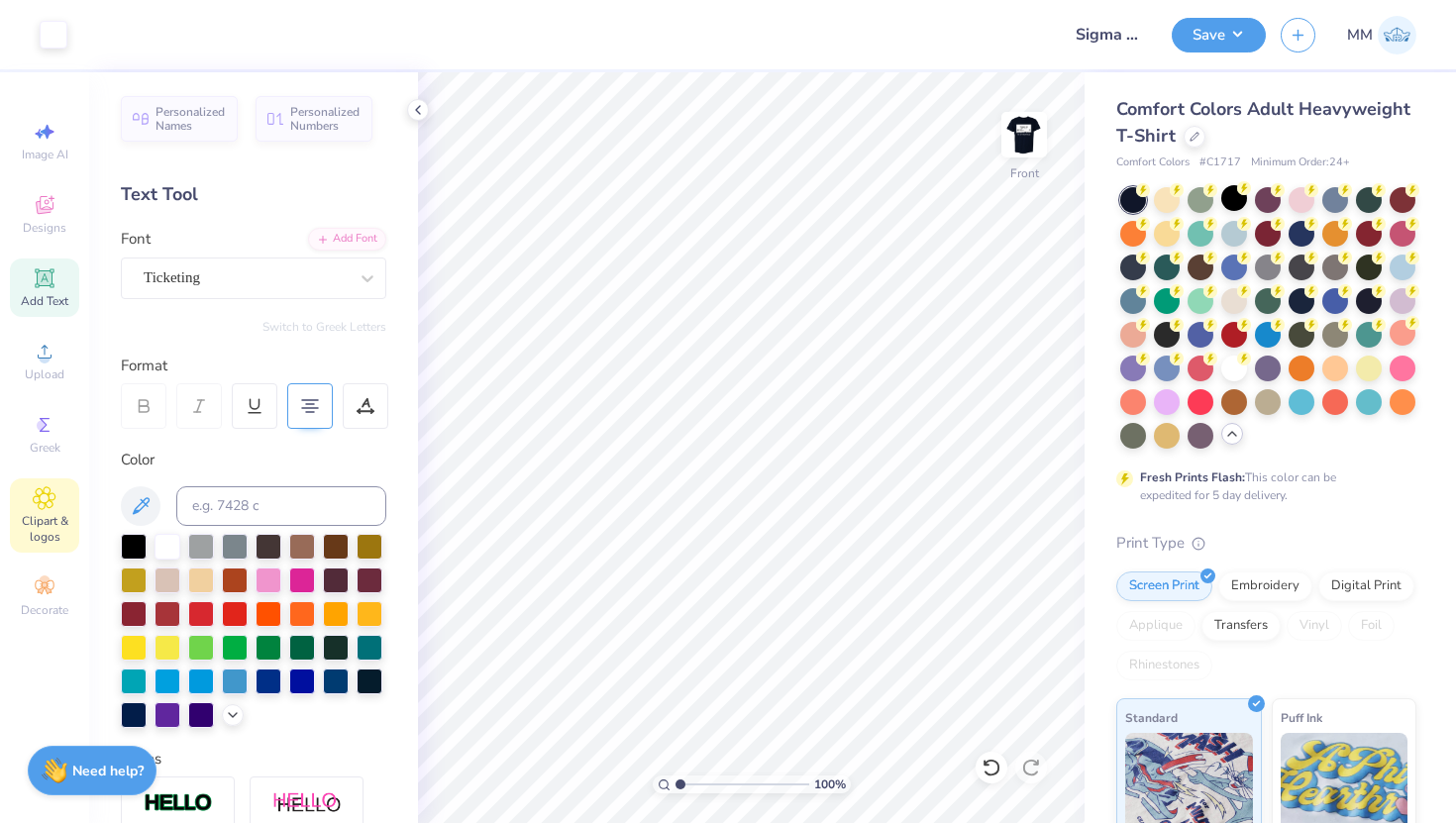 click 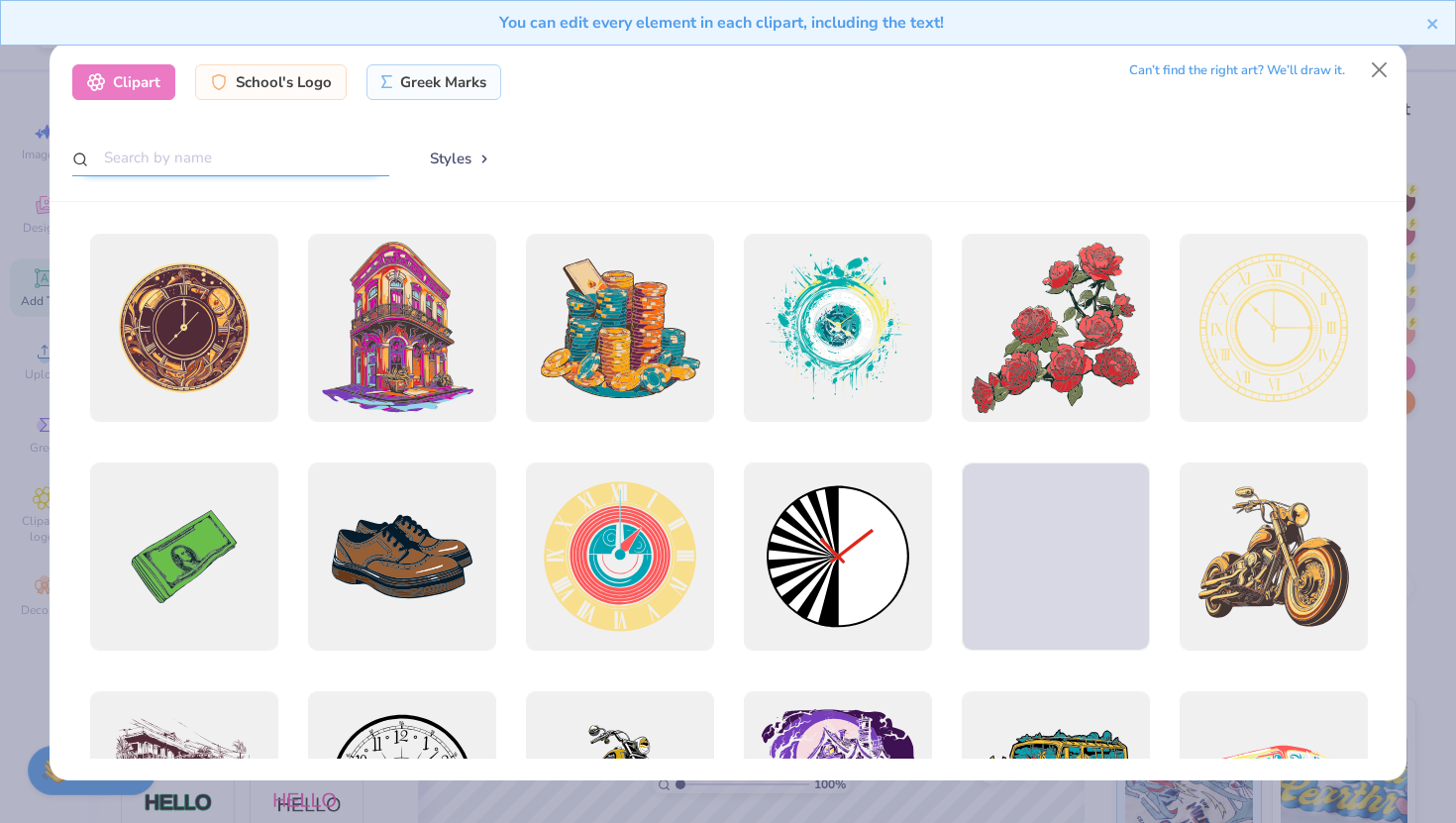 click at bounding box center [231, 157] 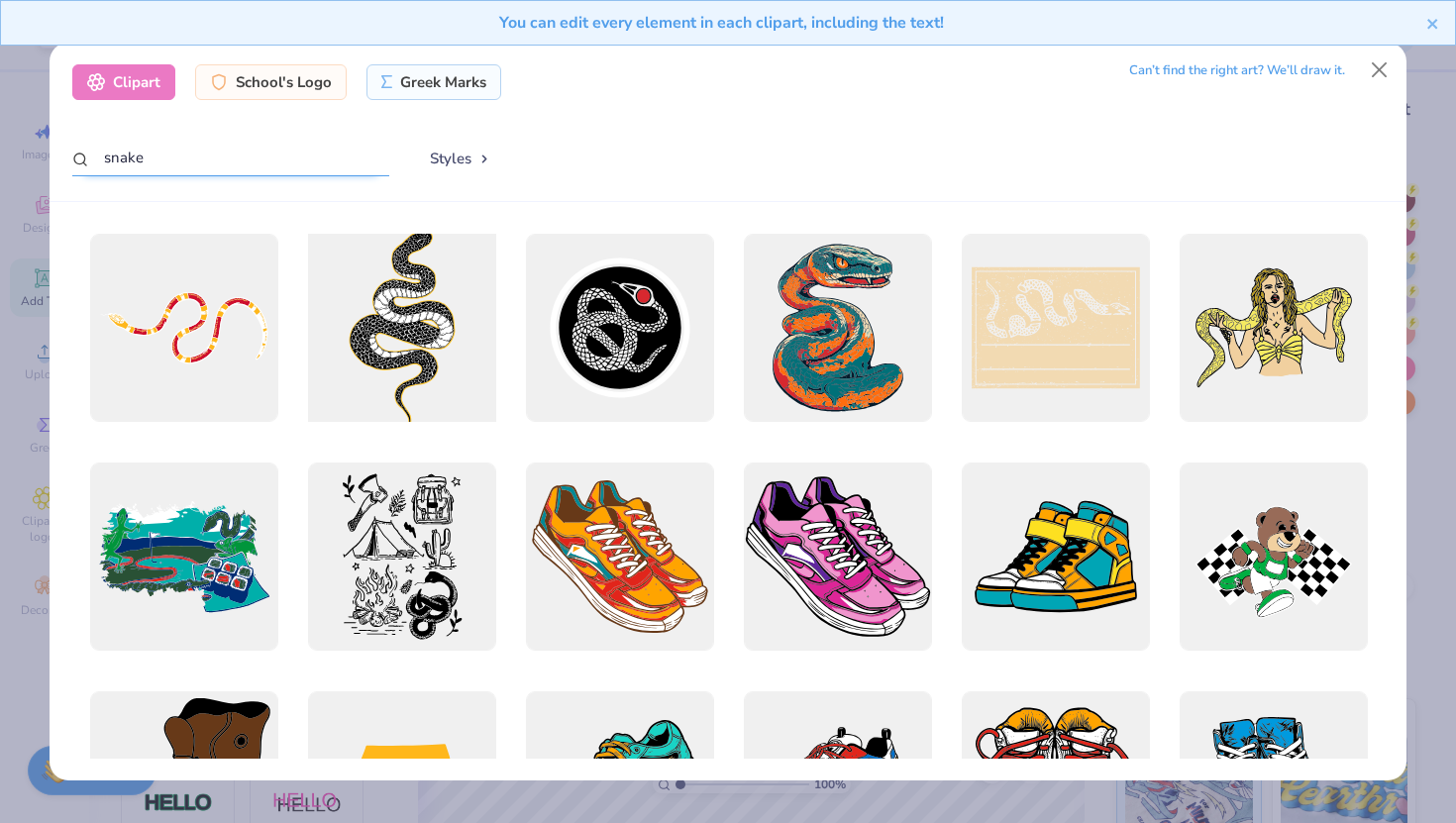 type on "snake" 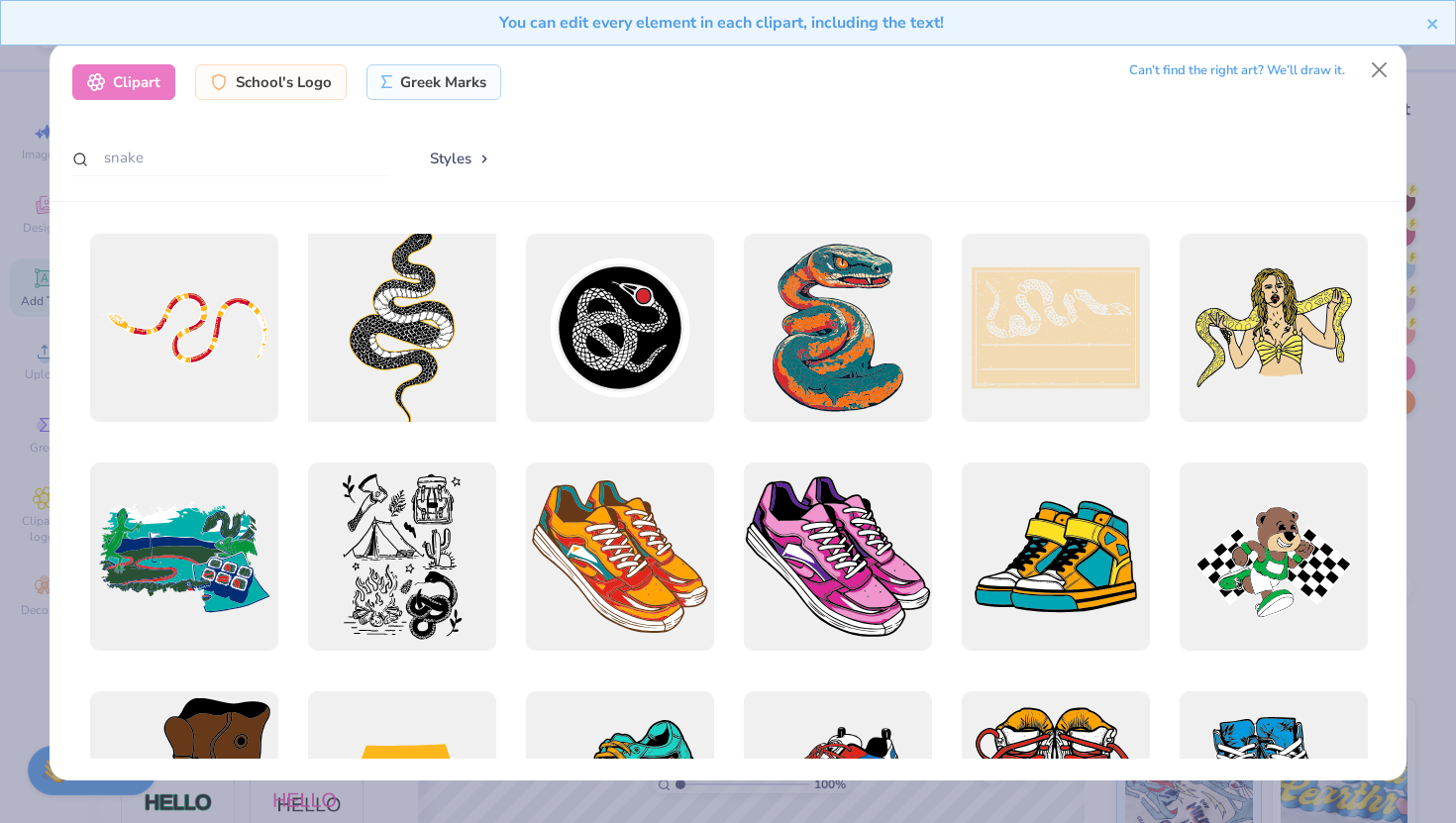 click at bounding box center (401, 328) 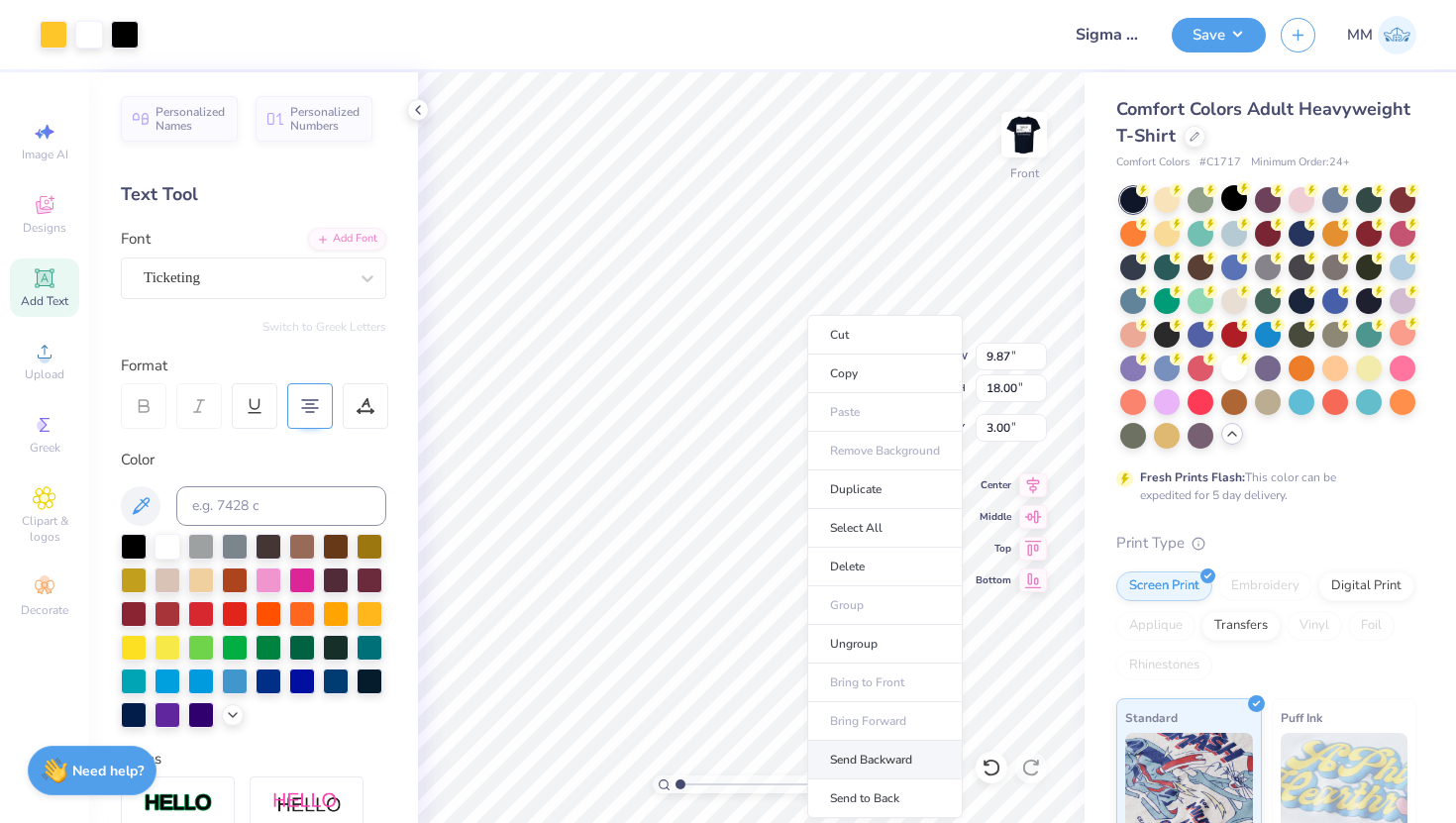 click on "Send Backward" at bounding box center (884, 760) 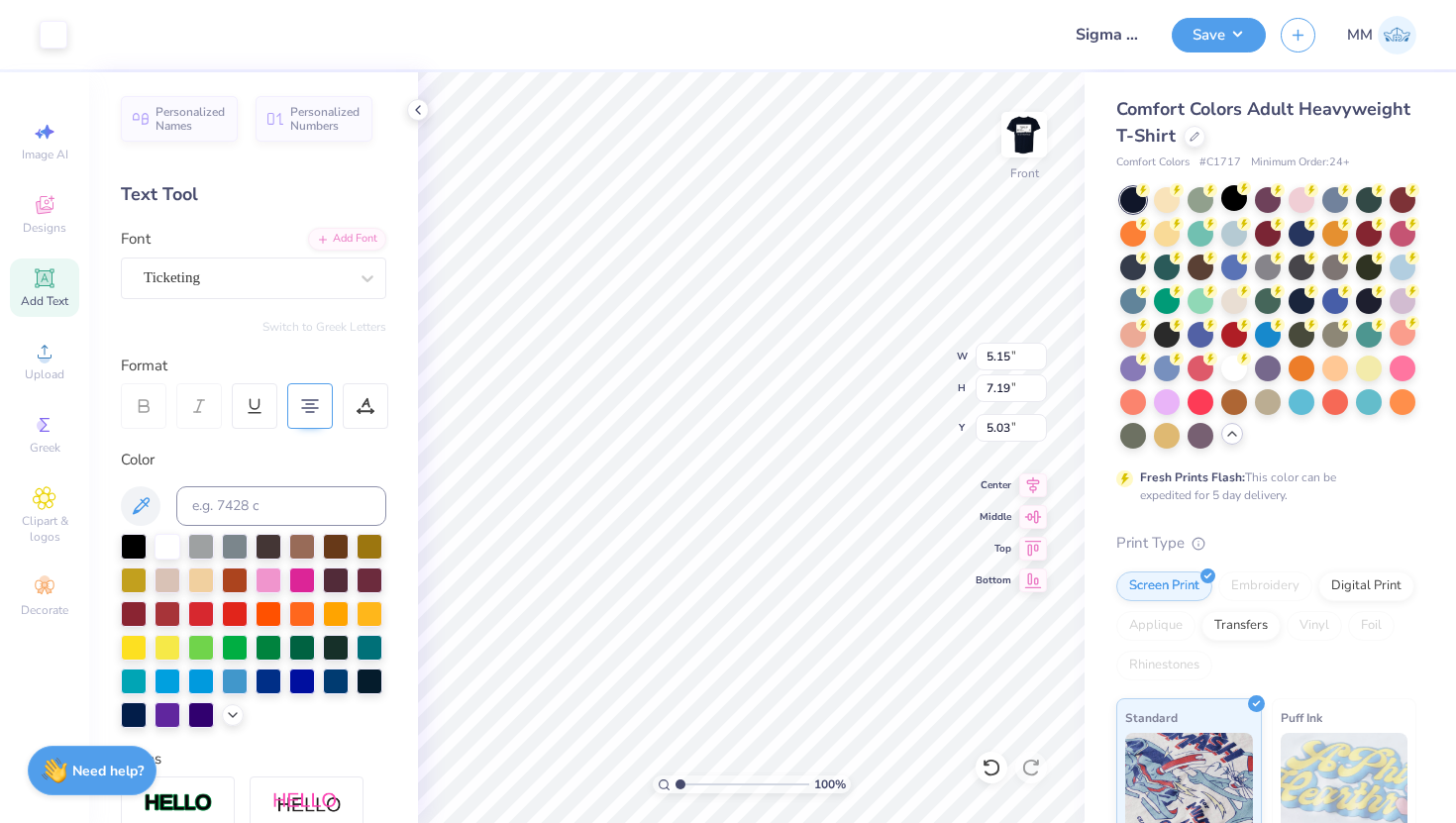 type on "5.15" 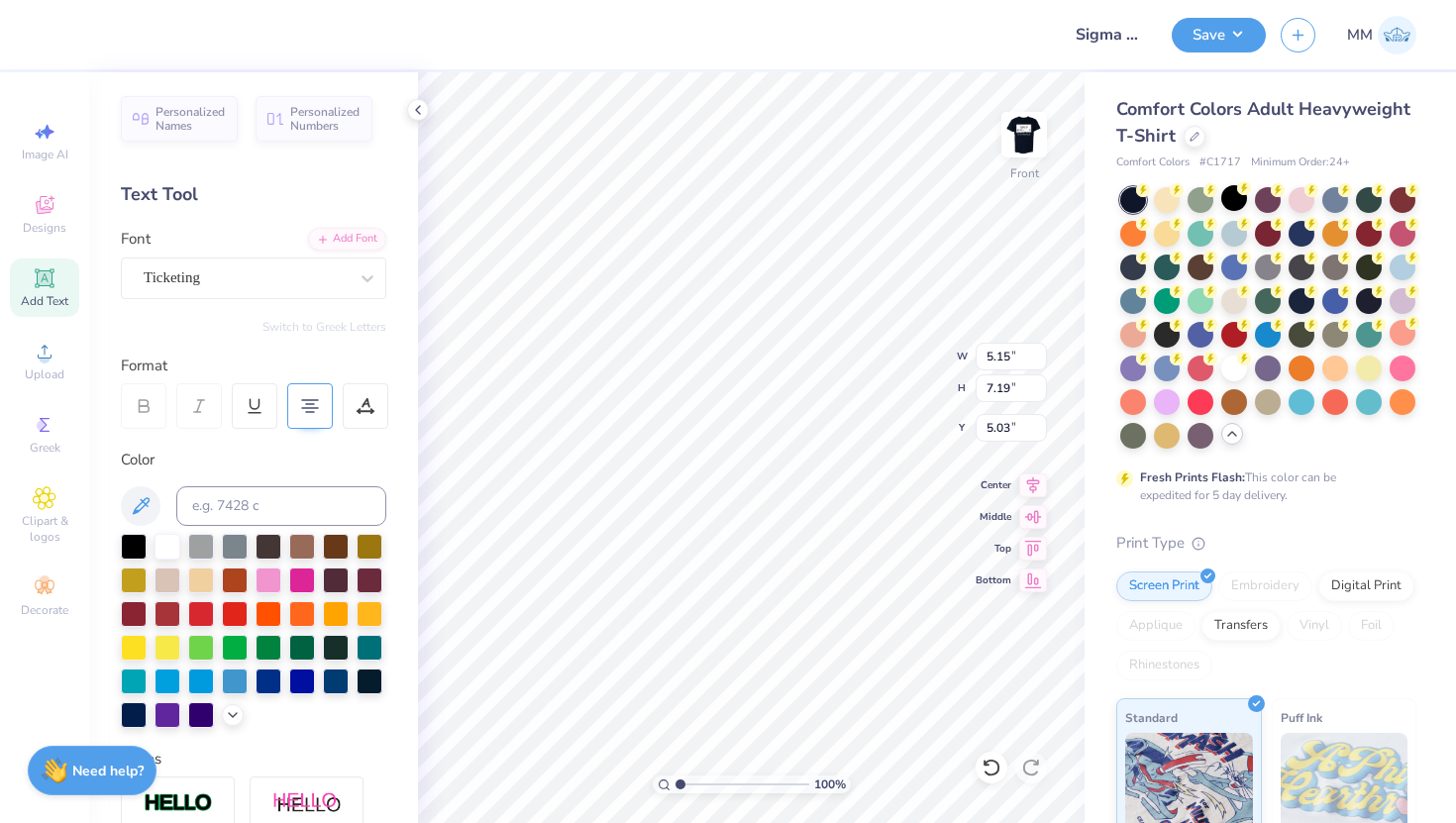 type on "7.85" 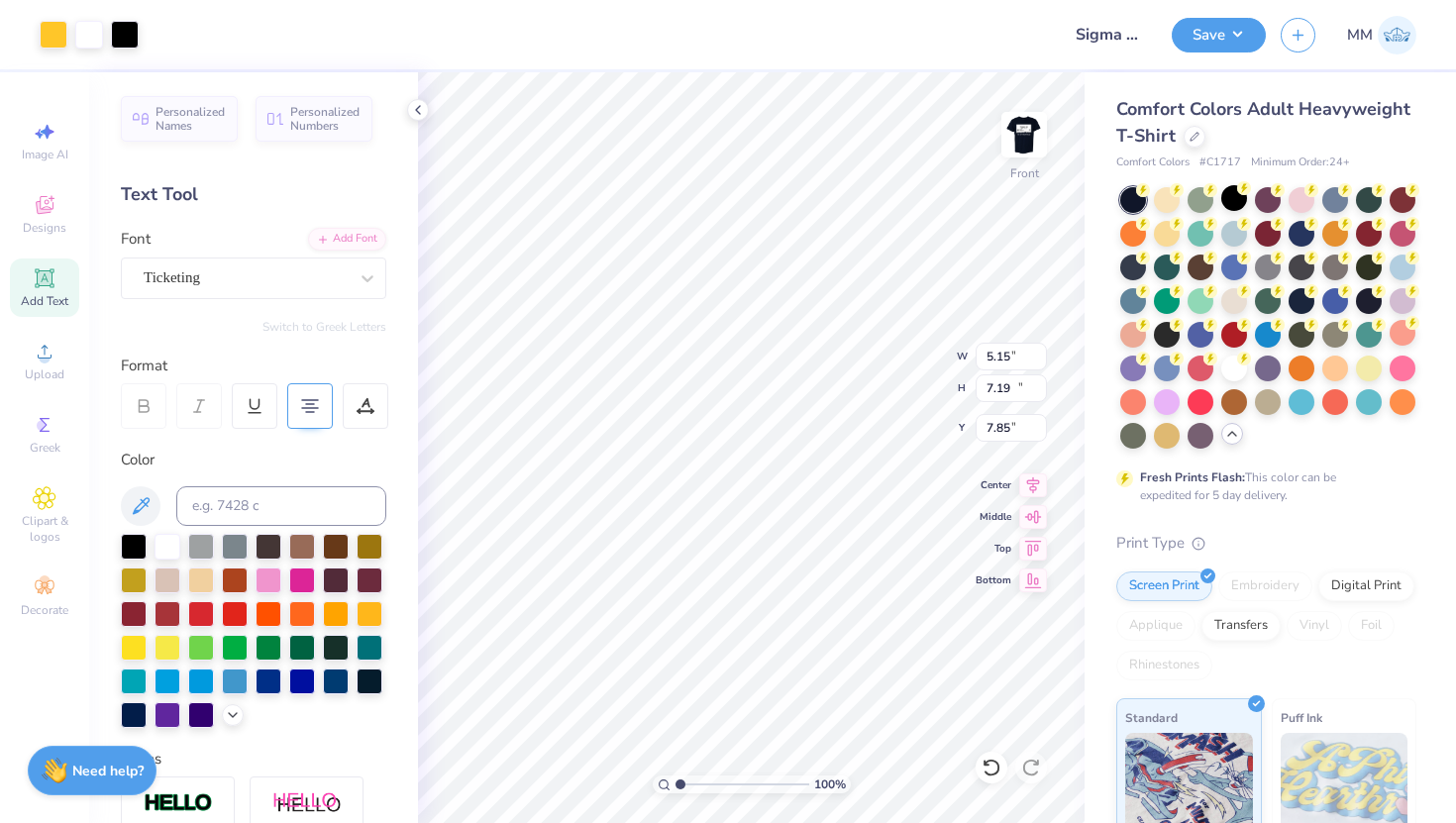 type on "9.87" 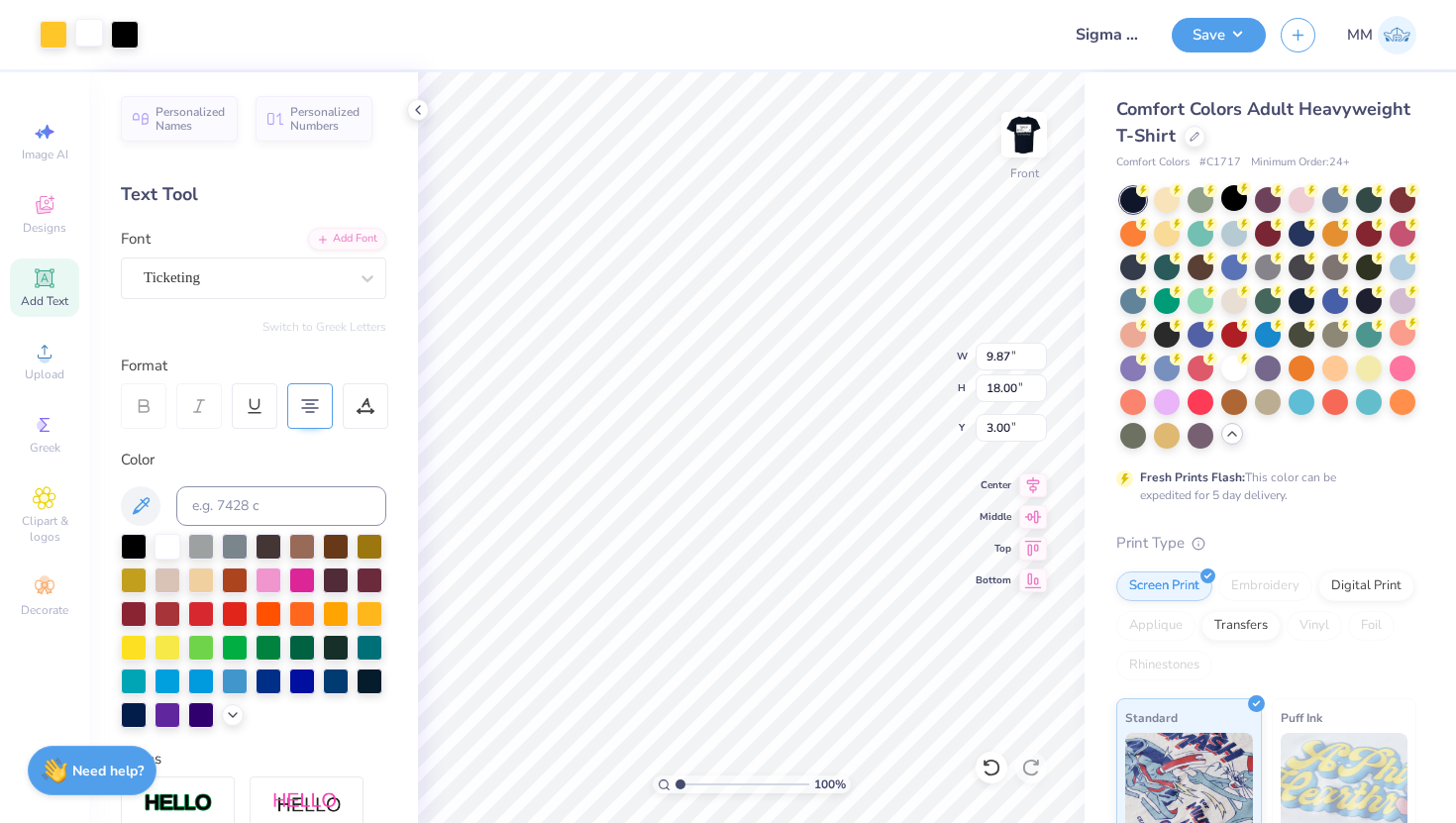 click at bounding box center [89, 33] 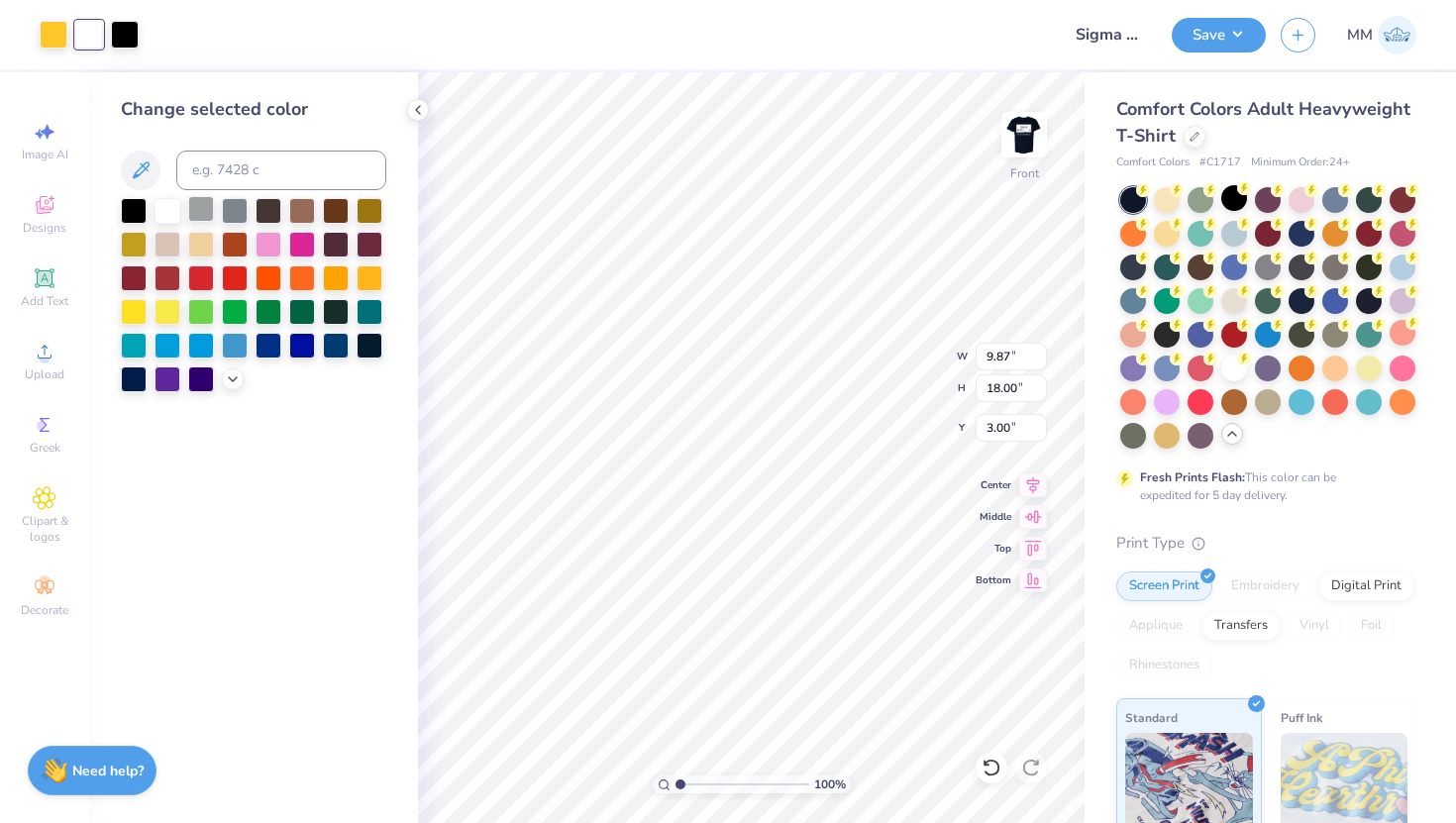 click at bounding box center [201, 209] 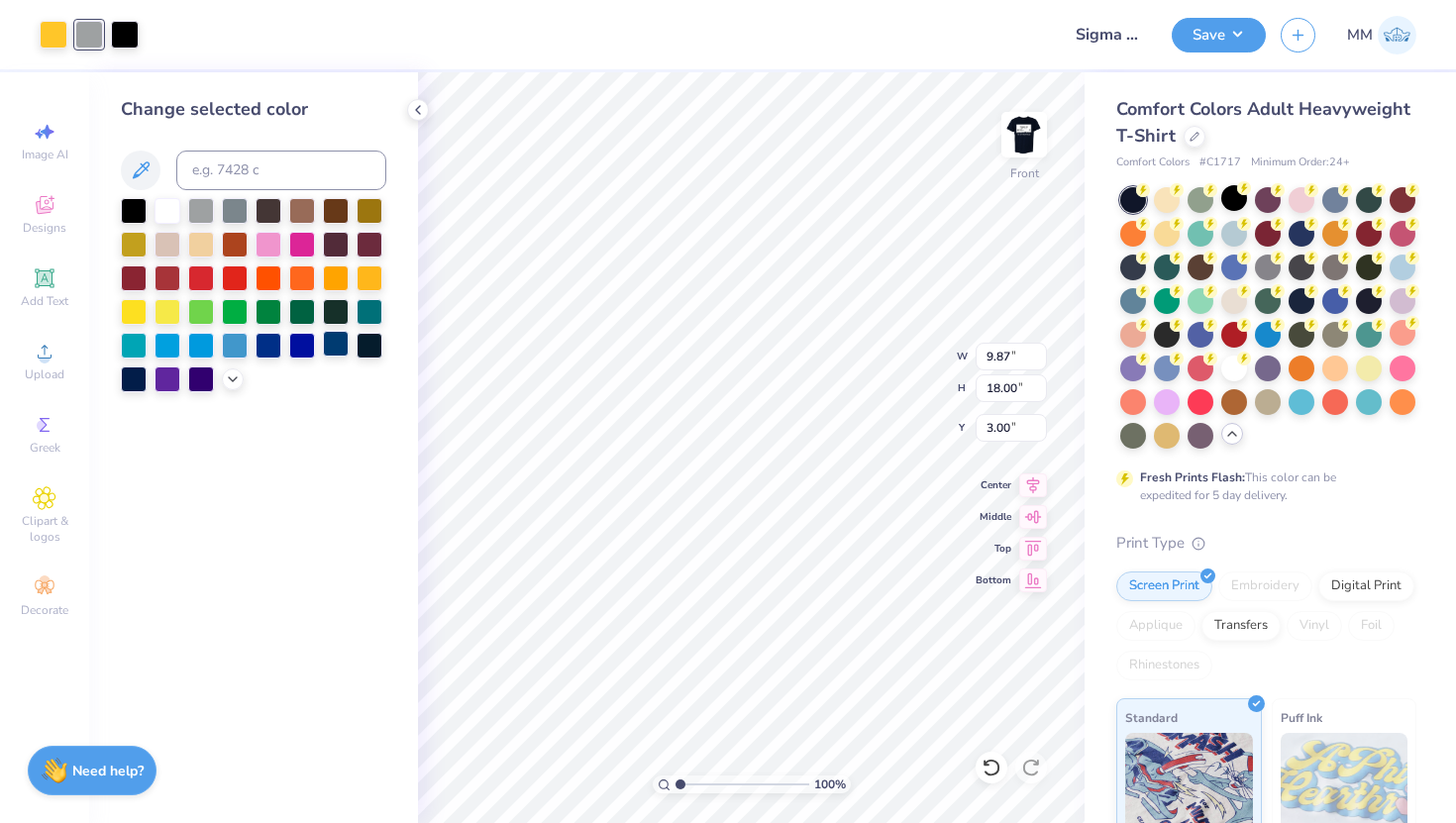 click at bounding box center (336, 344) 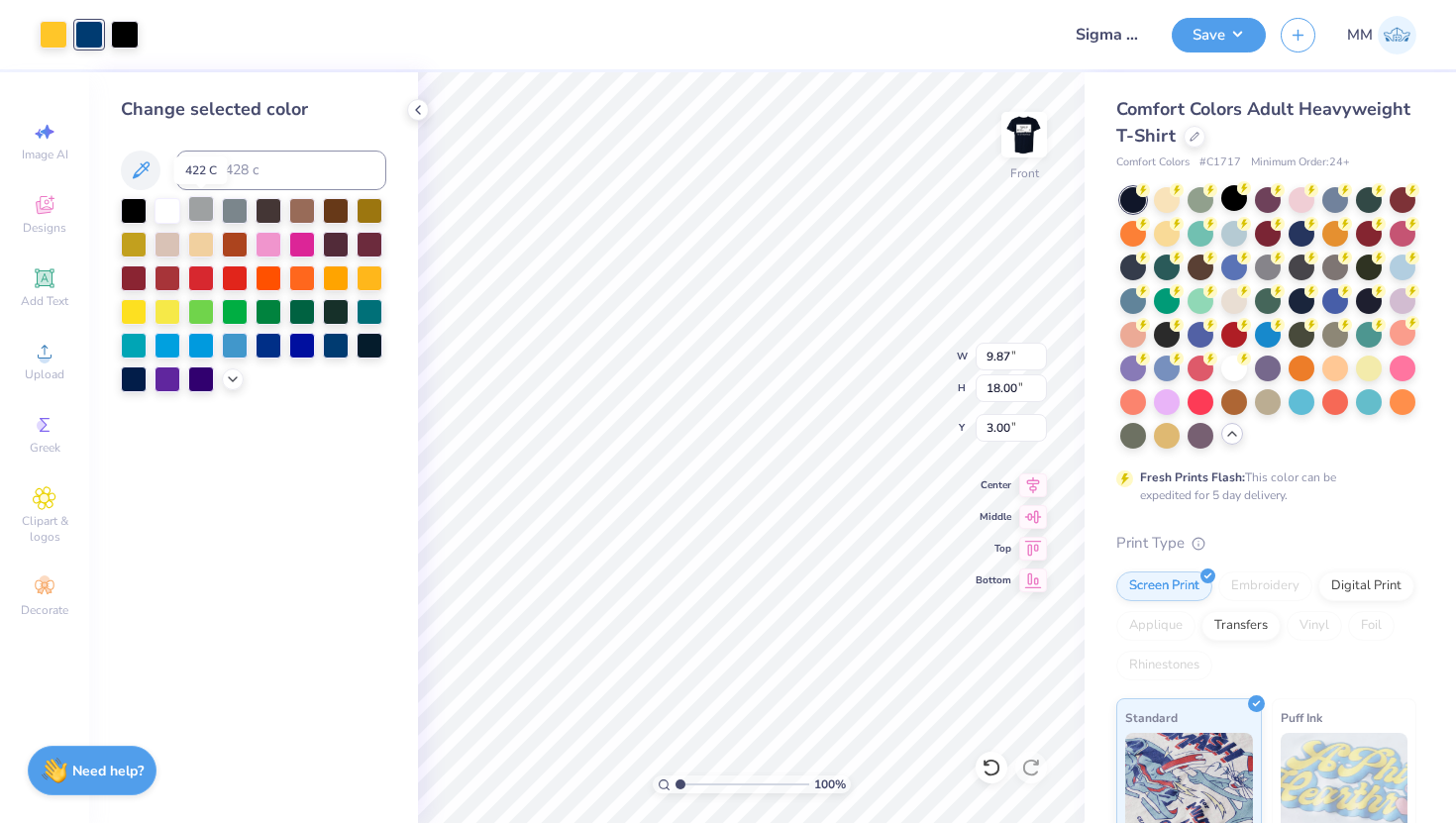 click at bounding box center (201, 209) 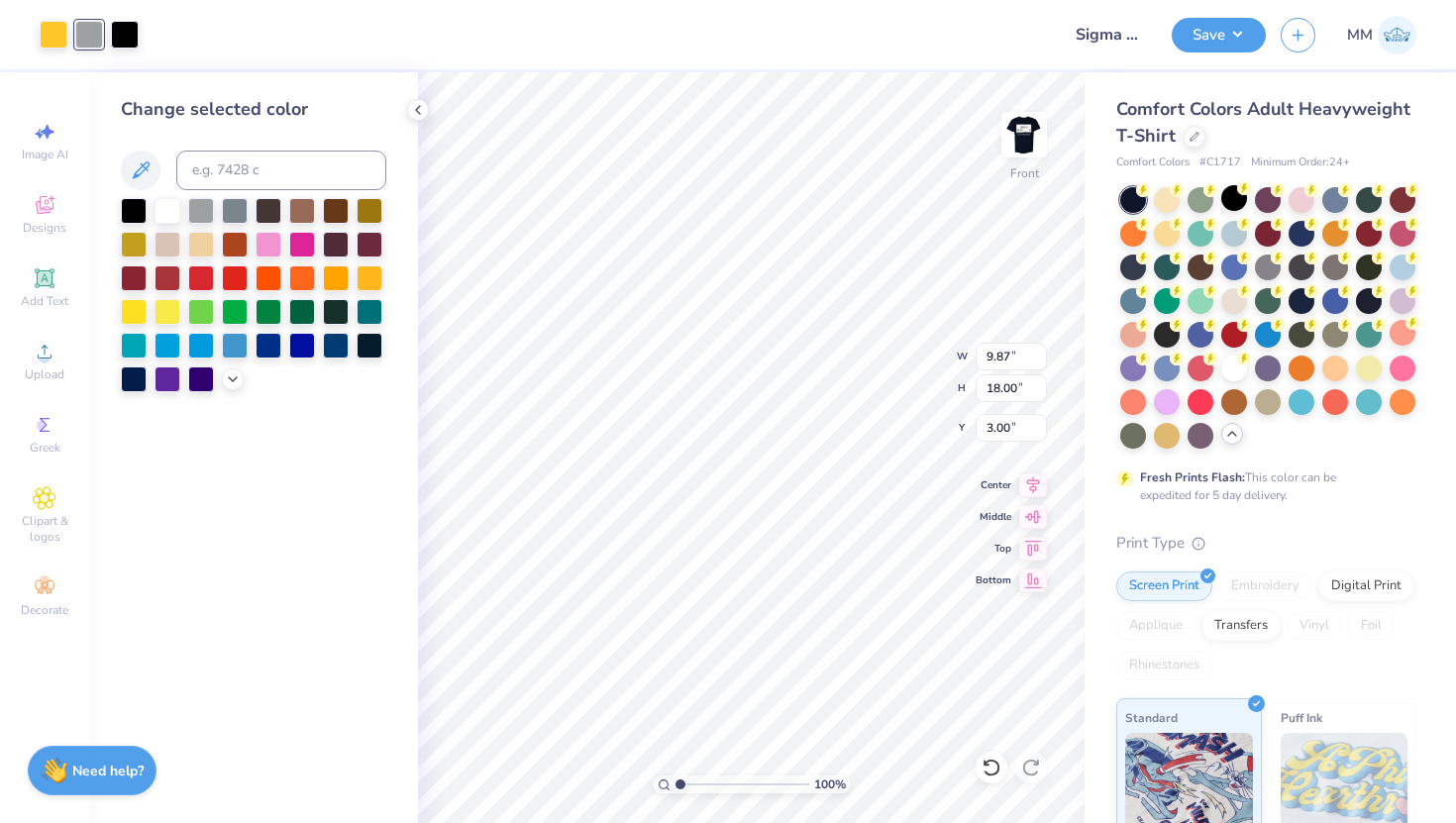 type on "5.15" 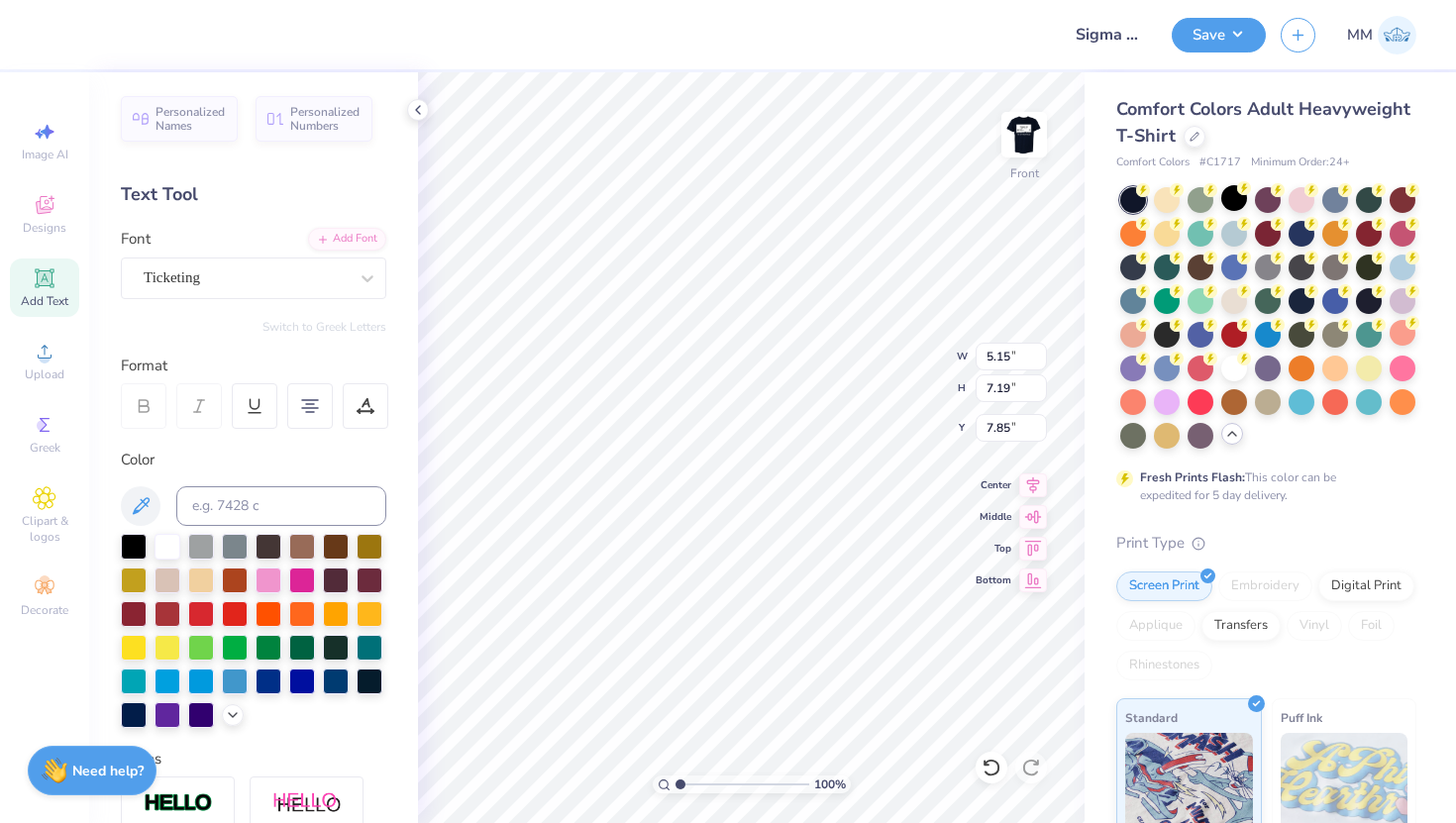 click at bounding box center (144, 406) 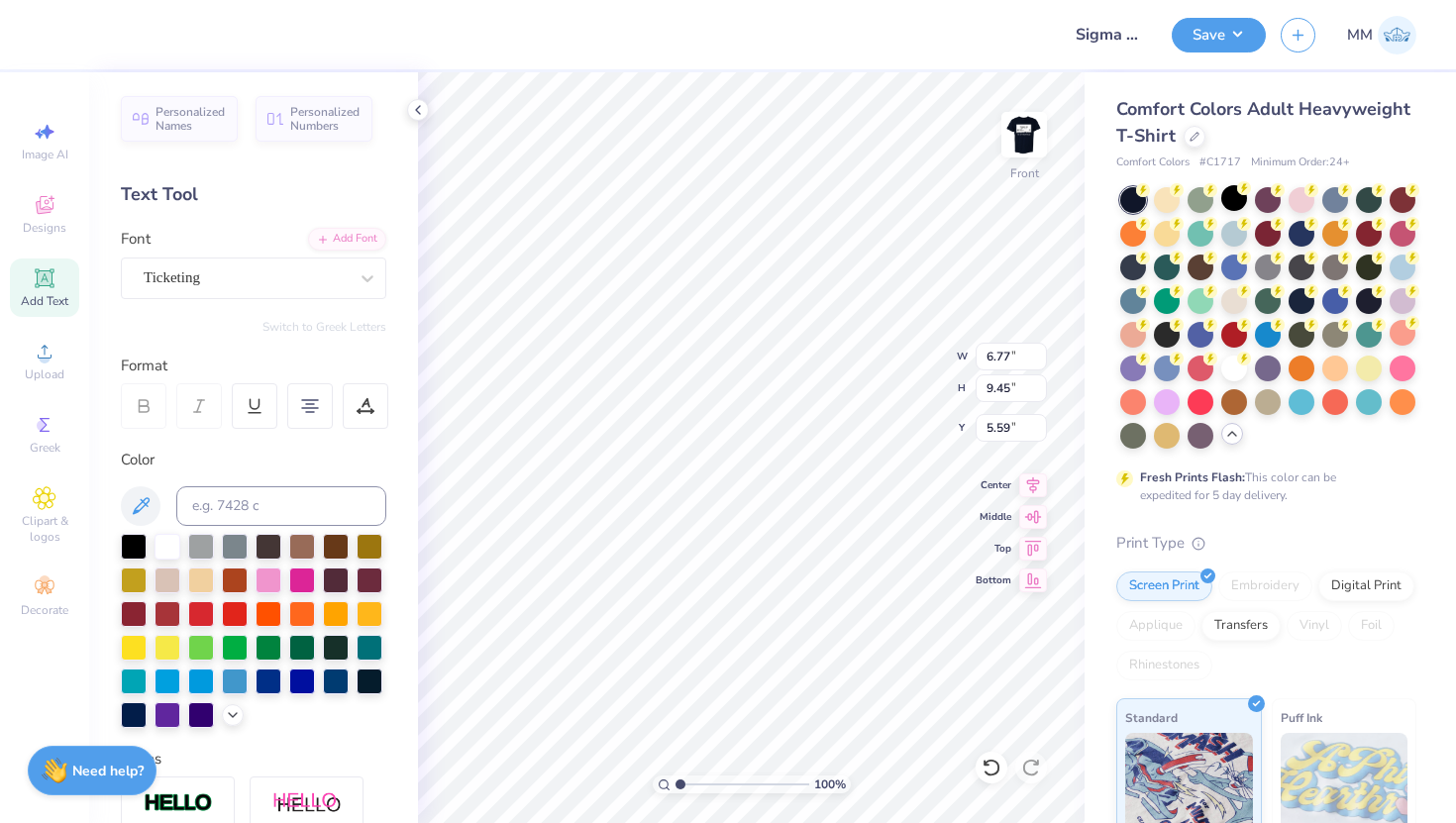 type on "7.35" 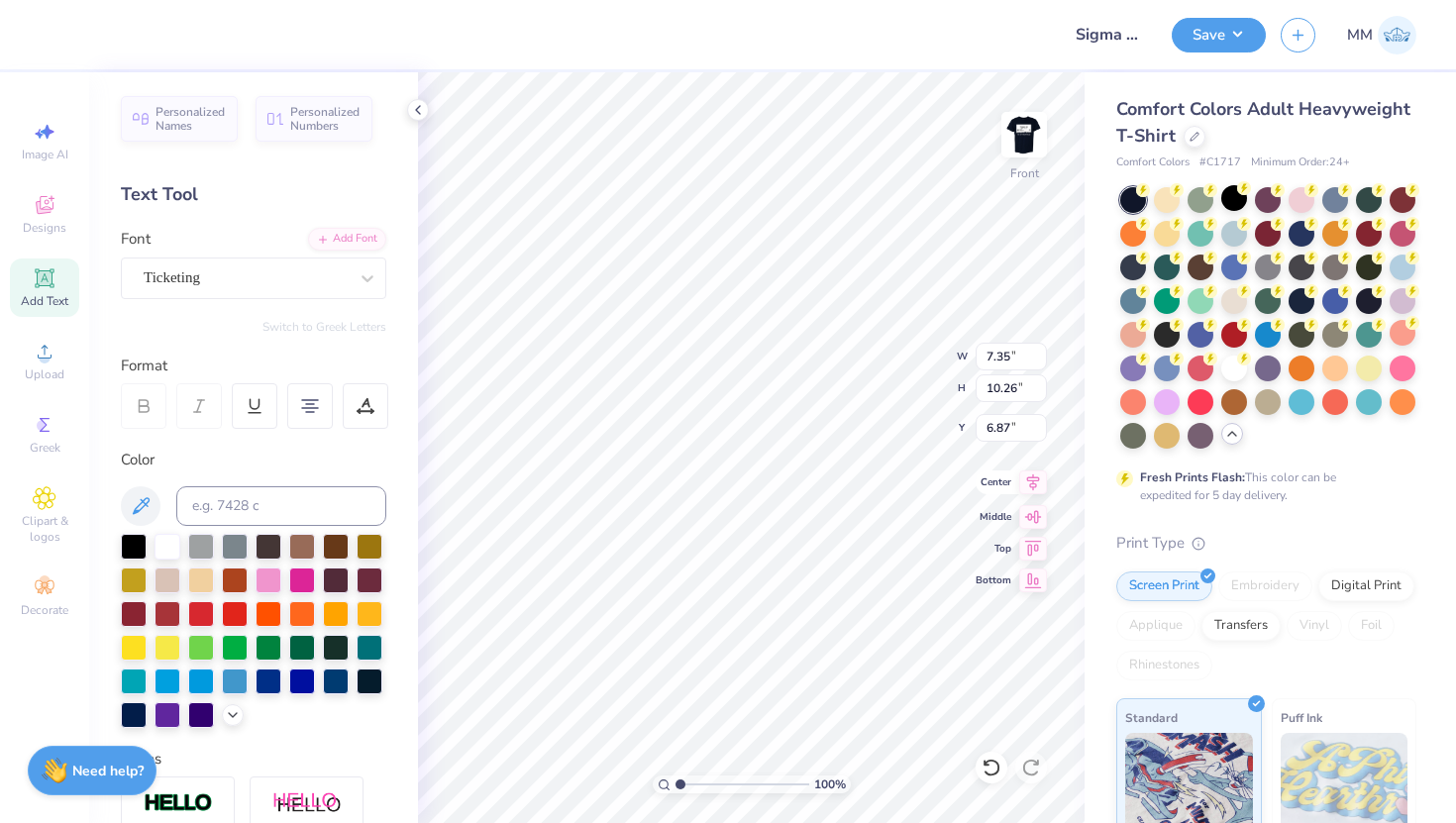 click 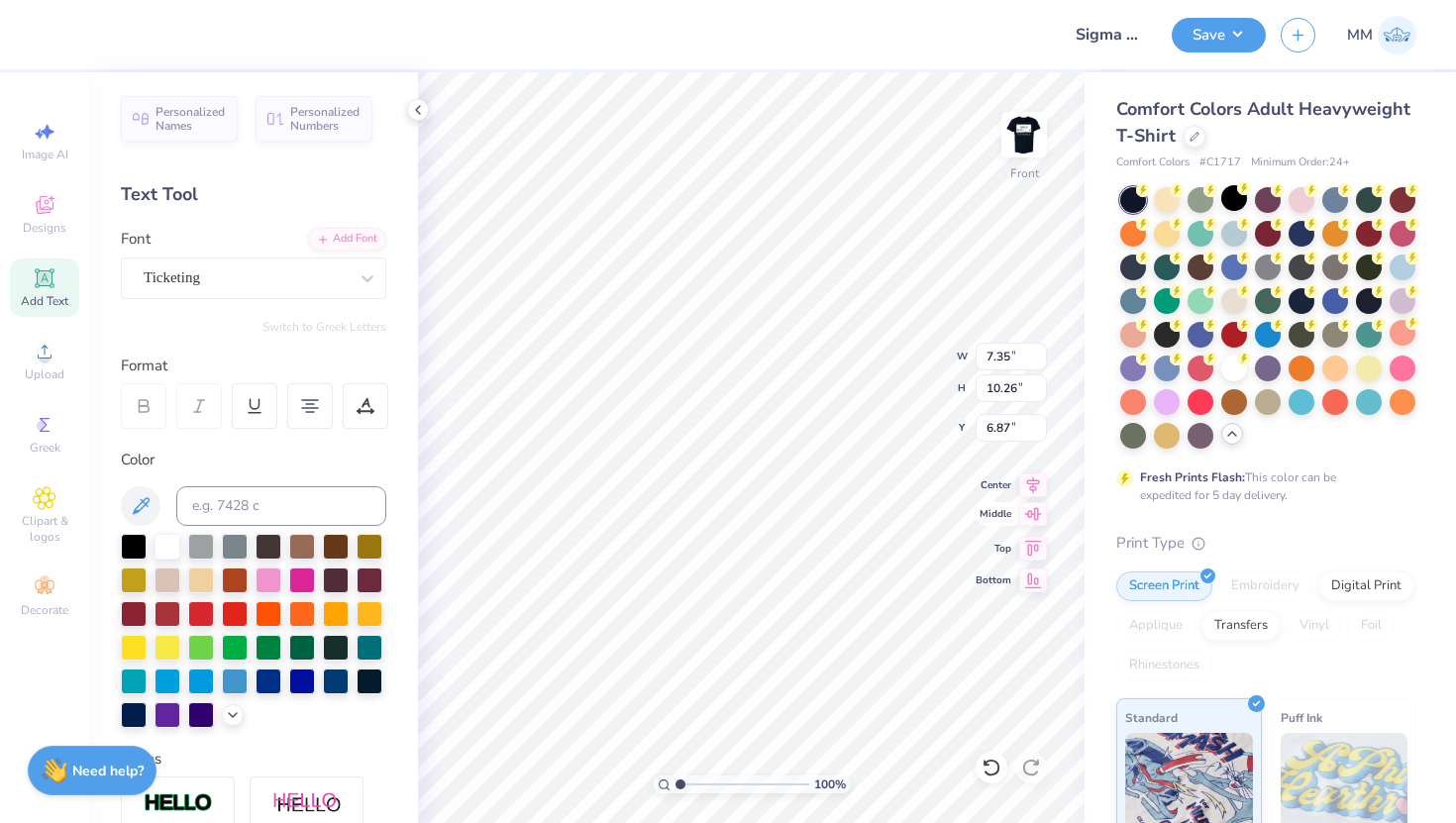 click 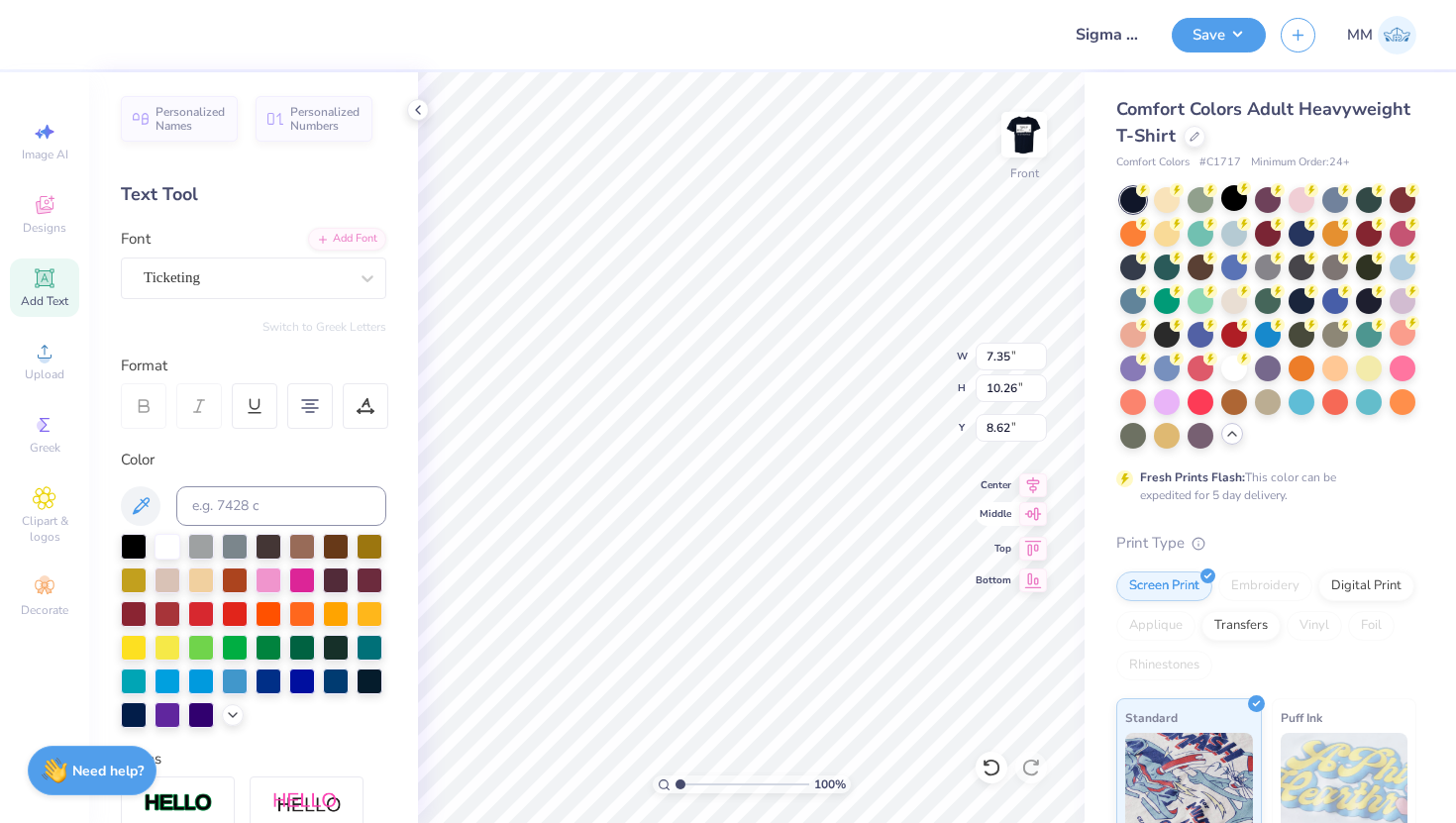 type on "9.87" 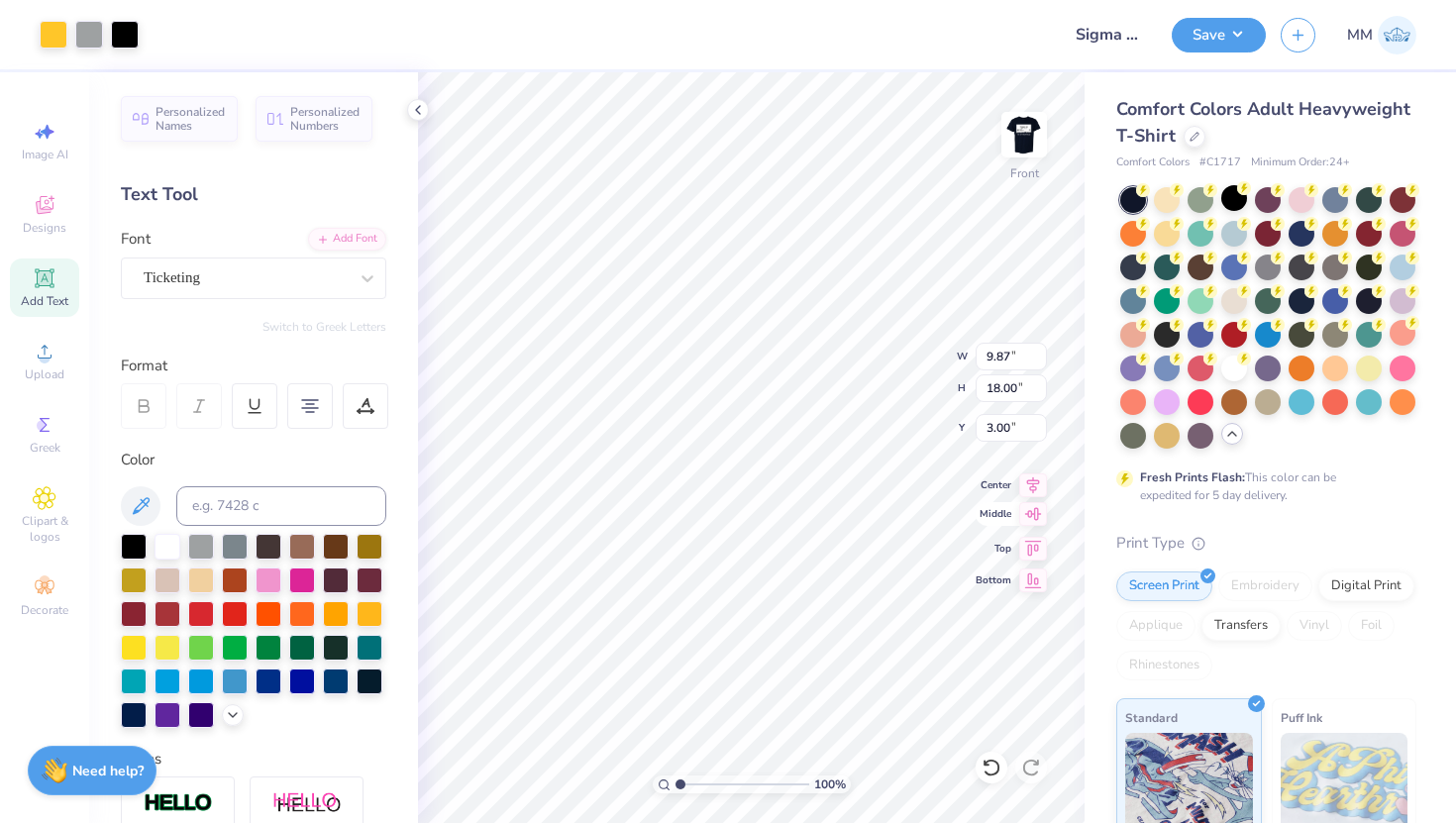 click 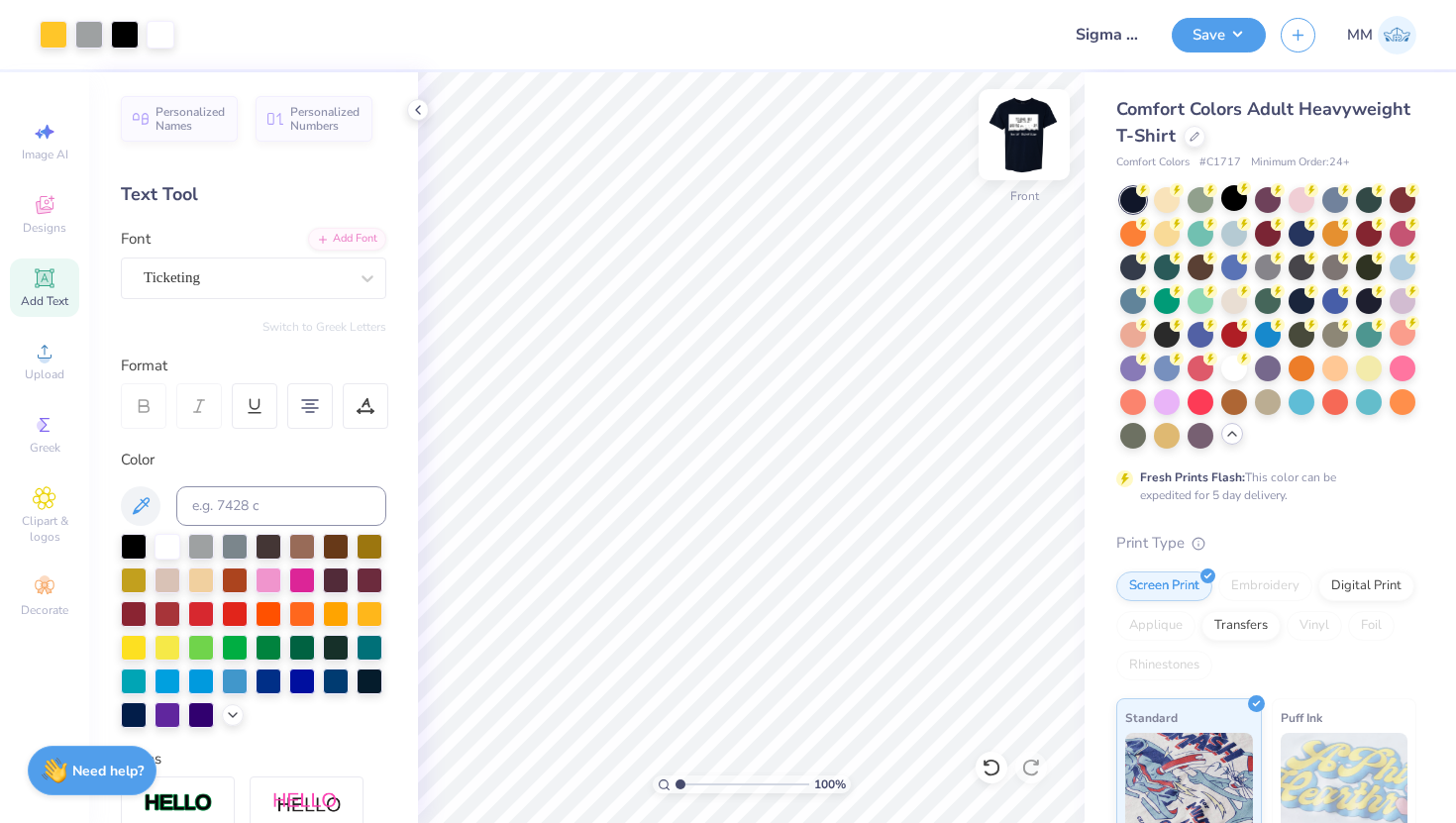 click at bounding box center [1024, 135] 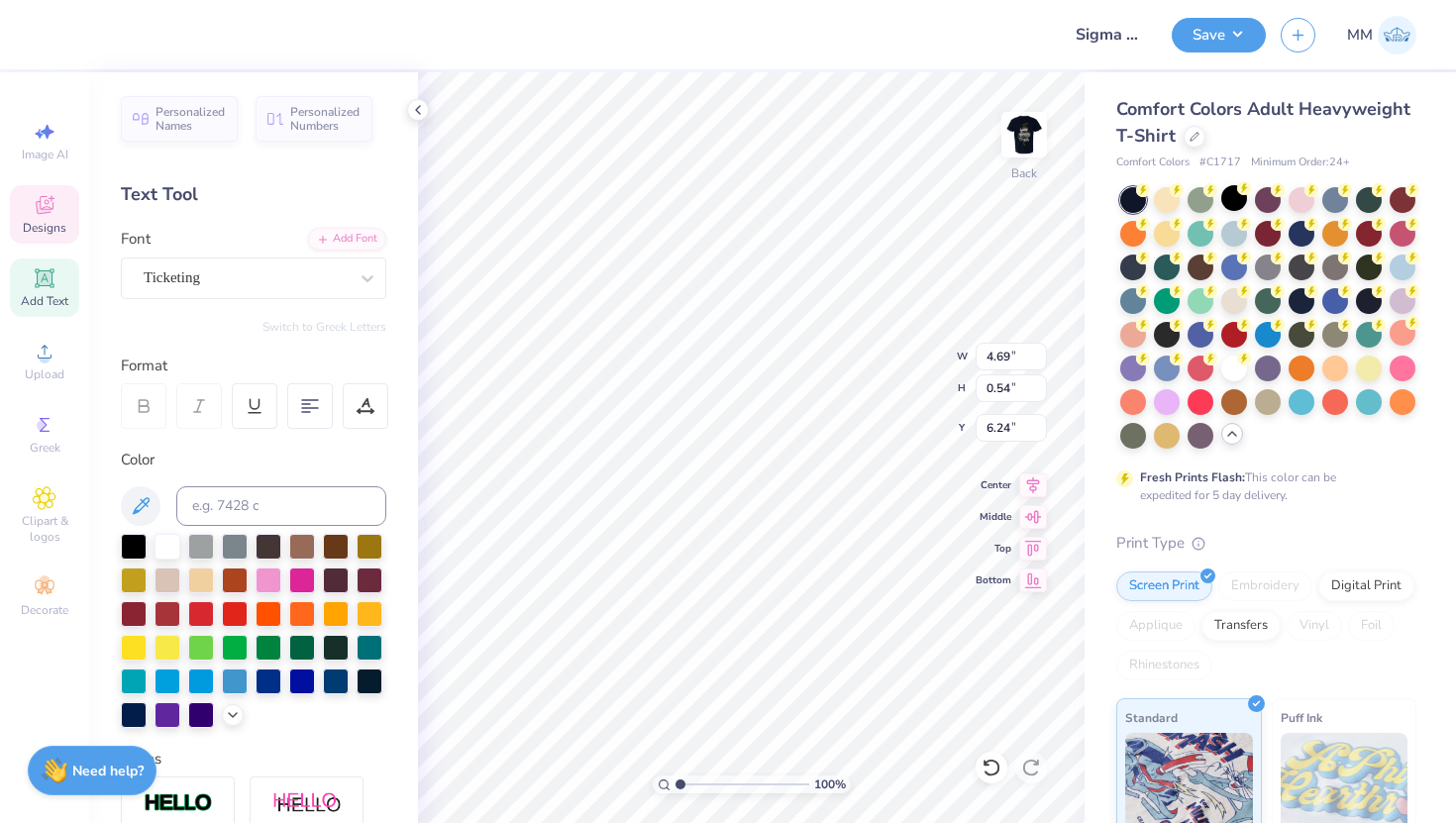 type on "5.97" 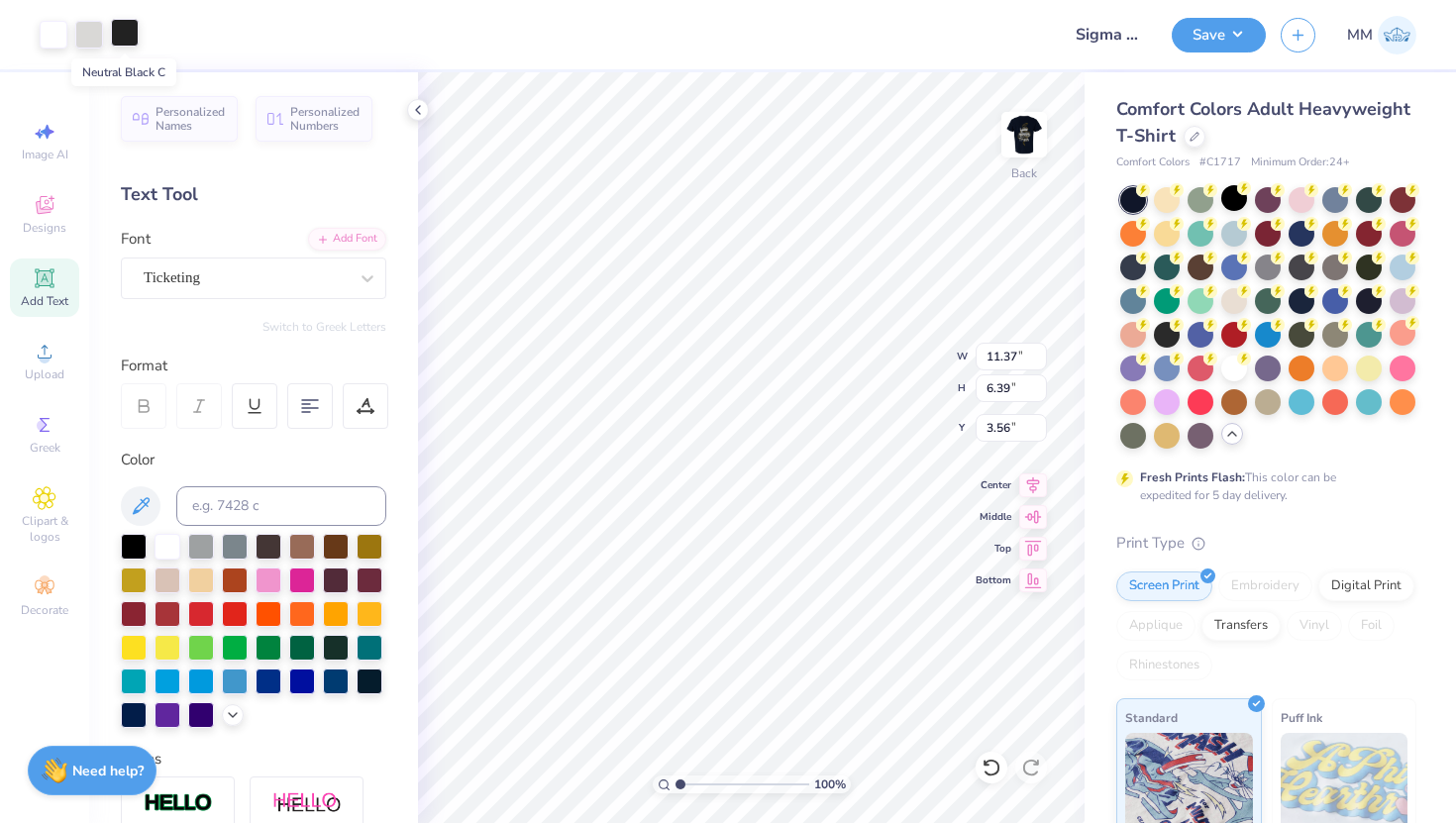 click at bounding box center (125, 33) 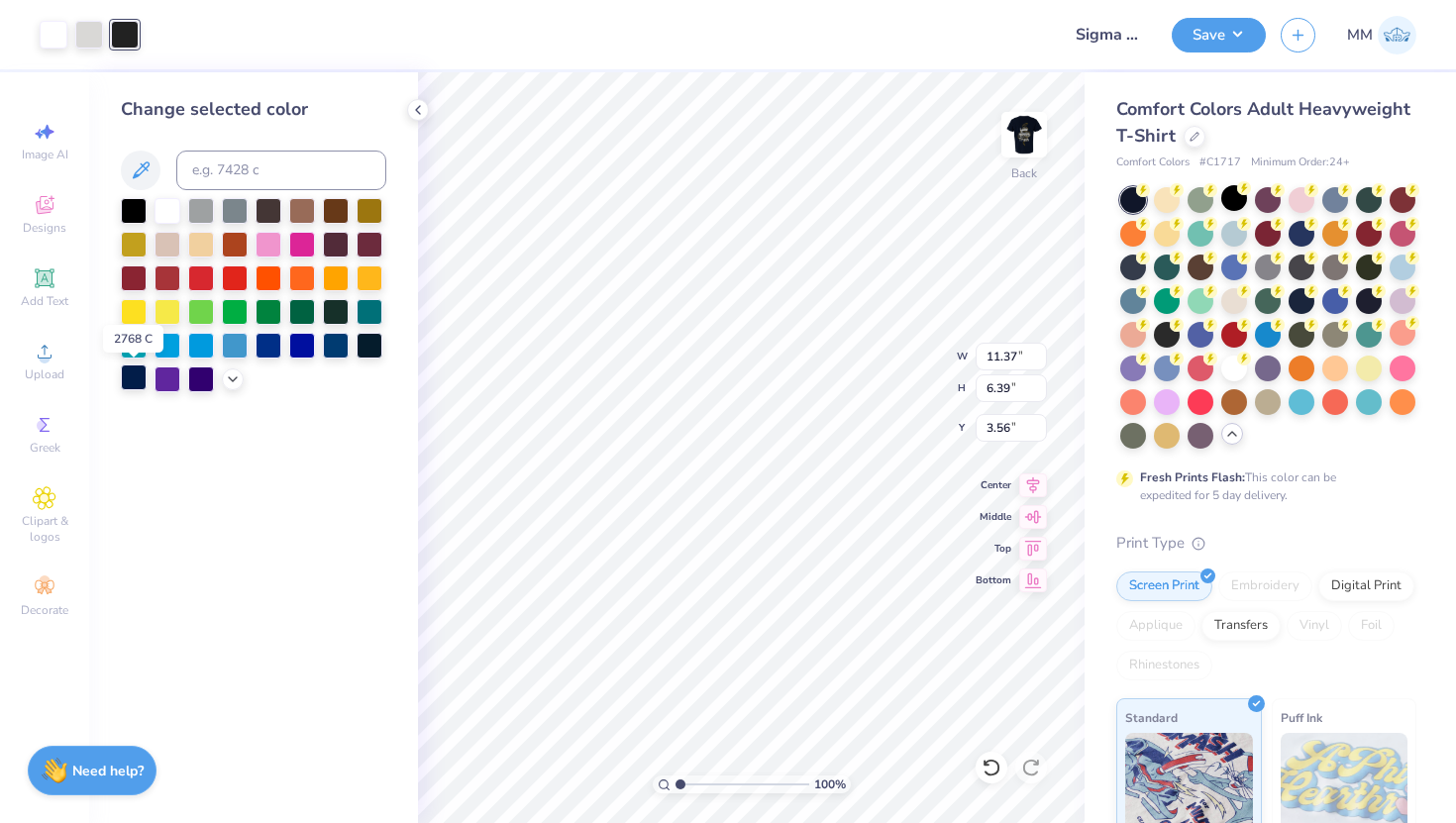 click at bounding box center (134, 377) 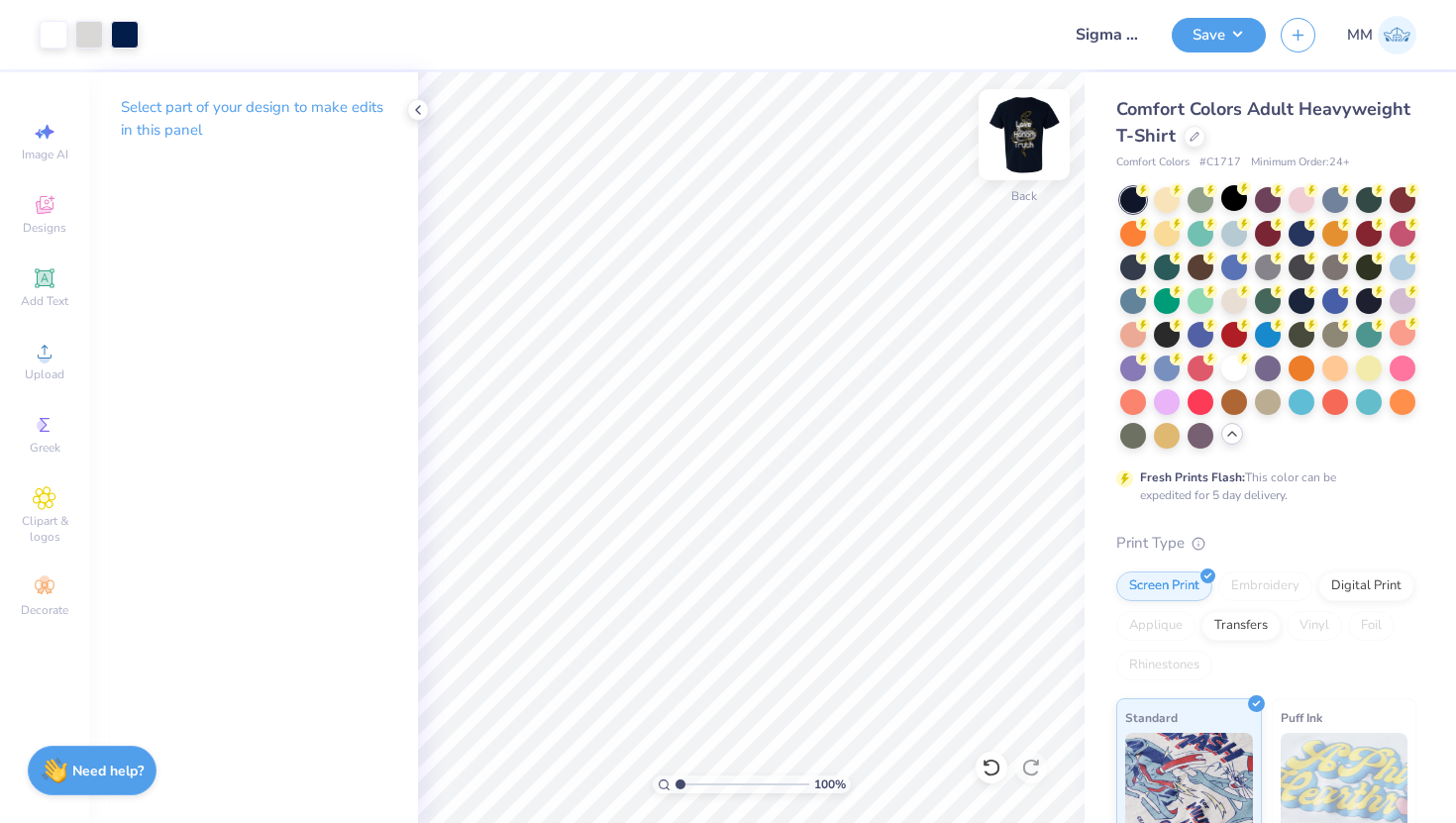 click at bounding box center (1024, 135) 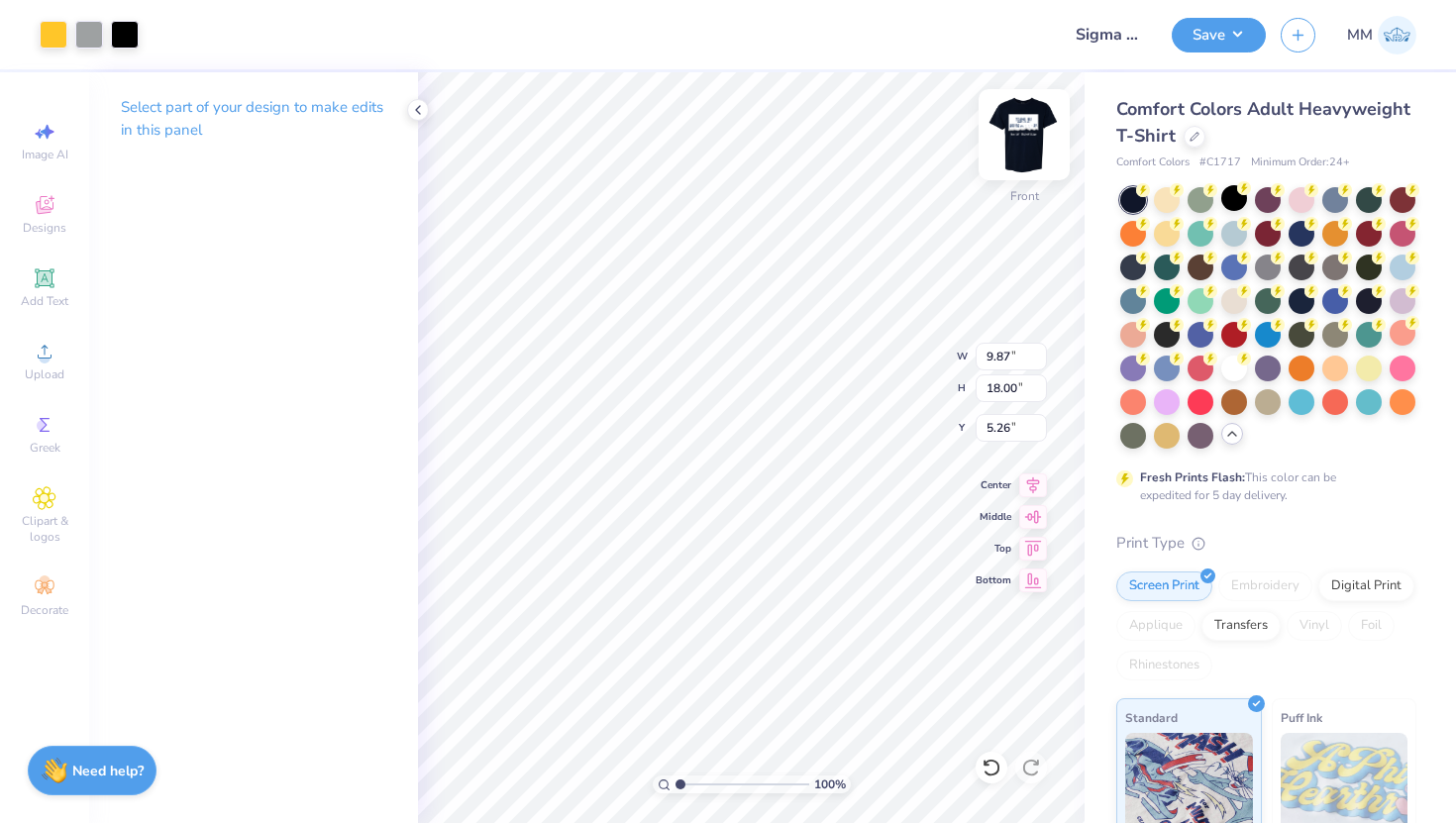 type on "4.75" 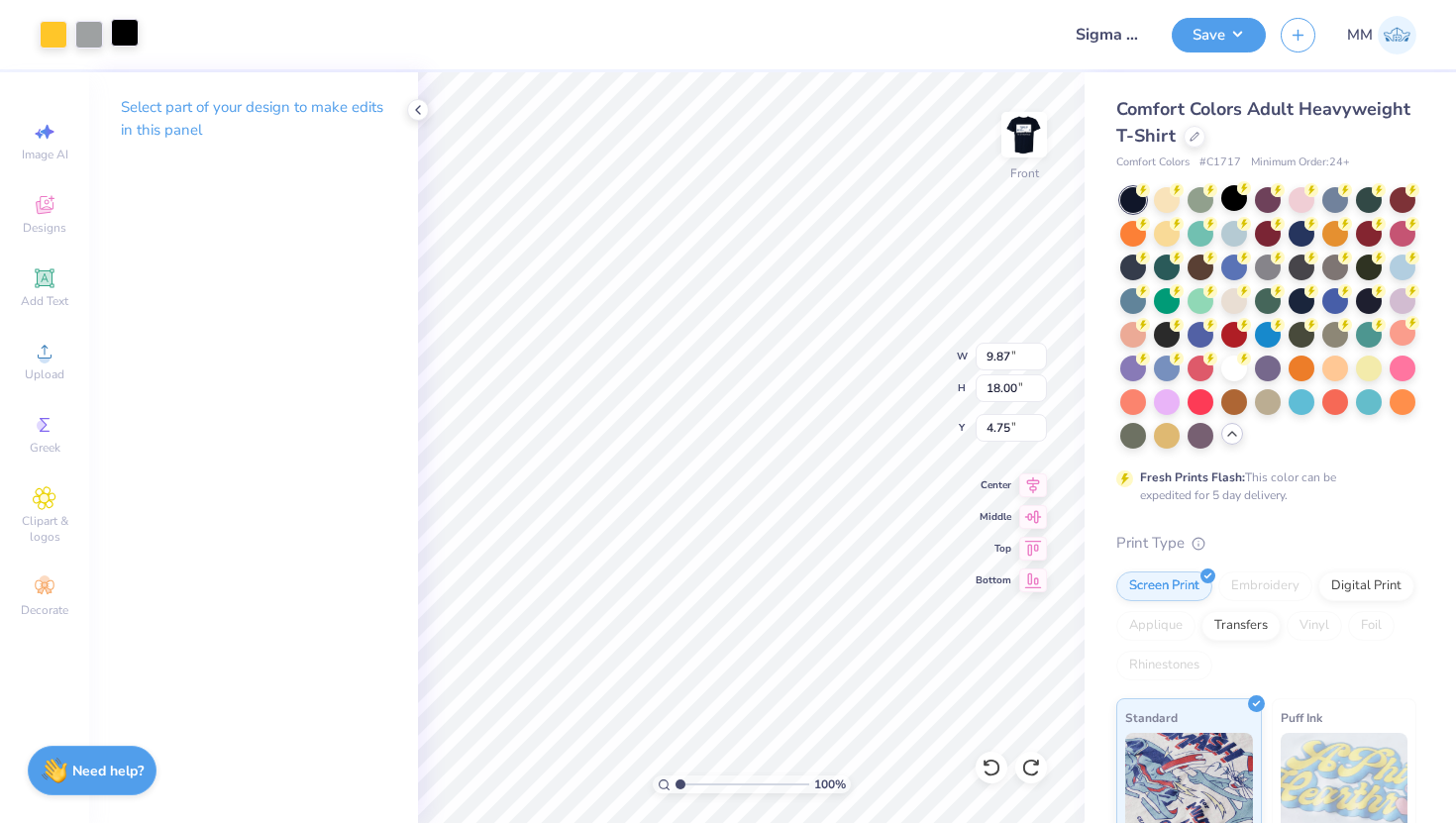 click at bounding box center [125, 33] 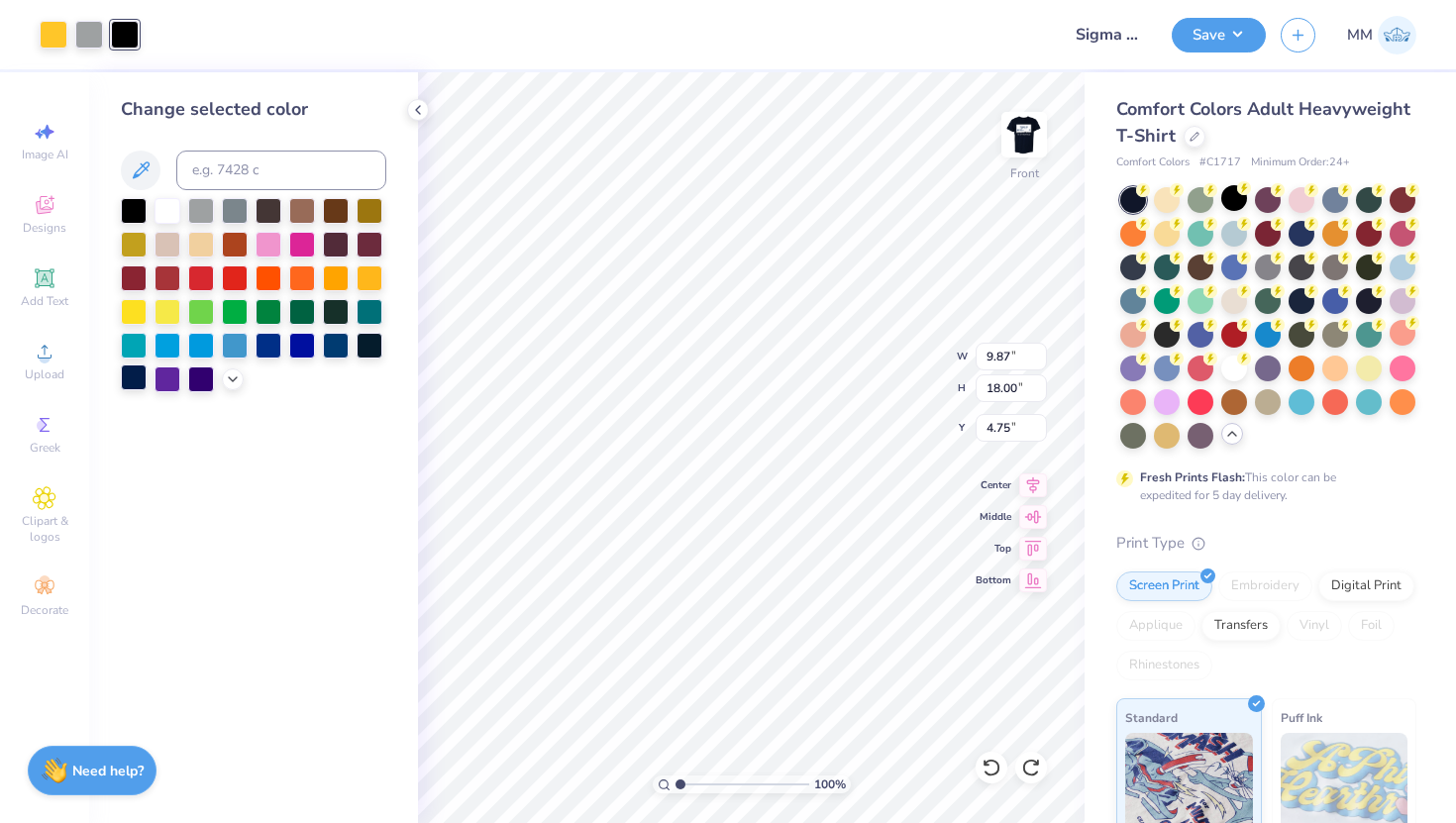 click at bounding box center [134, 377] 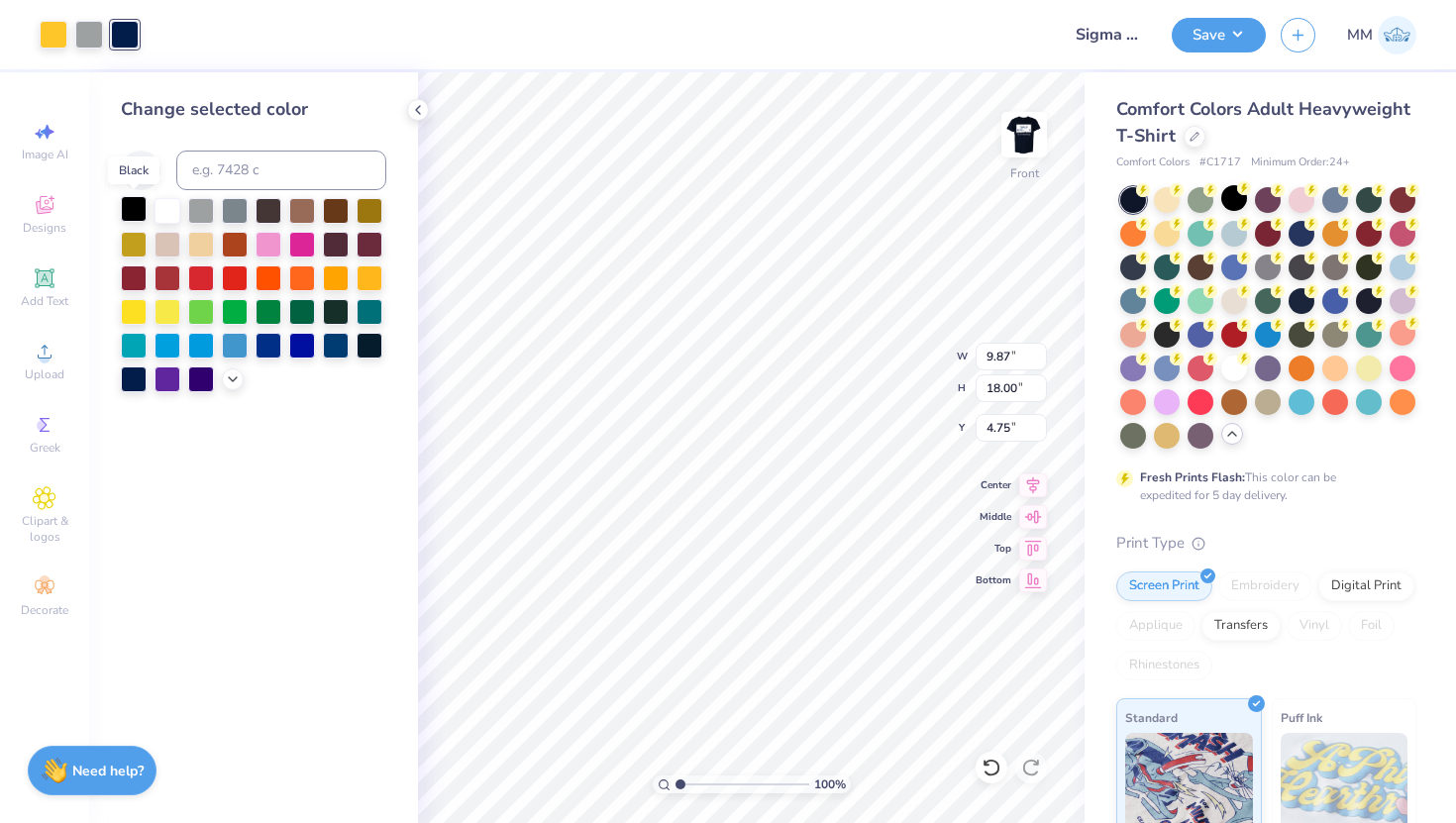 click at bounding box center [134, 209] 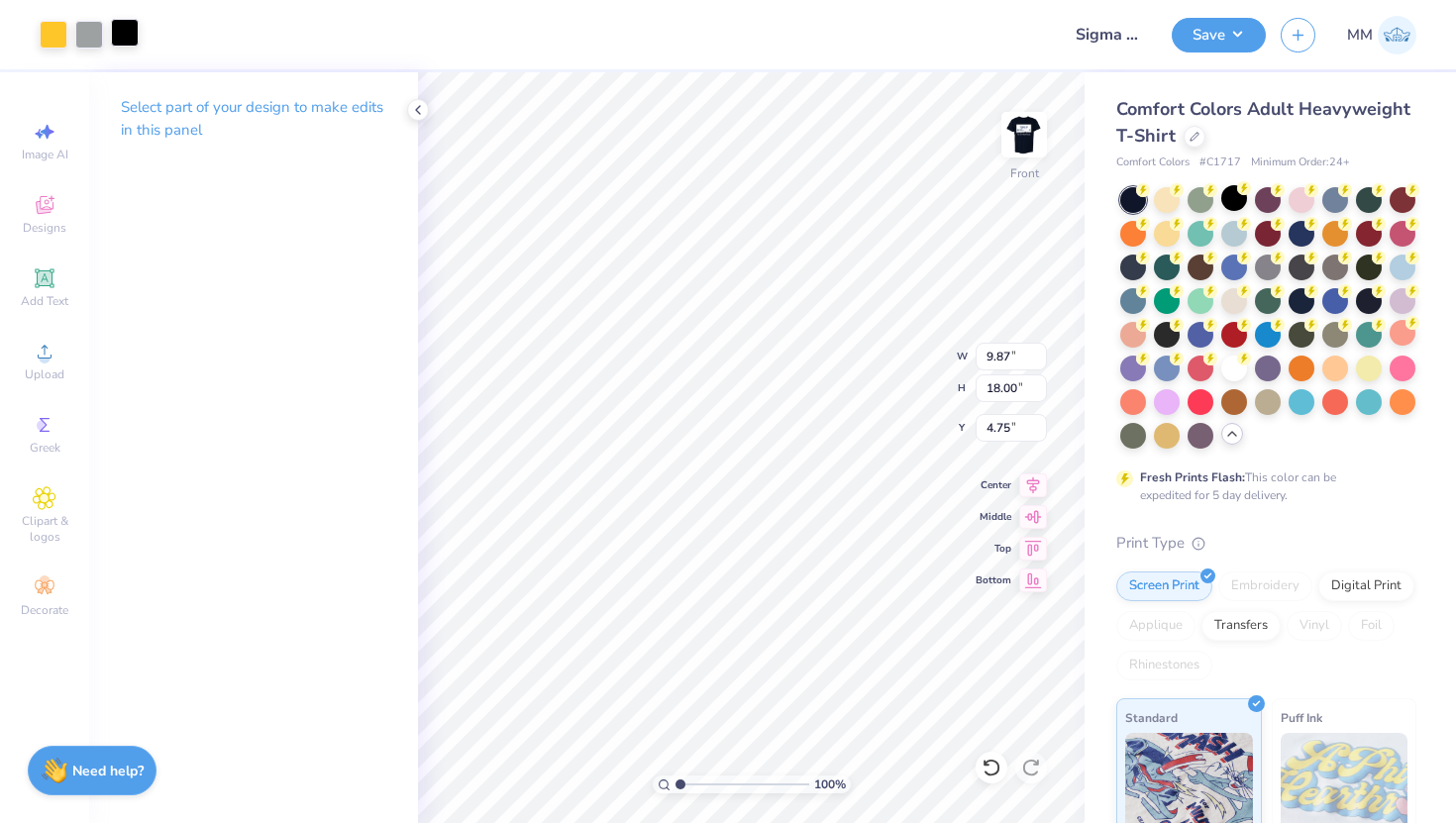 click at bounding box center [125, 33] 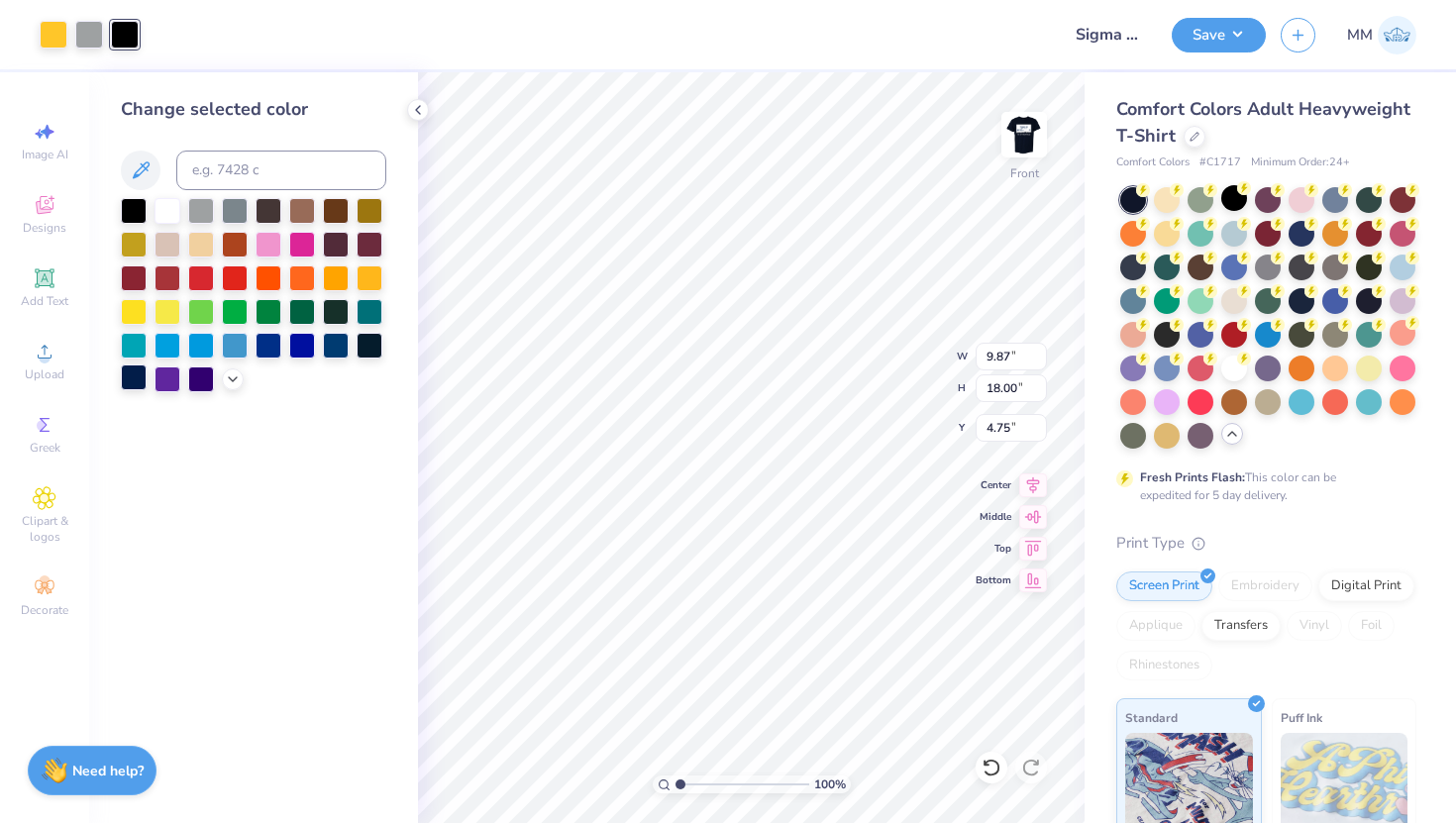 click at bounding box center [134, 377] 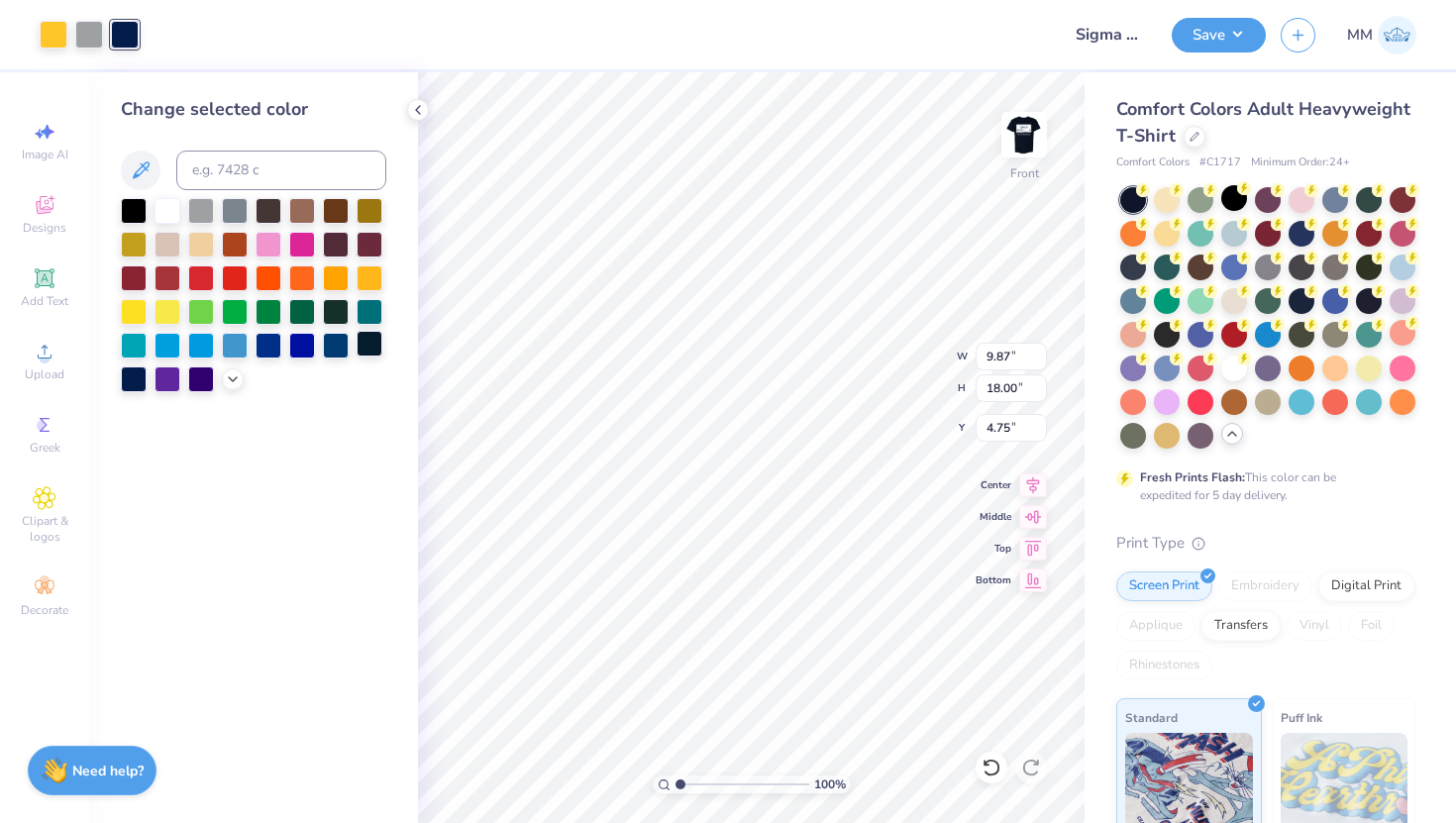 click at bounding box center [369, 344] 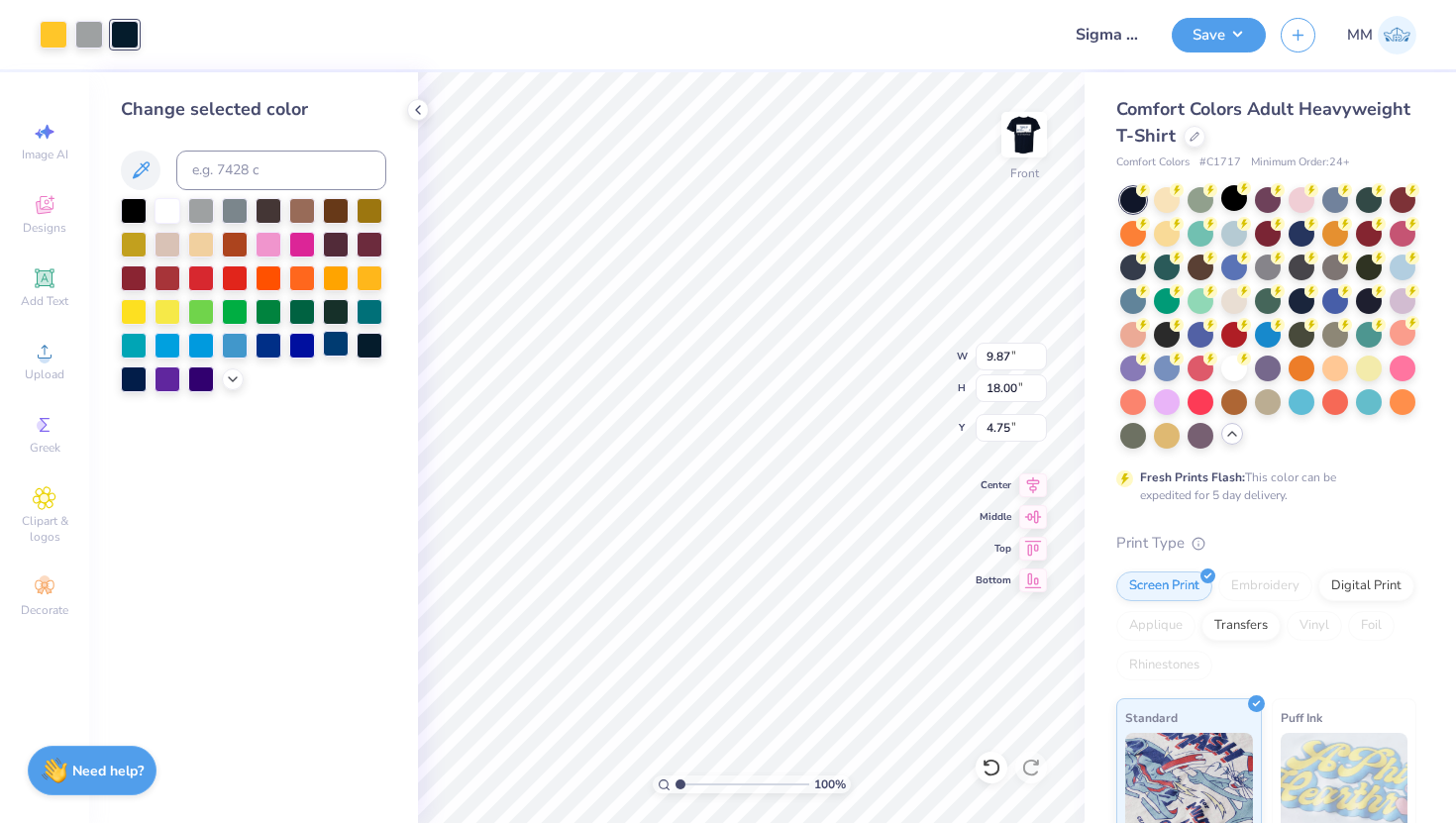 click at bounding box center [336, 344] 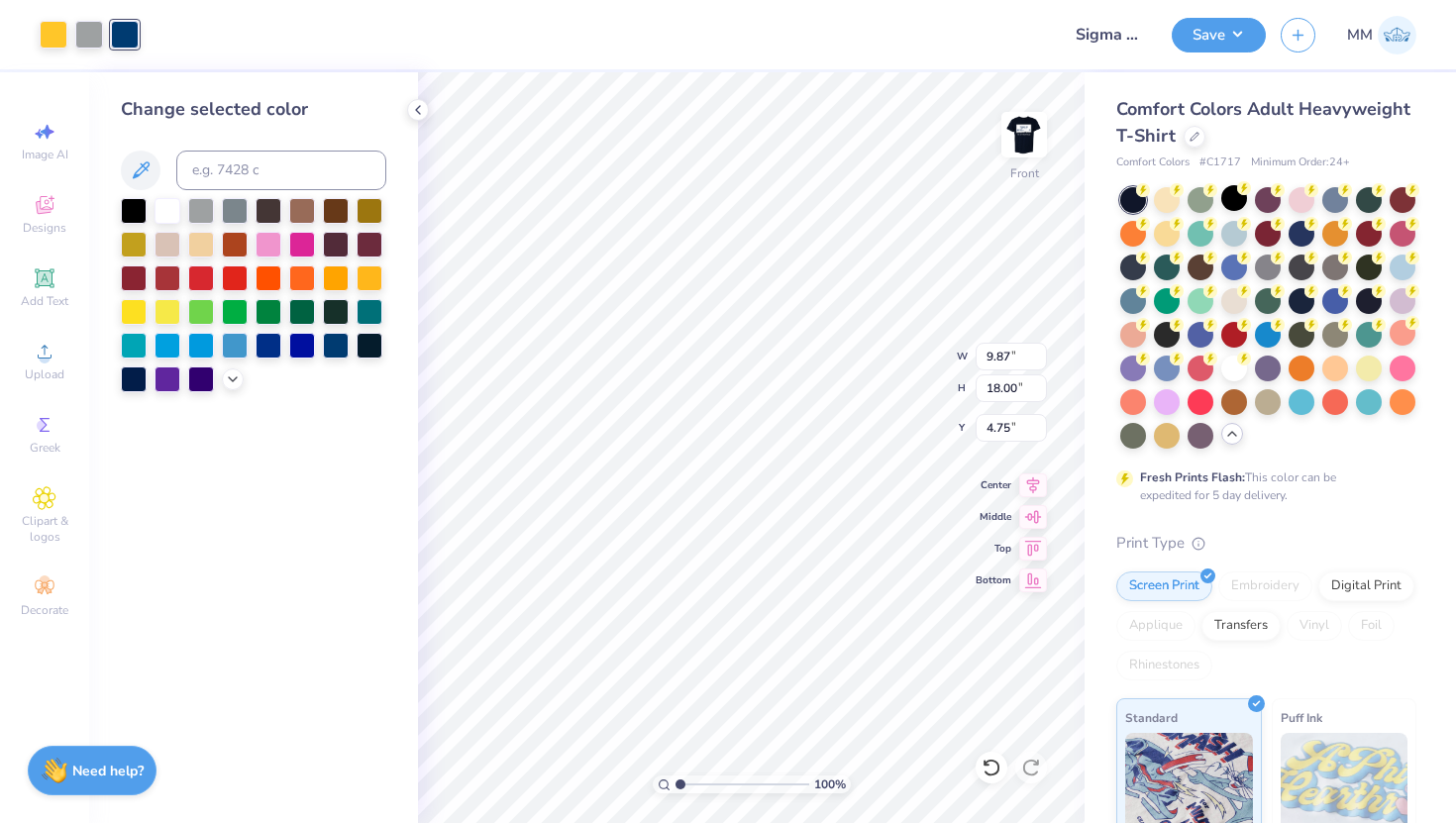 click at bounding box center [254, 295] 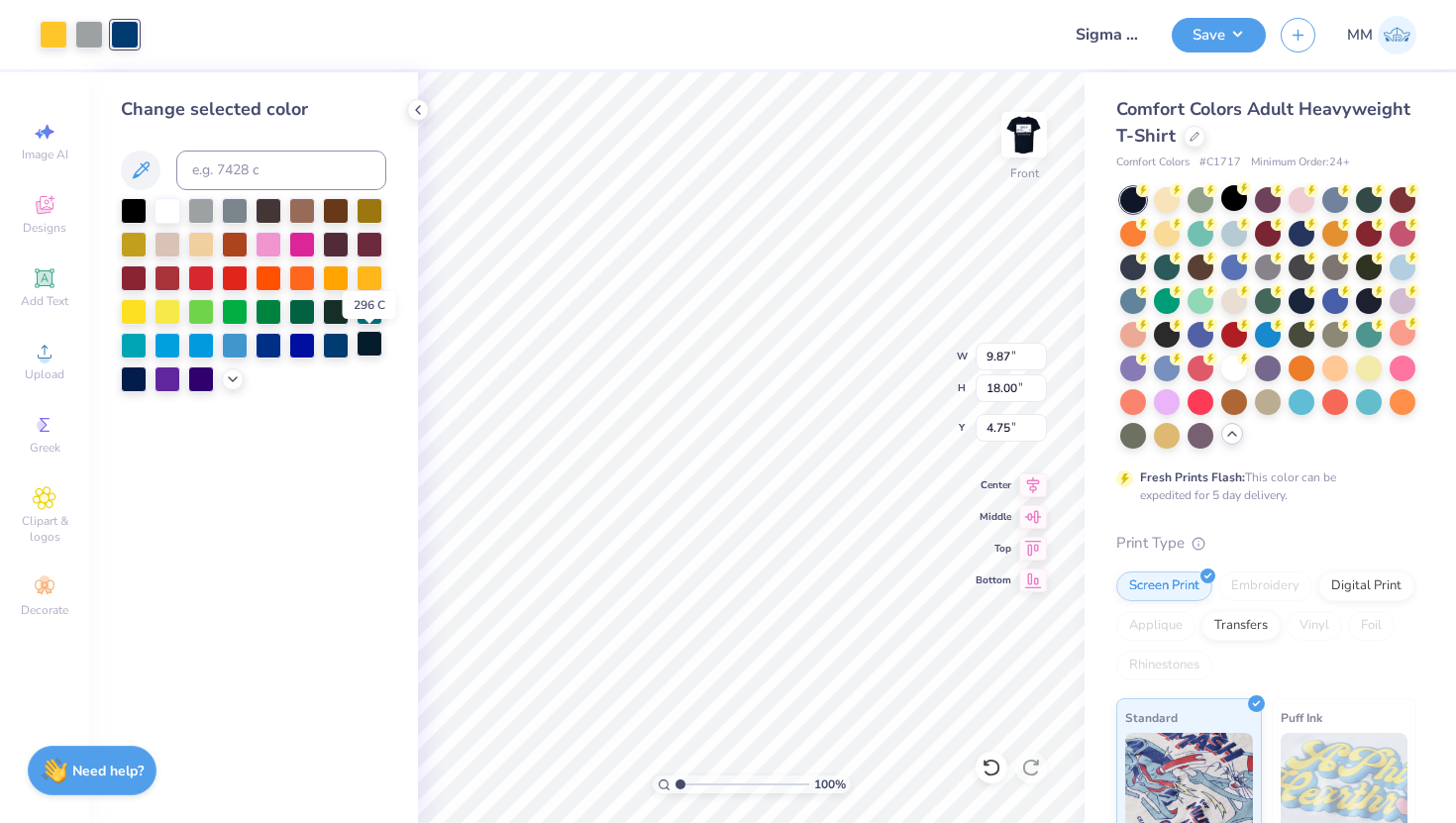 click at bounding box center (369, 344) 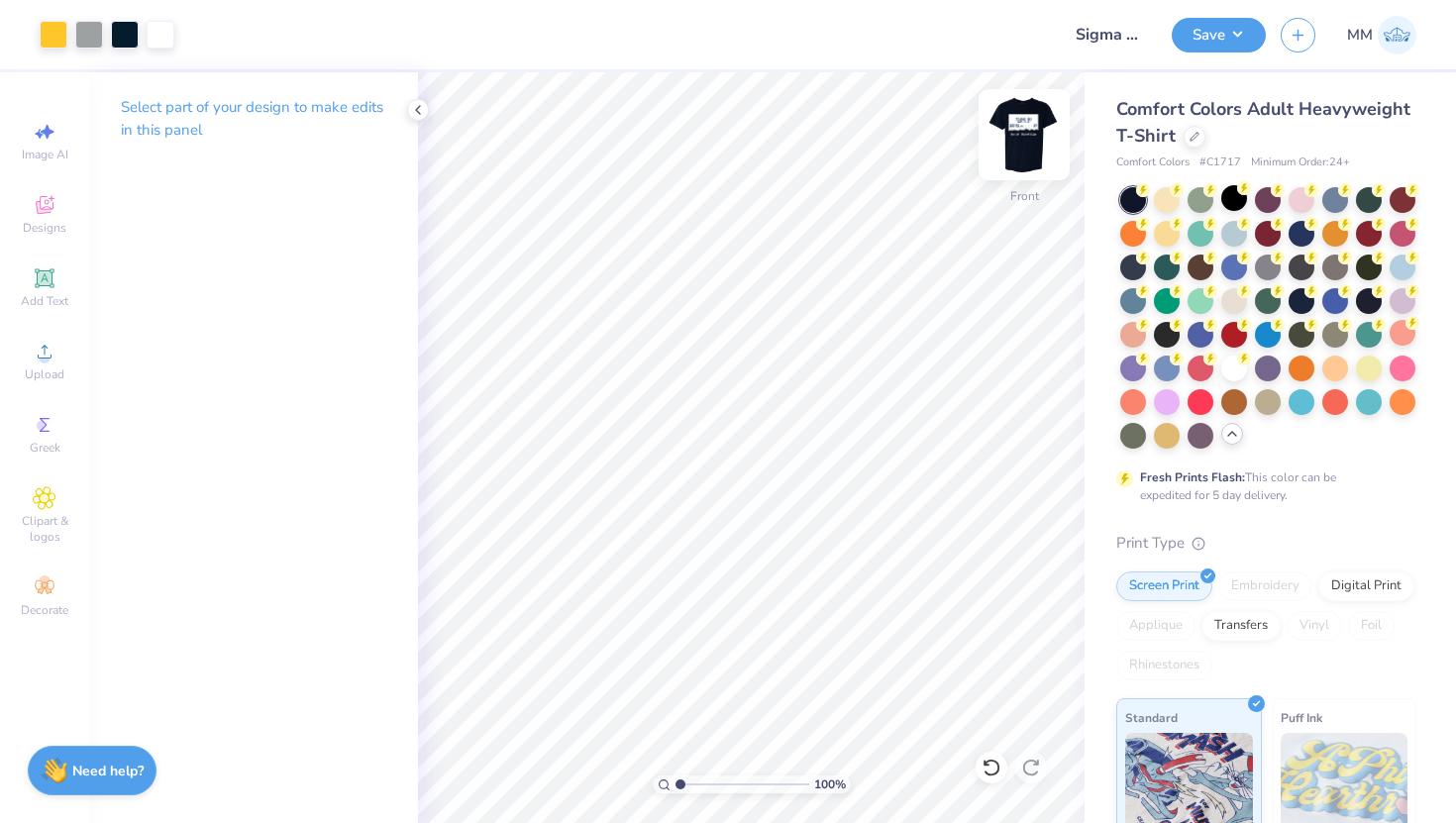 click at bounding box center [1024, 135] 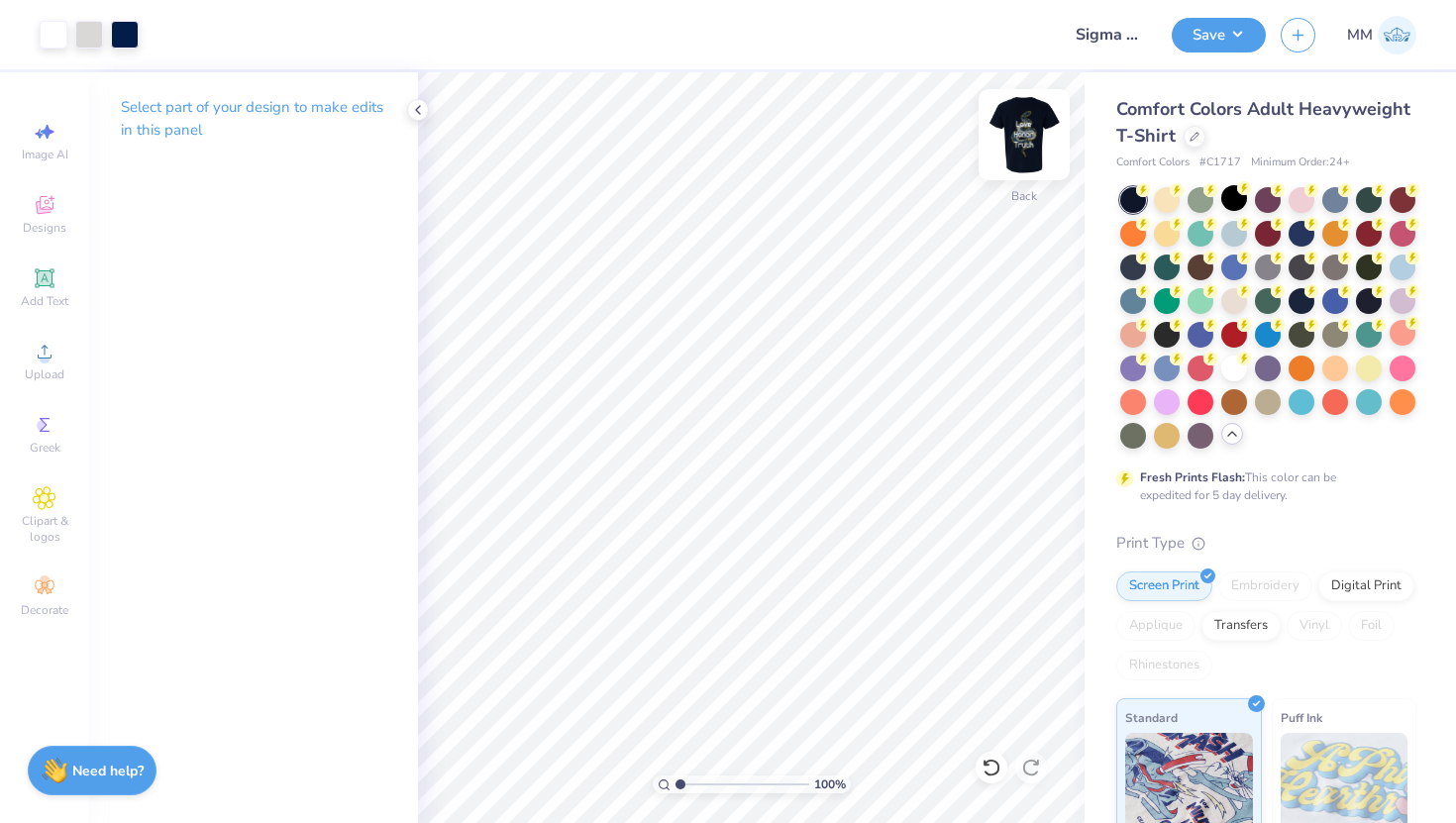 click at bounding box center (1024, 135) 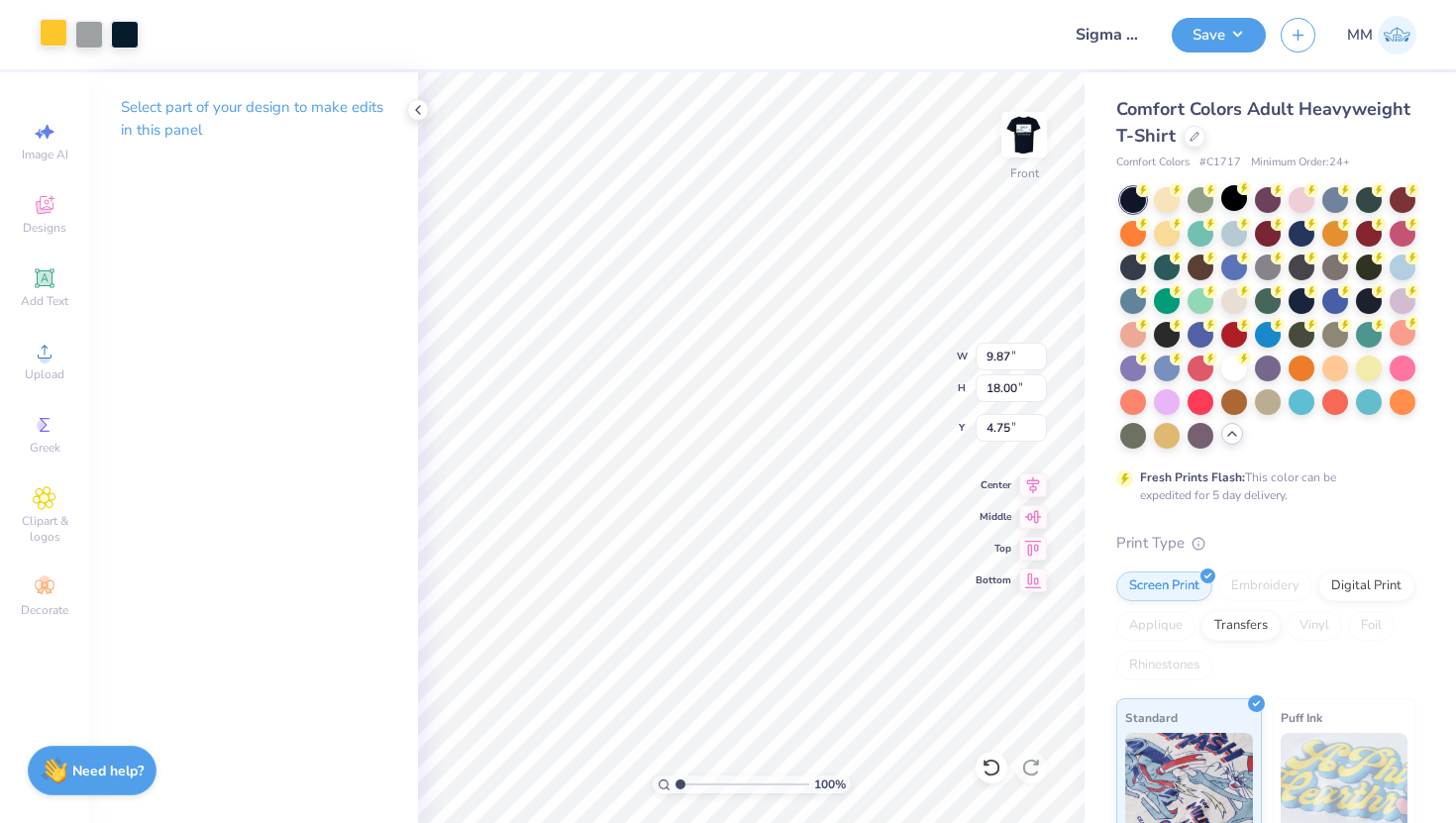click at bounding box center (53, 33) 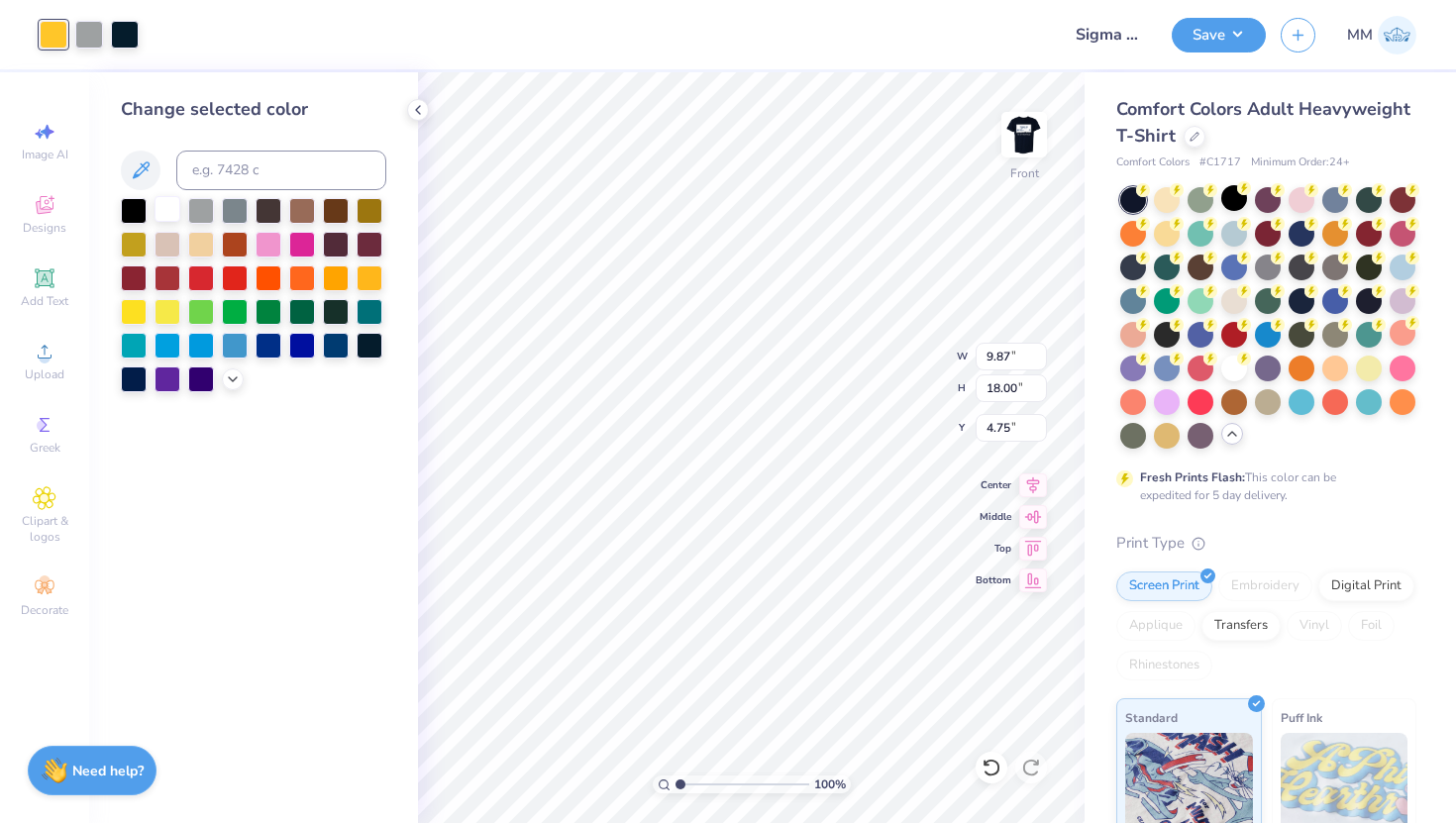 click at bounding box center (167, 209) 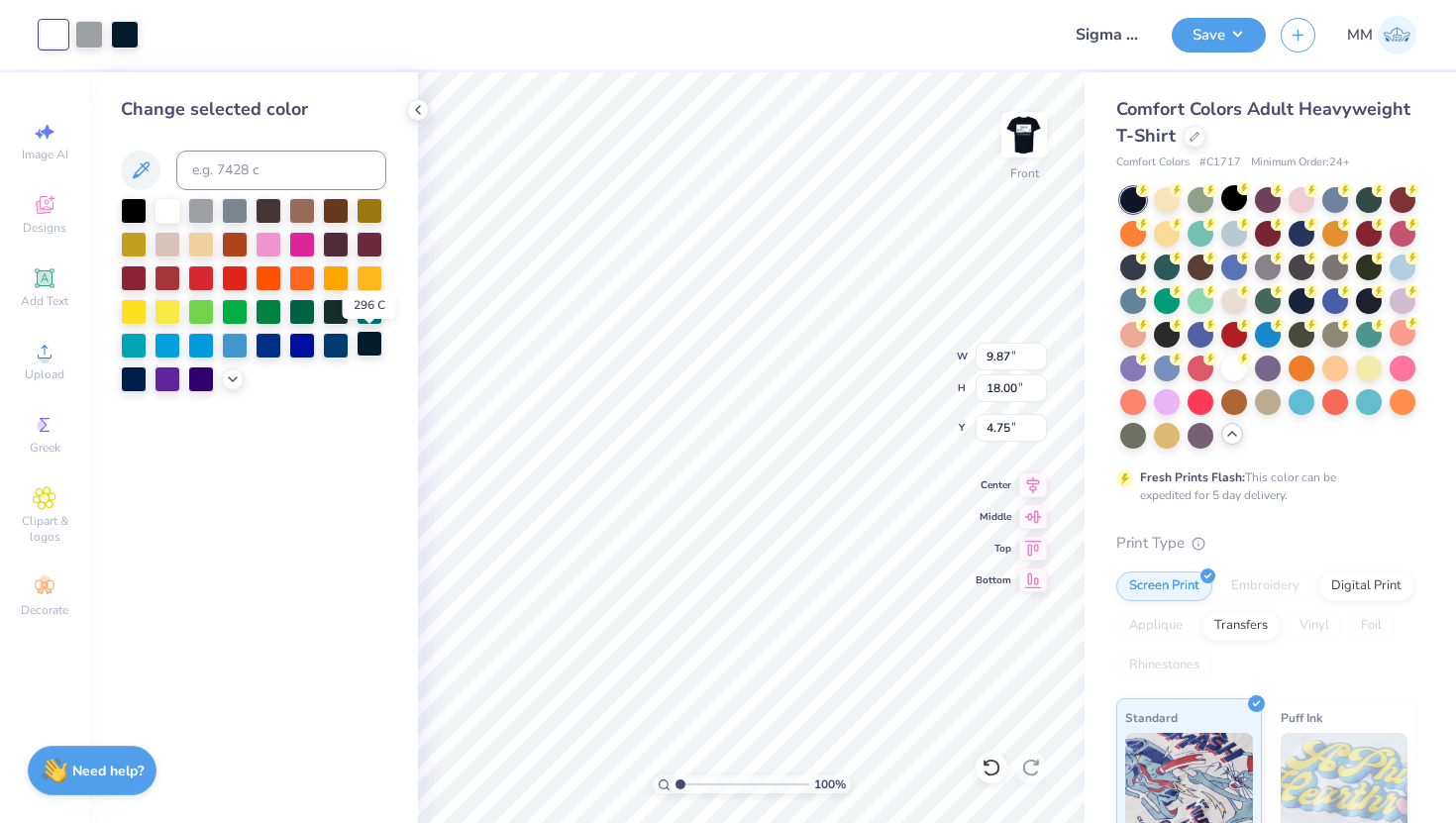 click at bounding box center [369, 344] 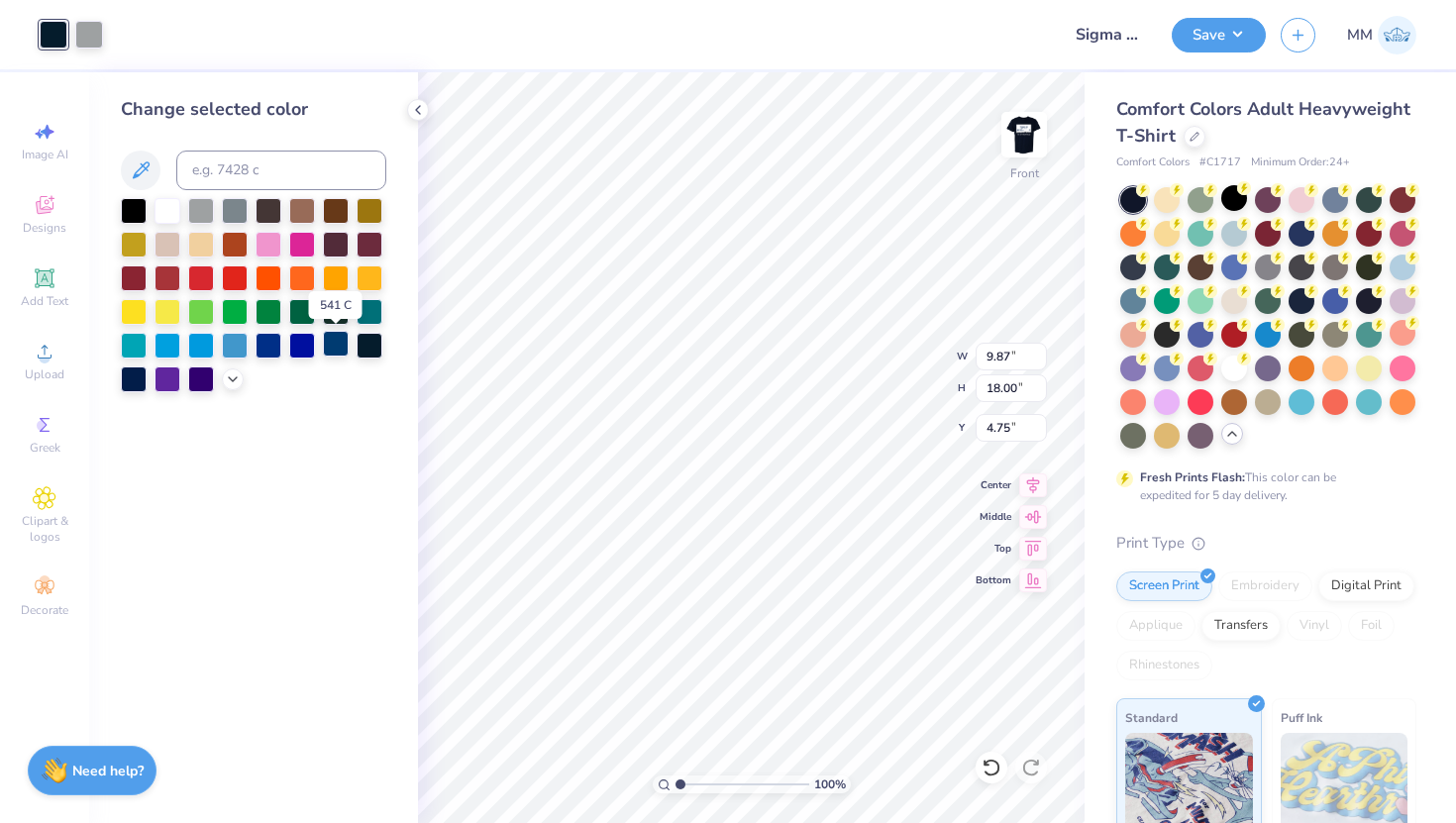 click at bounding box center (336, 344) 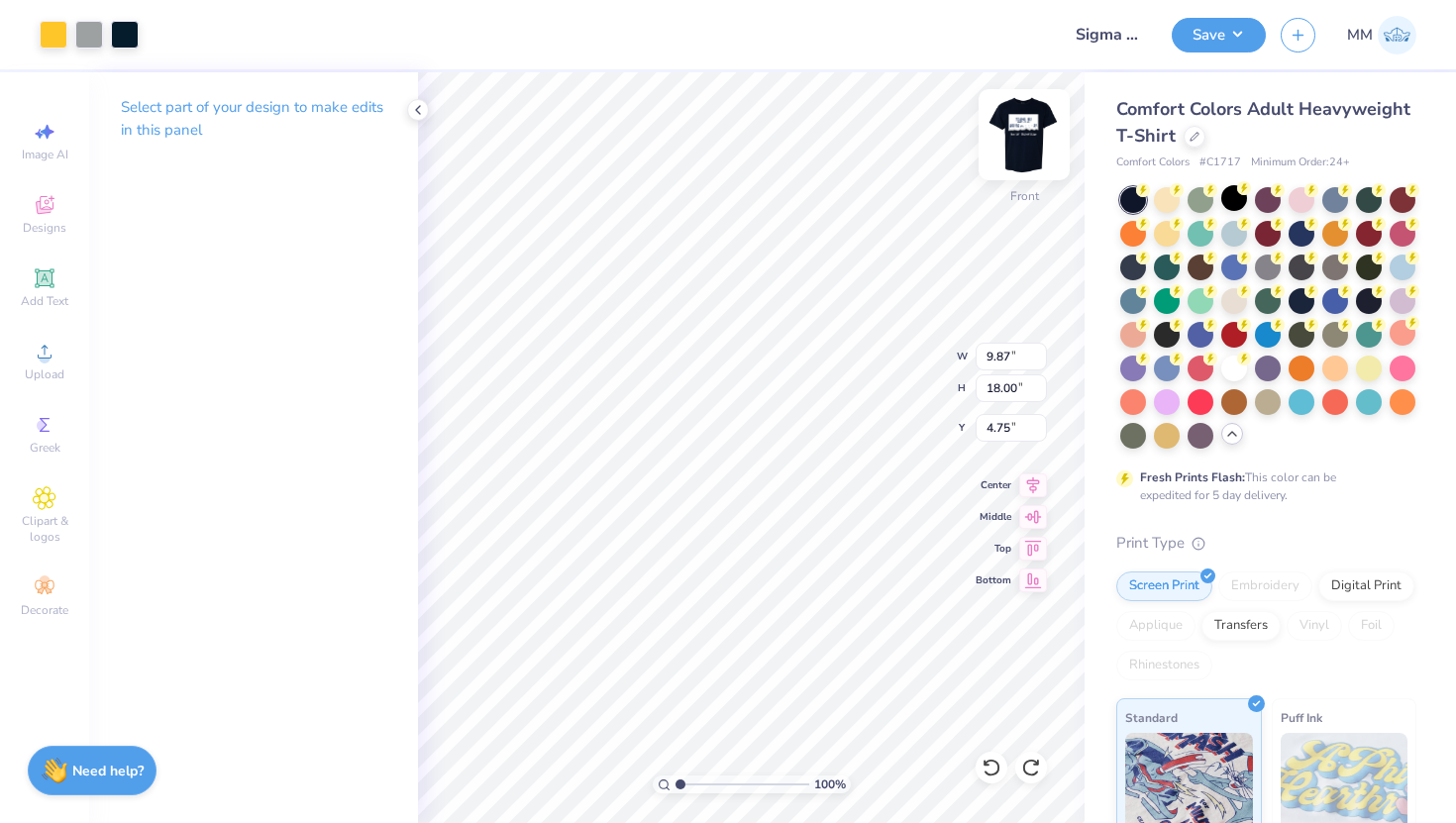 click at bounding box center (1024, 135) 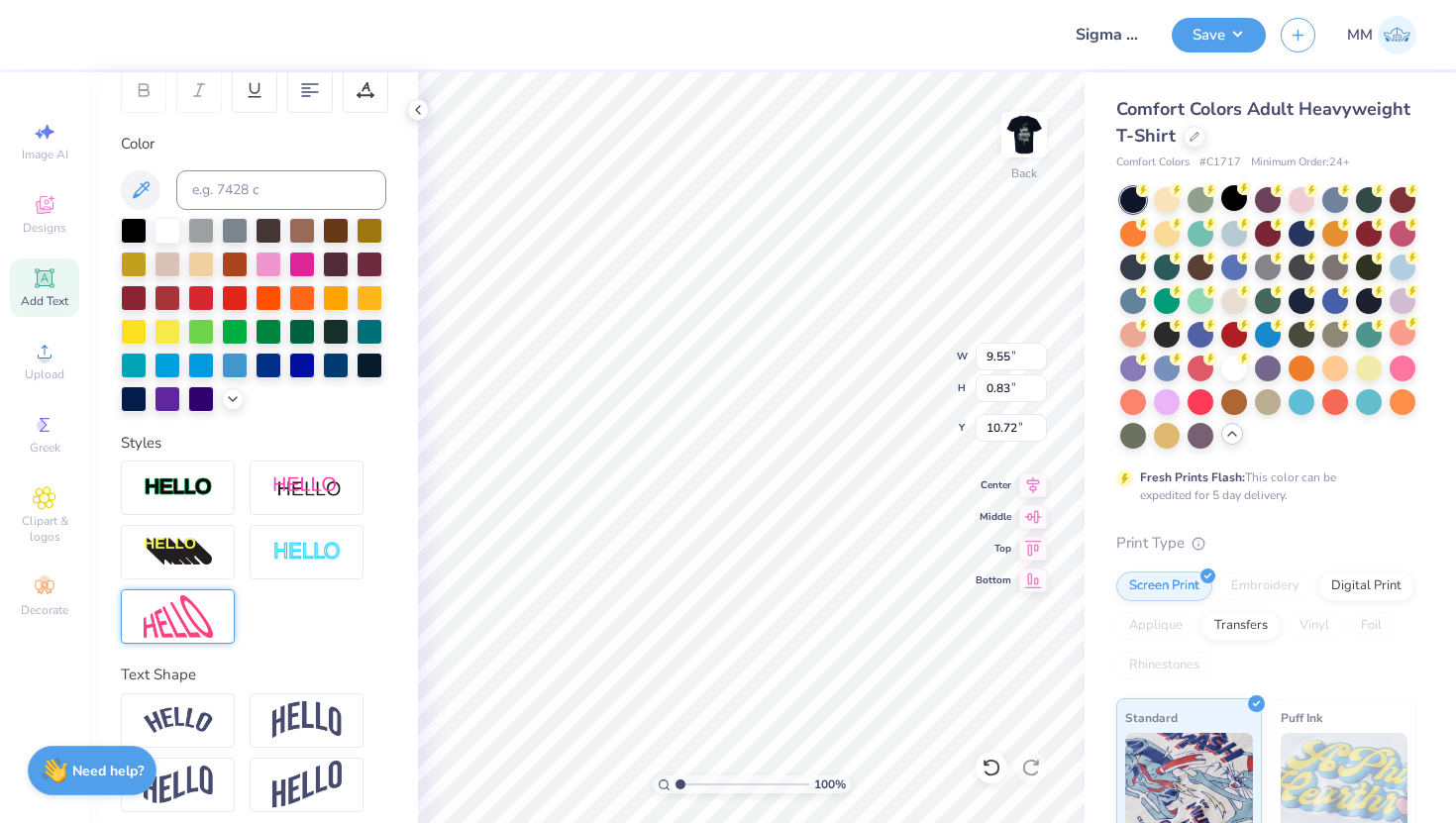 scroll, scrollTop: 328, scrollLeft: 0, axis: vertical 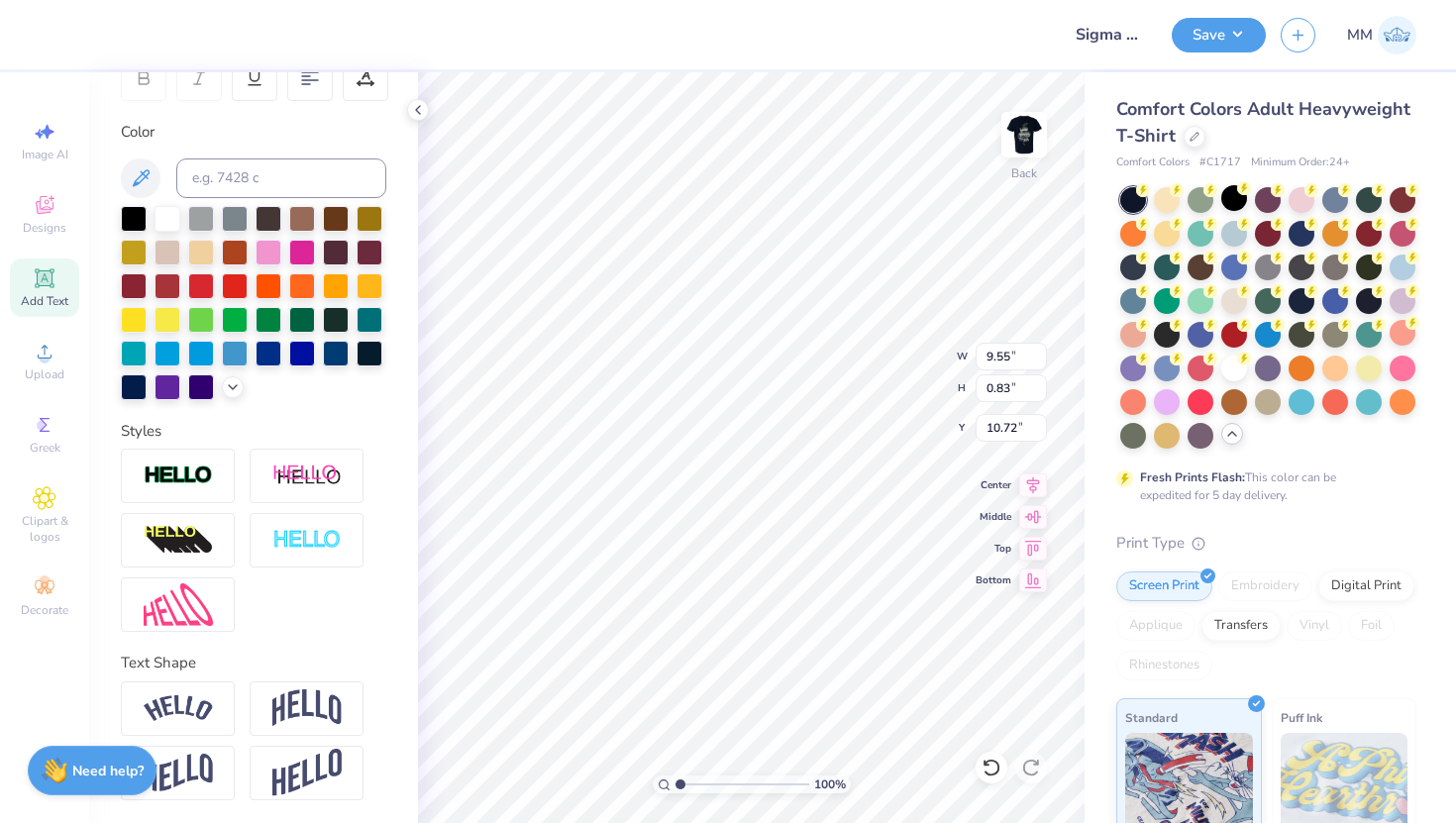type on "4.69" 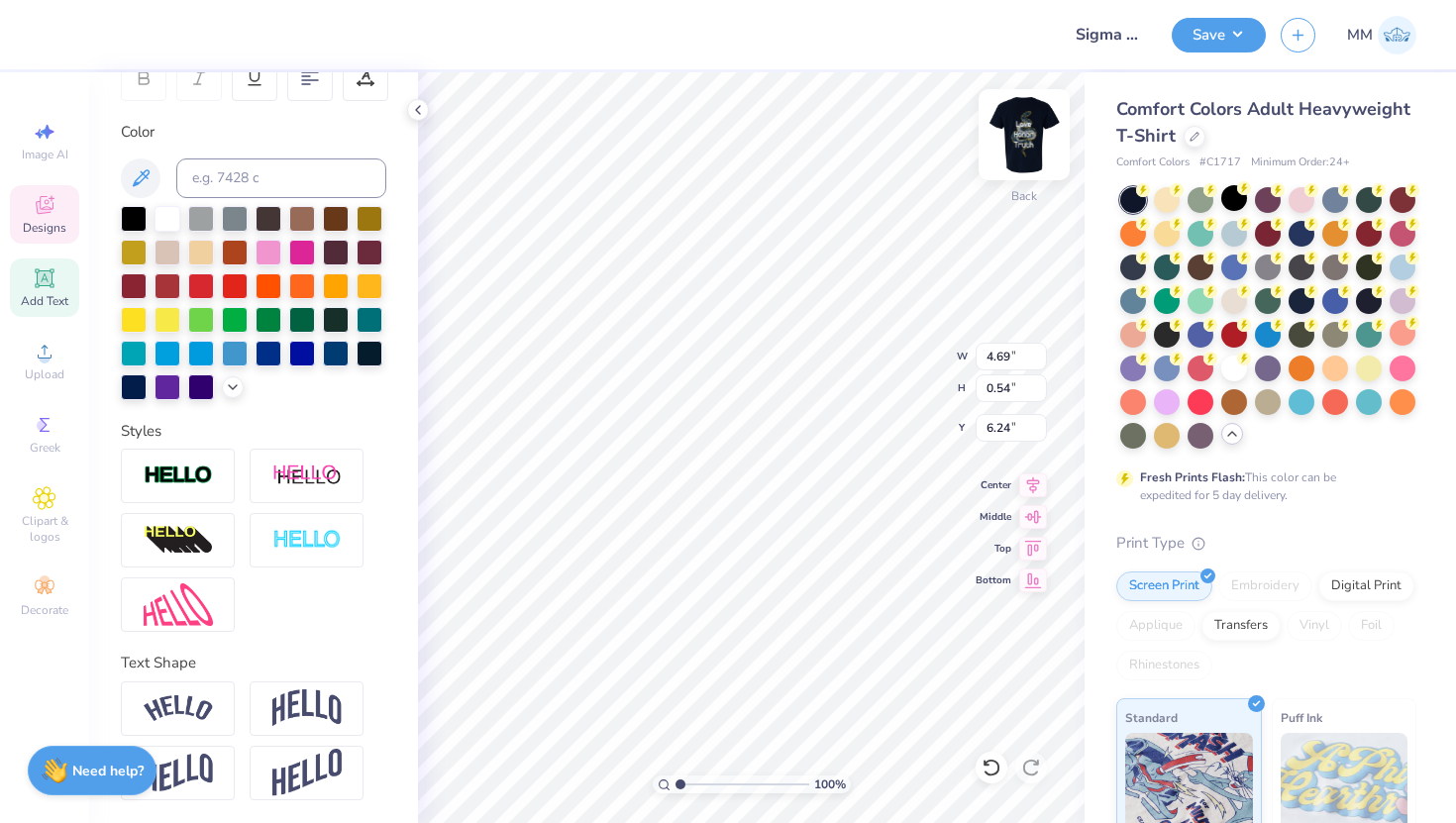 click at bounding box center [1024, 135] 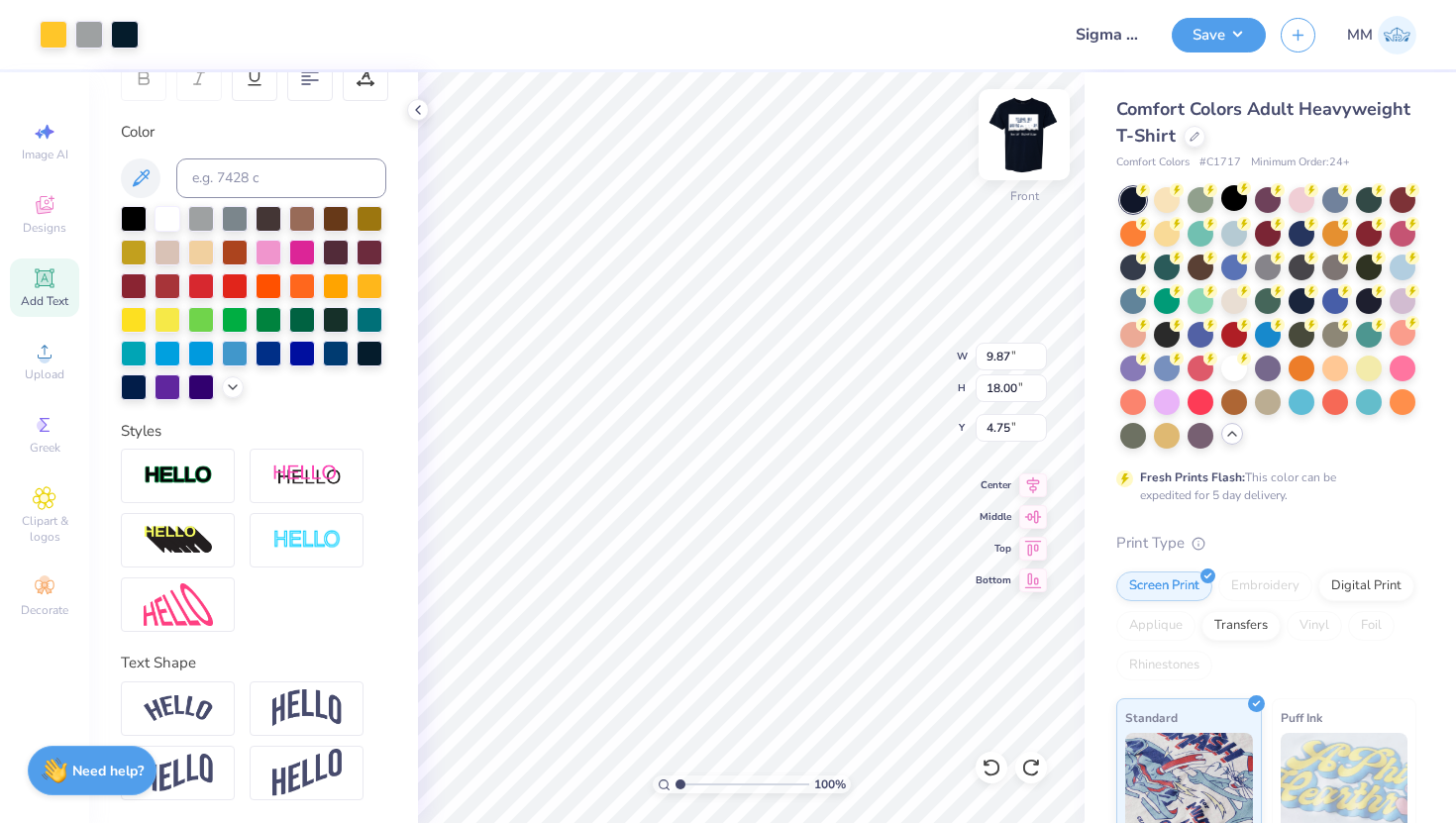 click at bounding box center (1024, 135) 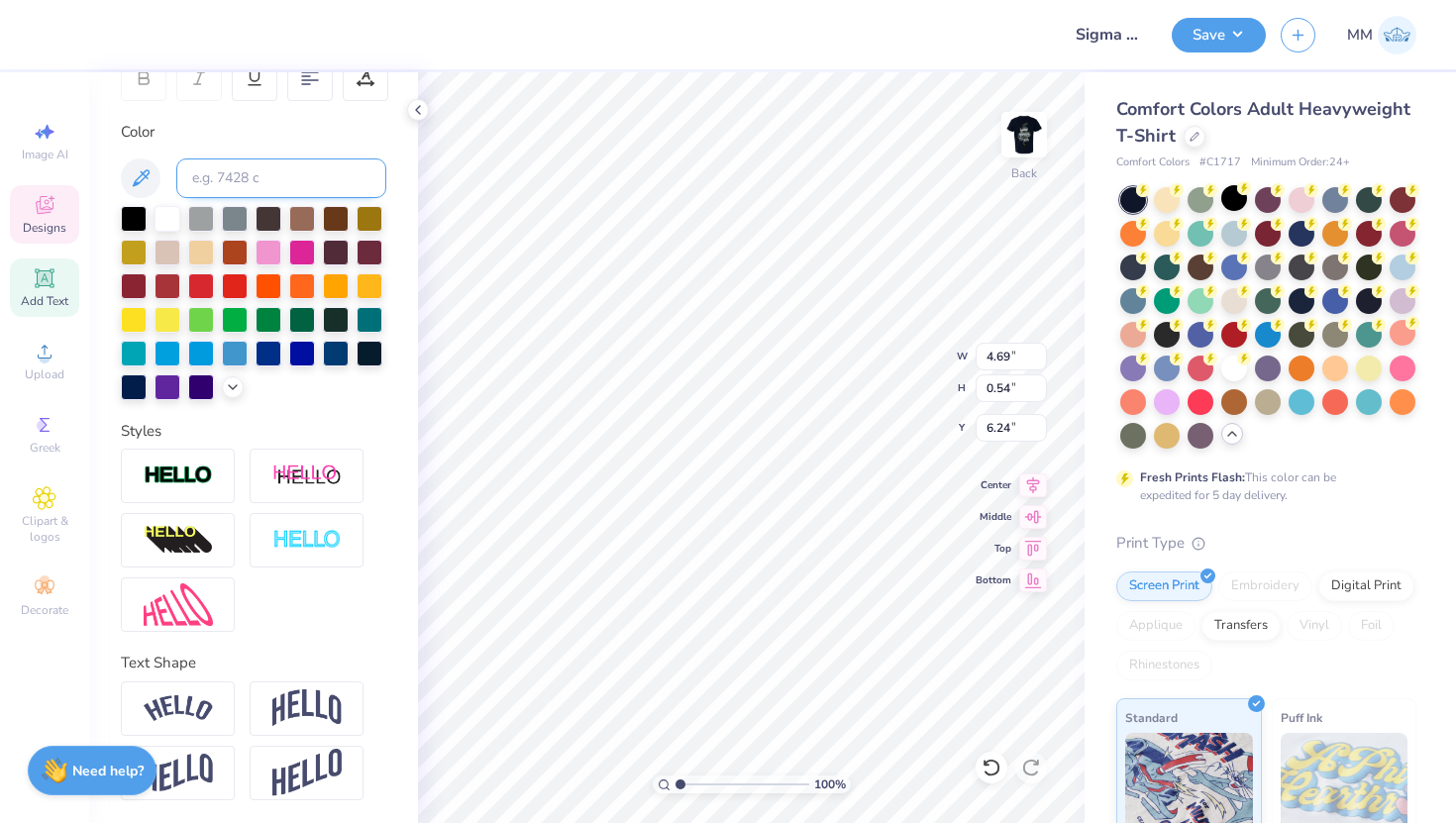 click at bounding box center (281, 178) 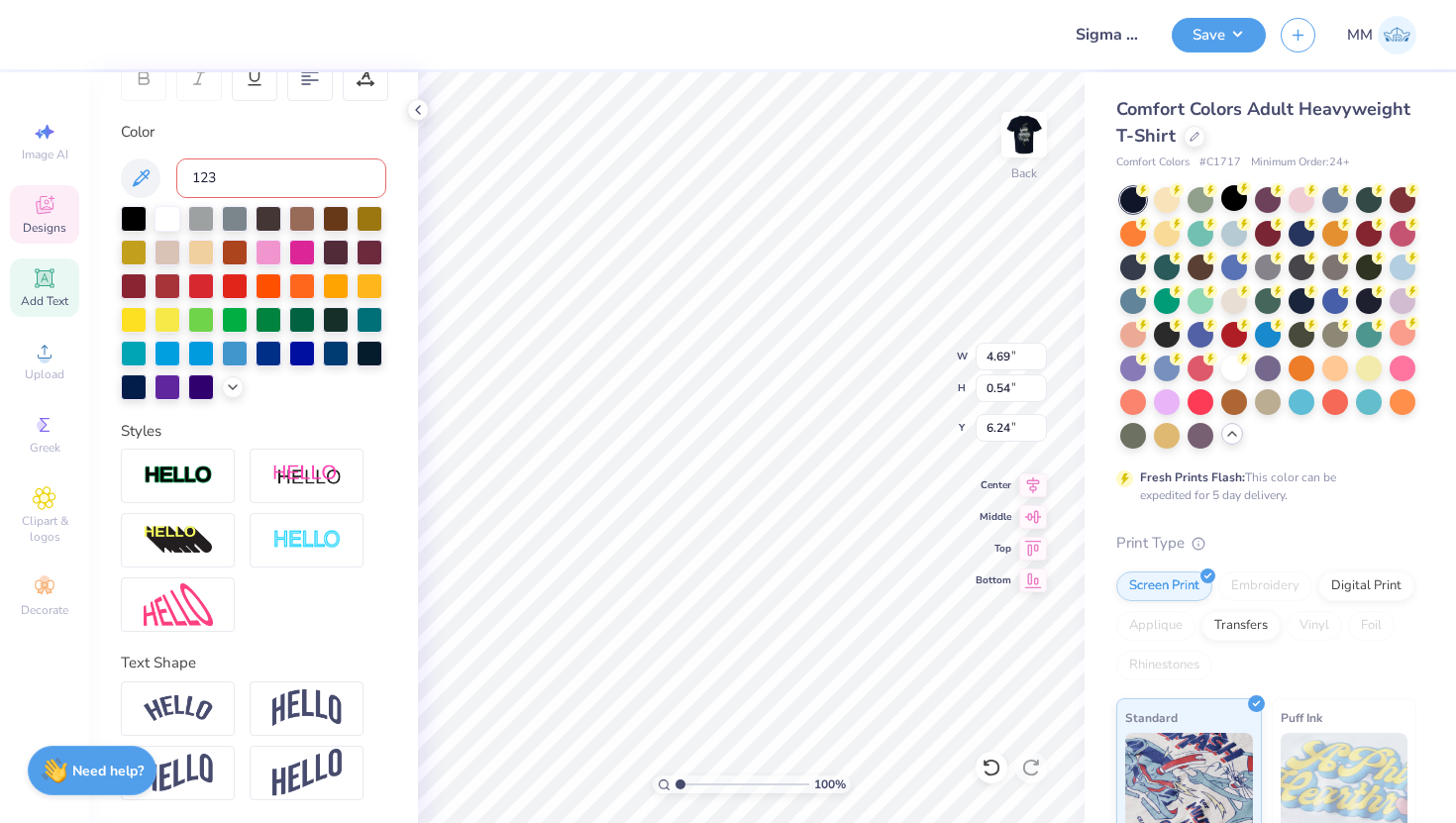 type on "123" 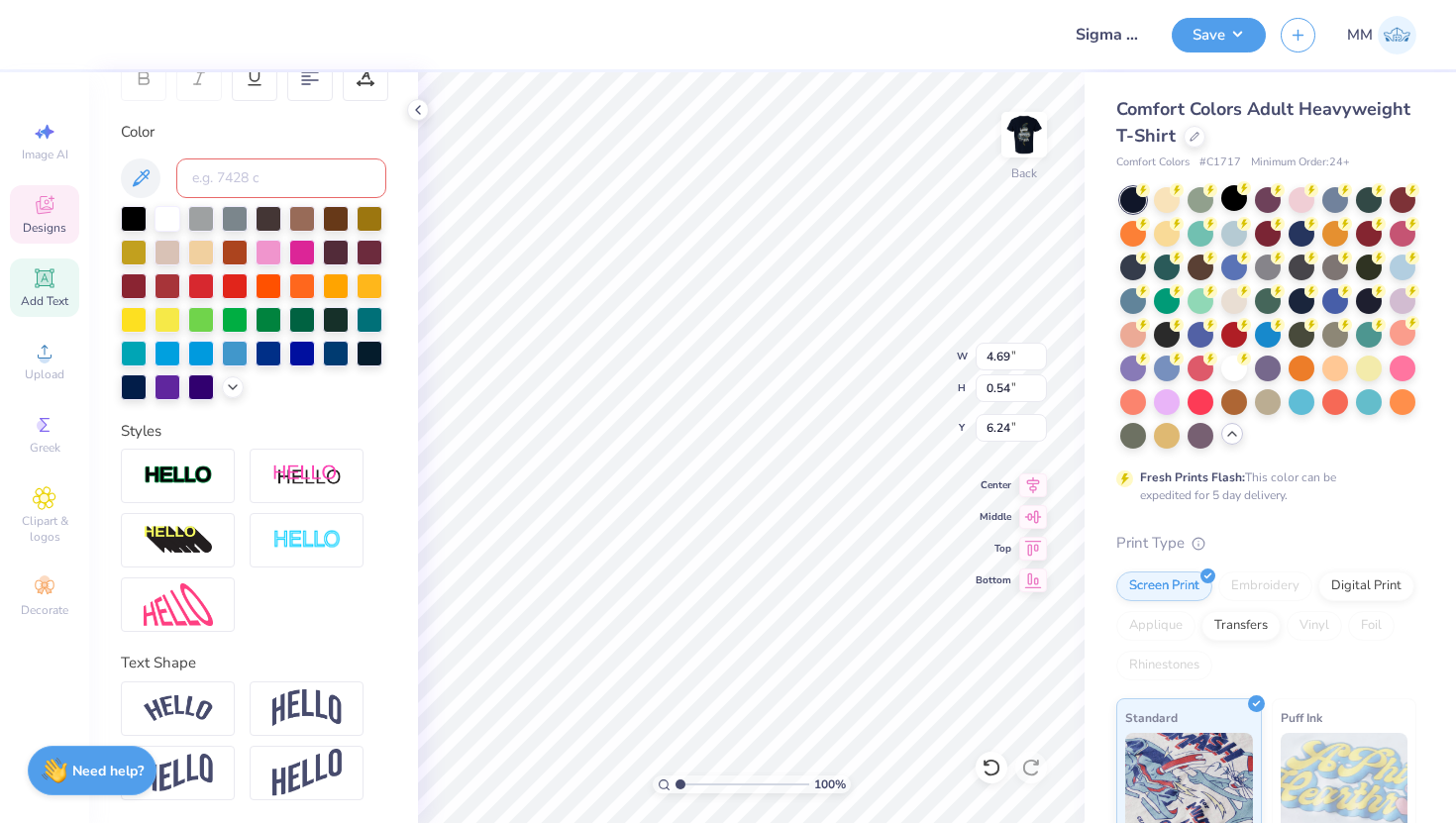 type on "4.67" 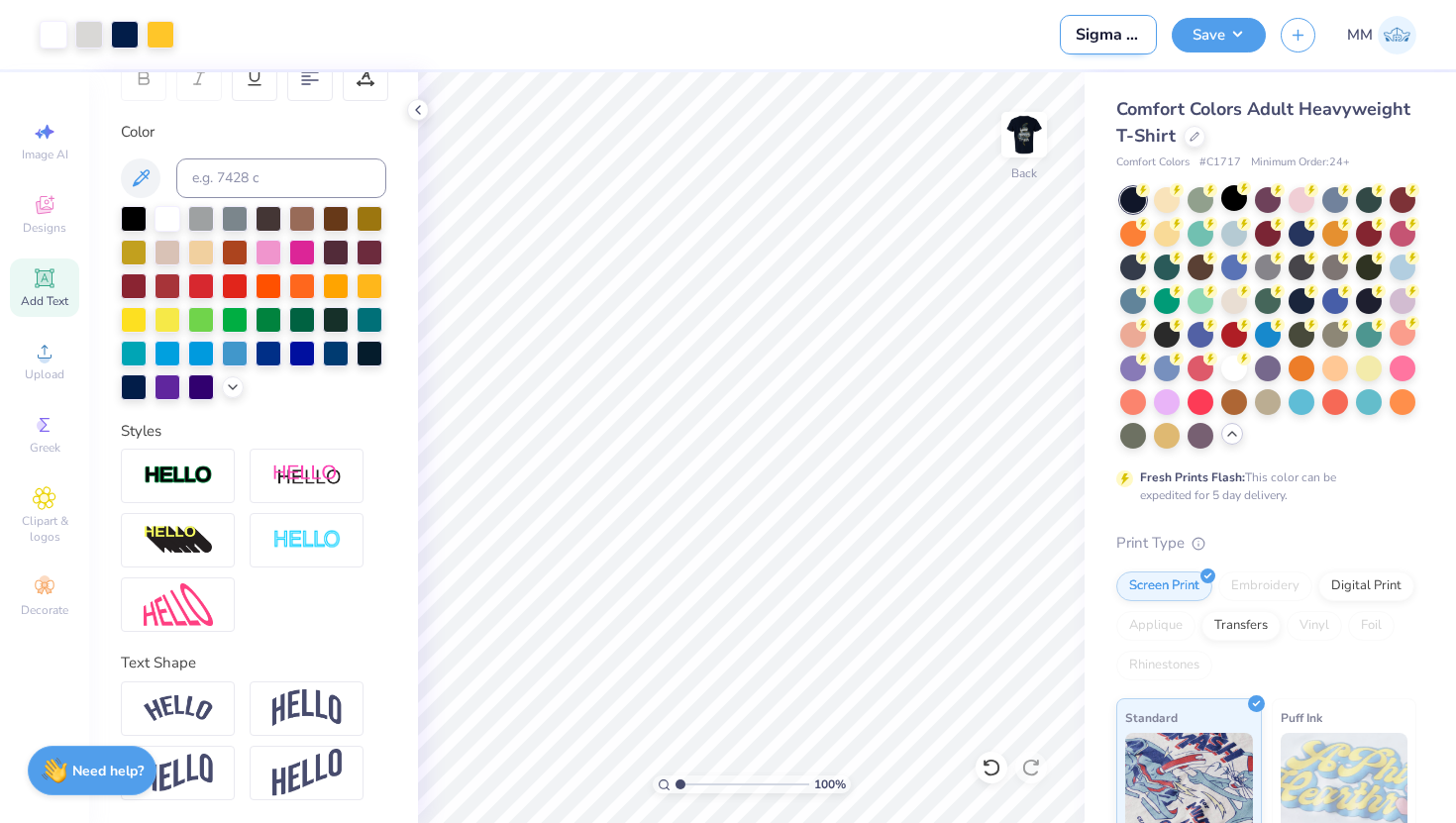 click on "Sigma Nu Recruitment 1.1" at bounding box center [1108, 35] 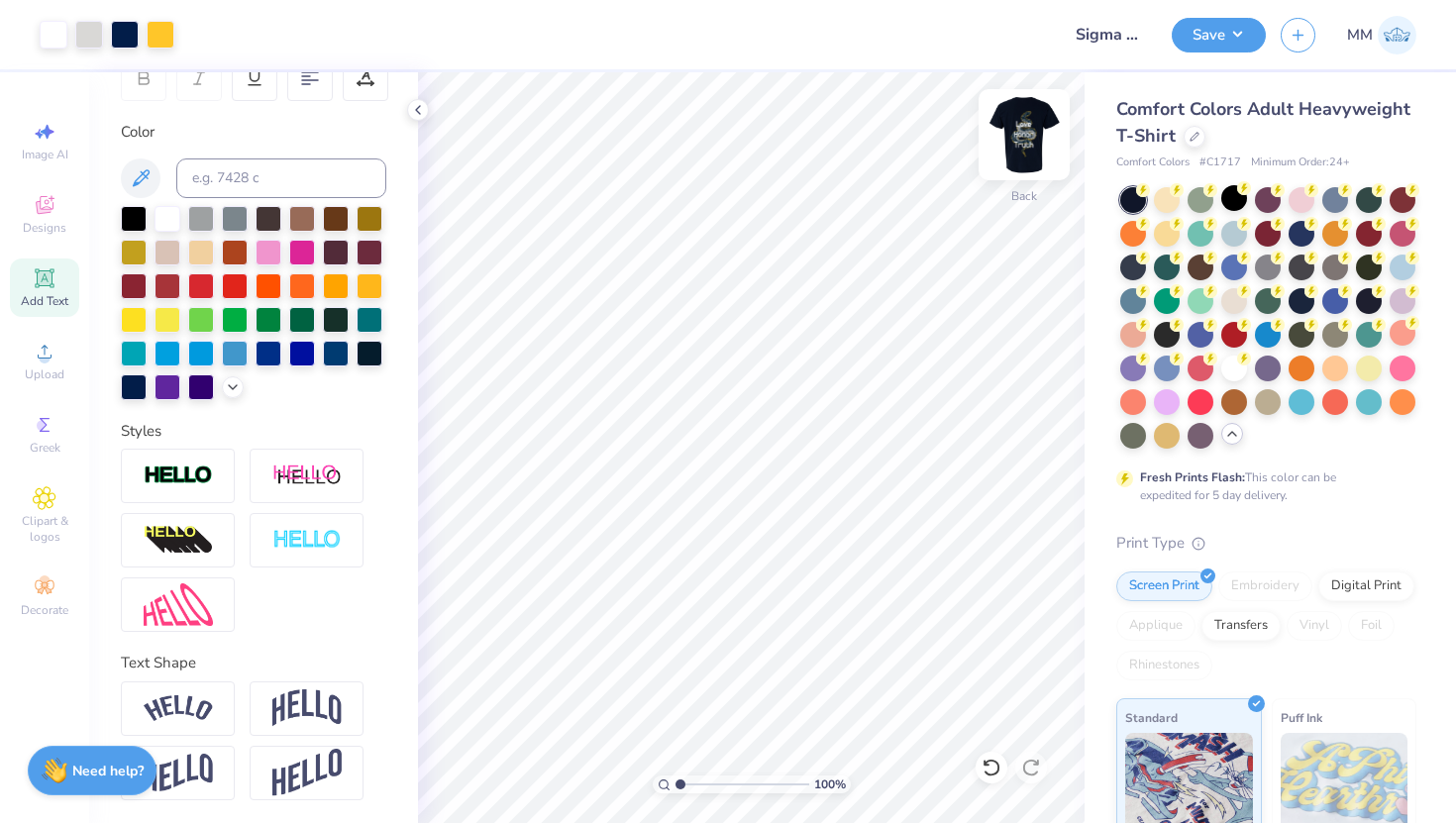 click at bounding box center [1024, 135] 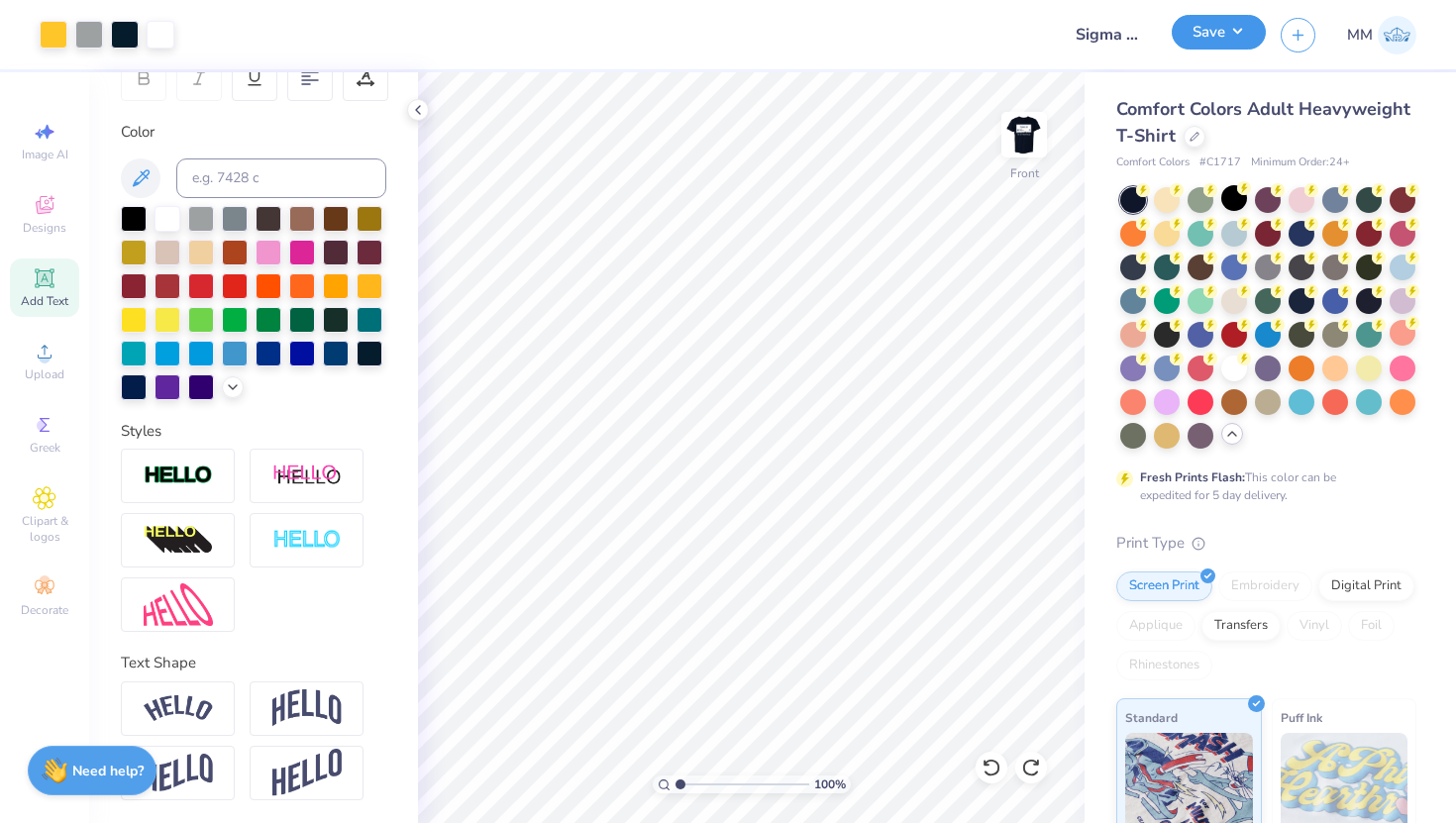 click on "Save" at bounding box center [1218, 32] 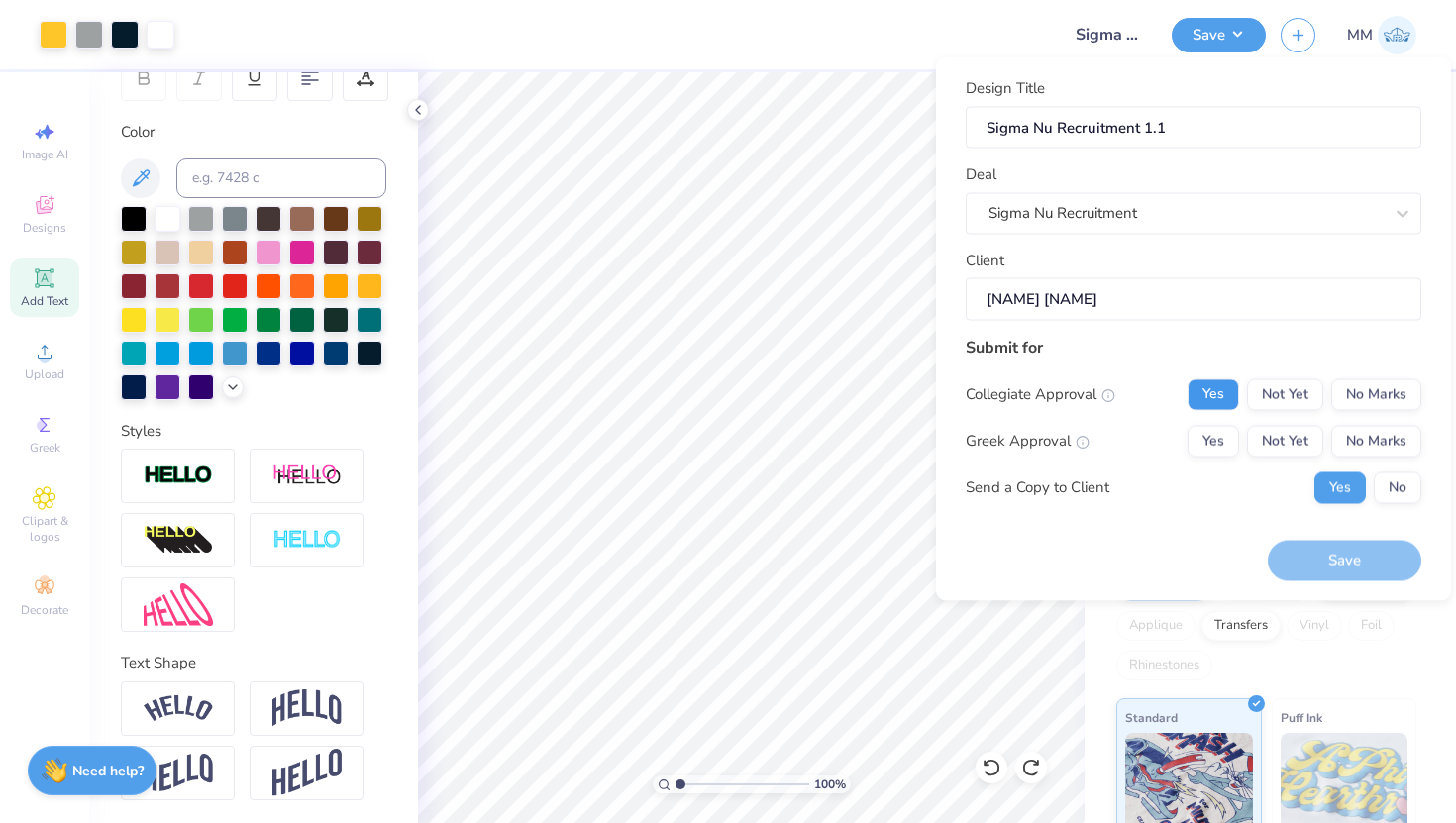 click on "Yes" at bounding box center [1213, 394] 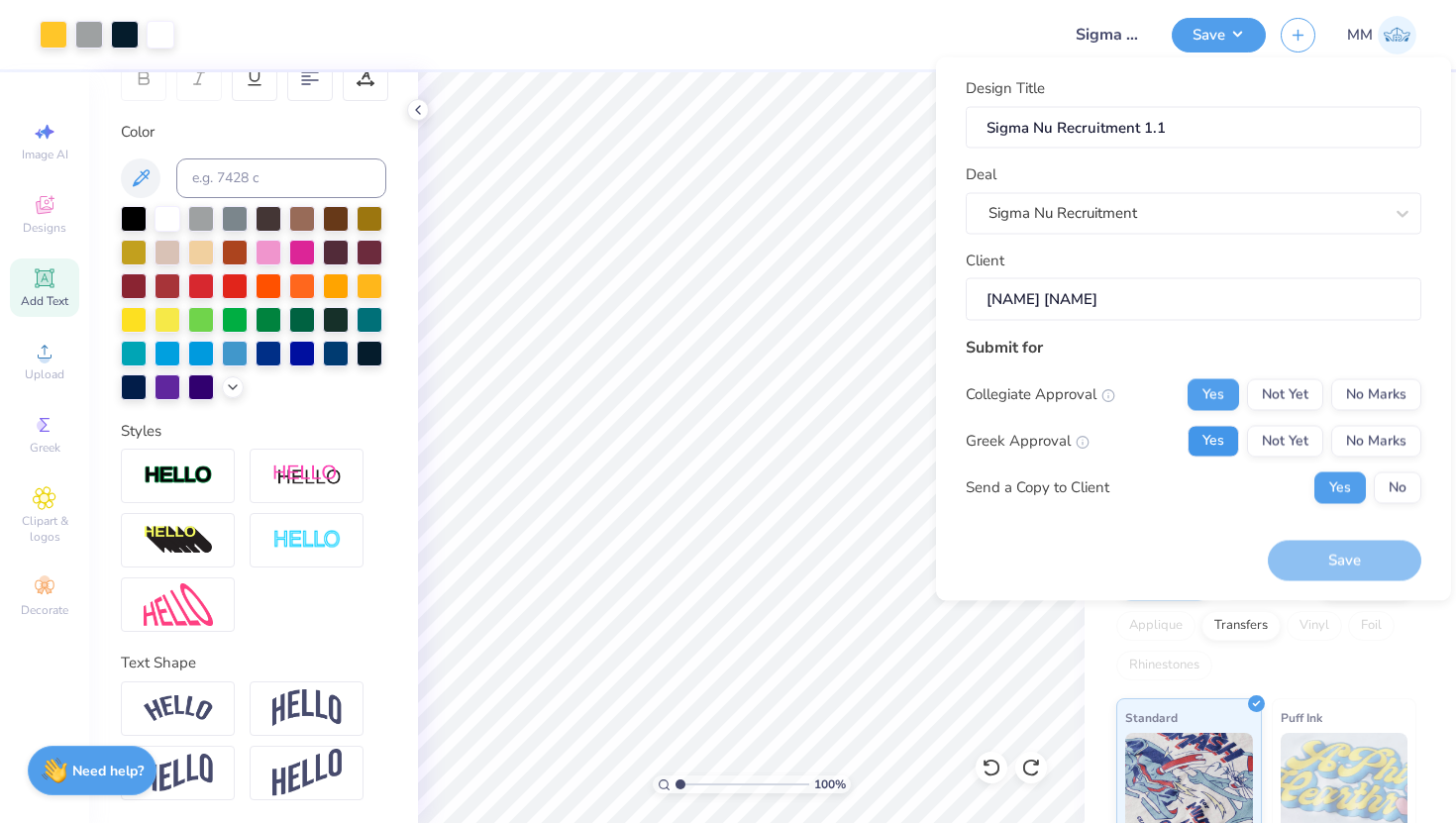 click on "Yes" at bounding box center (1213, 441) 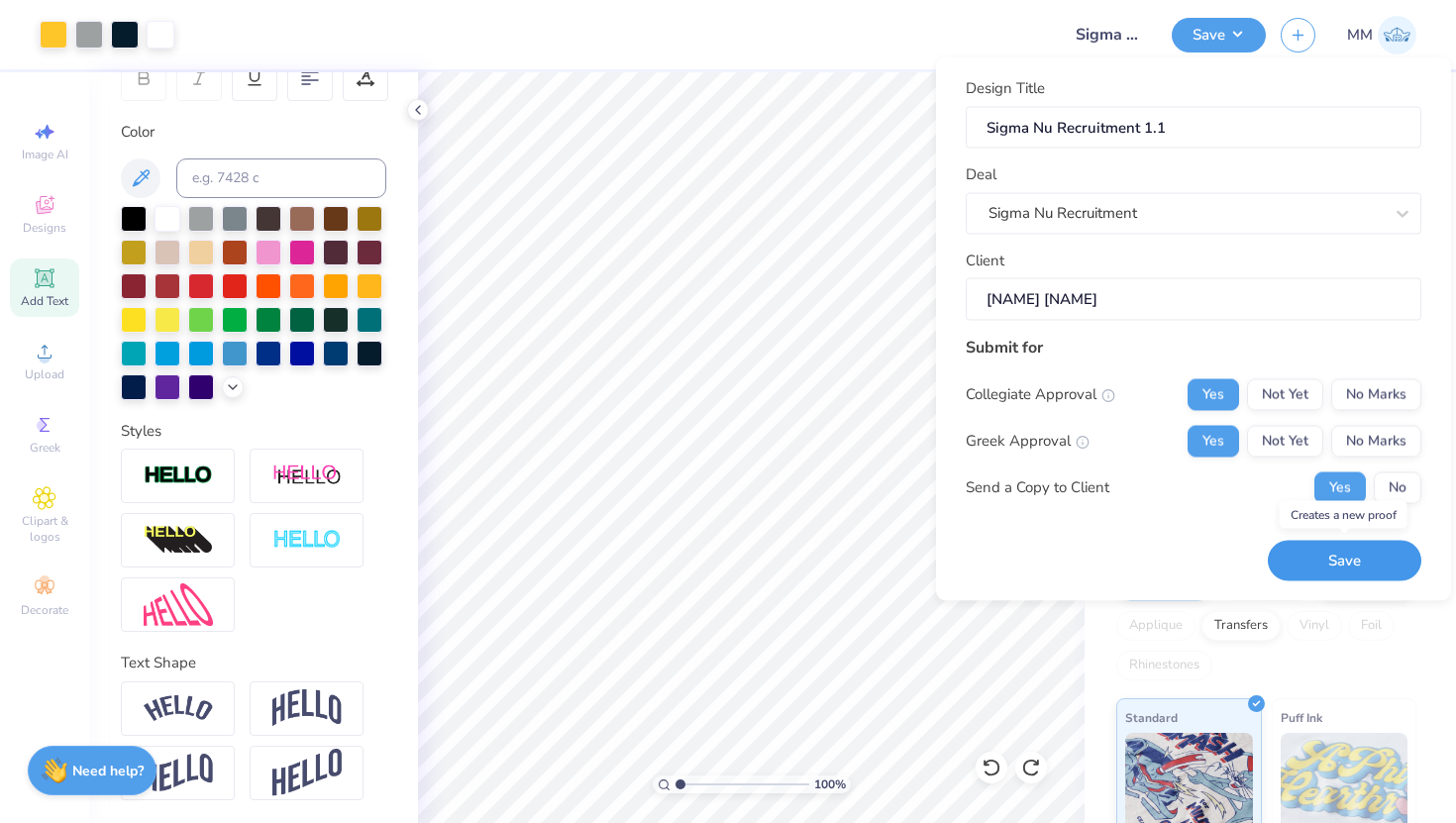 click on "Save" at bounding box center [1344, 561] 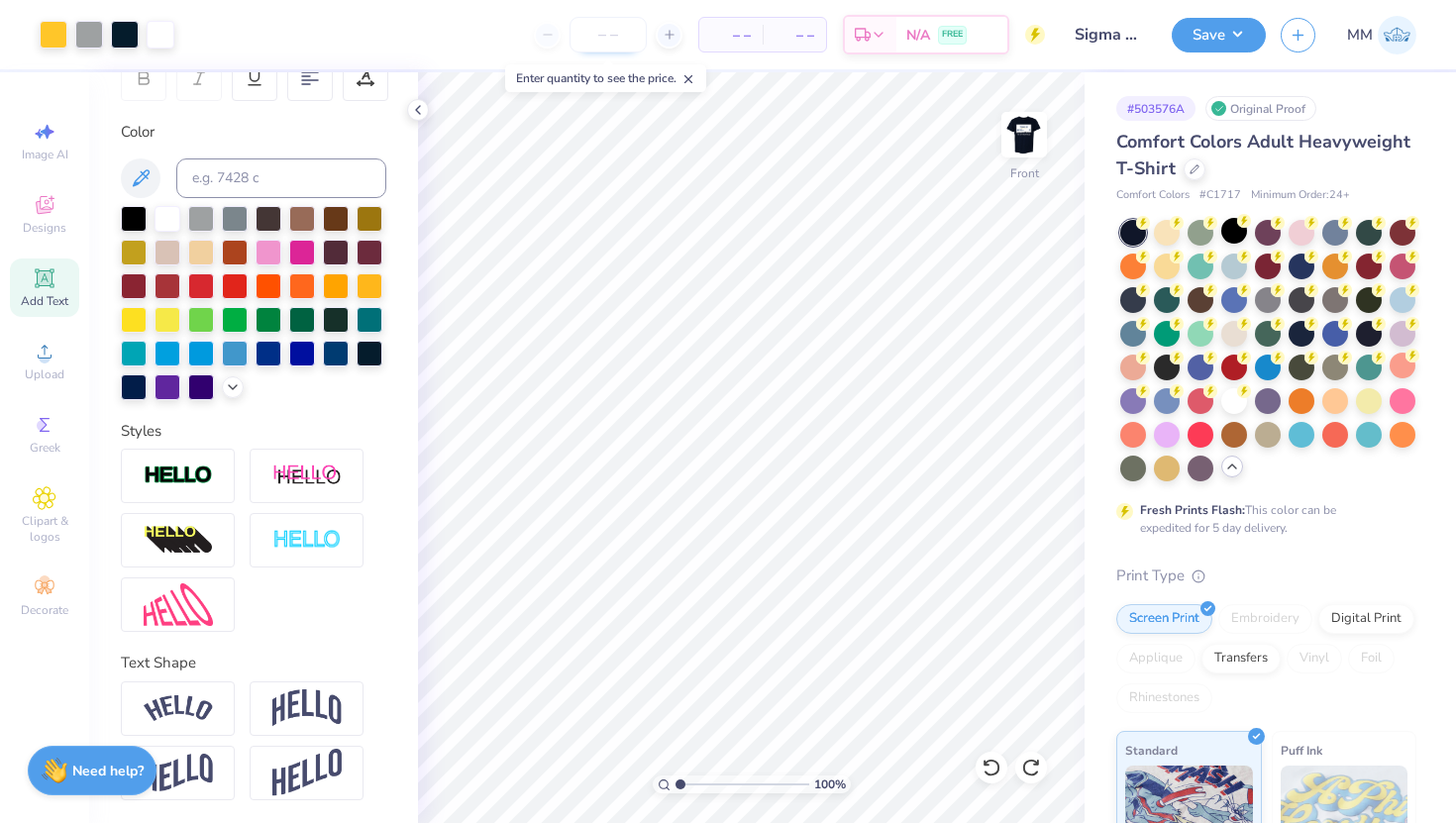 click at bounding box center [608, 35] 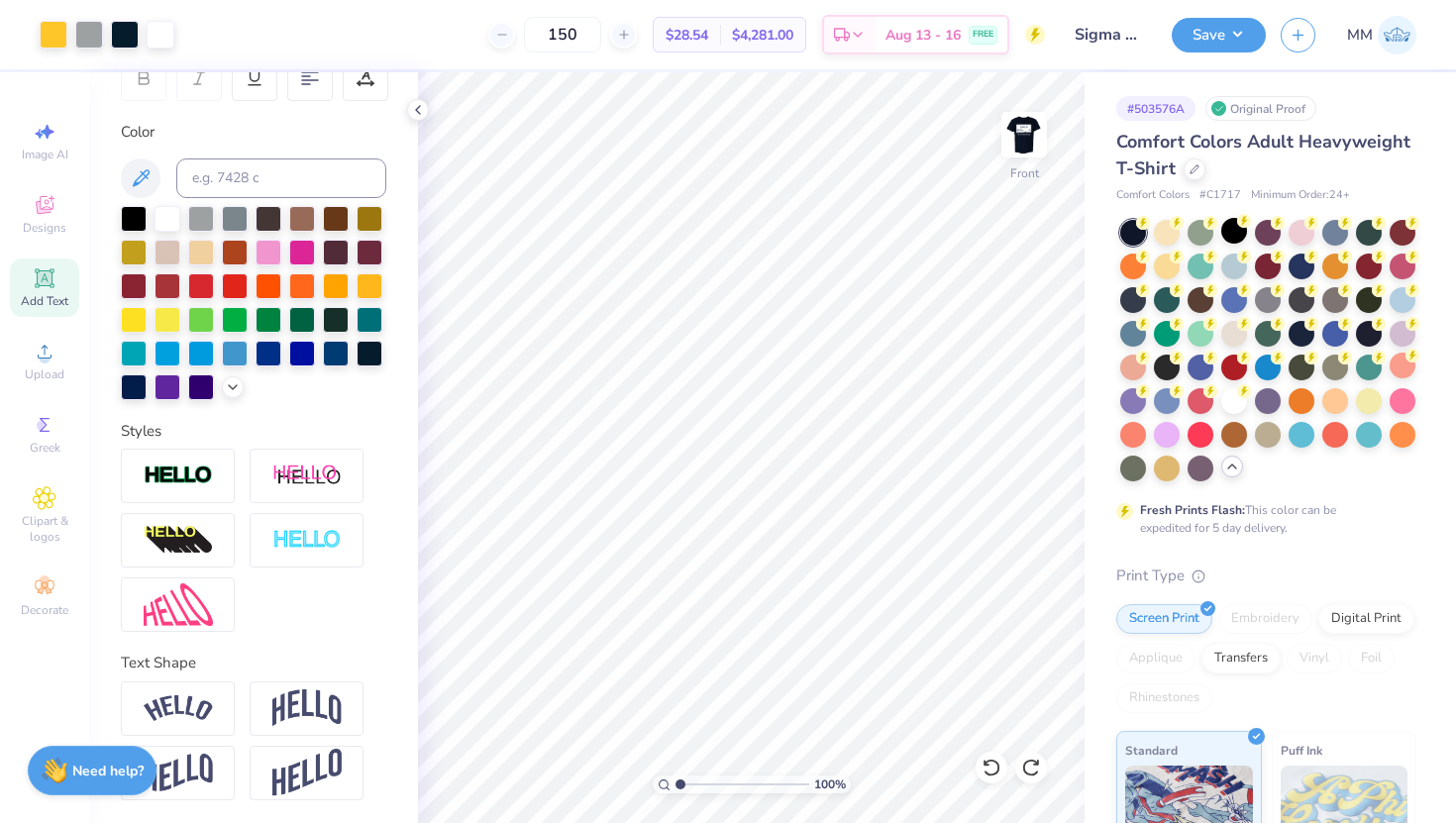 type on "150" 